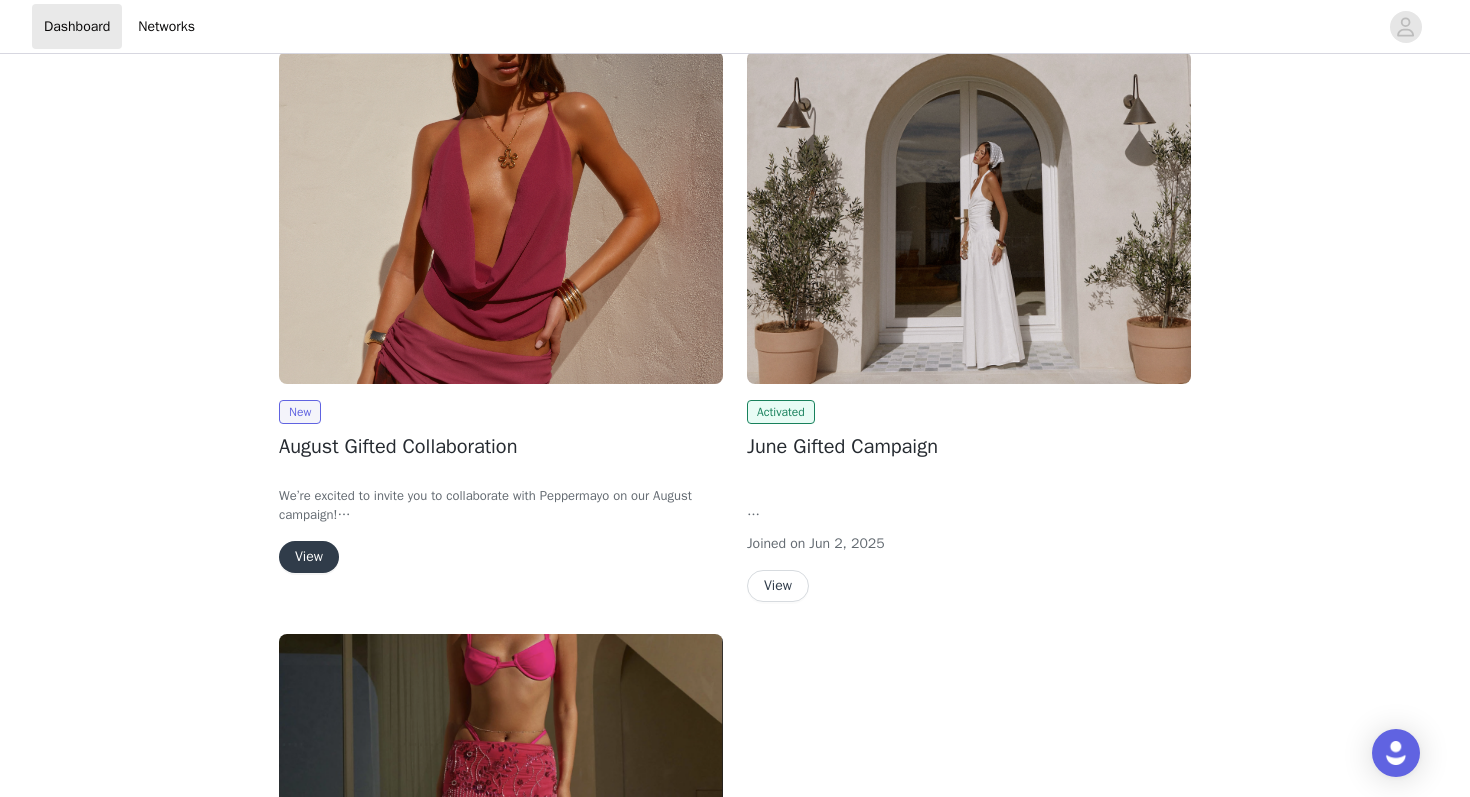 scroll, scrollTop: 269, scrollLeft: 0, axis: vertical 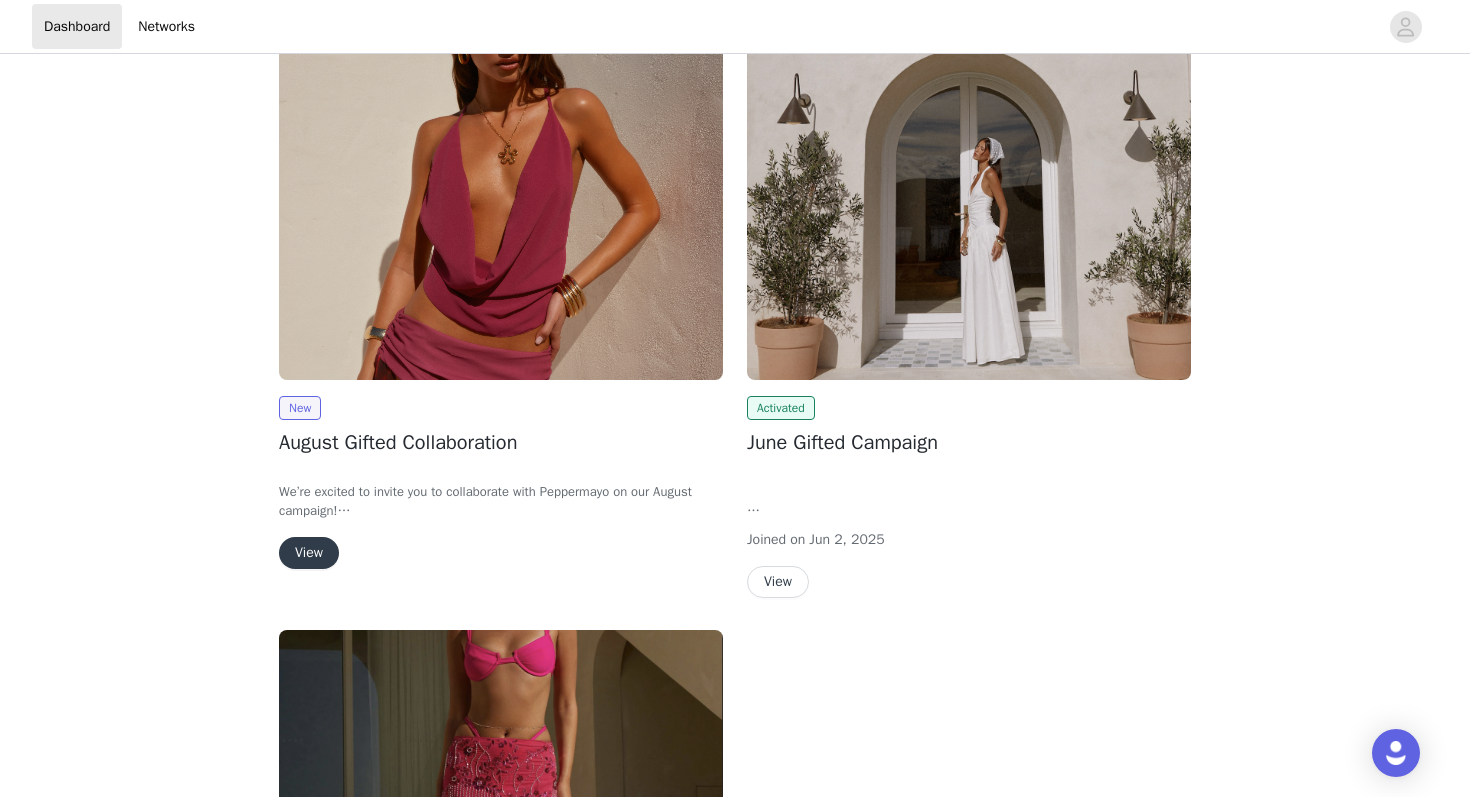 click on "View" at bounding box center [309, 553] 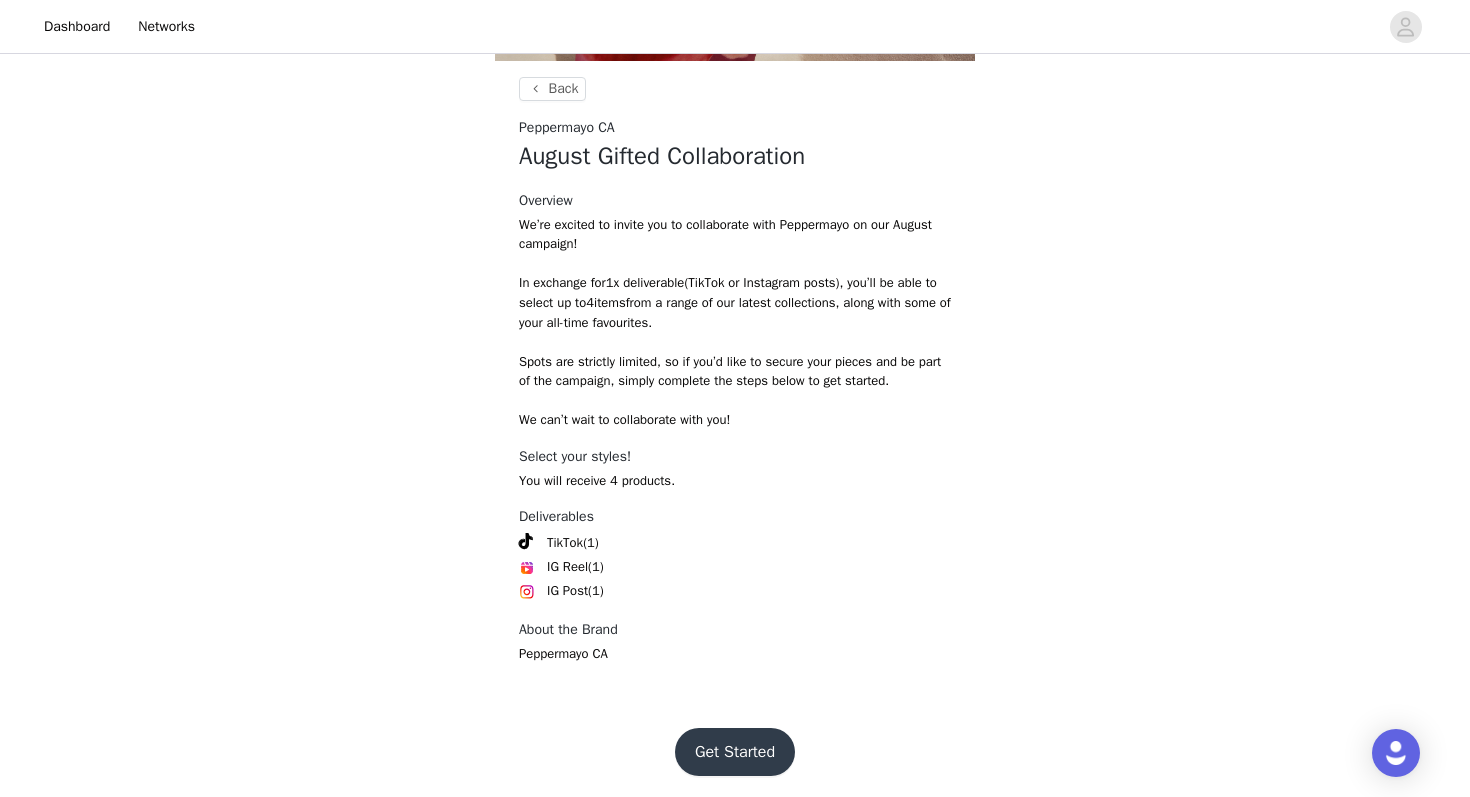 scroll, scrollTop: 719, scrollLeft: 0, axis: vertical 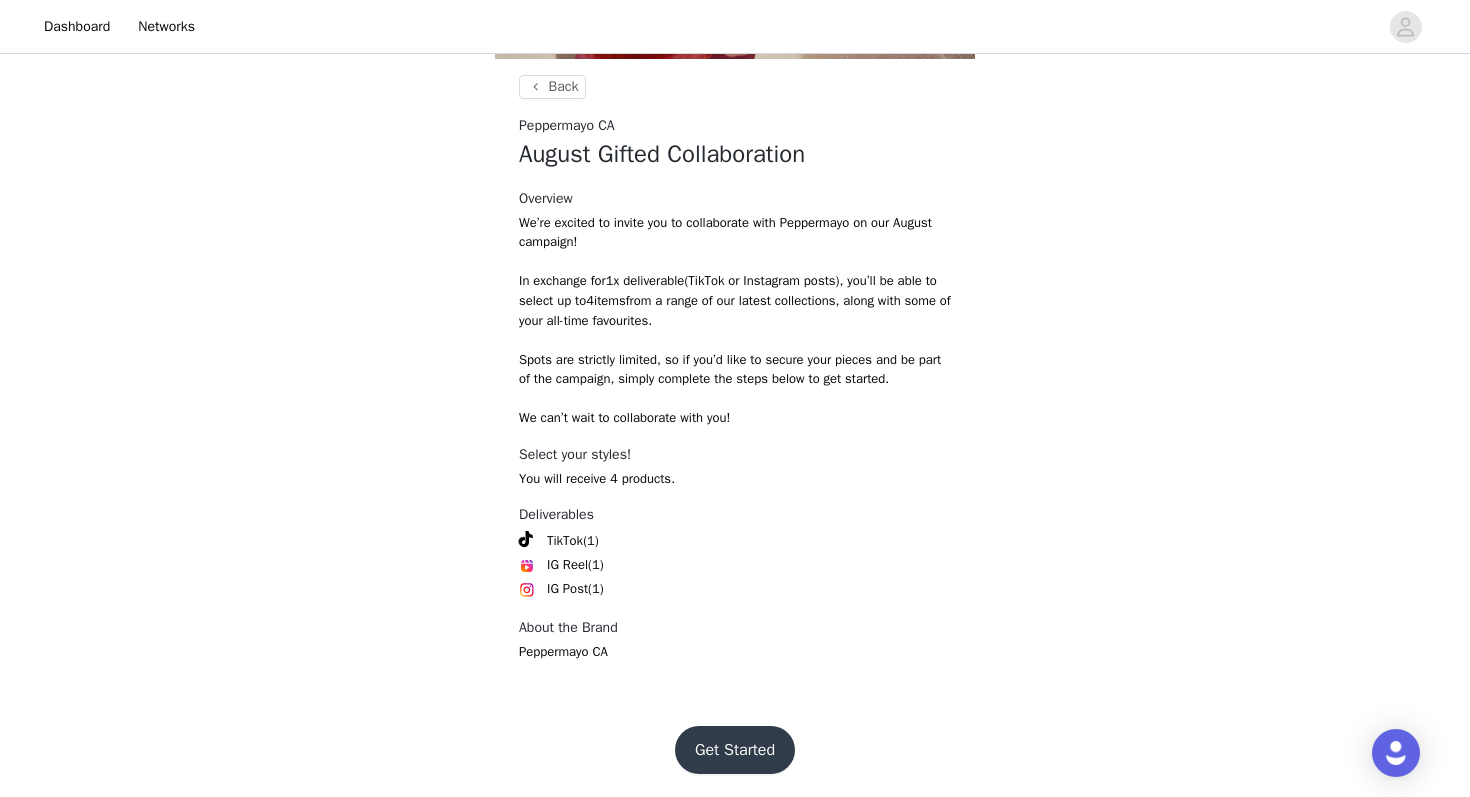click on "Get Started" at bounding box center [735, 750] 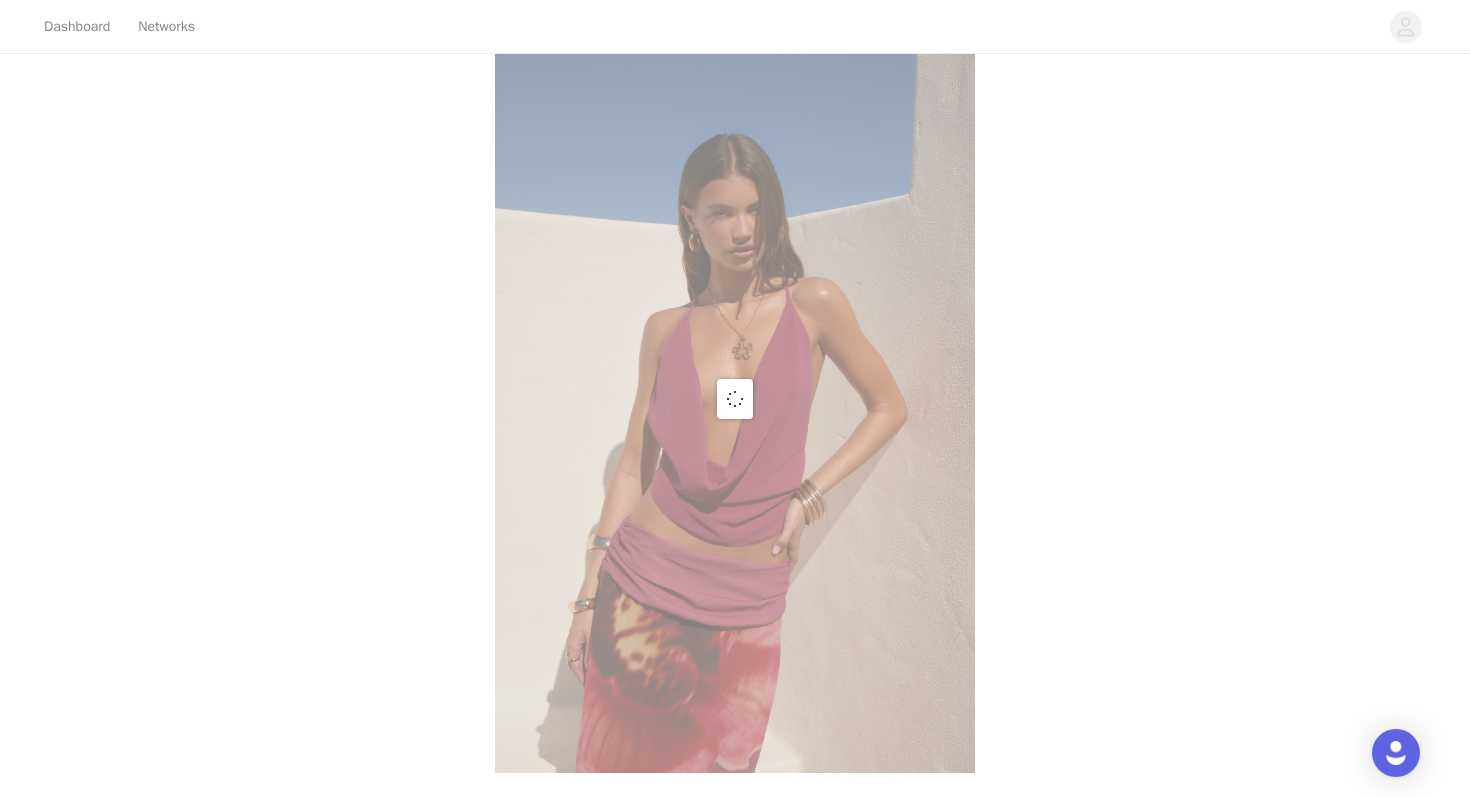 scroll, scrollTop: 719, scrollLeft: 0, axis: vertical 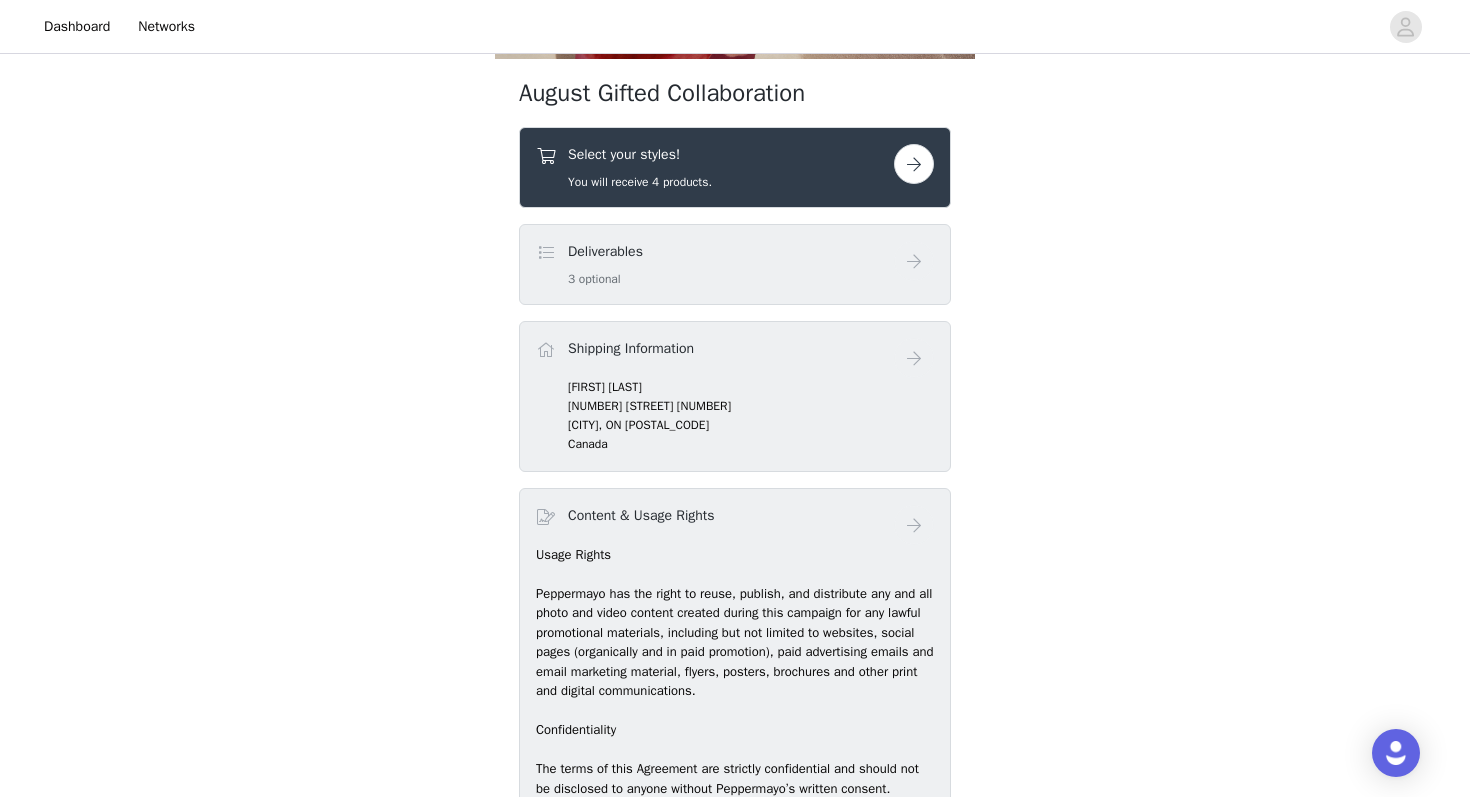 click at bounding box center [914, 164] 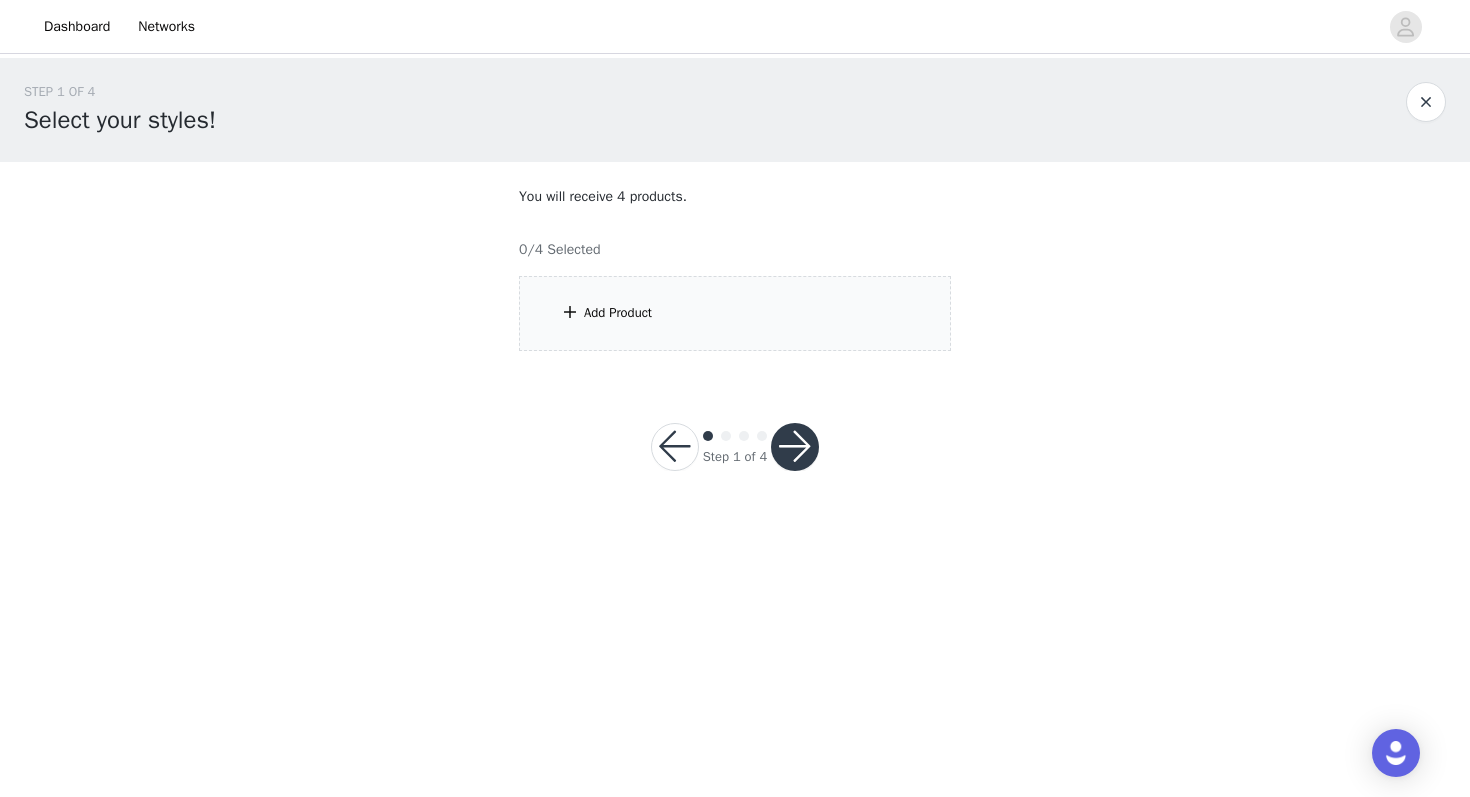 click on "Add Product" at bounding box center [618, 313] 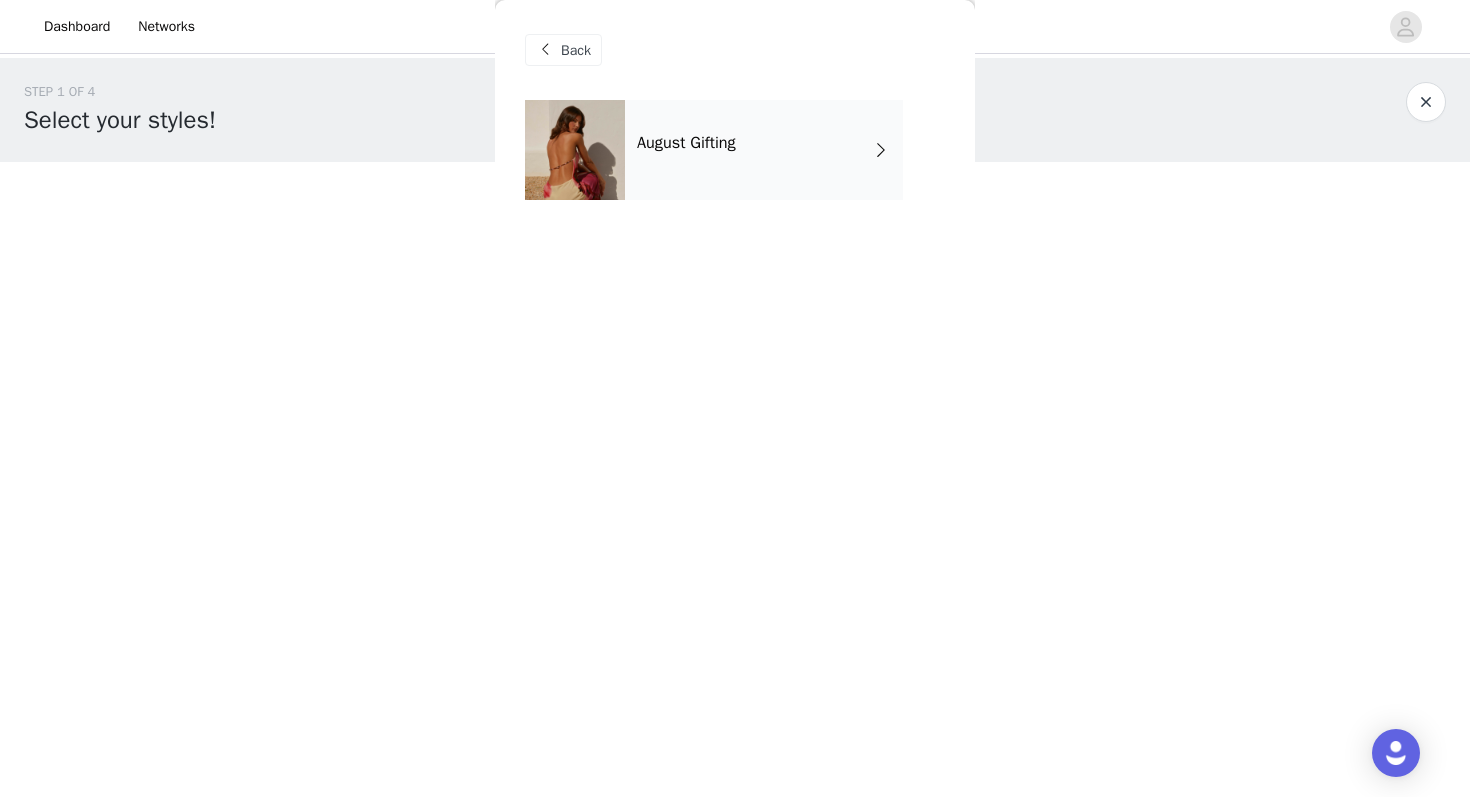 click on "August Gifting" at bounding box center (764, 150) 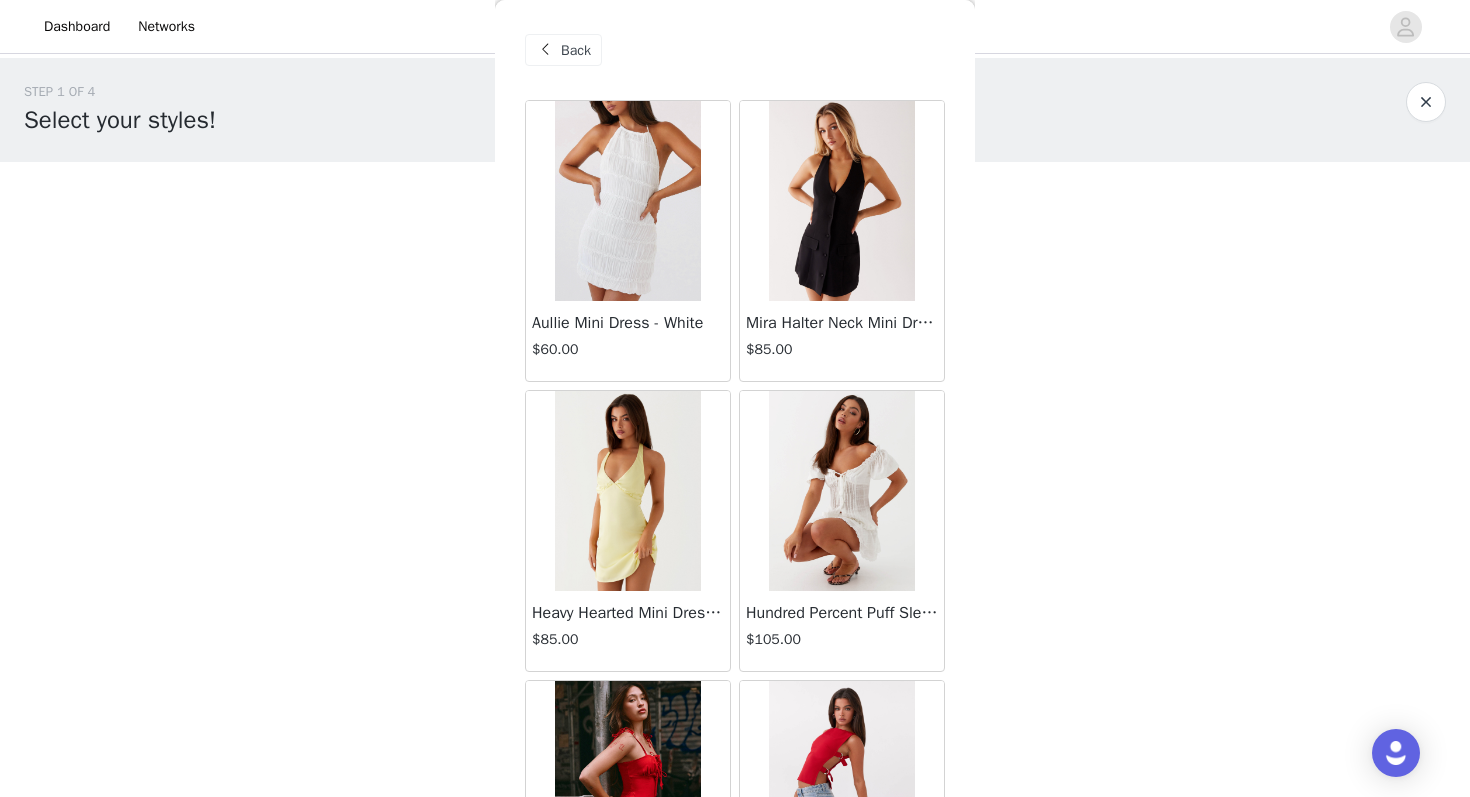 scroll, scrollTop: 456, scrollLeft: 0, axis: vertical 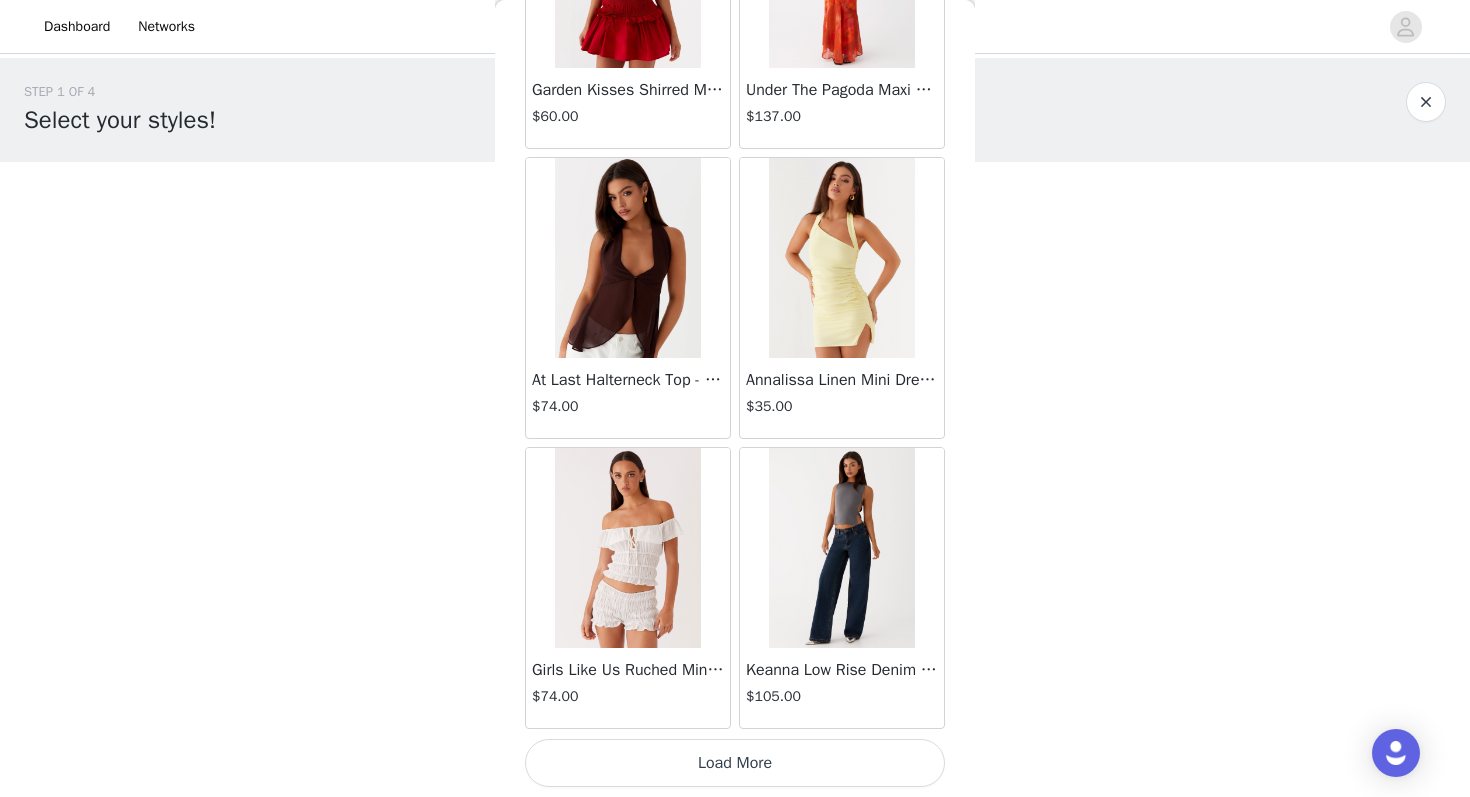 click on "Load More" at bounding box center [735, 763] 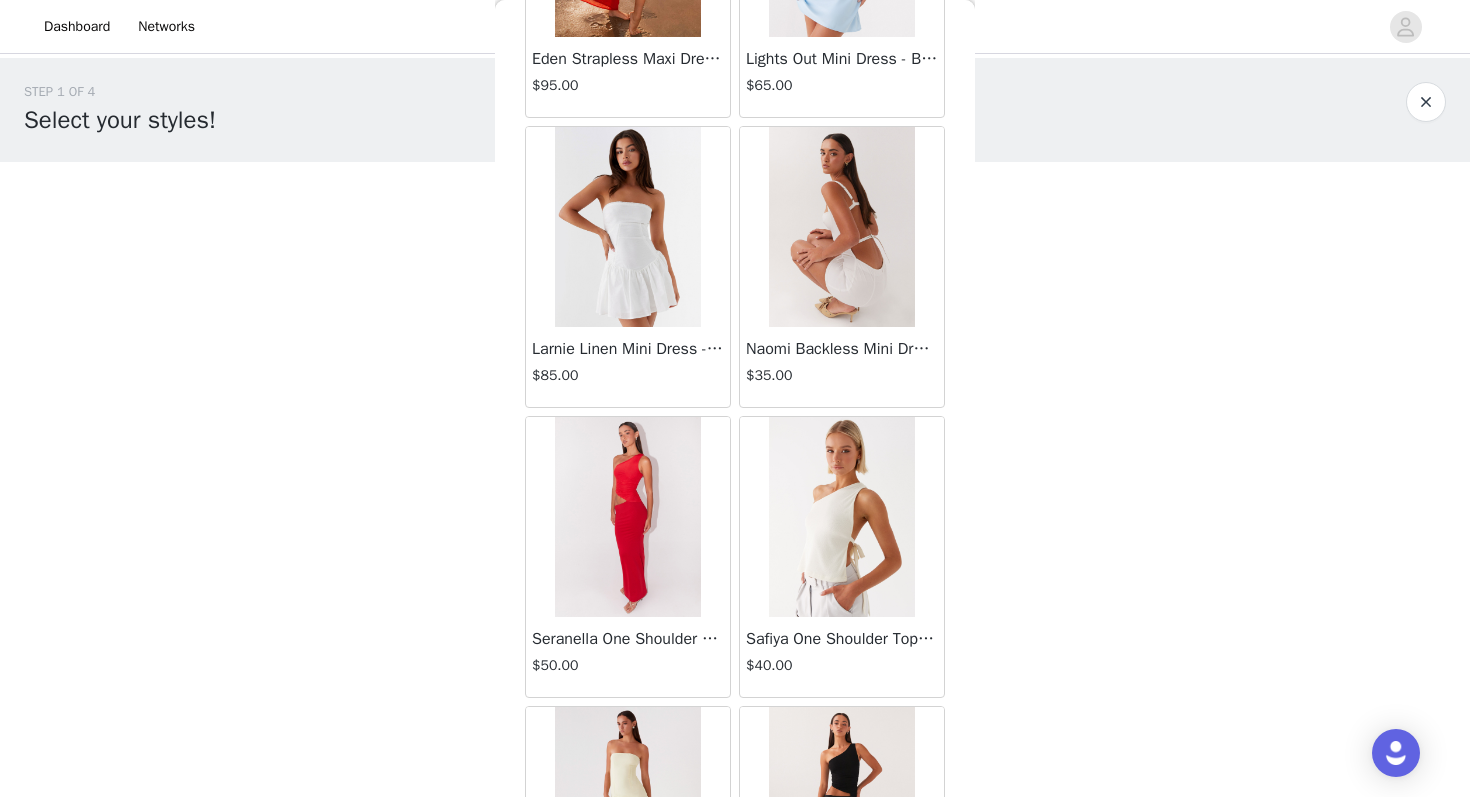 scroll, scrollTop: 5163, scrollLeft: 0, axis: vertical 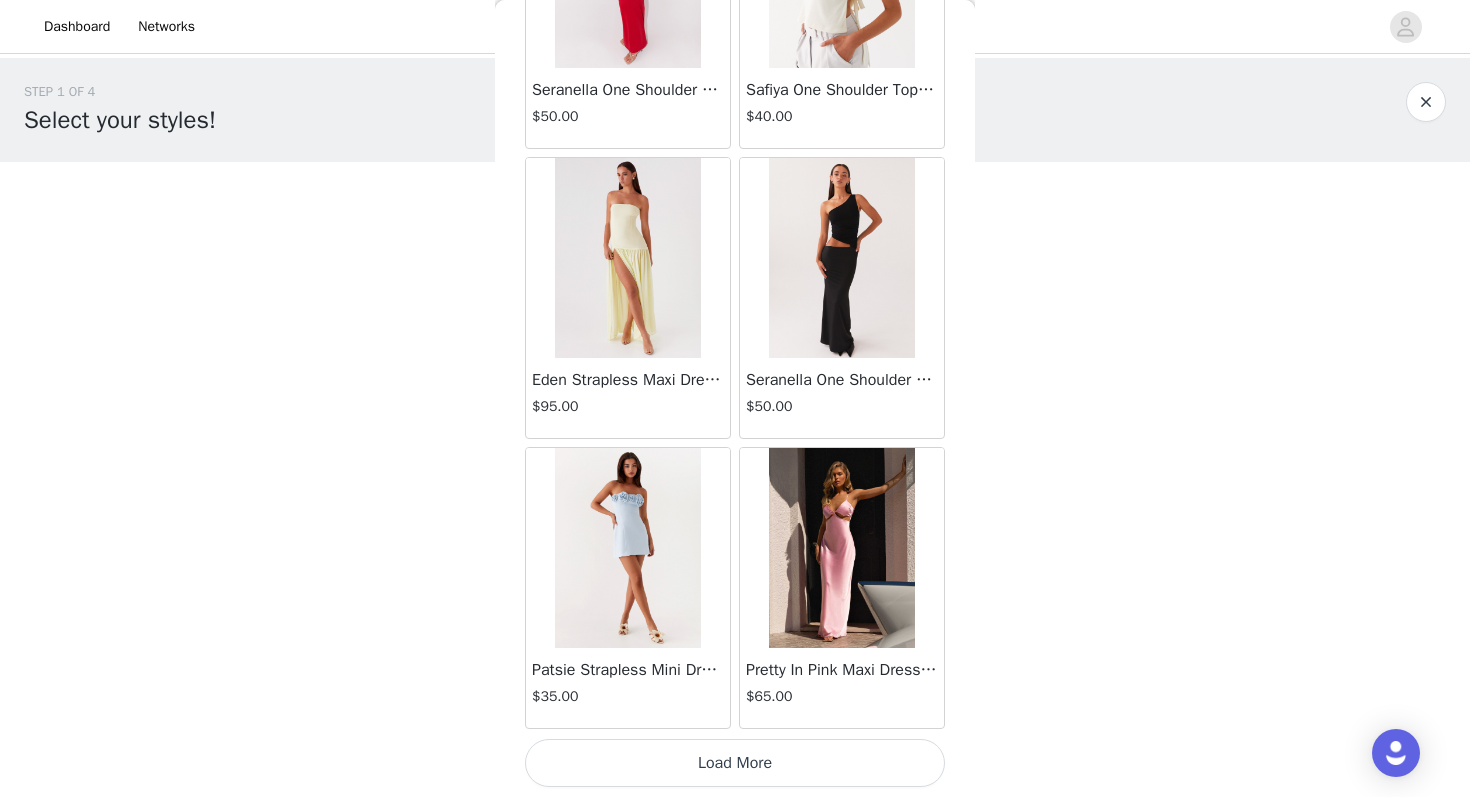 click on "Load More" at bounding box center [735, 763] 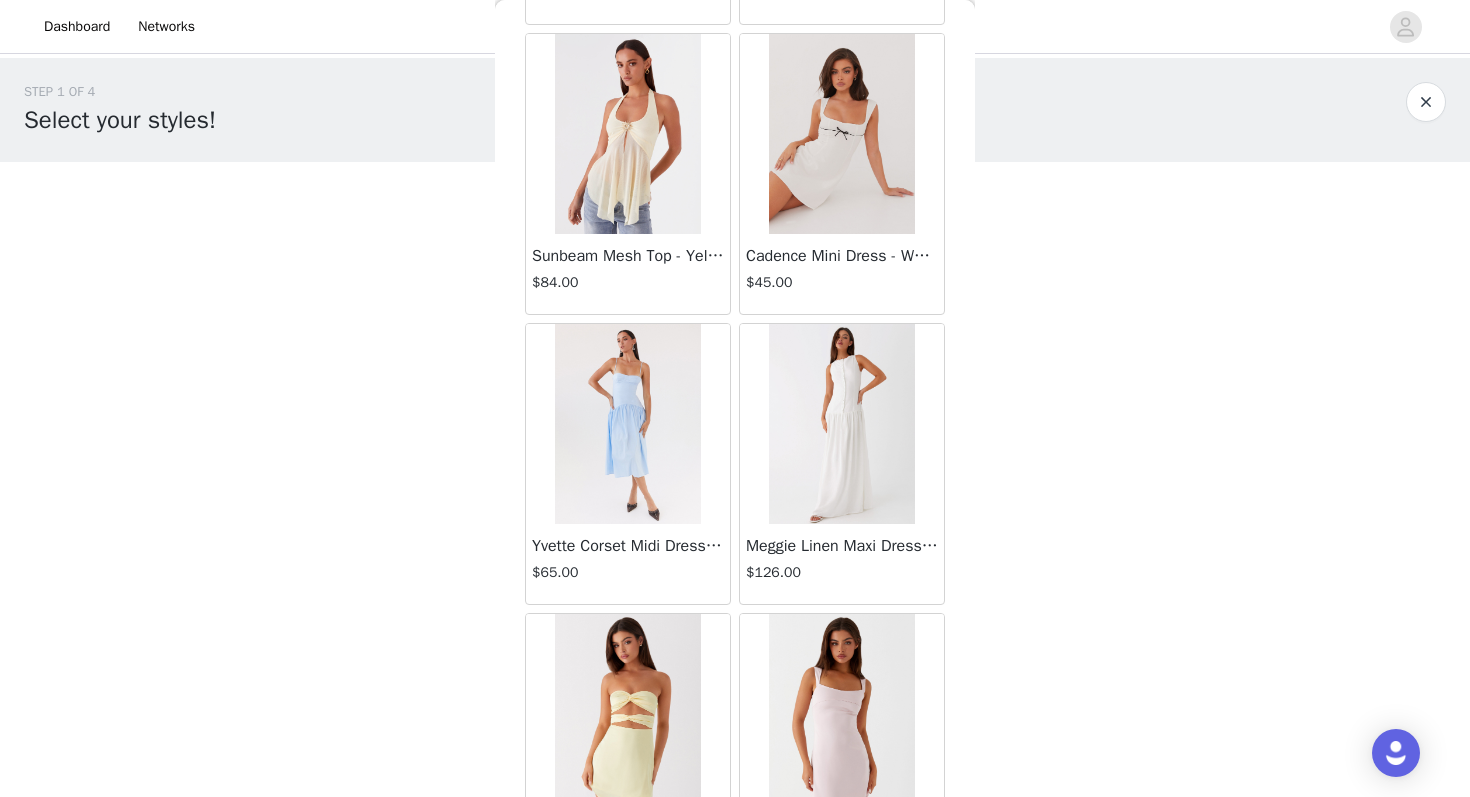 scroll, scrollTop: 8063, scrollLeft: 0, axis: vertical 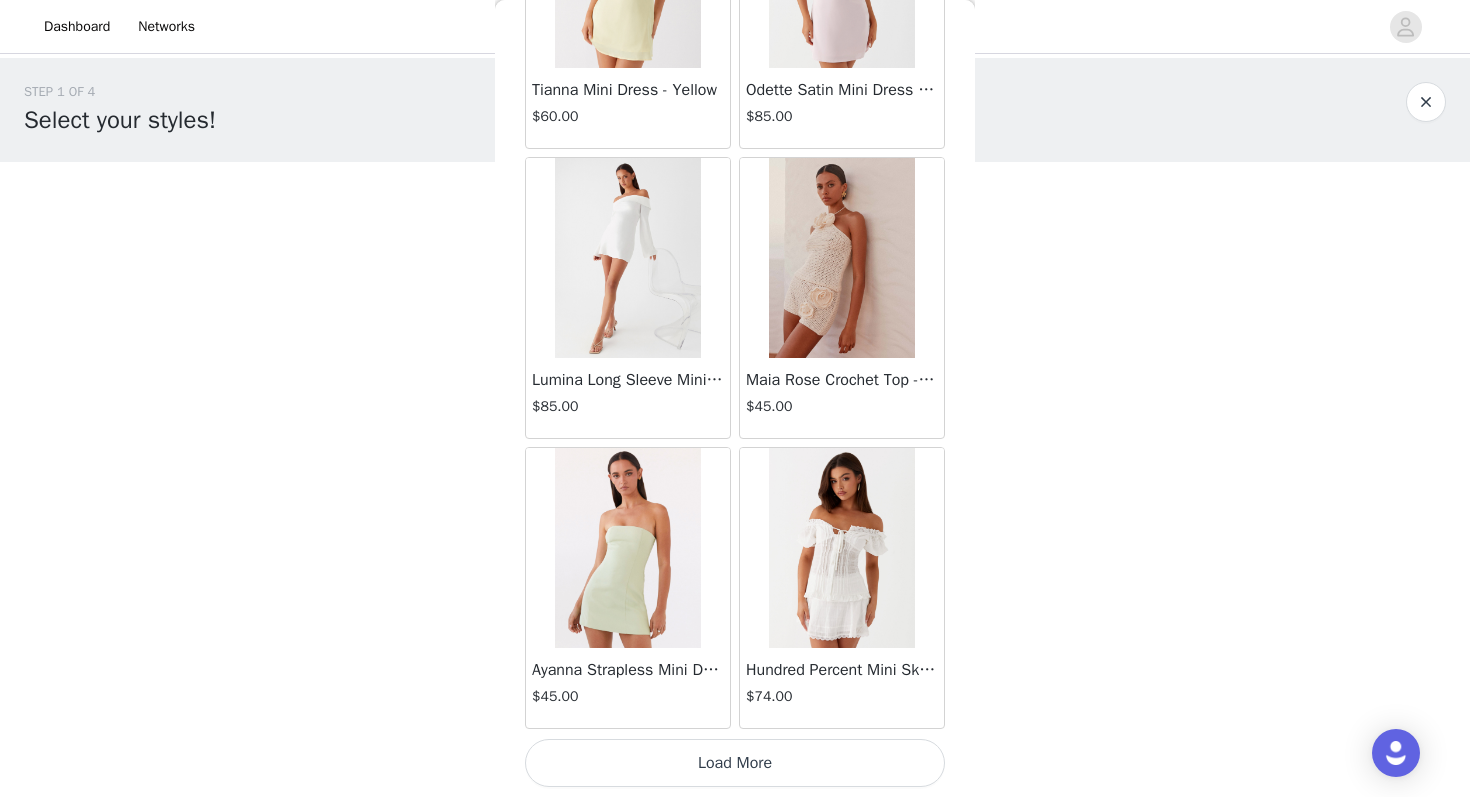 click on "Load More" at bounding box center [735, 763] 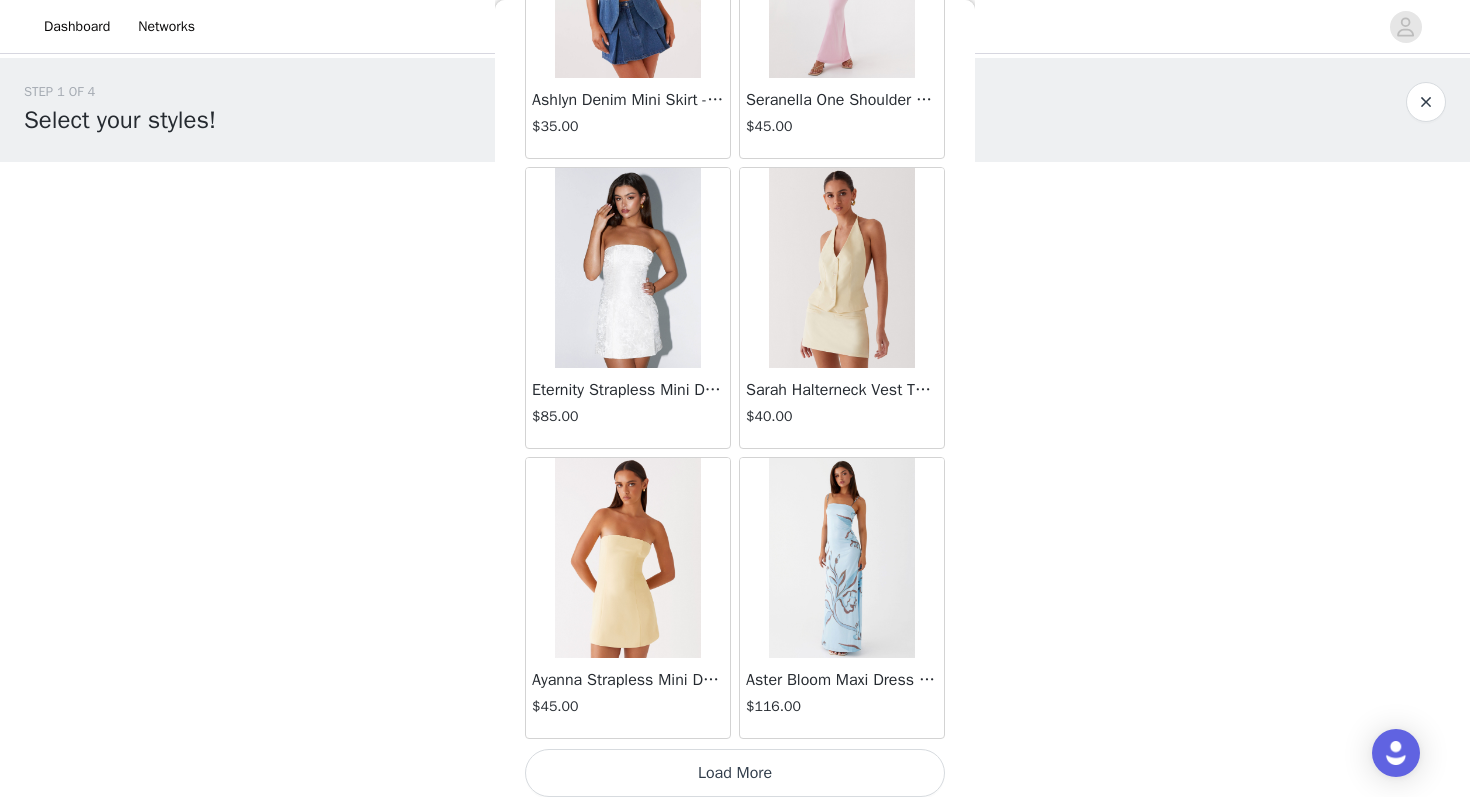 scroll, scrollTop: 10958, scrollLeft: 0, axis: vertical 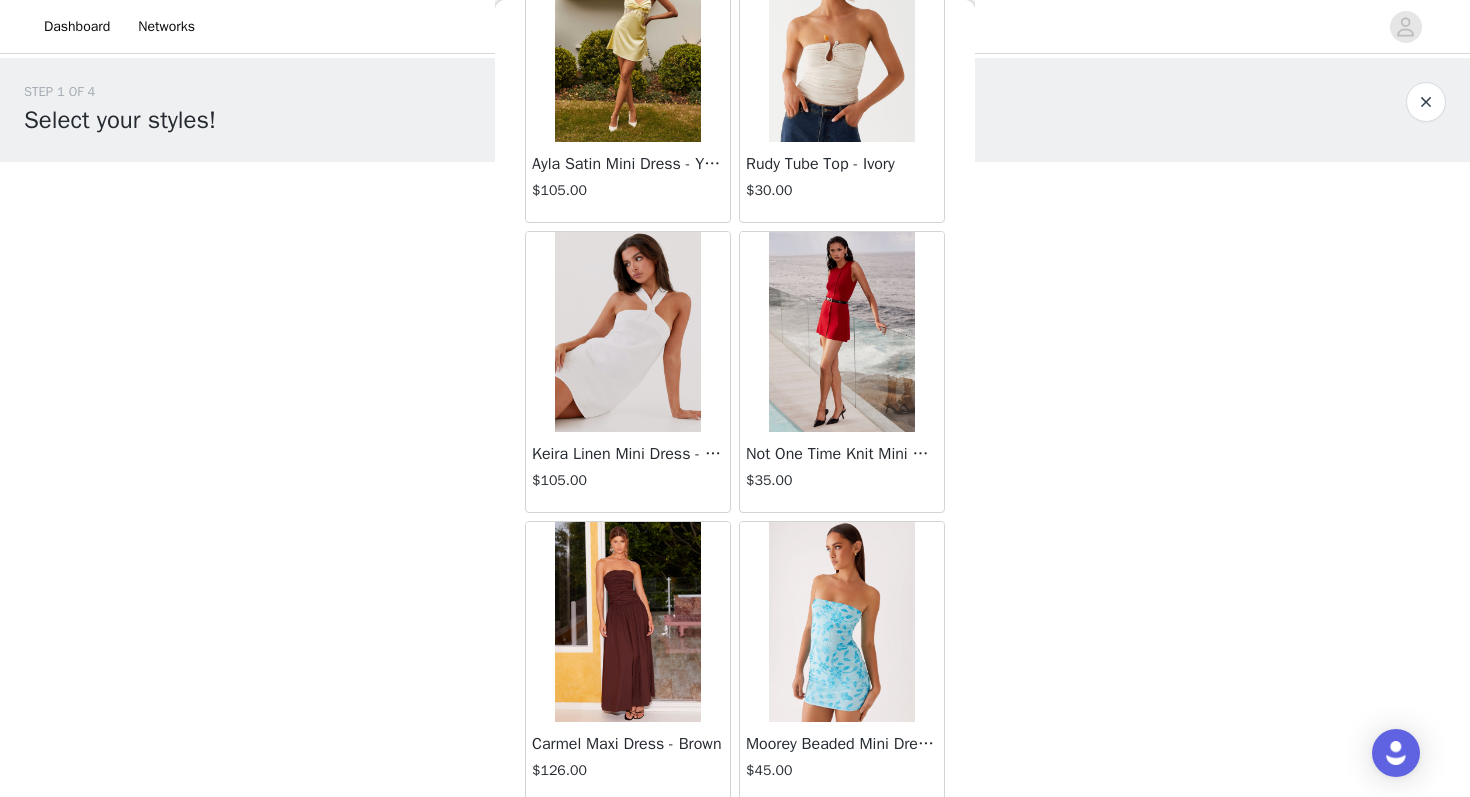 click at bounding box center [627, 332] 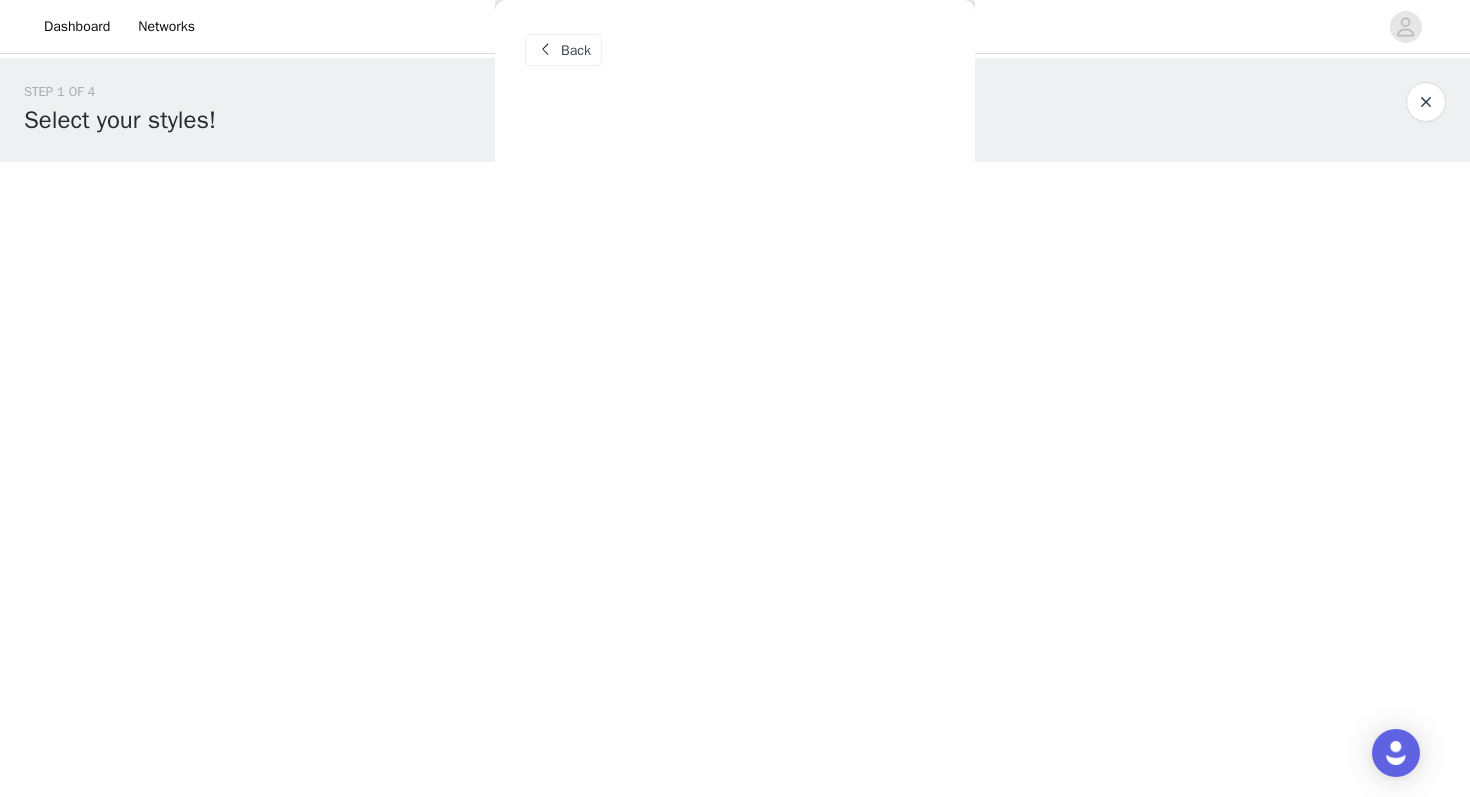 scroll, scrollTop: 0, scrollLeft: 0, axis: both 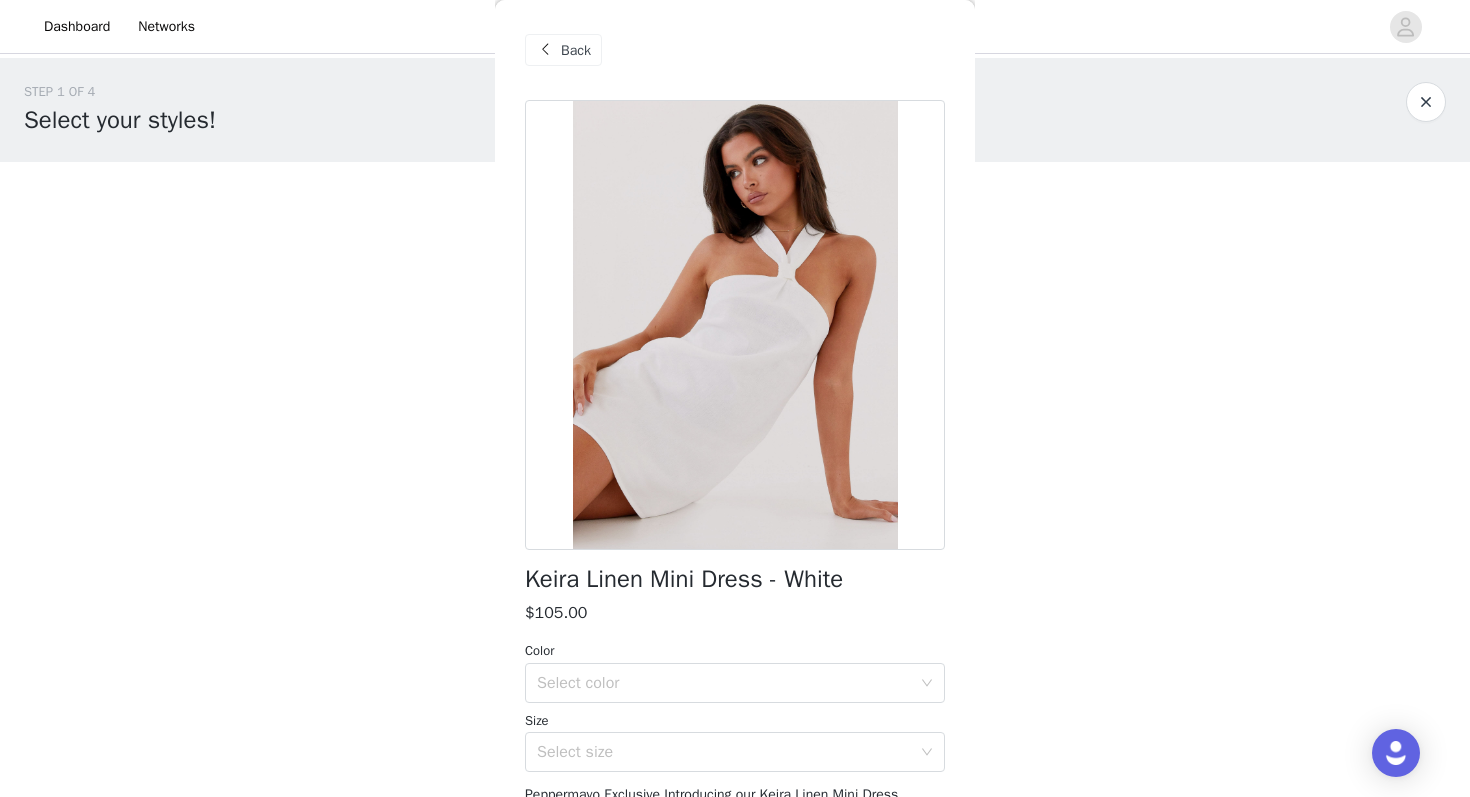 click on "Color   Select color Size   Select size" at bounding box center (735, 706) 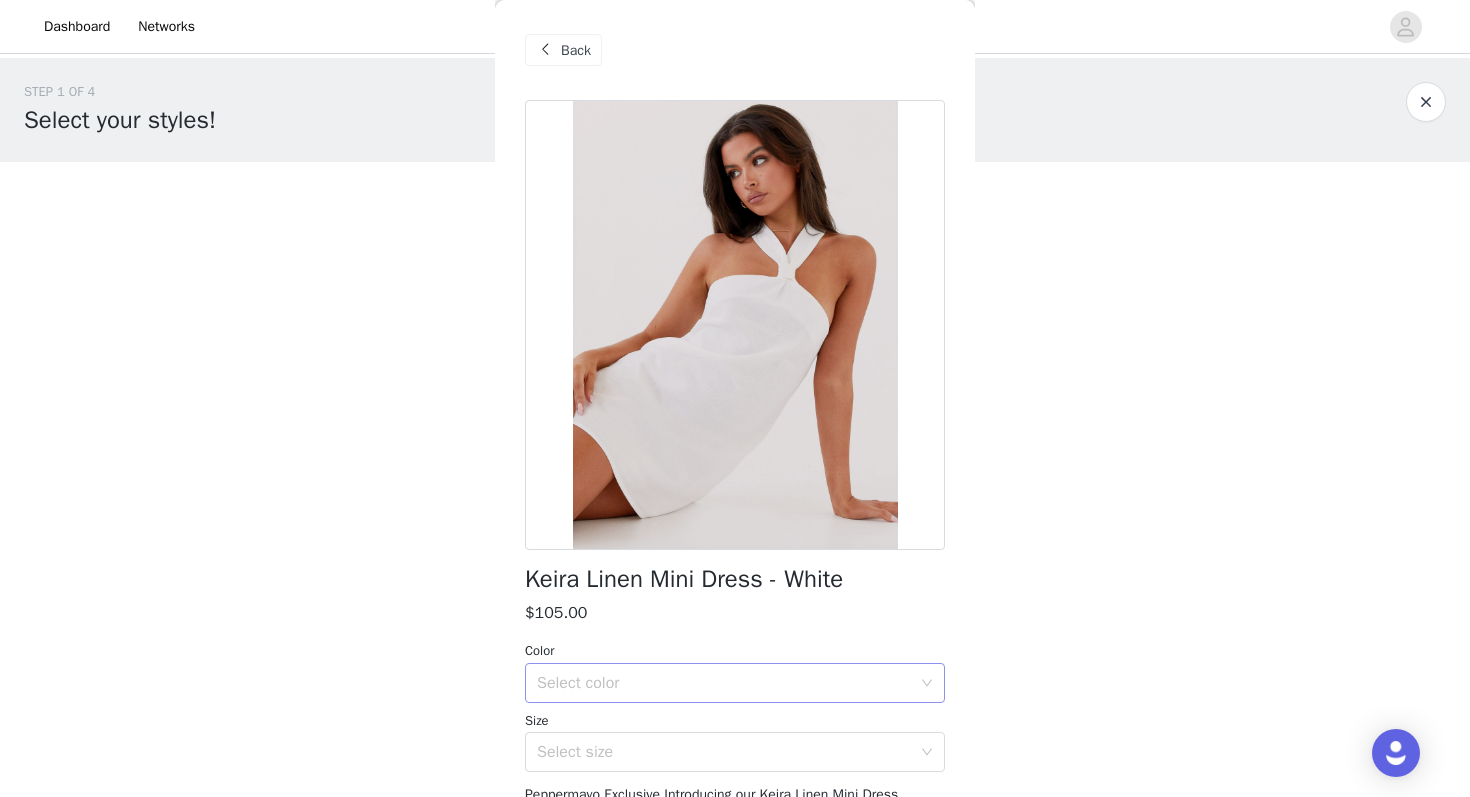 click on "Select color" at bounding box center [724, 683] 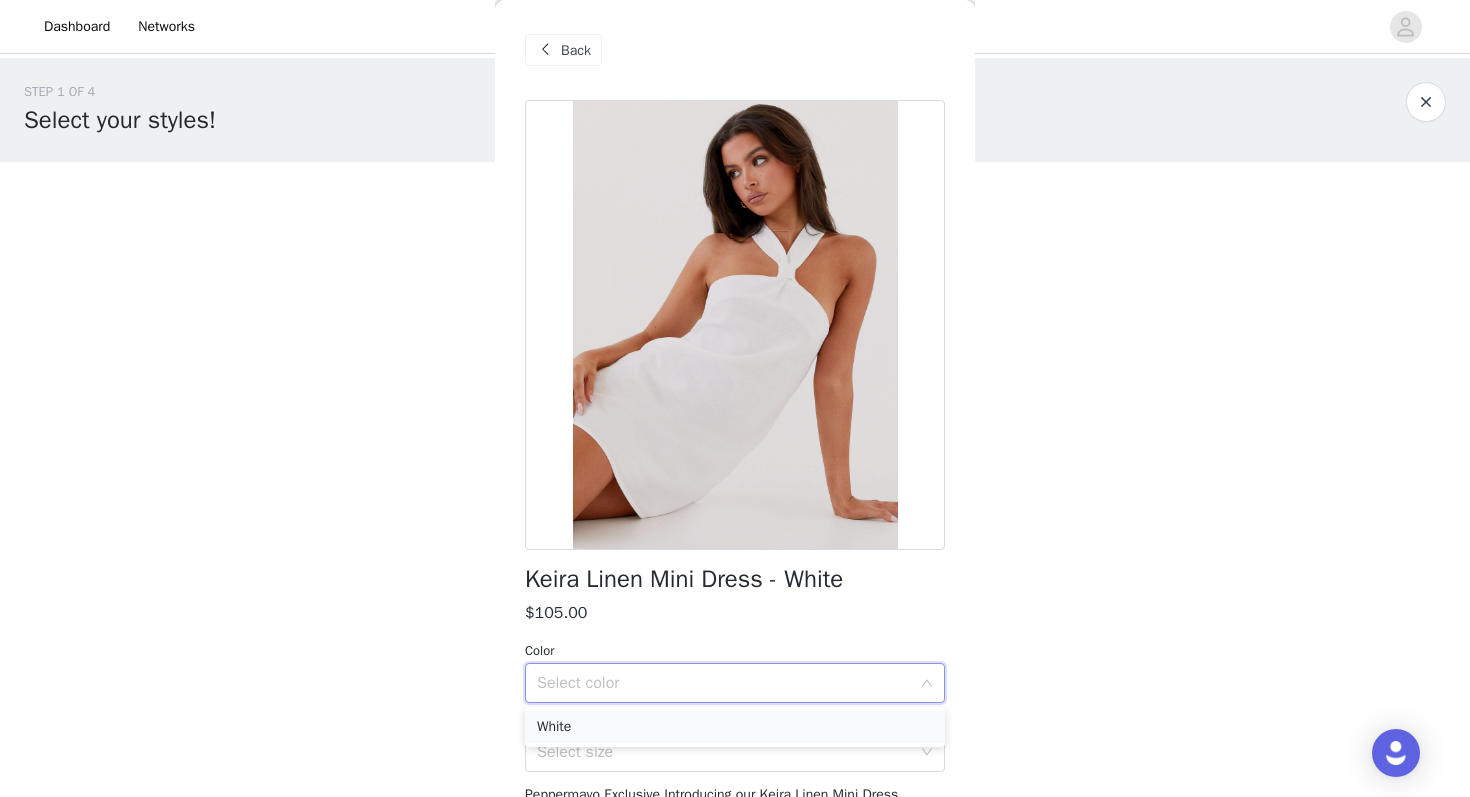 click on "White" at bounding box center (735, 727) 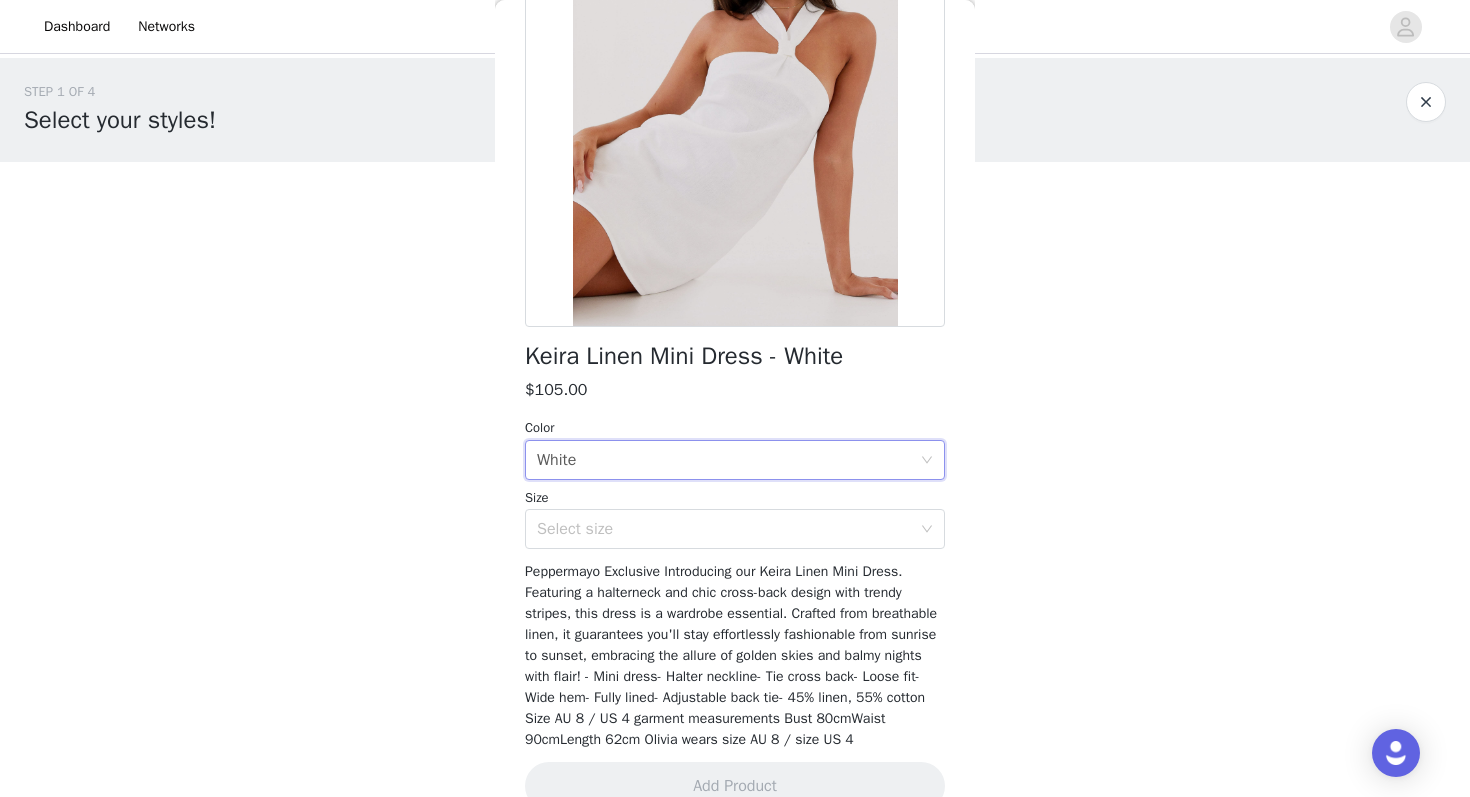 scroll, scrollTop: 225, scrollLeft: 0, axis: vertical 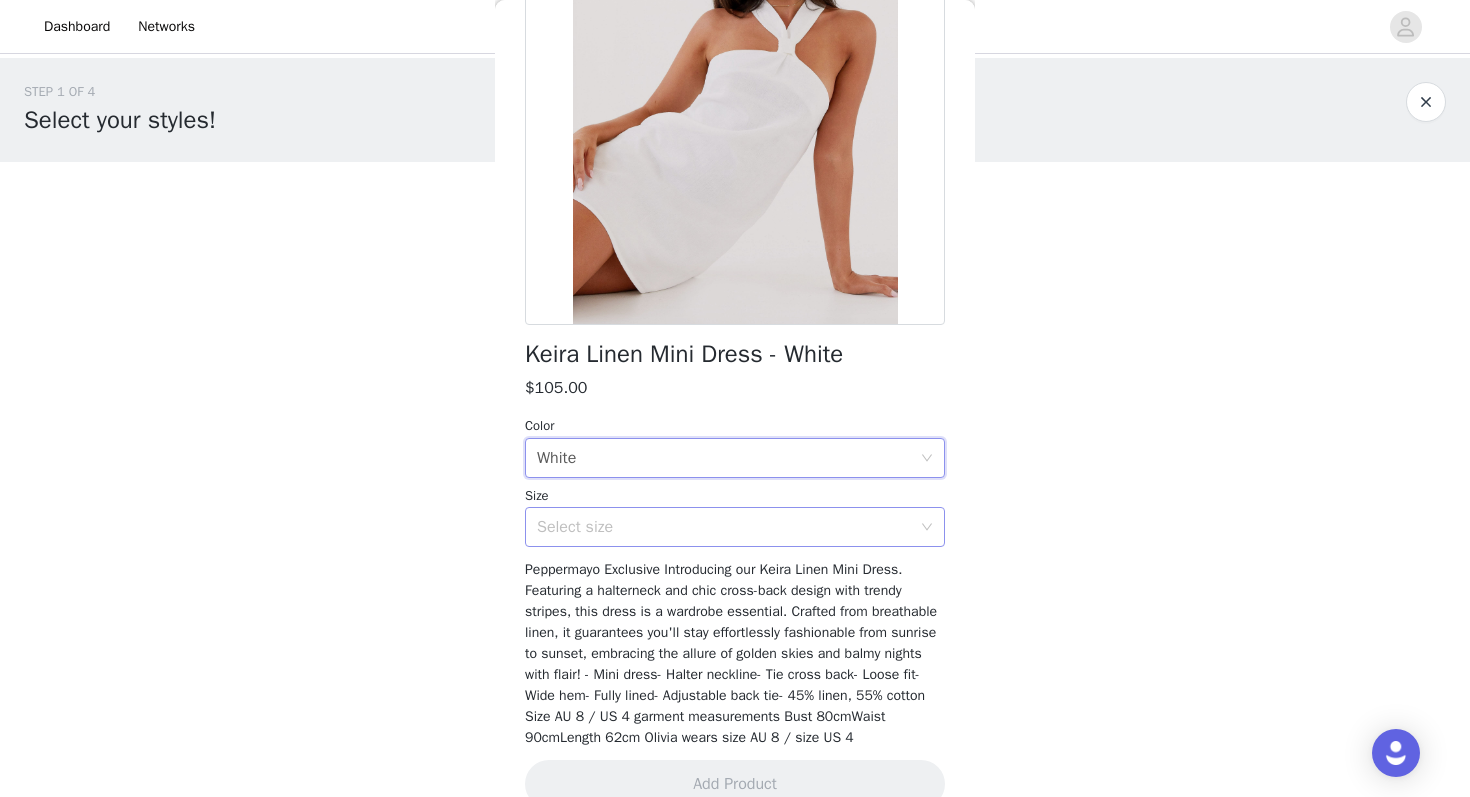 click on "Select size" at bounding box center (724, 527) 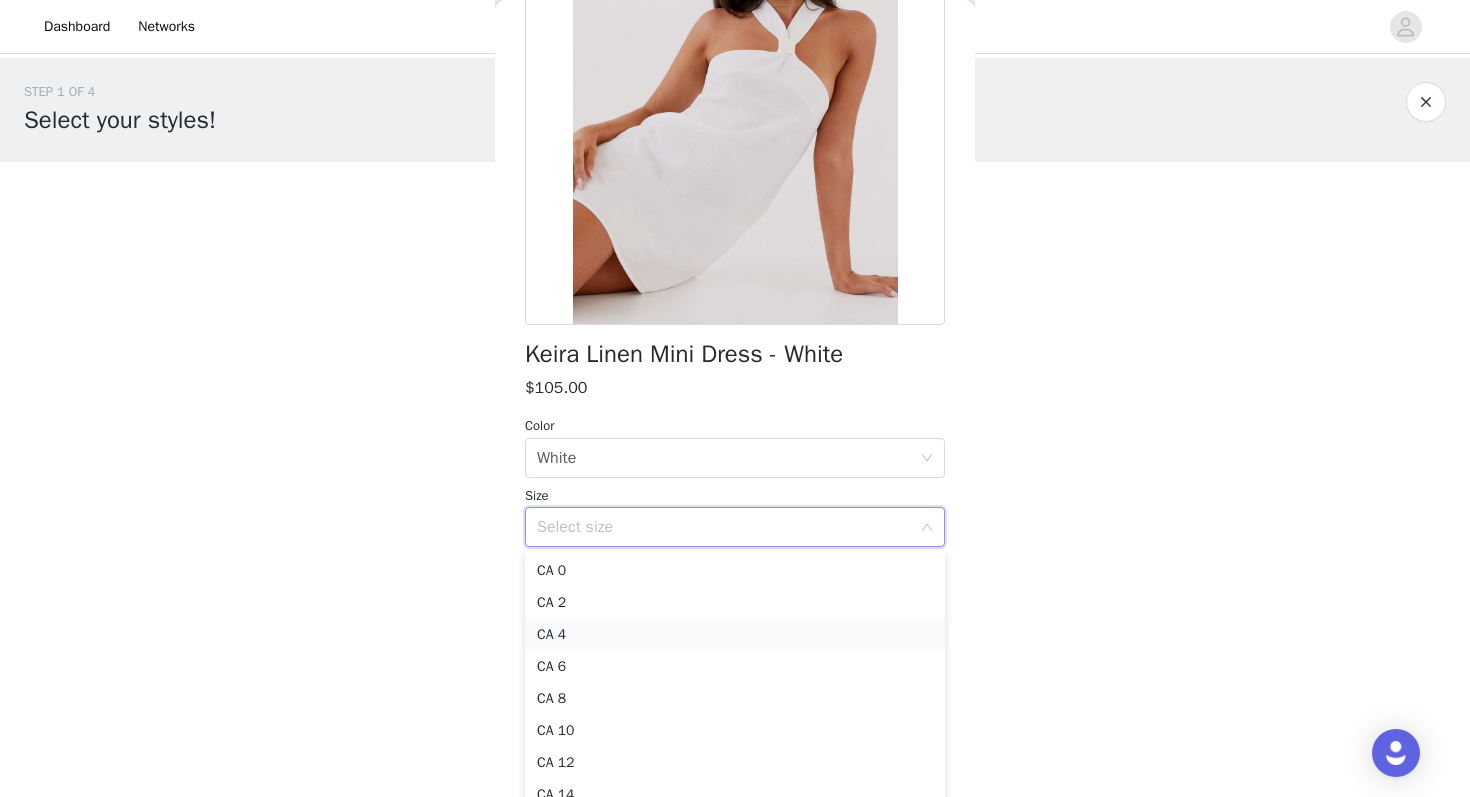 click on "CA 4" at bounding box center (735, 635) 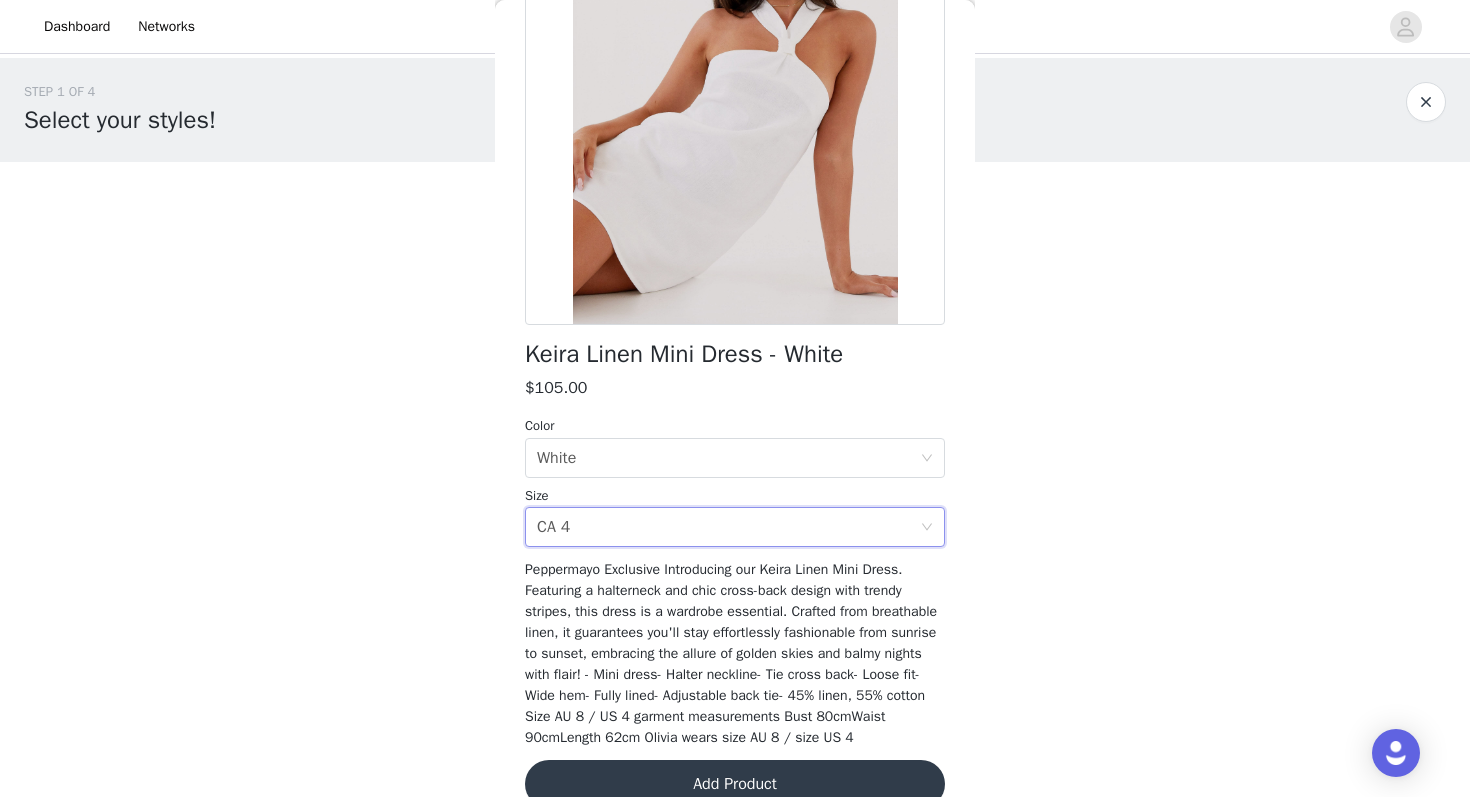 scroll, scrollTop: 260, scrollLeft: 0, axis: vertical 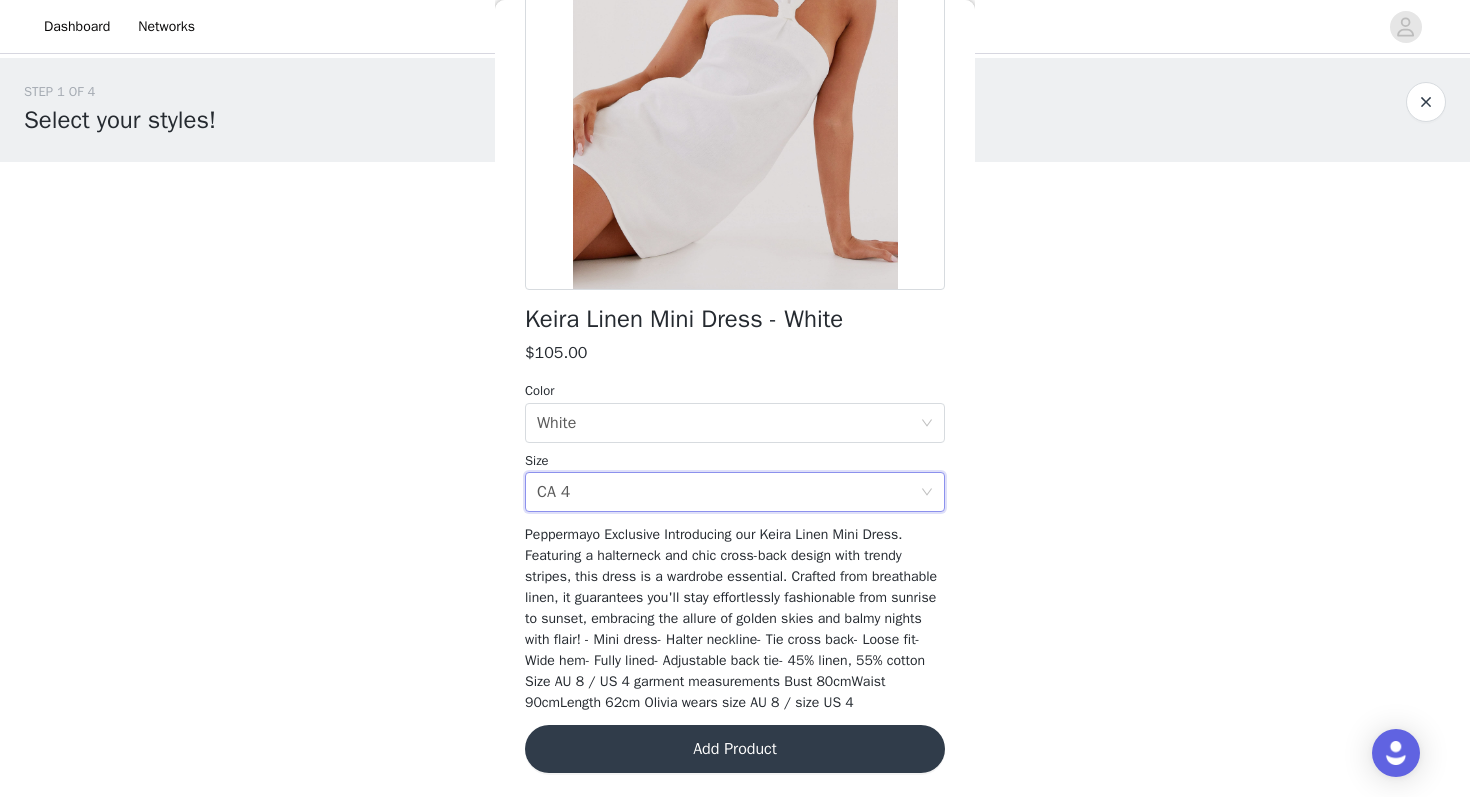click on "Add Product" at bounding box center [735, 749] 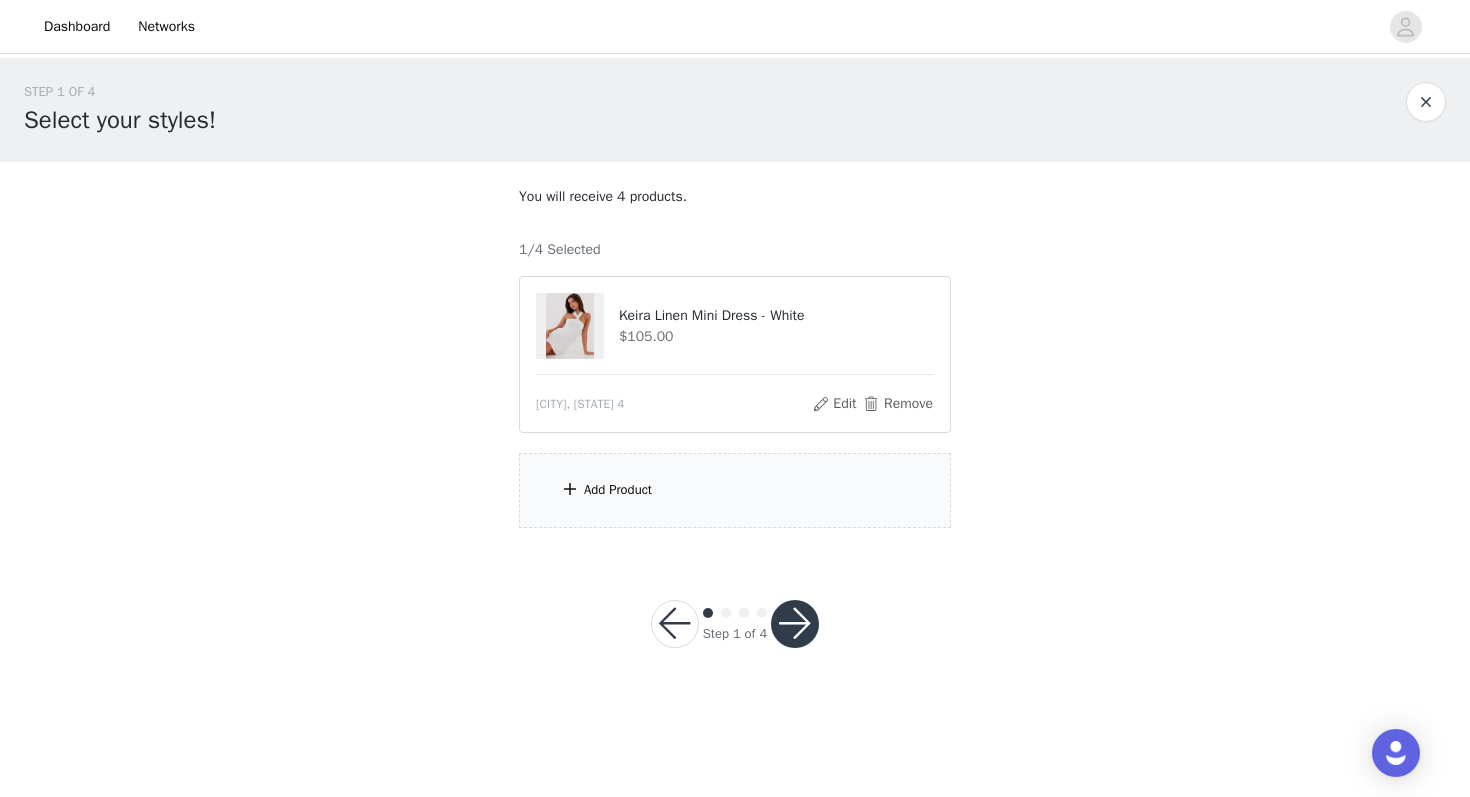 click on "Add Product" at bounding box center (735, 490) 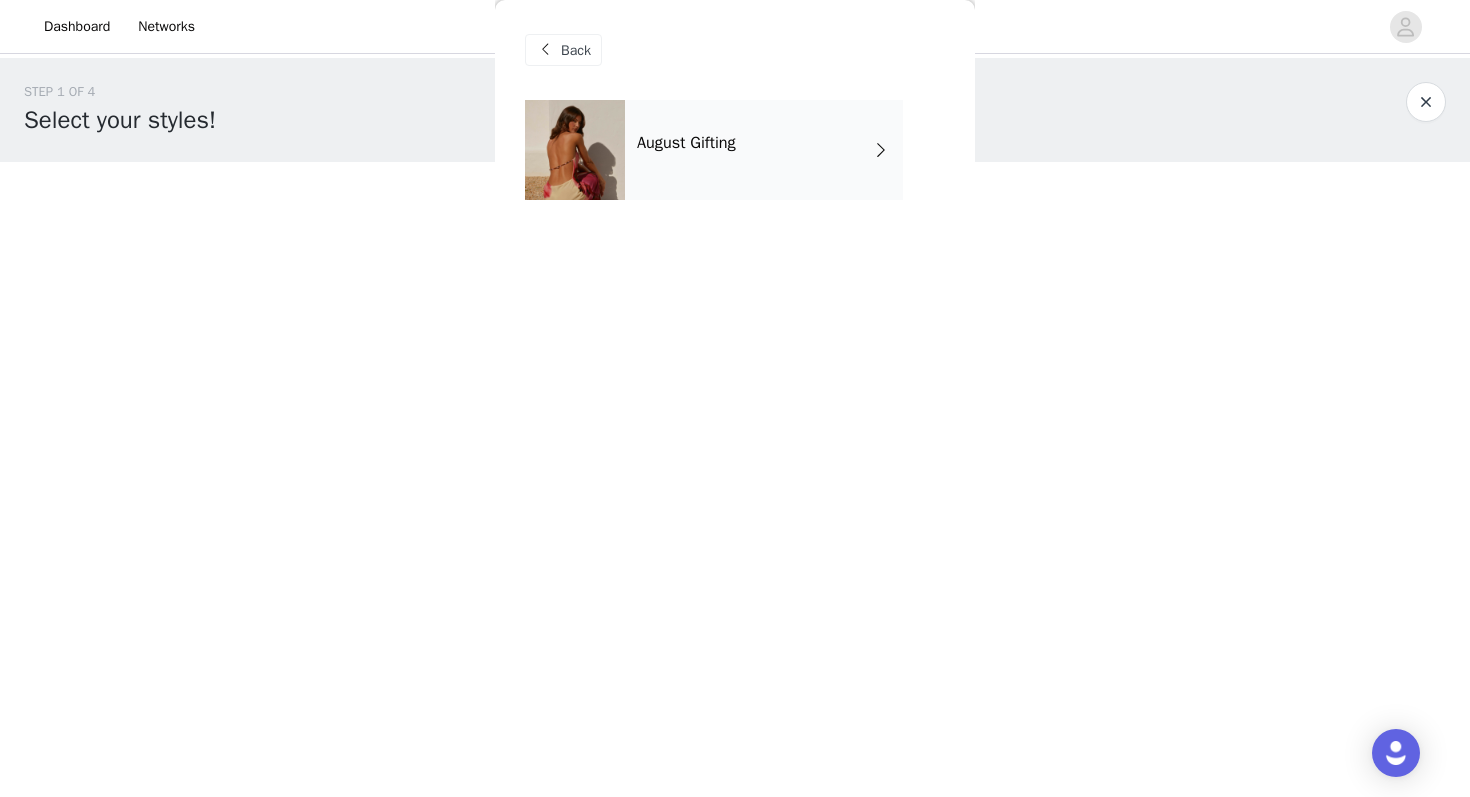 click on "August Gifting" at bounding box center [764, 150] 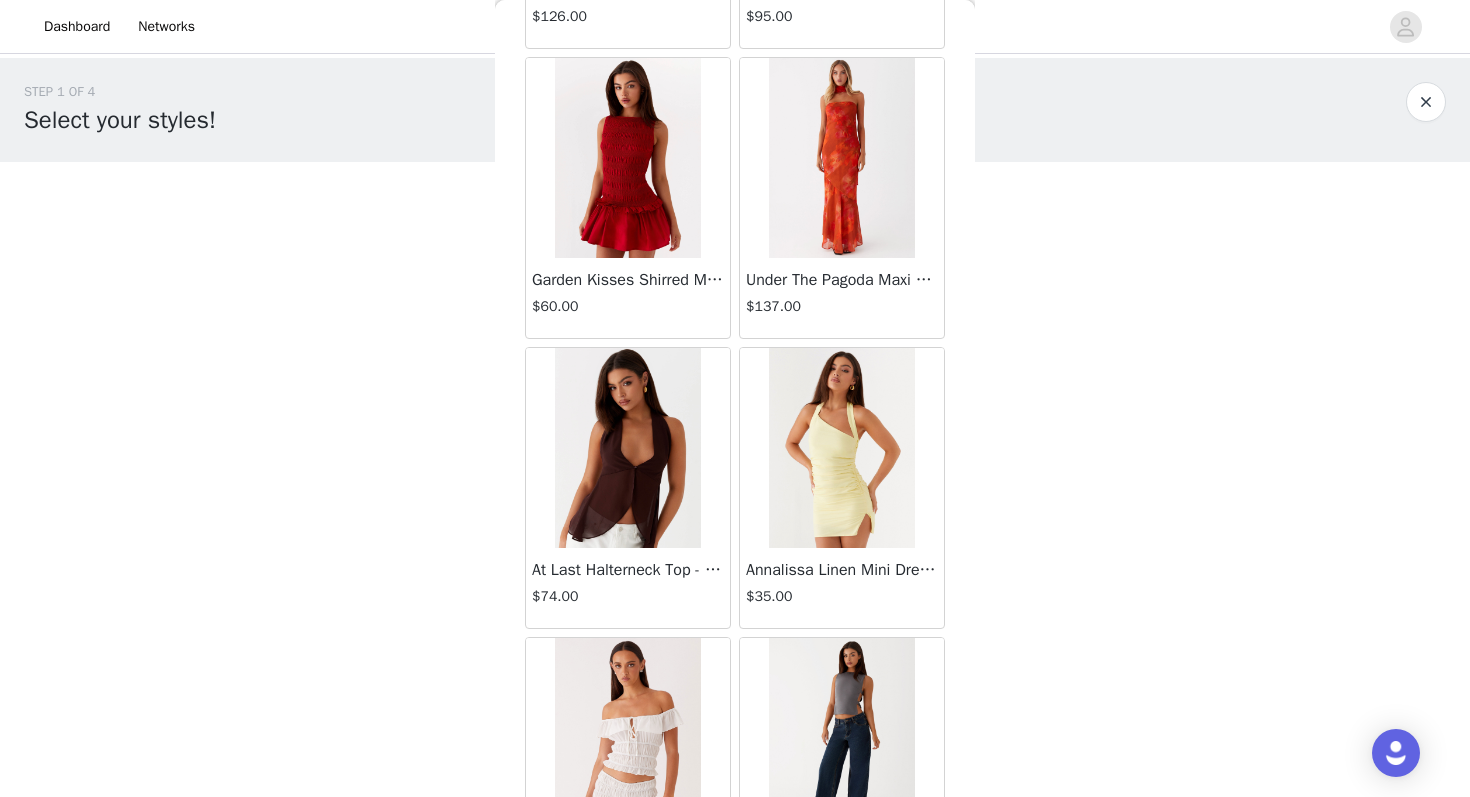 scroll, scrollTop: 2263, scrollLeft: 0, axis: vertical 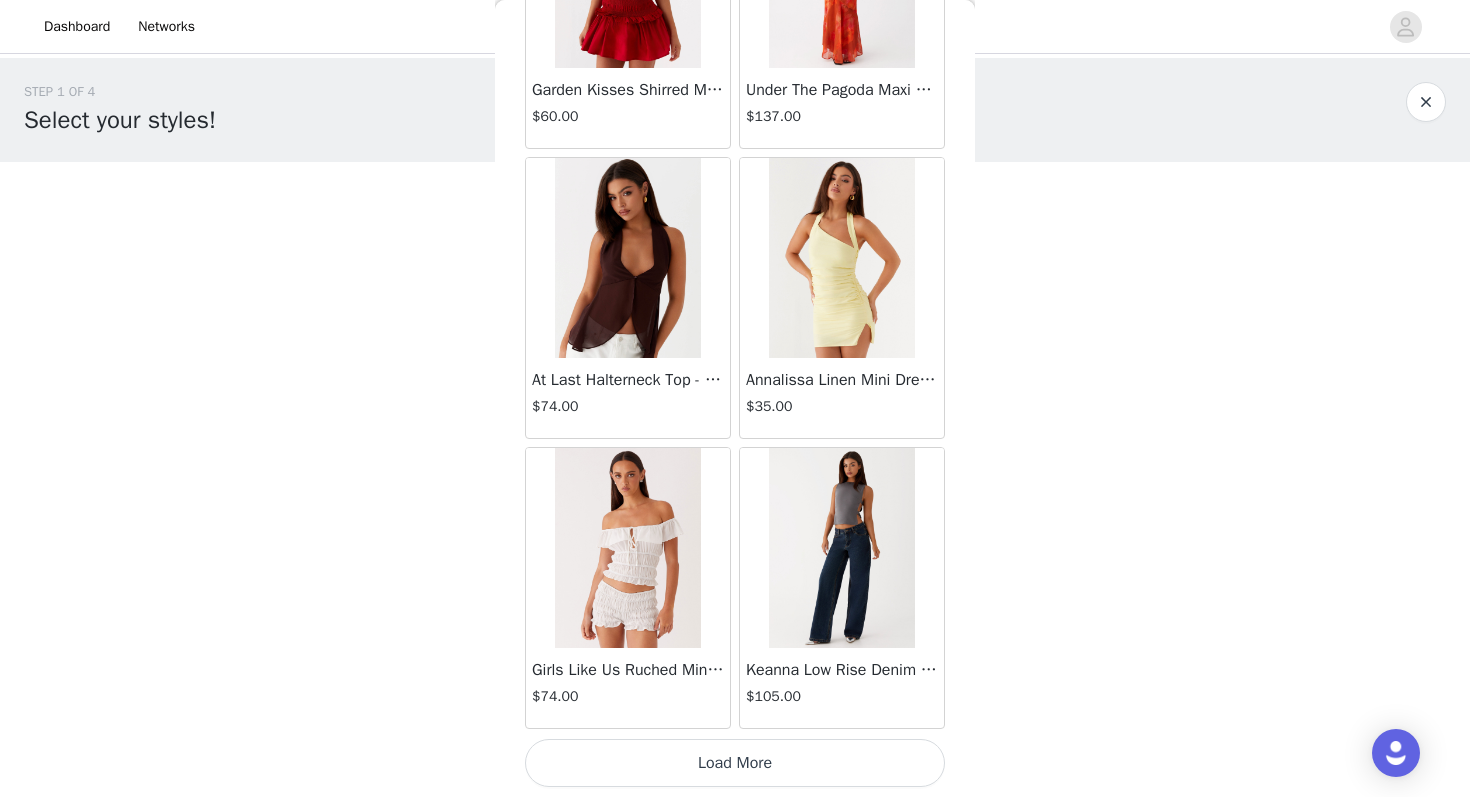 click on "Load More" at bounding box center (735, 763) 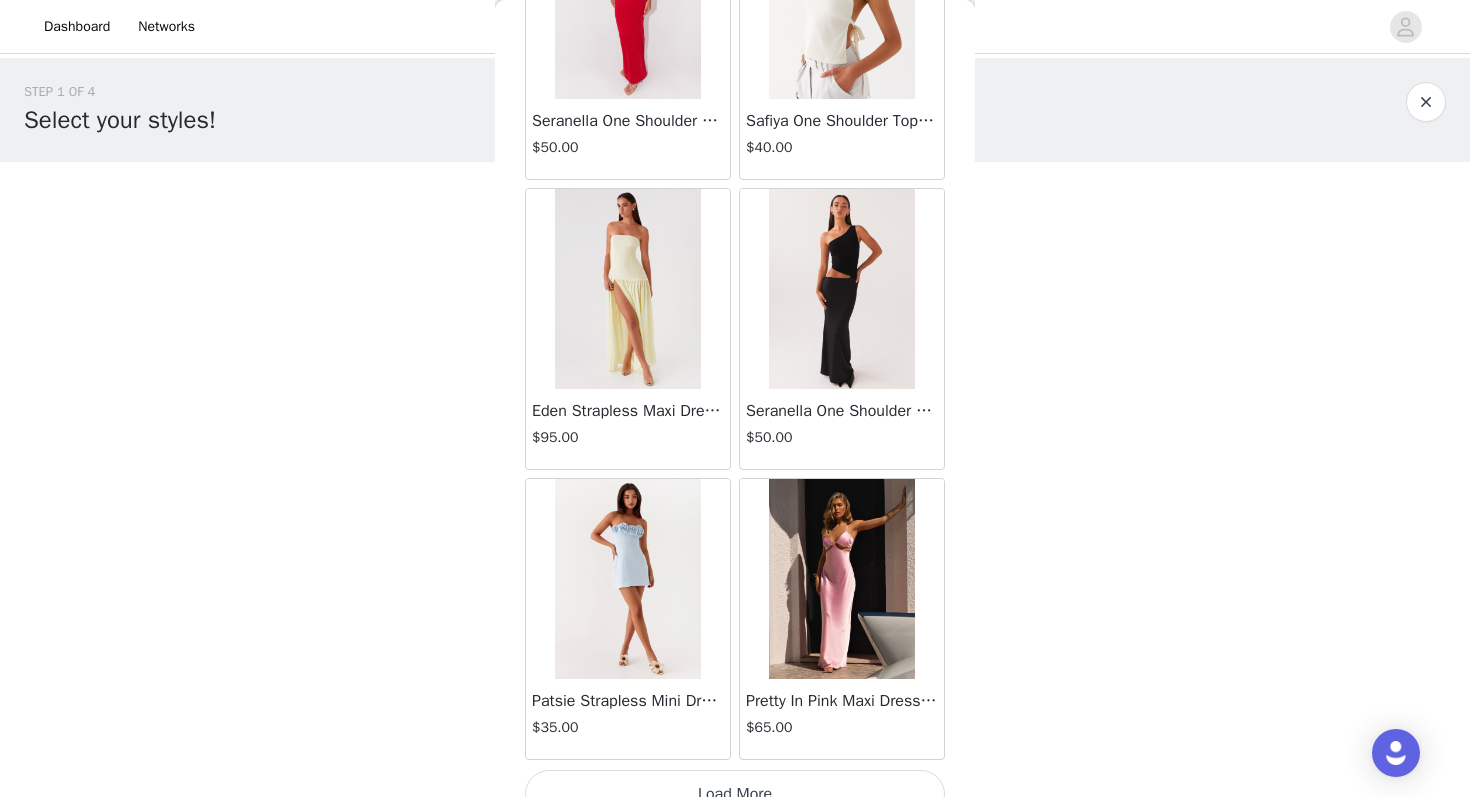 scroll, scrollTop: 5163, scrollLeft: 0, axis: vertical 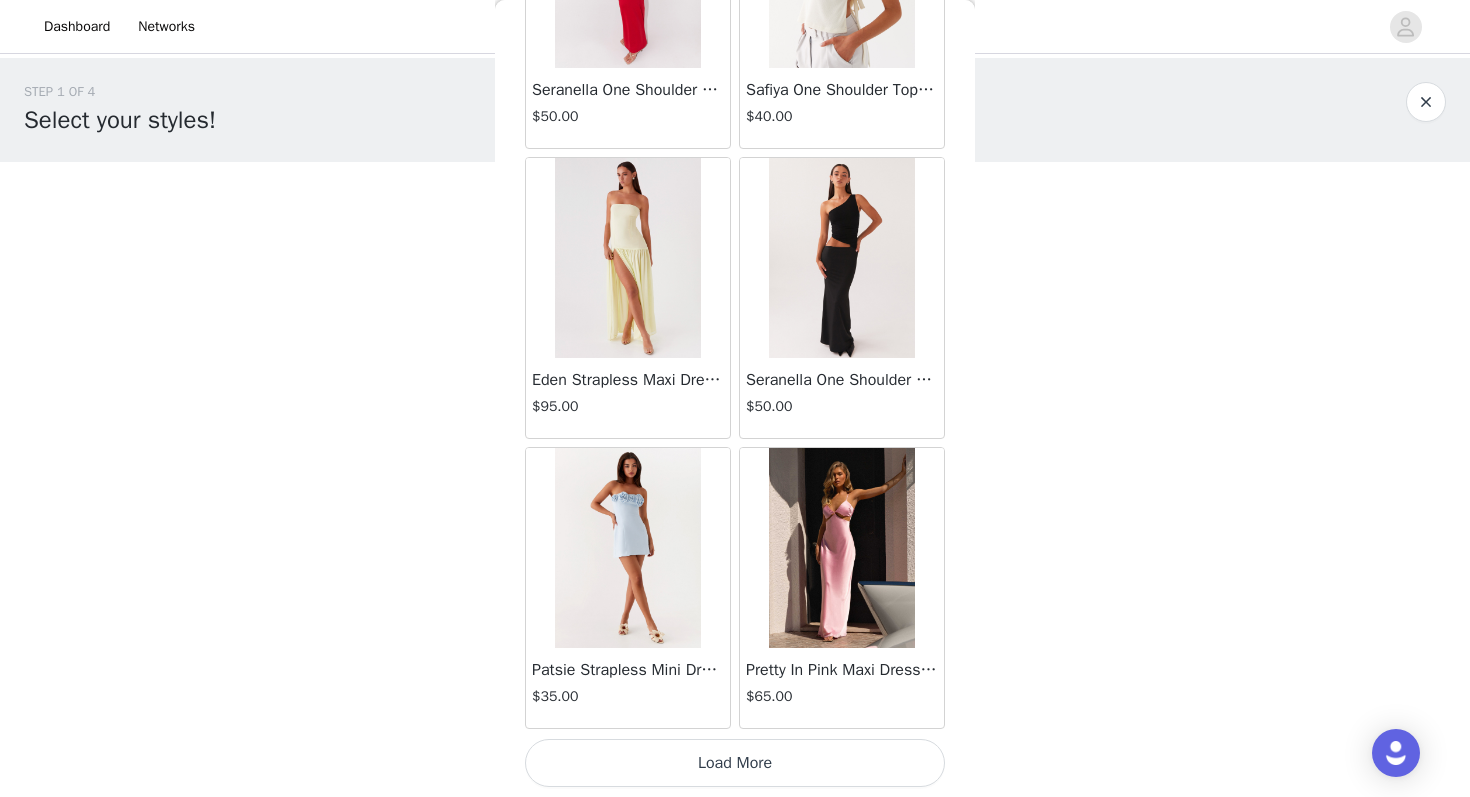 click on "Load More" at bounding box center [735, 763] 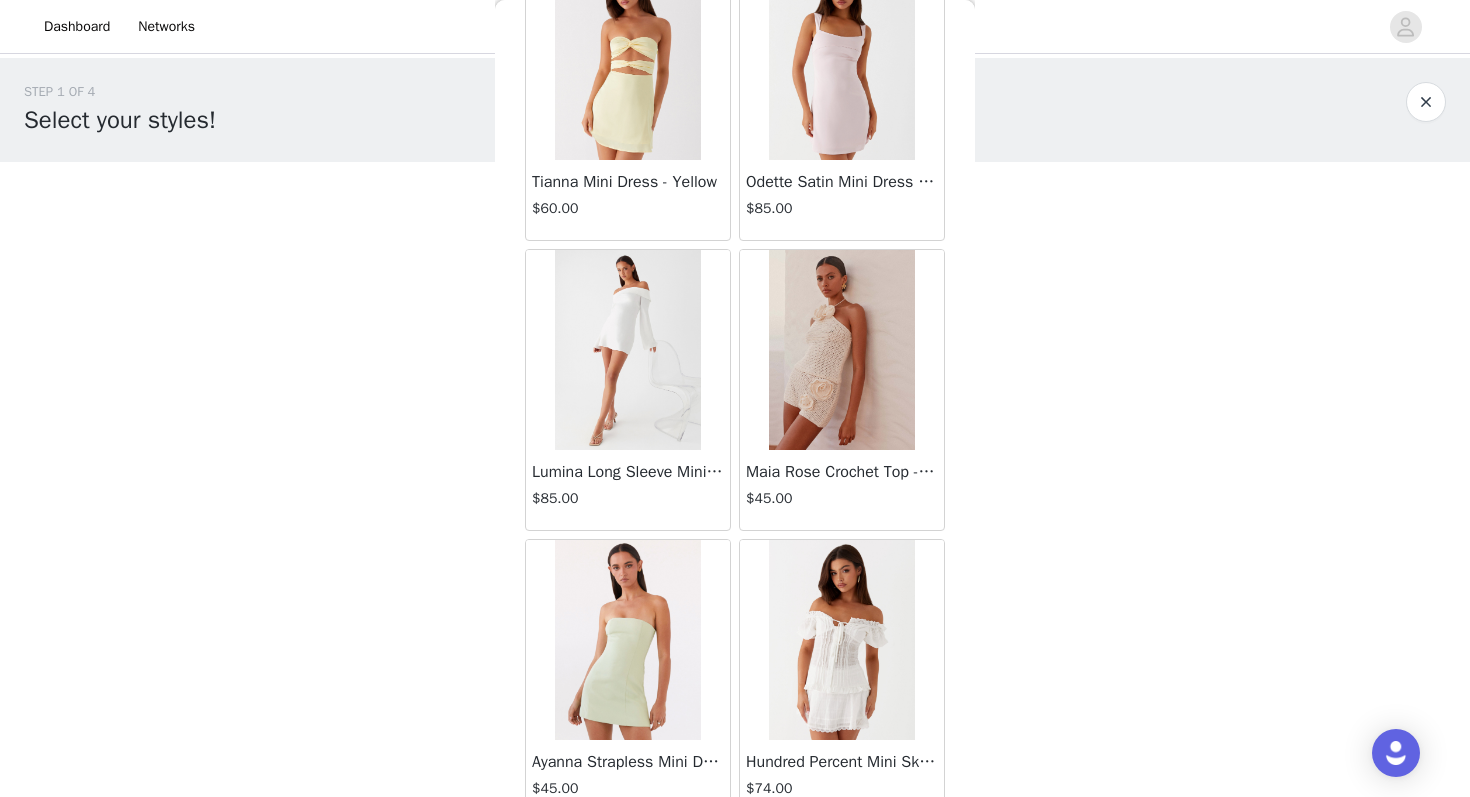 scroll, scrollTop: 8063, scrollLeft: 0, axis: vertical 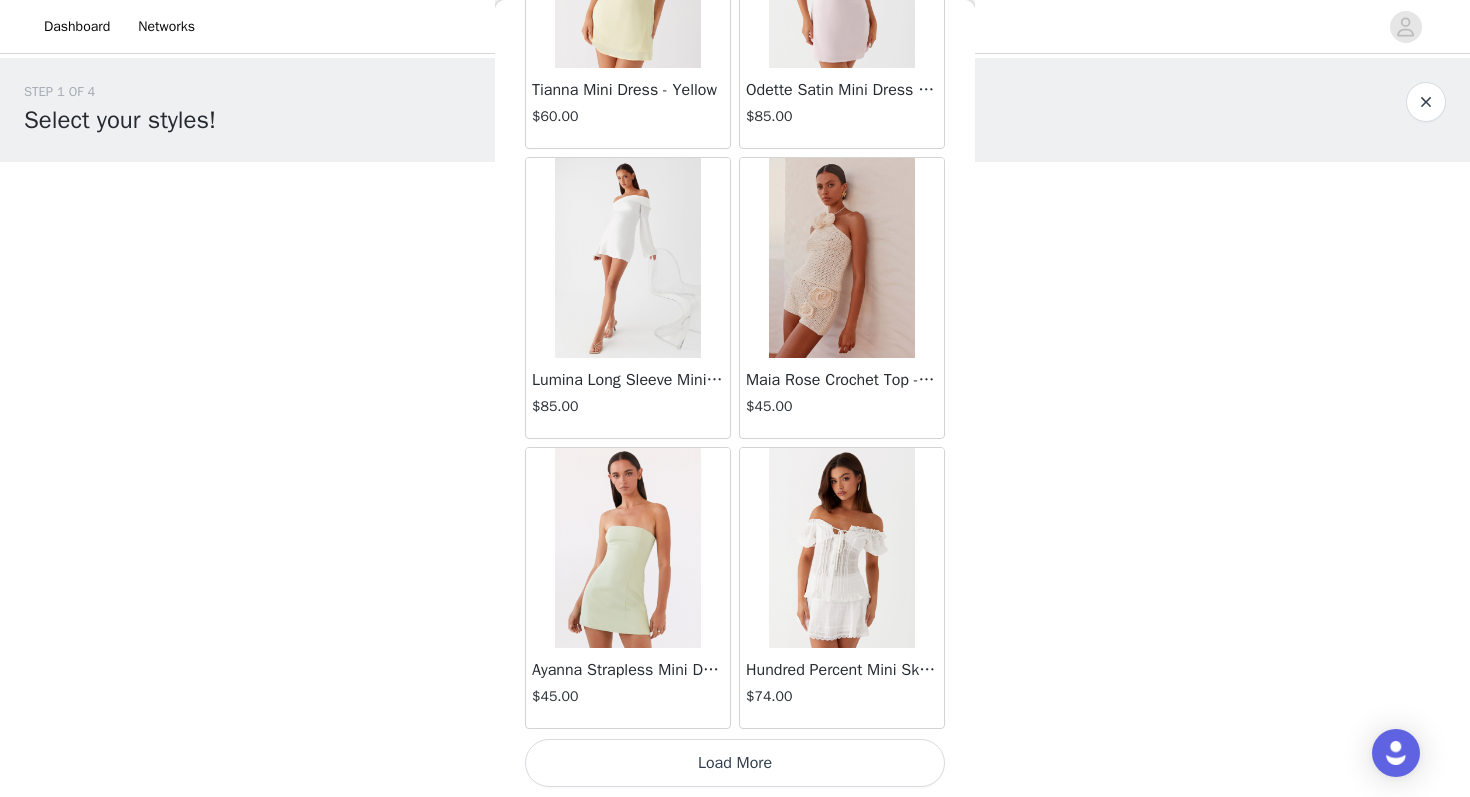 click on "Load More" at bounding box center [735, 763] 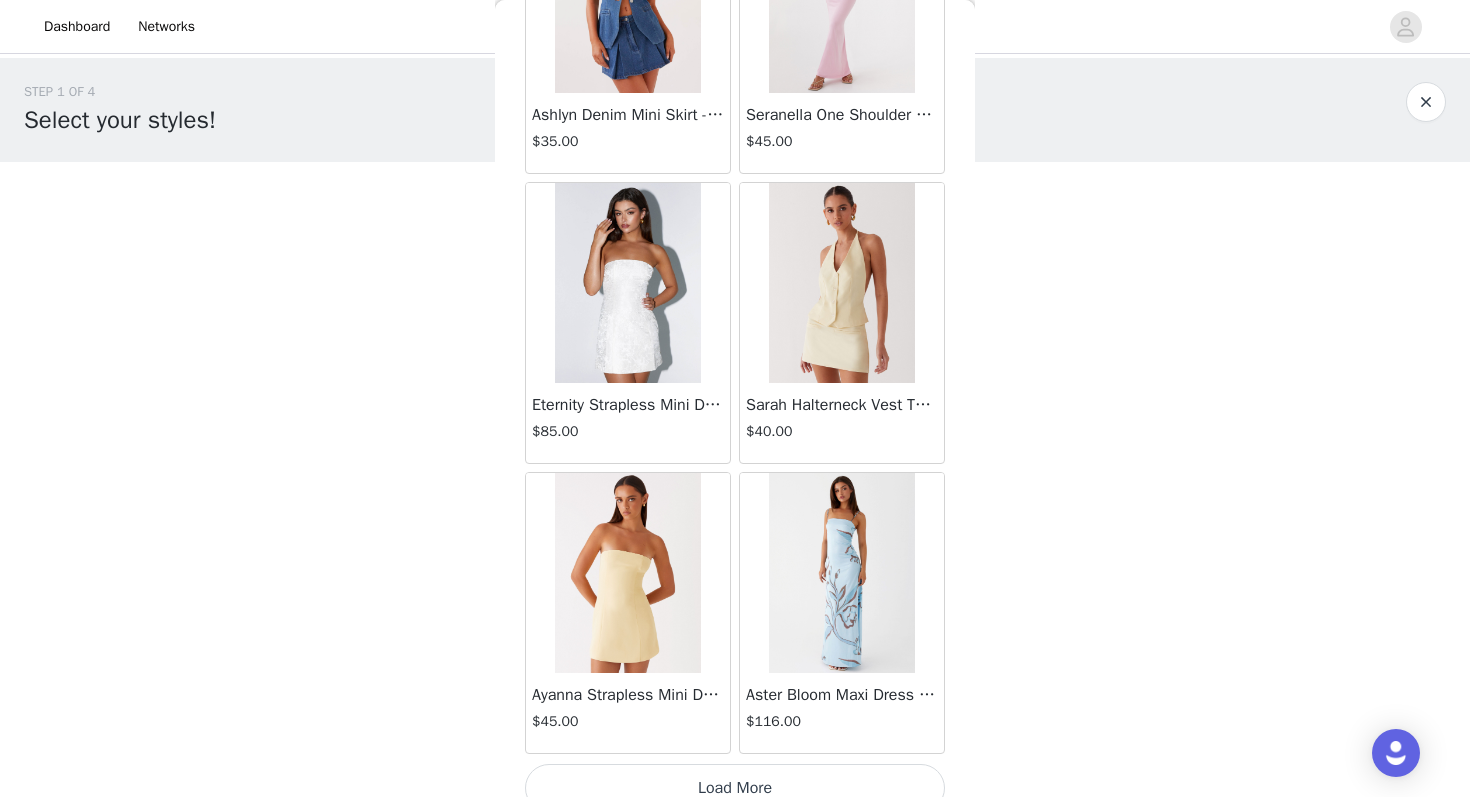 scroll, scrollTop: 10963, scrollLeft: 0, axis: vertical 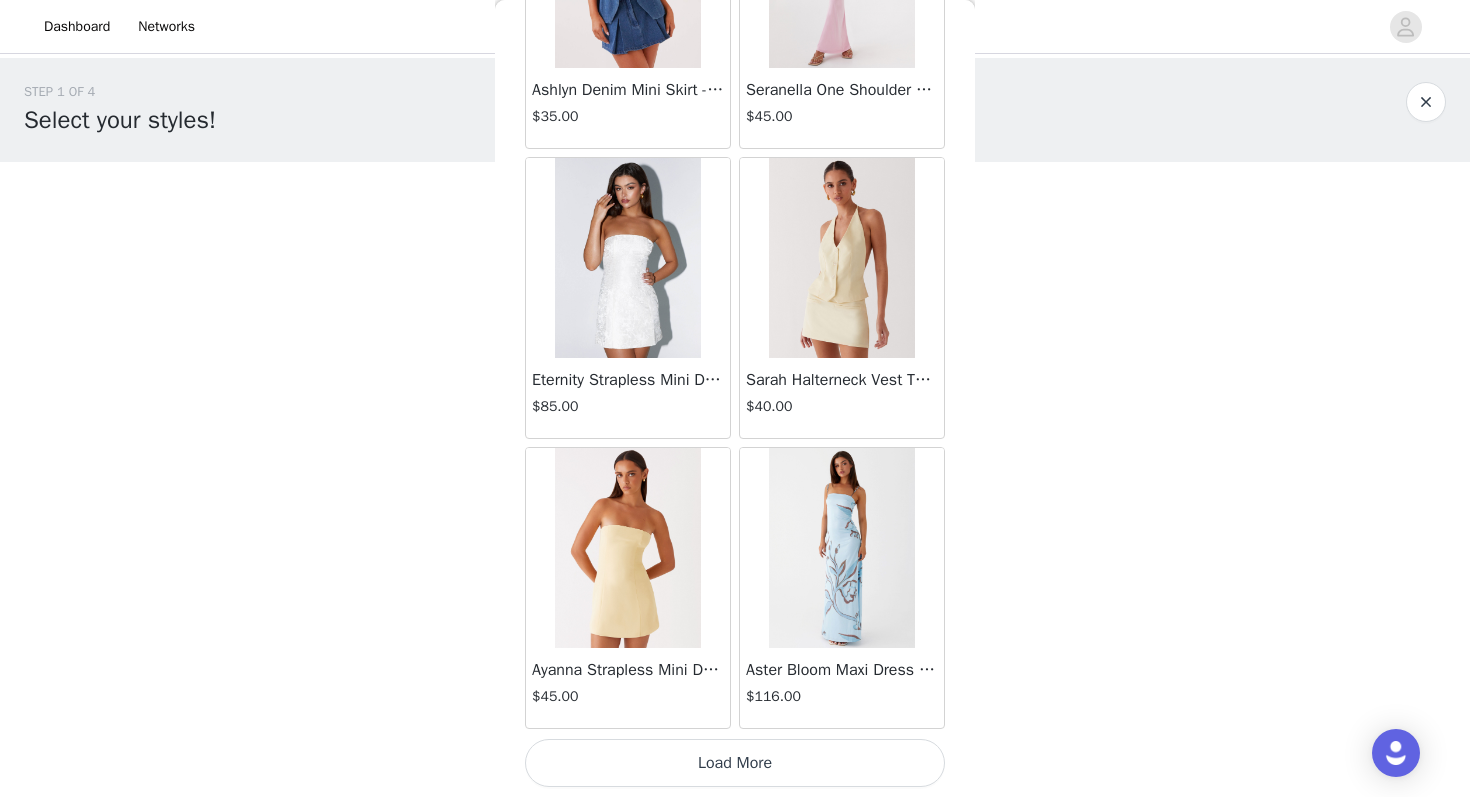 click on "Aullie Mini Dress - White   $60.00       Mira Halter Neck Mini Dress - Black   $85.00       Heavy Hearted Mini Dress - Yellow   $85.00       Hundred Percent Puff Sleeve Top - White   $105.00       Love Seeker Corset Mini Dress - Red   $45.00       Cherish You Buckle Top - Red   $30.00       Ayla Satin Mini Dress - Yellow   $105.00       Rudy Tube Top - Ivory   $30.00       Keira Linen Mini Dress - White   $105.00       Not One Time Knit Mini Dress - Red   $35.00       Carmel Maxi Dress - Brown   $126.00       Moorey Beaded Mini Dress - Blue   $45.00       Solaris Strapless Maxi Dress - Blue Floral   $126.00       Lyrical Maxi Dress - Ivory   $95.00       Garden Kisses Shirred Mini Dress - Red   $60.00       Under The Pagoda Maxi Dress - Amber   $137.00       At Last Halterneck Top - Brown   $74.00       Annalissa Linen Mini Dress - Yellow   $35.00       Girls Like Us Ruched Mini Shorts - White   $74.00       Keanna Low Rise Denim Jeans - Washed Denim   $105.00       Jocelyn Maxi Dress - Sage   $95.00" at bounding box center (735, -5035) 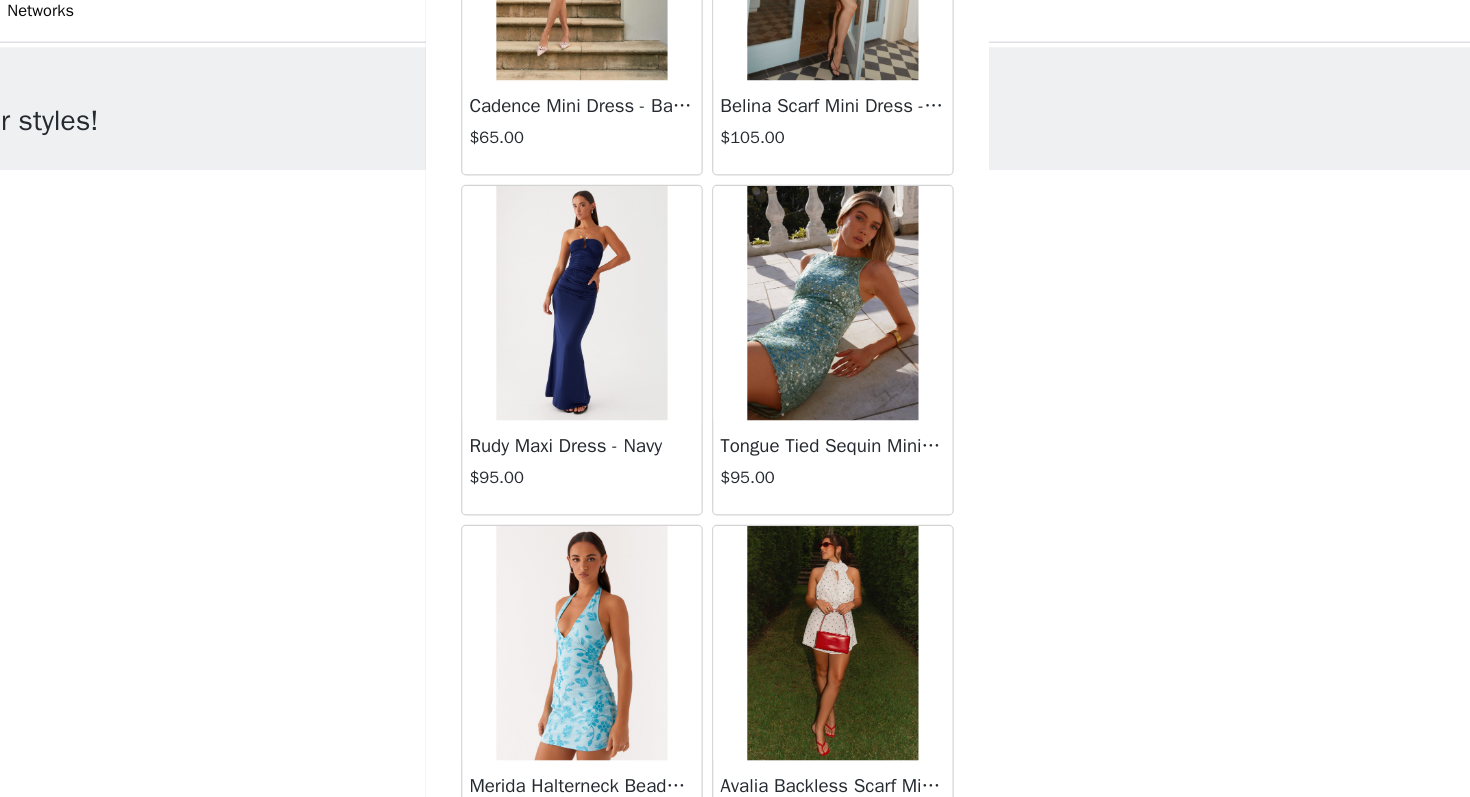 scroll, scrollTop: 13554, scrollLeft: 0, axis: vertical 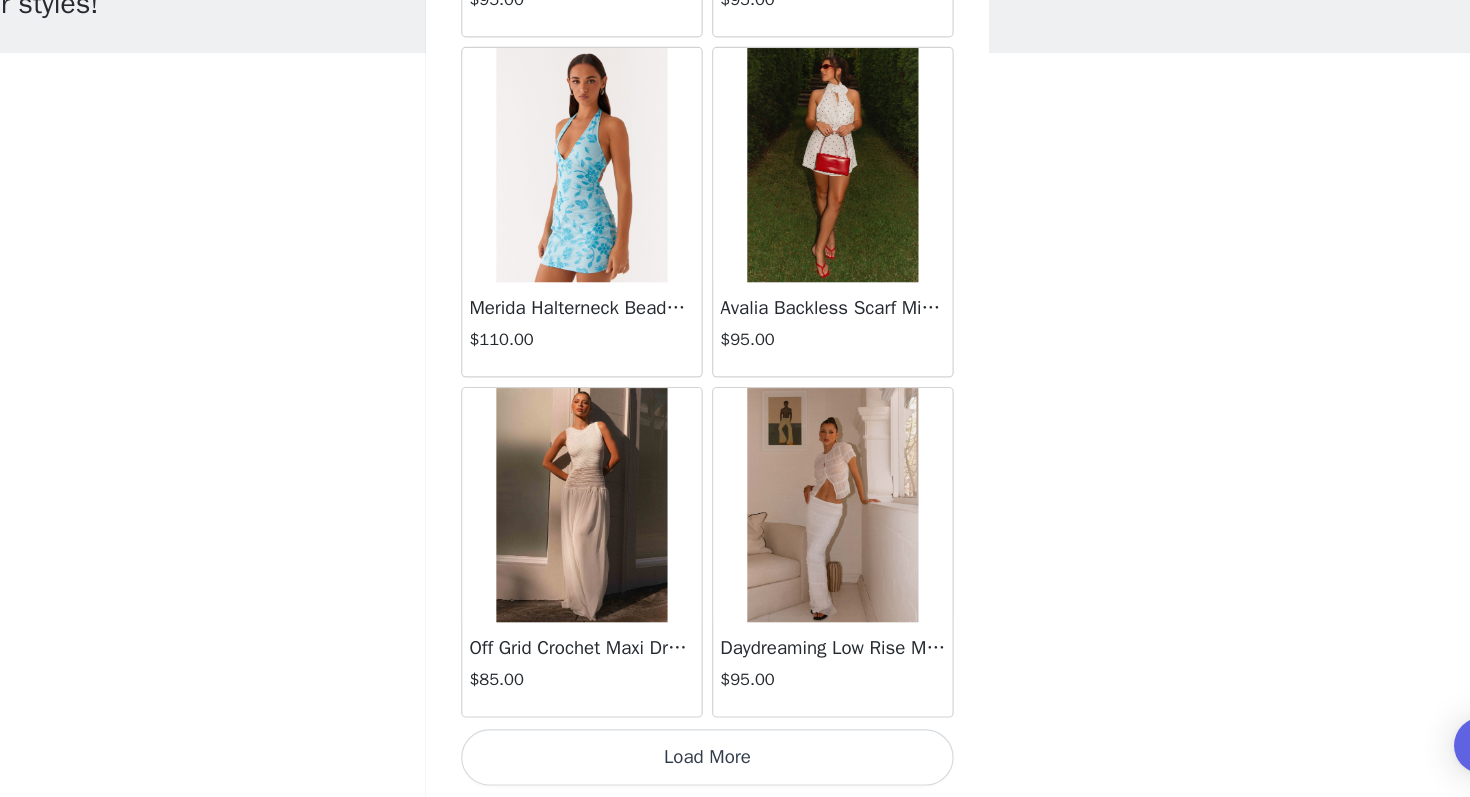 click on "Load More" at bounding box center [735, 763] 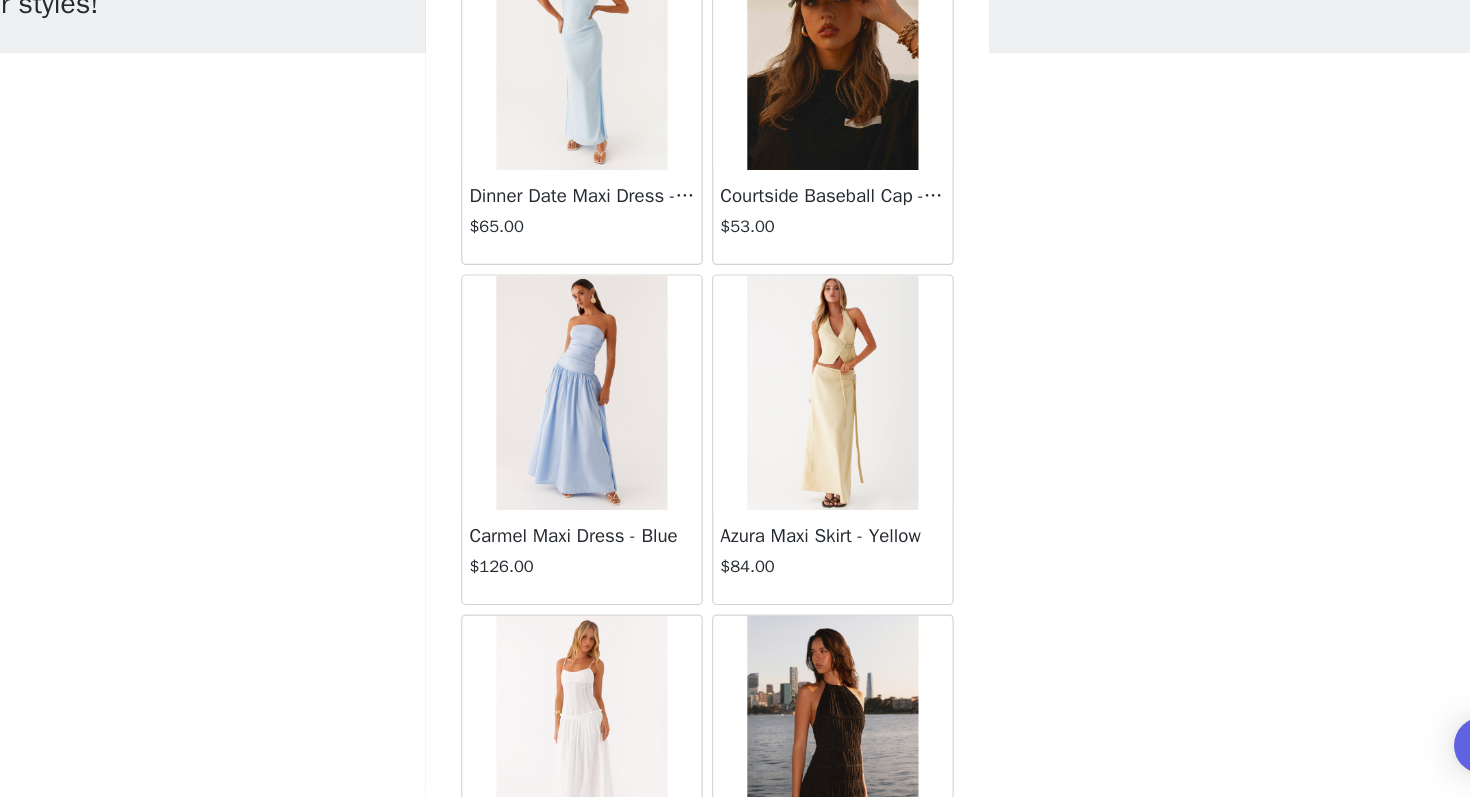 scroll, scrollTop: 16763, scrollLeft: 0, axis: vertical 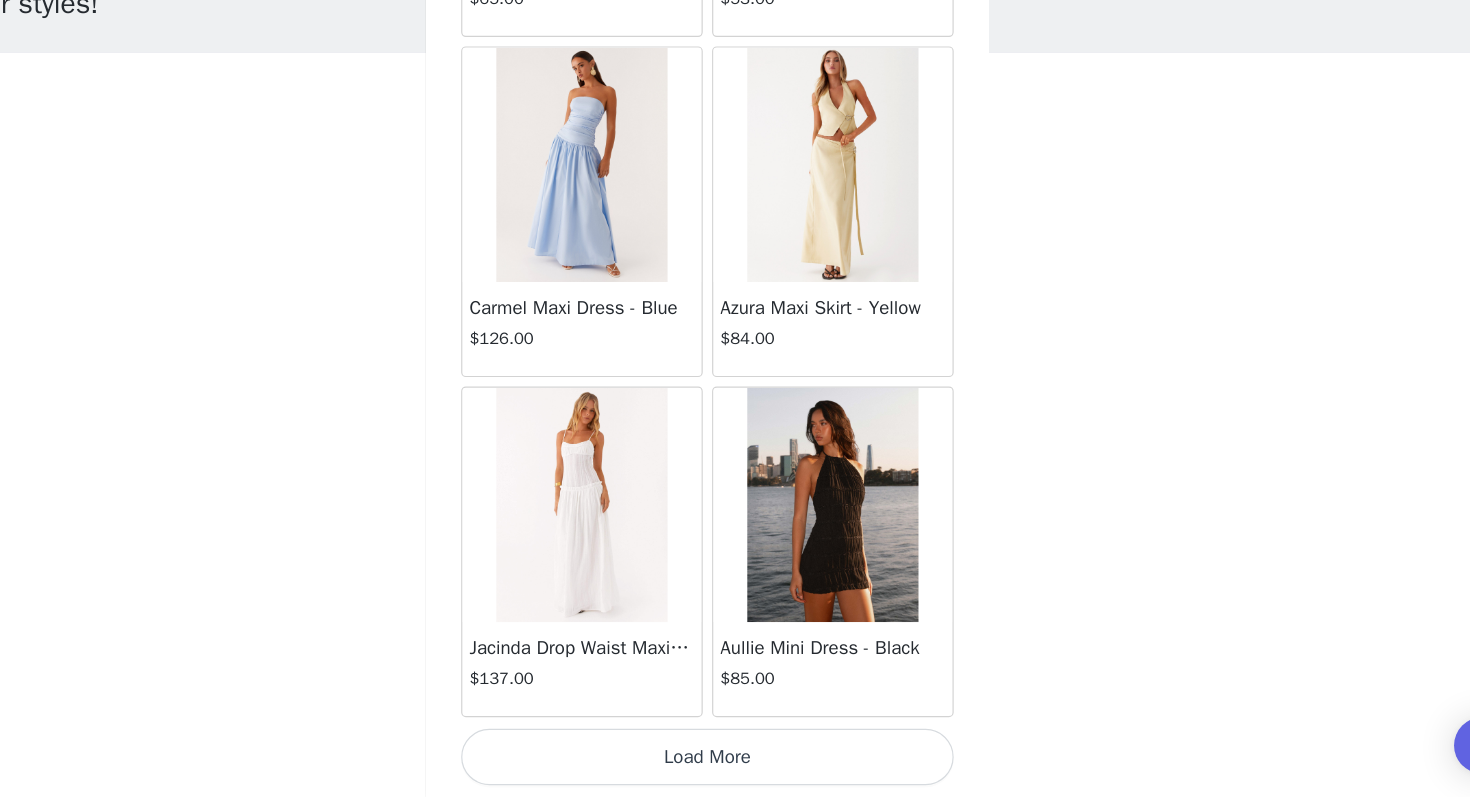 click on "Load More" at bounding box center [735, 763] 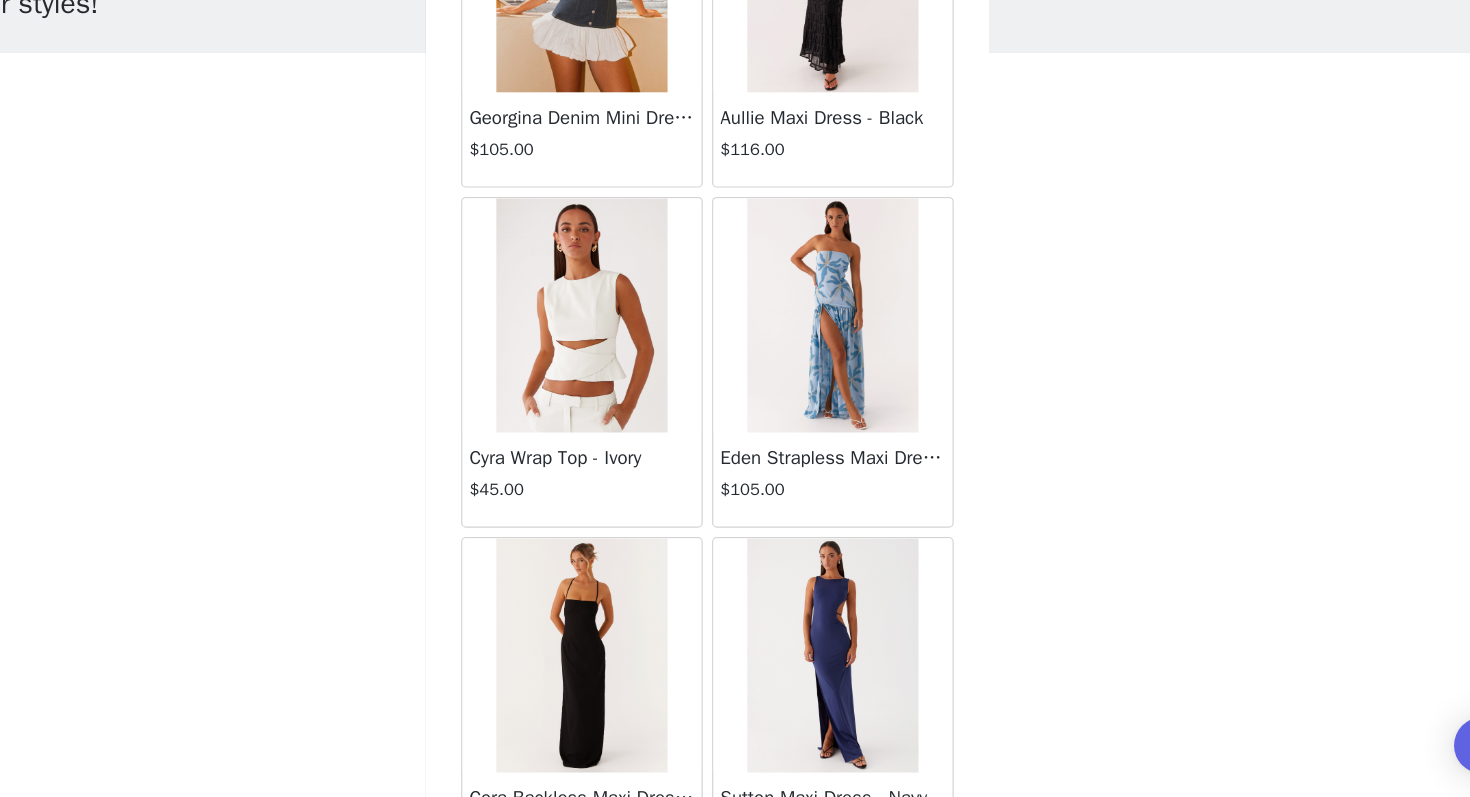 scroll, scrollTop: 19663, scrollLeft: 0, axis: vertical 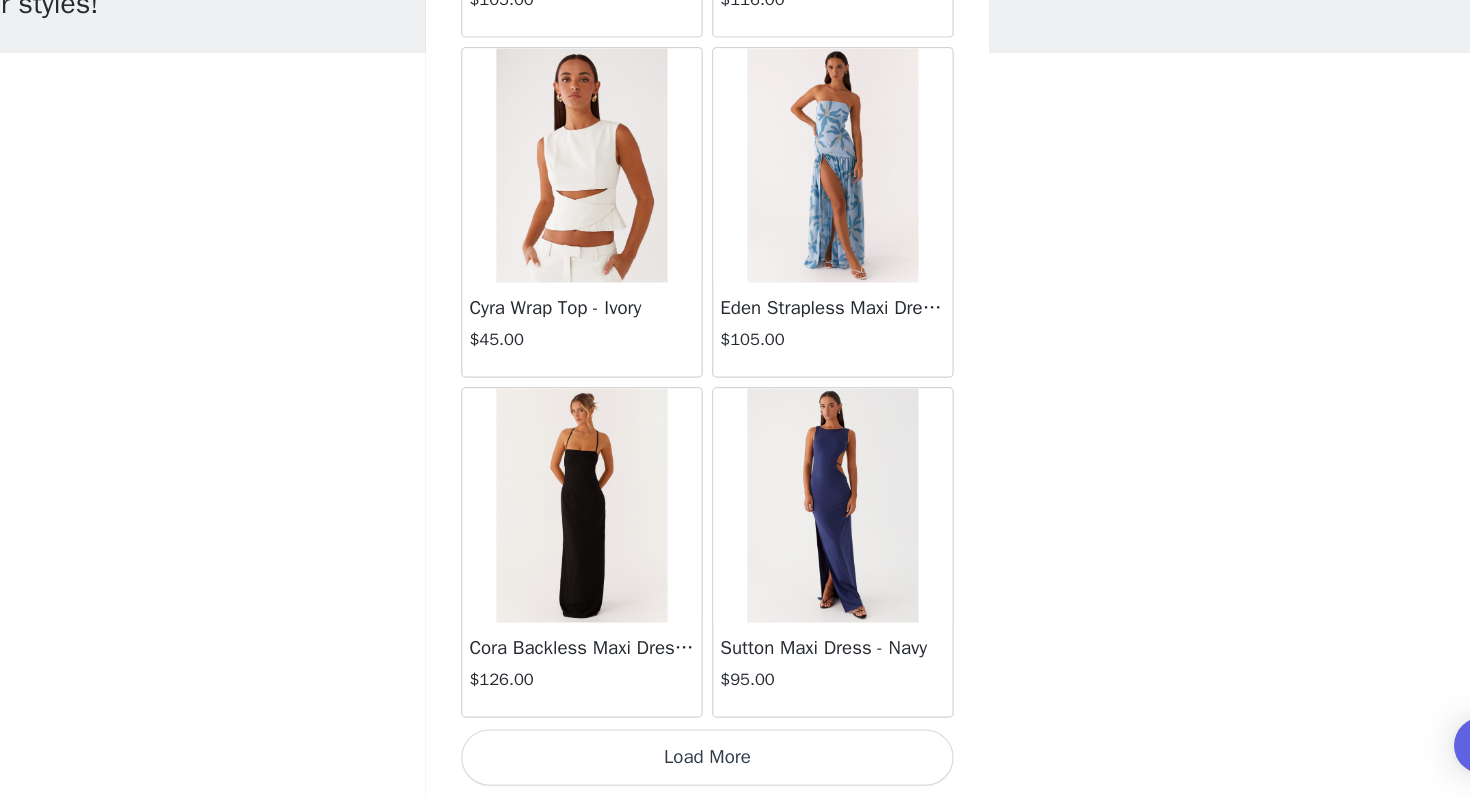 click on "Load More" at bounding box center [735, 763] 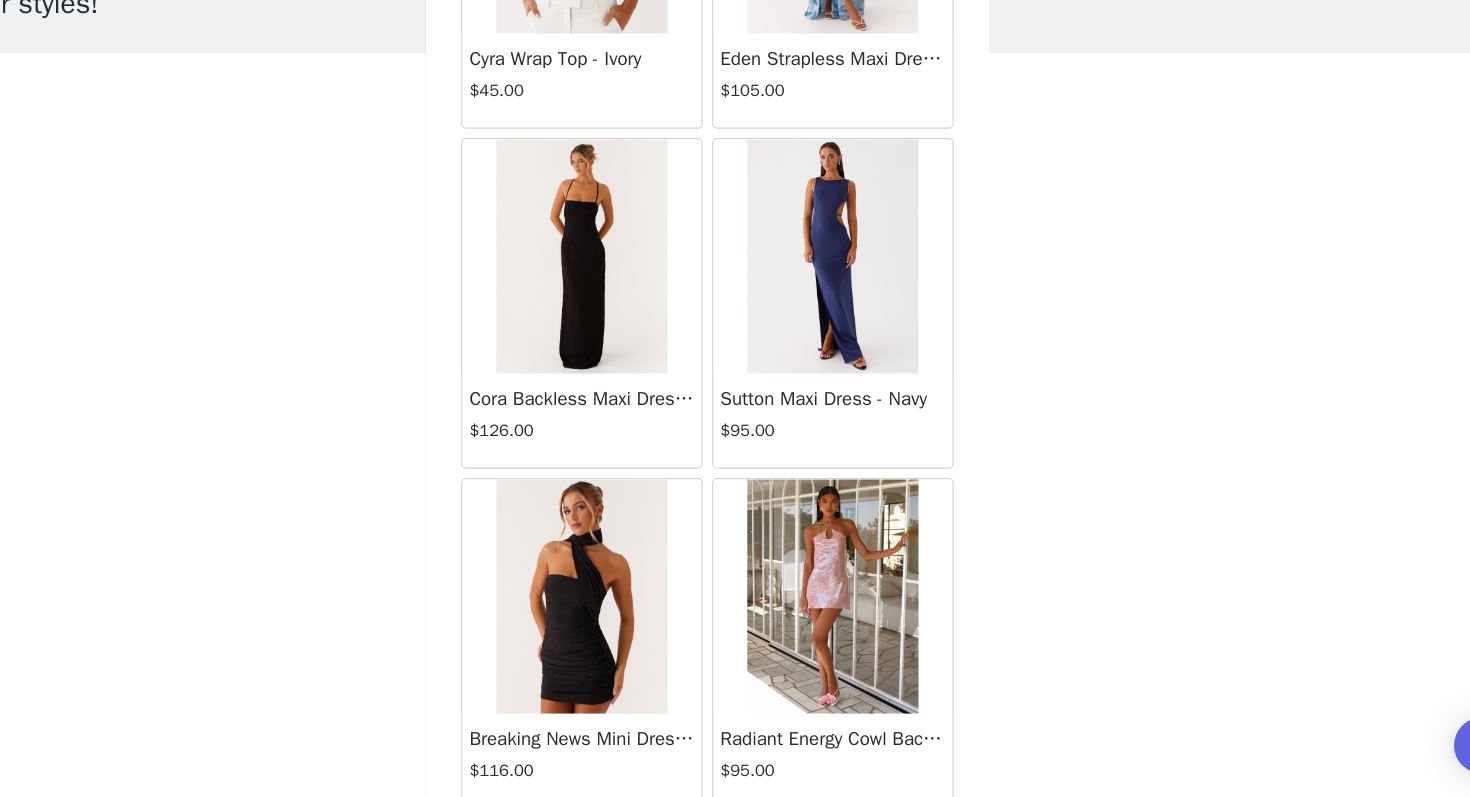 scroll, scrollTop: 19876, scrollLeft: 0, axis: vertical 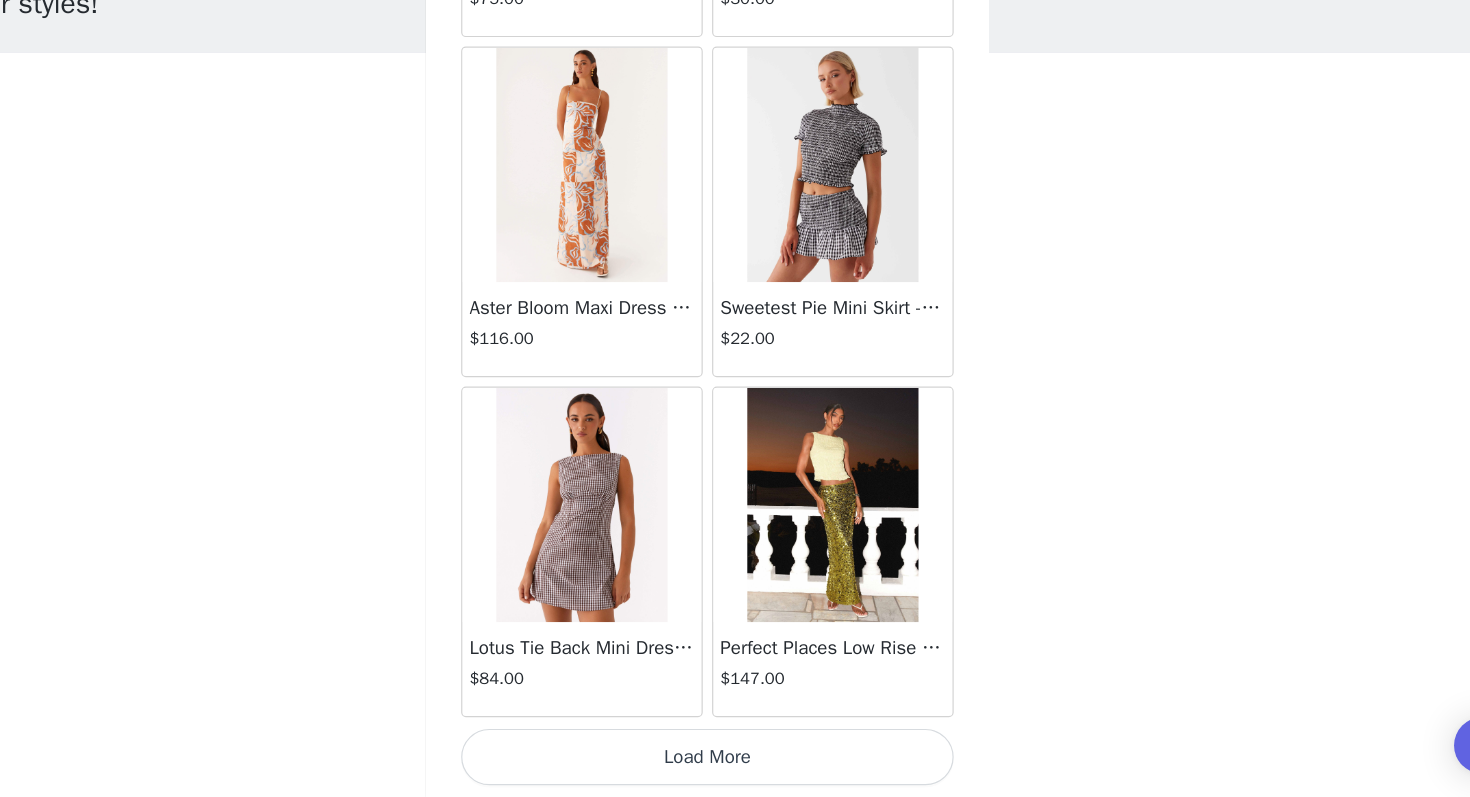 click on "Load More" at bounding box center [735, 763] 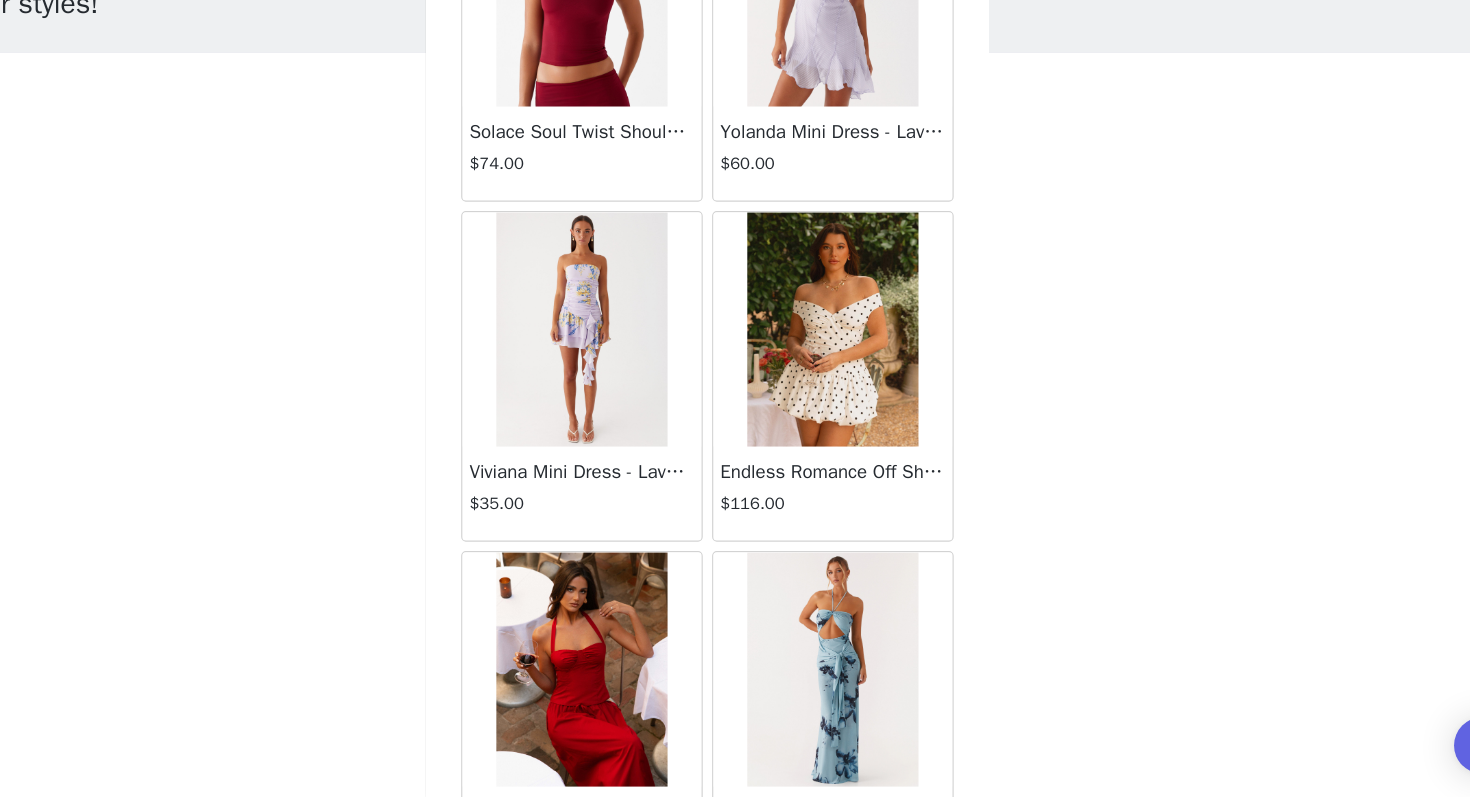 scroll, scrollTop: 25463, scrollLeft: 0, axis: vertical 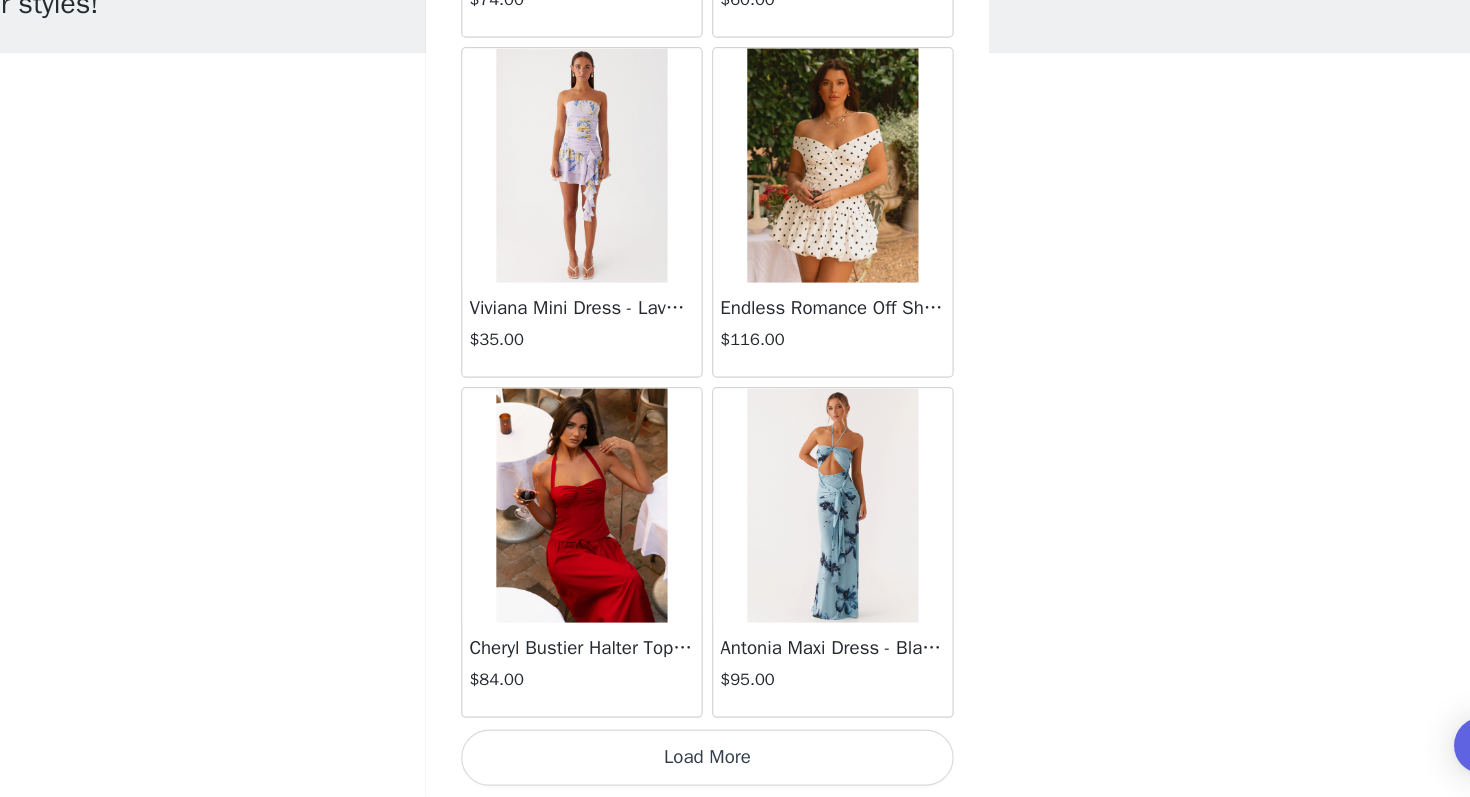 click on "Load More" at bounding box center (735, 763) 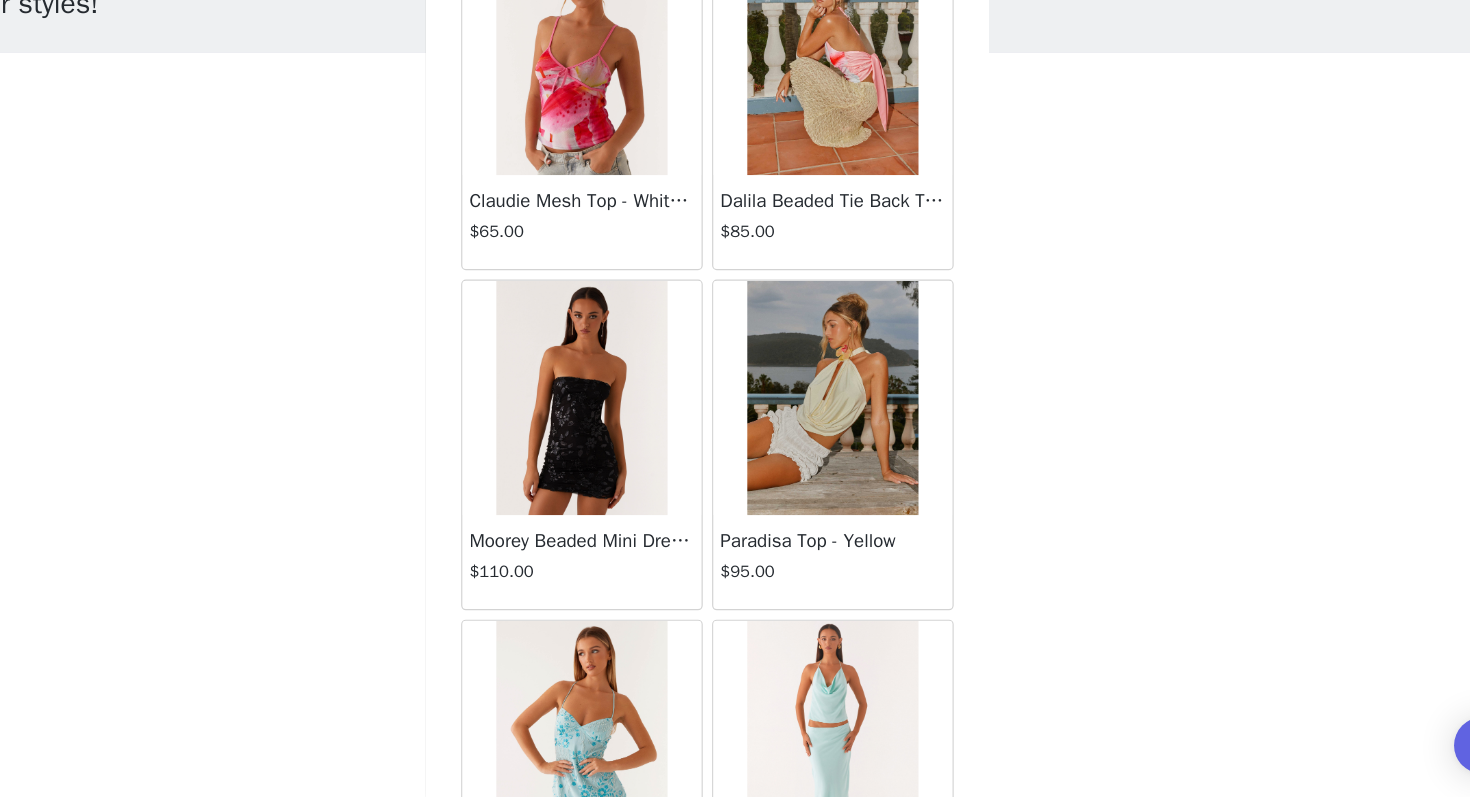 scroll, scrollTop: 28363, scrollLeft: 0, axis: vertical 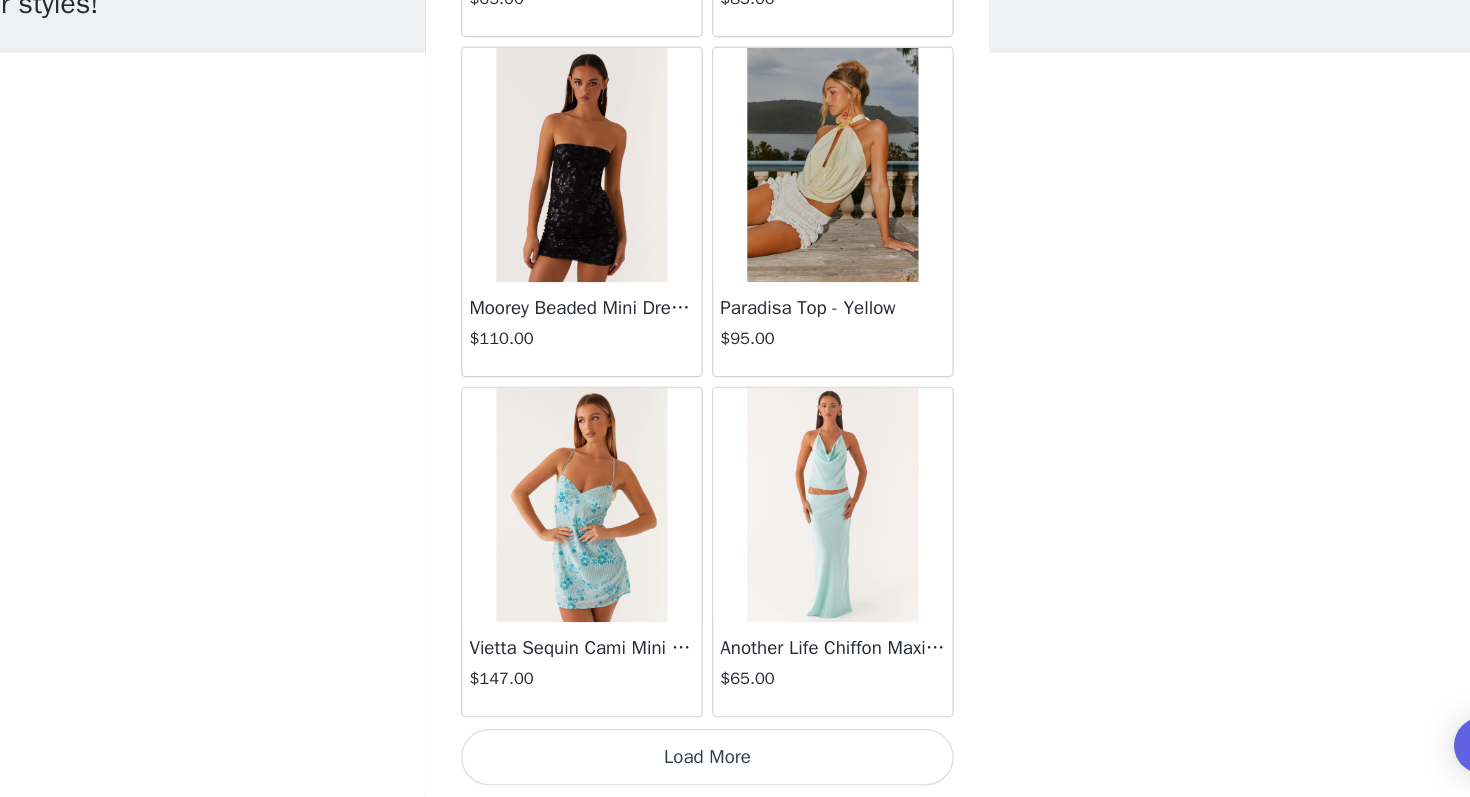 click on "Load More" at bounding box center [735, 763] 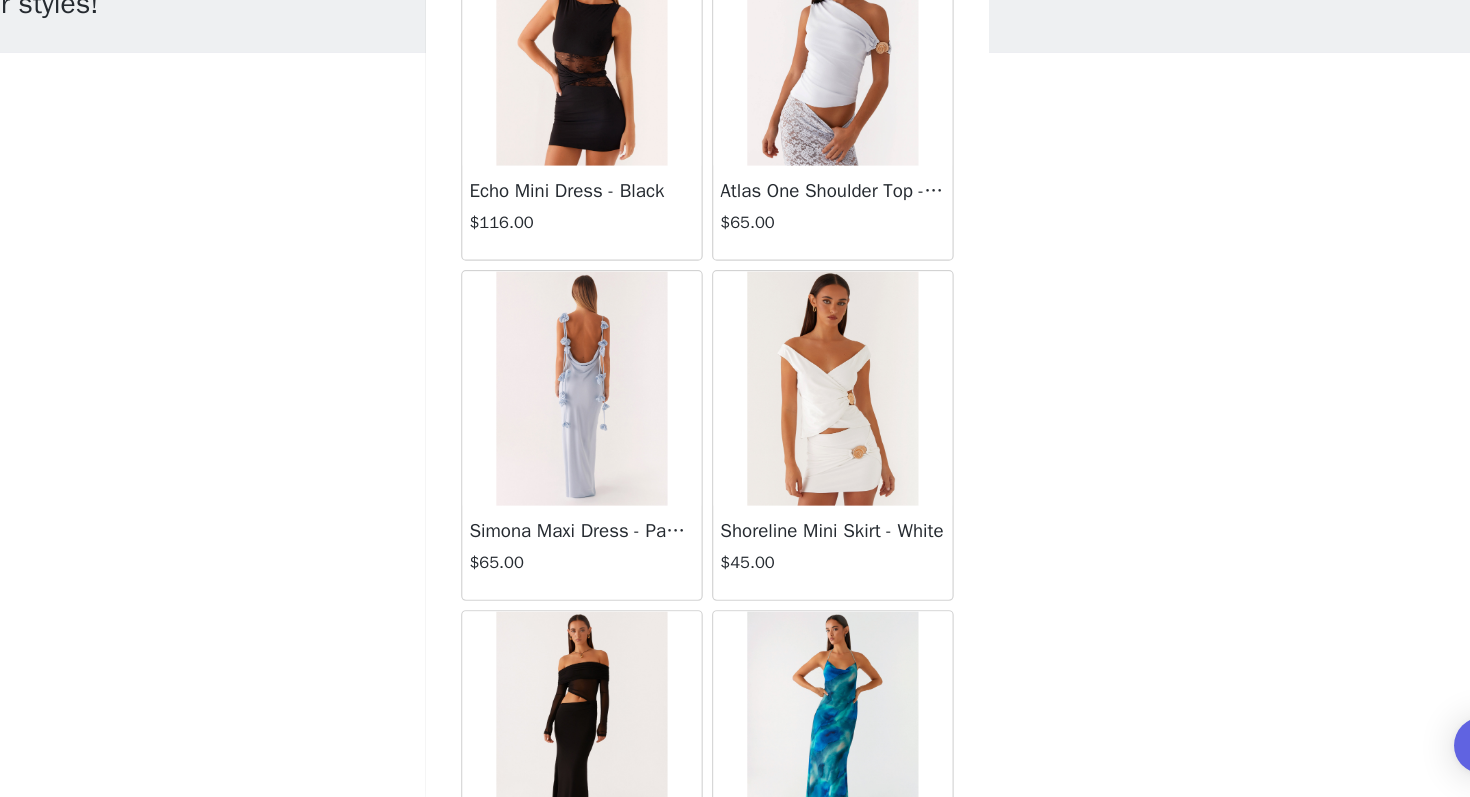 scroll, scrollTop: 31263, scrollLeft: 0, axis: vertical 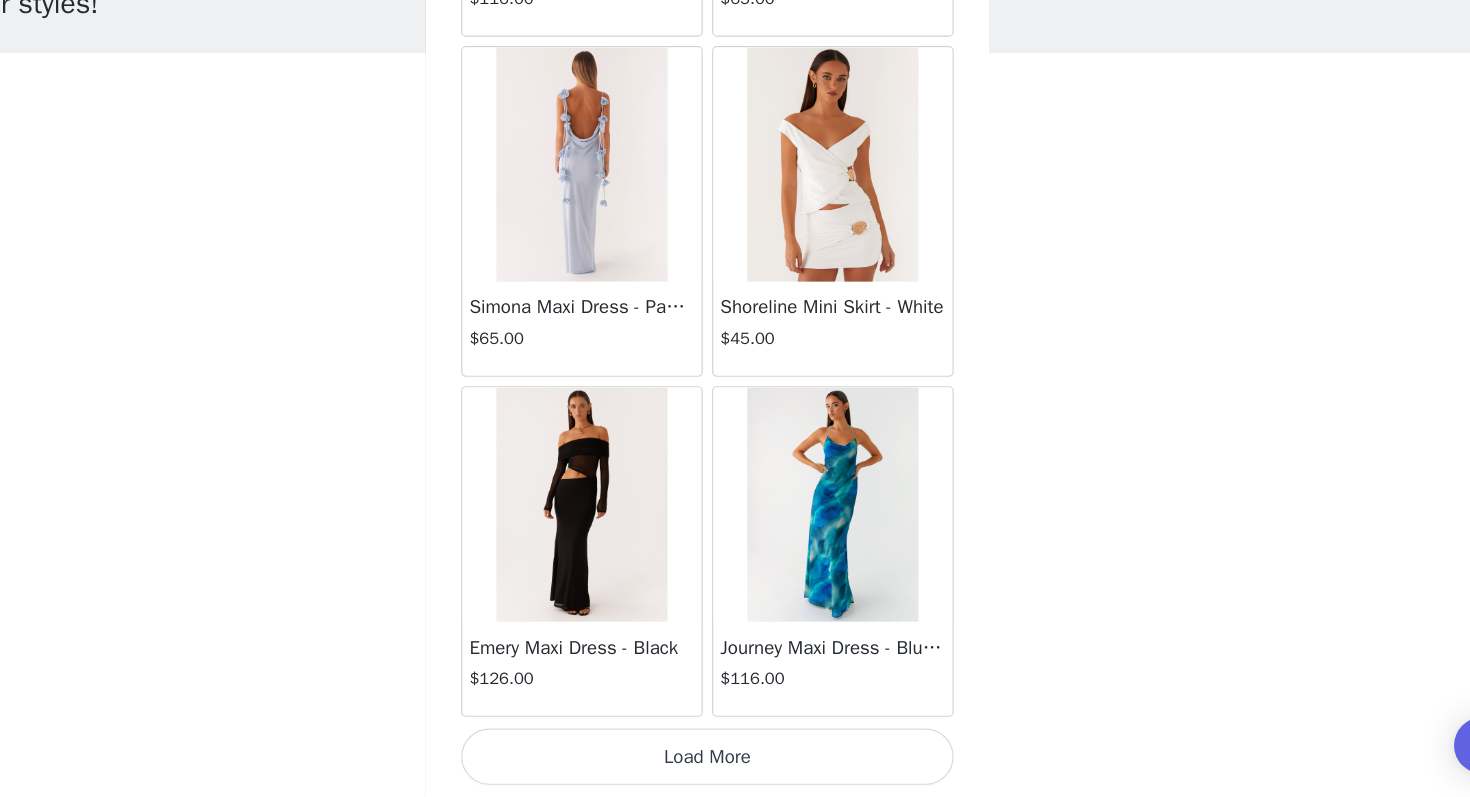 click on "Load More" at bounding box center (735, 763) 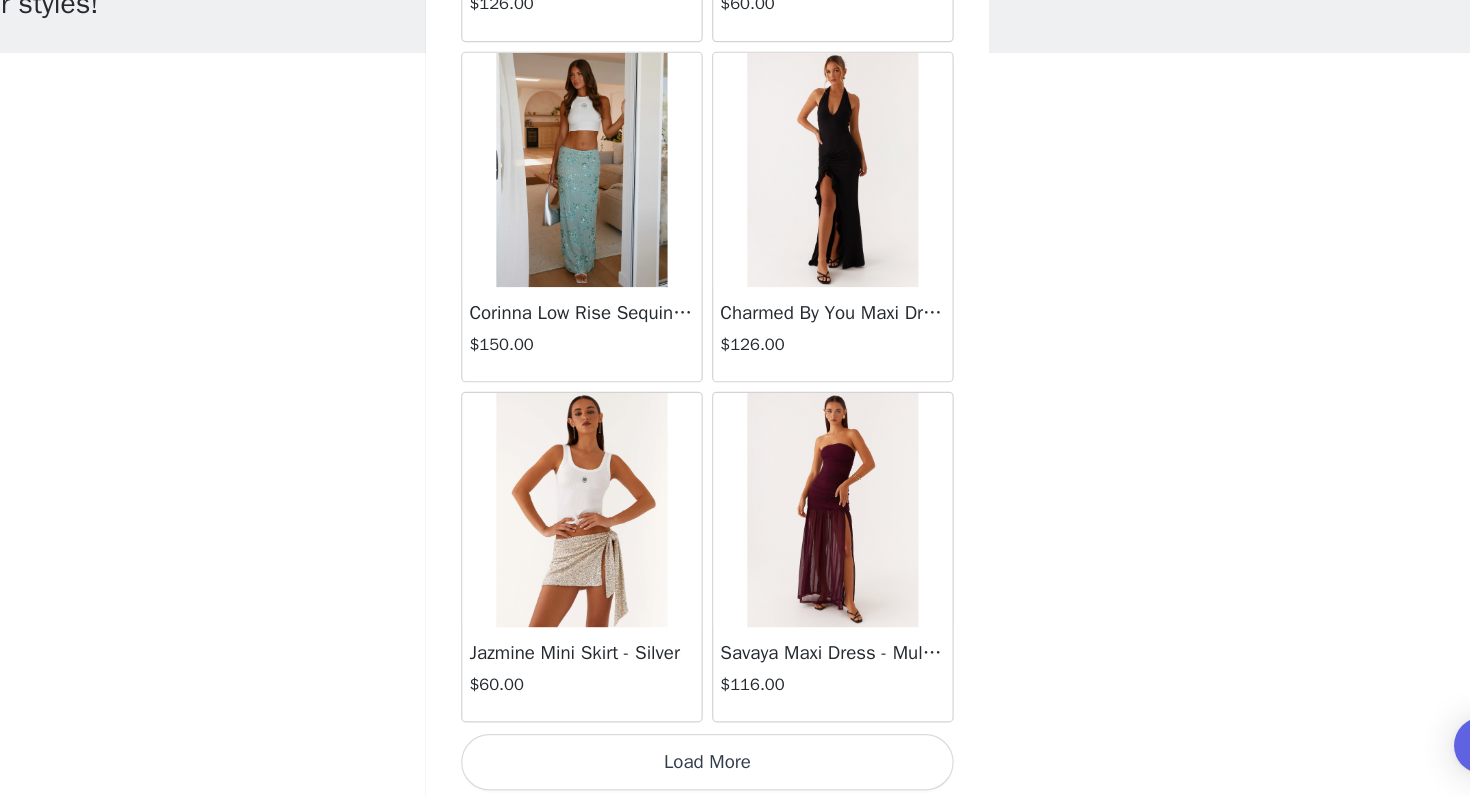 scroll, scrollTop: 34158, scrollLeft: 0, axis: vertical 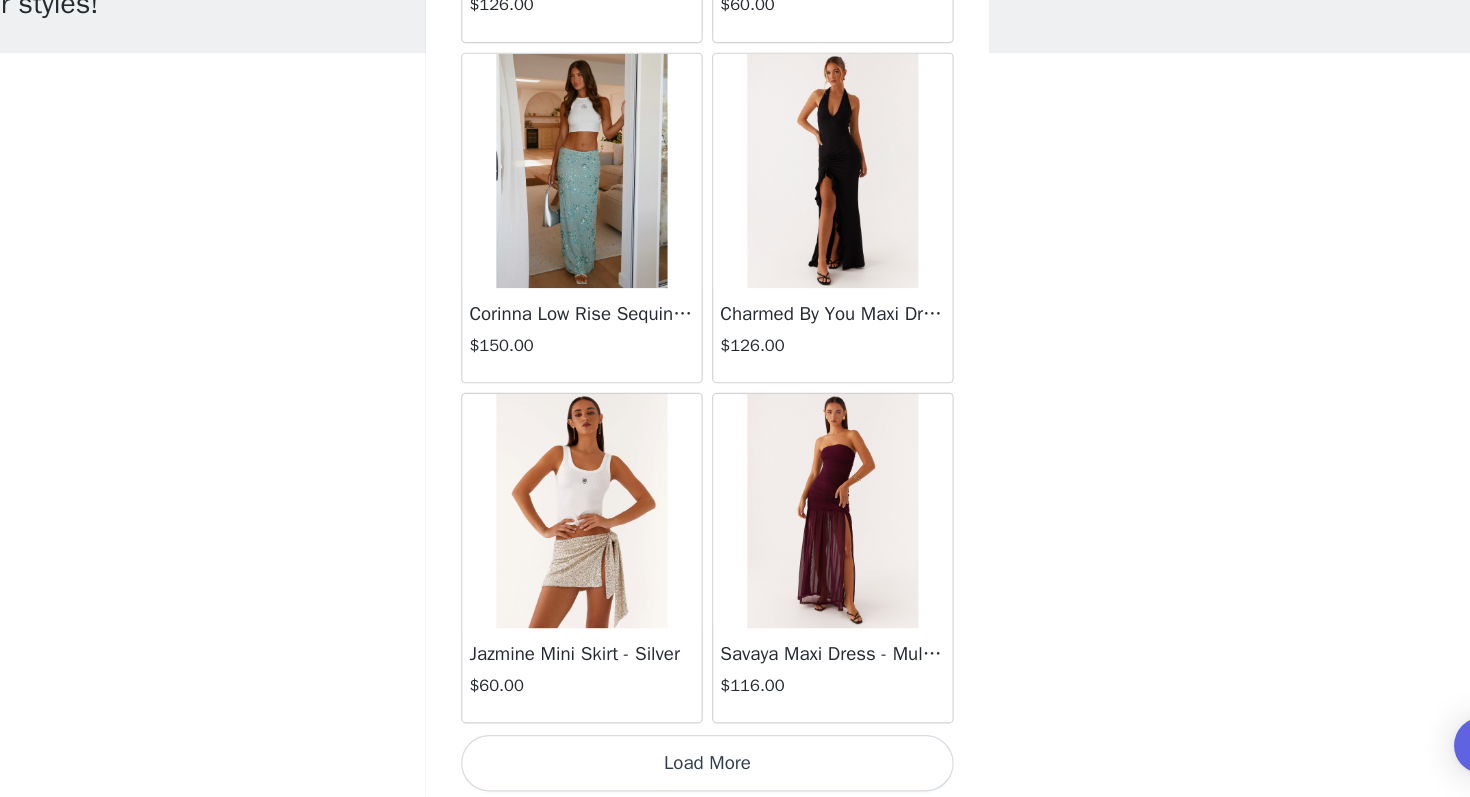 click on "Load More" at bounding box center (735, 768) 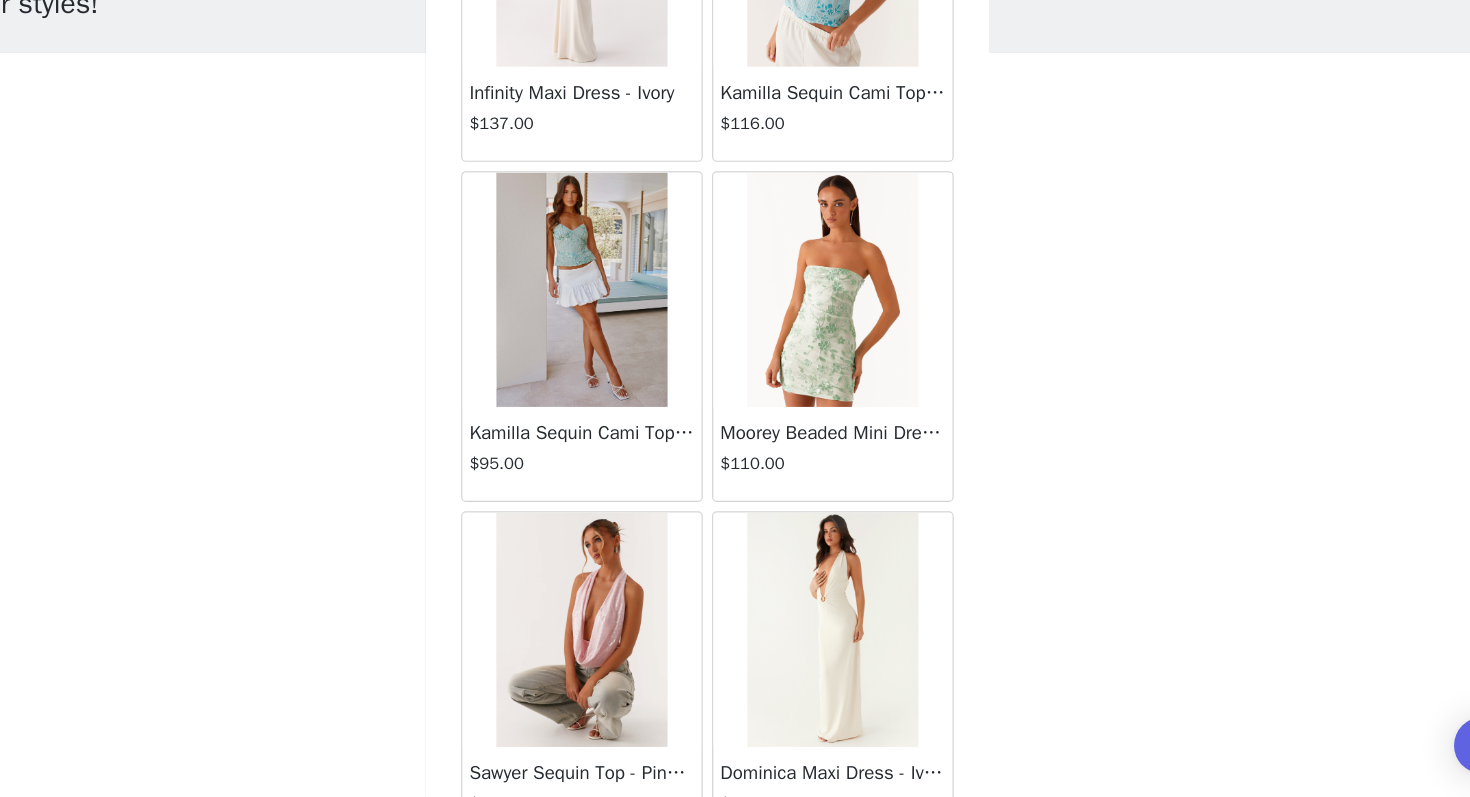 scroll, scrollTop: 37063, scrollLeft: 0, axis: vertical 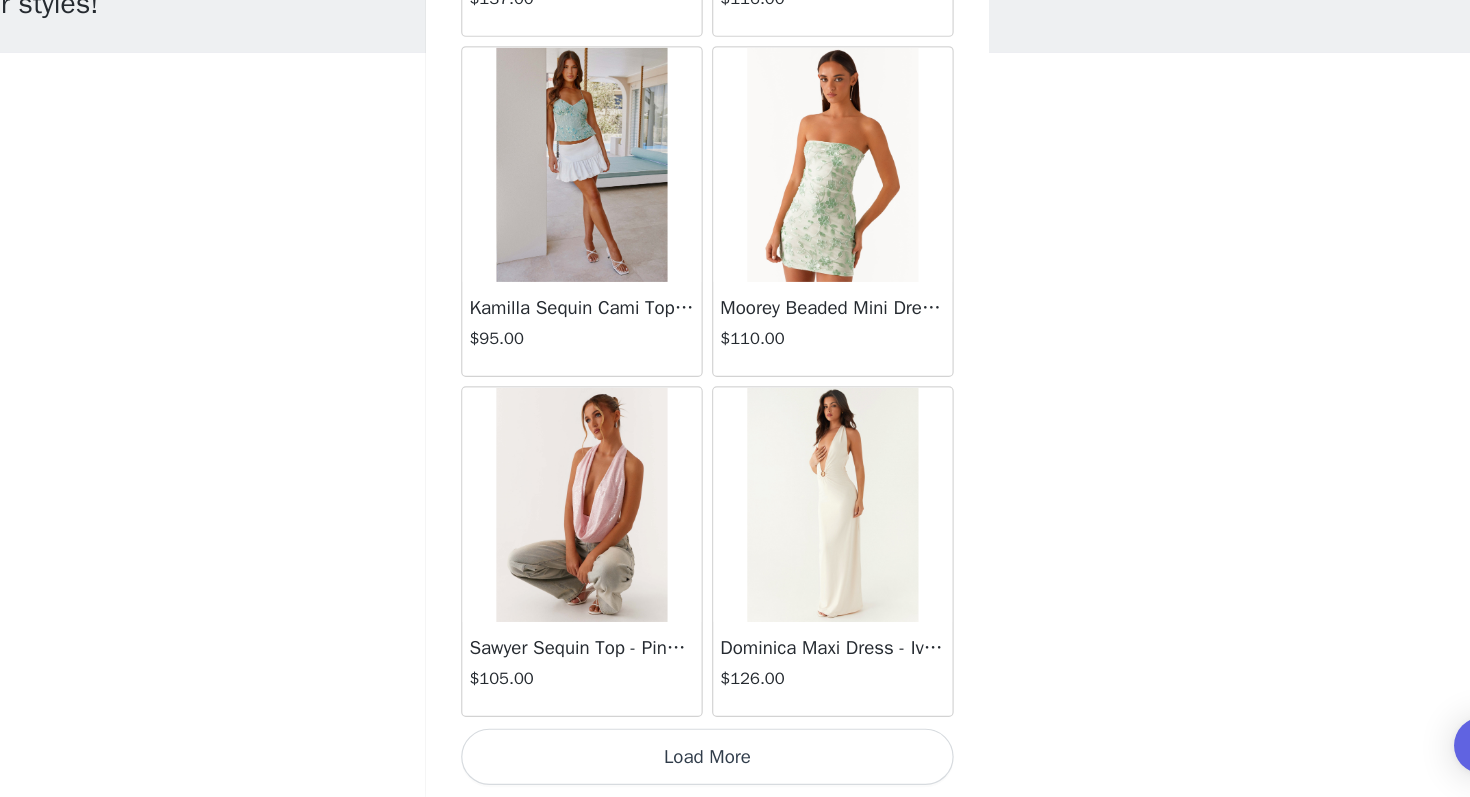 click on "Load More" at bounding box center (735, 763) 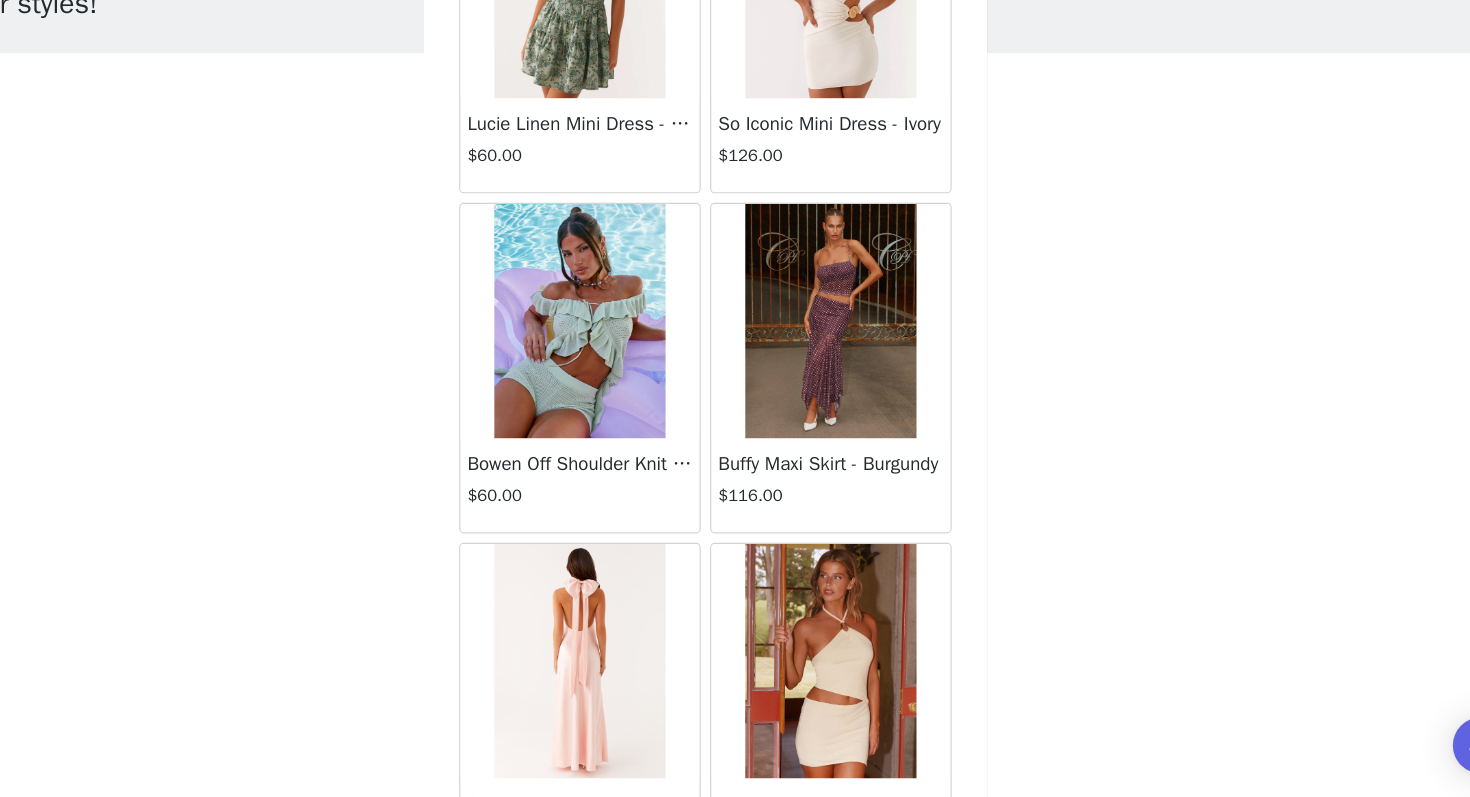 scroll, scrollTop: 39845, scrollLeft: 0, axis: vertical 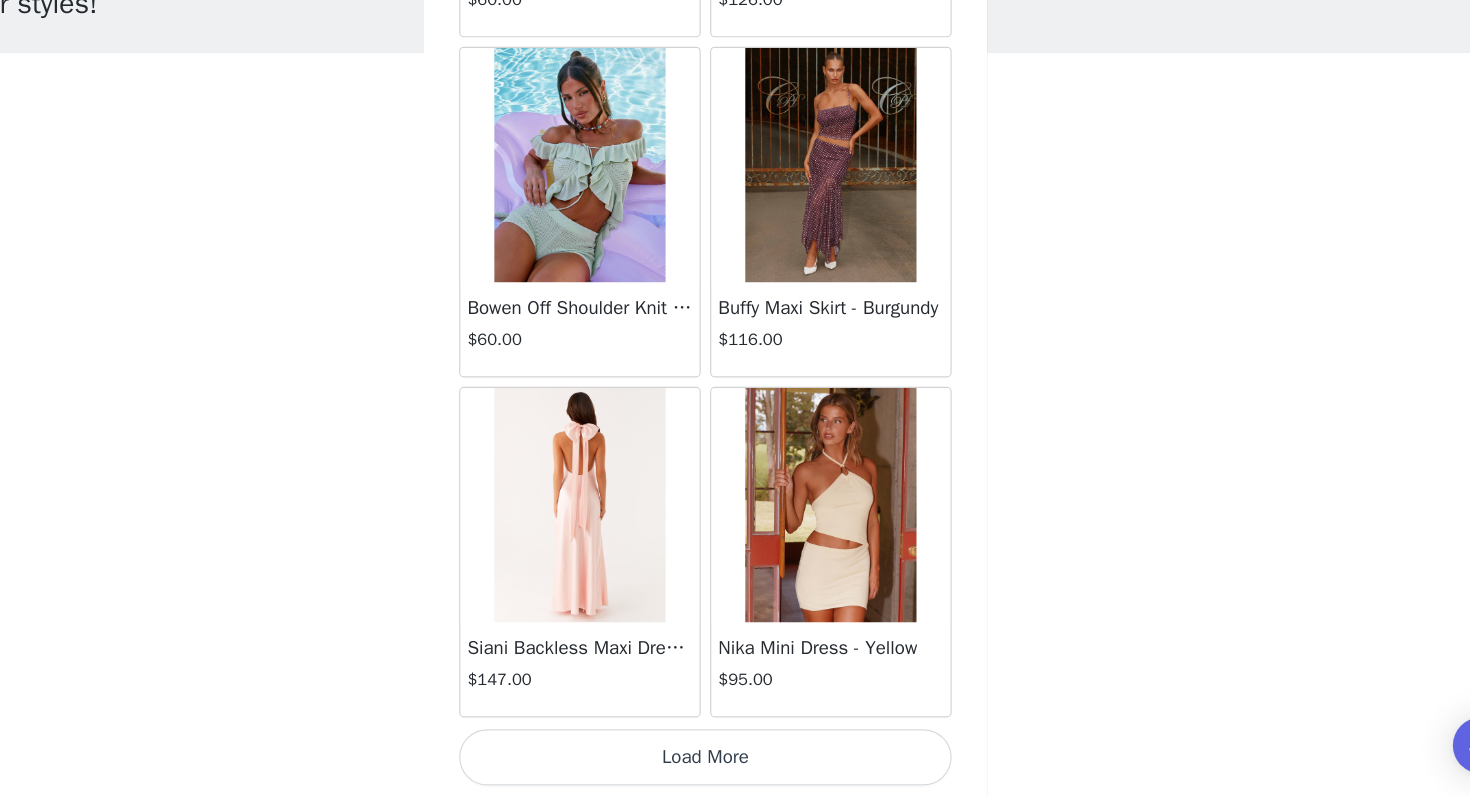 click on "Load More" at bounding box center (735, 763) 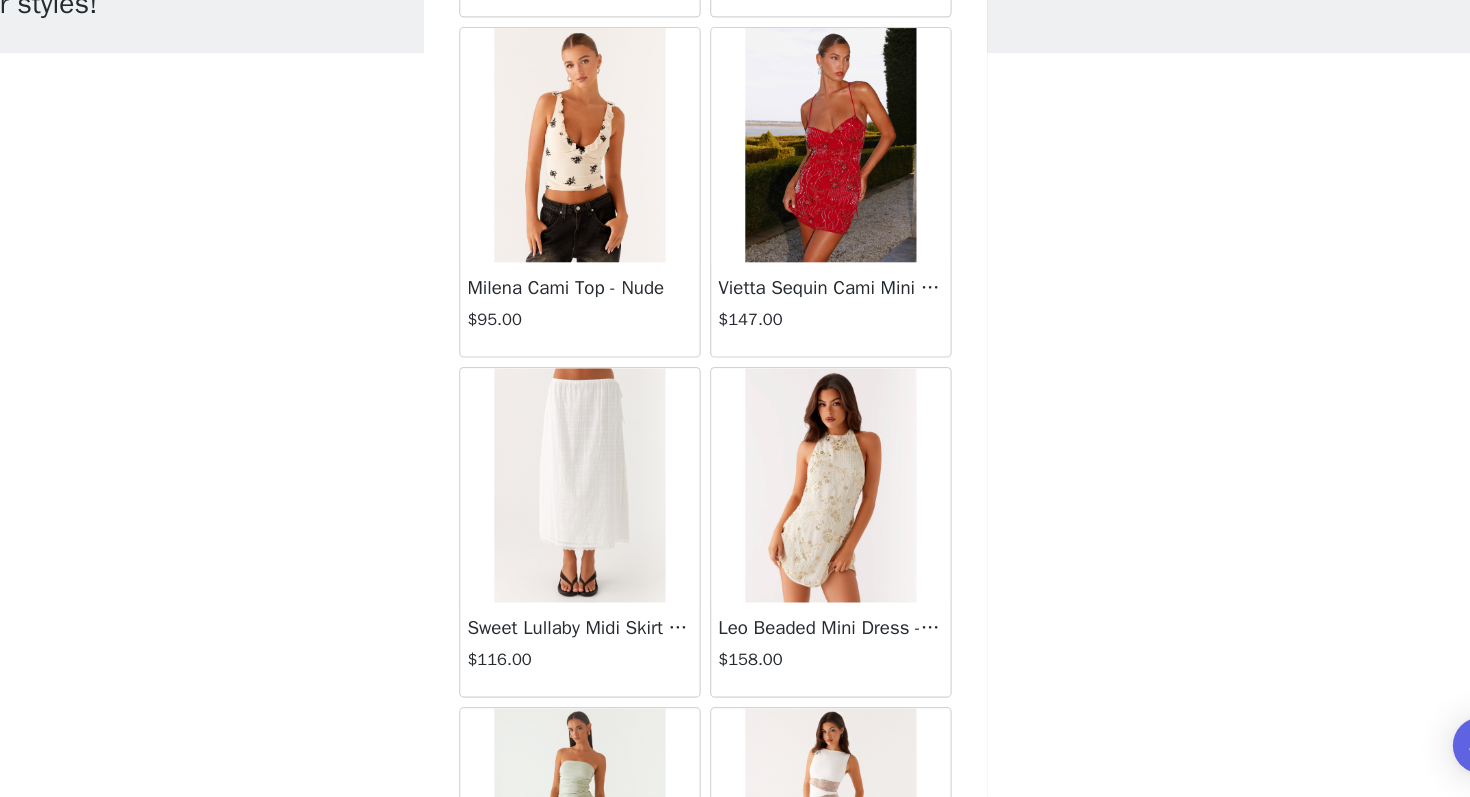 scroll, scrollTop: 40851, scrollLeft: 0, axis: vertical 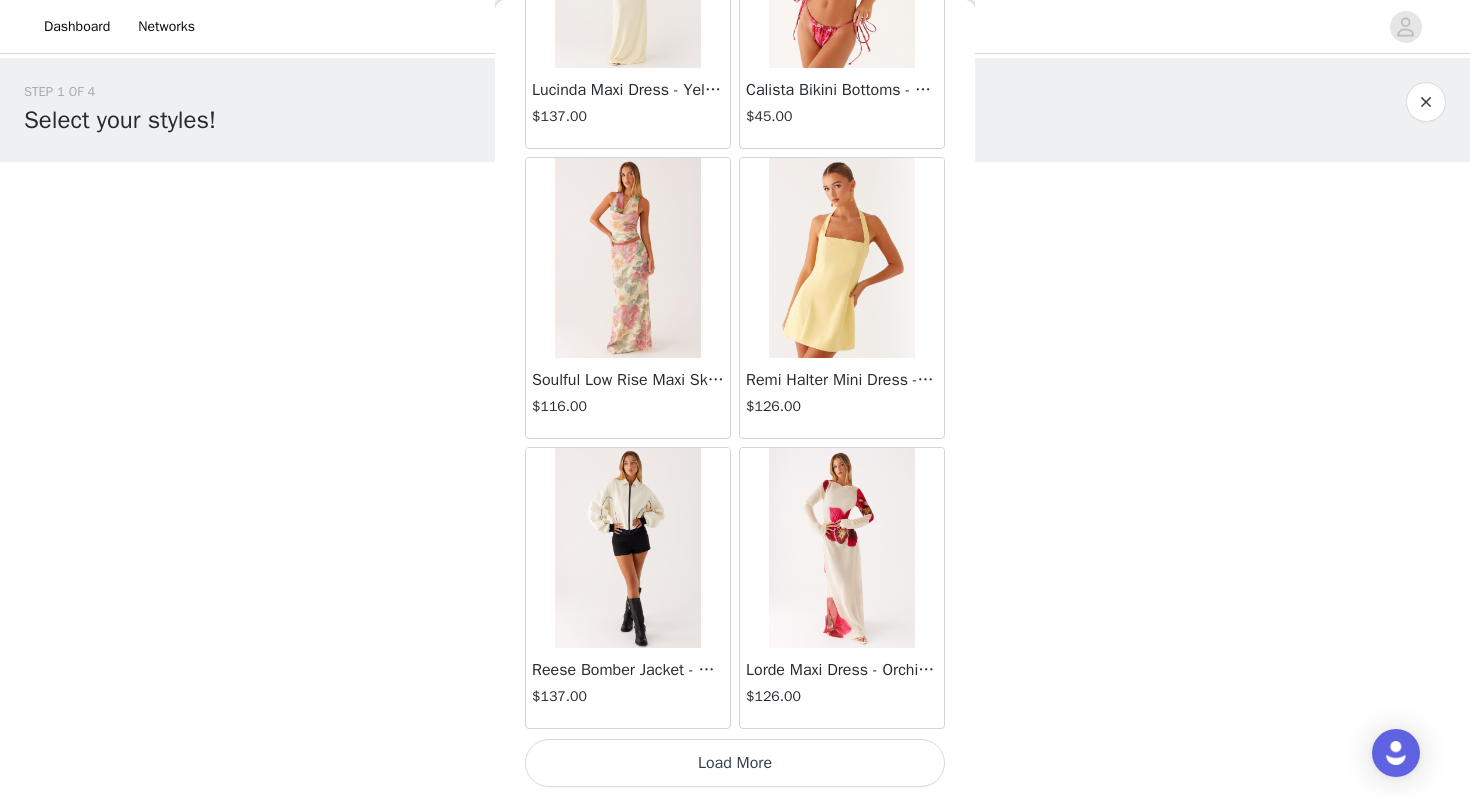 click on "Load More" at bounding box center (735, 763) 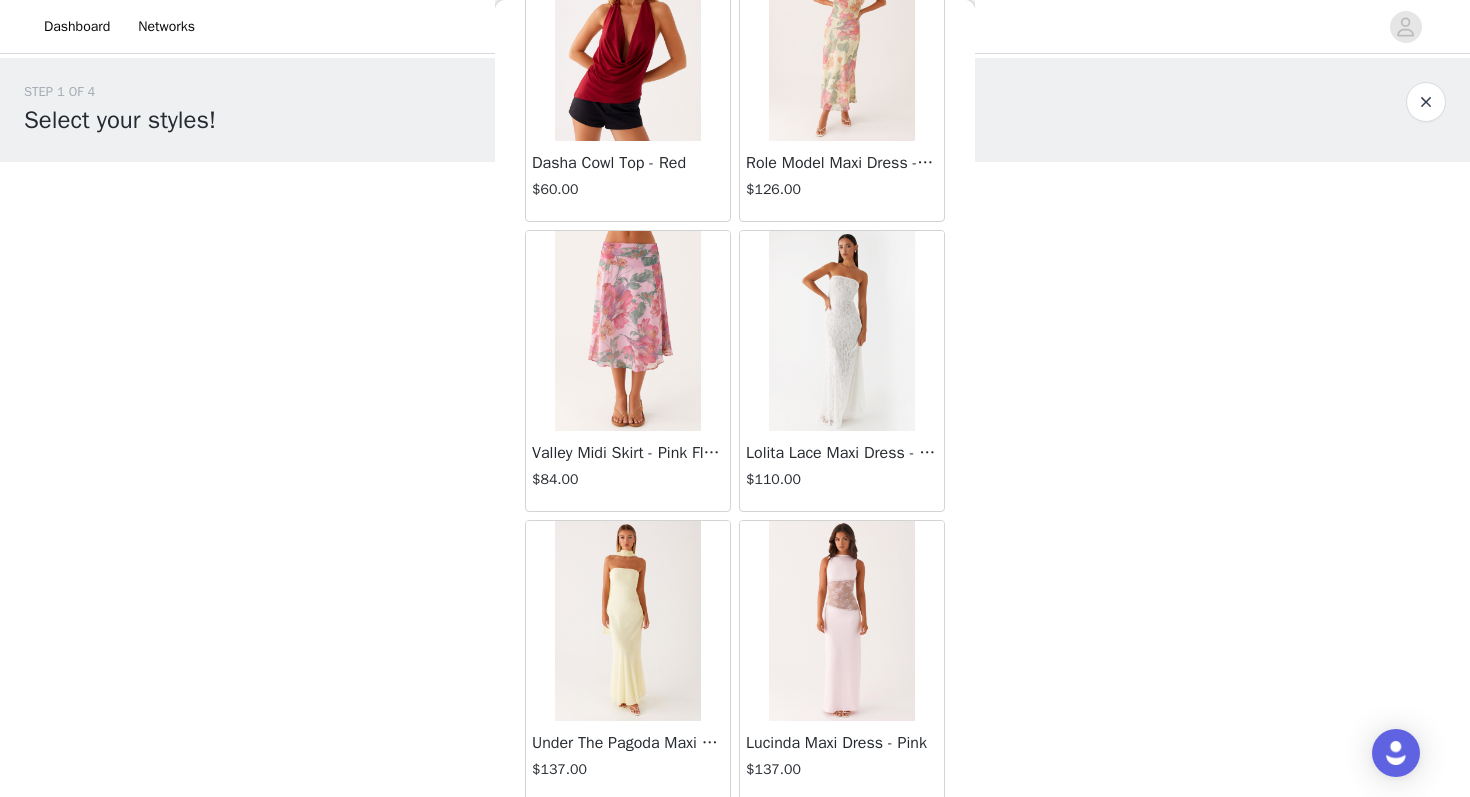 scroll, scrollTop: 44819, scrollLeft: 0, axis: vertical 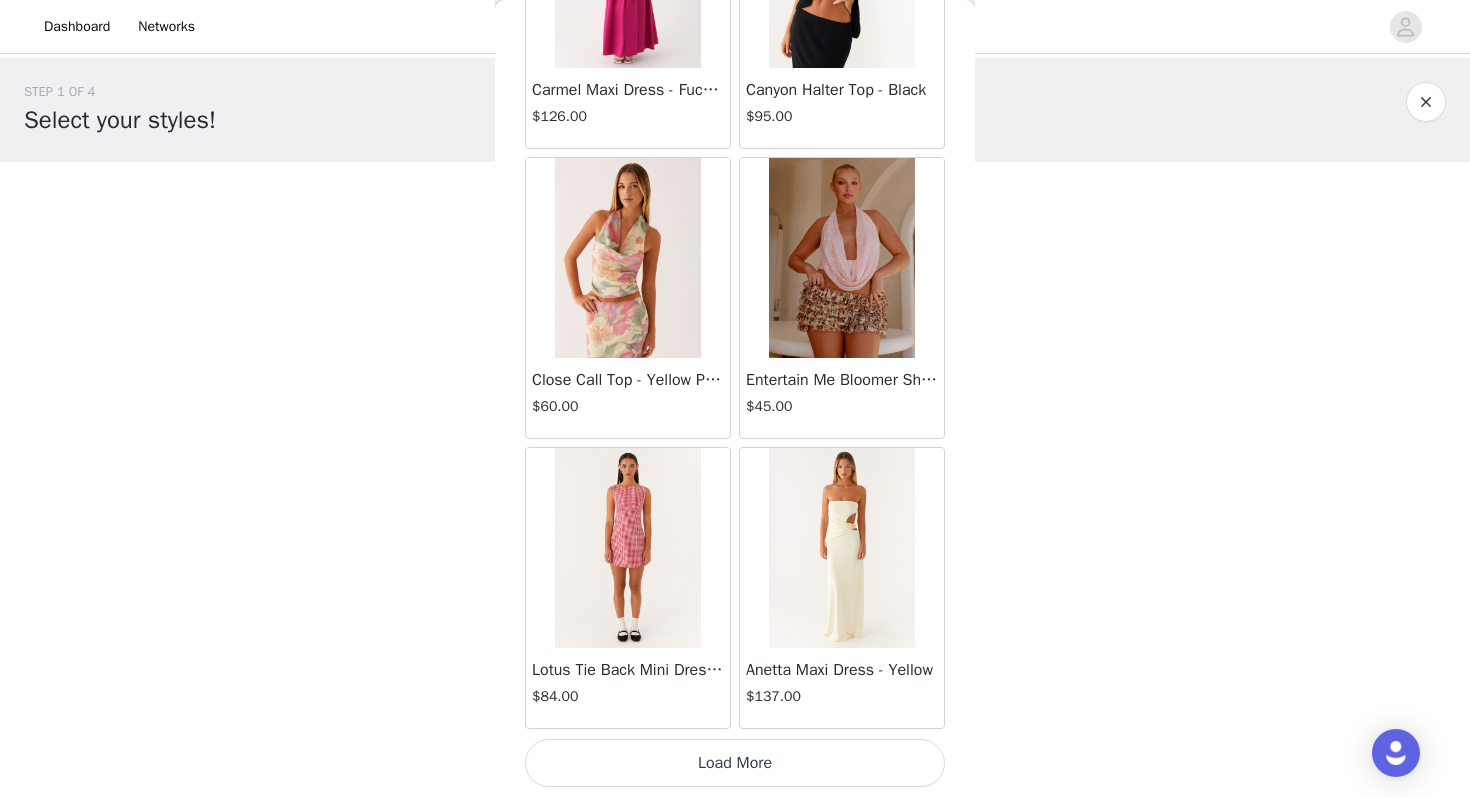 click on "Load More" at bounding box center [735, 763] 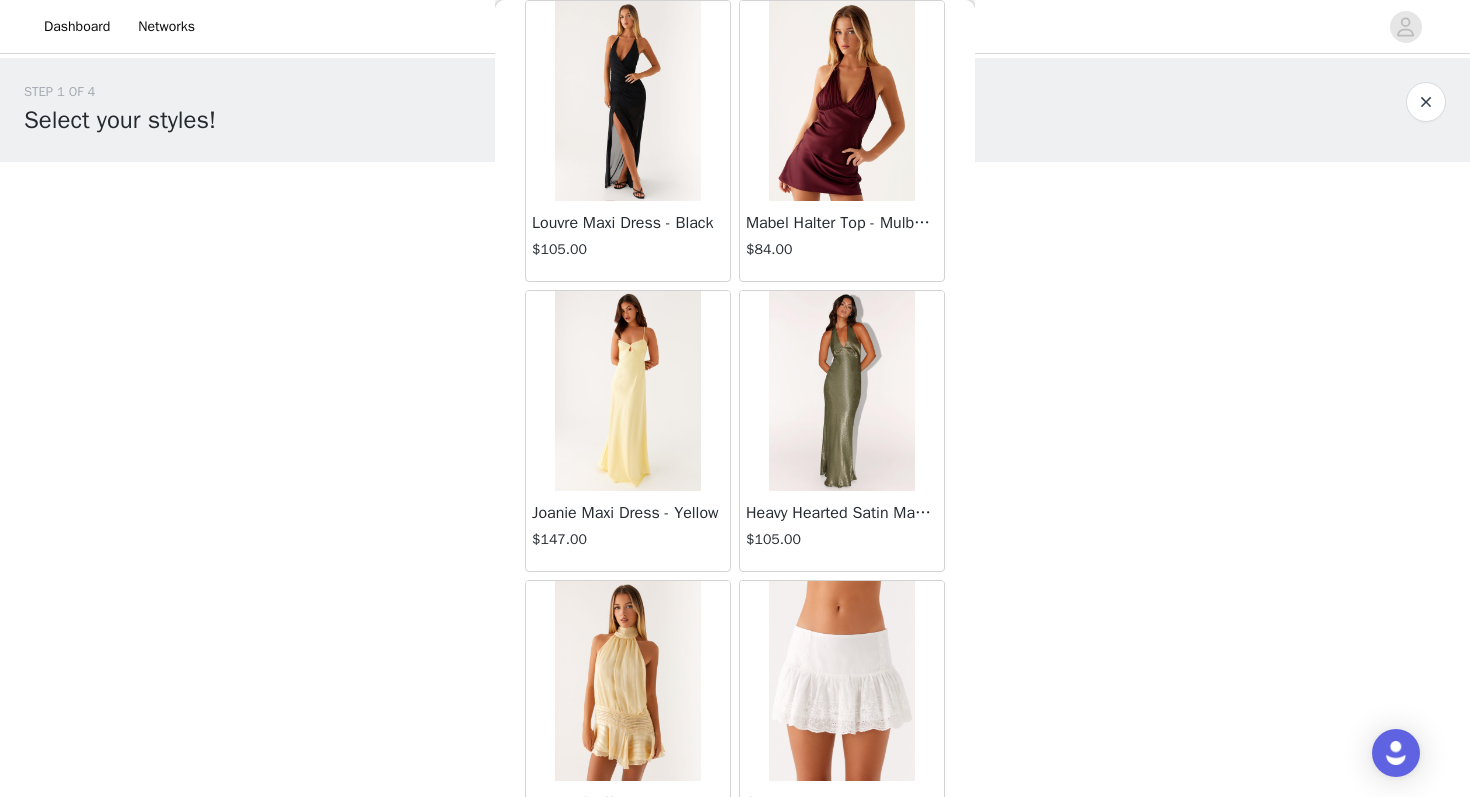 scroll, scrollTop: 46732, scrollLeft: 0, axis: vertical 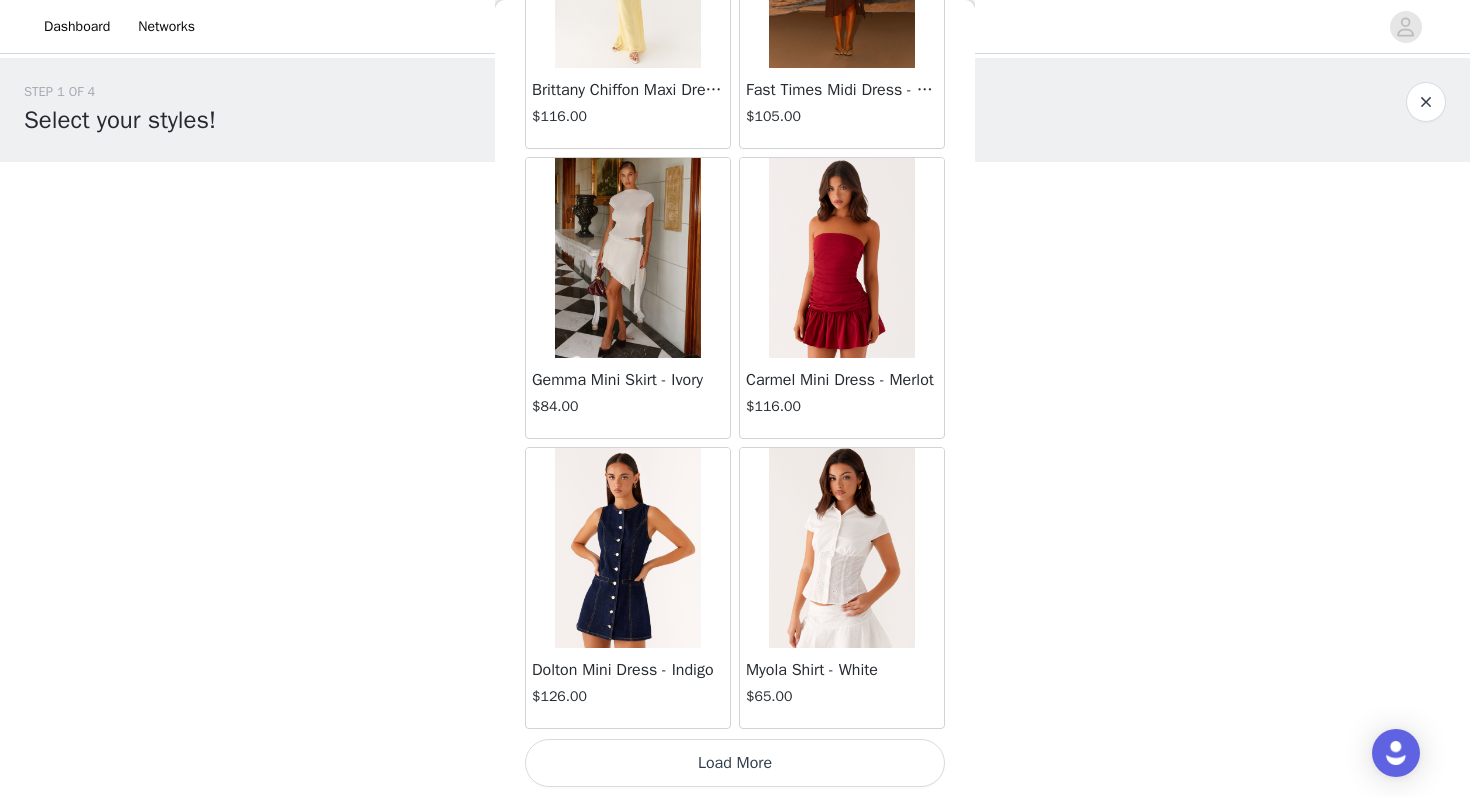 click on "Load More" at bounding box center (735, 763) 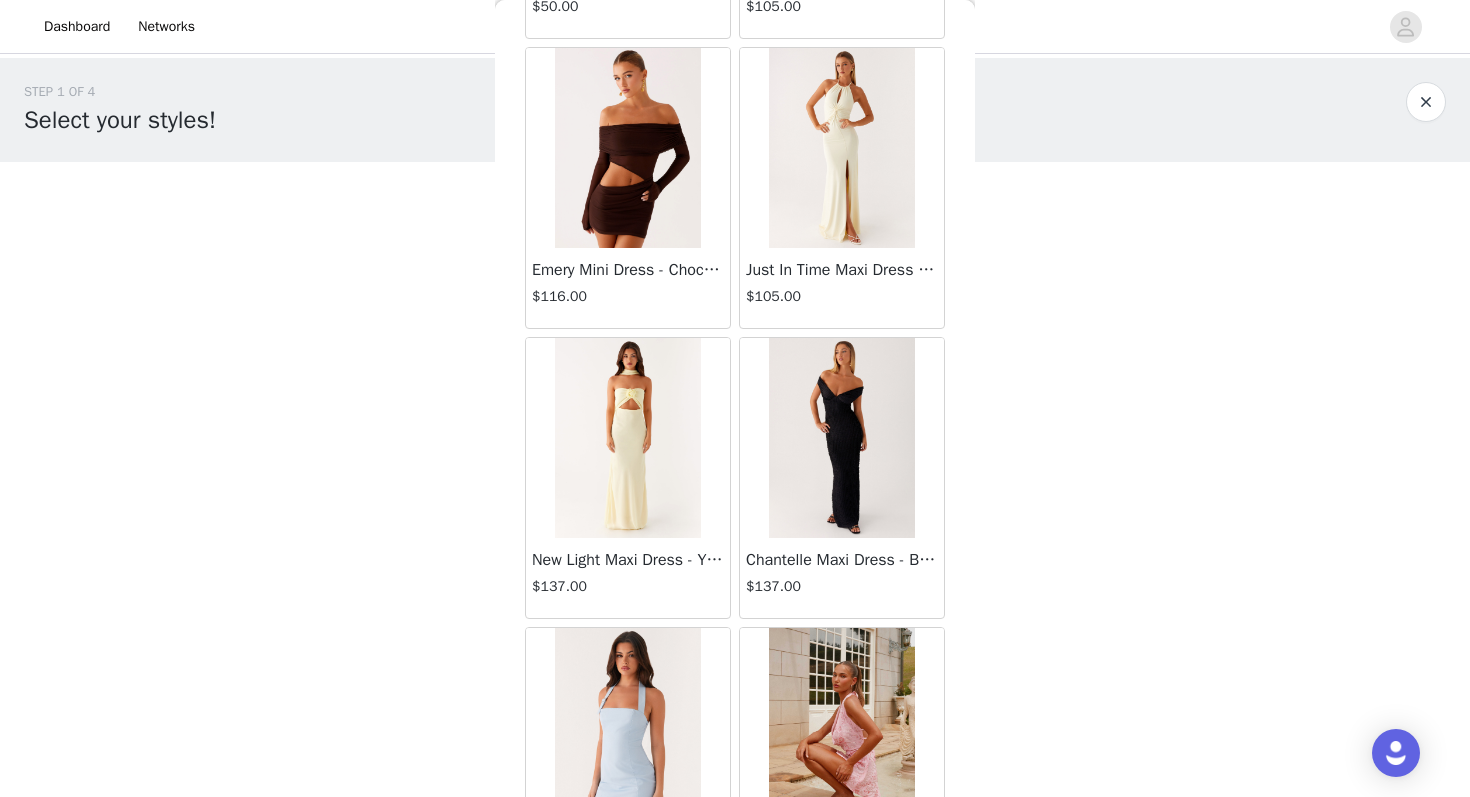 scroll, scrollTop: 51563, scrollLeft: 0, axis: vertical 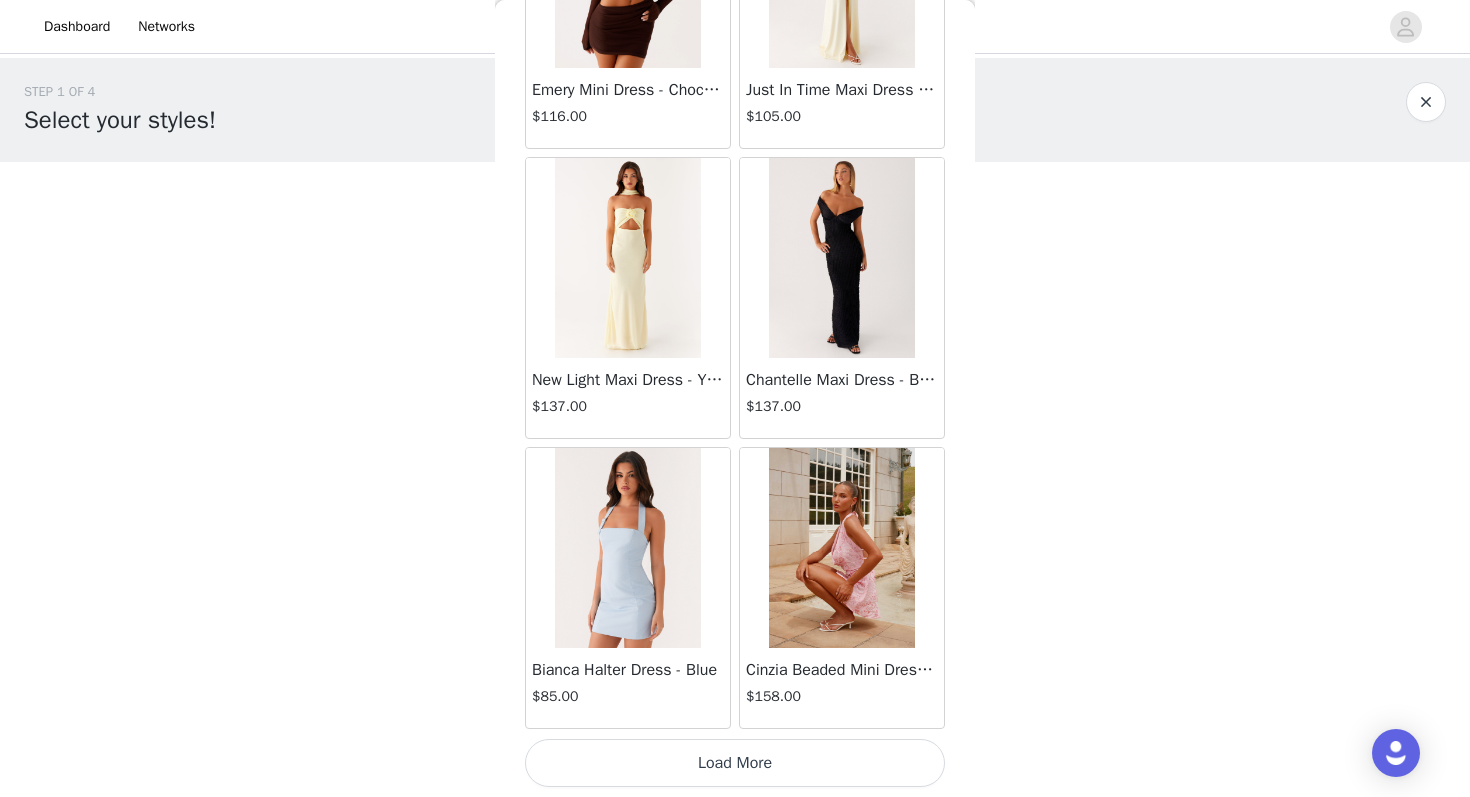 click on "Load More" at bounding box center [735, 763] 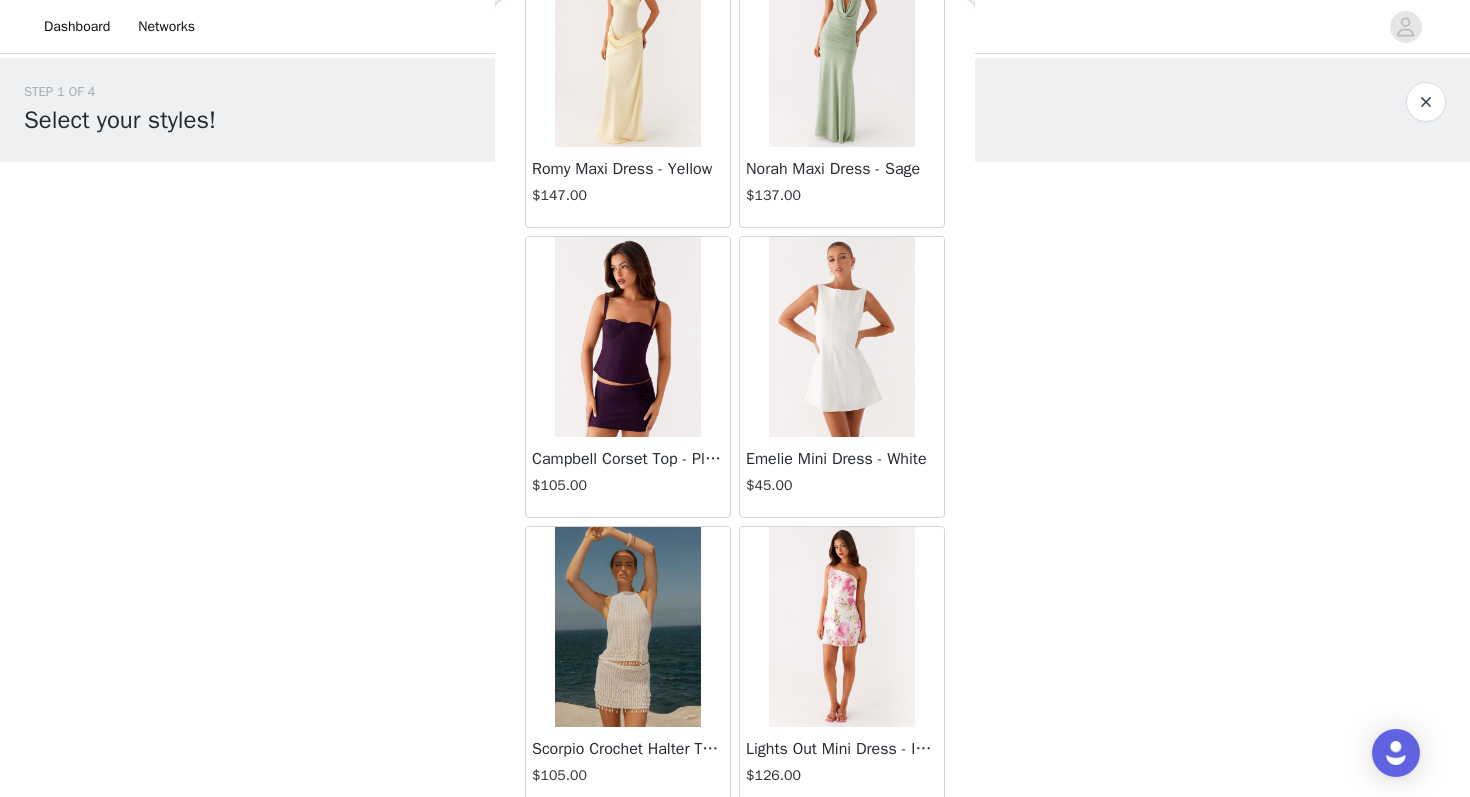 scroll, scrollTop: 54093, scrollLeft: 0, axis: vertical 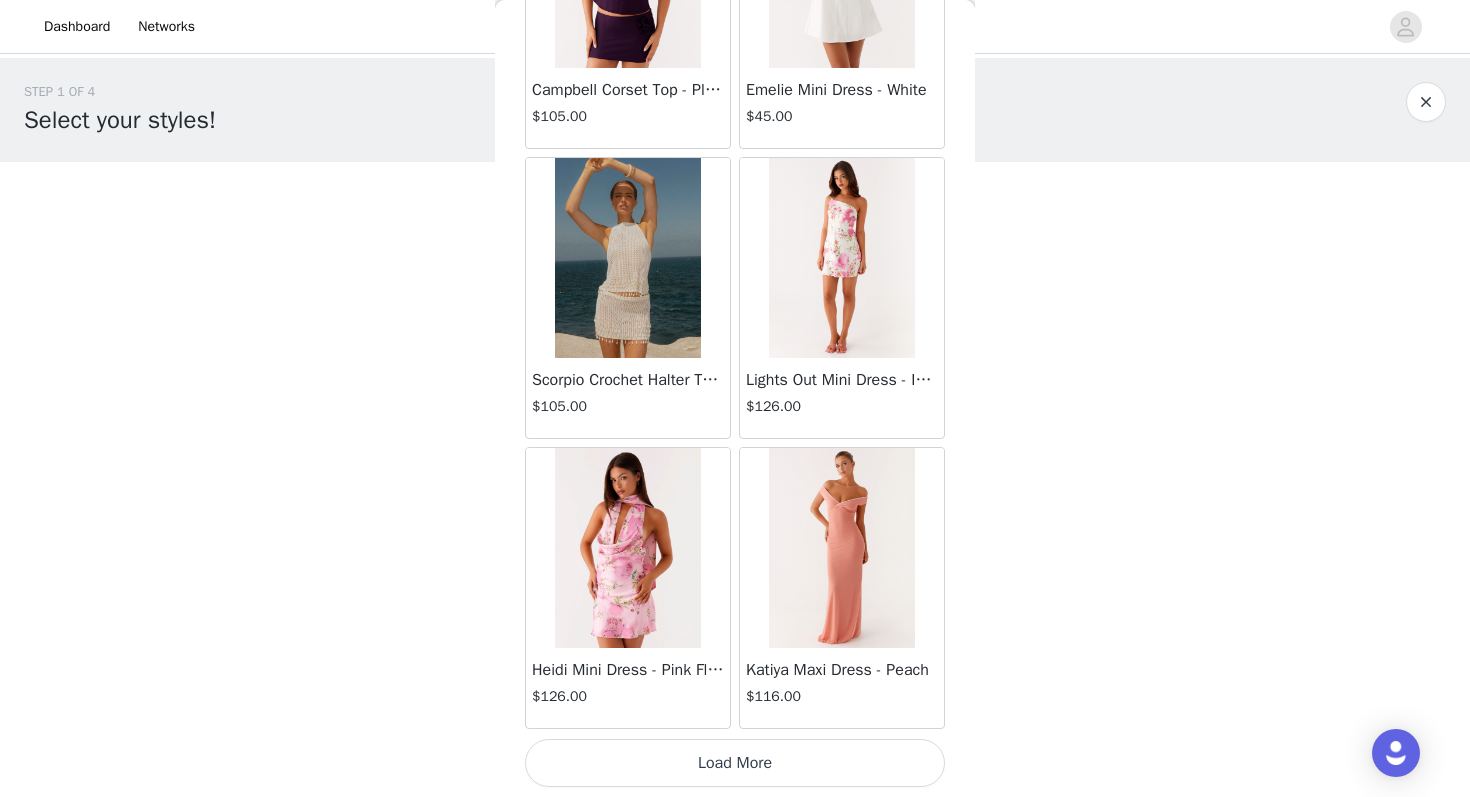 click on "Load More" at bounding box center (735, 763) 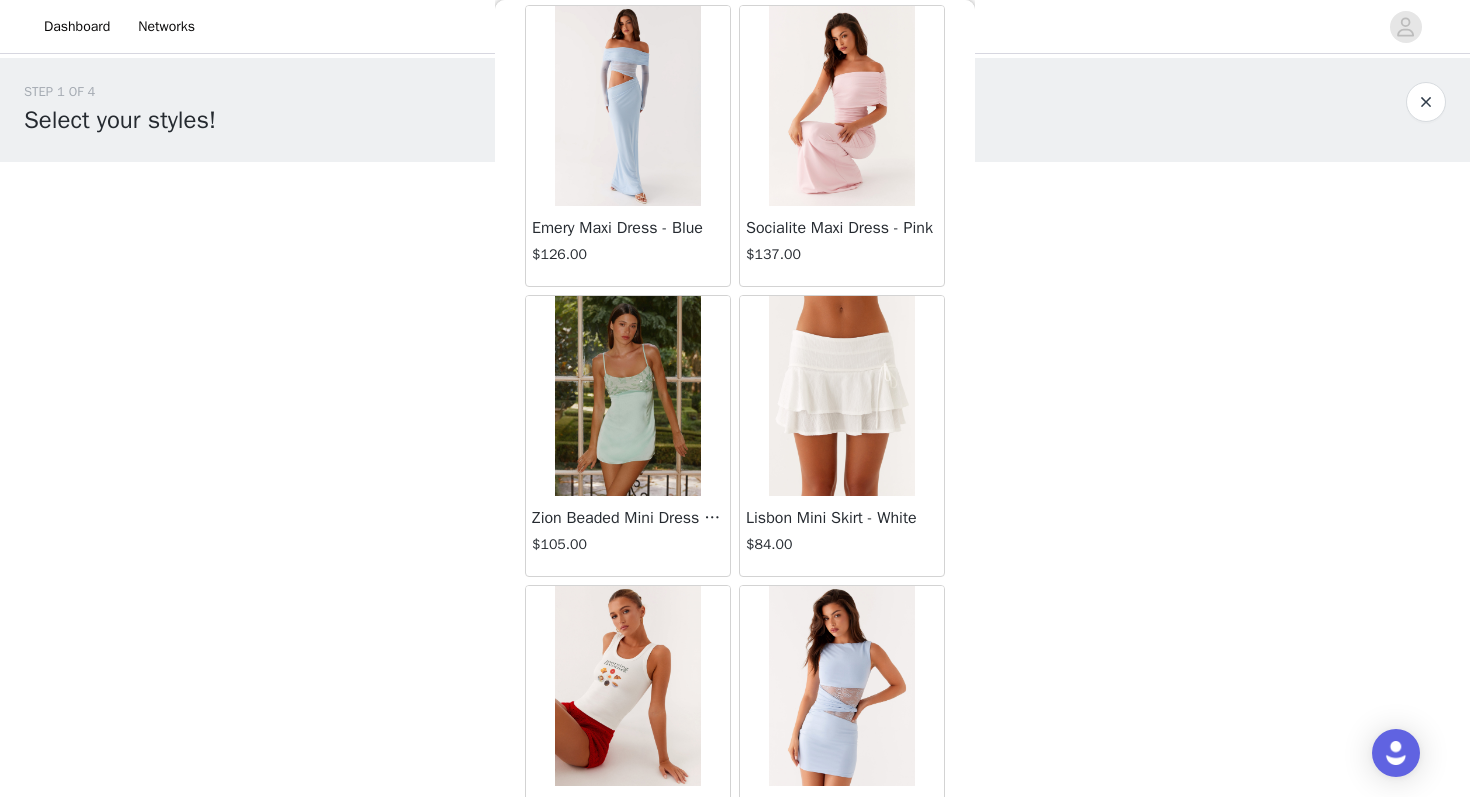 scroll, scrollTop: 57363, scrollLeft: 0, axis: vertical 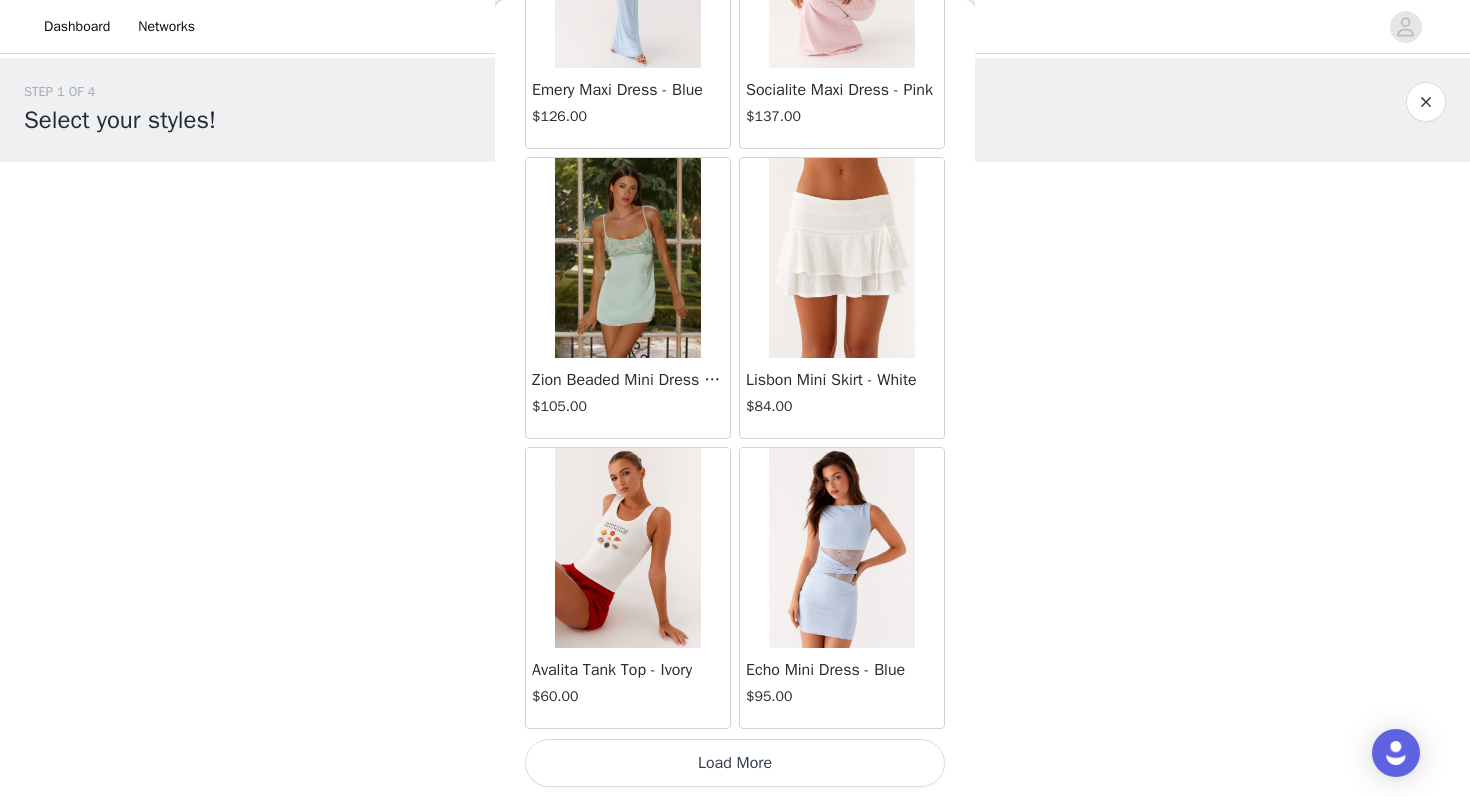 click on "Load More" at bounding box center (735, 763) 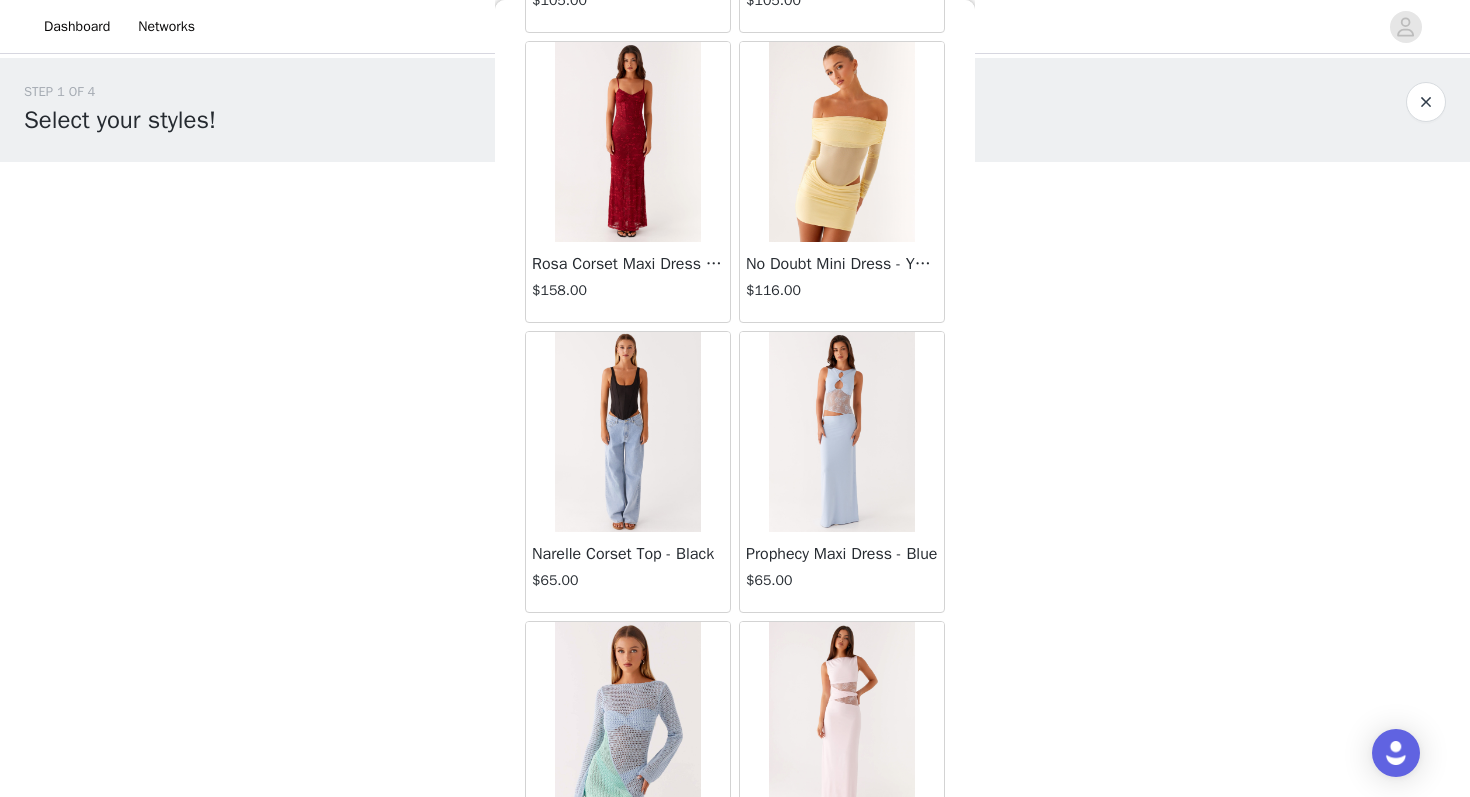 scroll, scrollTop: 60147, scrollLeft: 0, axis: vertical 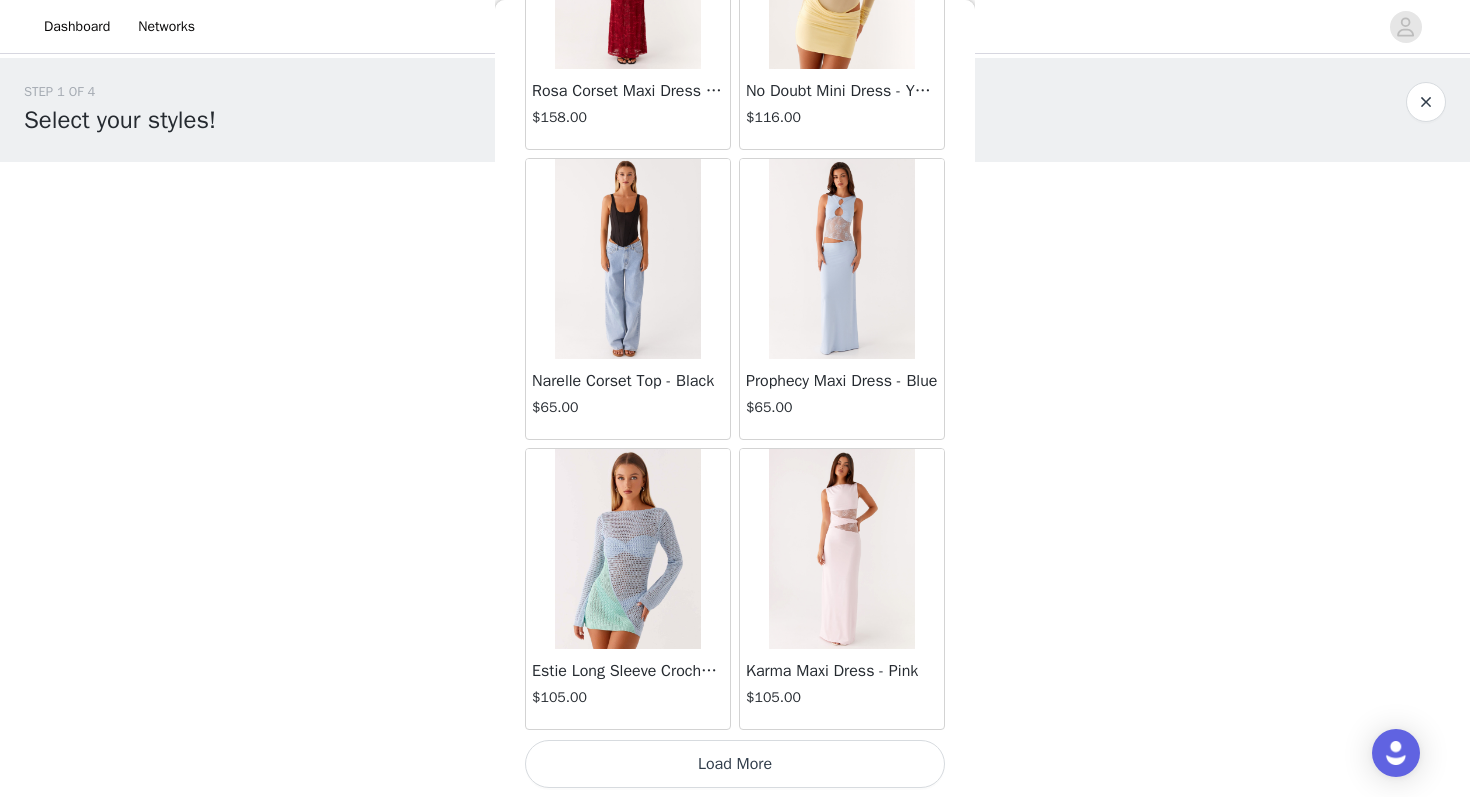click on "Load More" at bounding box center (735, 764) 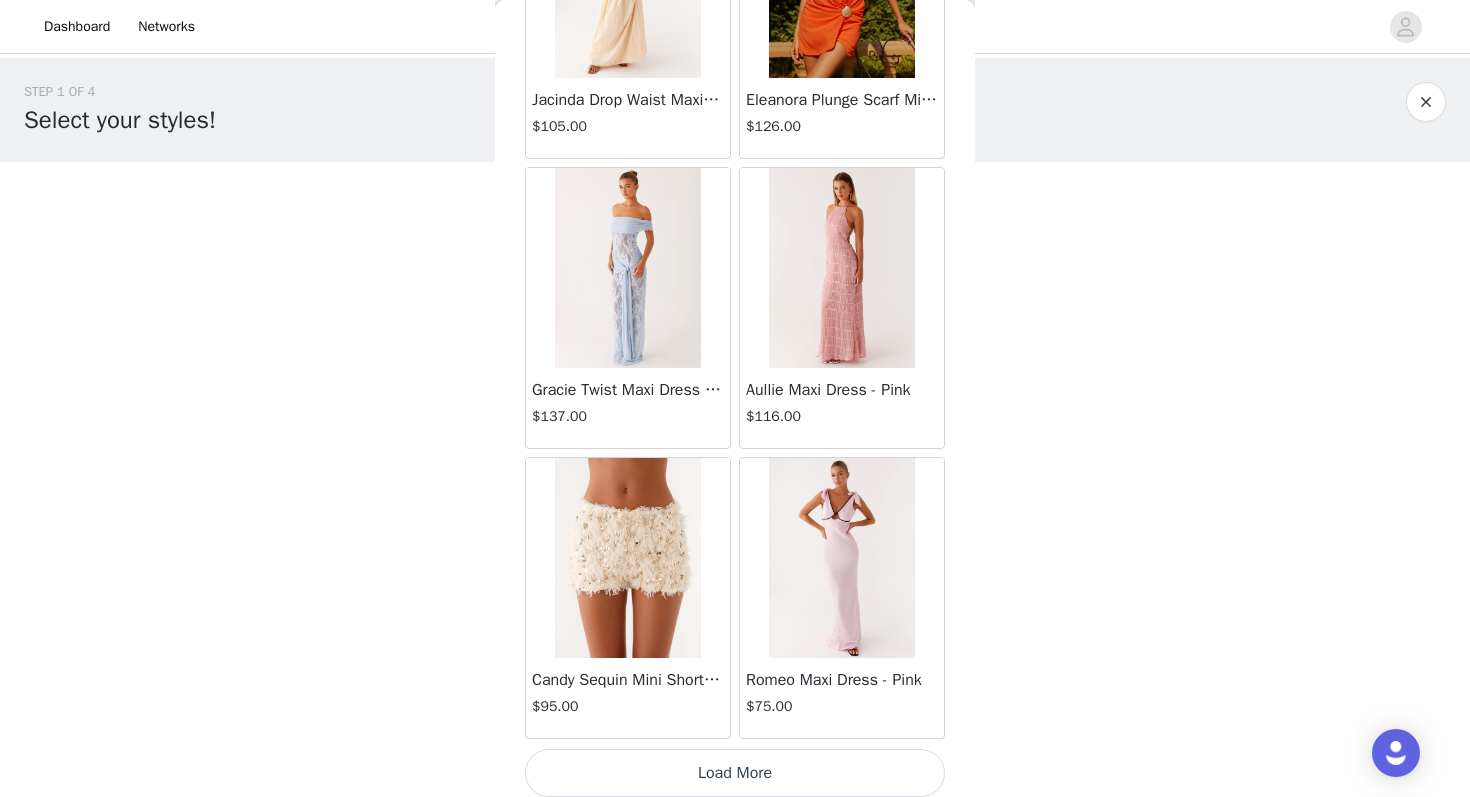 scroll, scrollTop: 63163, scrollLeft: 0, axis: vertical 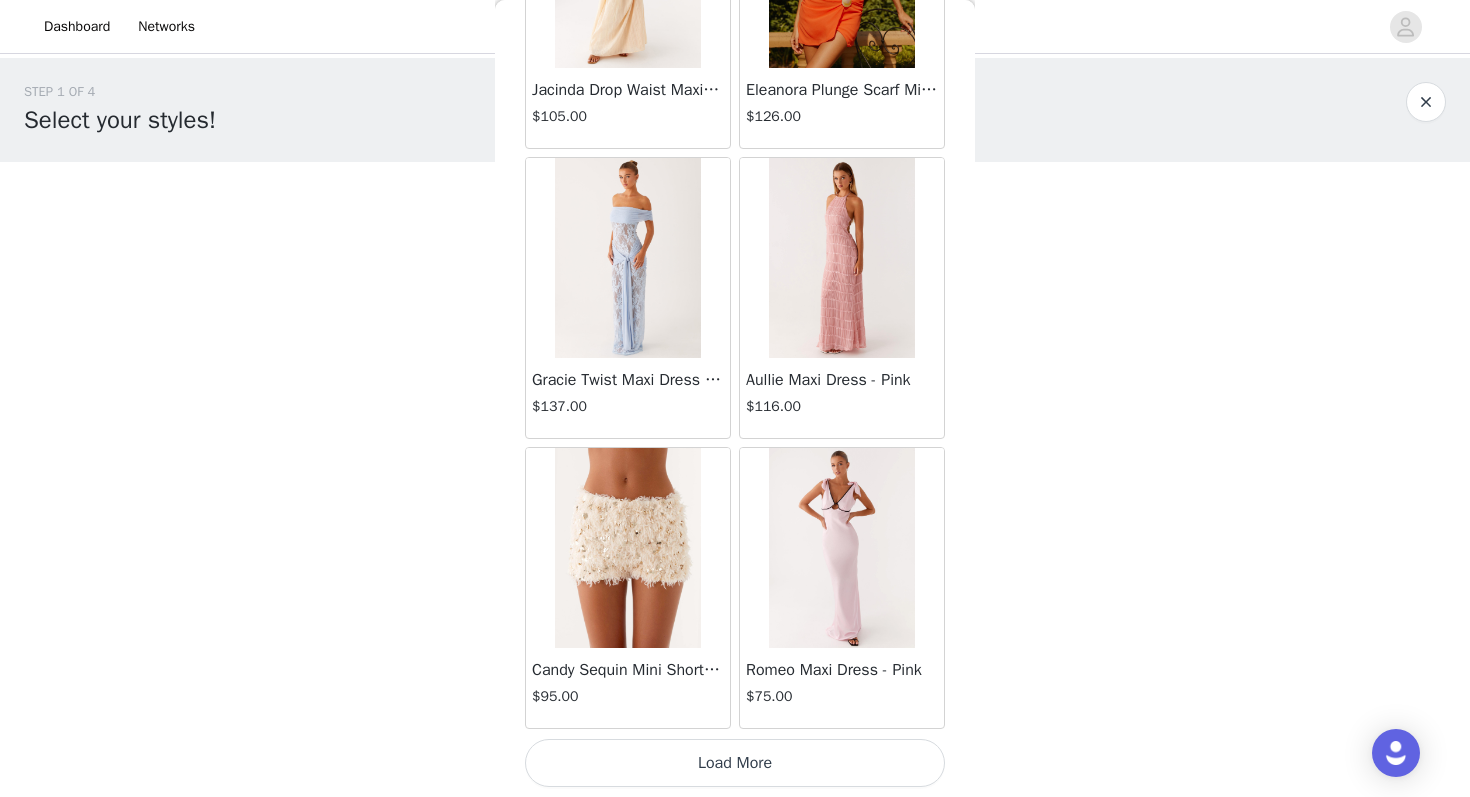 click on "Load More" at bounding box center [735, 763] 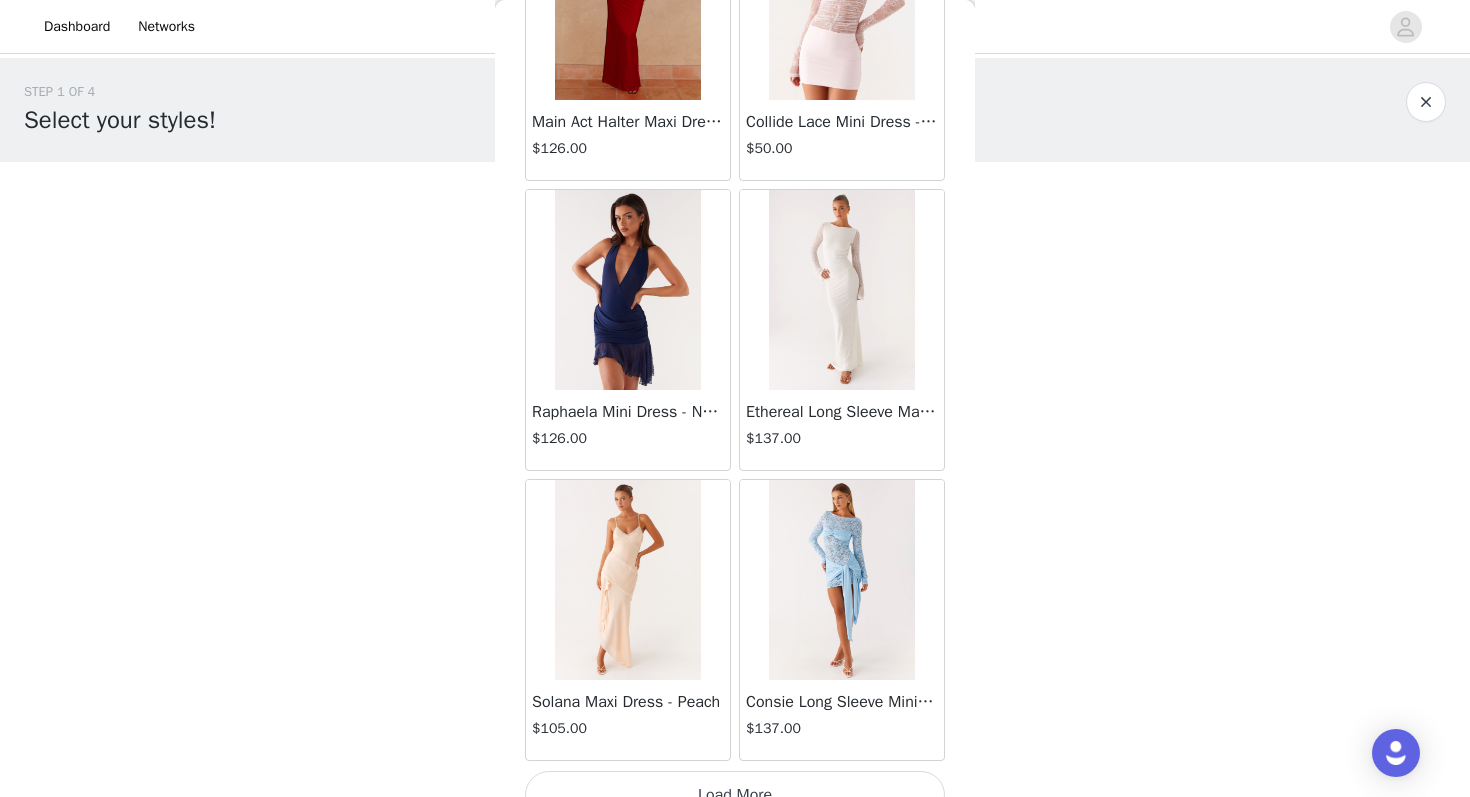 scroll, scrollTop: 66035, scrollLeft: 0, axis: vertical 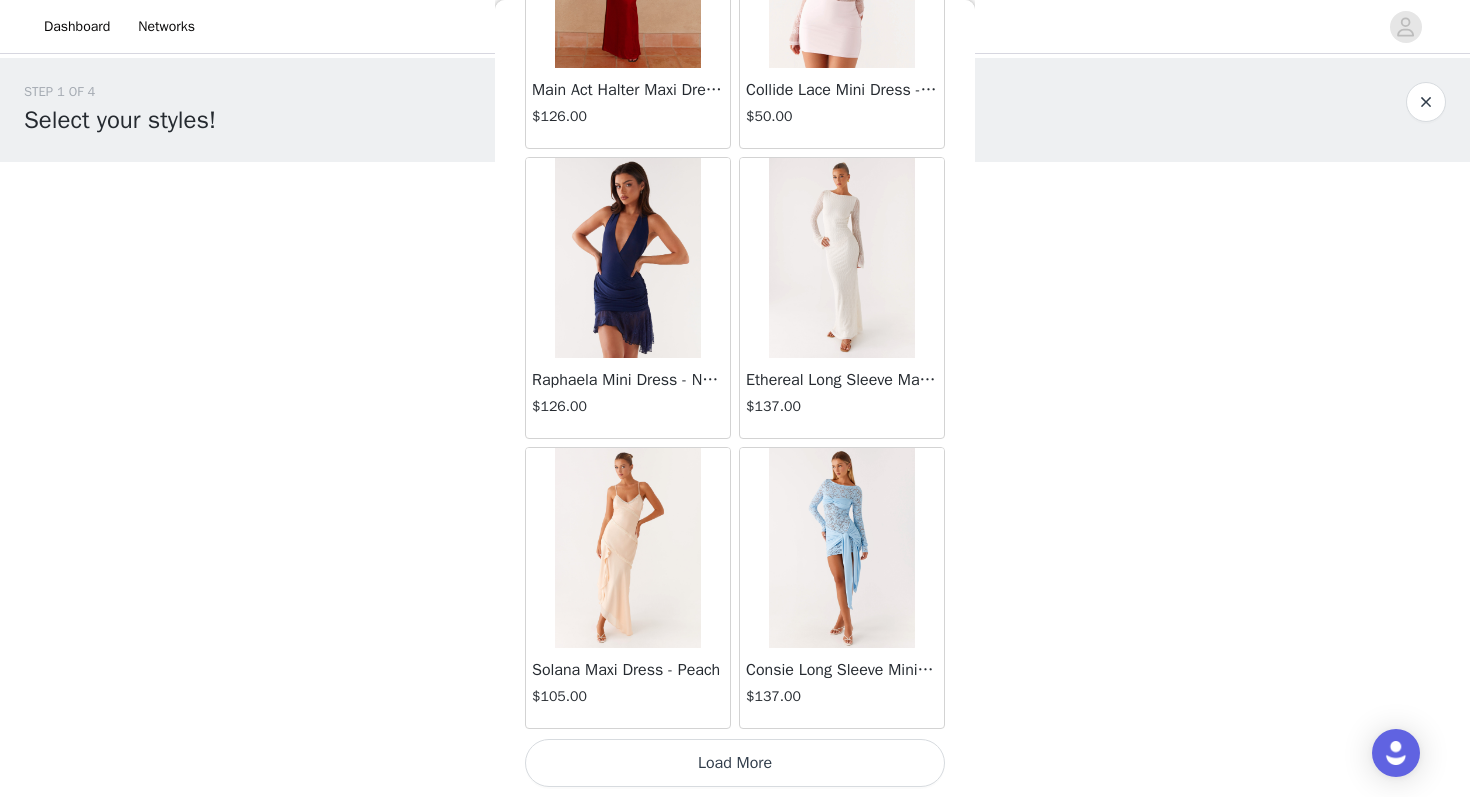 click on "Load More" at bounding box center [735, 763] 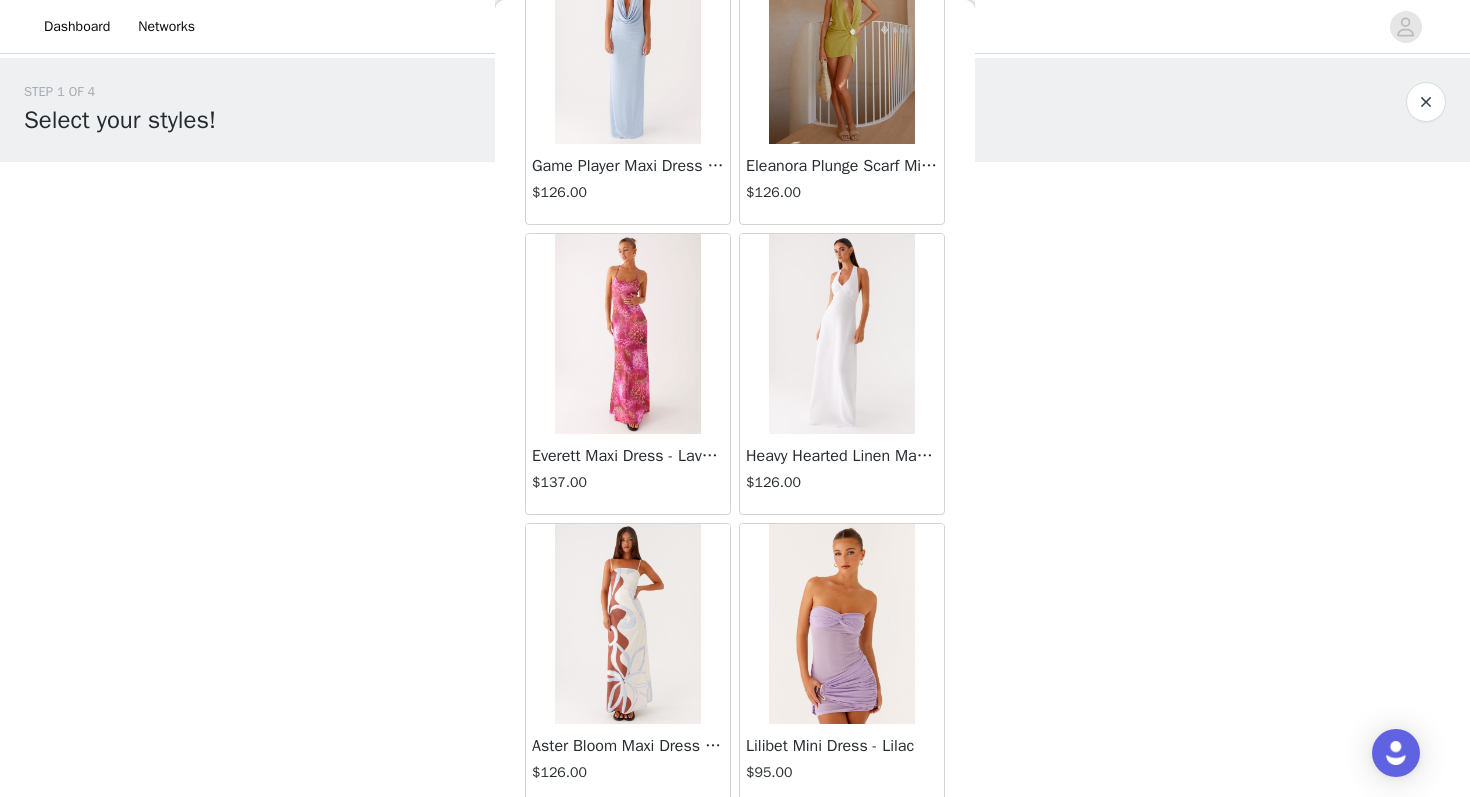 scroll, scrollTop: 68963, scrollLeft: 0, axis: vertical 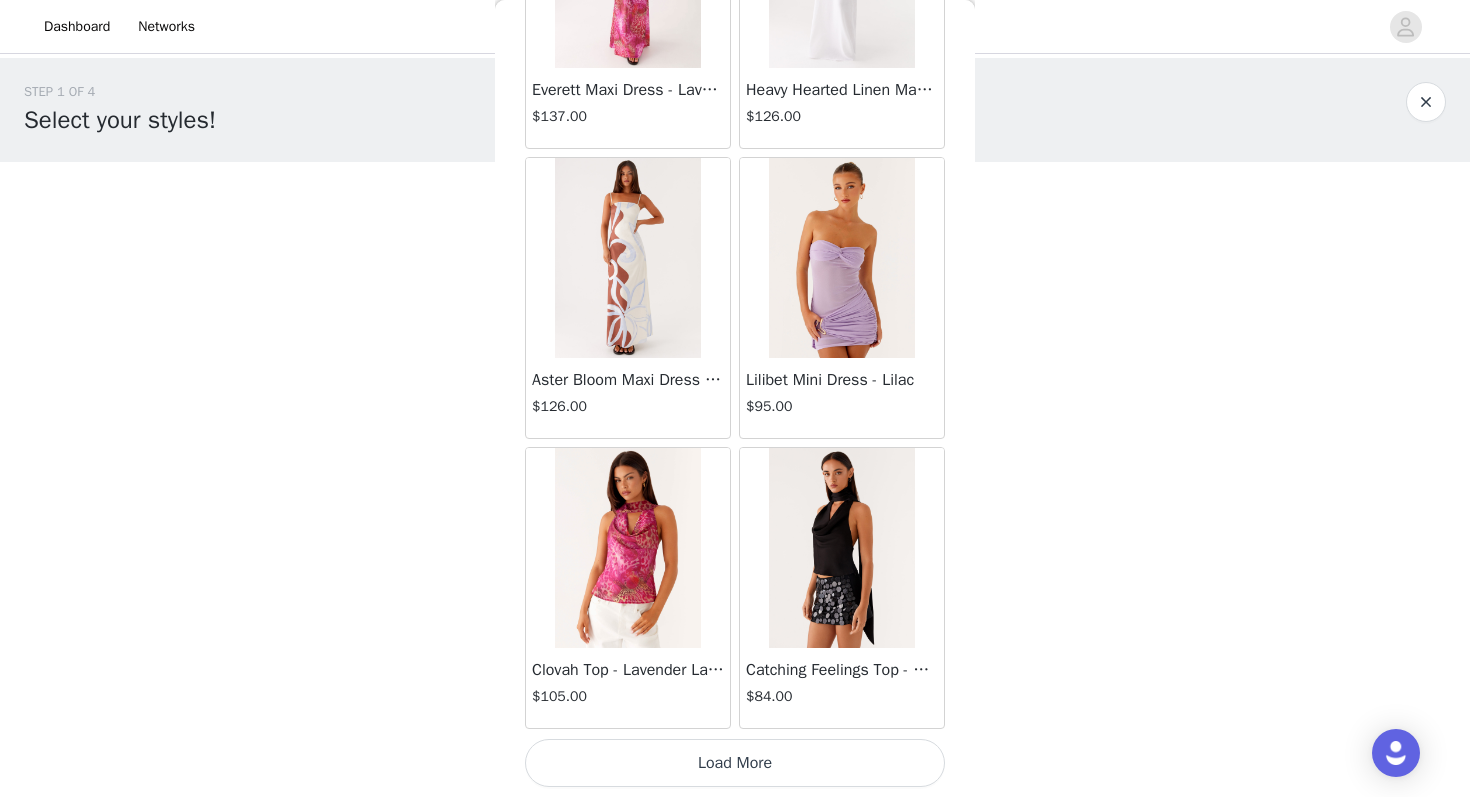 click on "Load More" at bounding box center (735, 763) 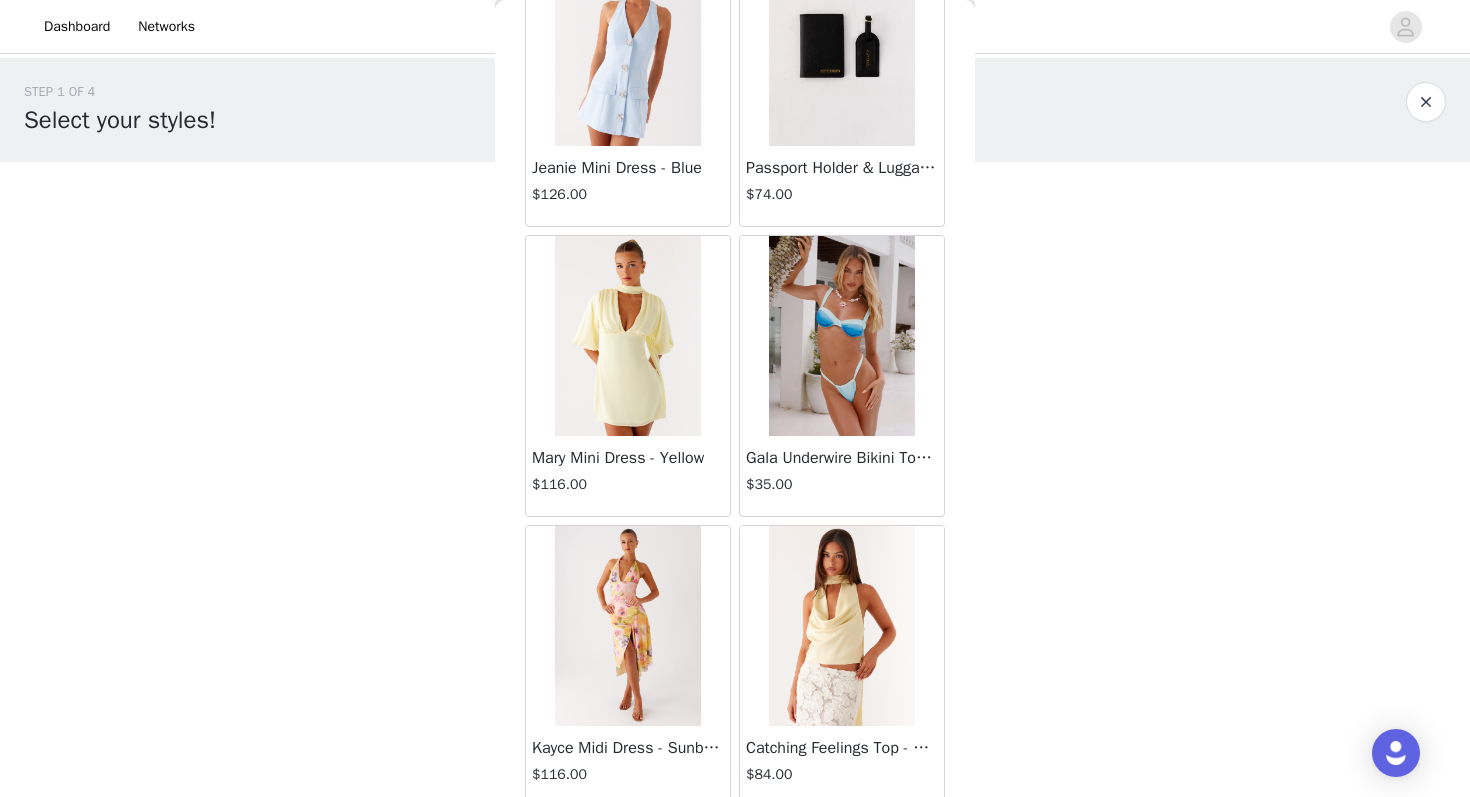 scroll, scrollTop: 71863, scrollLeft: 0, axis: vertical 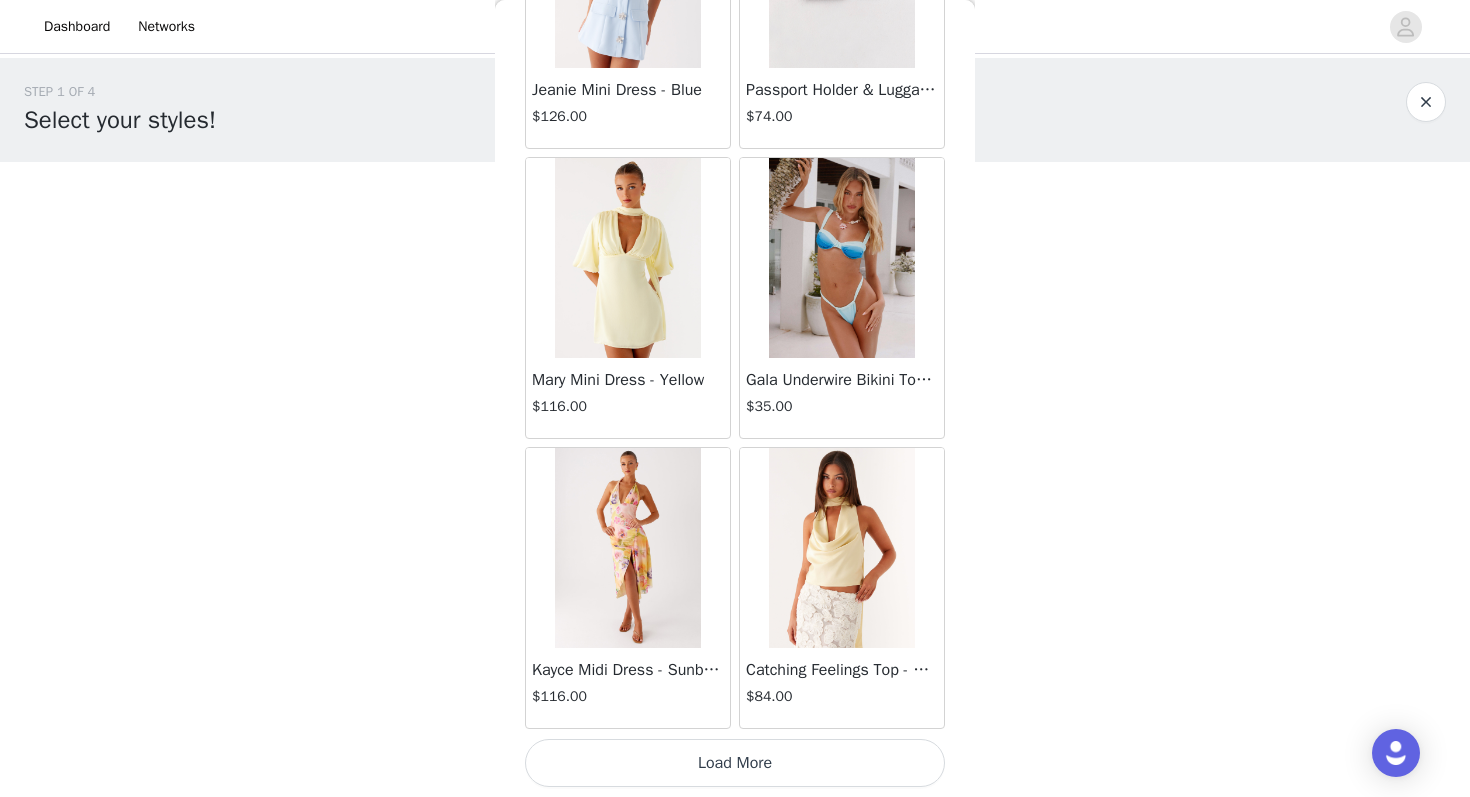 click on "Load More" at bounding box center [735, 763] 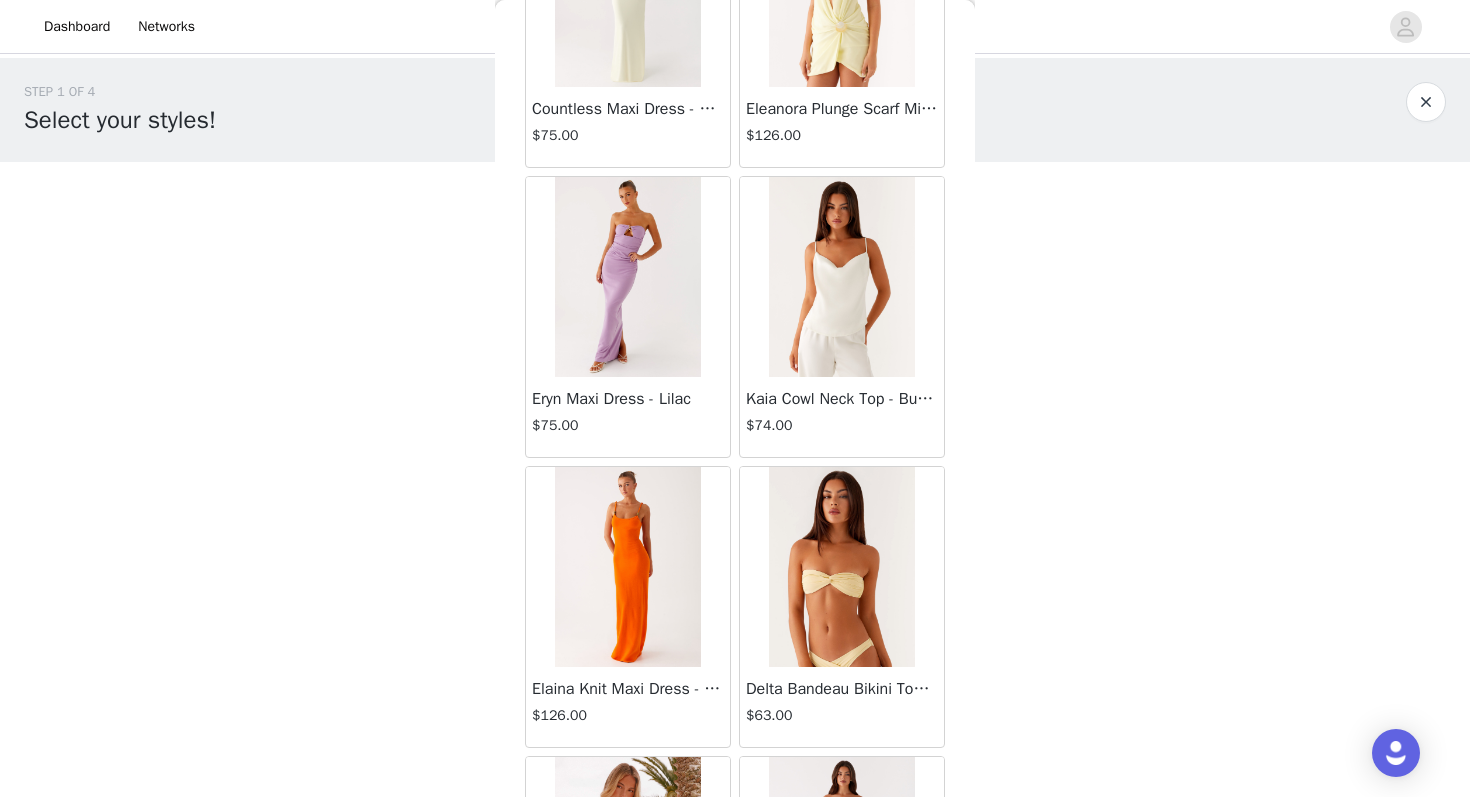 scroll, scrollTop: 74763, scrollLeft: 0, axis: vertical 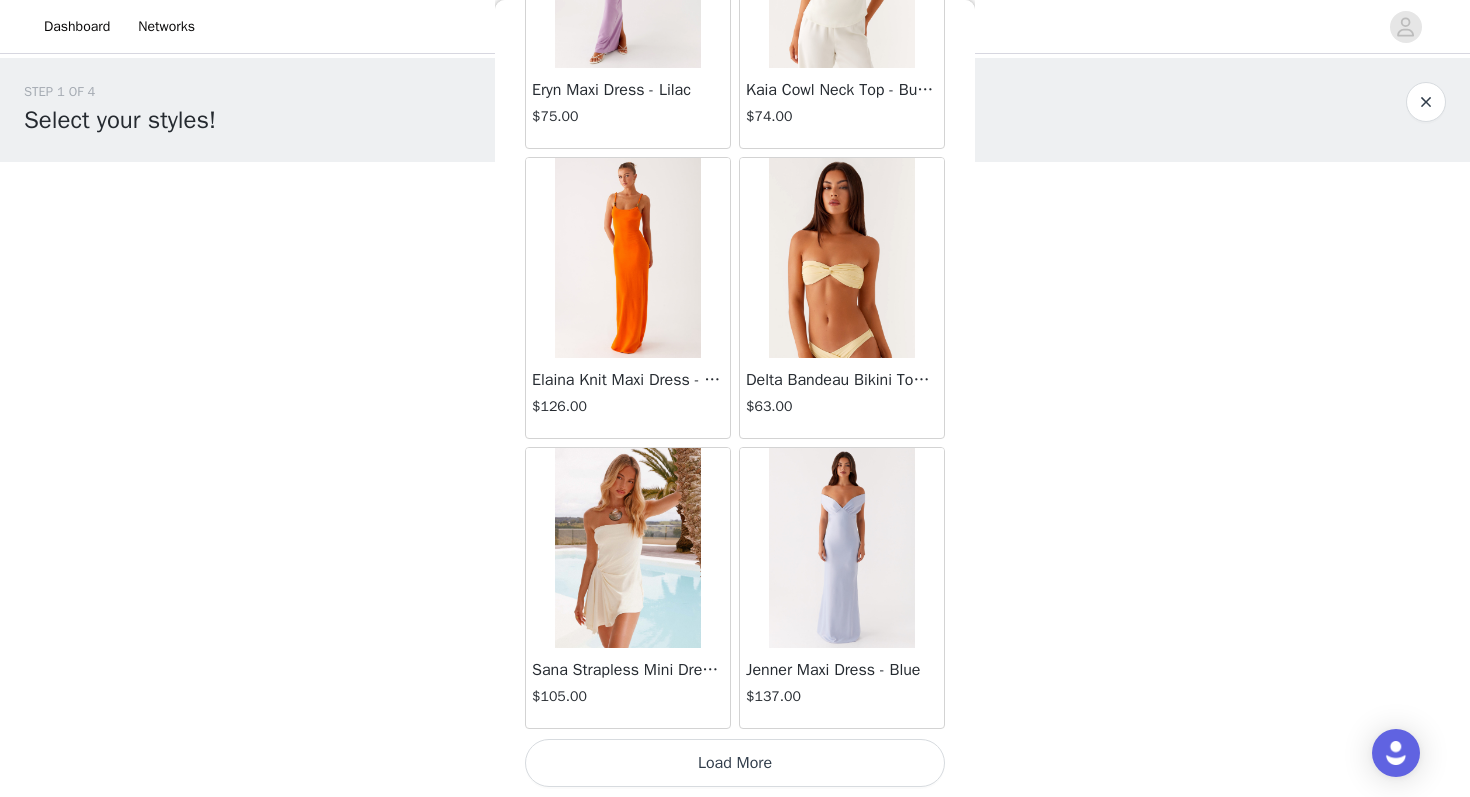 click on "Load More" at bounding box center [735, 763] 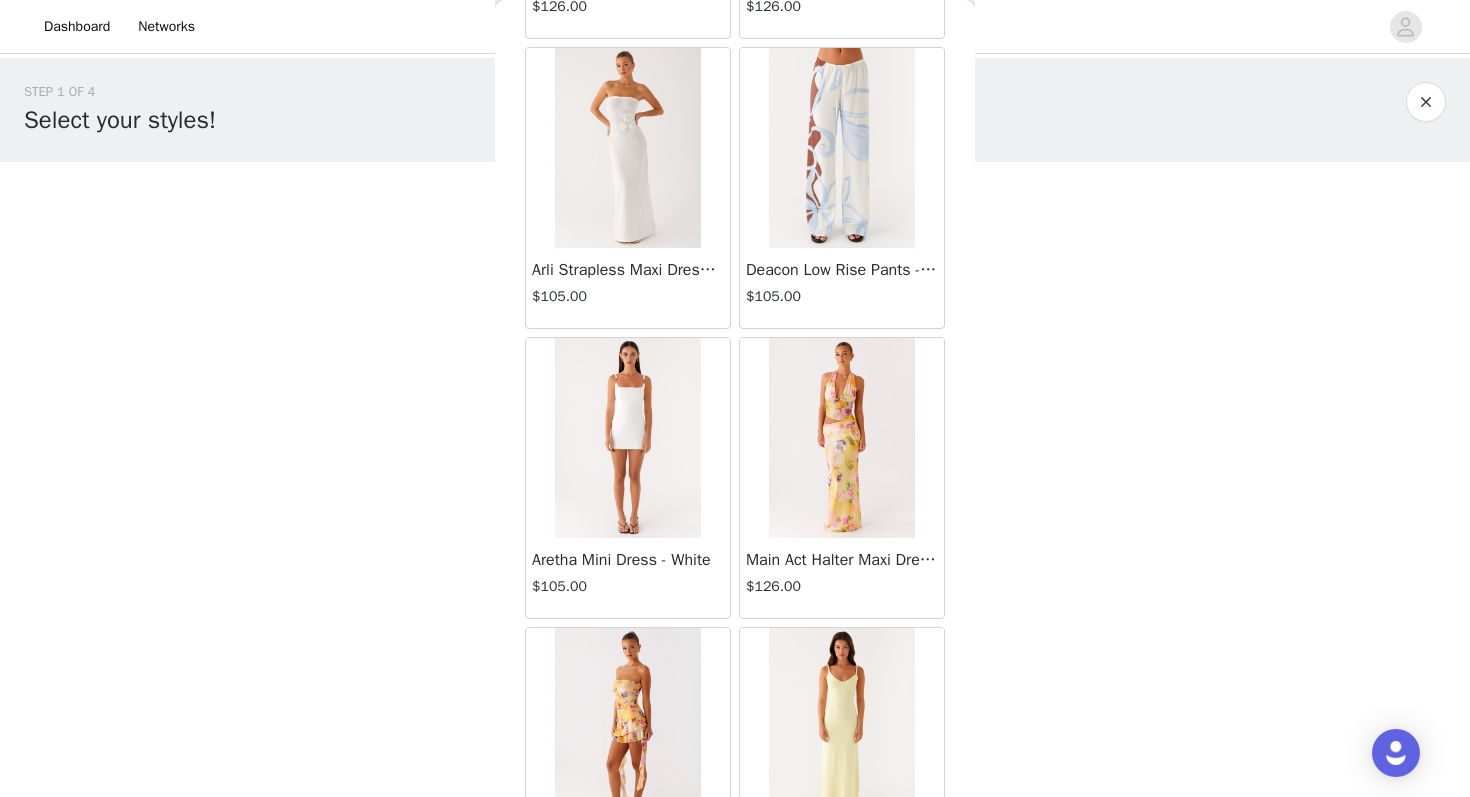 scroll, scrollTop: 76619, scrollLeft: 0, axis: vertical 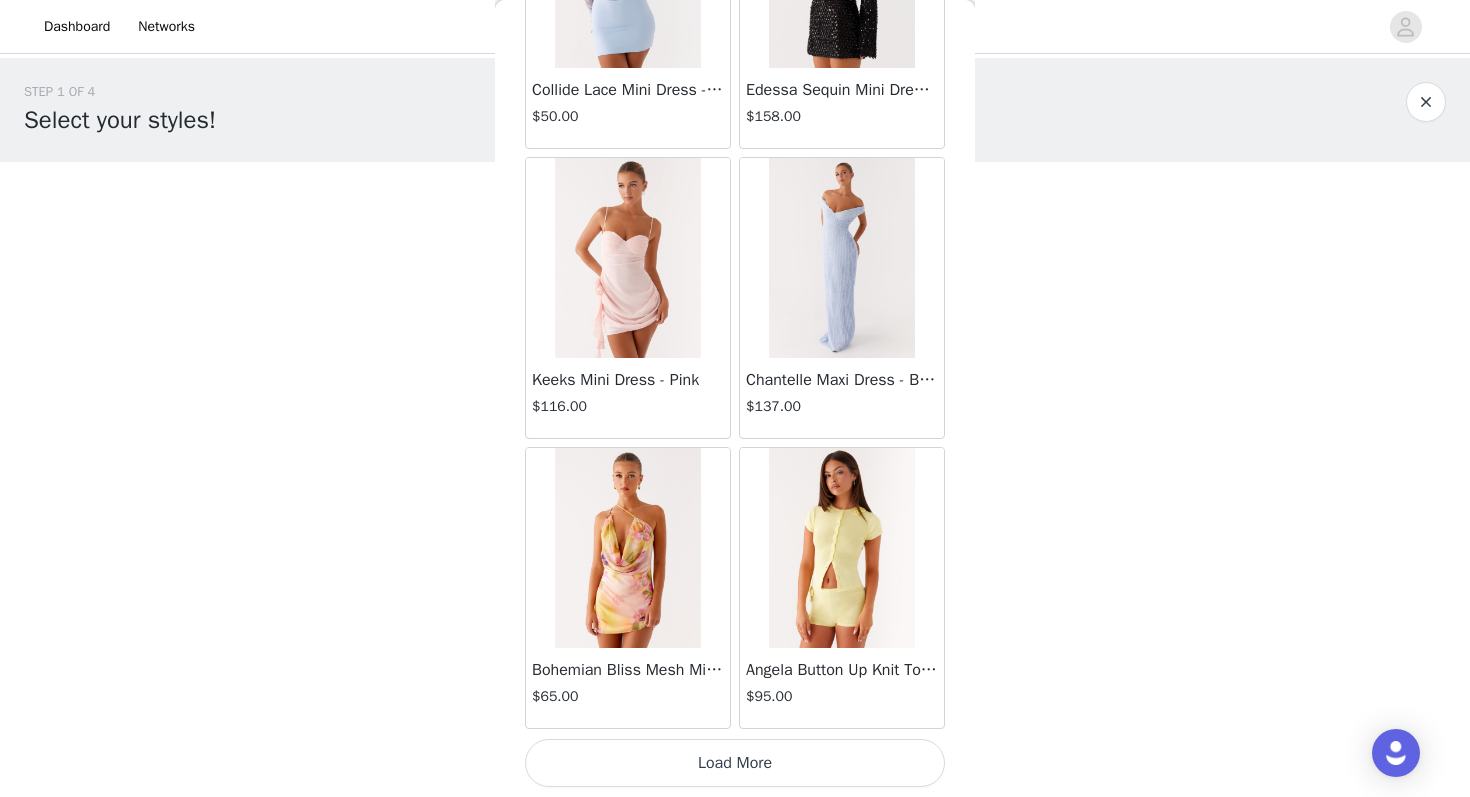 click on "Load More" at bounding box center [735, 763] 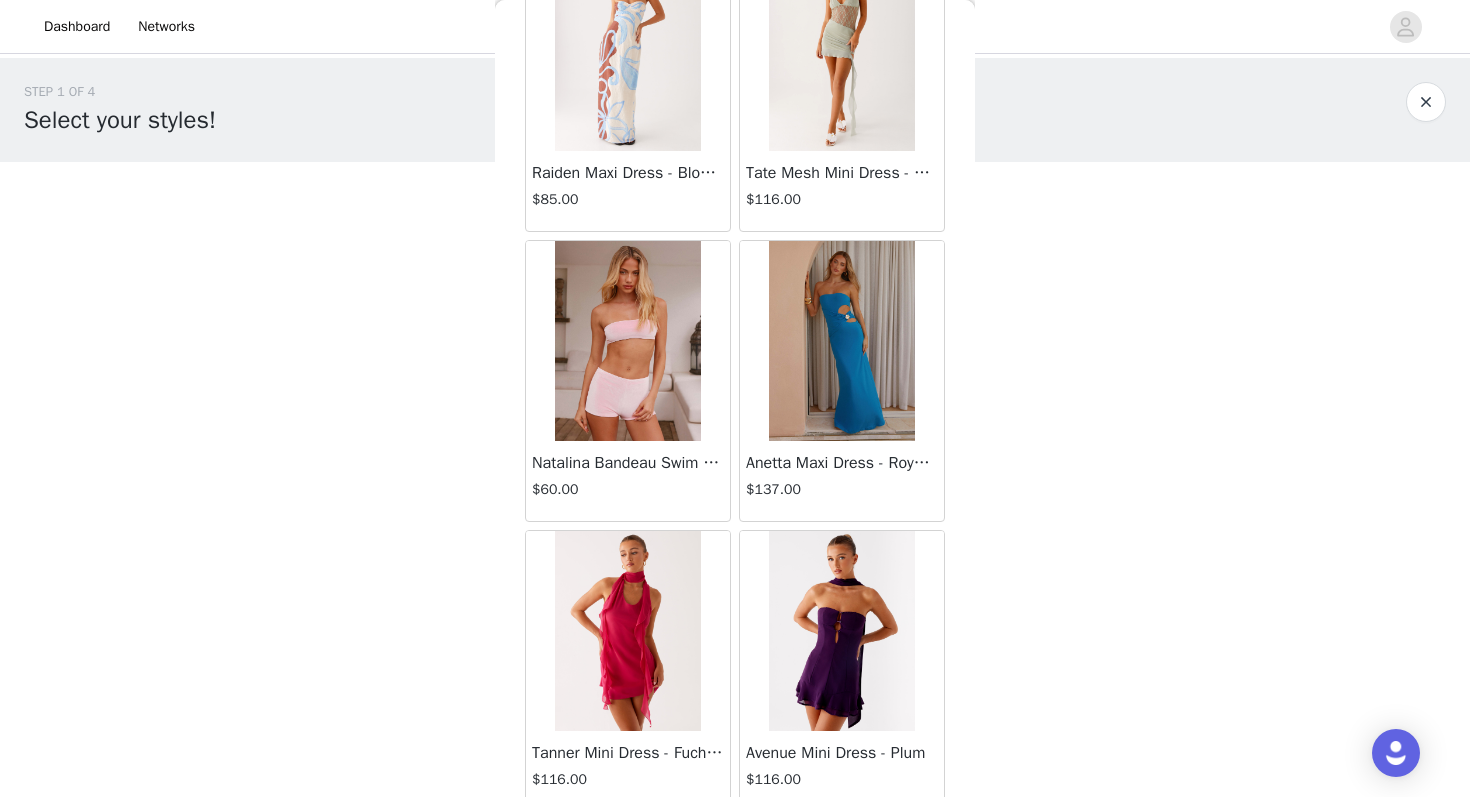 scroll, scrollTop: 79342, scrollLeft: 0, axis: vertical 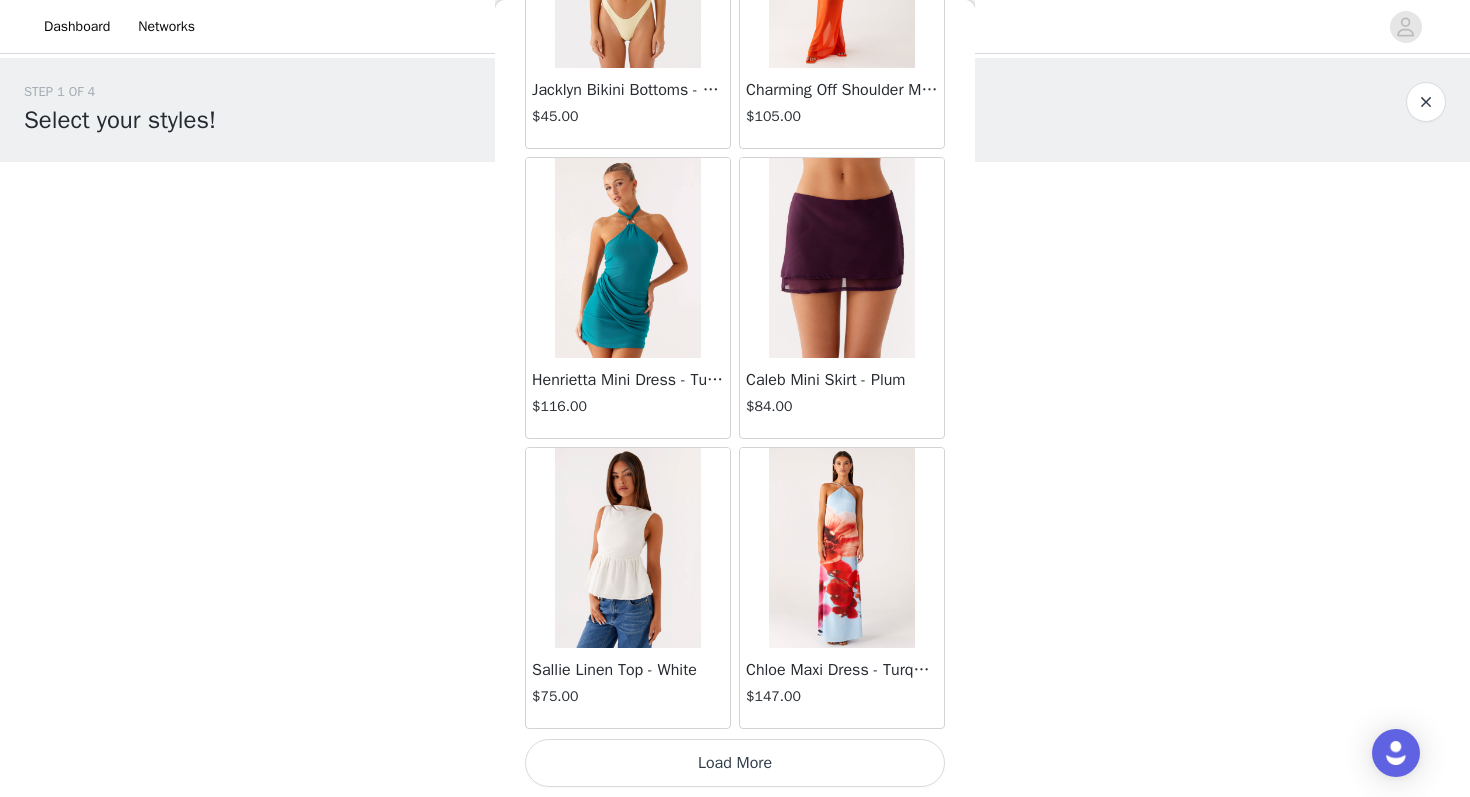 click on "Load More" at bounding box center (735, 763) 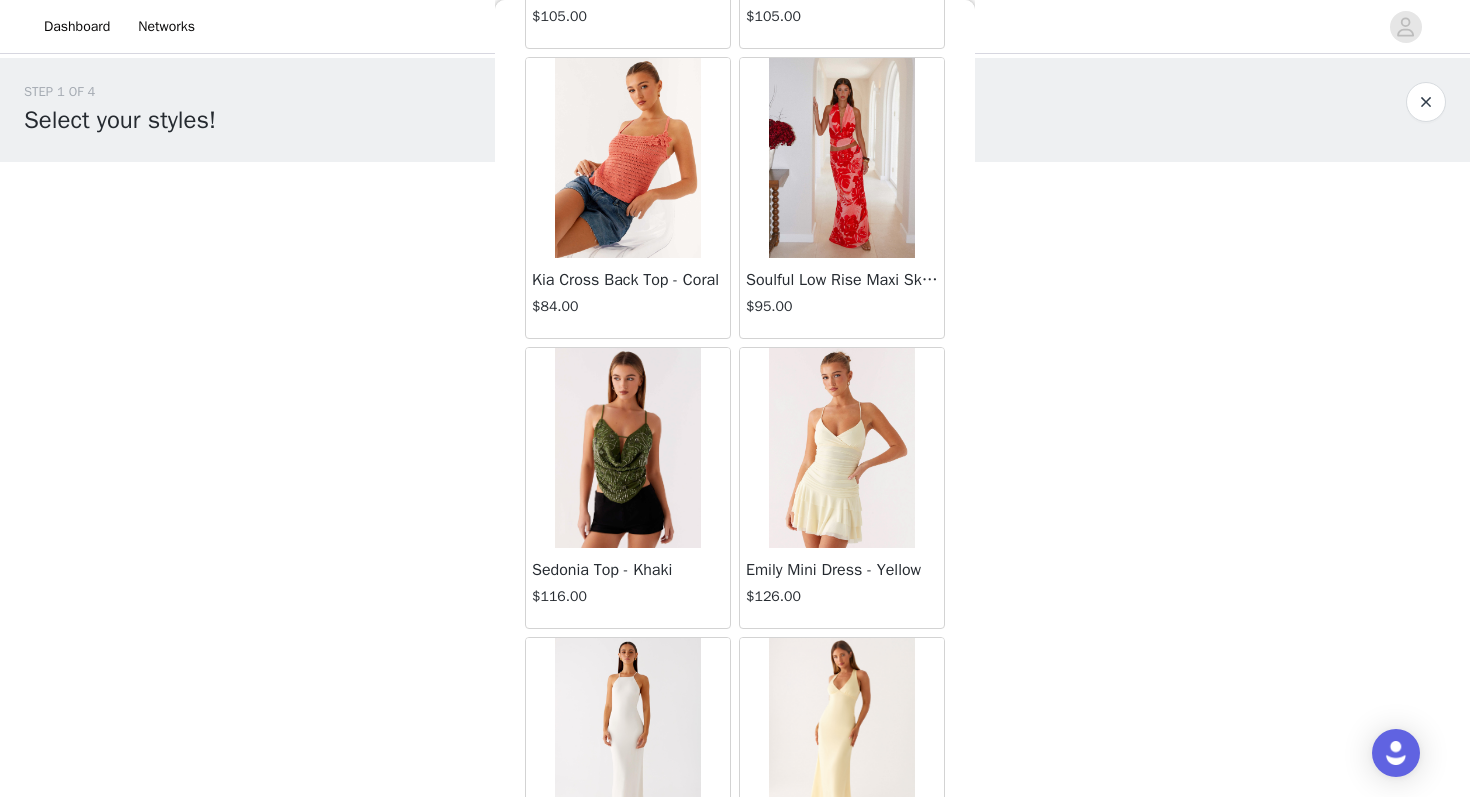 scroll, scrollTop: 83463, scrollLeft: 0, axis: vertical 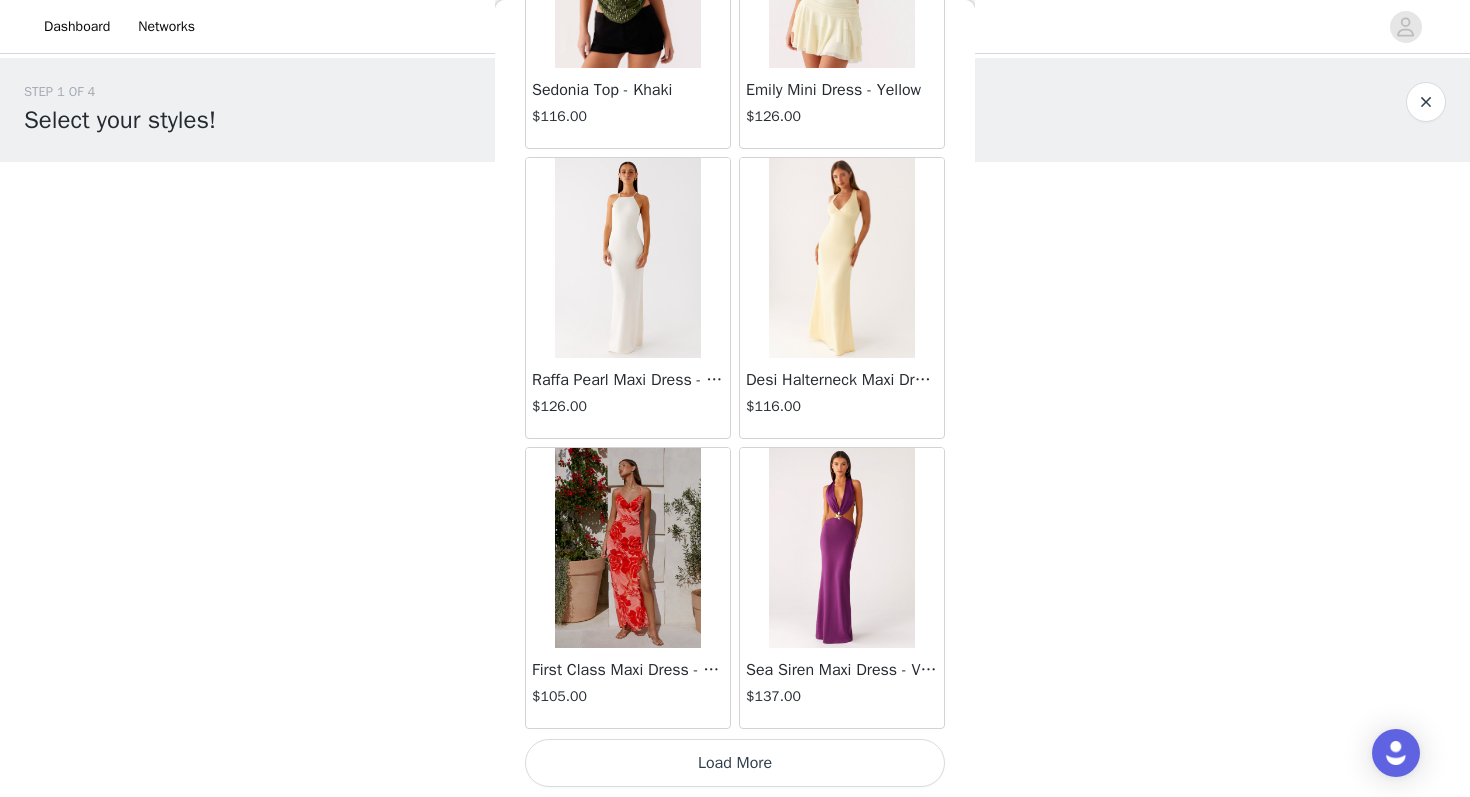 click on "Load More" at bounding box center (735, 763) 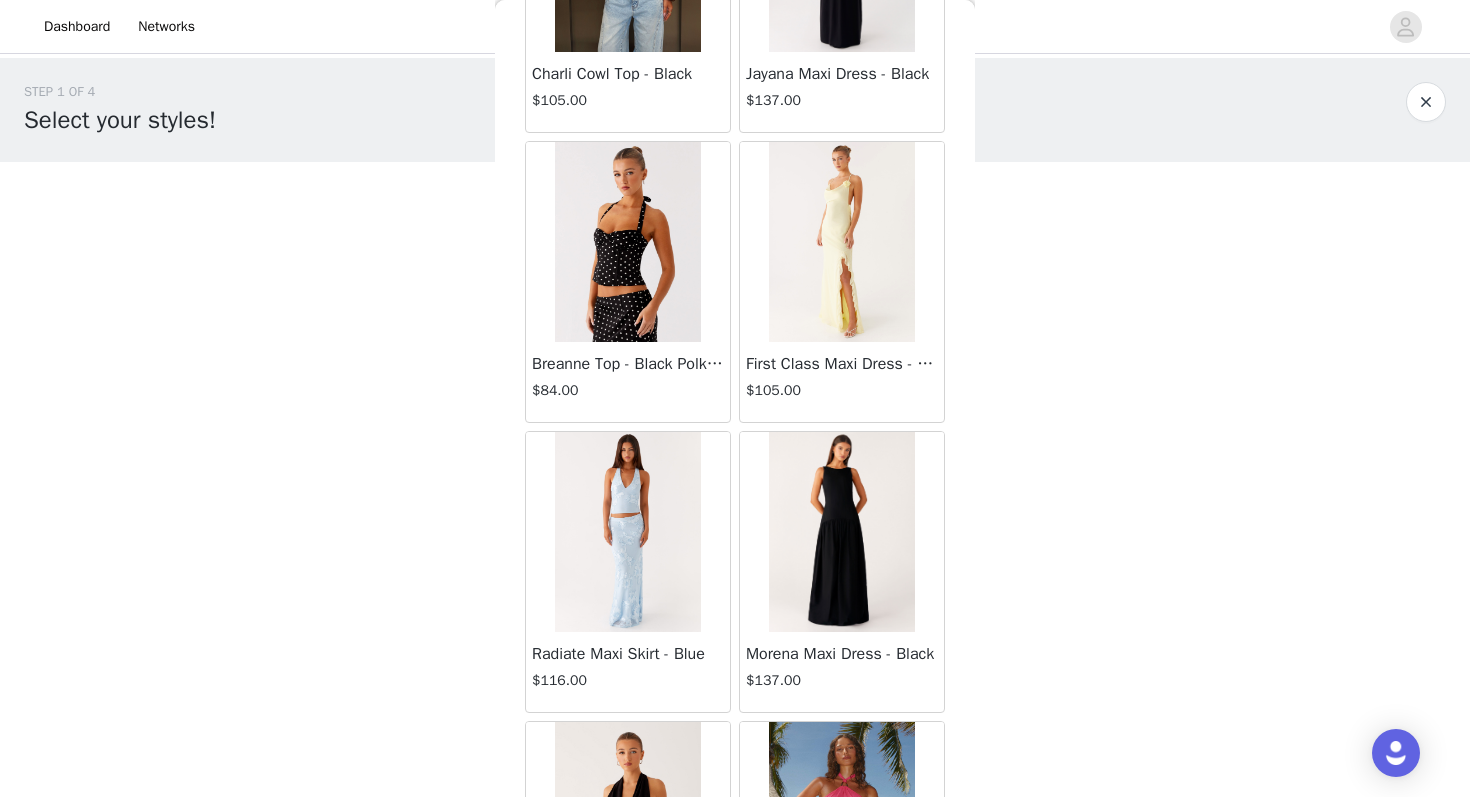 scroll, scrollTop: 84930, scrollLeft: 0, axis: vertical 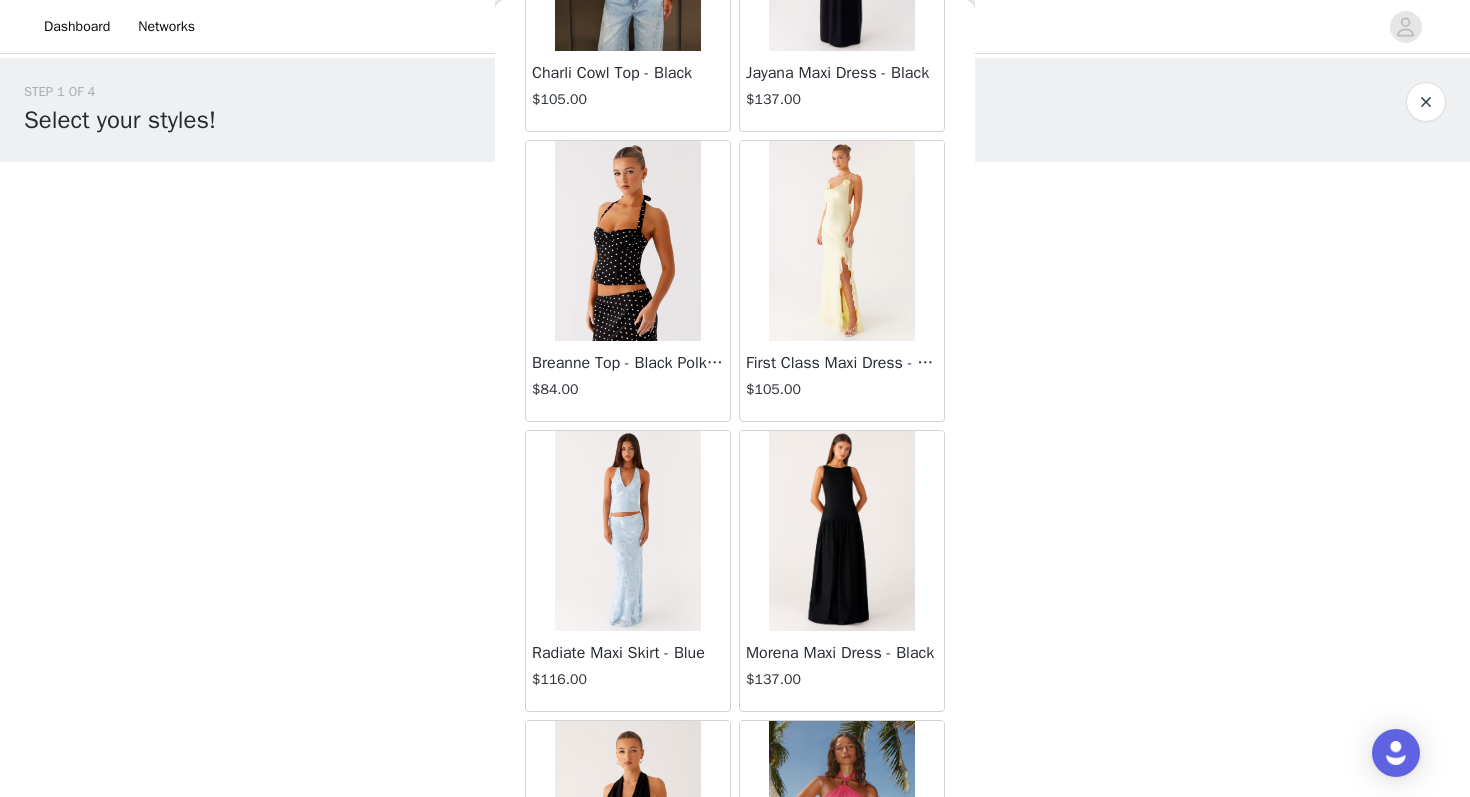 click at bounding box center (627, 241) 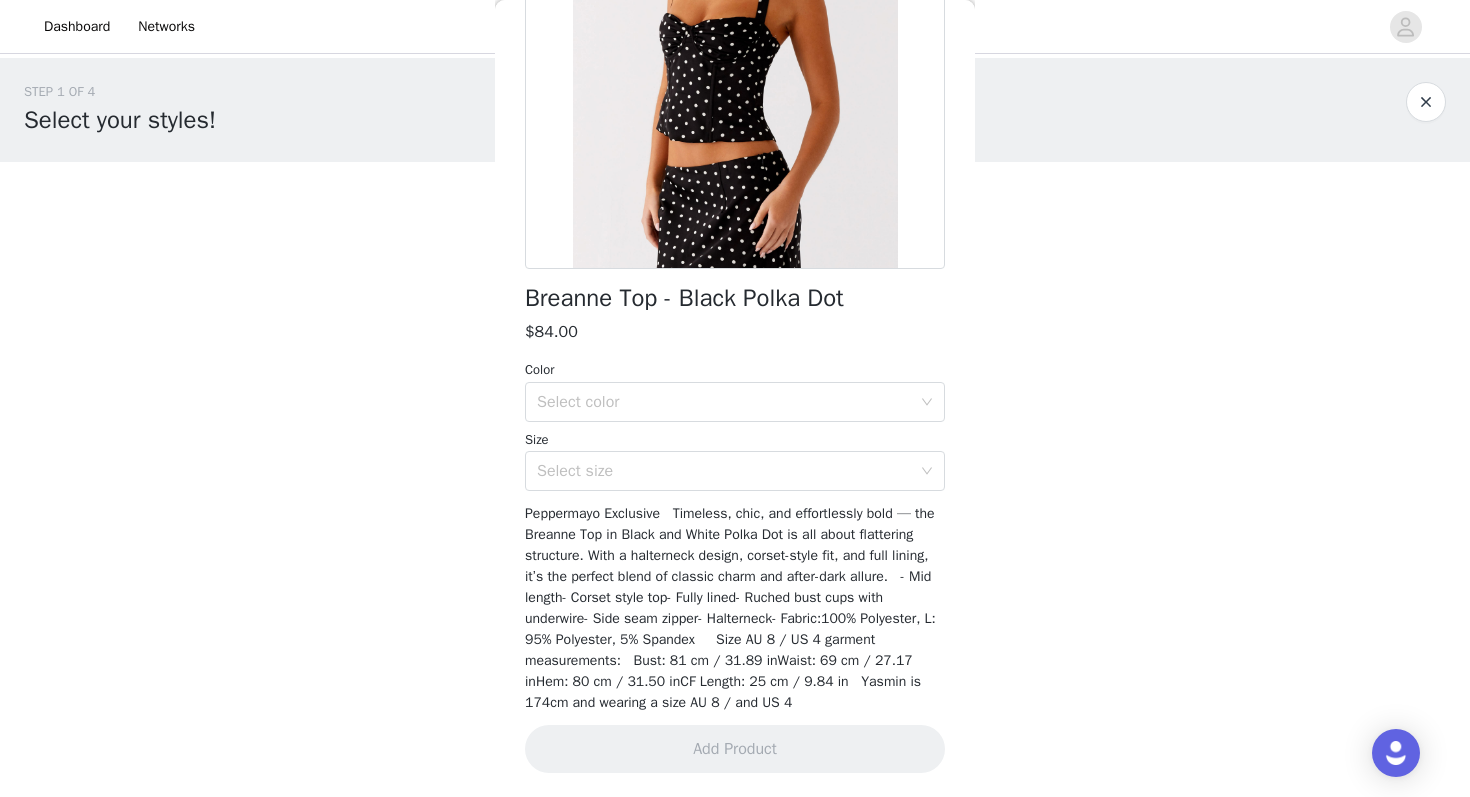 scroll, scrollTop: 281, scrollLeft: 0, axis: vertical 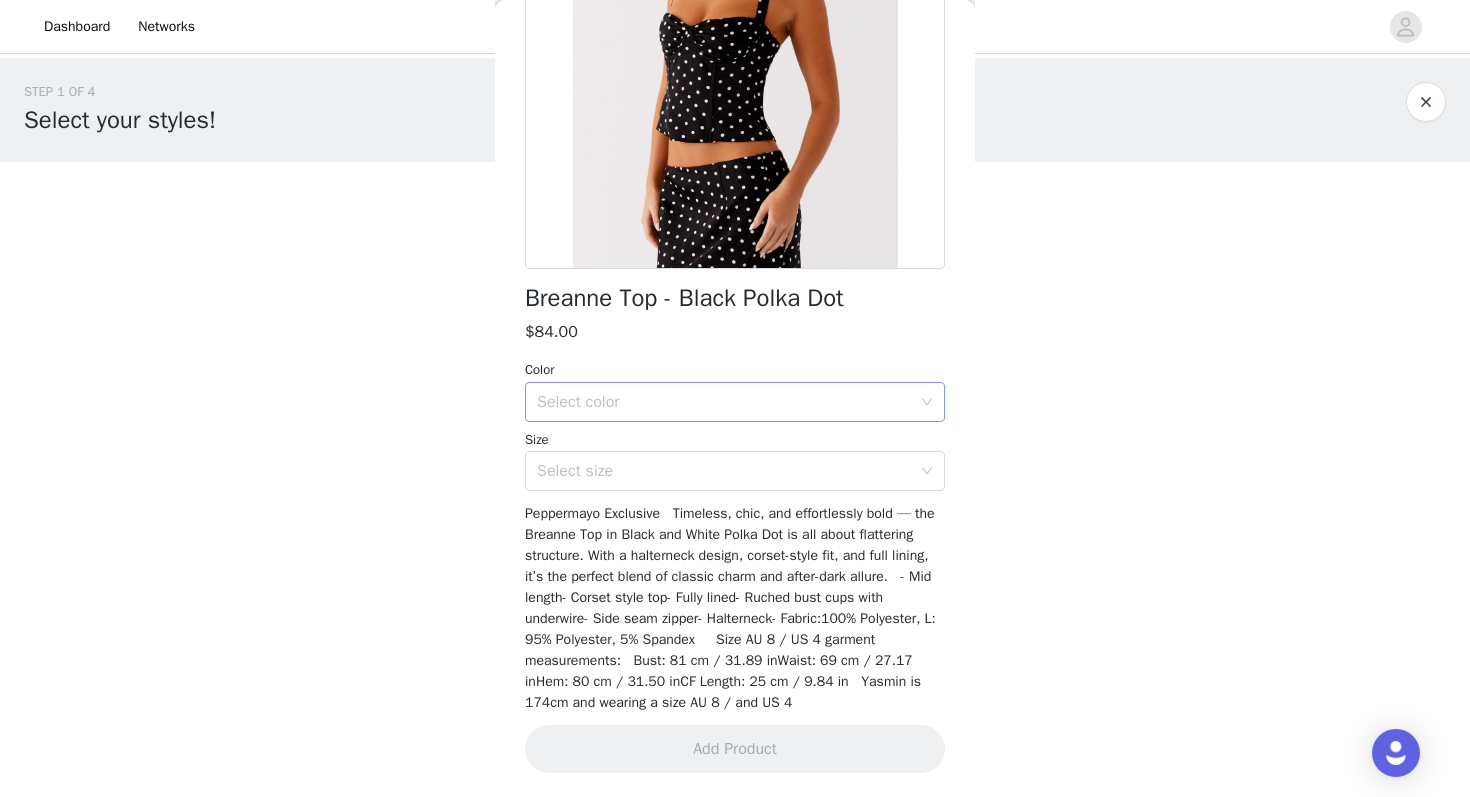 click on "Select color" at bounding box center [724, 402] 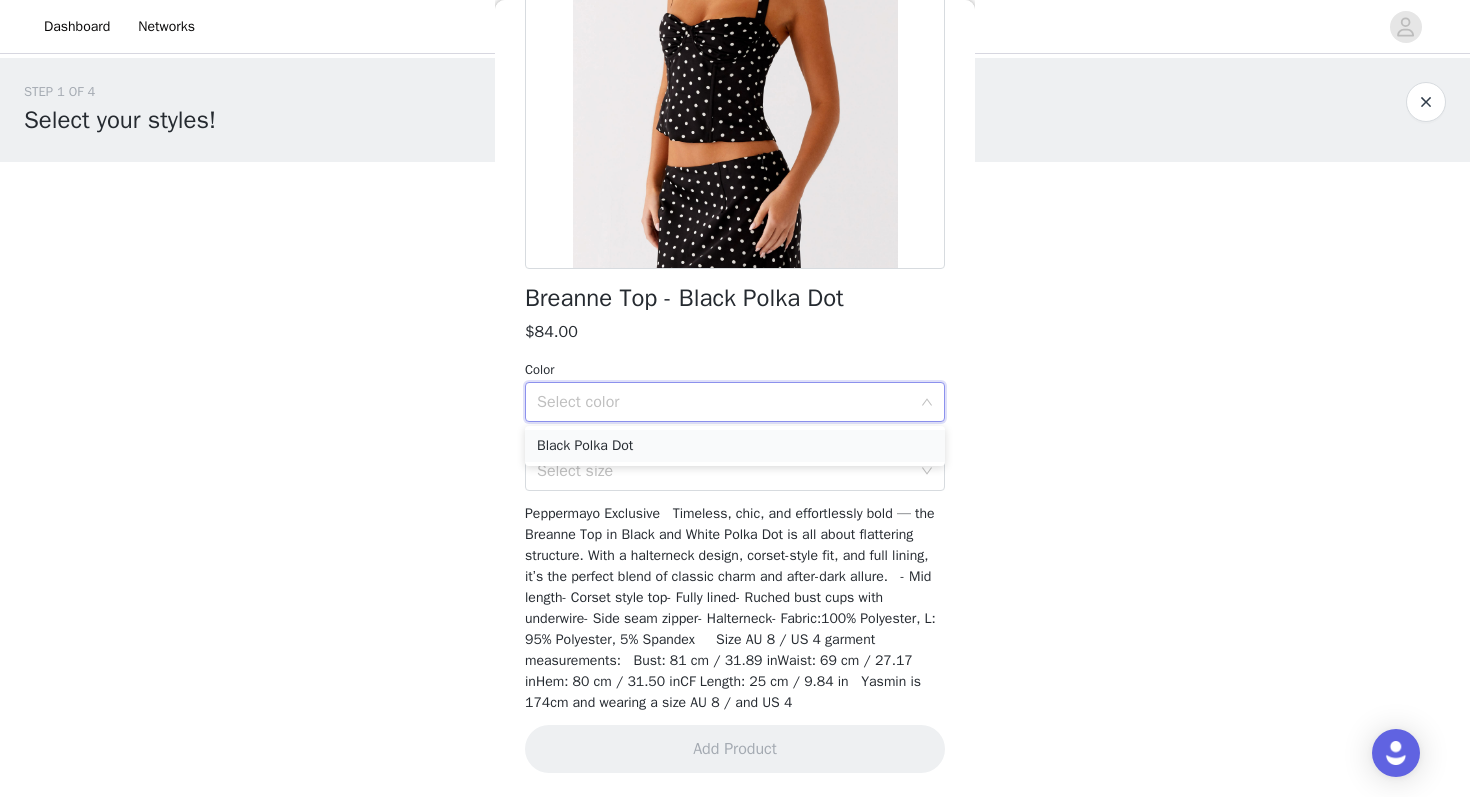 click on "Black Polka Dot" at bounding box center [735, 446] 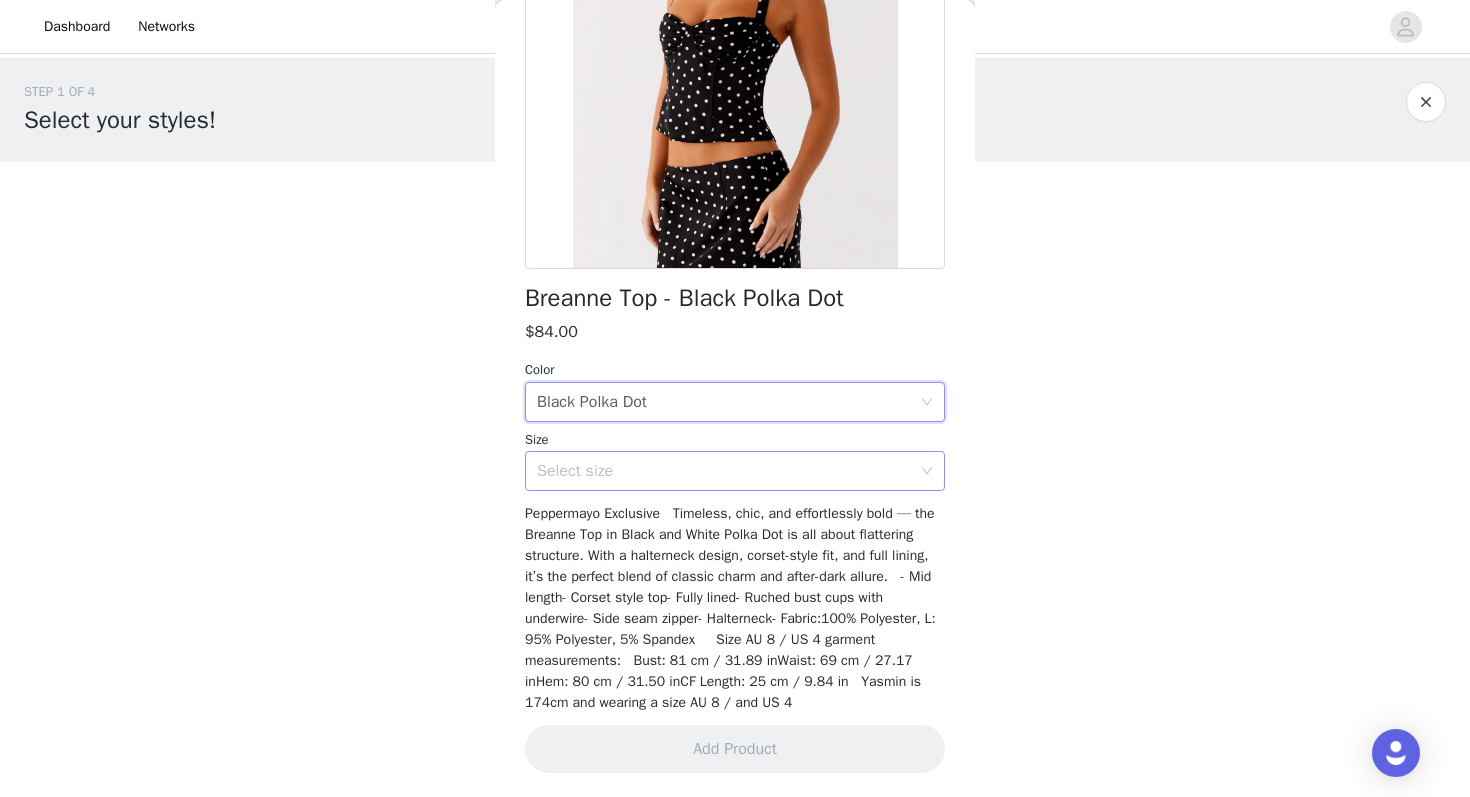 click on "Select size" at bounding box center (724, 471) 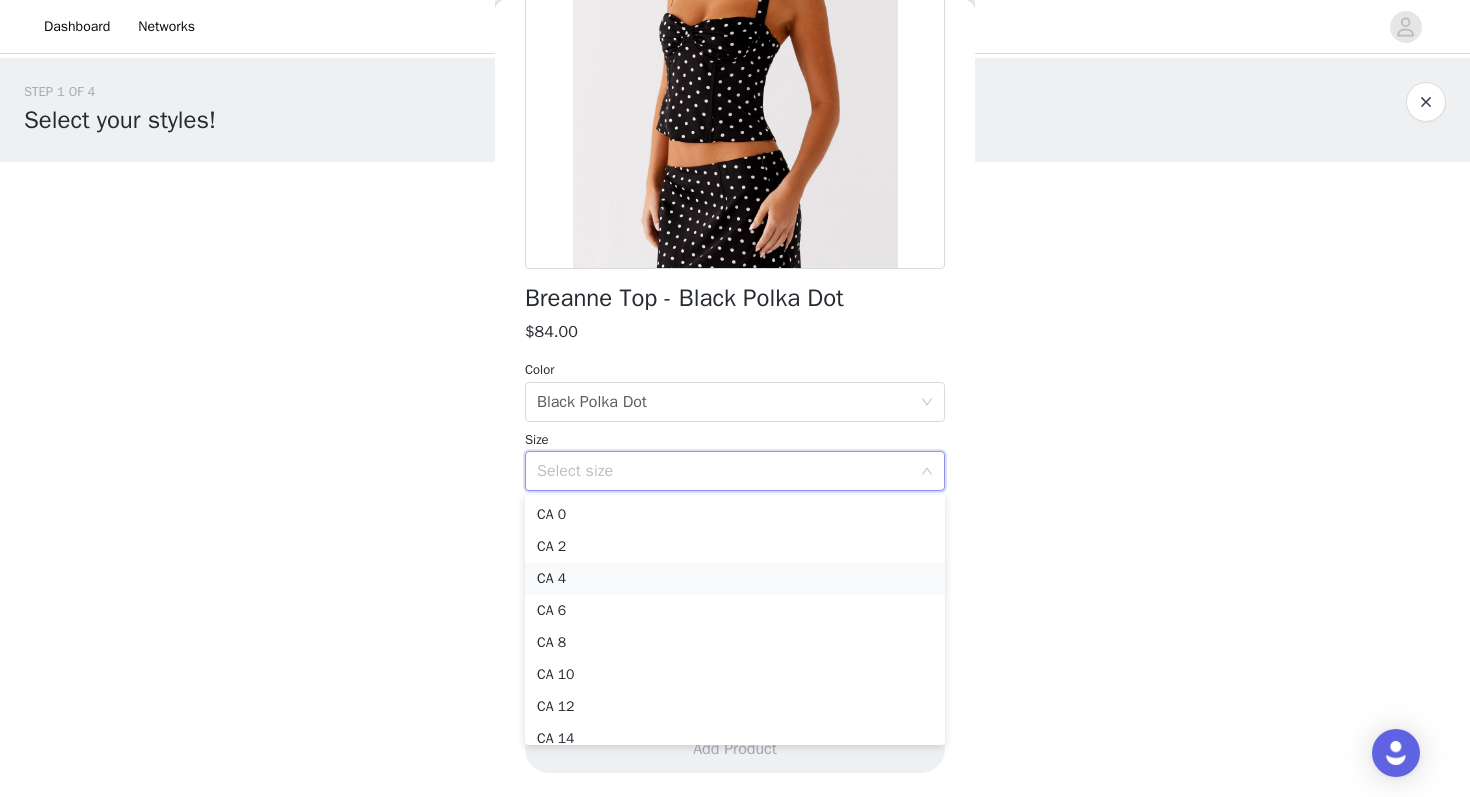 click on "CA 4" at bounding box center (735, 579) 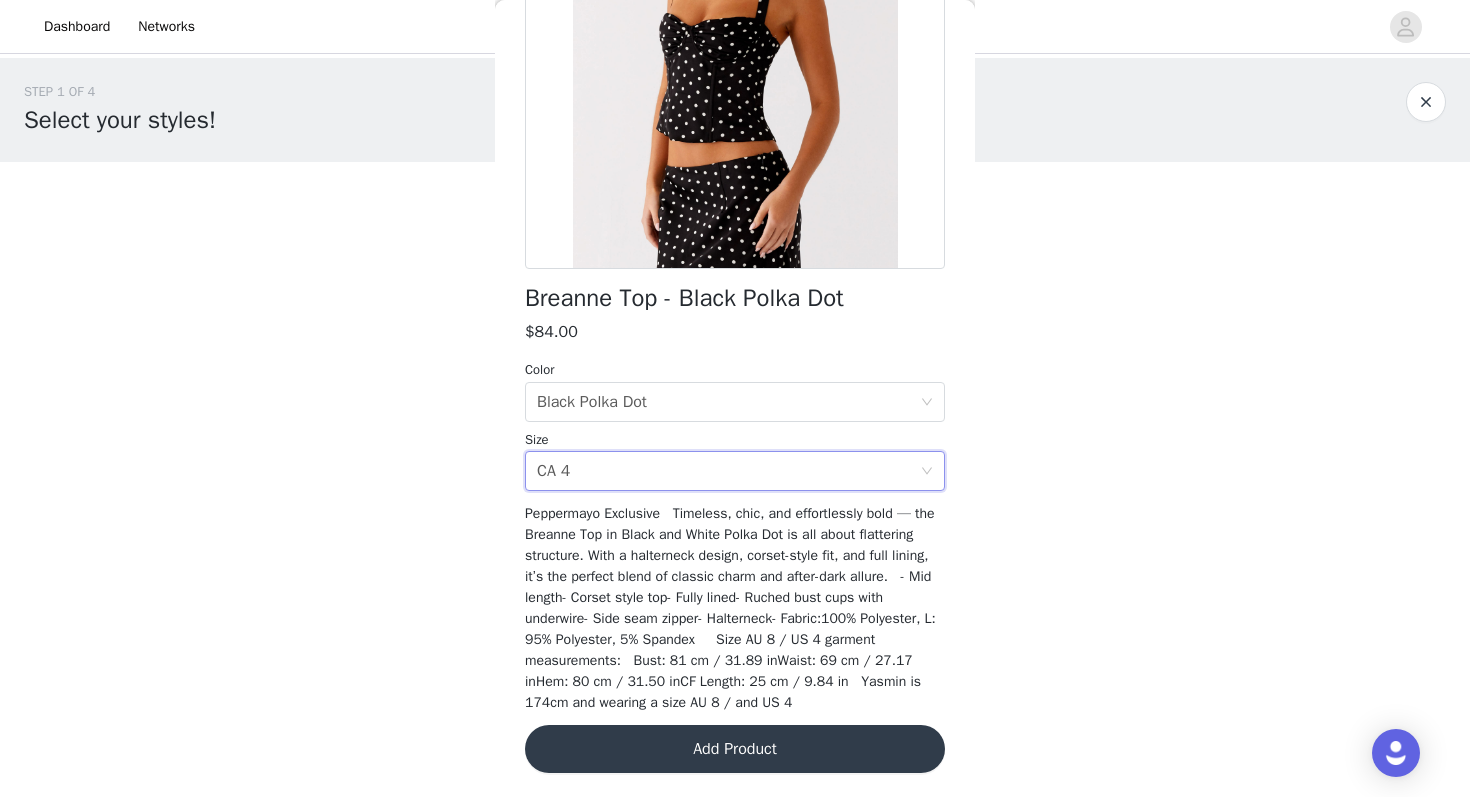 click on "Add Product" at bounding box center [735, 749] 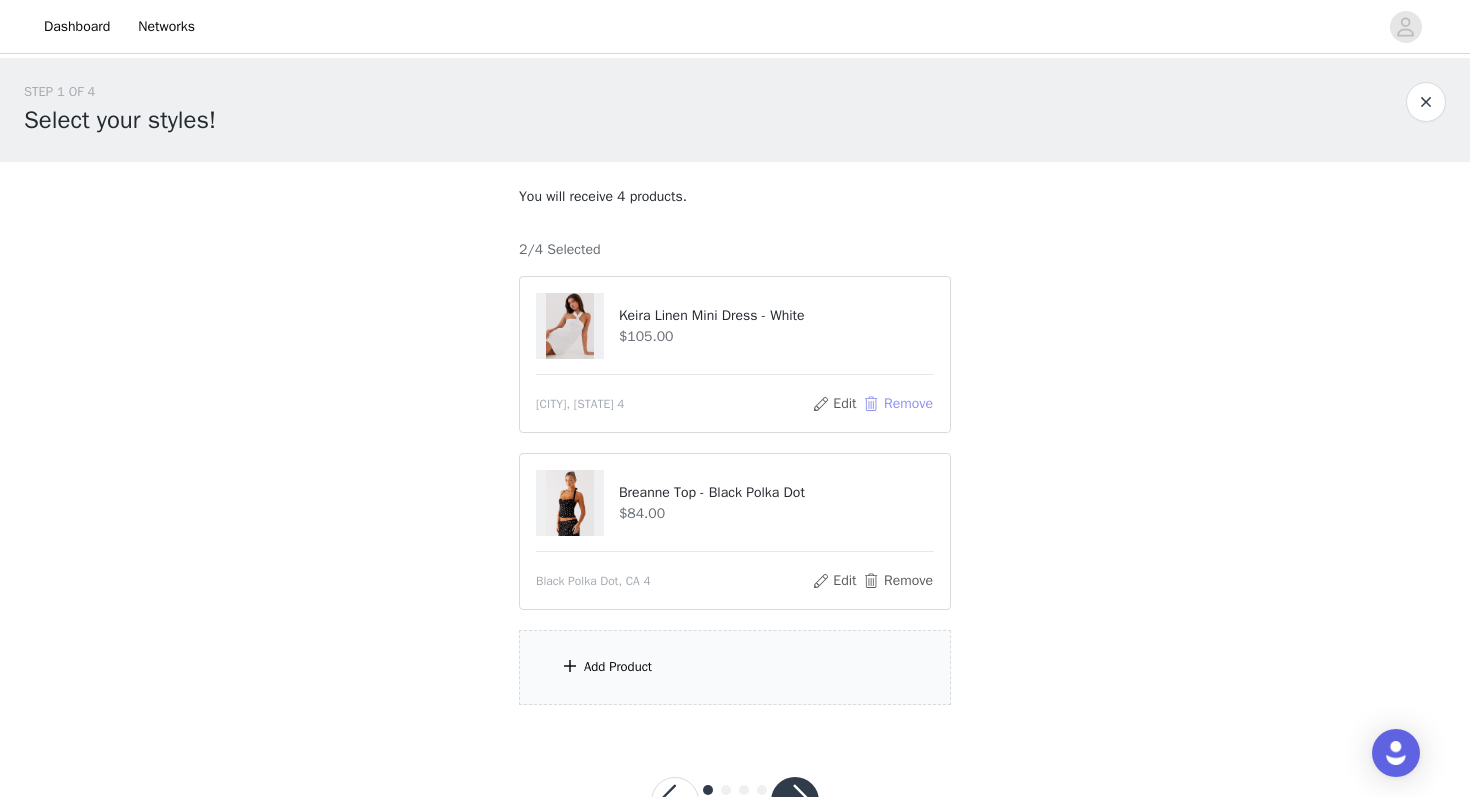 click on "Remove" at bounding box center (898, 404) 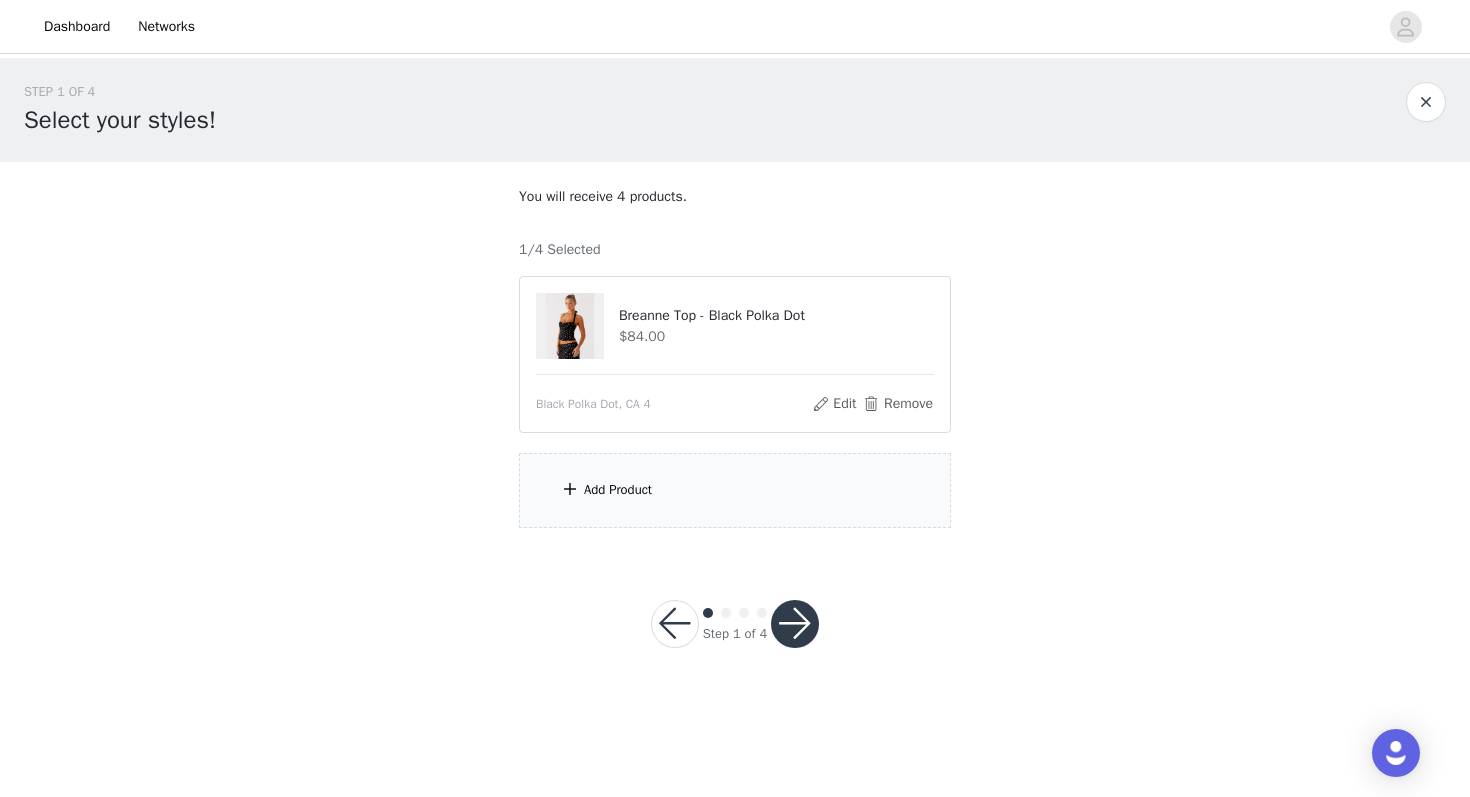 click at bounding box center [570, 489] 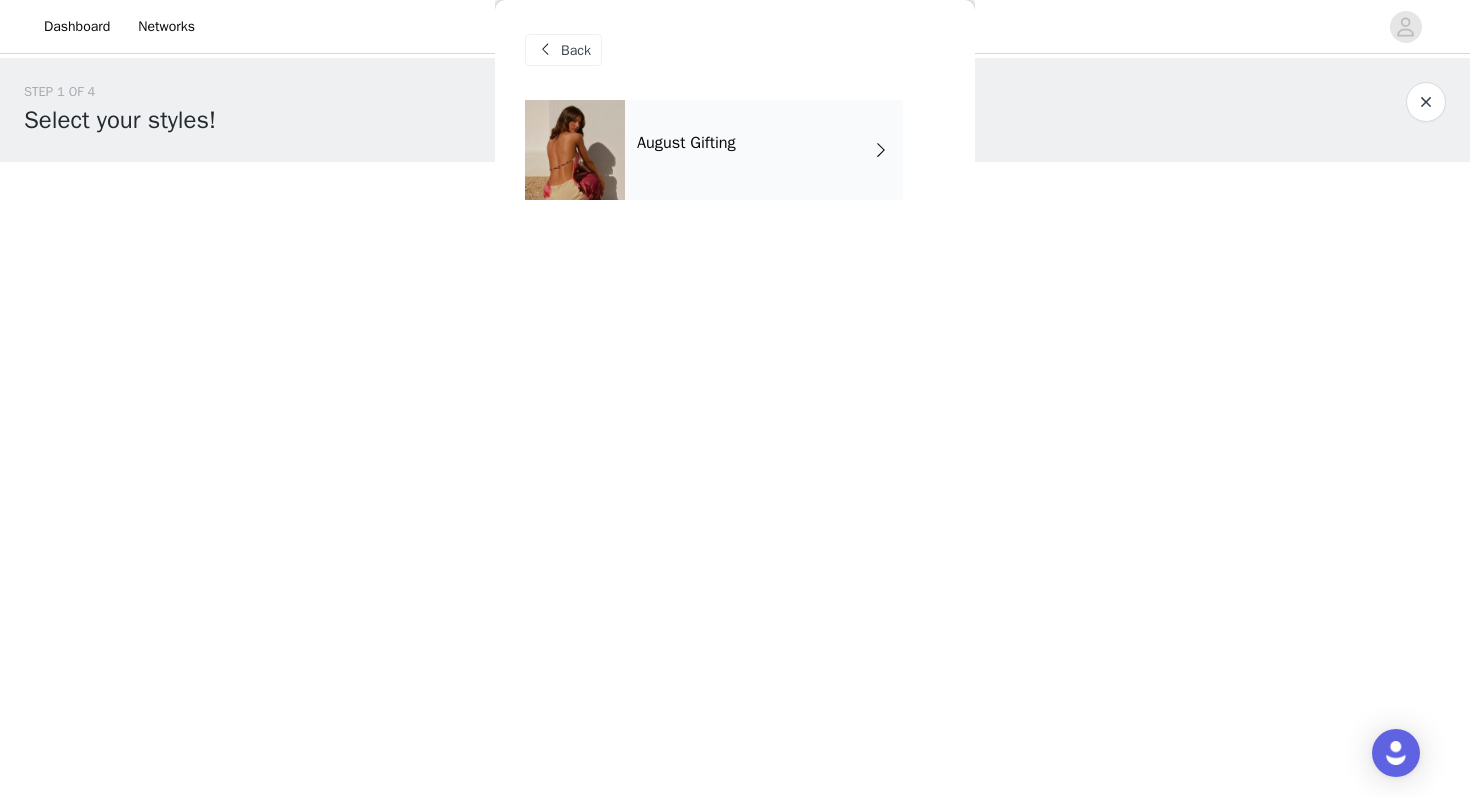 click on "August Gifting" at bounding box center (764, 150) 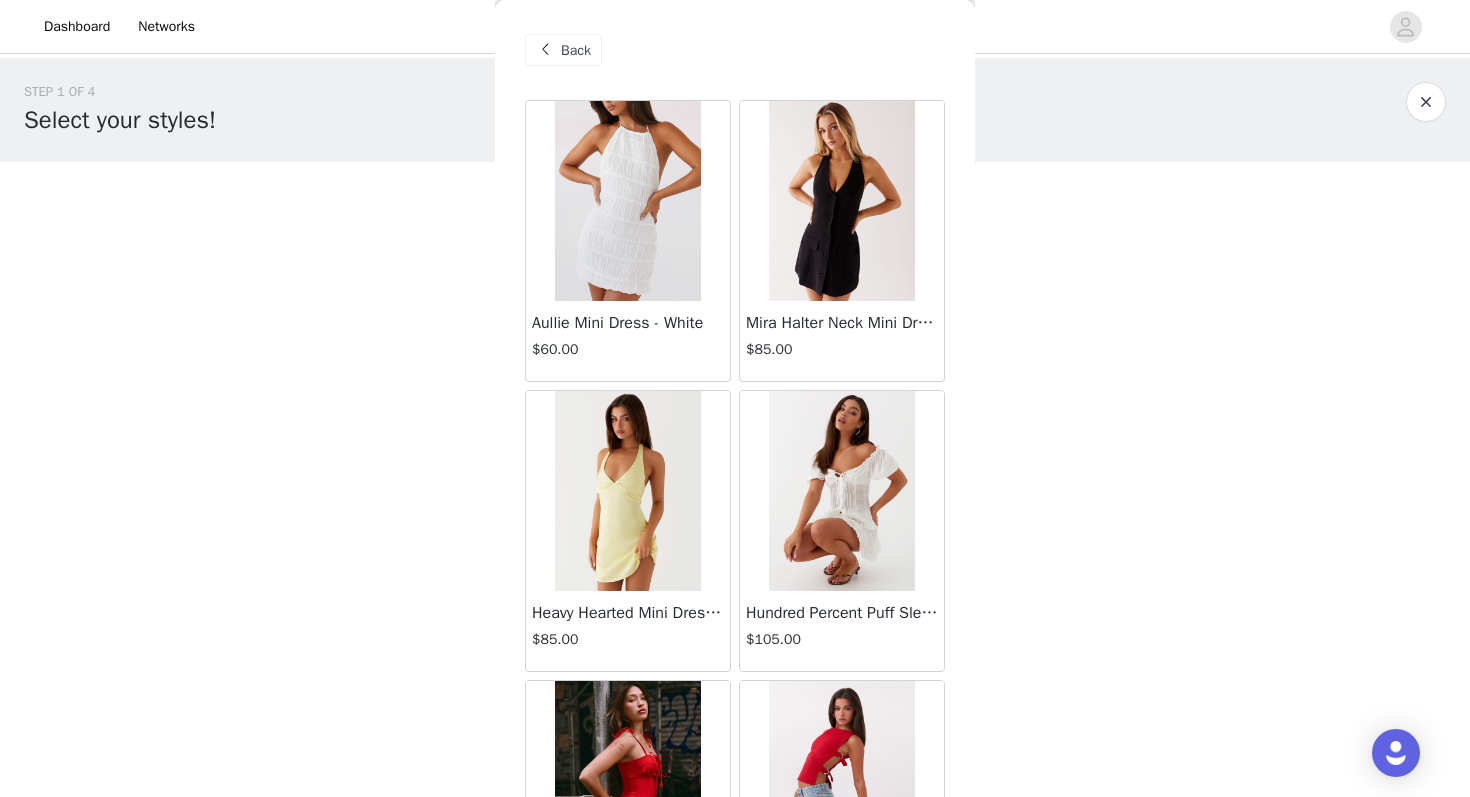 scroll, scrollTop: 2263, scrollLeft: 0, axis: vertical 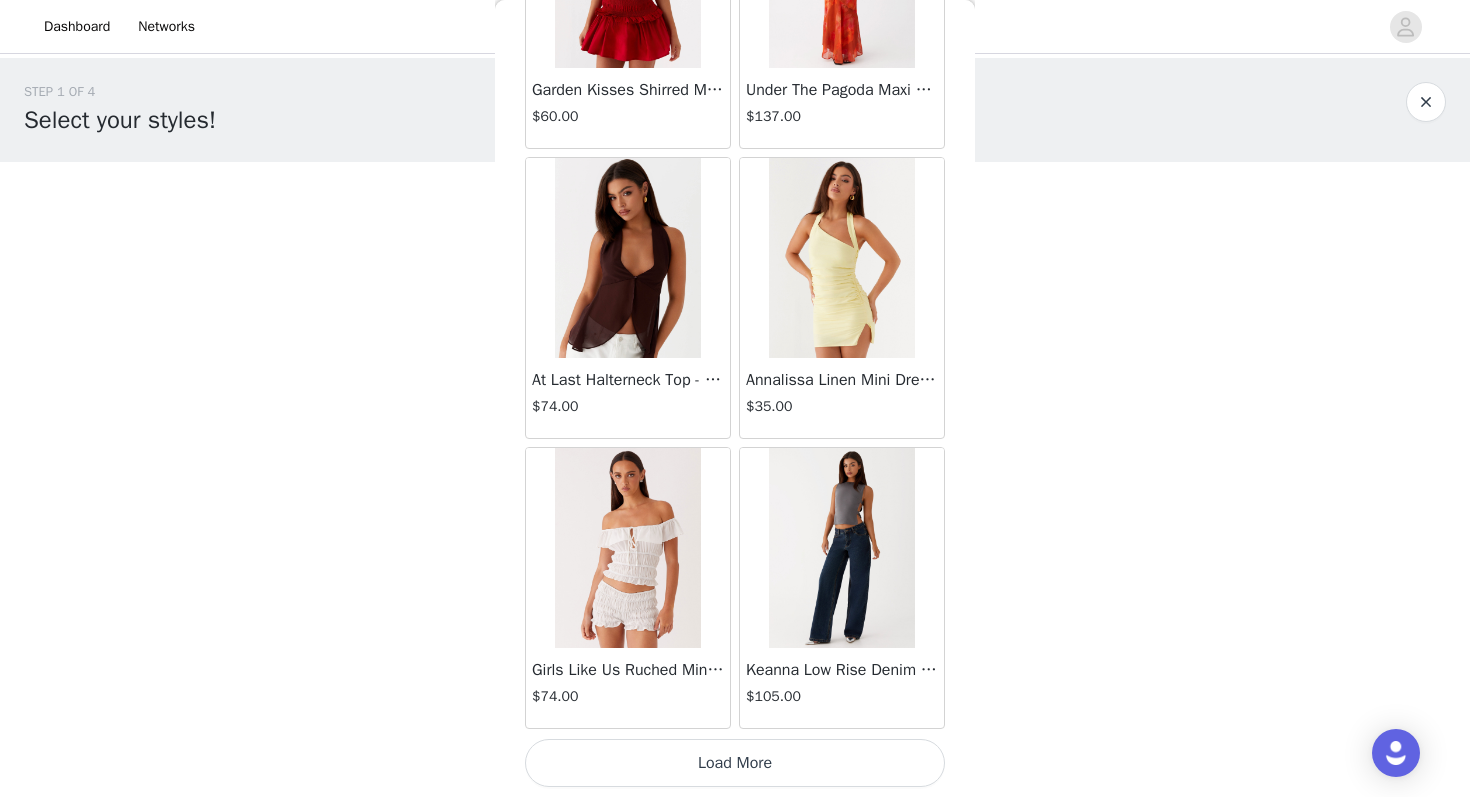 click on "Load More" at bounding box center [735, 763] 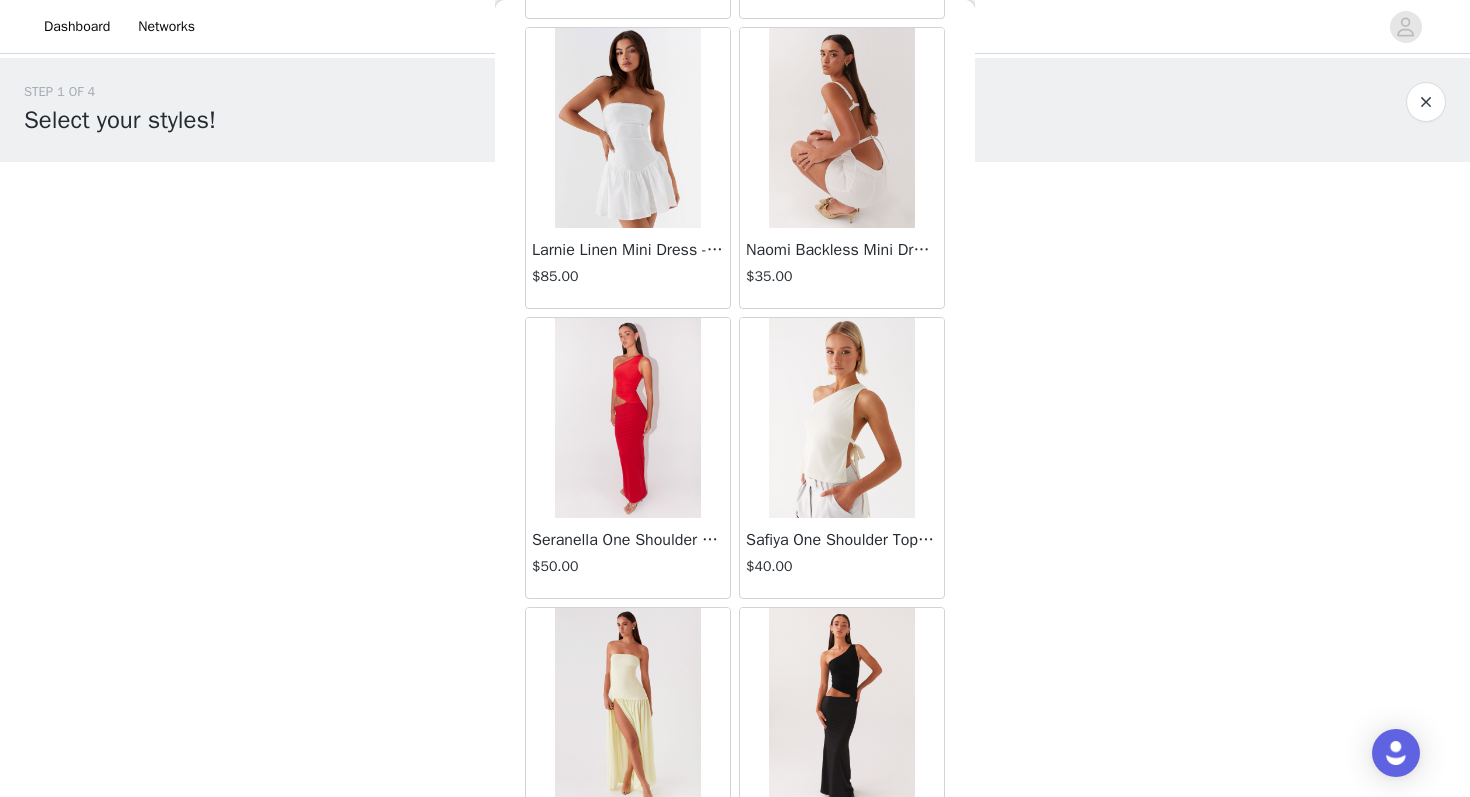 scroll, scrollTop: 5163, scrollLeft: 0, axis: vertical 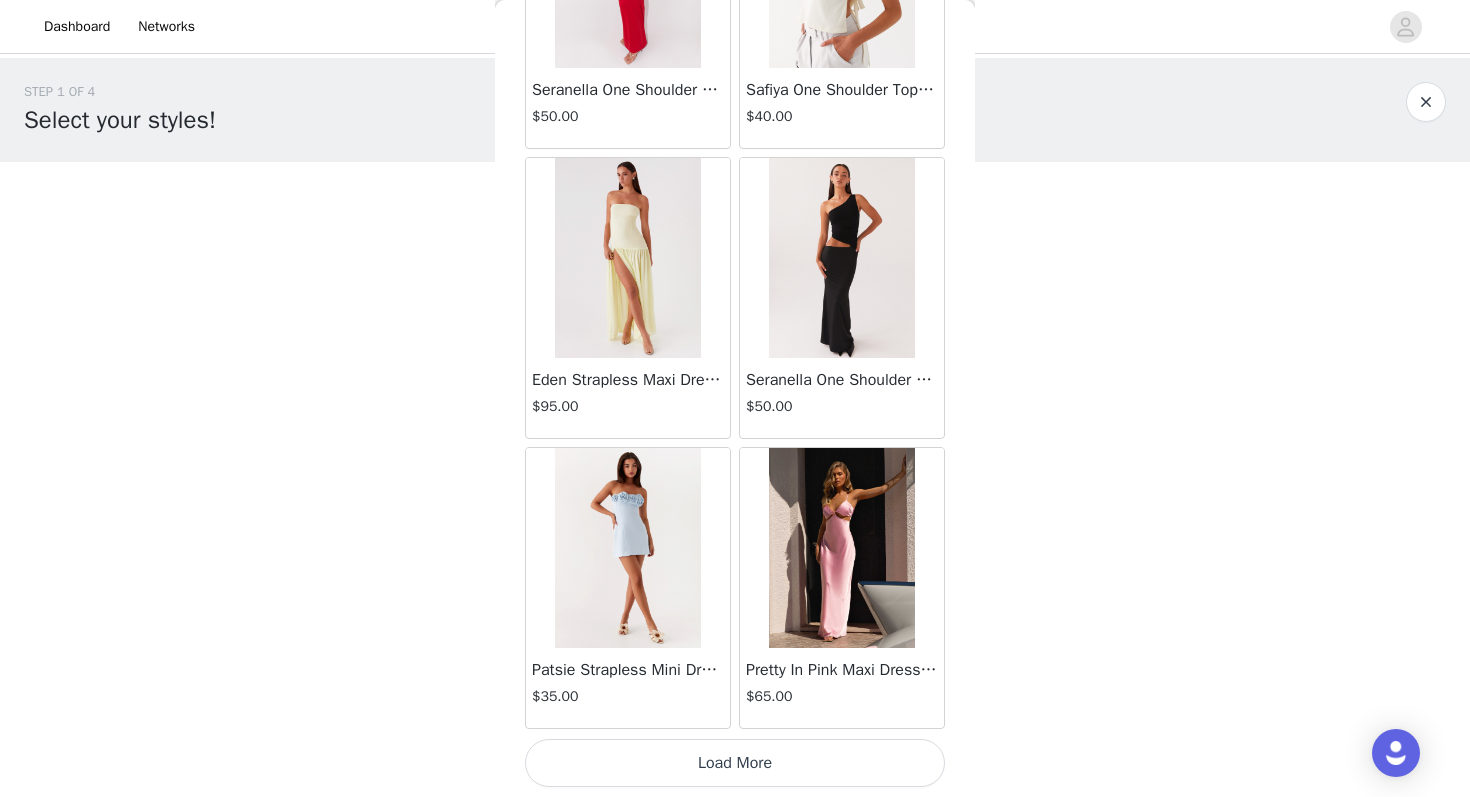 click on "Load More" at bounding box center (735, 763) 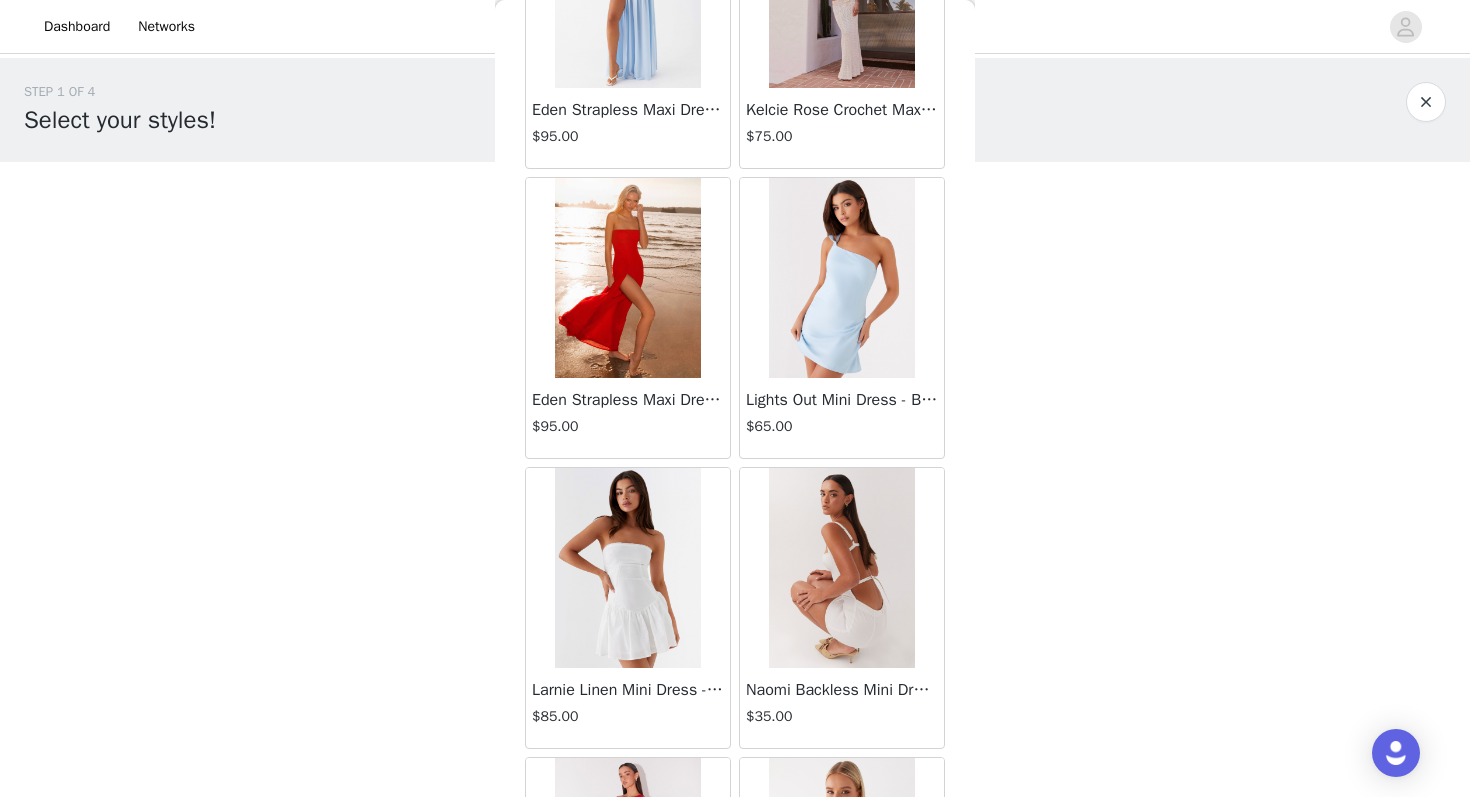 scroll, scrollTop: 4269, scrollLeft: 0, axis: vertical 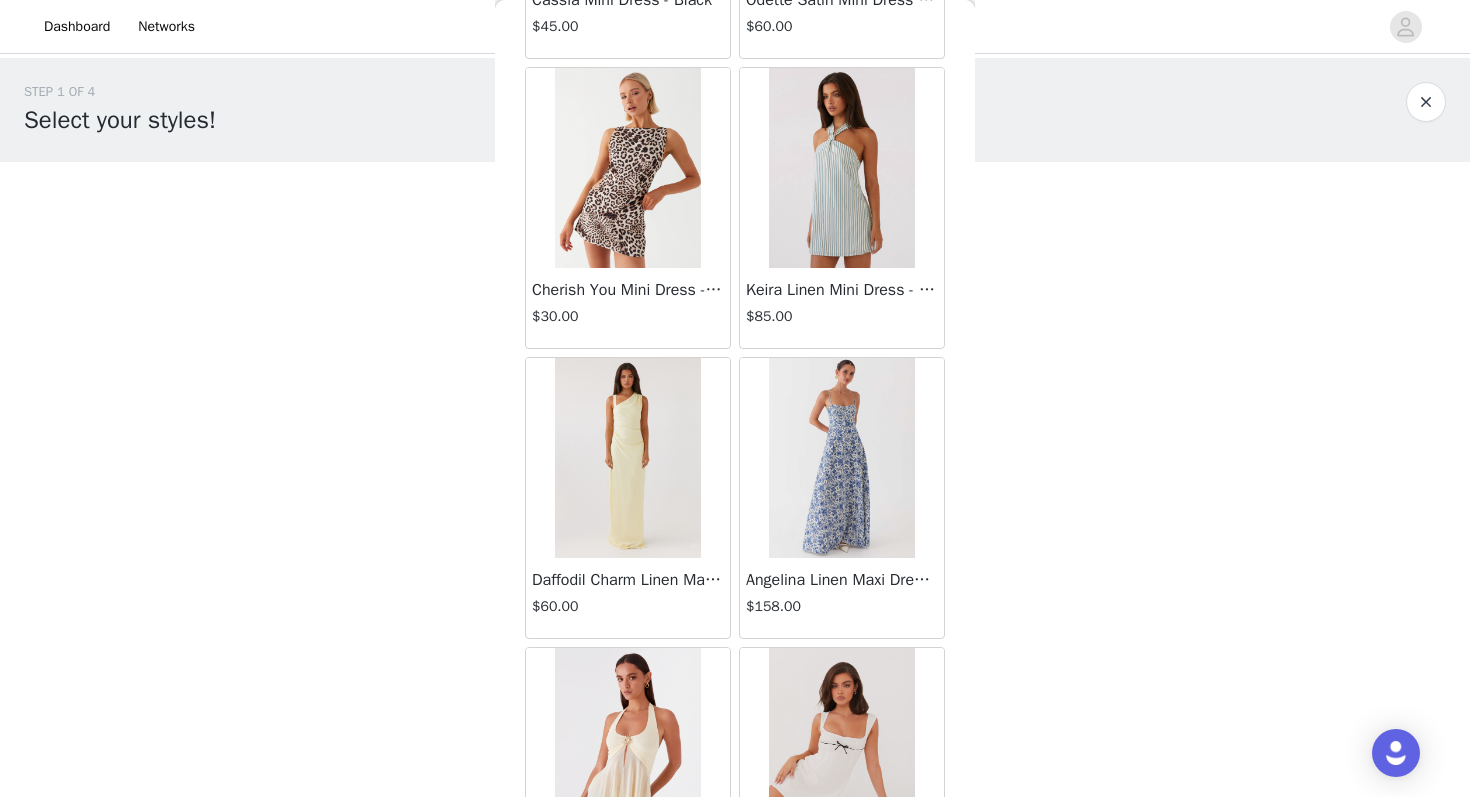 click on "$85.00" at bounding box center [842, 316] 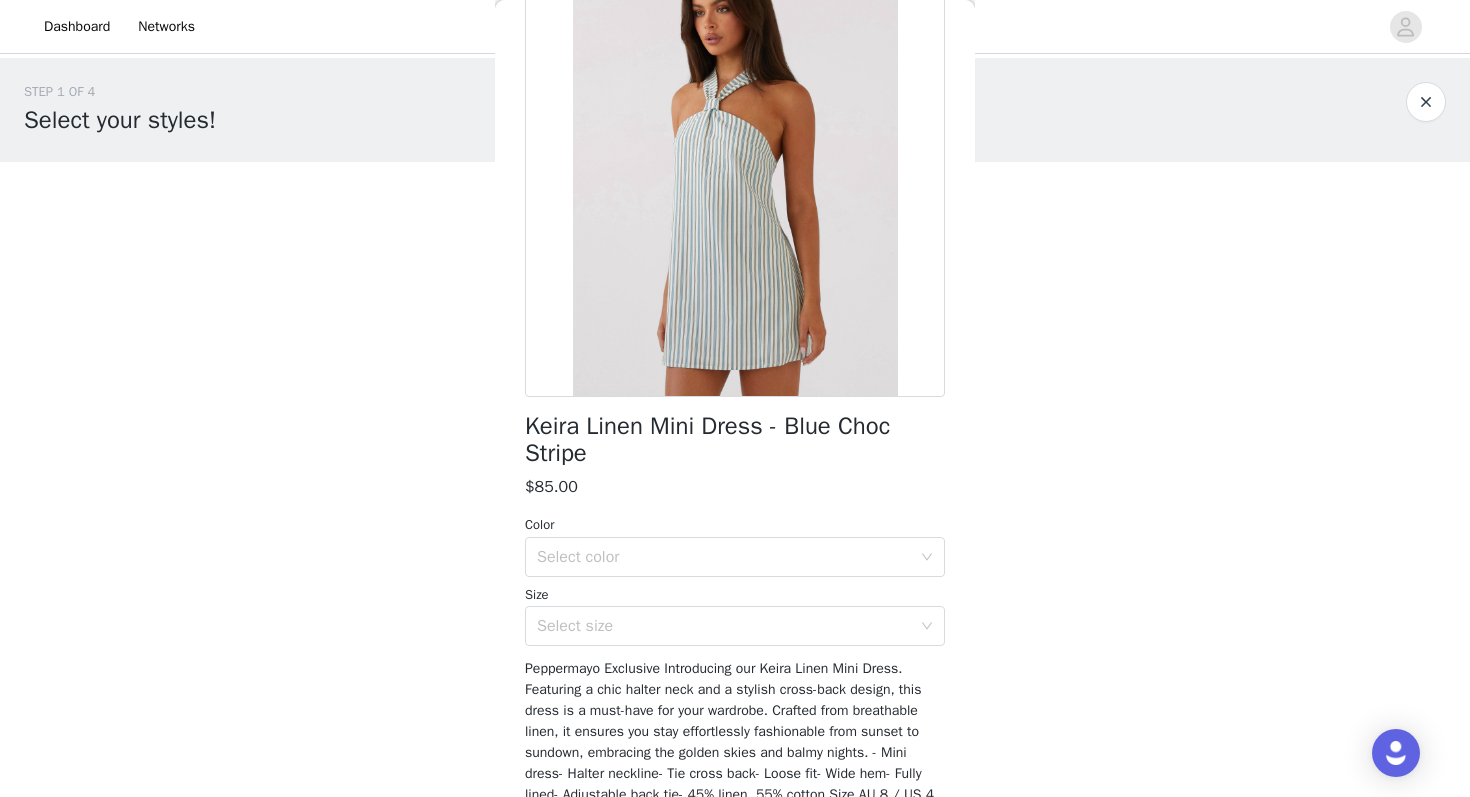 scroll, scrollTop: 166, scrollLeft: 0, axis: vertical 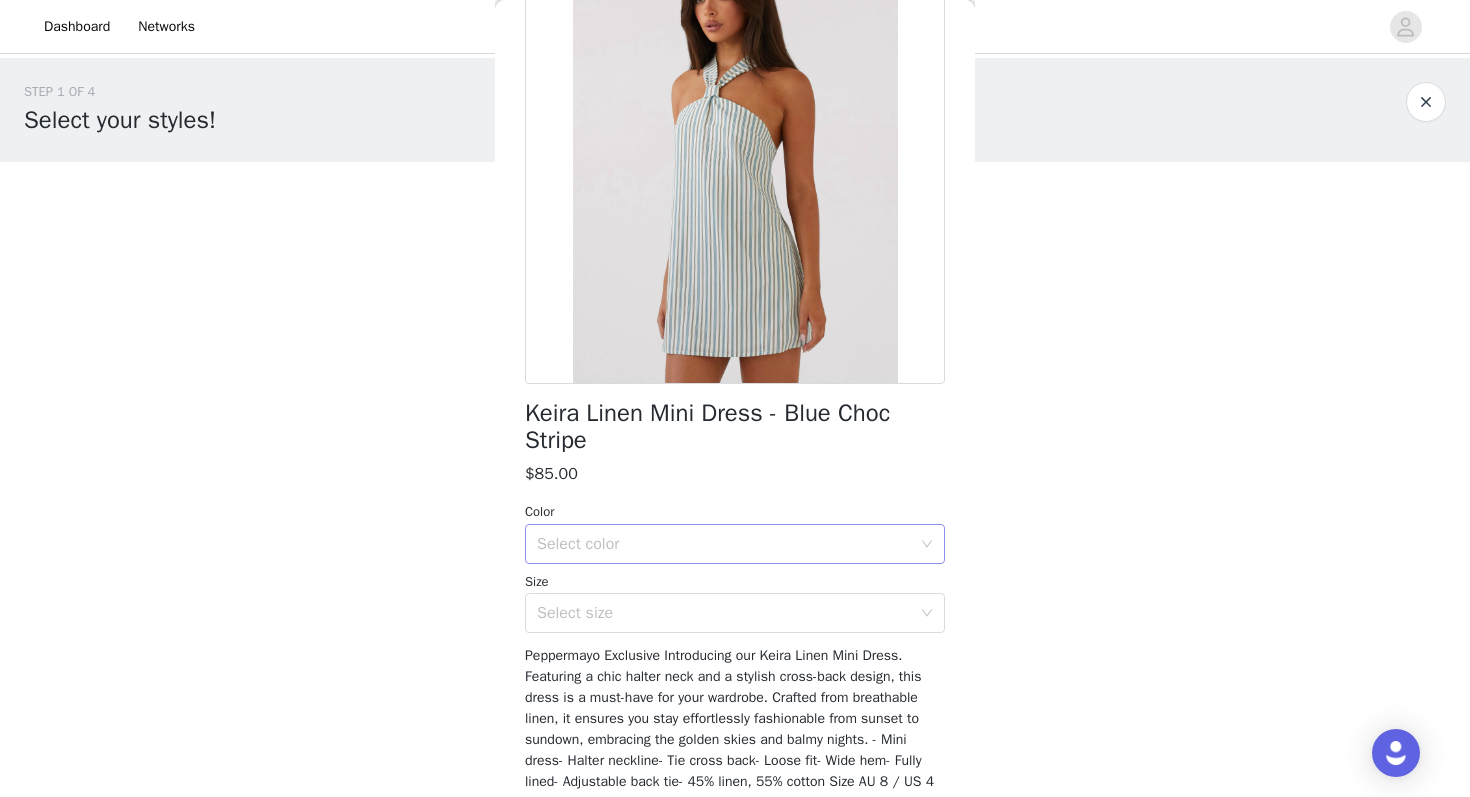click on "Select color" at bounding box center [724, 544] 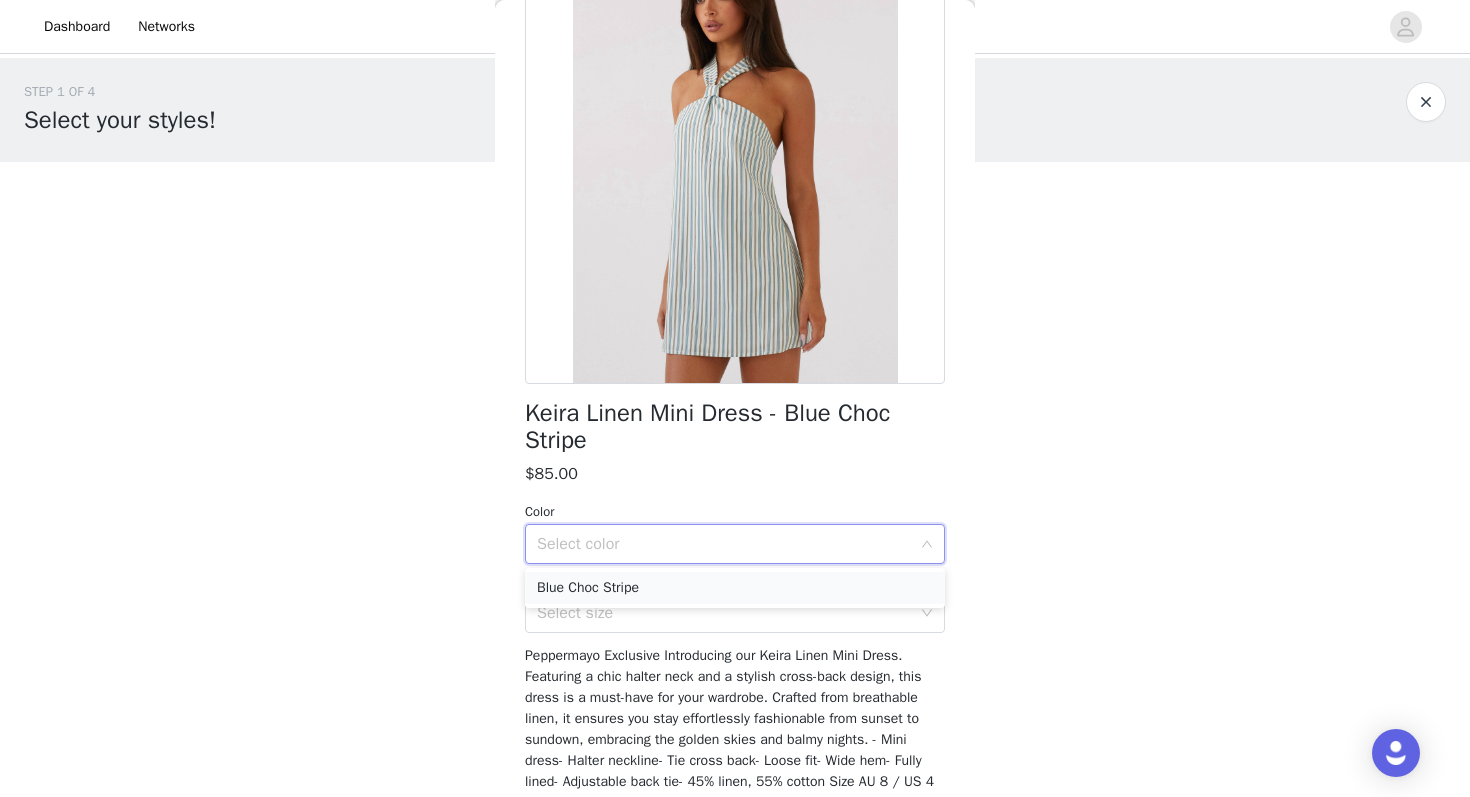 click on "Blue Choc Stripe" at bounding box center [735, 588] 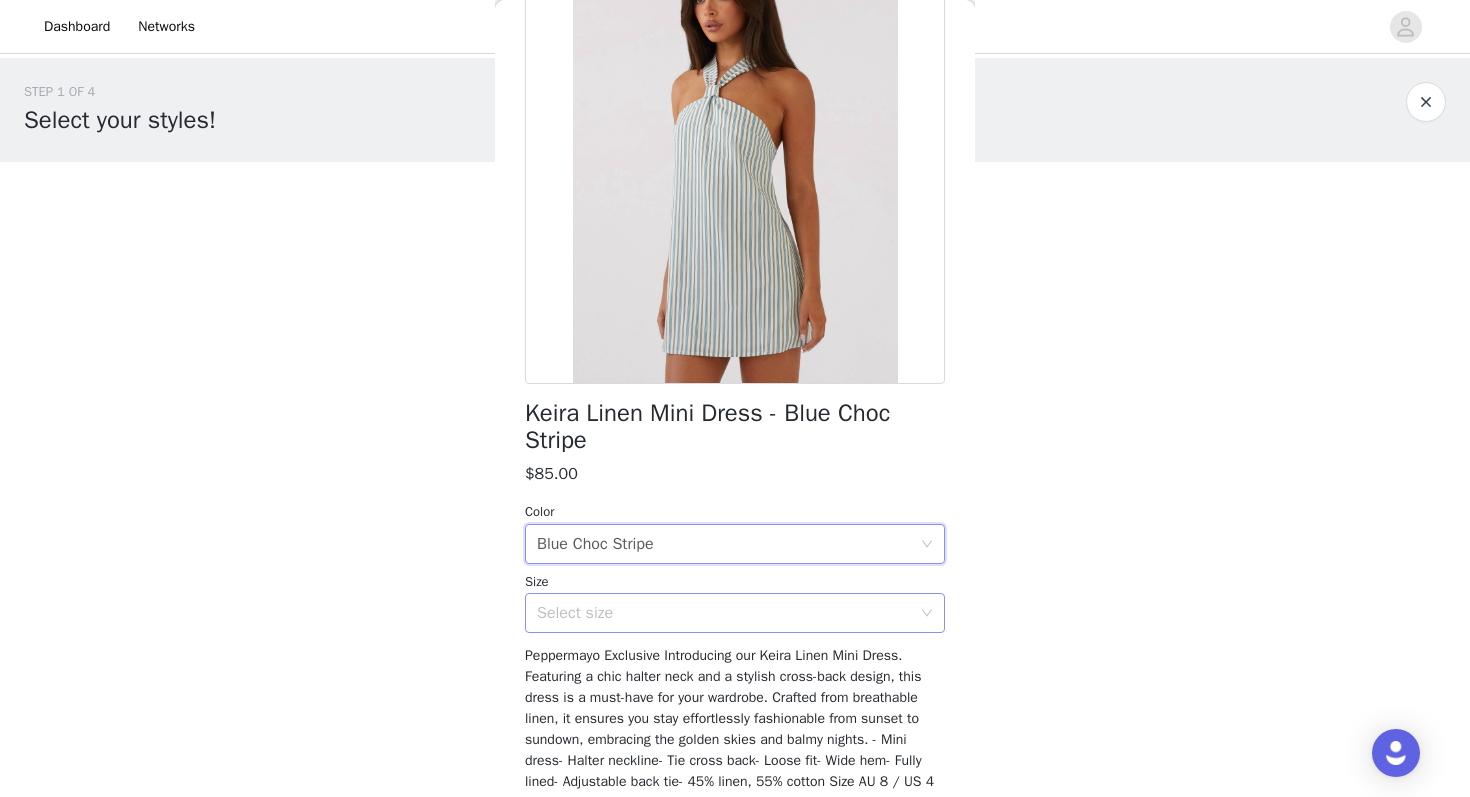 click on "Select size" at bounding box center (724, 613) 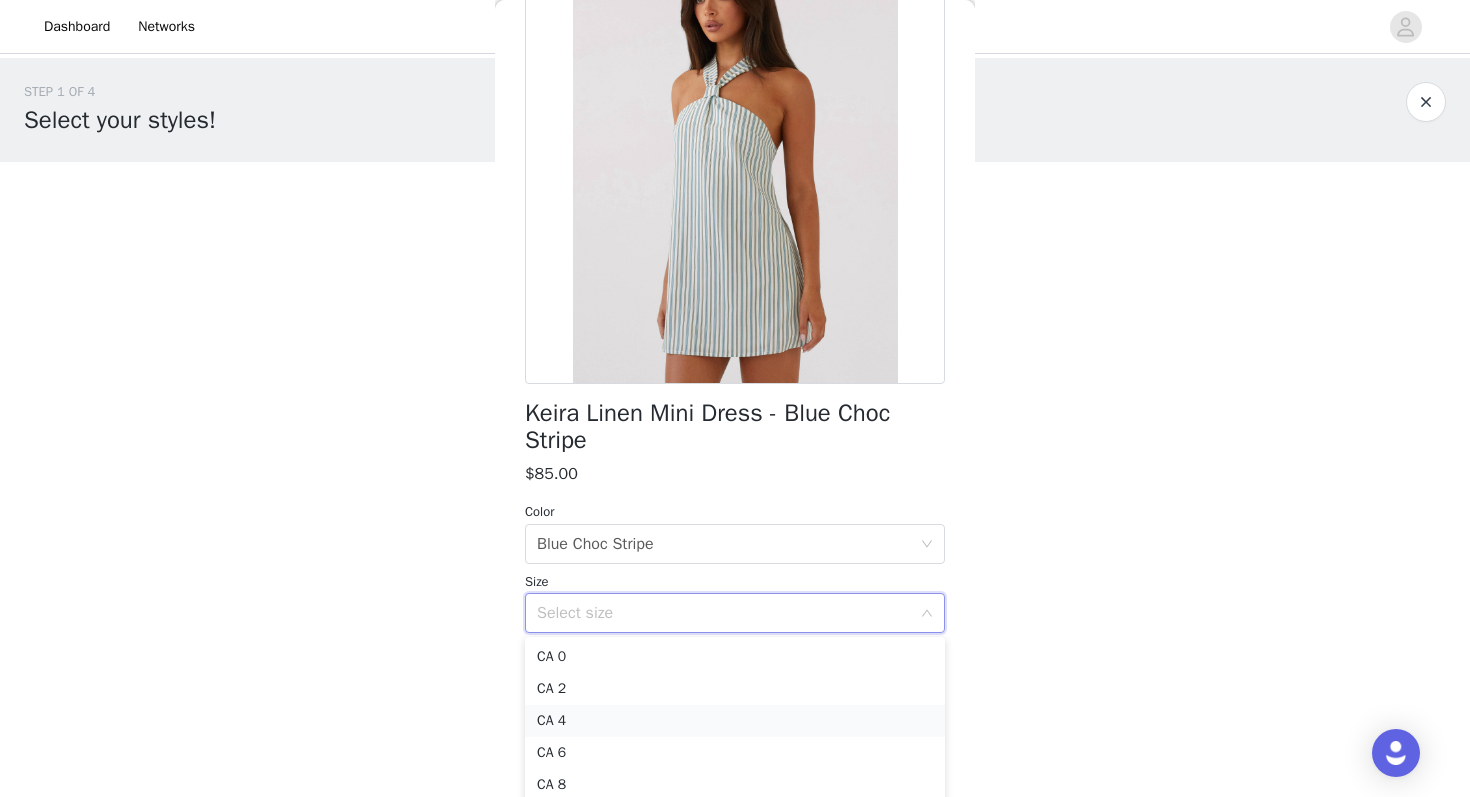 click on "CA 4" at bounding box center (735, 721) 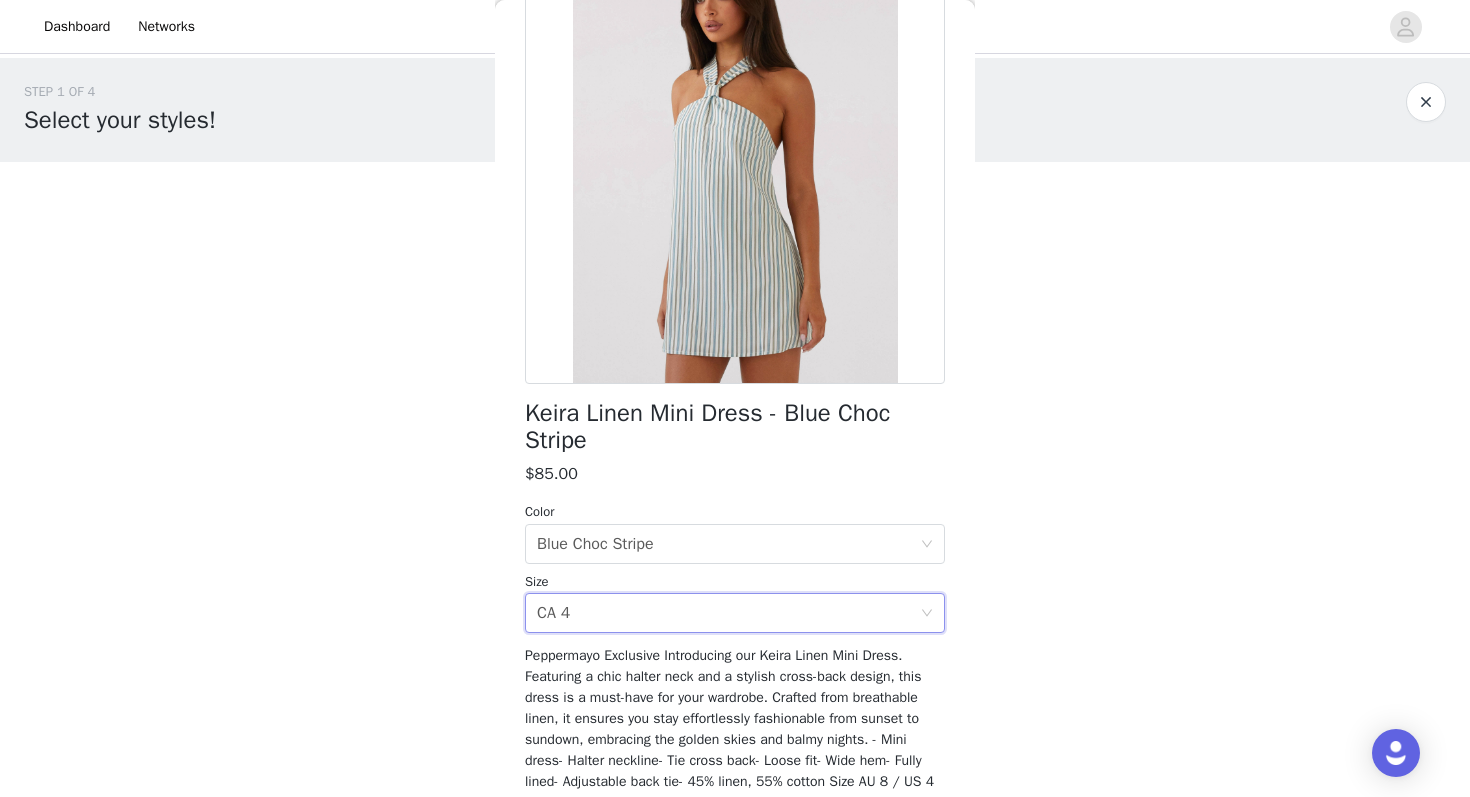 scroll, scrollTop: 287, scrollLeft: 0, axis: vertical 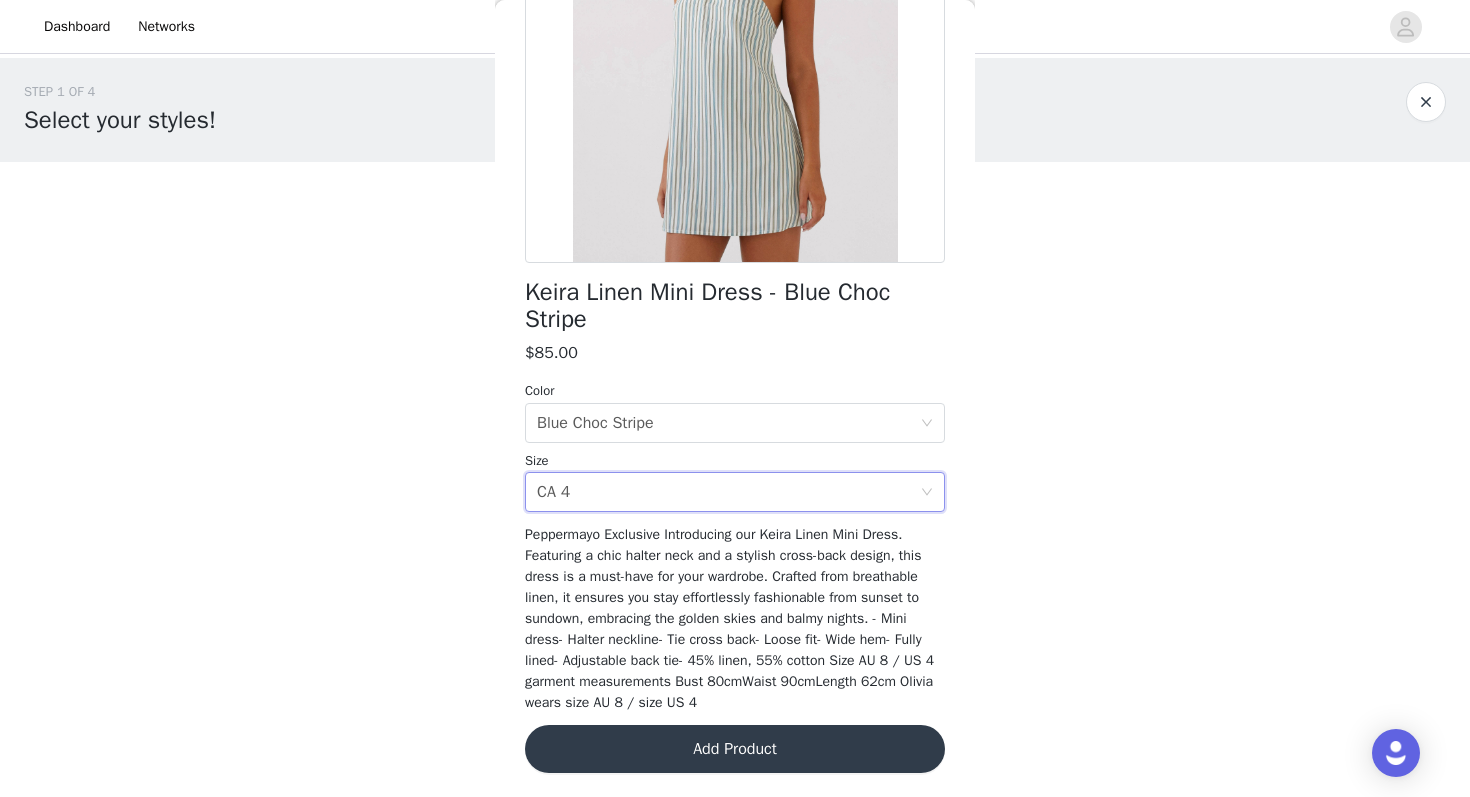 click on "Add Product" at bounding box center [735, 749] 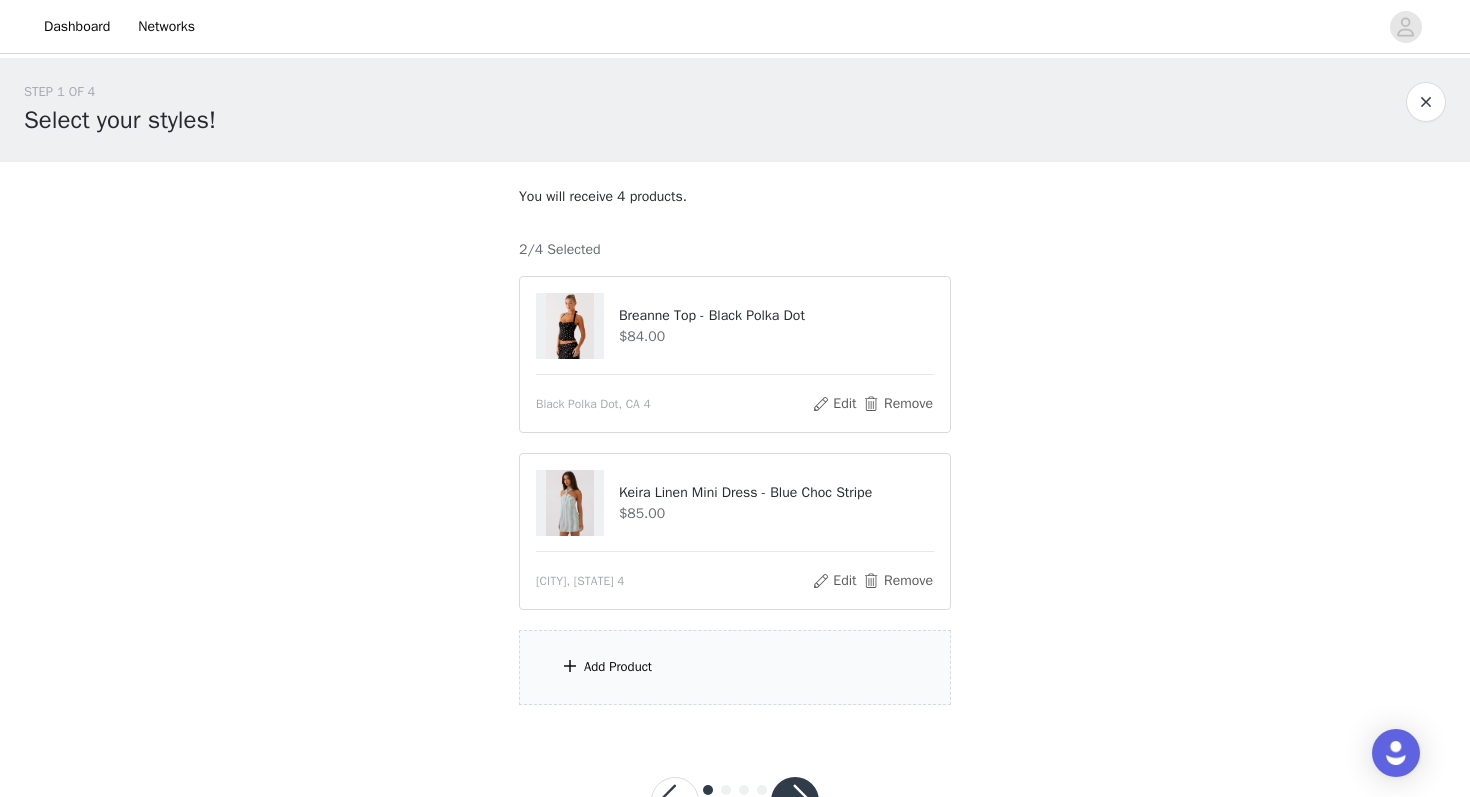 click on "Add Product" at bounding box center [735, 667] 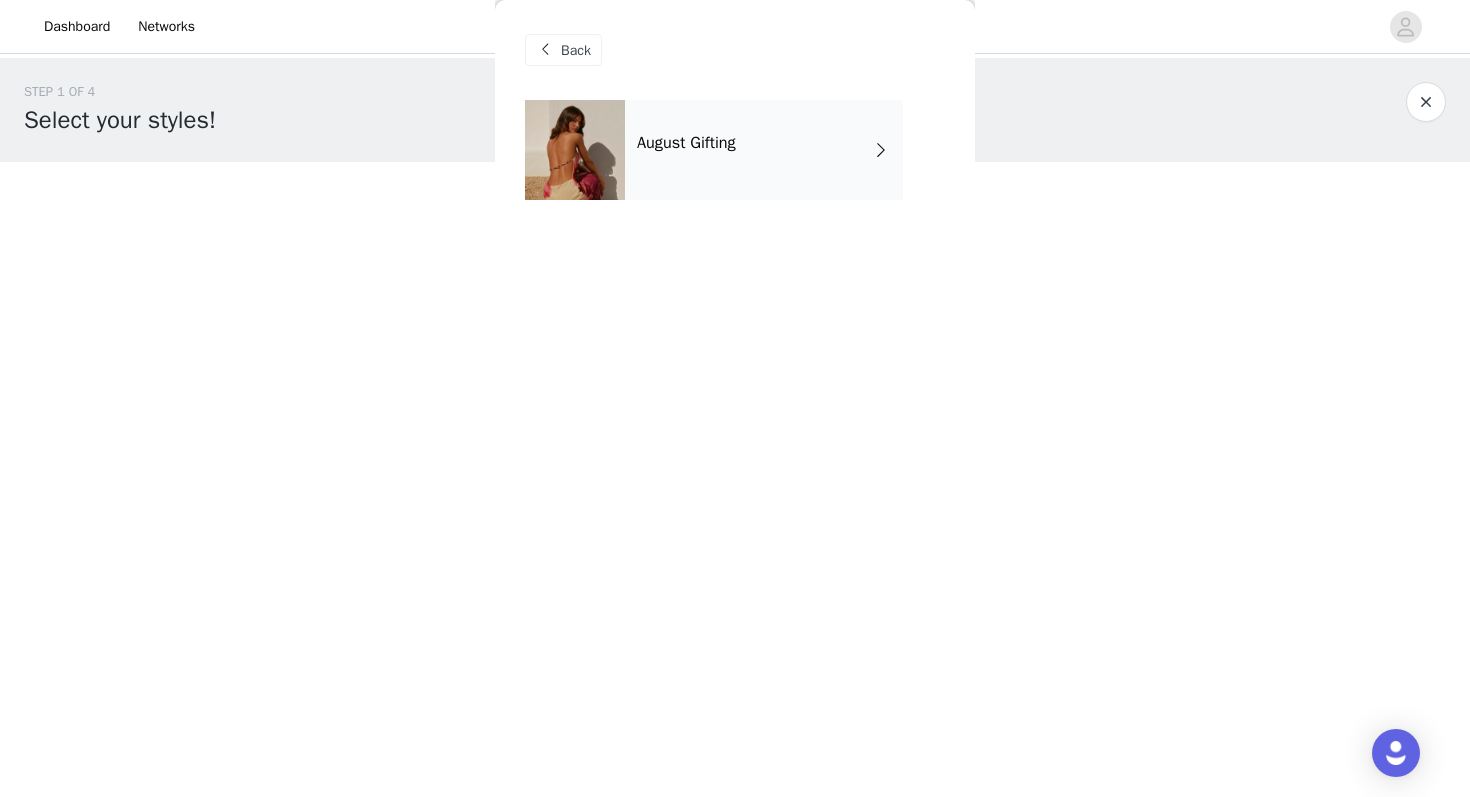 click on "August Gifting" at bounding box center (764, 150) 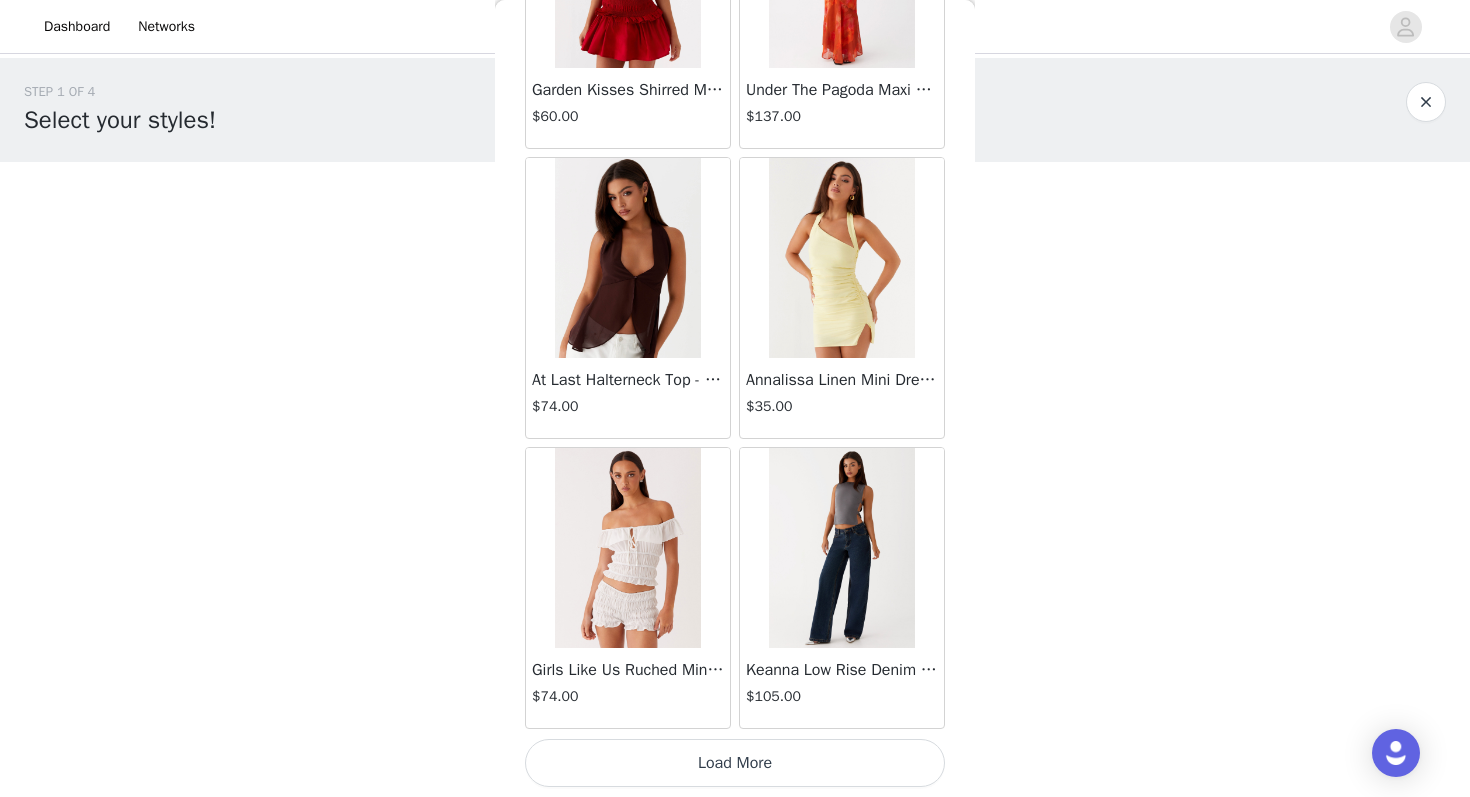 click on "Load More" at bounding box center (735, 763) 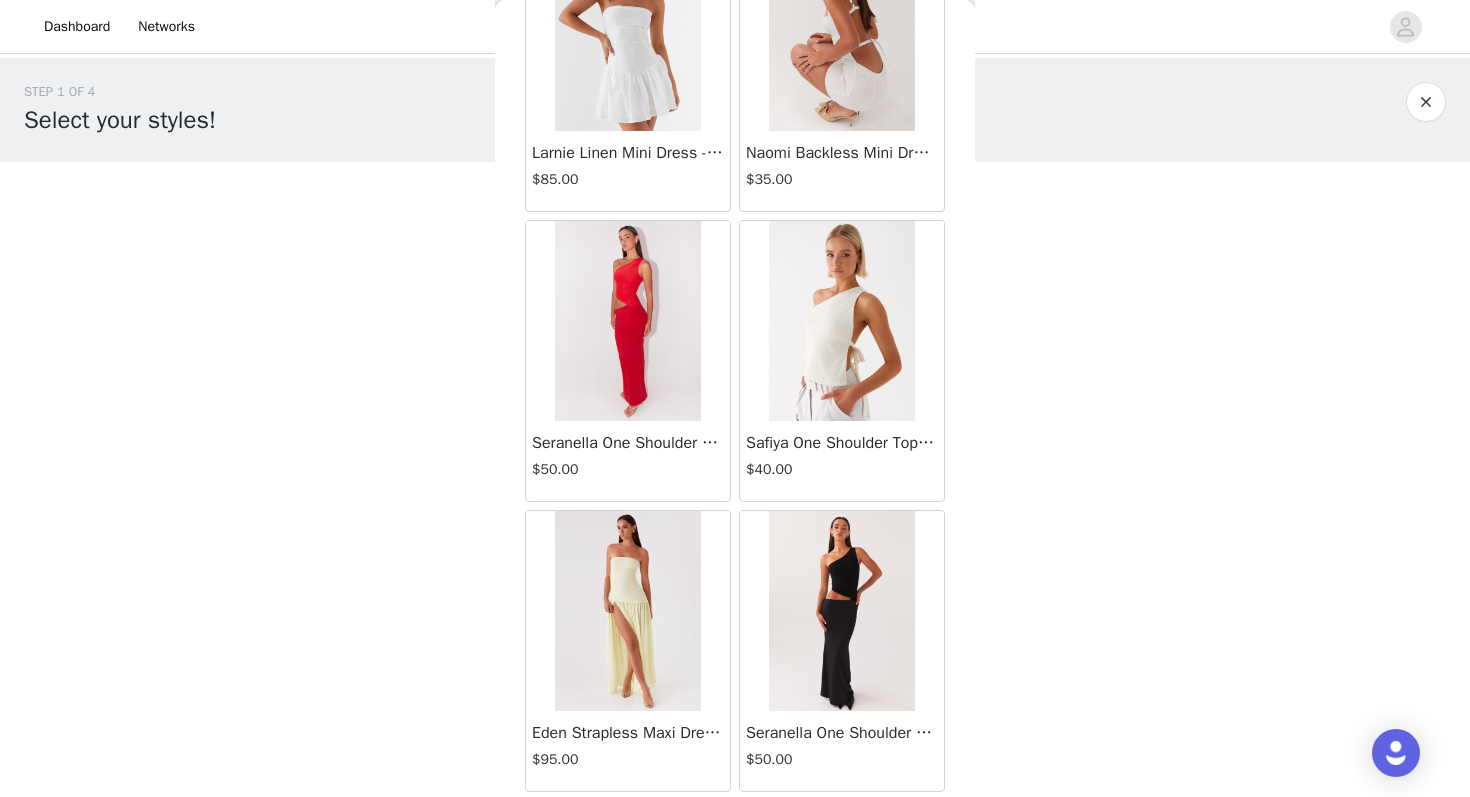 scroll, scrollTop: 5163, scrollLeft: 0, axis: vertical 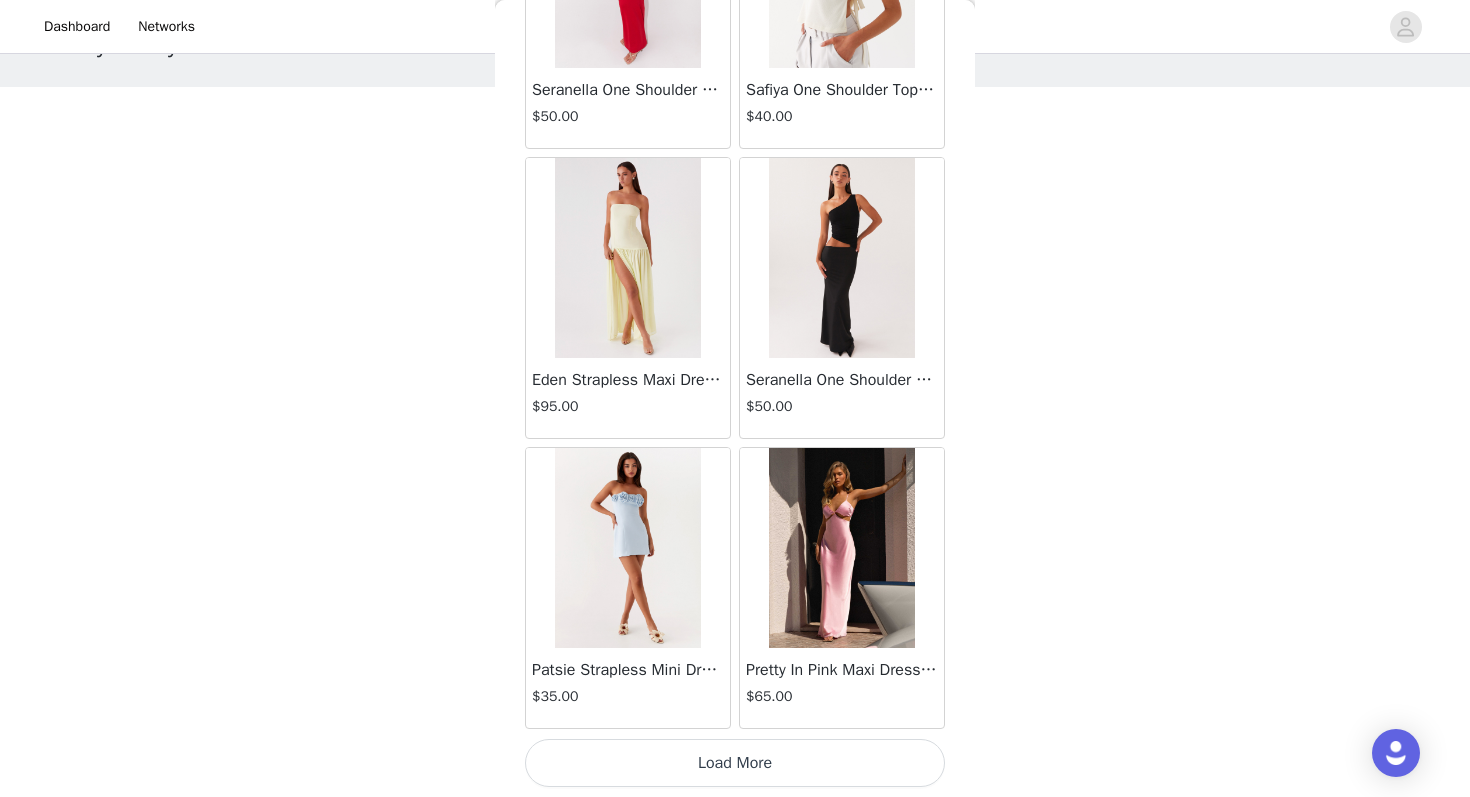 click on "Load More" at bounding box center [735, 763] 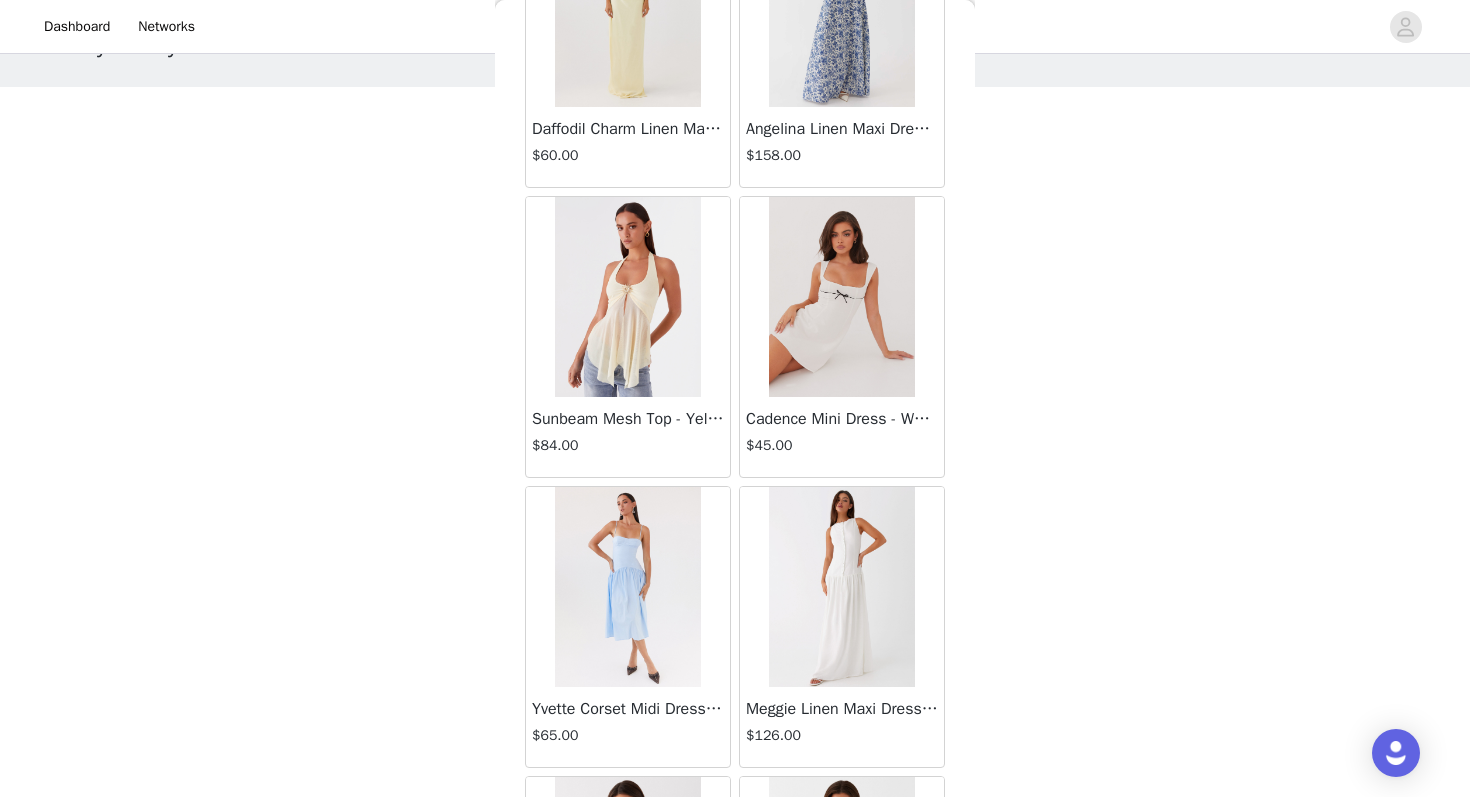 scroll, scrollTop: 8063, scrollLeft: 0, axis: vertical 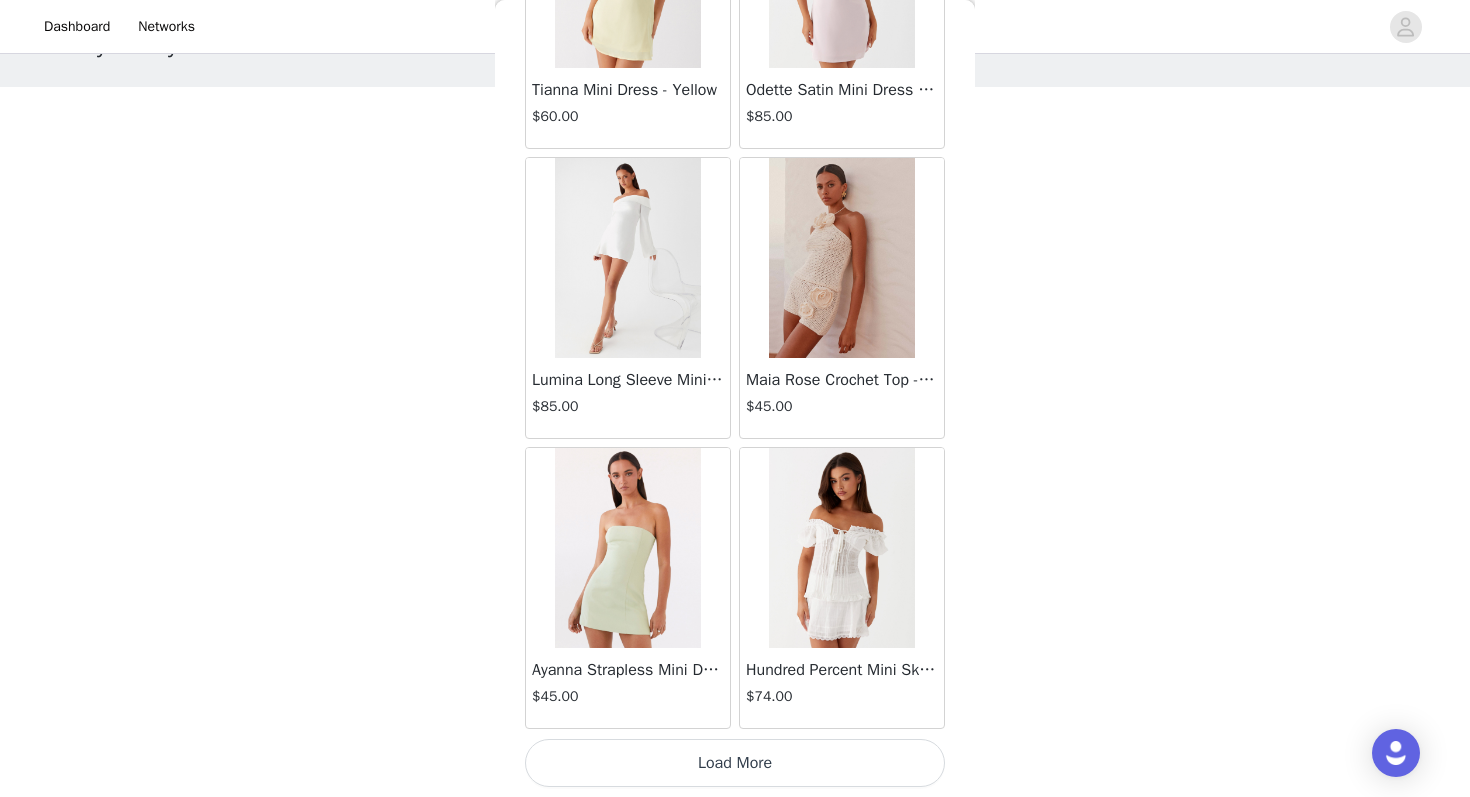click on "Load More" at bounding box center (735, 763) 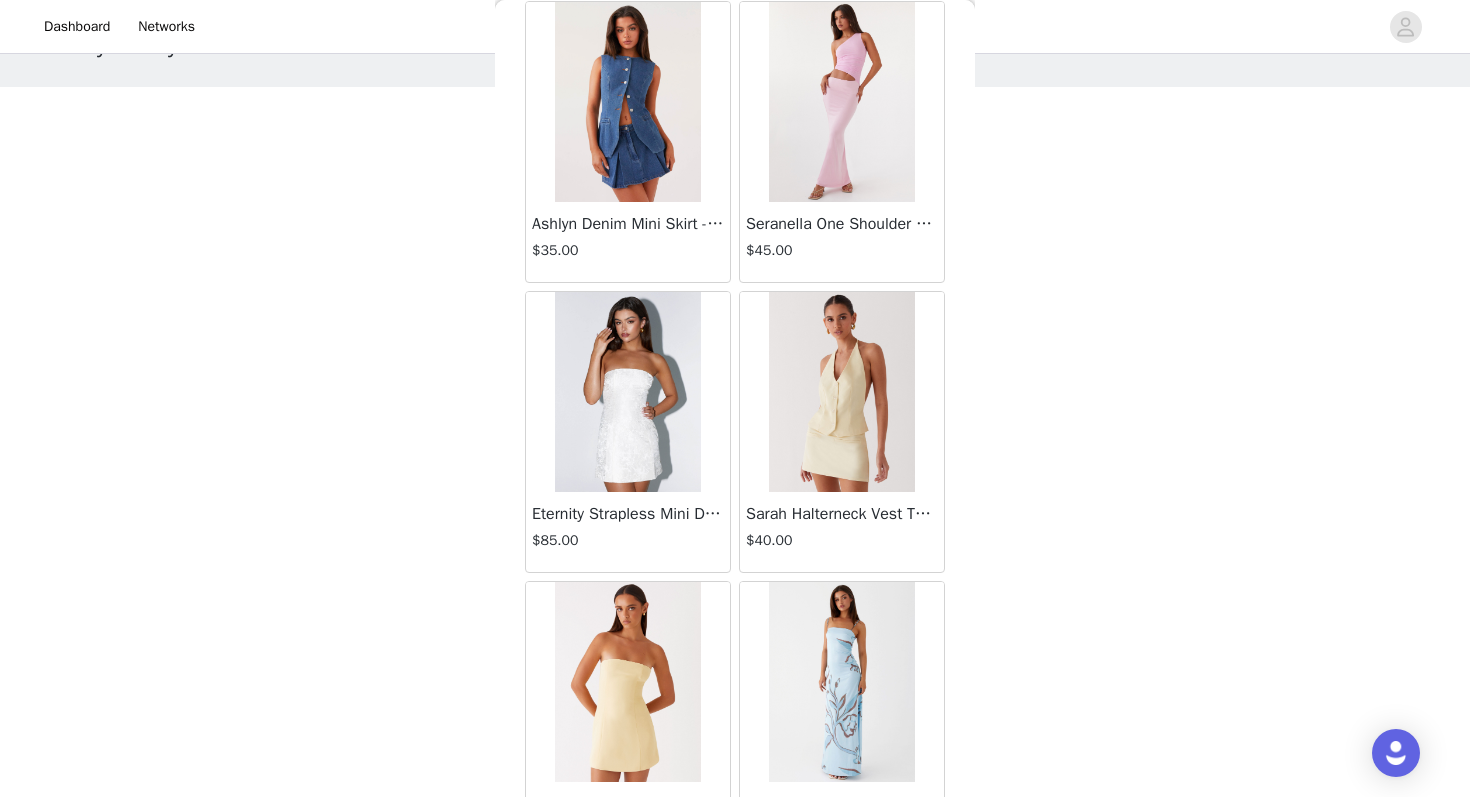 scroll, scrollTop: 10963, scrollLeft: 0, axis: vertical 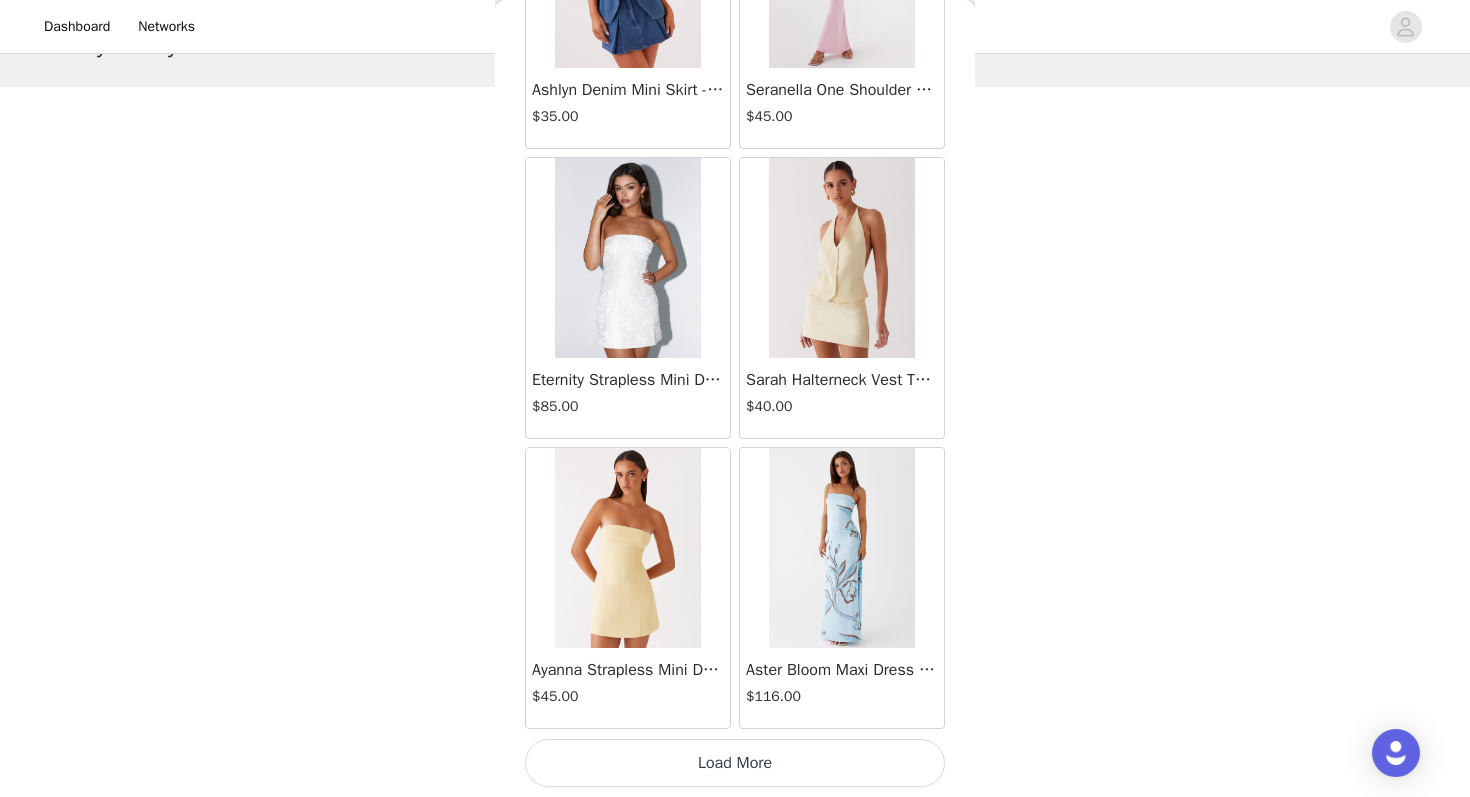click on "Load More" at bounding box center (735, 763) 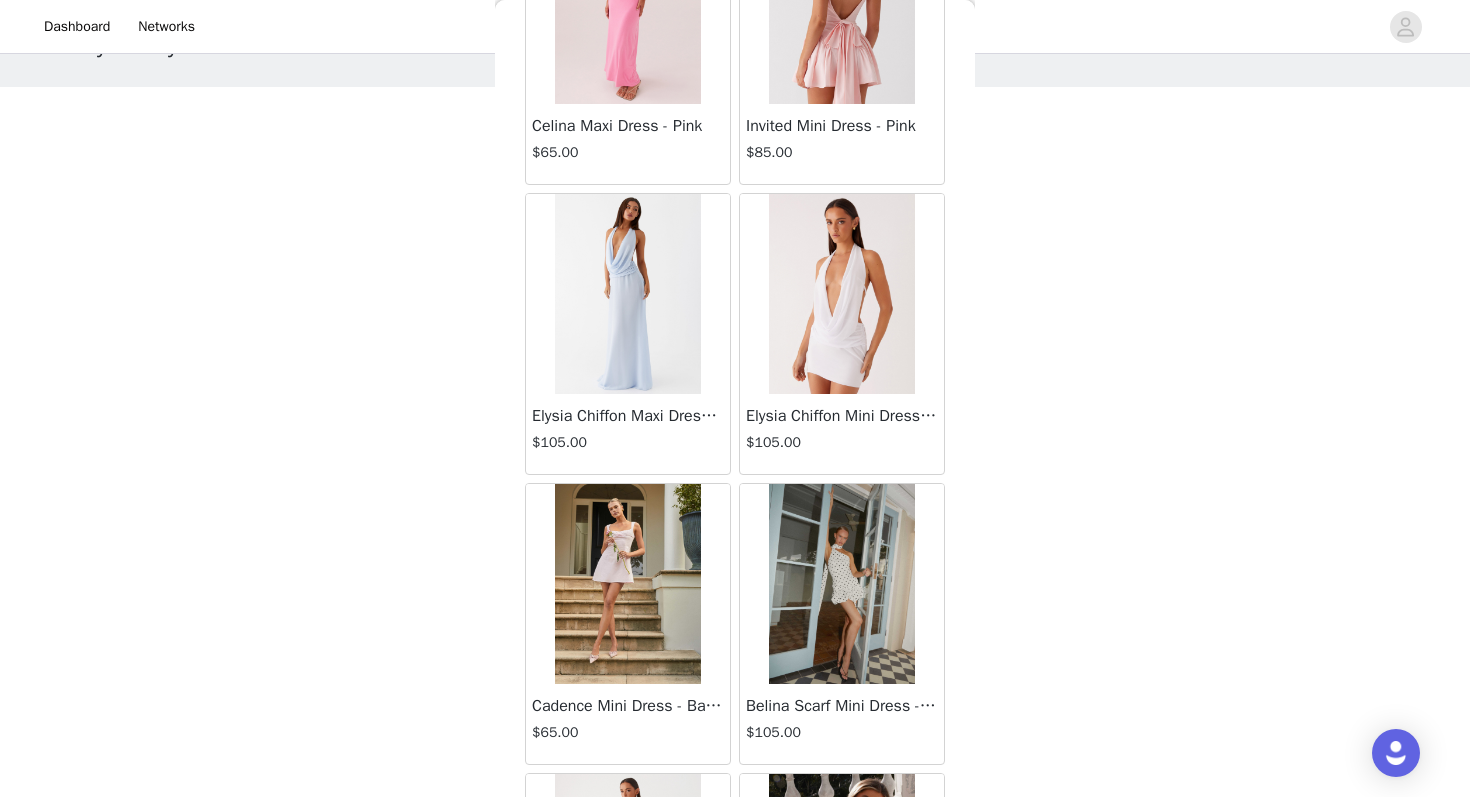 scroll, scrollTop: 13863, scrollLeft: 0, axis: vertical 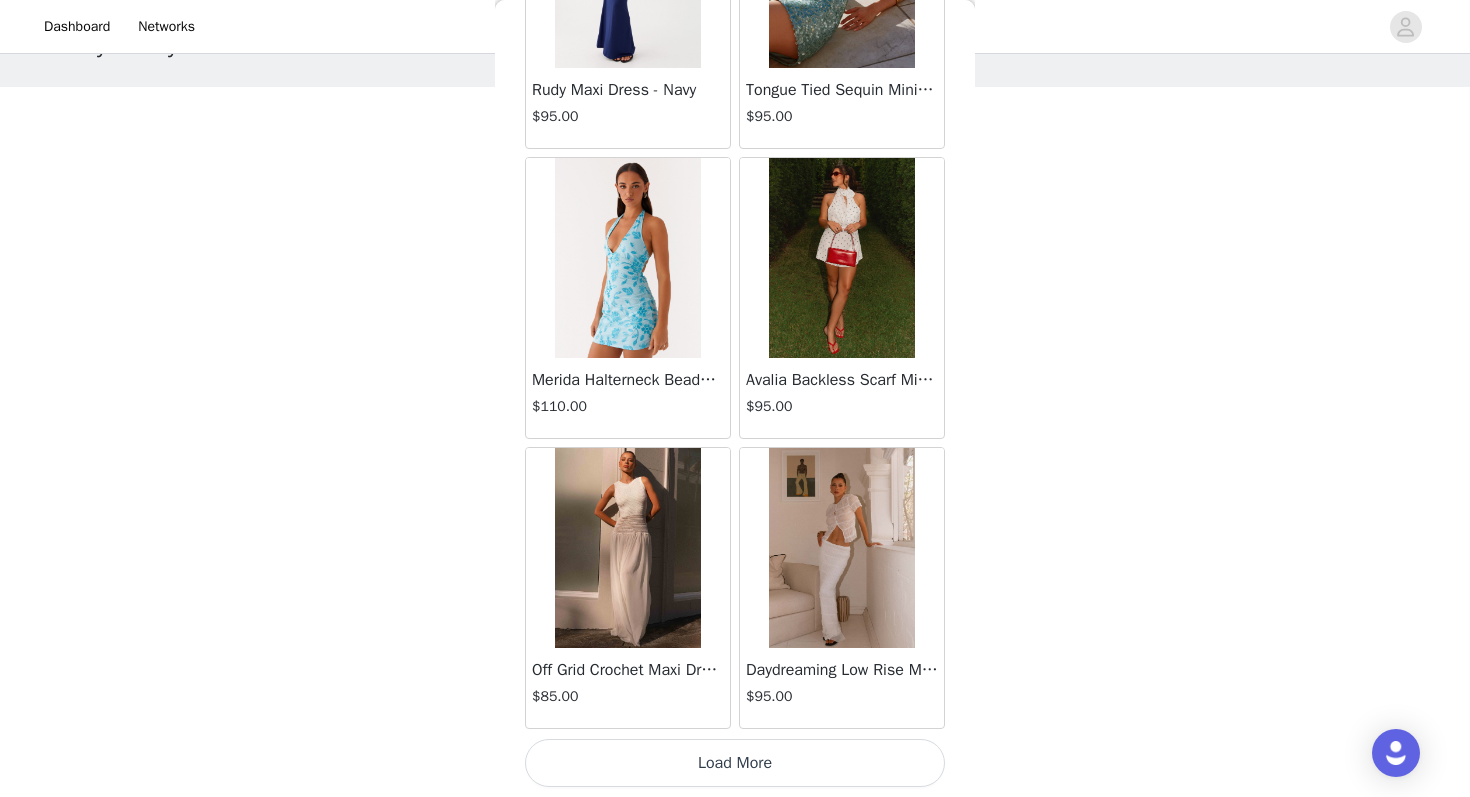 click on "Load More" at bounding box center (735, 763) 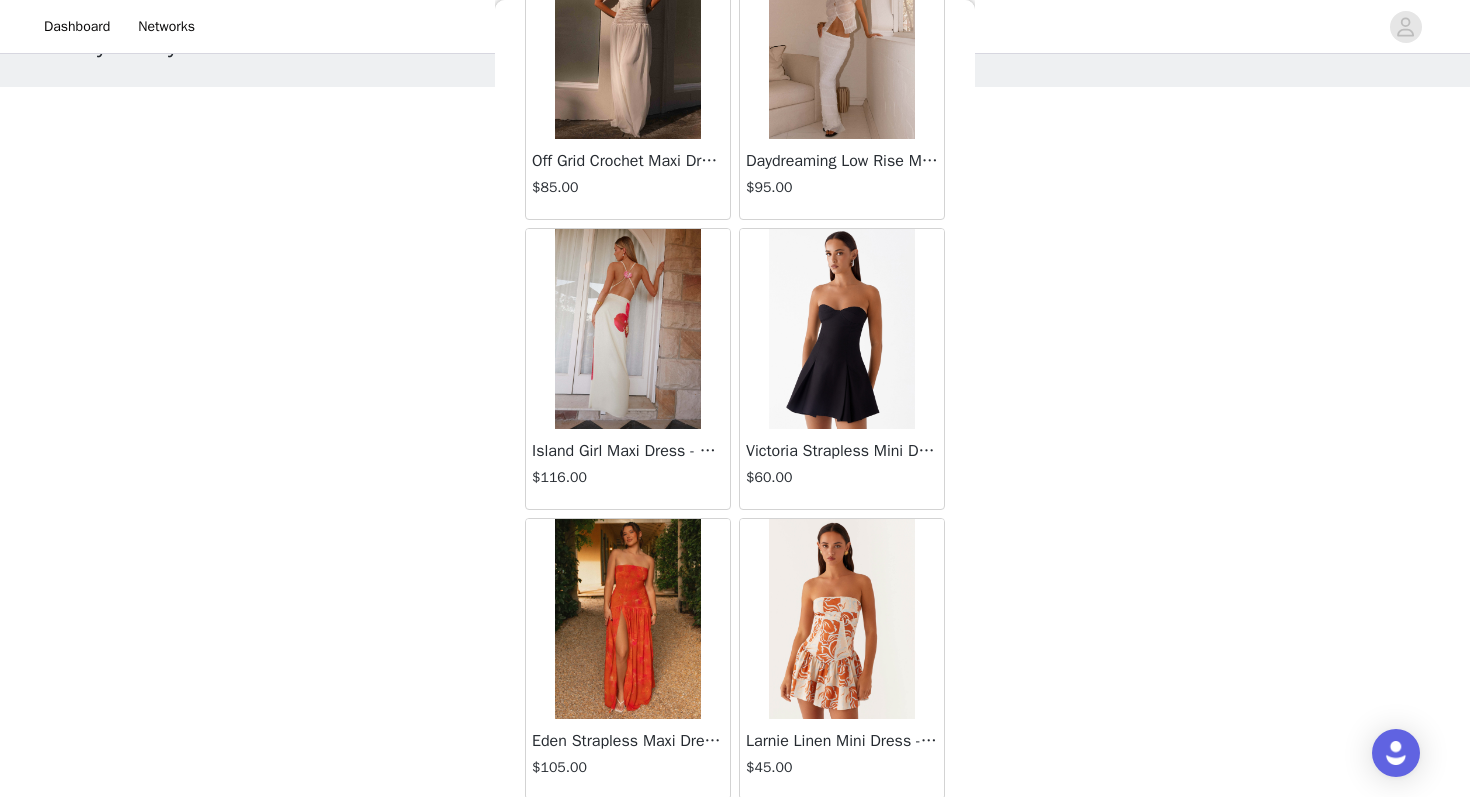 scroll, scrollTop: 14458, scrollLeft: 0, axis: vertical 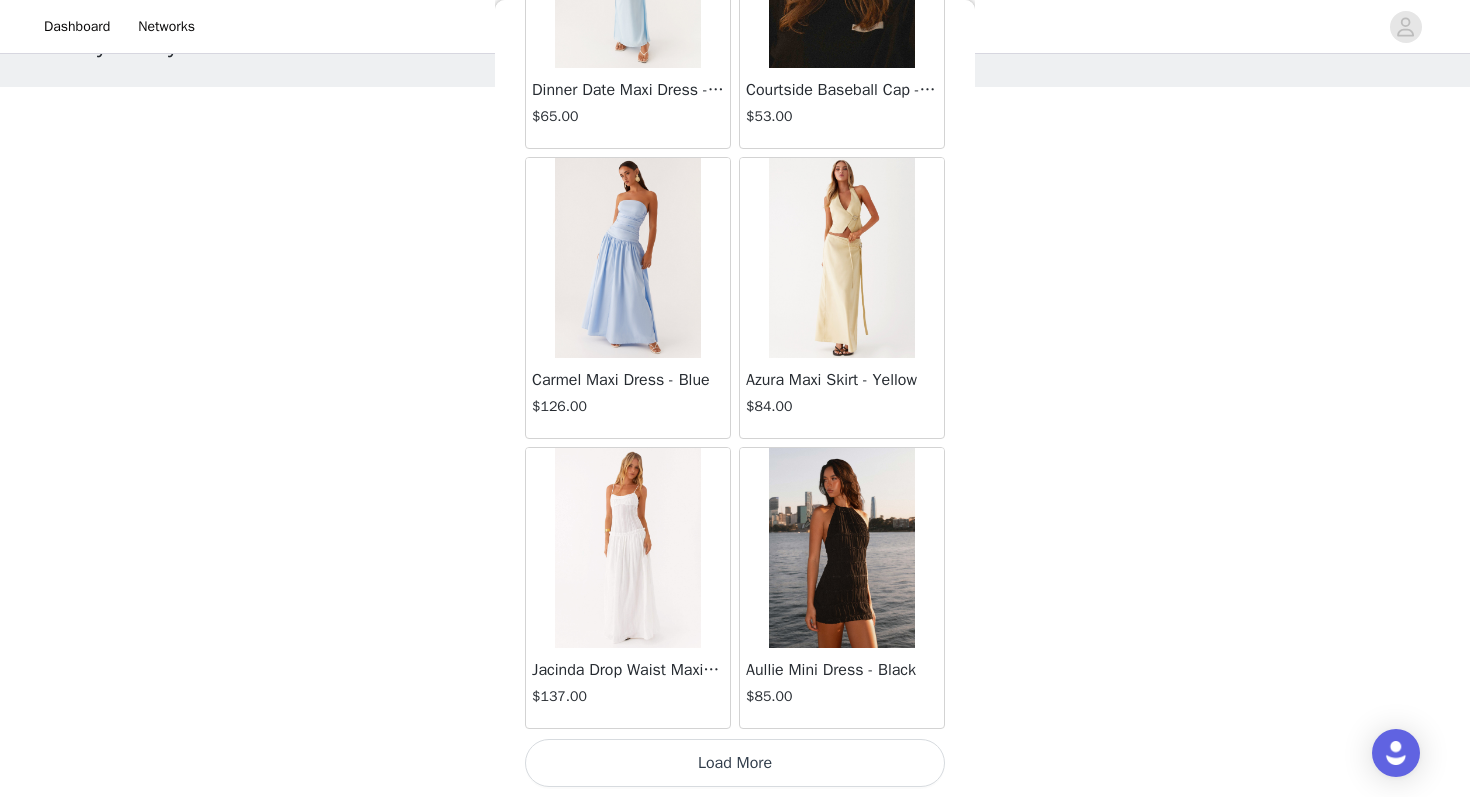 click on "Load More" at bounding box center [735, 763] 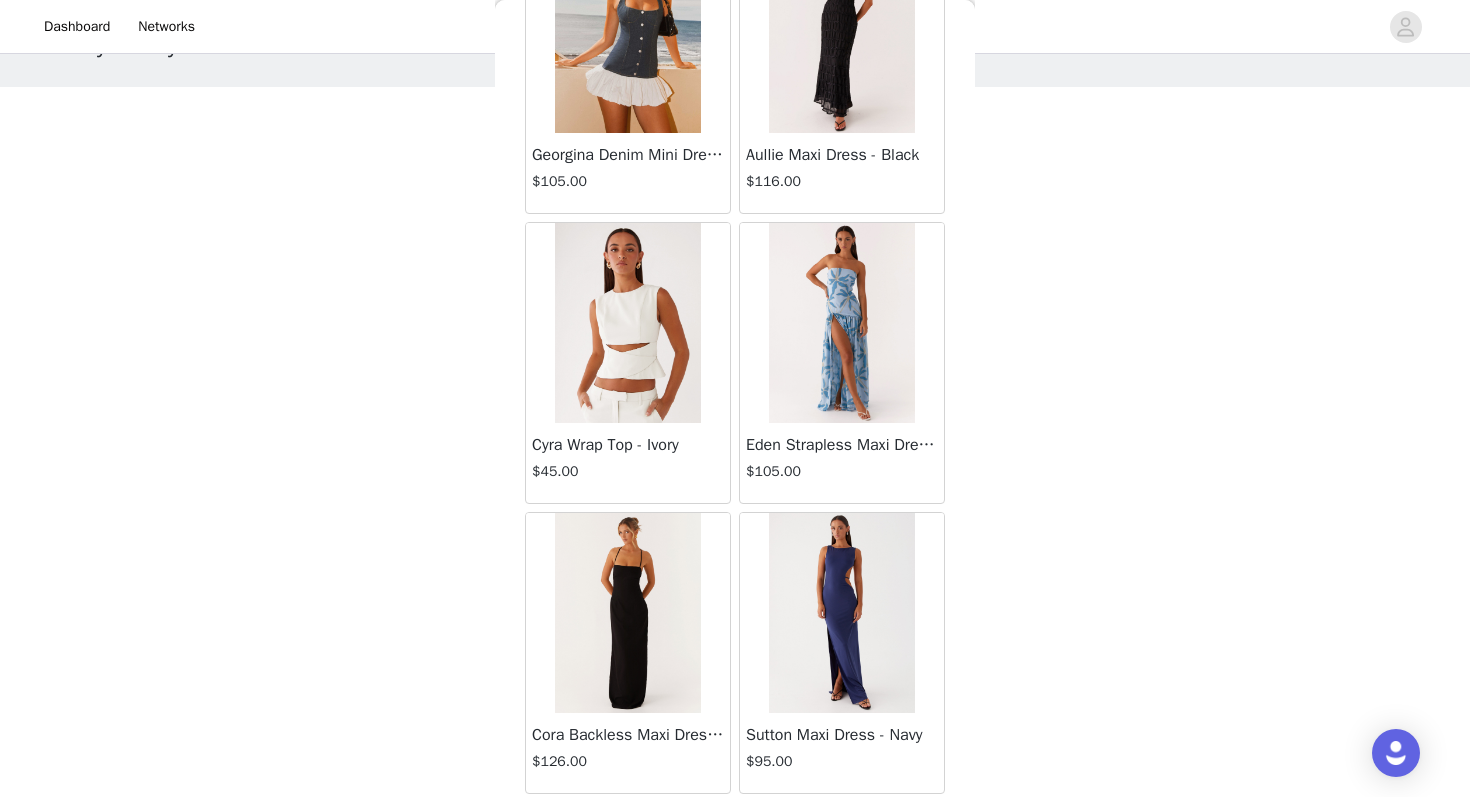 scroll, scrollTop: 19663, scrollLeft: 0, axis: vertical 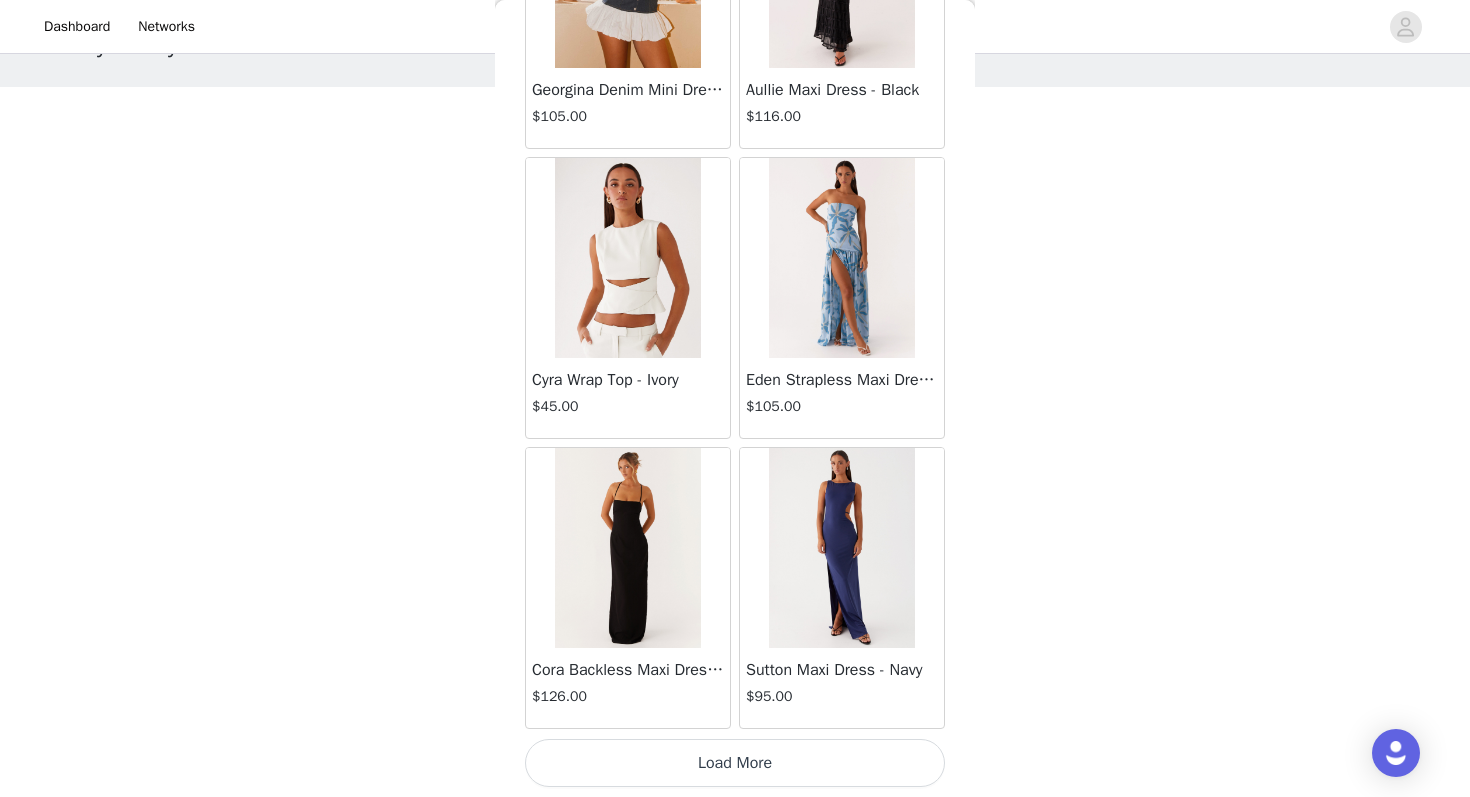 click on "Load More" at bounding box center (735, 763) 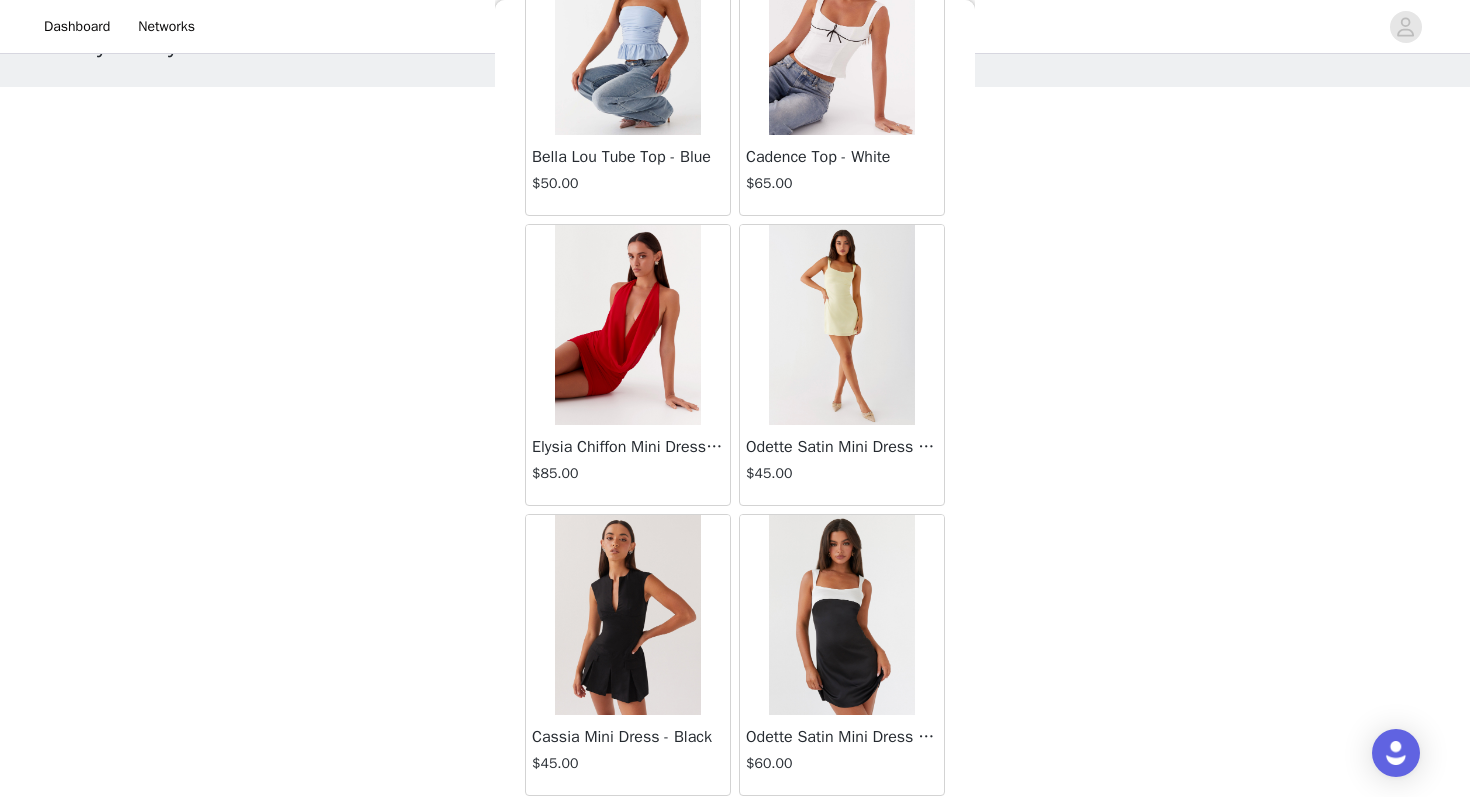 scroll, scrollTop: 5999, scrollLeft: 0, axis: vertical 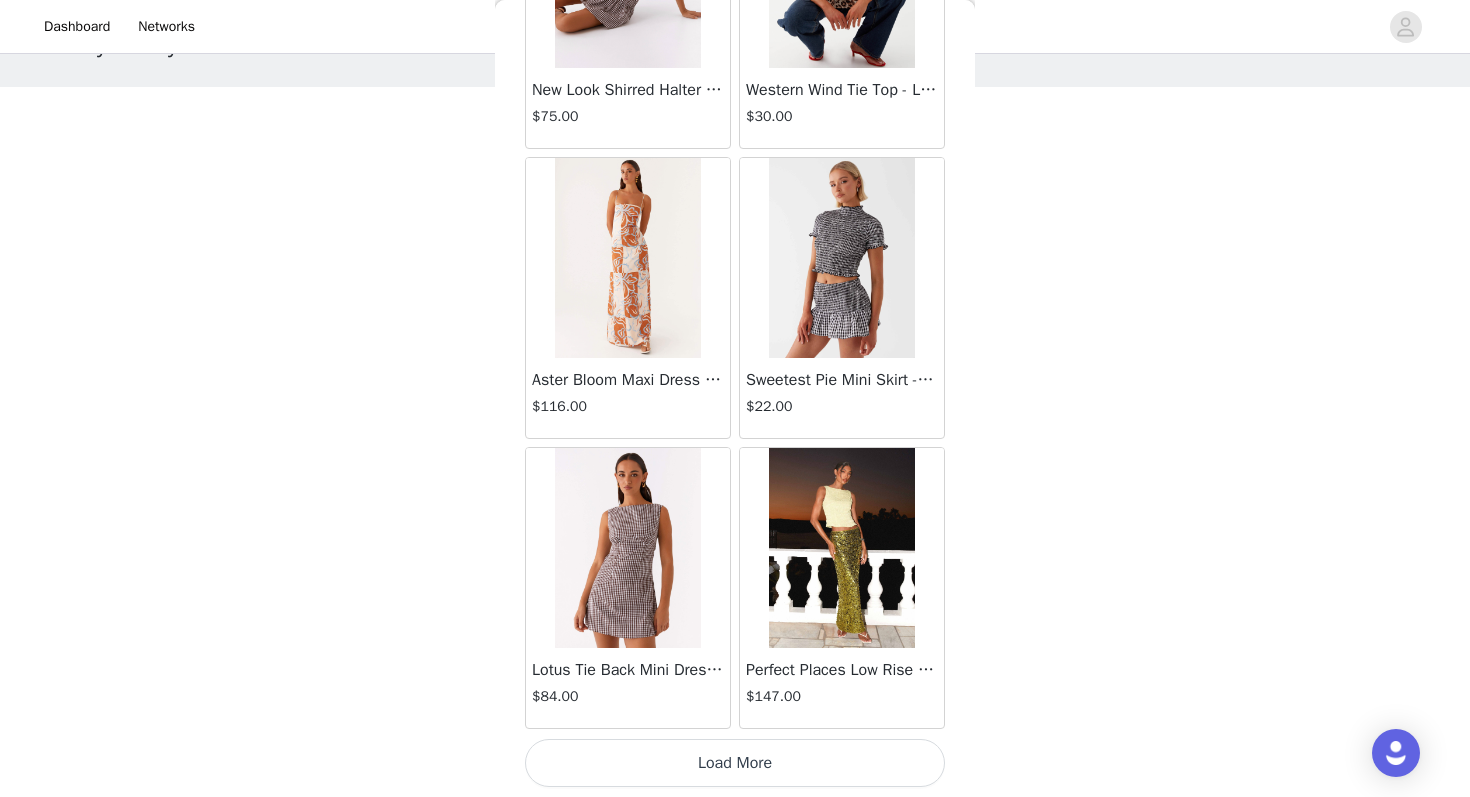 click on "Load More" at bounding box center (735, 763) 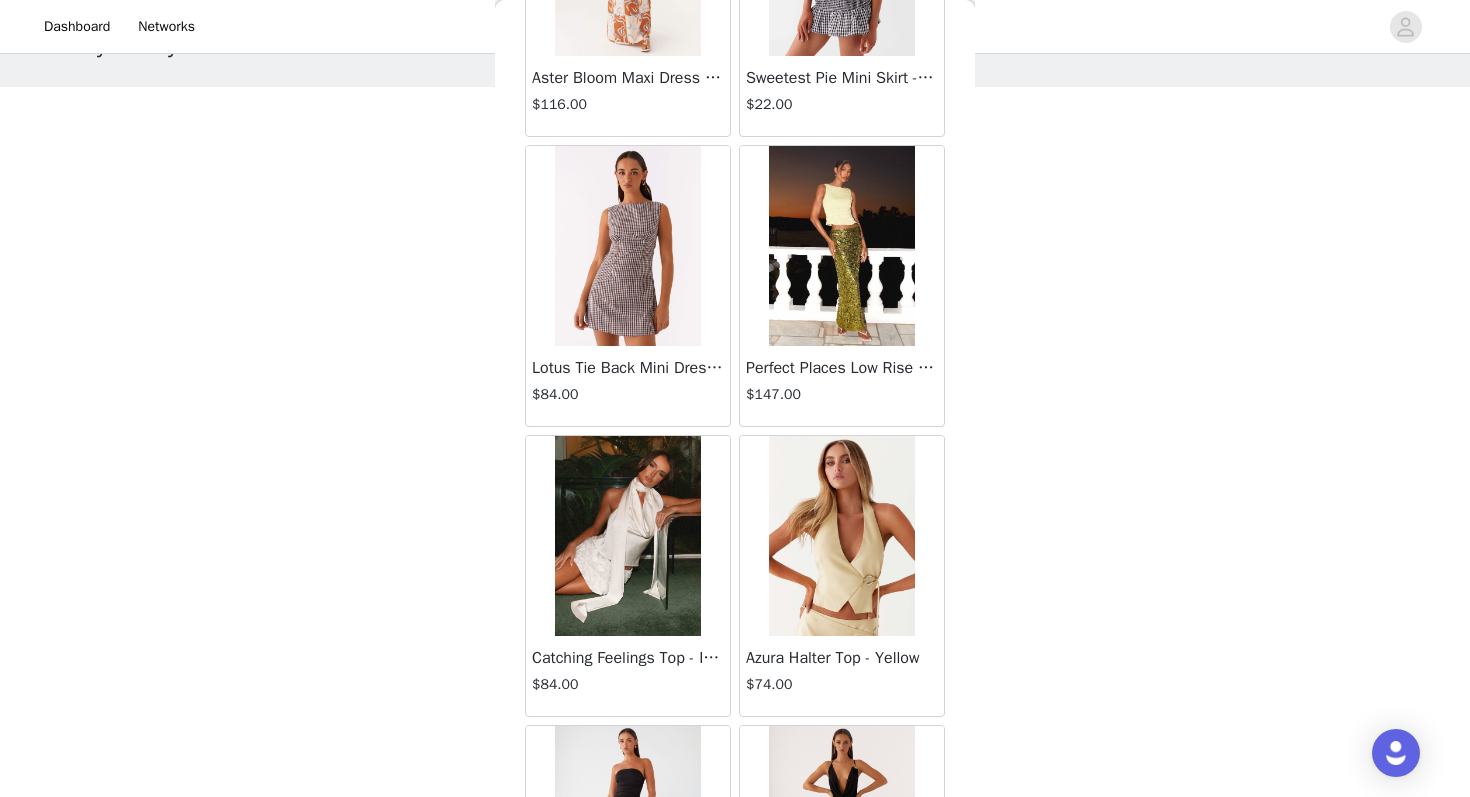 scroll, scrollTop: 22955, scrollLeft: 0, axis: vertical 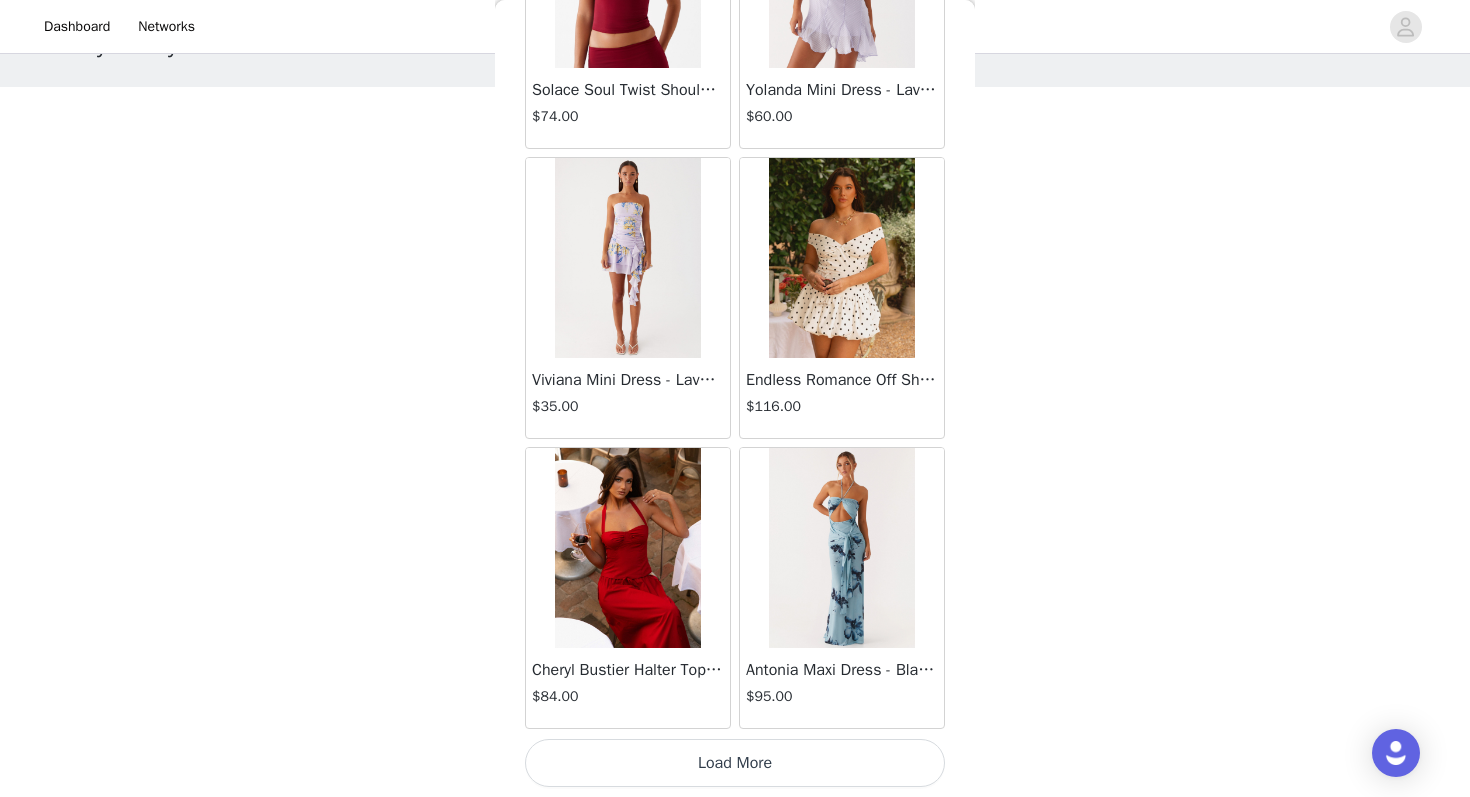 click on "Load More" at bounding box center [735, 763] 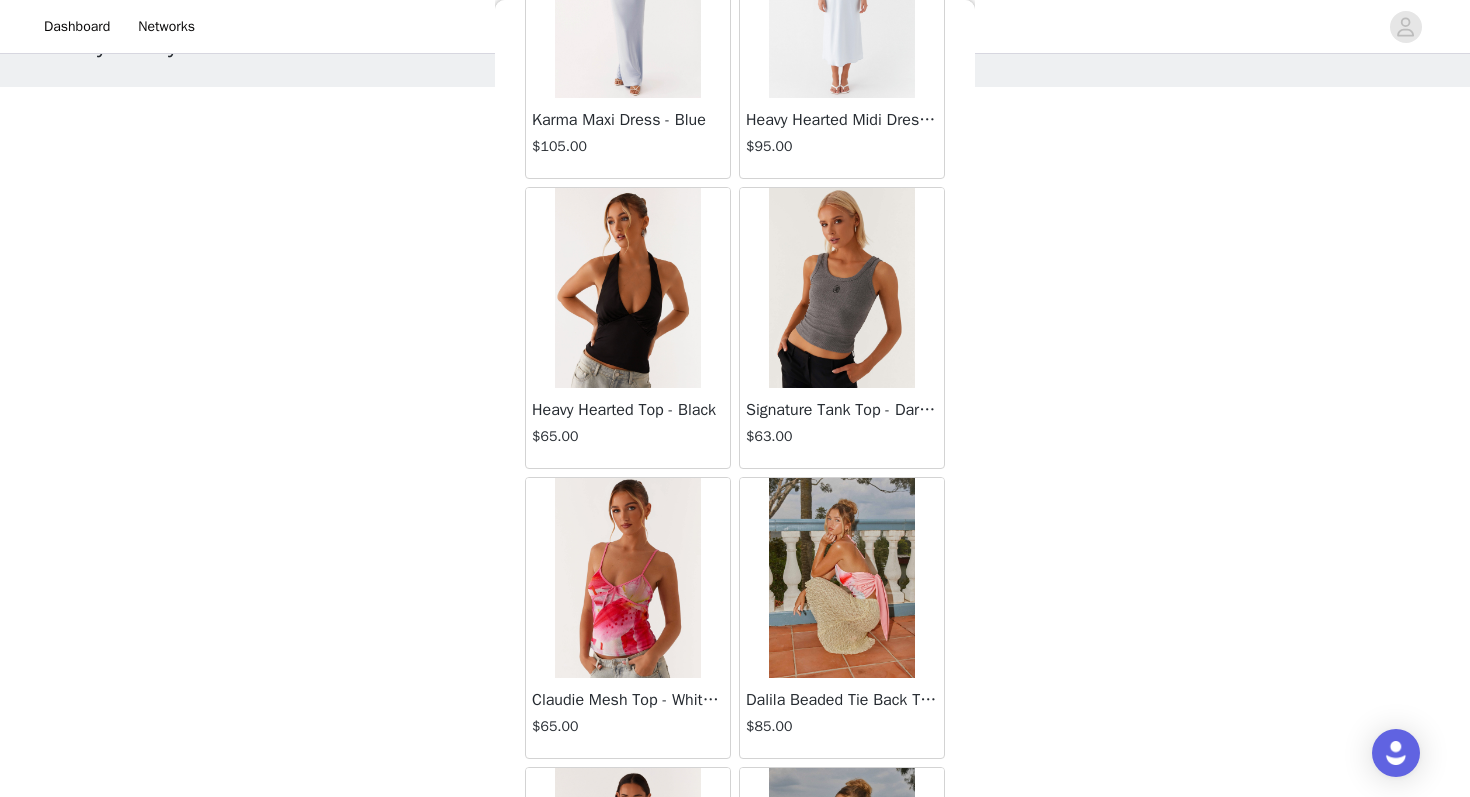 scroll, scrollTop: 28363, scrollLeft: 0, axis: vertical 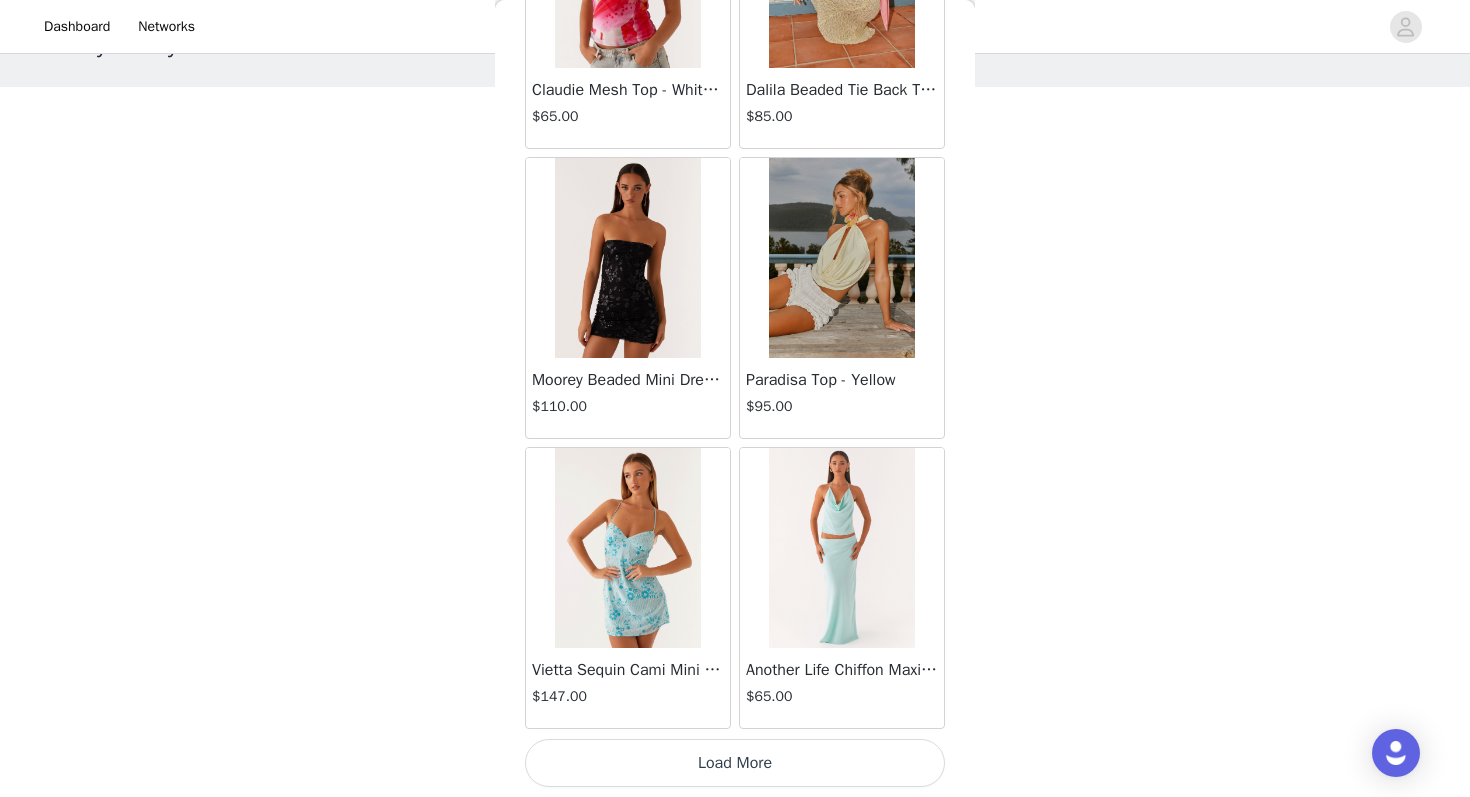 click on "Load More" at bounding box center (735, 763) 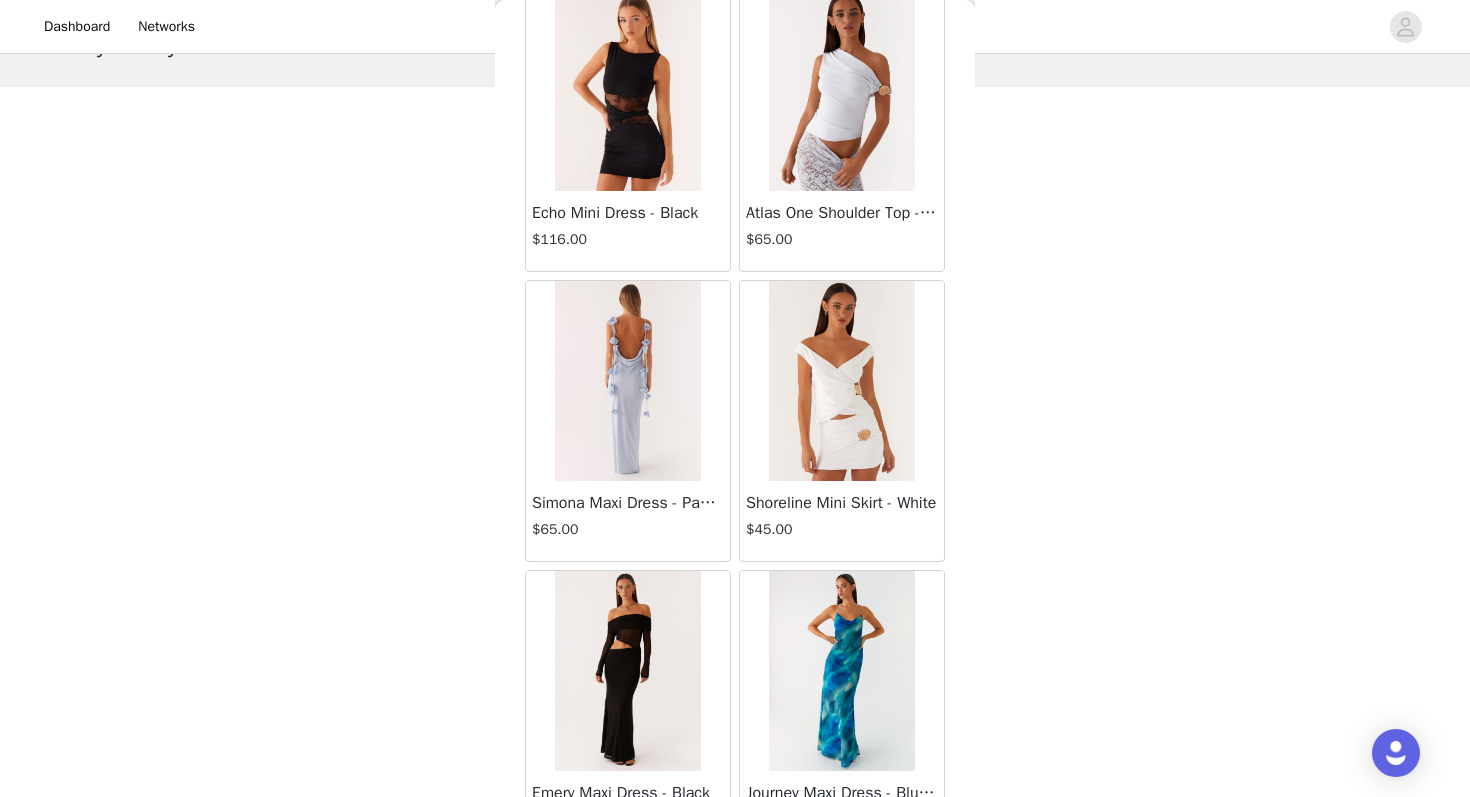 scroll, scrollTop: 31263, scrollLeft: 0, axis: vertical 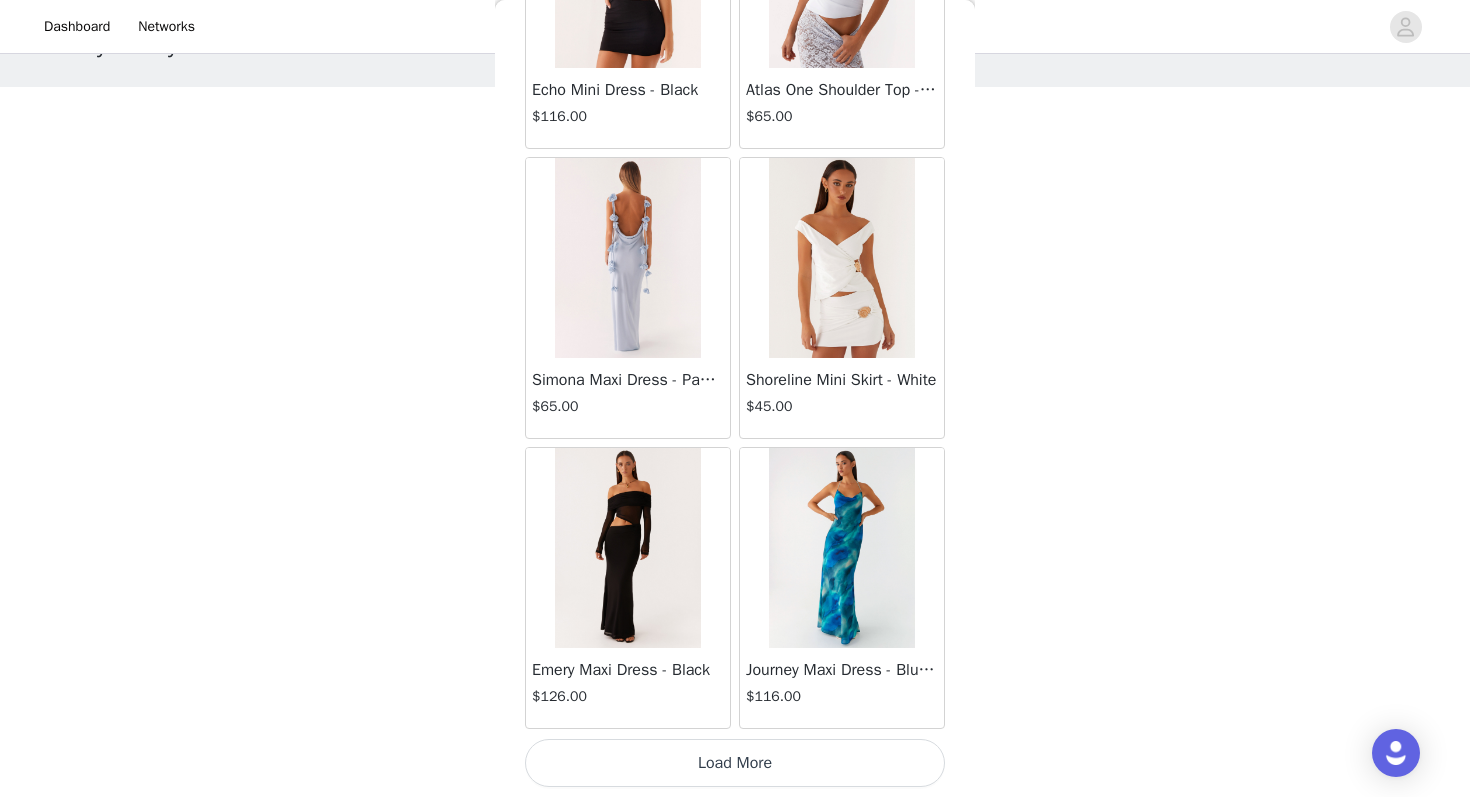 click on "Load More" at bounding box center (735, 763) 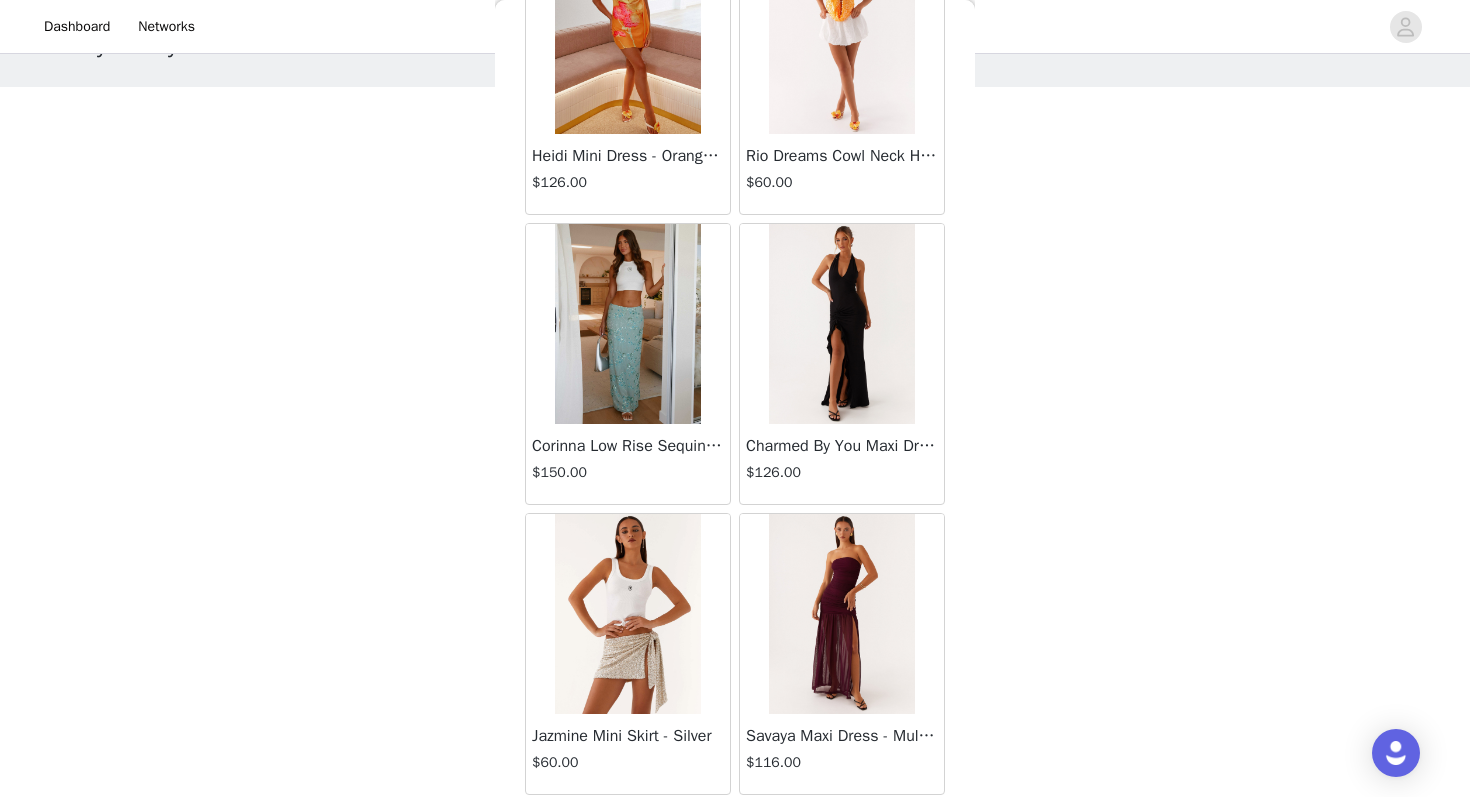 scroll, scrollTop: 34163, scrollLeft: 0, axis: vertical 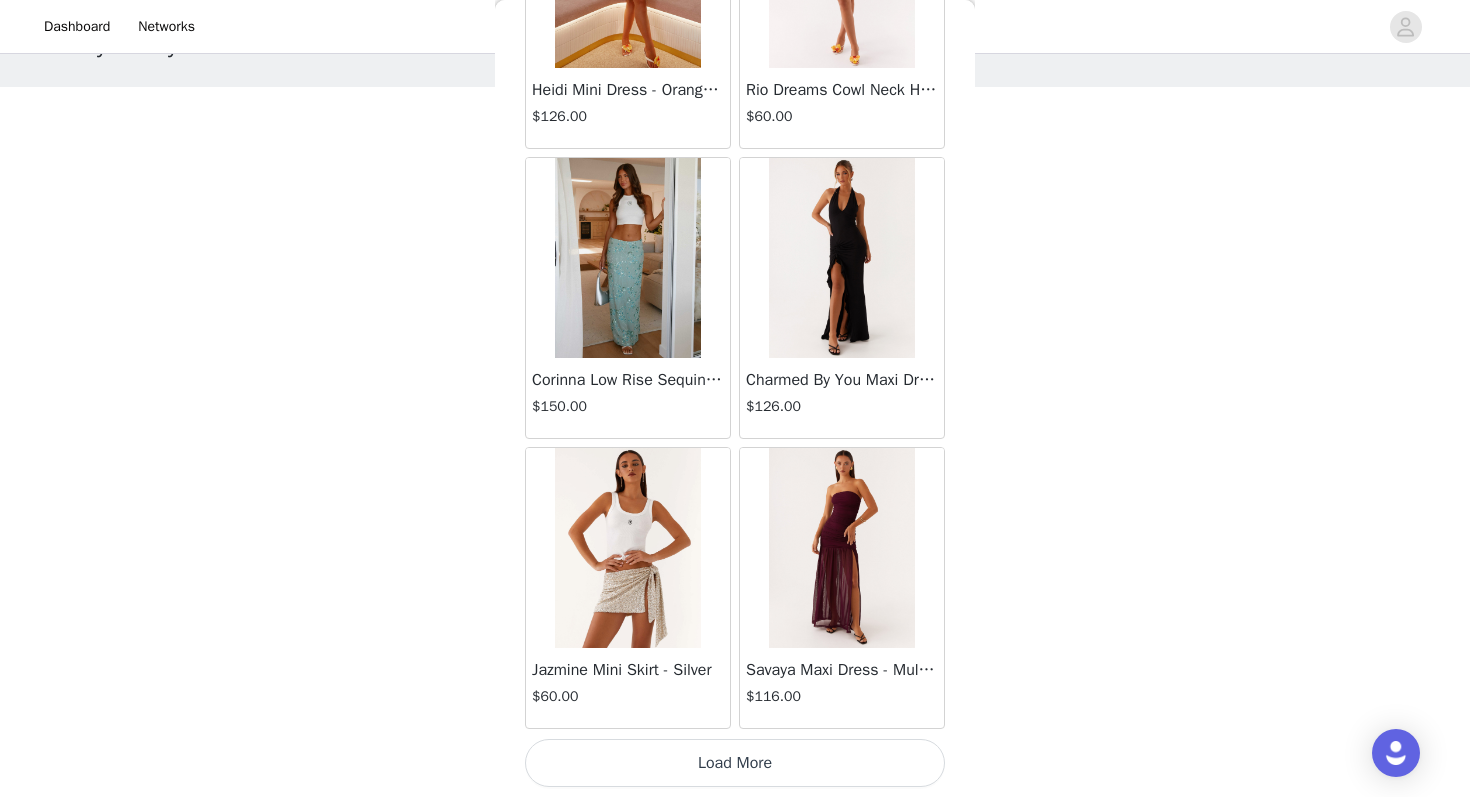 click on "Load More" at bounding box center [735, 763] 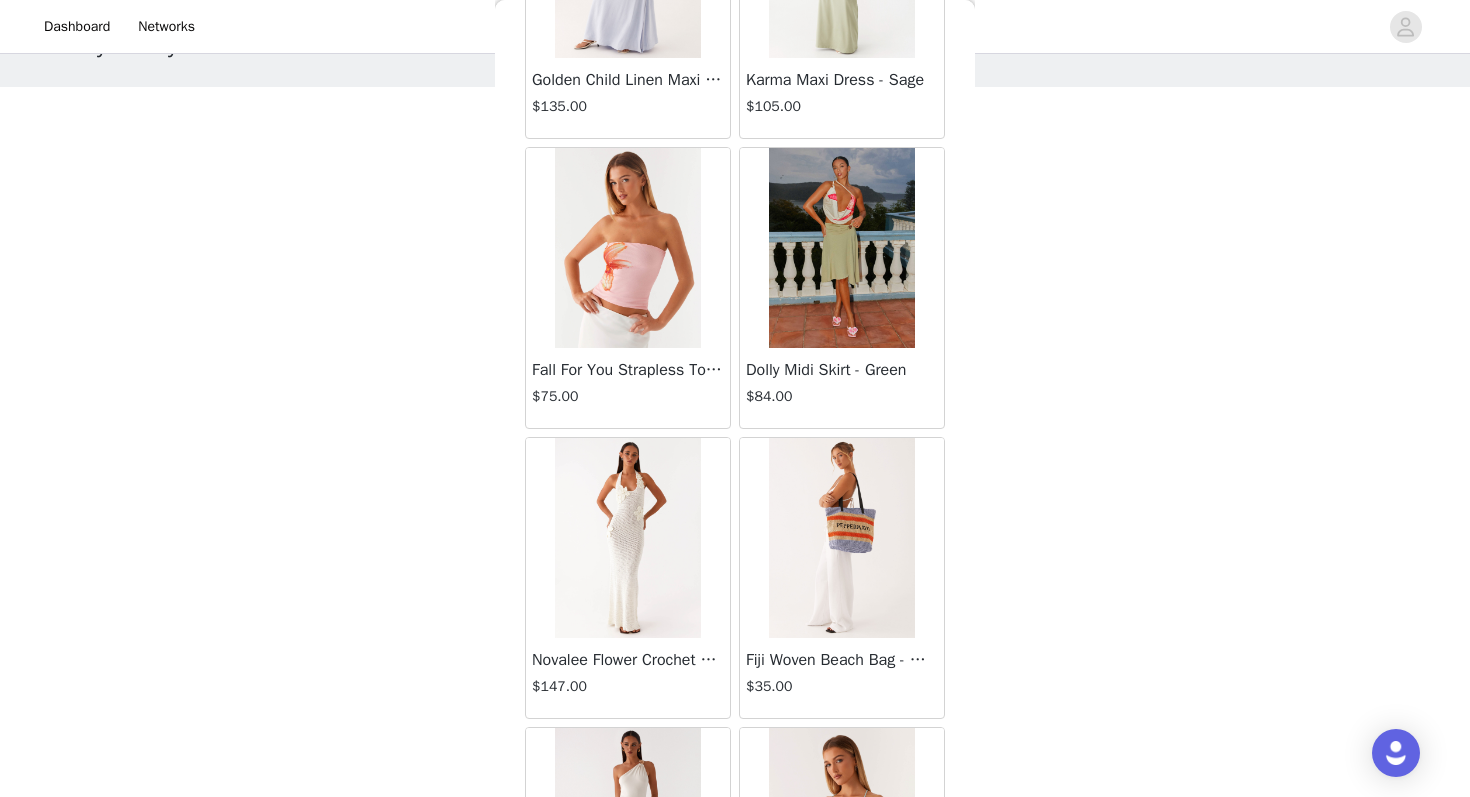 scroll, scrollTop: 37063, scrollLeft: 0, axis: vertical 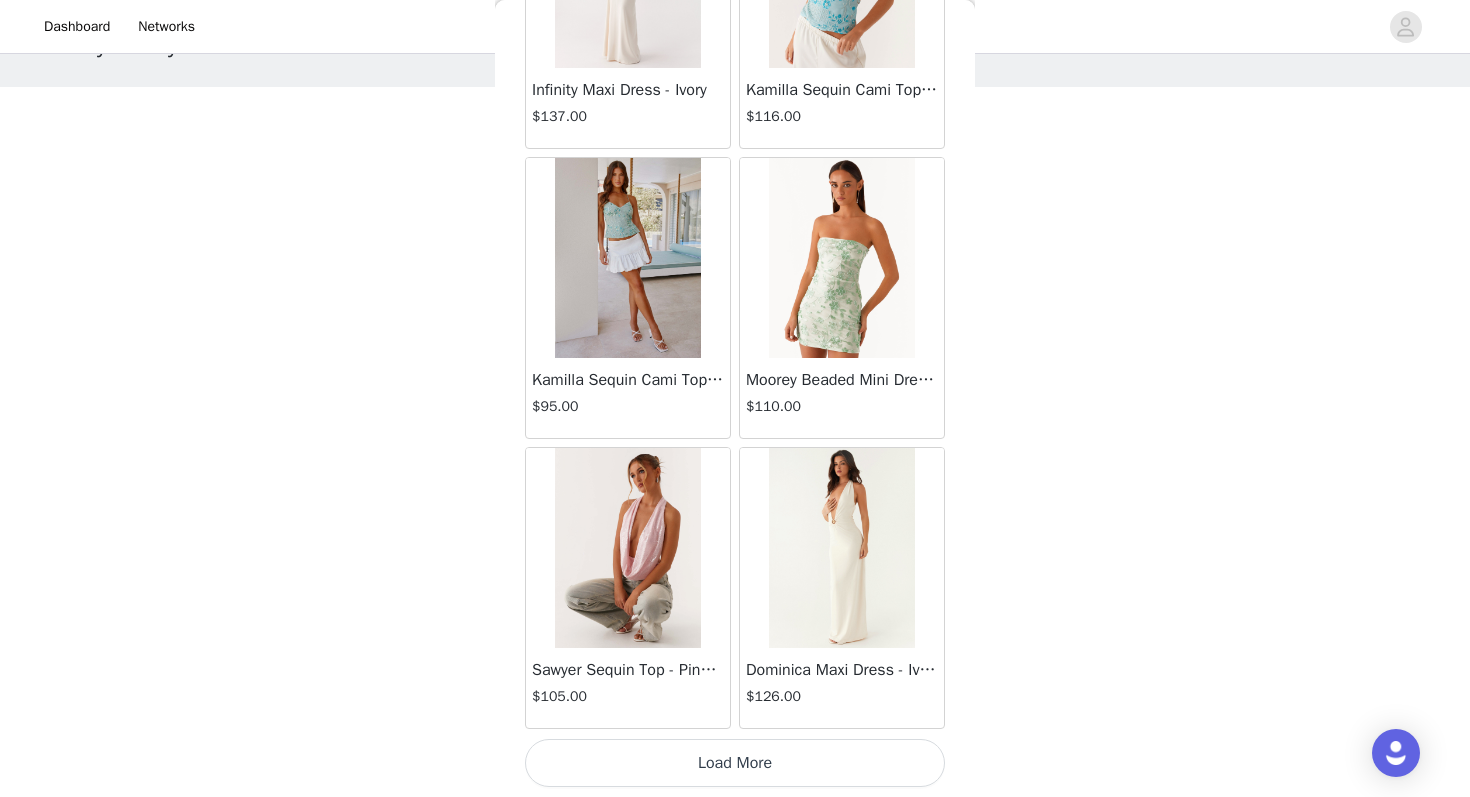 click on "Load More" at bounding box center [735, 763] 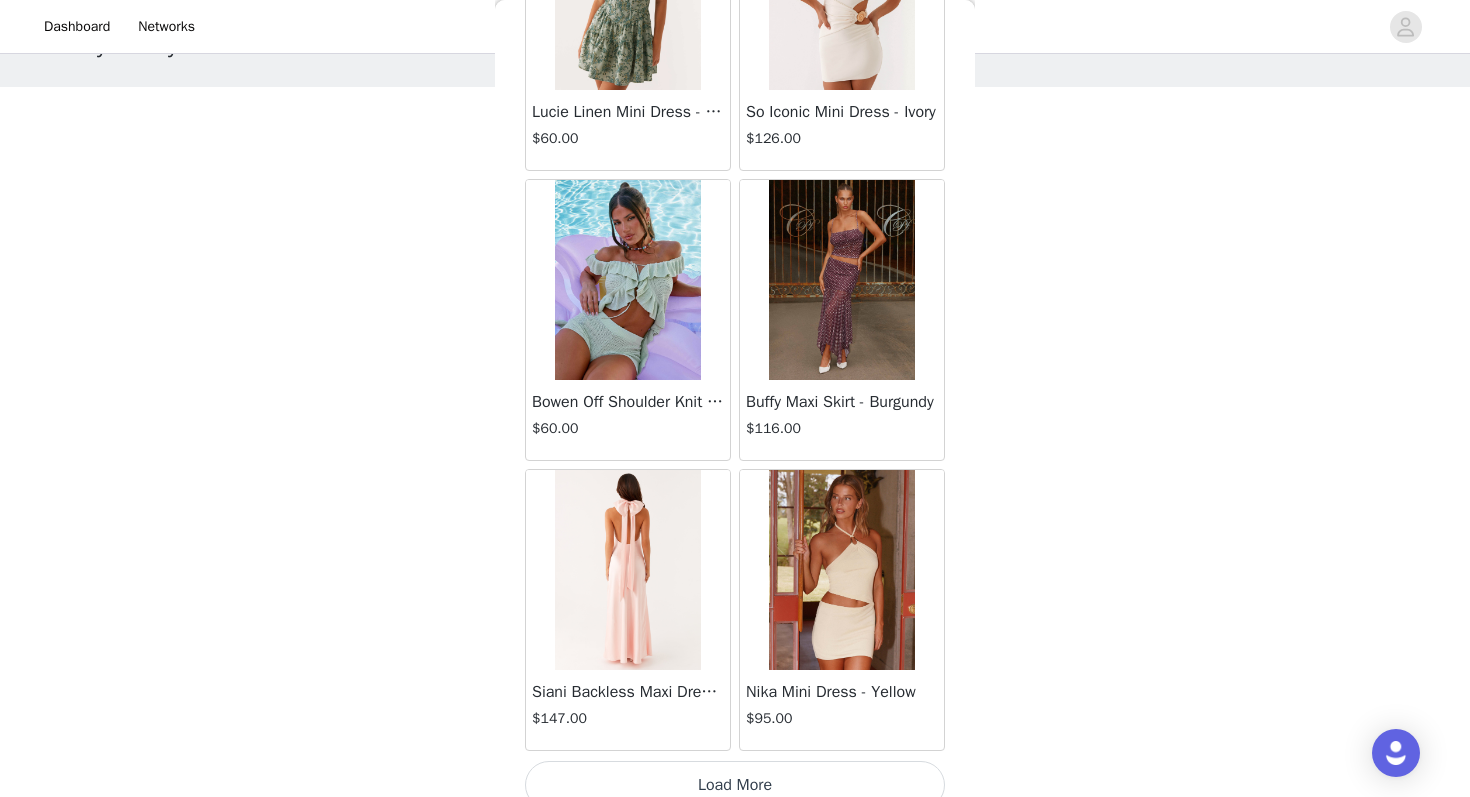 scroll, scrollTop: 39963, scrollLeft: 0, axis: vertical 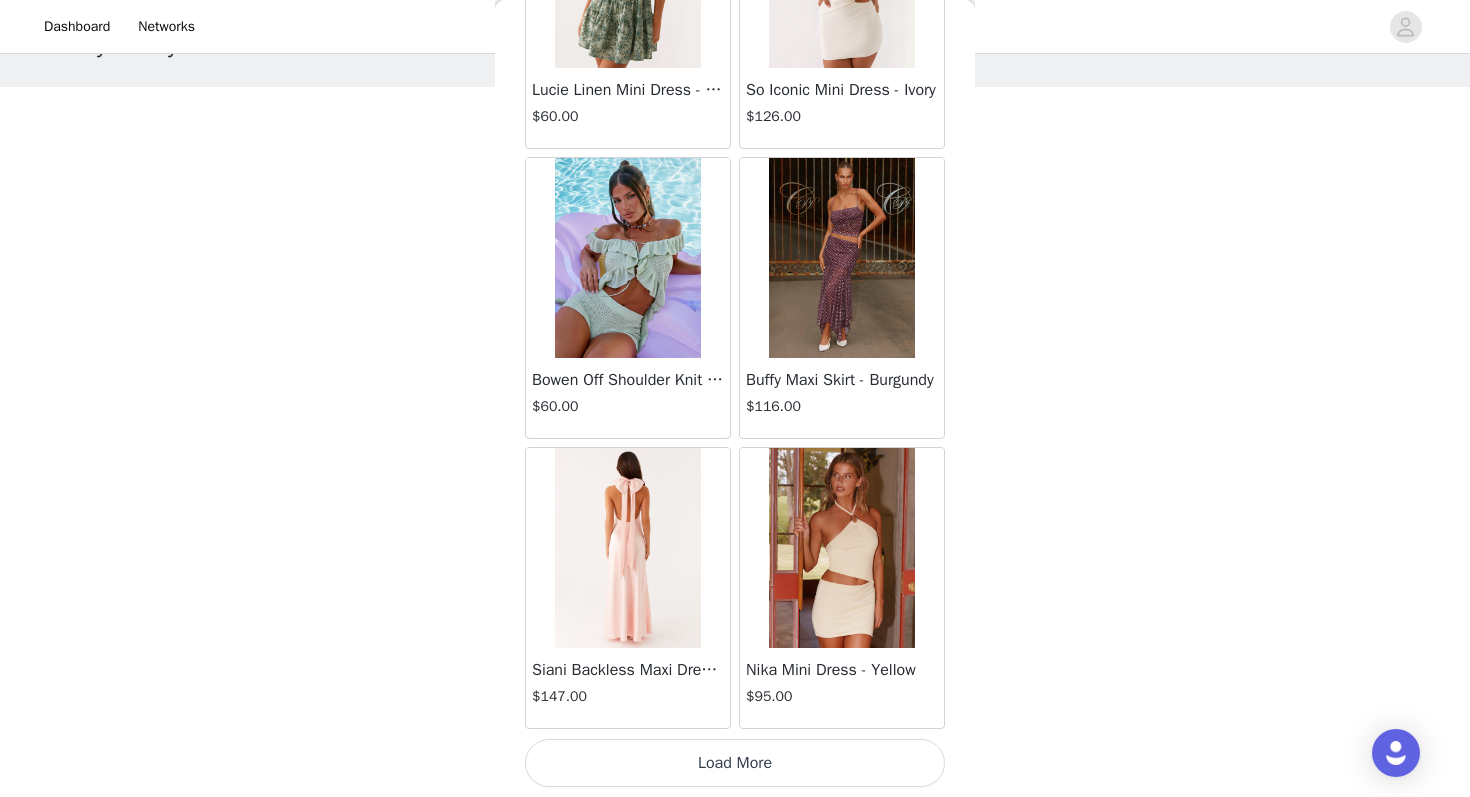 click on "Load More" at bounding box center [735, 763] 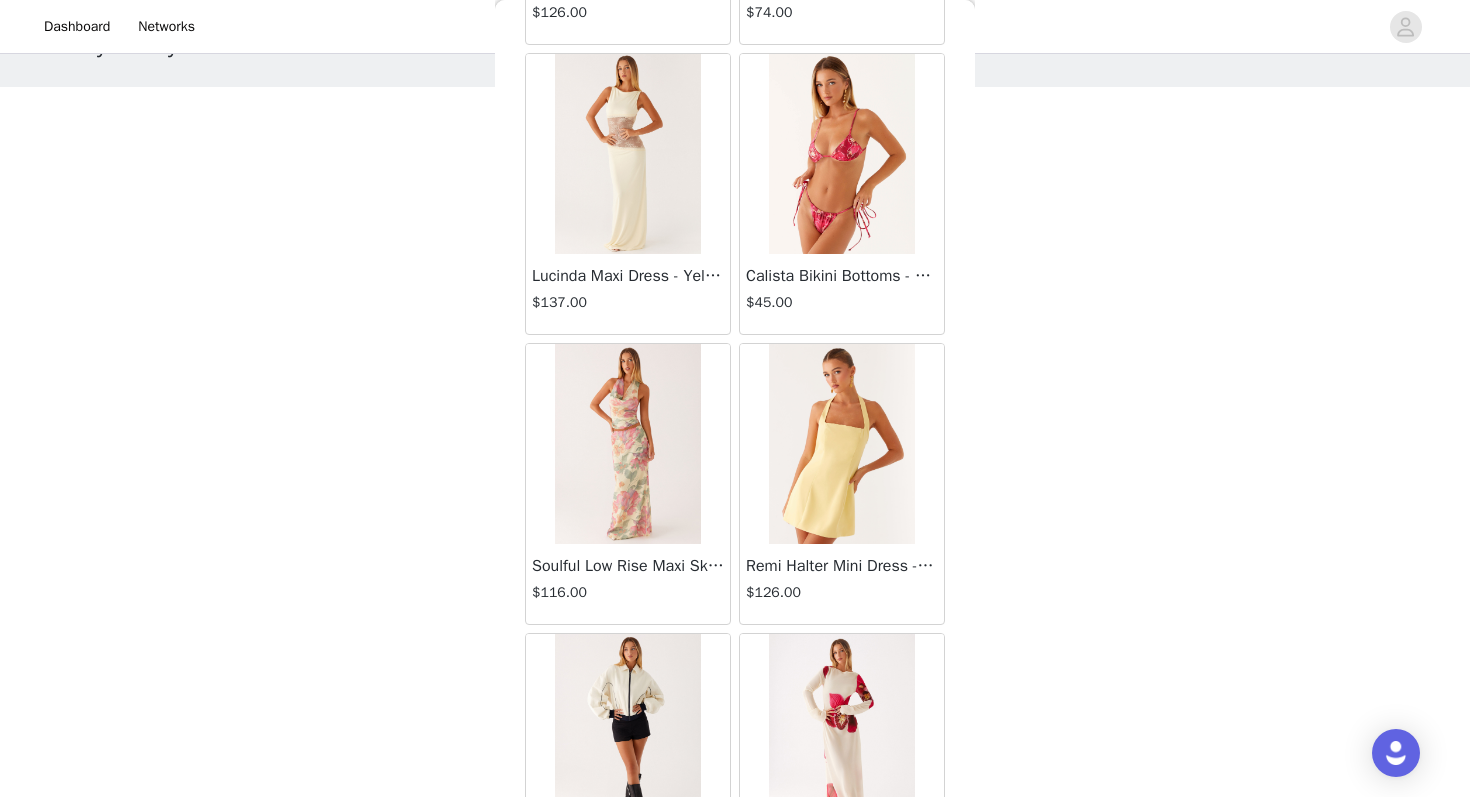 scroll, scrollTop: 42863, scrollLeft: 0, axis: vertical 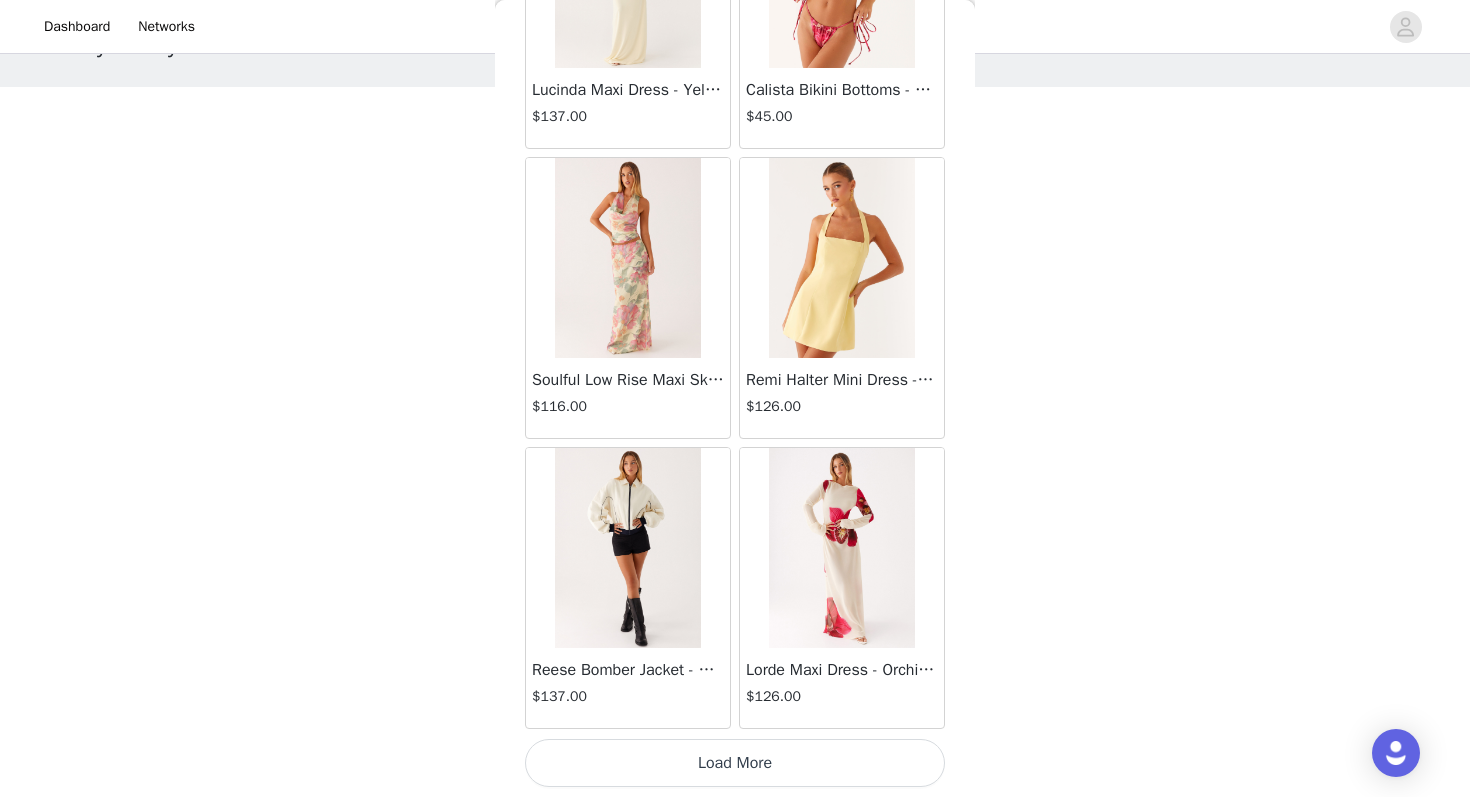 click on "Load More" at bounding box center [735, 763] 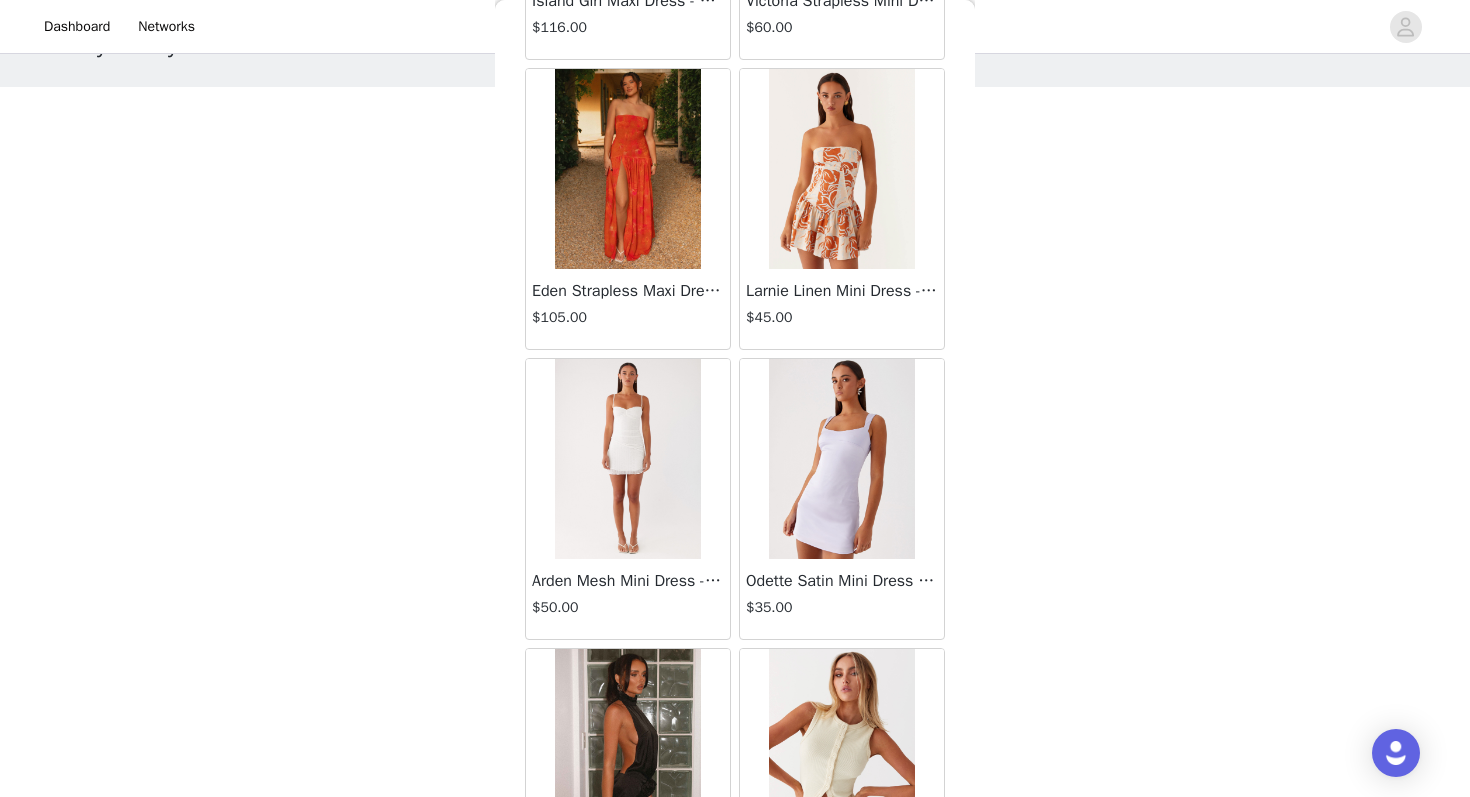 scroll, scrollTop: 14820, scrollLeft: 0, axis: vertical 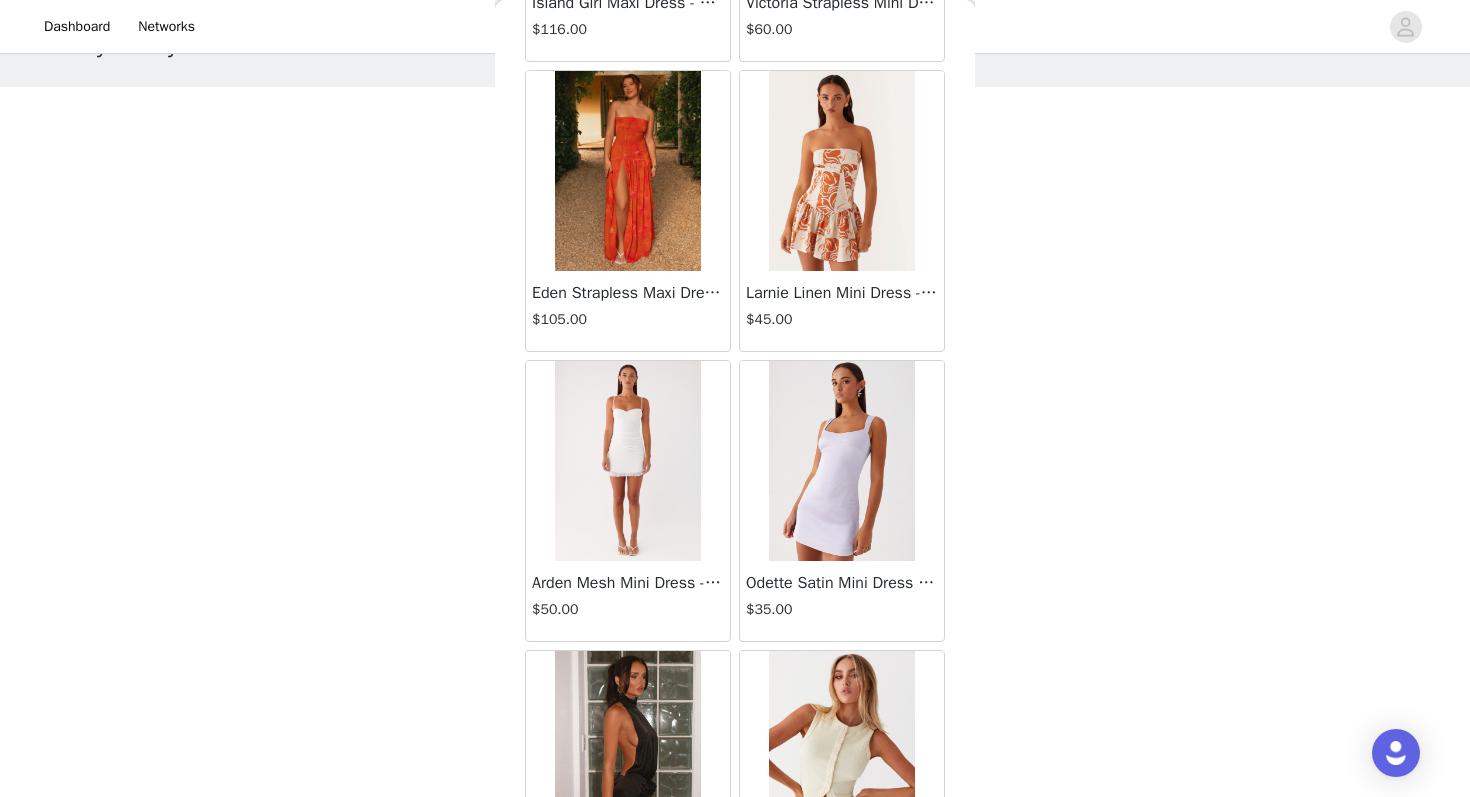 click on "STEP 1 OF 4
Select your styles!
You will receive 4 products.       2/4 Selected           Breanne Top - Black Polka Dot     $84.00       Black Polka Dot, CA 4       Edit   Remove     Keira Linen Mini Dress - Blue Choc Stripe     $85.00       Blue Choc Stripe, CA 4       Edit   Remove     Add Product       Back       Aullie Mini Dress - White   $60.00       Mira Halter Neck Mini Dress - Black   $85.00       Heavy Hearted Mini Dress - Yellow   $85.00       Hundred Percent Puff Sleeve Top - White   $105.00       Love Seeker Corset Mini Dress - Red   $45.00       Cherish You Buckle Top - Red   $30.00       Ayla Satin Mini Dress - Yellow   $105.00       Rudy Tube Top - Ivory   $30.00       Keira Linen Mini Dress - White   $105.00       Not One Time Knit Mini Dress - Red   $35.00       Carmel Maxi Dress - Brown   $126.00       Moorey Beaded Mini Dress - Blue   $45.00       Solaris Strapless Maxi Dress - Blue Floral" at bounding box center (735, 318) 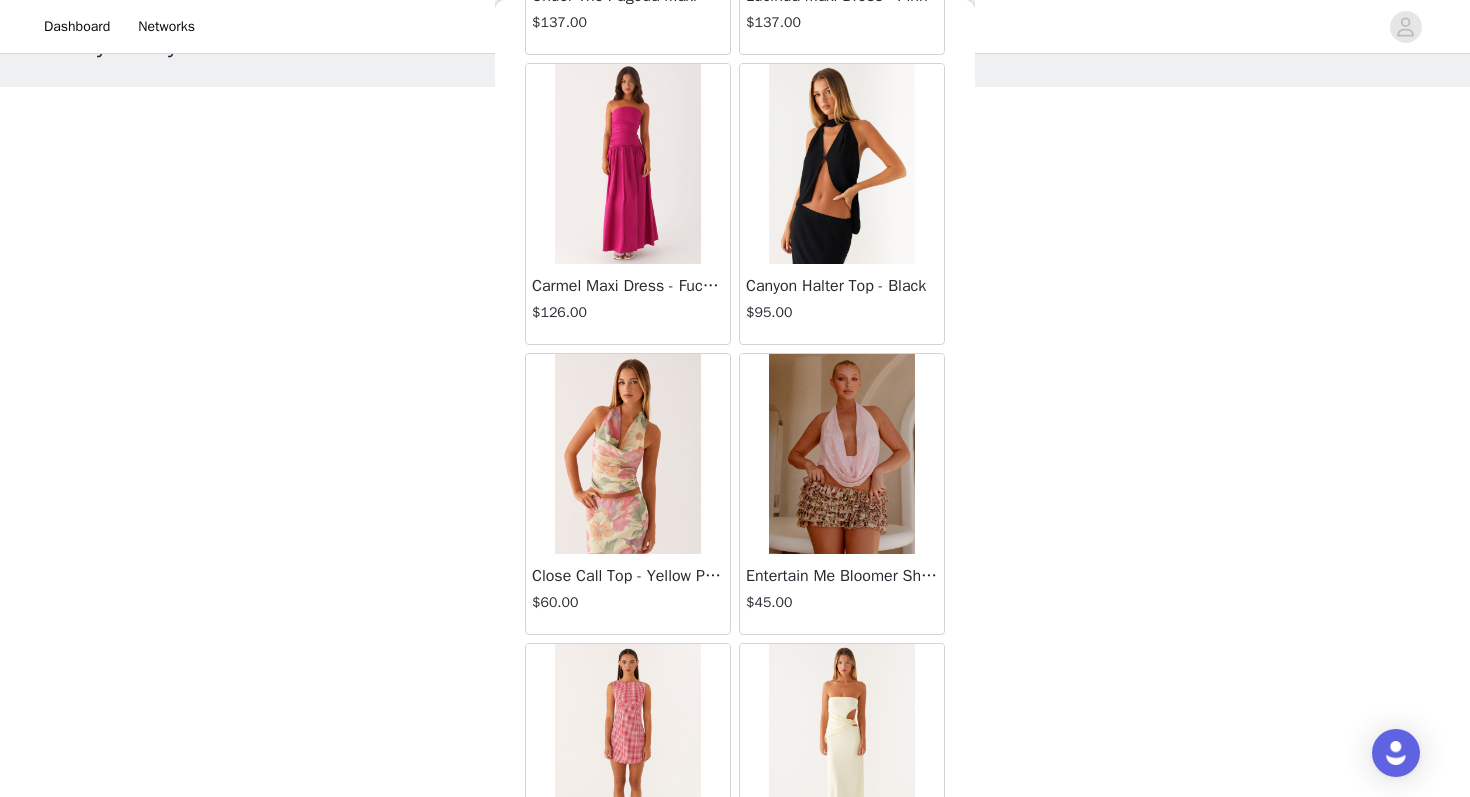 scroll, scrollTop: 45763, scrollLeft: 0, axis: vertical 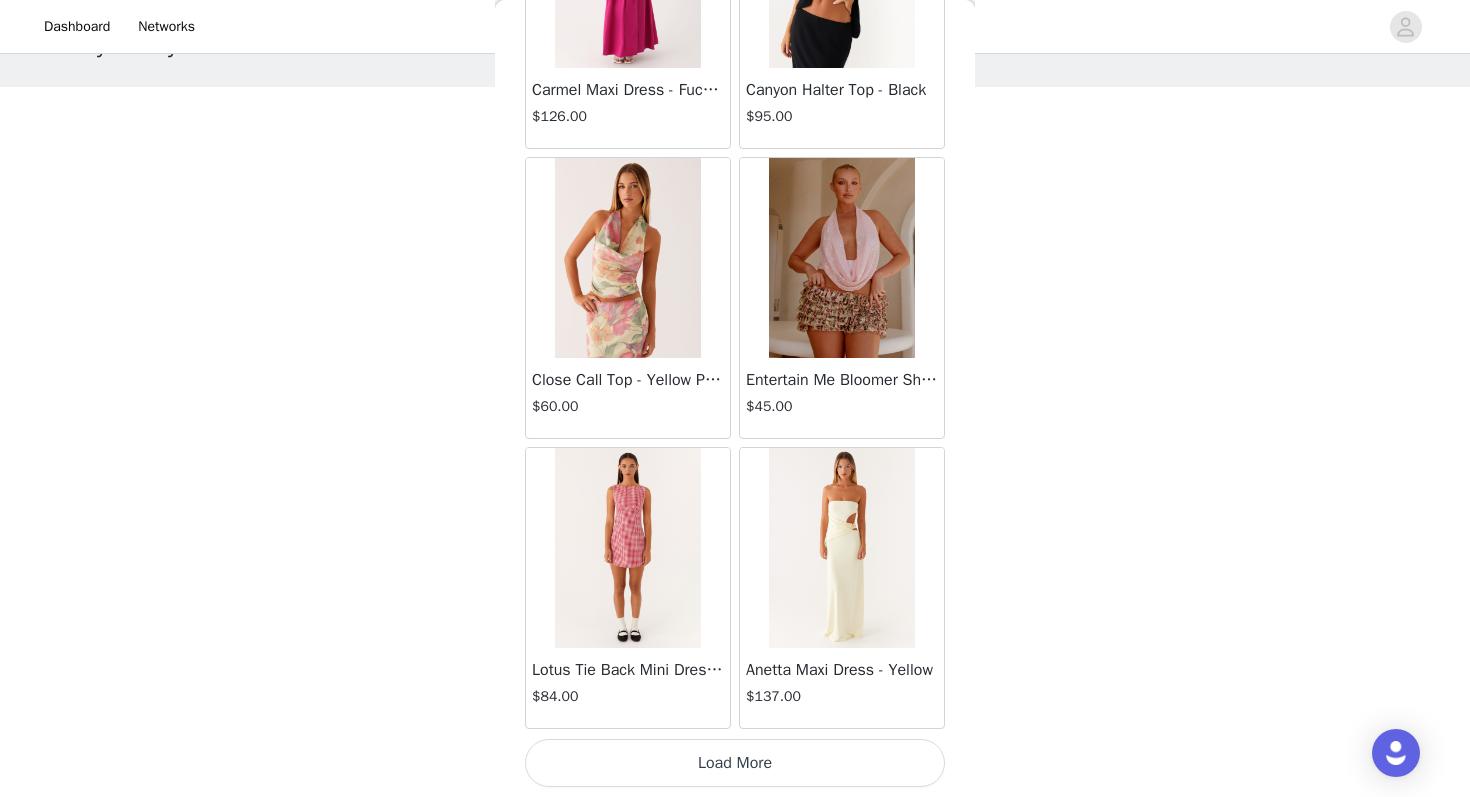 click on "Load More" at bounding box center [735, 763] 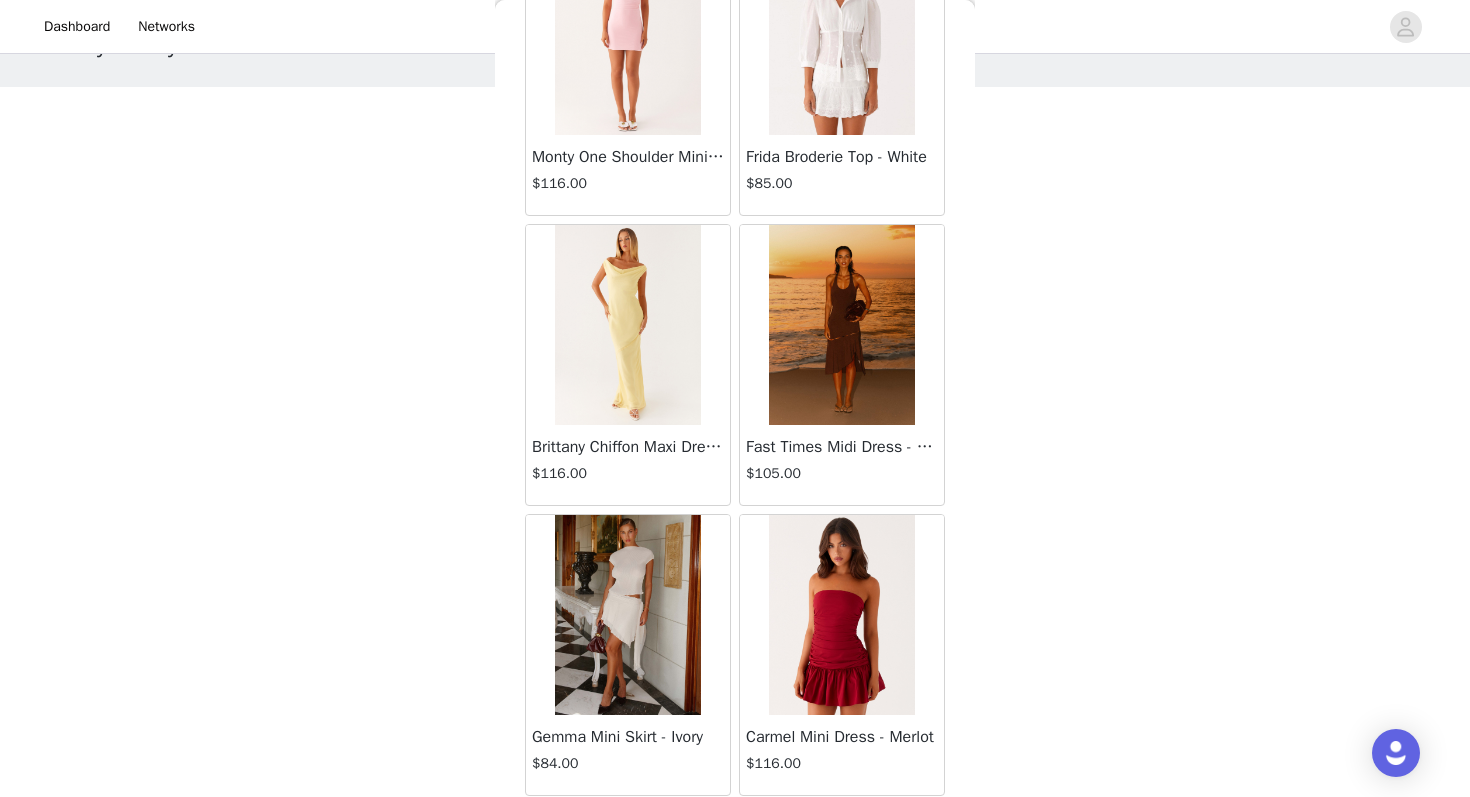 scroll, scrollTop: 48663, scrollLeft: 0, axis: vertical 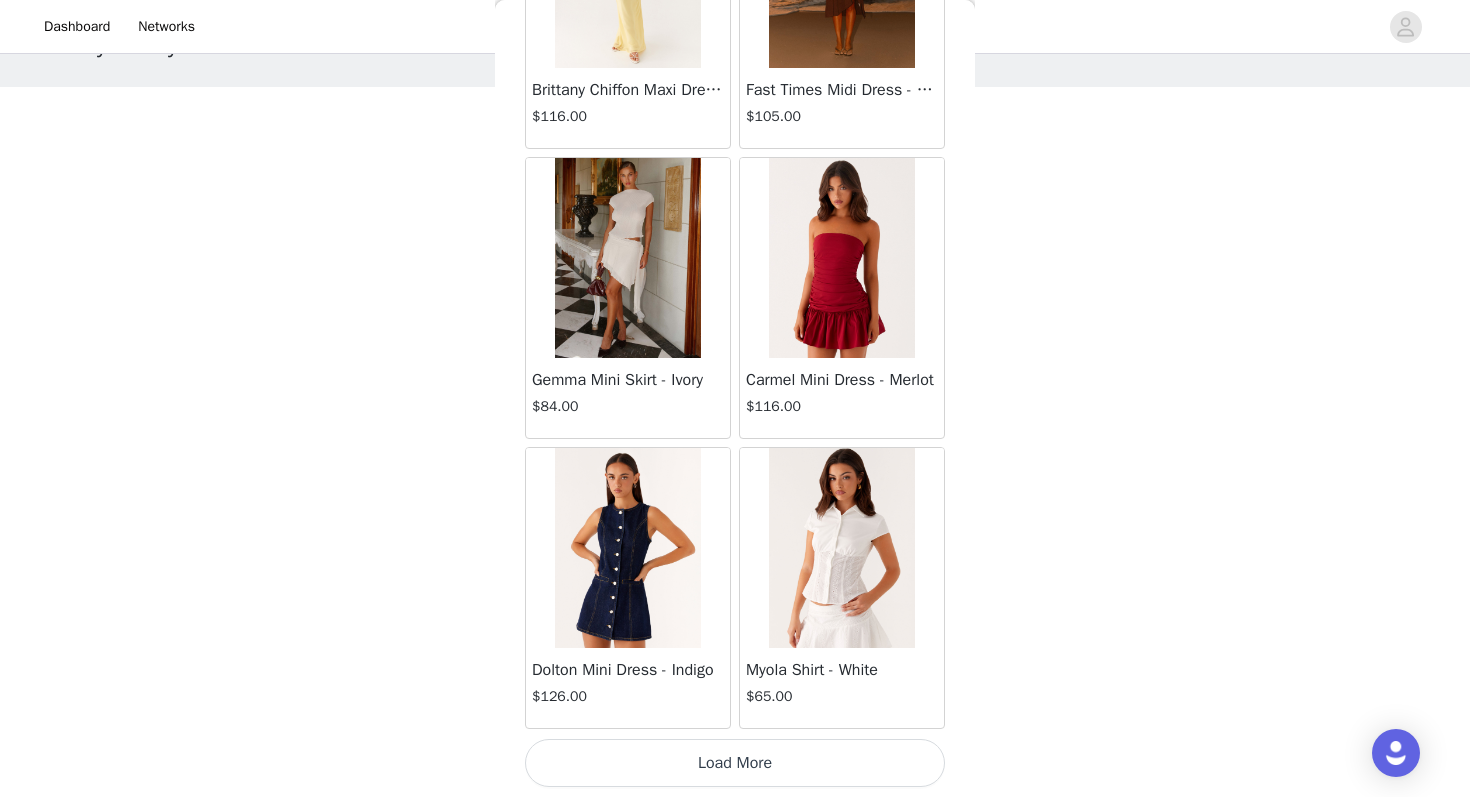 click on "Load More" at bounding box center [735, 763] 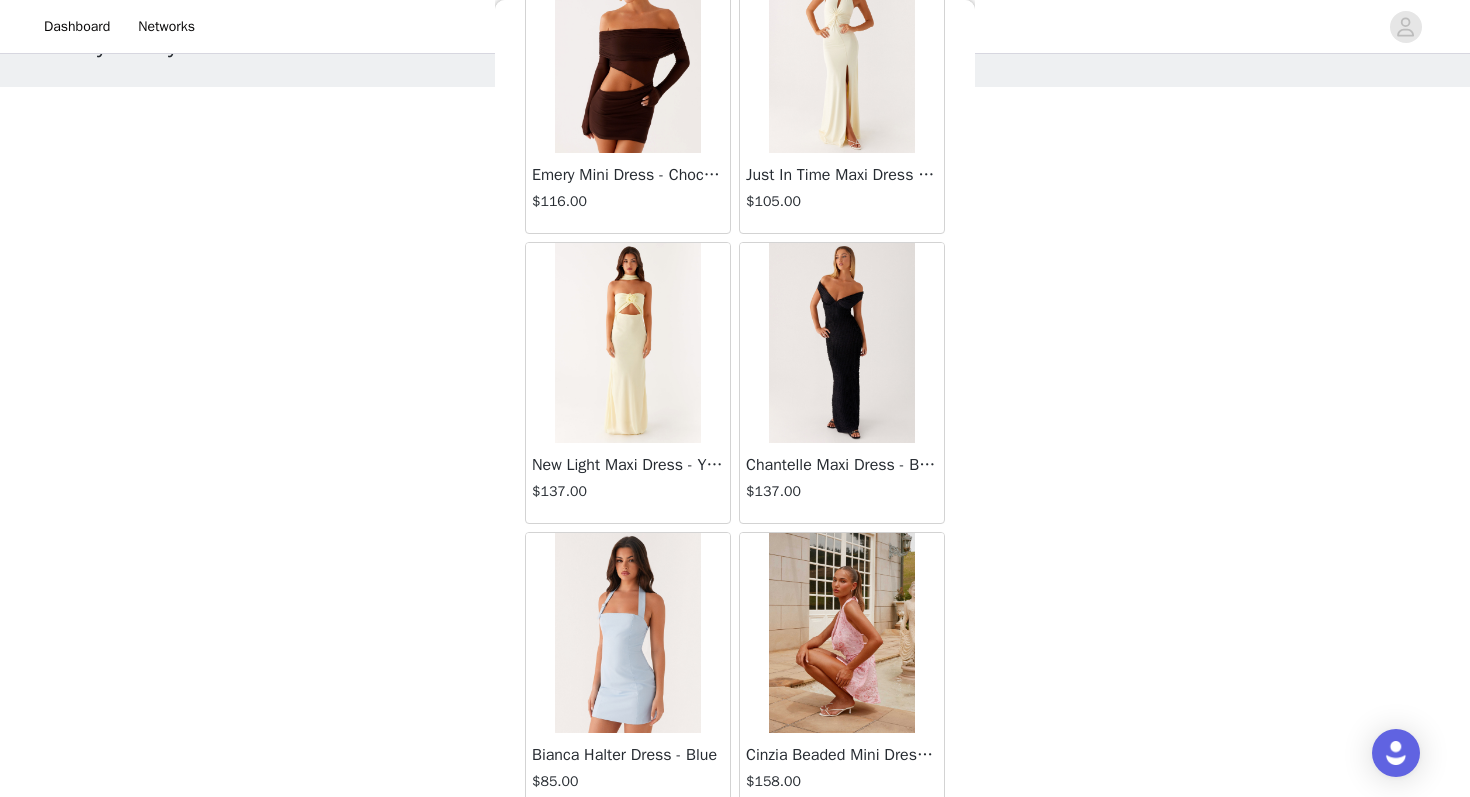 scroll, scrollTop: 51563, scrollLeft: 0, axis: vertical 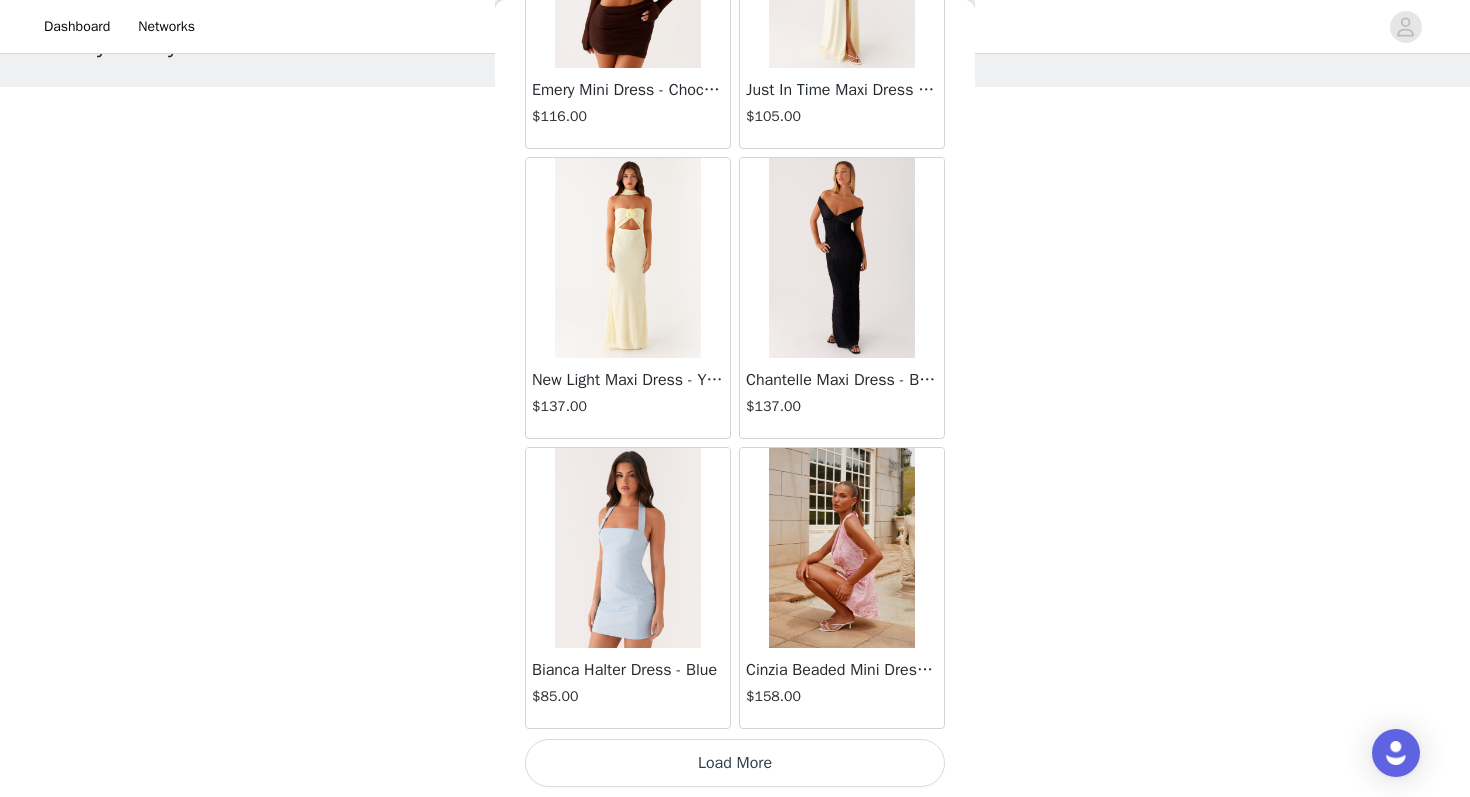 click on "Load More" at bounding box center (735, 763) 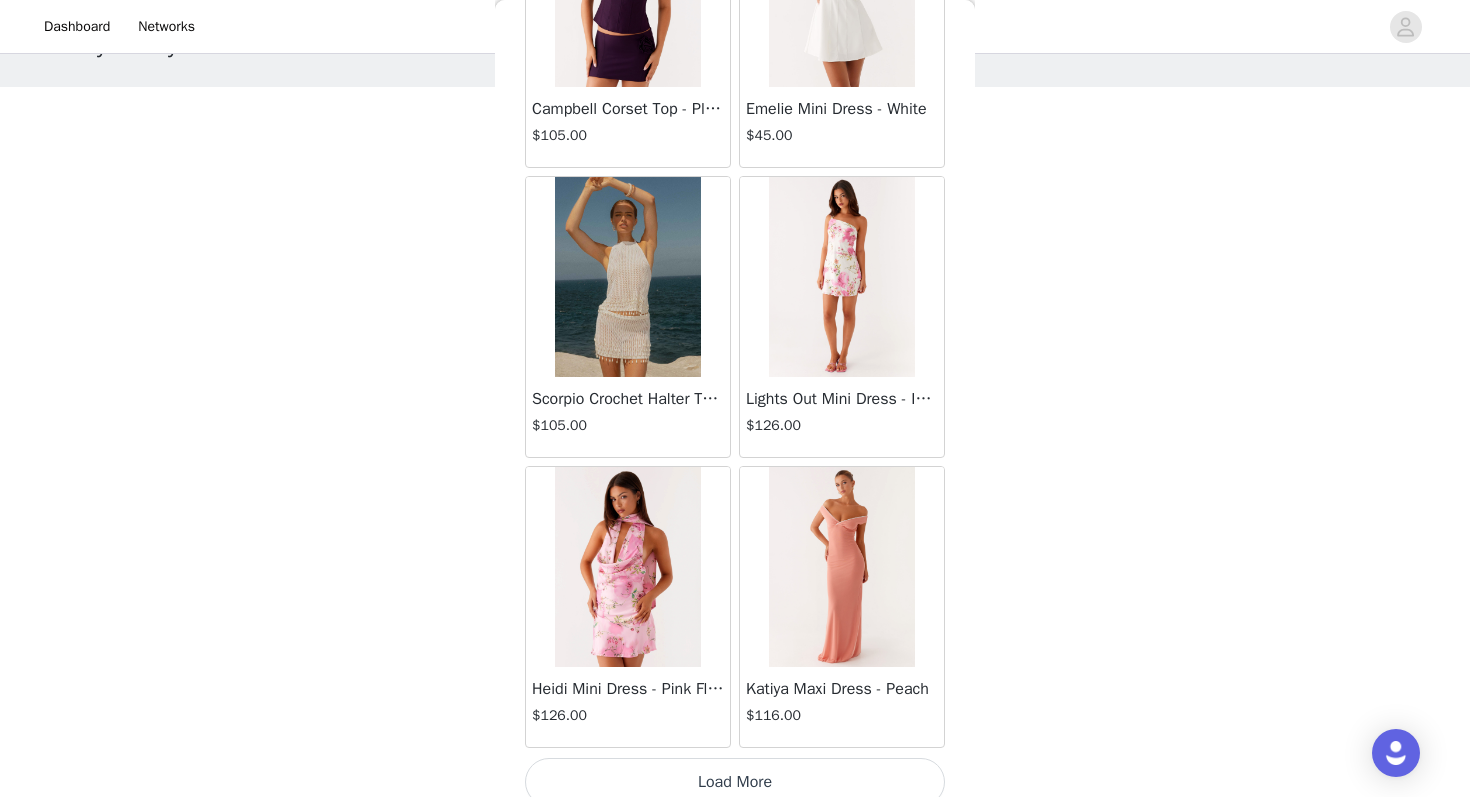 scroll, scrollTop: 54463, scrollLeft: 0, axis: vertical 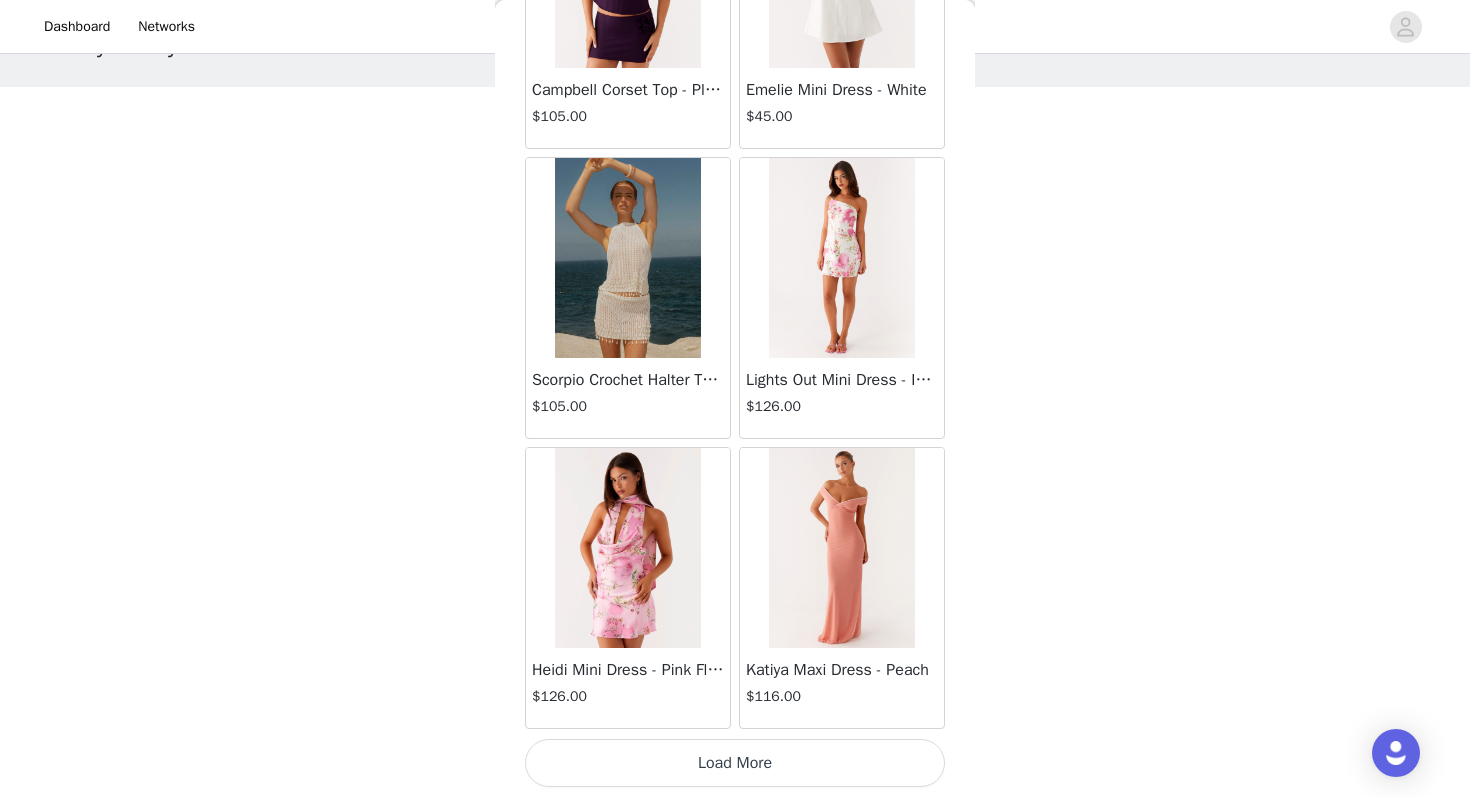 click on "Load More" at bounding box center [735, 763] 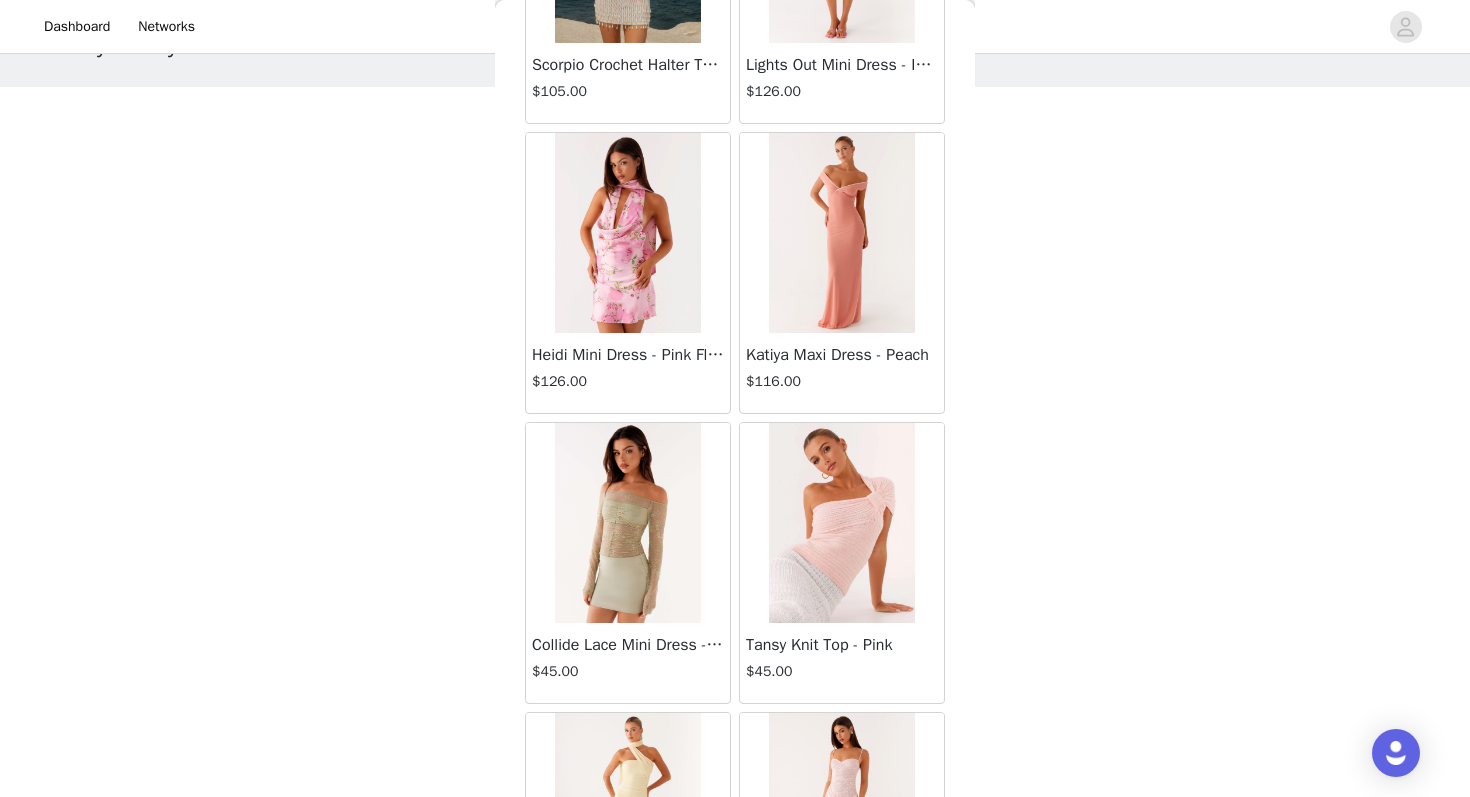 scroll, scrollTop: 54776, scrollLeft: 0, axis: vertical 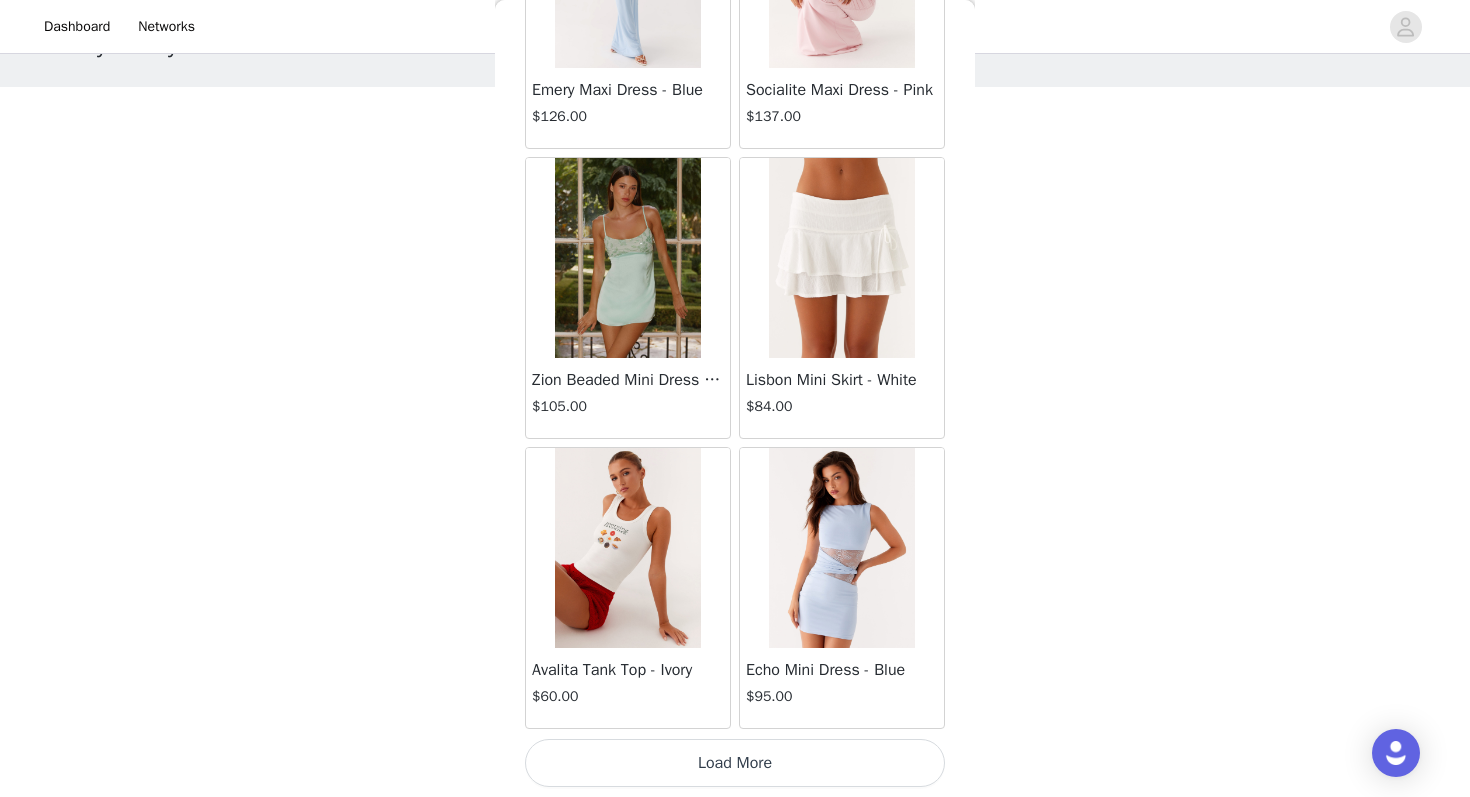 click on "Load More" at bounding box center [735, 763] 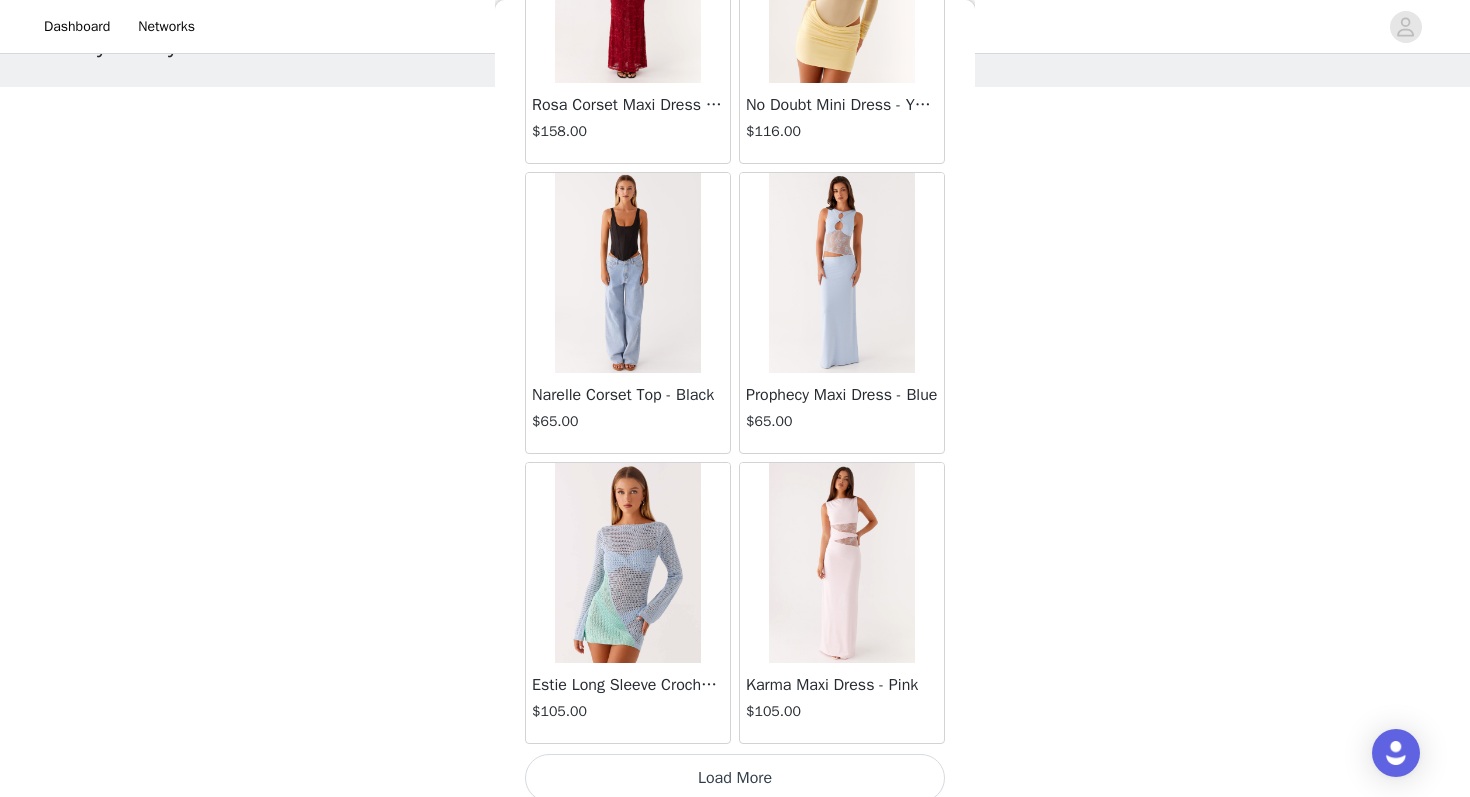 scroll, scrollTop: 60263, scrollLeft: 0, axis: vertical 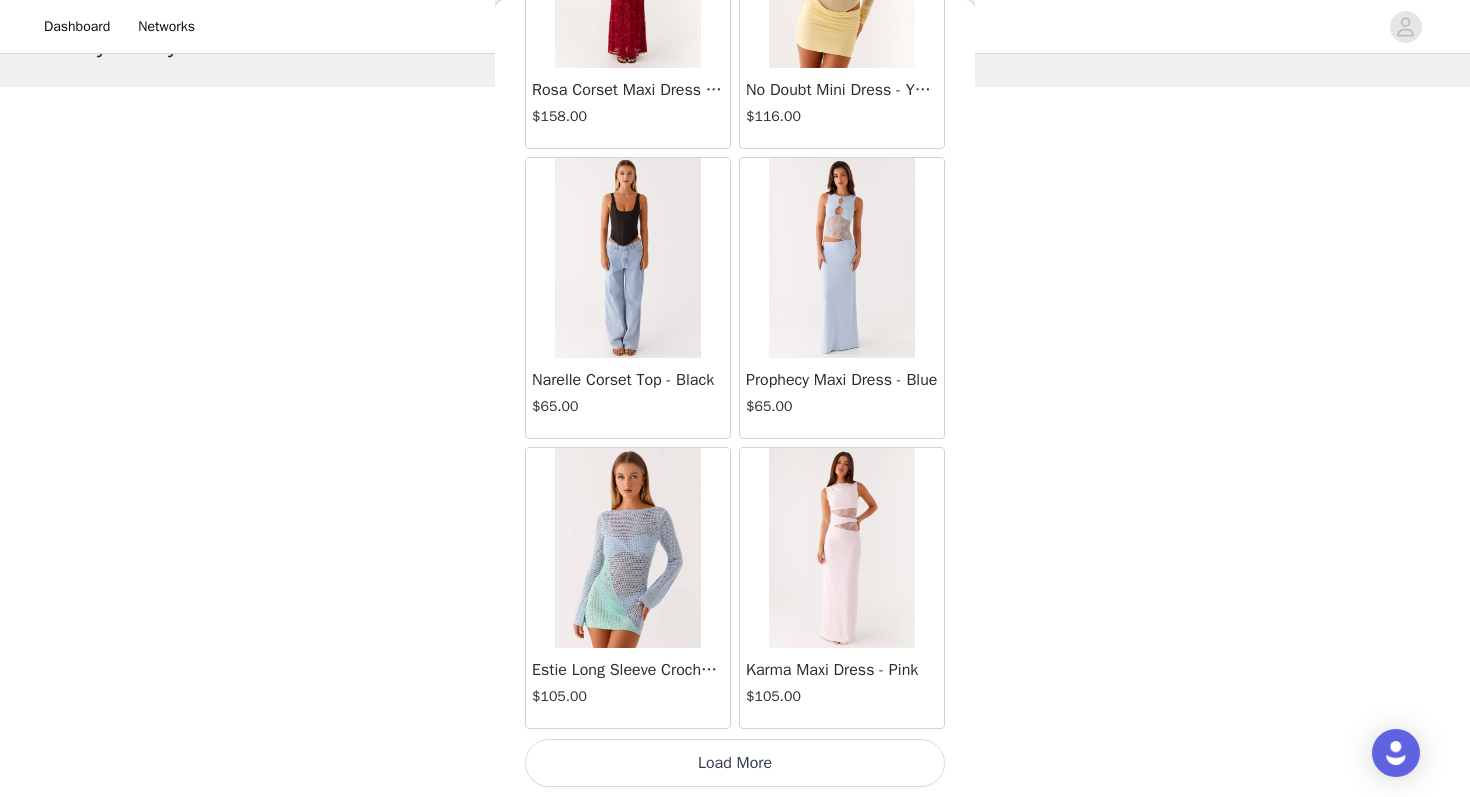 click on "Load More" at bounding box center (735, 763) 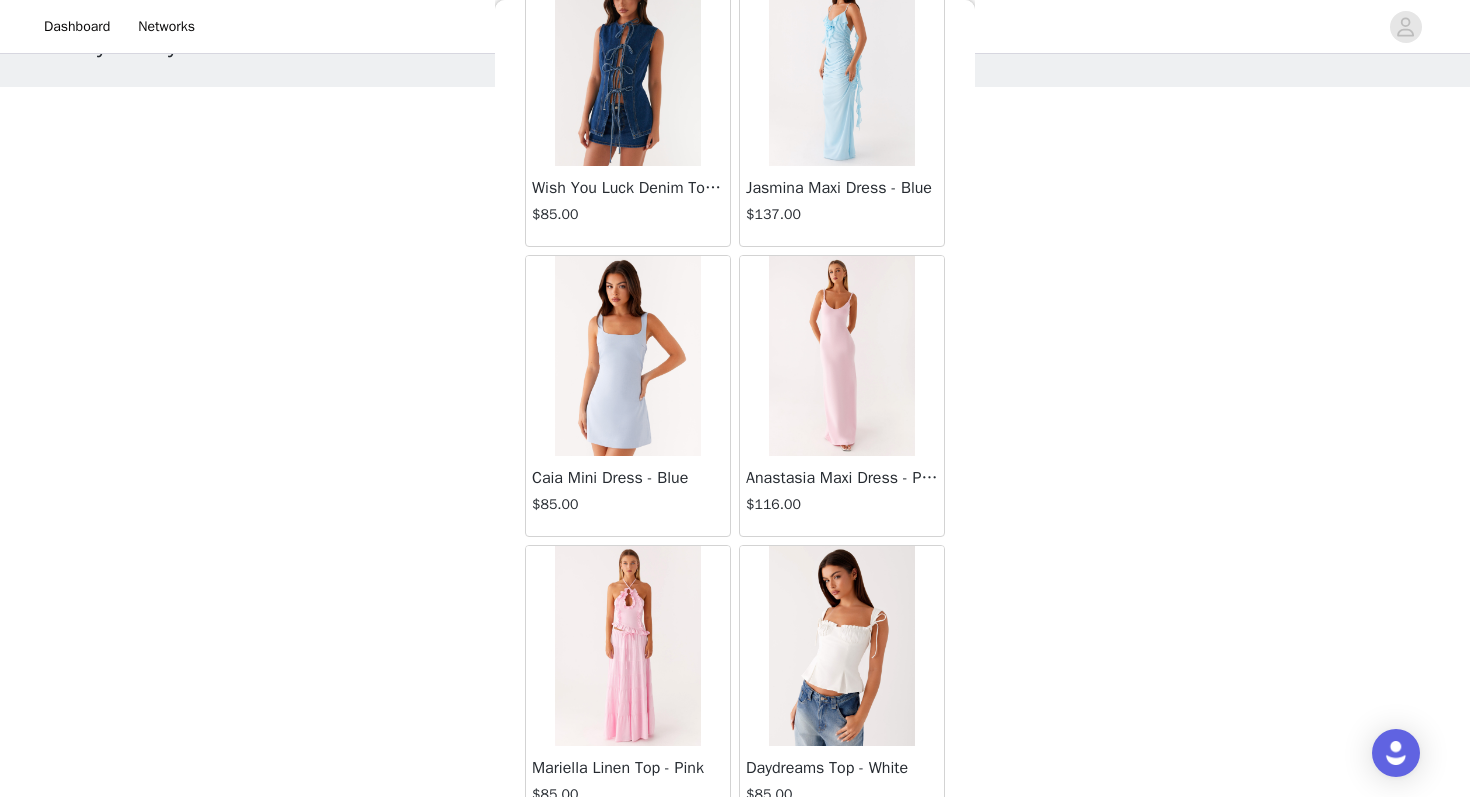 scroll, scrollTop: 61345, scrollLeft: 0, axis: vertical 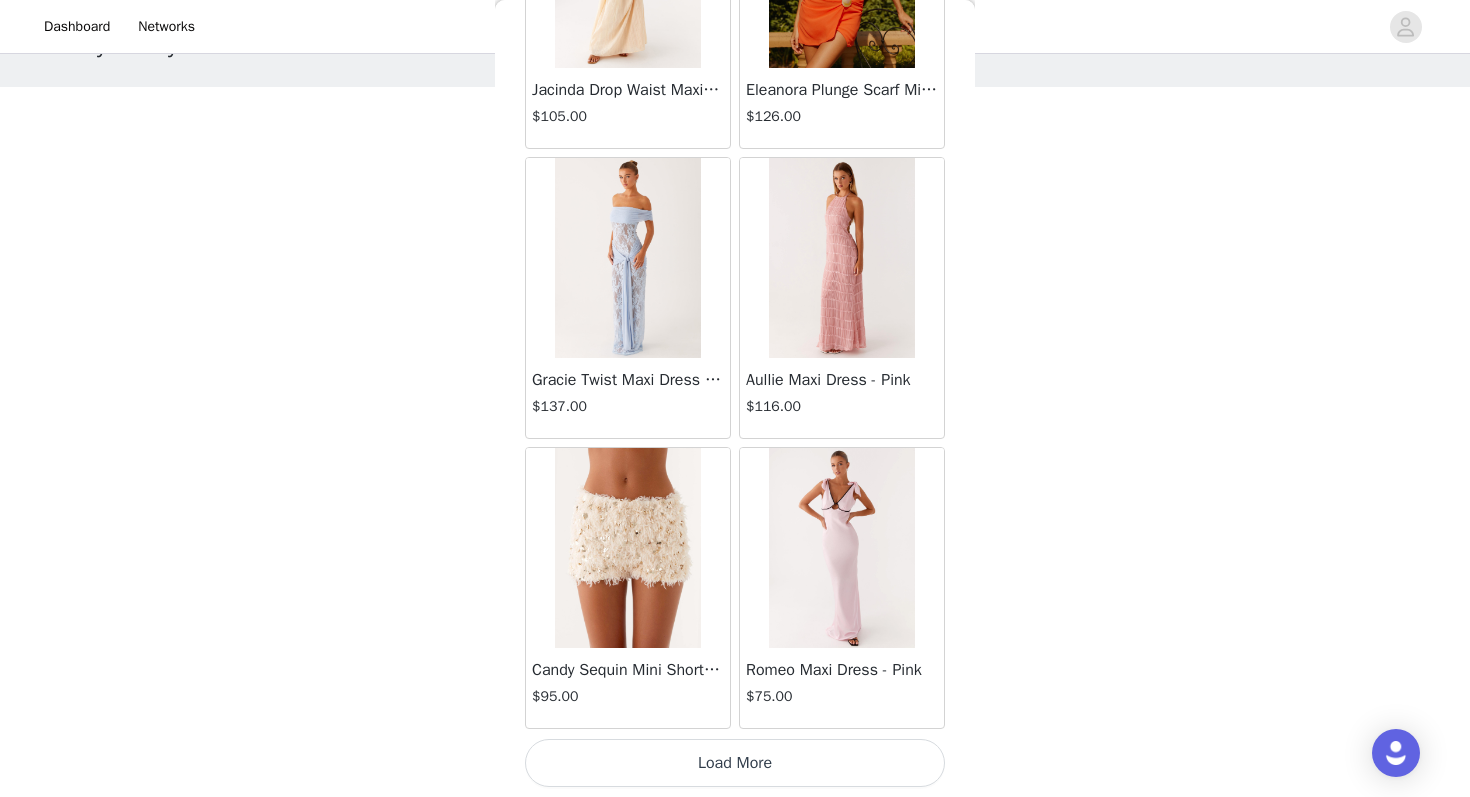 click on "Load More" at bounding box center (735, 763) 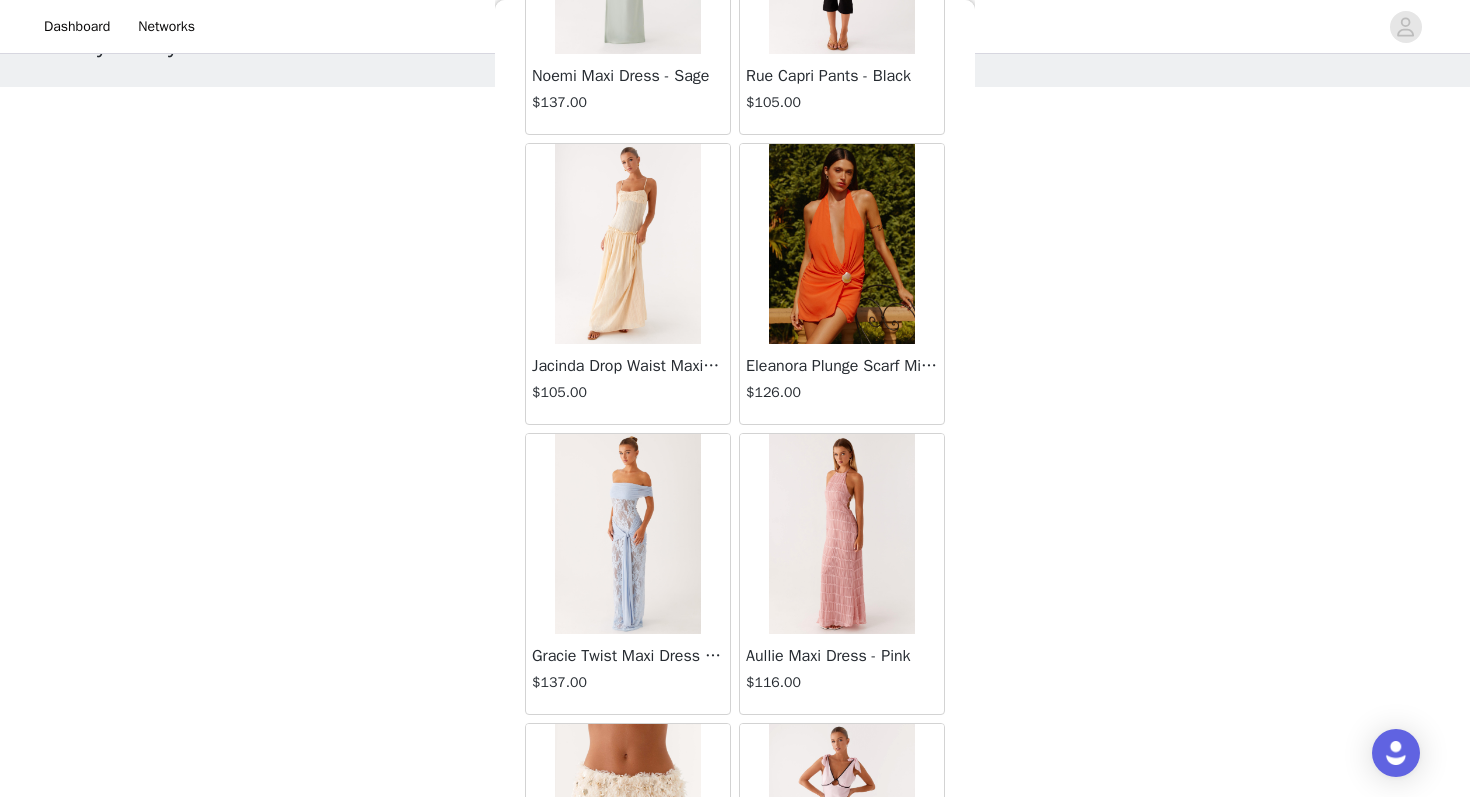 scroll, scrollTop: 62888, scrollLeft: 0, axis: vertical 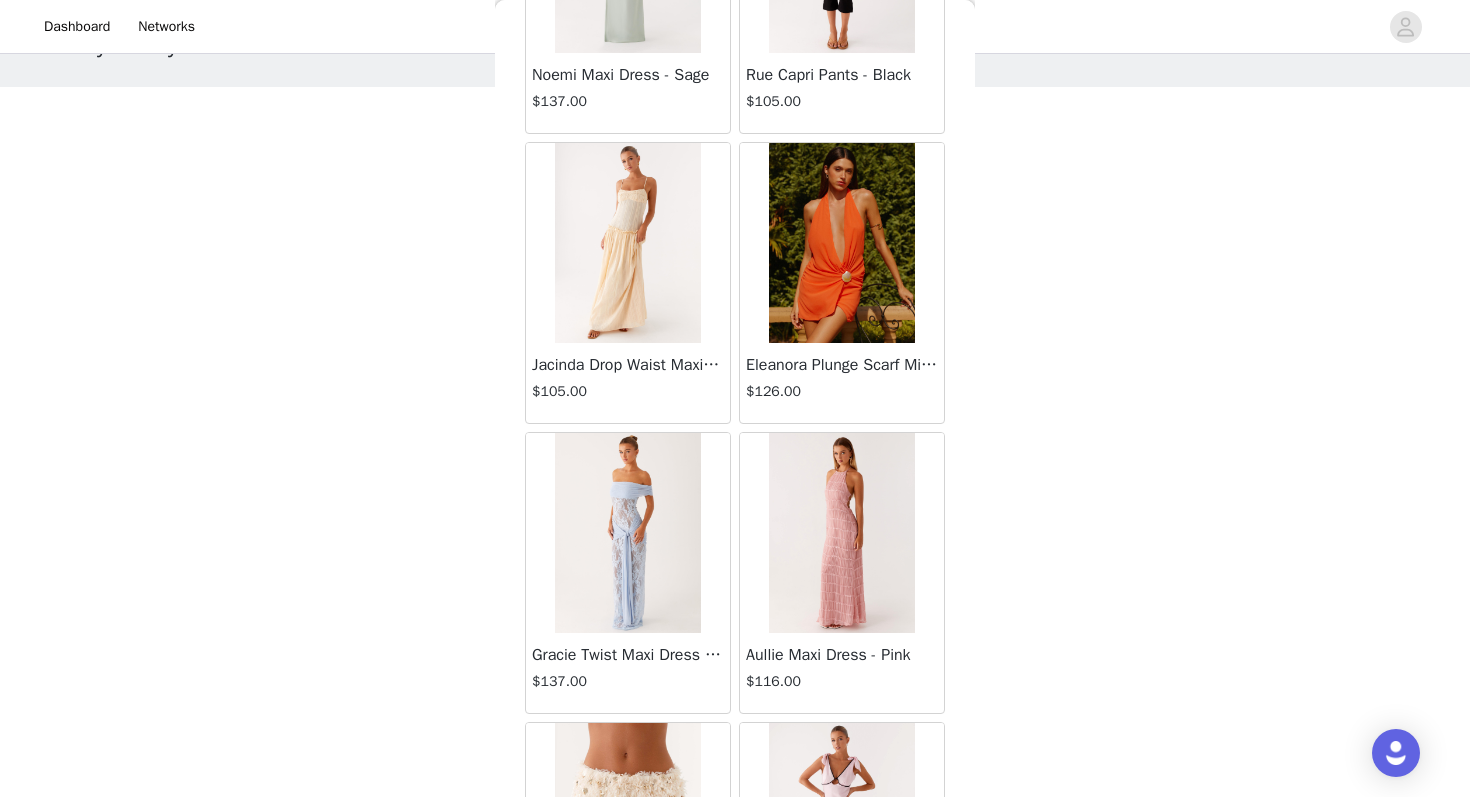 click at bounding box center (841, 533) 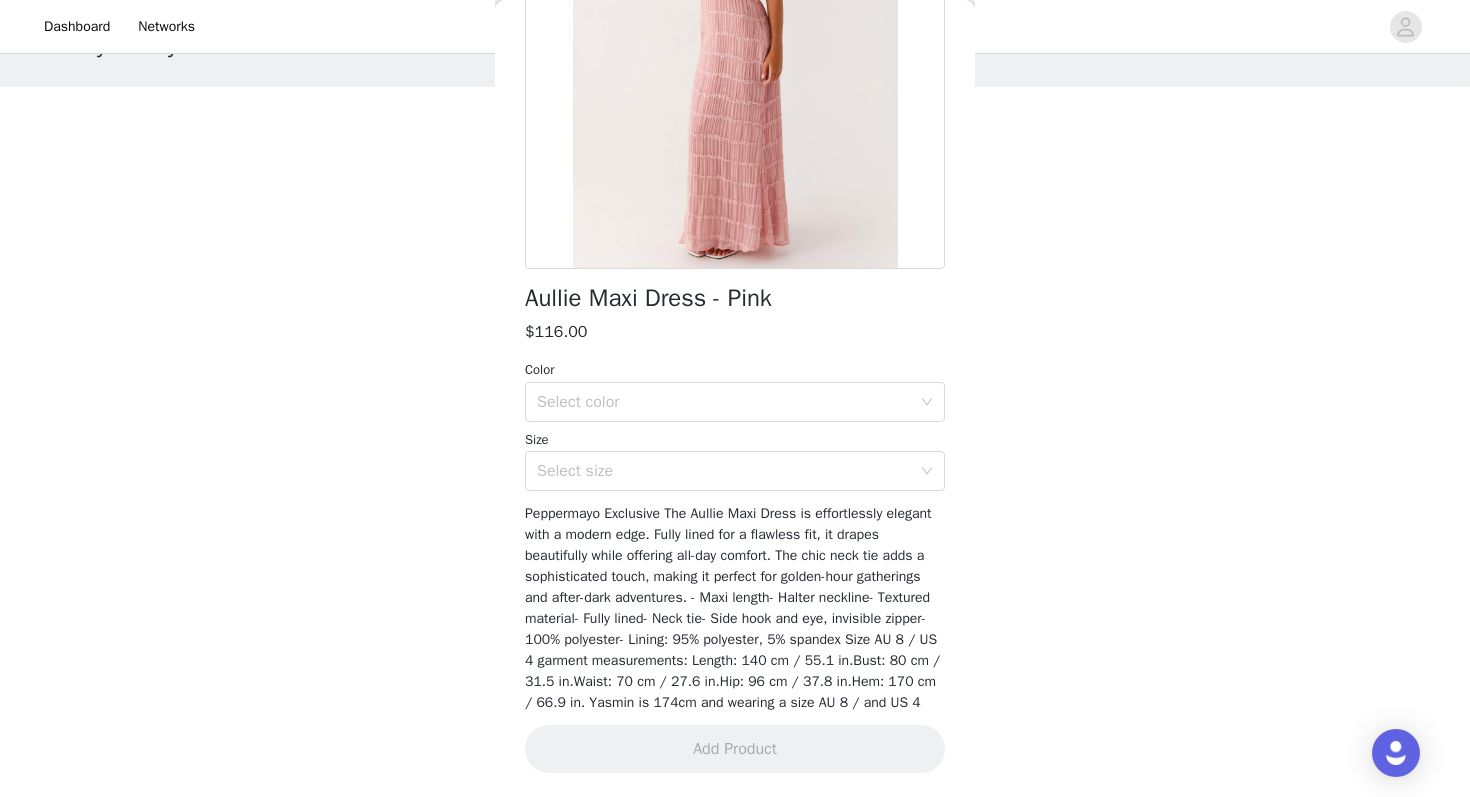 scroll, scrollTop: 302, scrollLeft: 0, axis: vertical 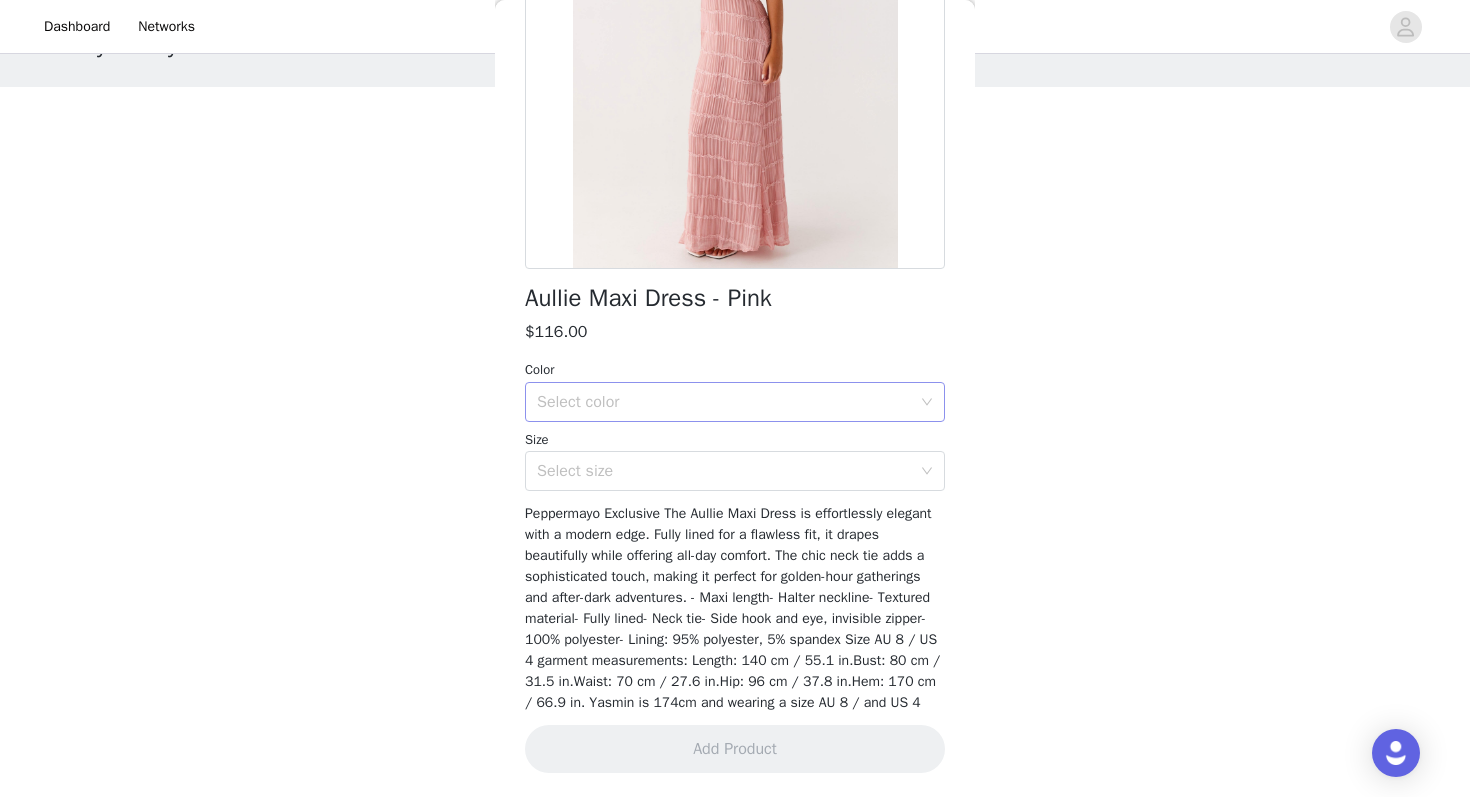 click on "Select color" at bounding box center (724, 402) 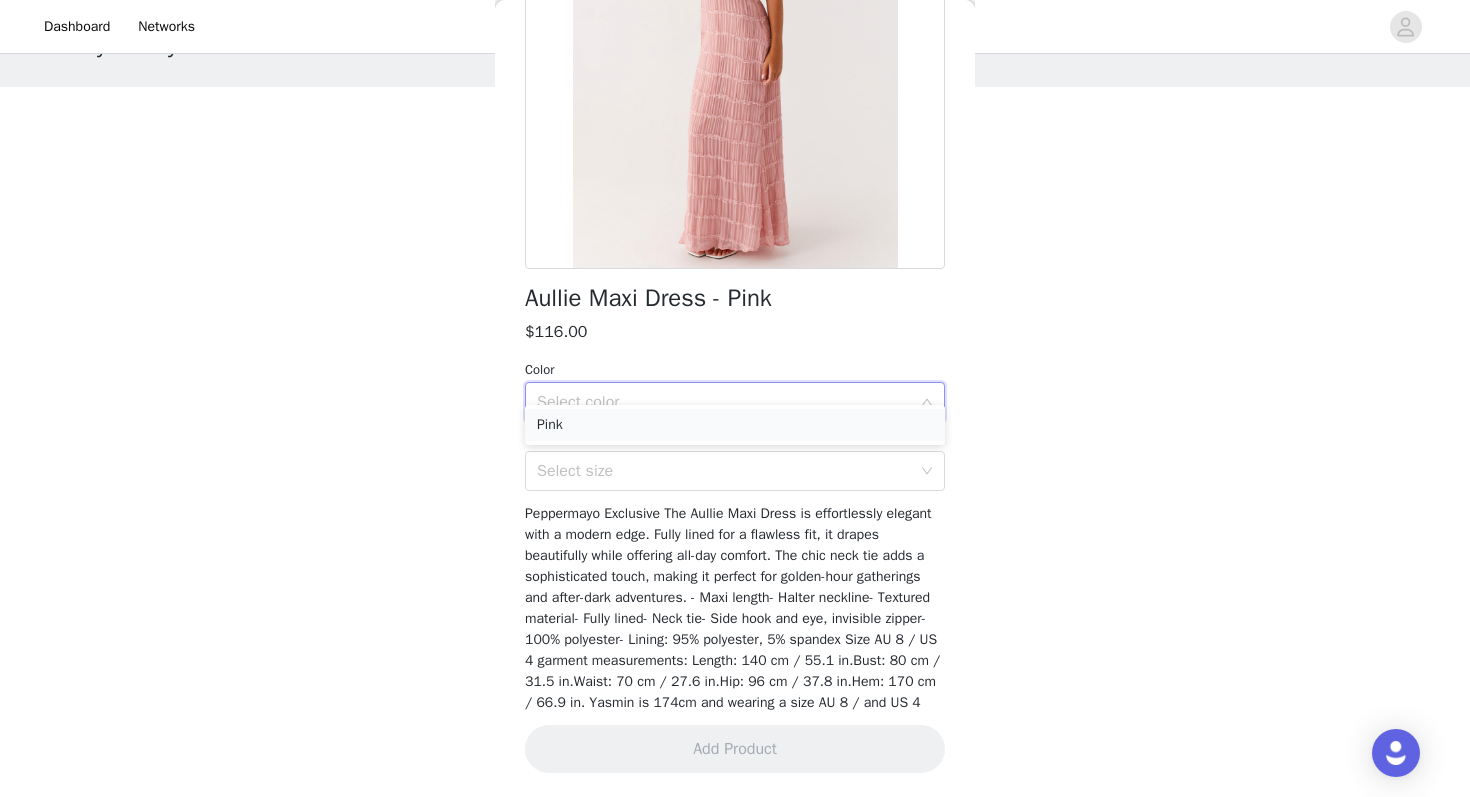 click on "Pink" at bounding box center [735, 425] 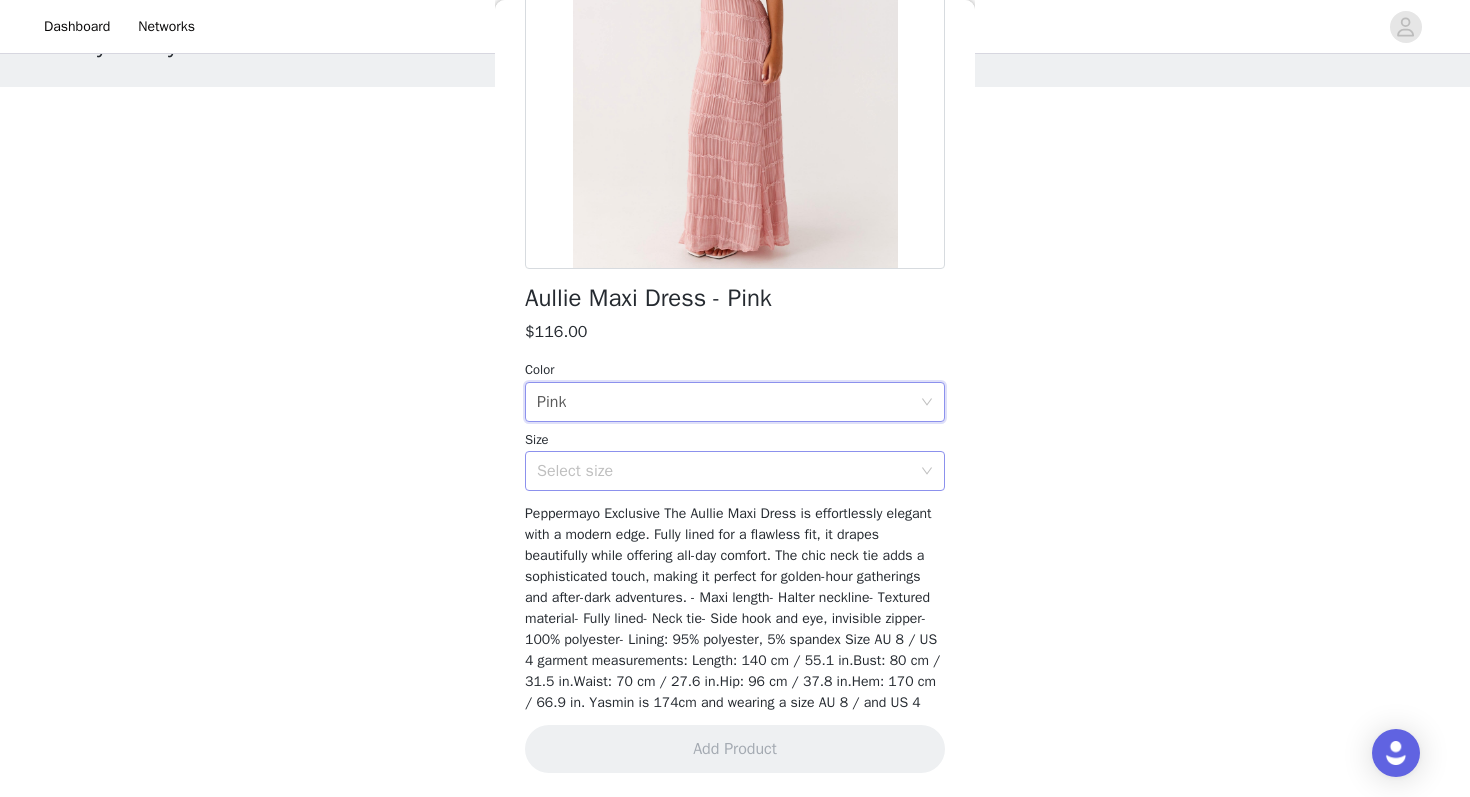click on "Select size" at bounding box center (724, 471) 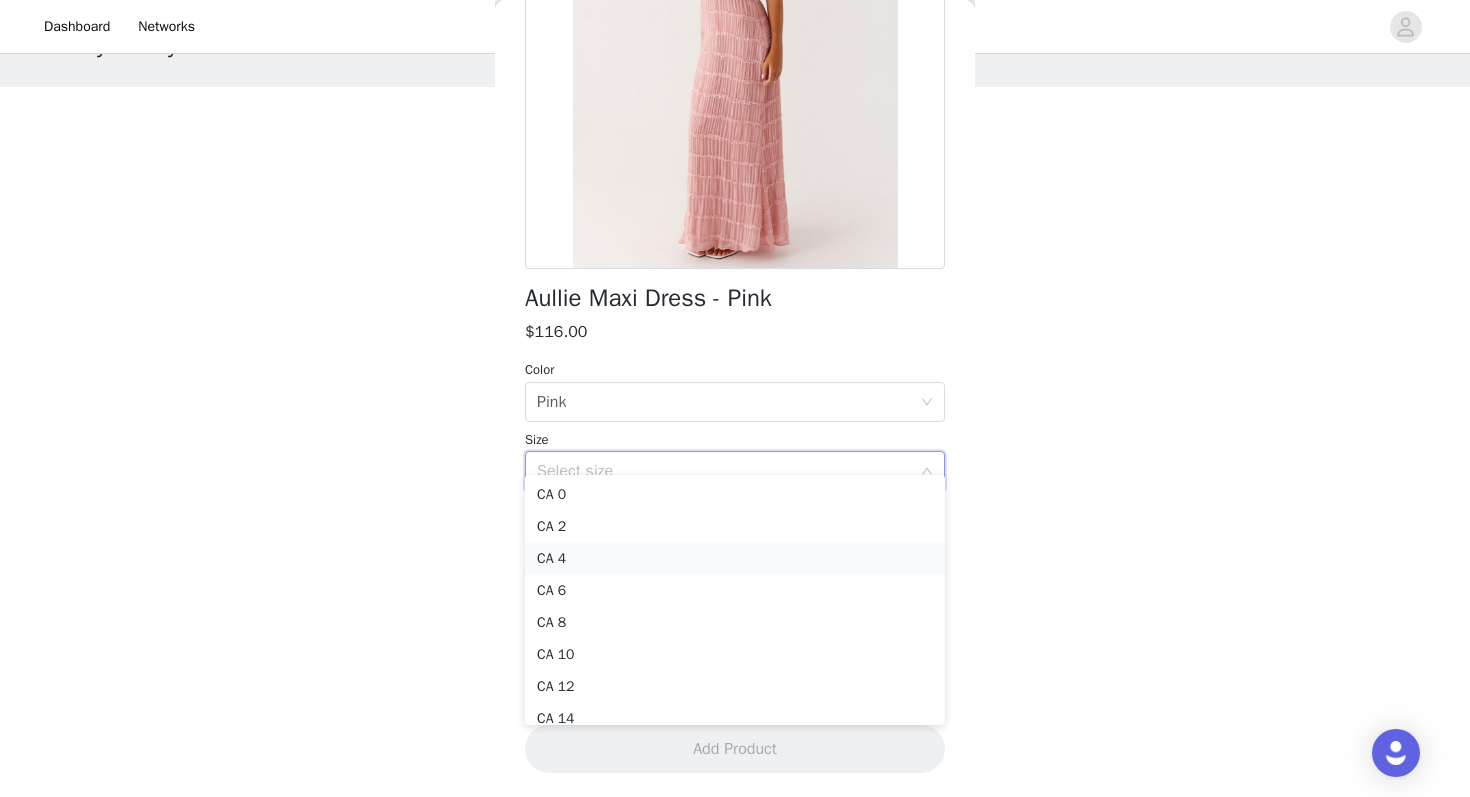 click on "CA 4" at bounding box center (735, 559) 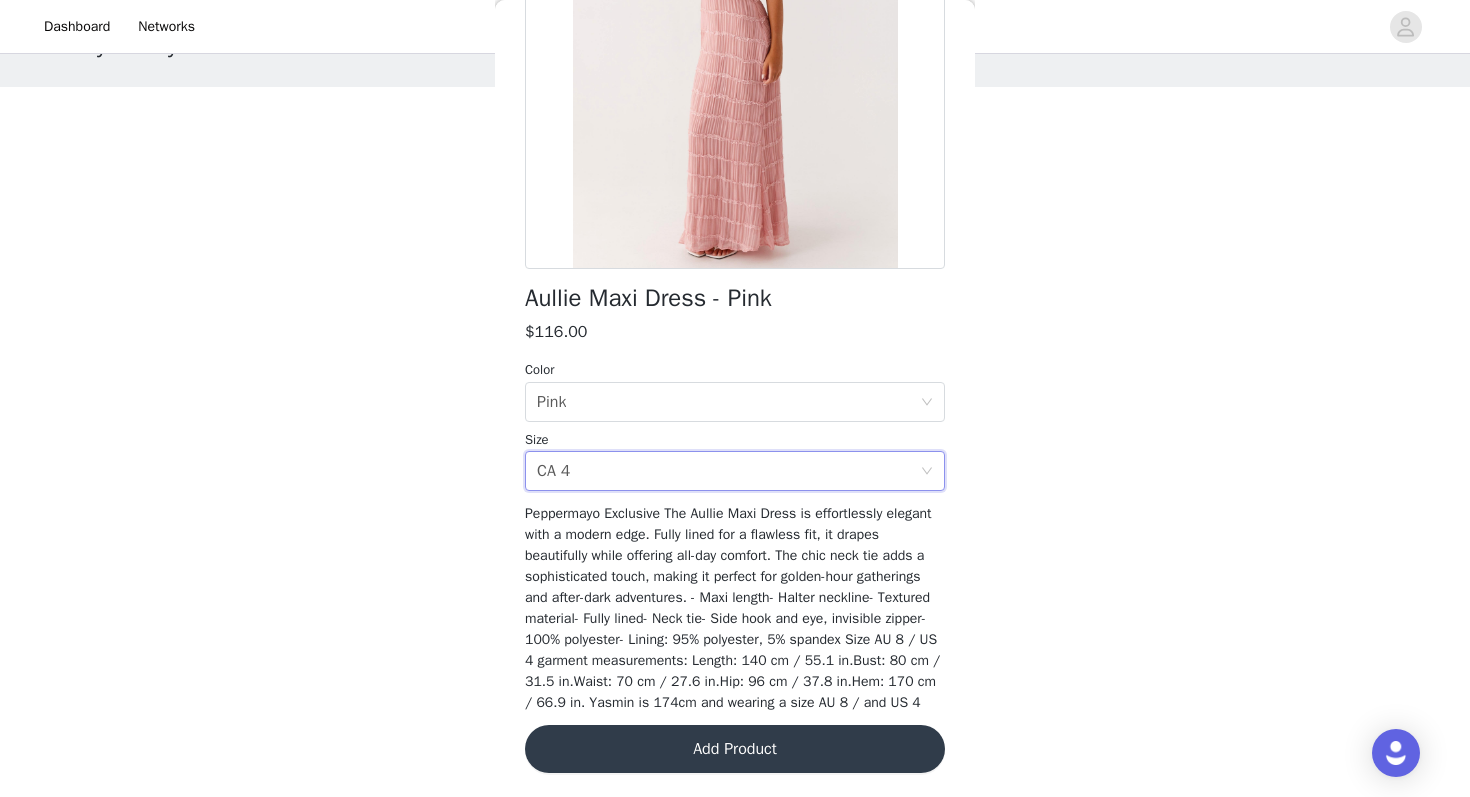 click on "Add Product" at bounding box center (735, 749) 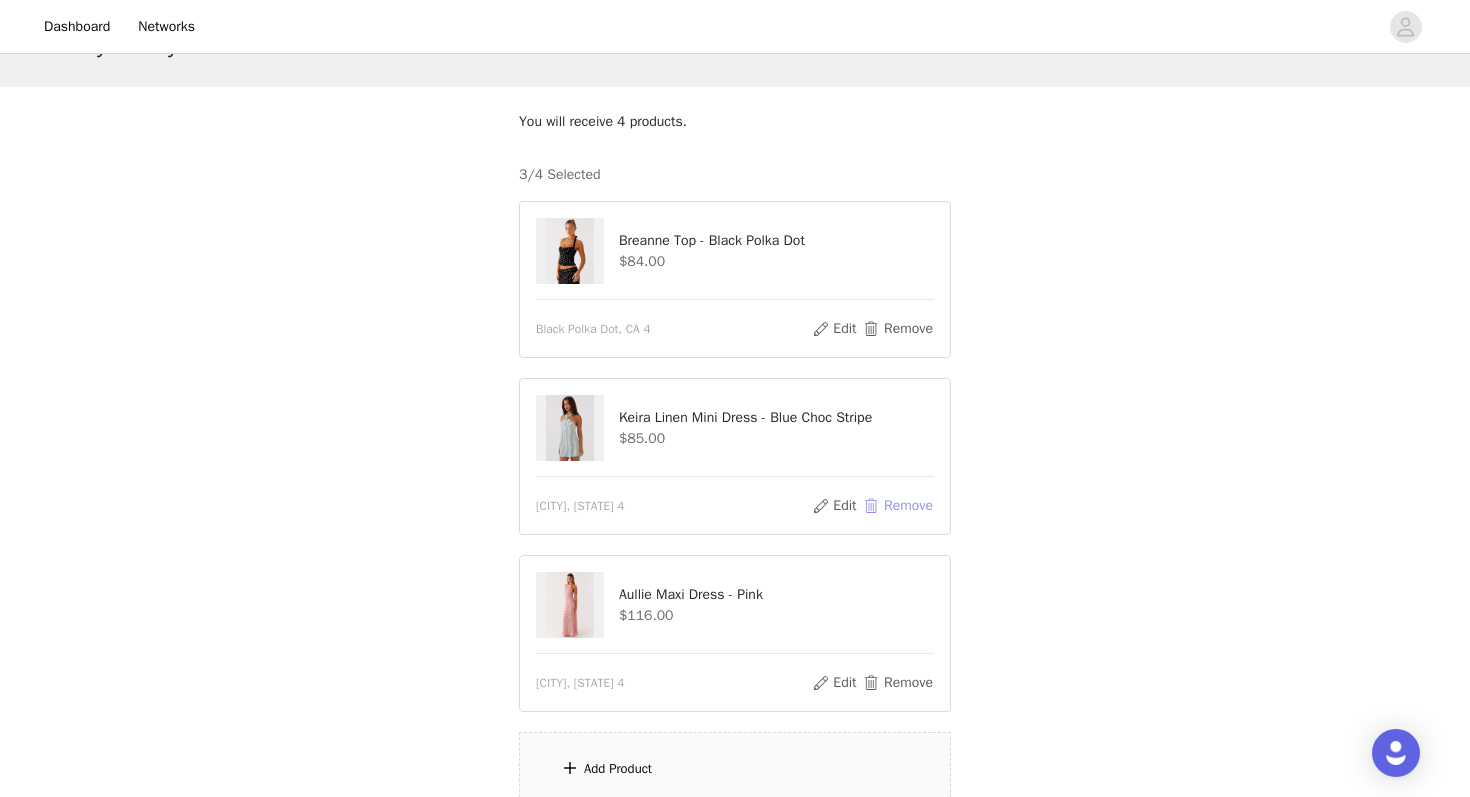 click on "Remove" at bounding box center (898, 506) 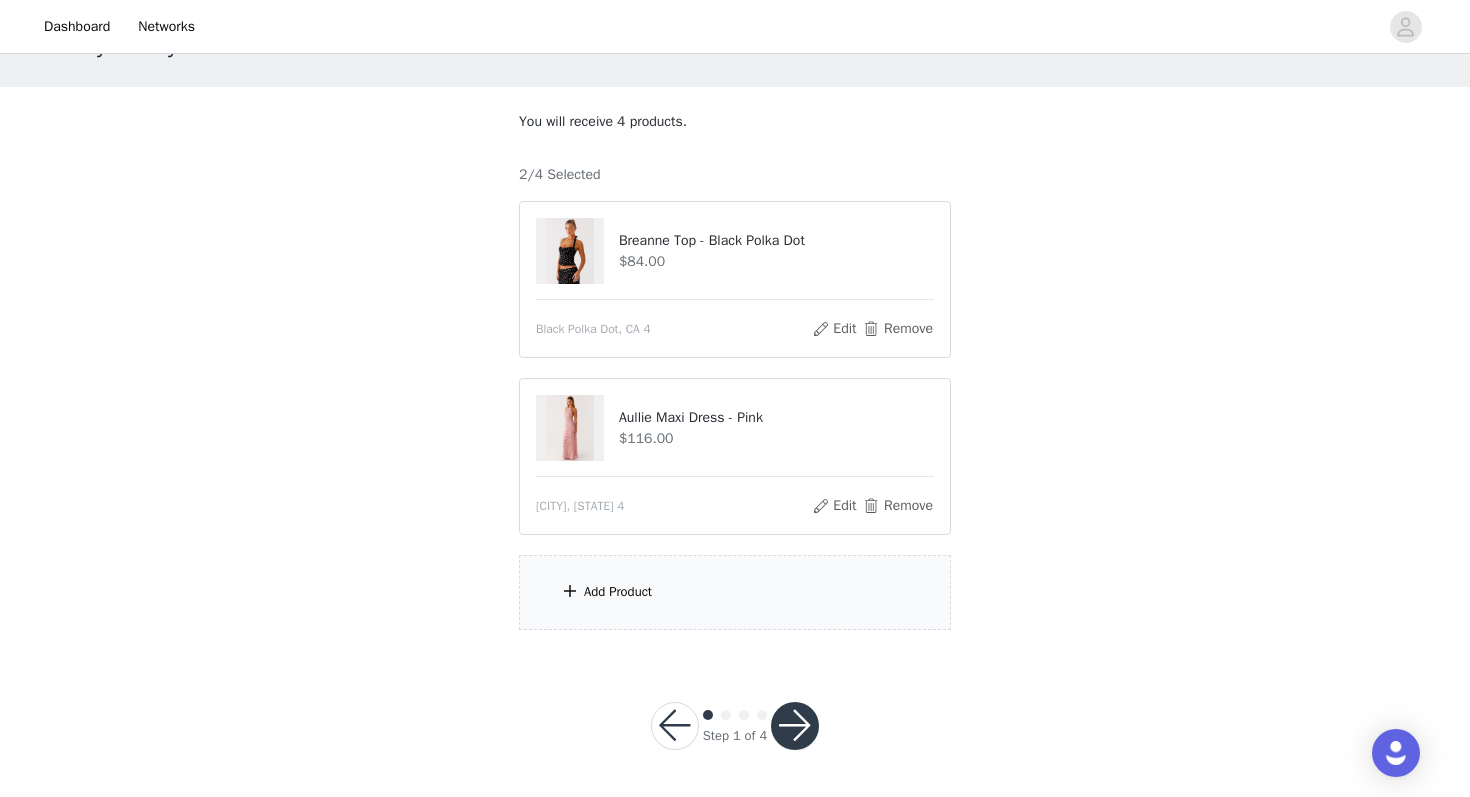 click on "Add Product" at bounding box center (735, 592) 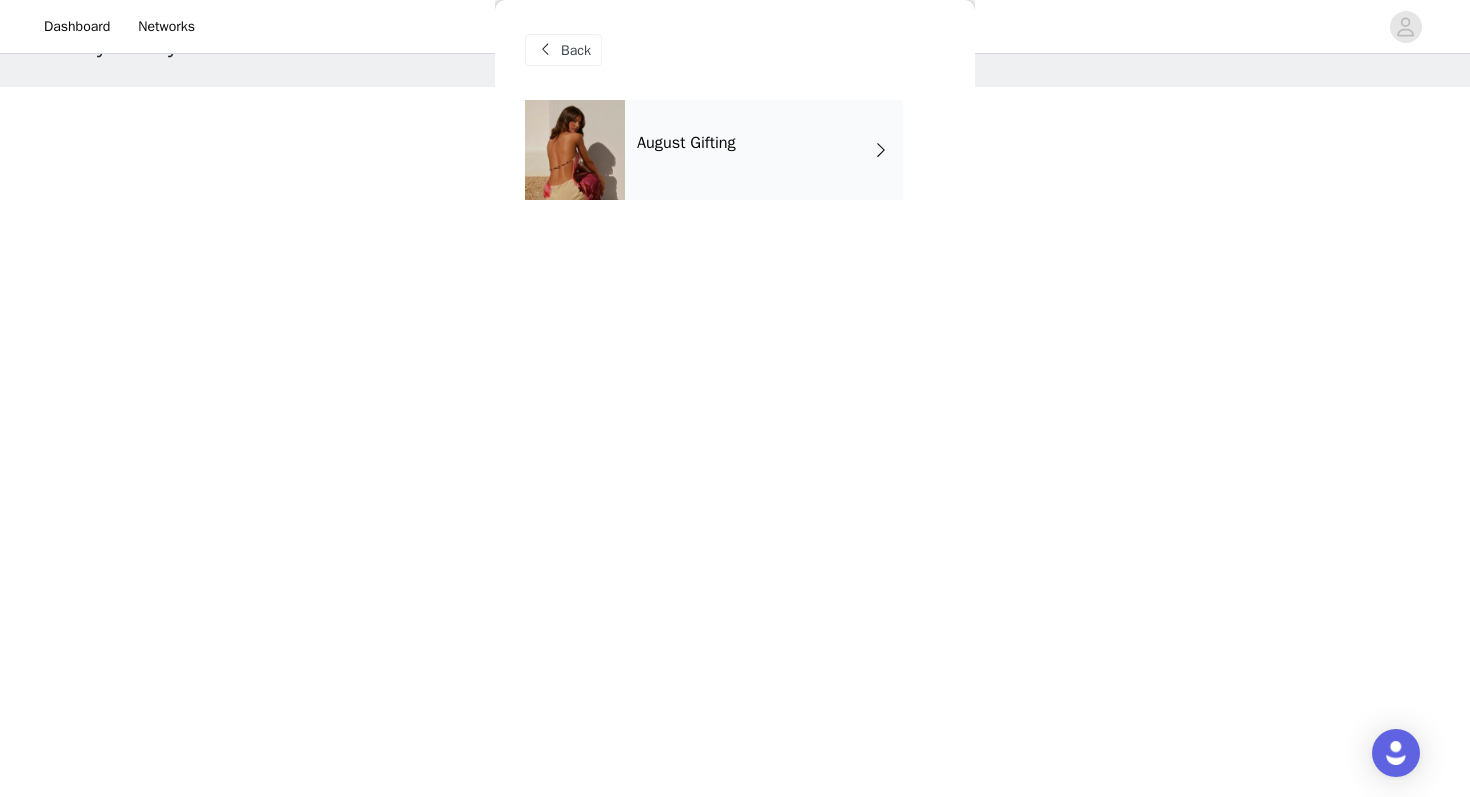 click on "August Gifting" at bounding box center [764, 150] 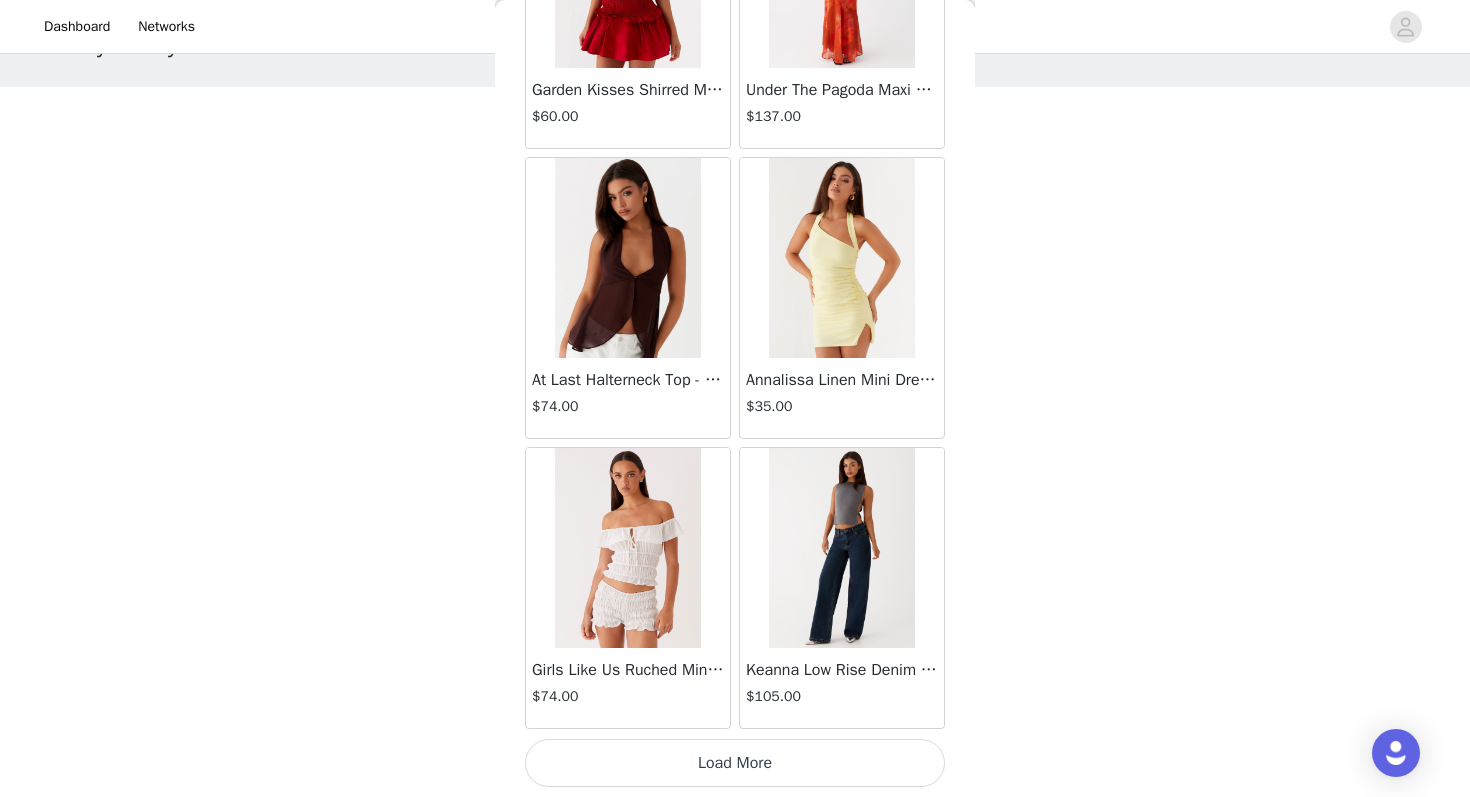 click on "Load More" at bounding box center (735, 763) 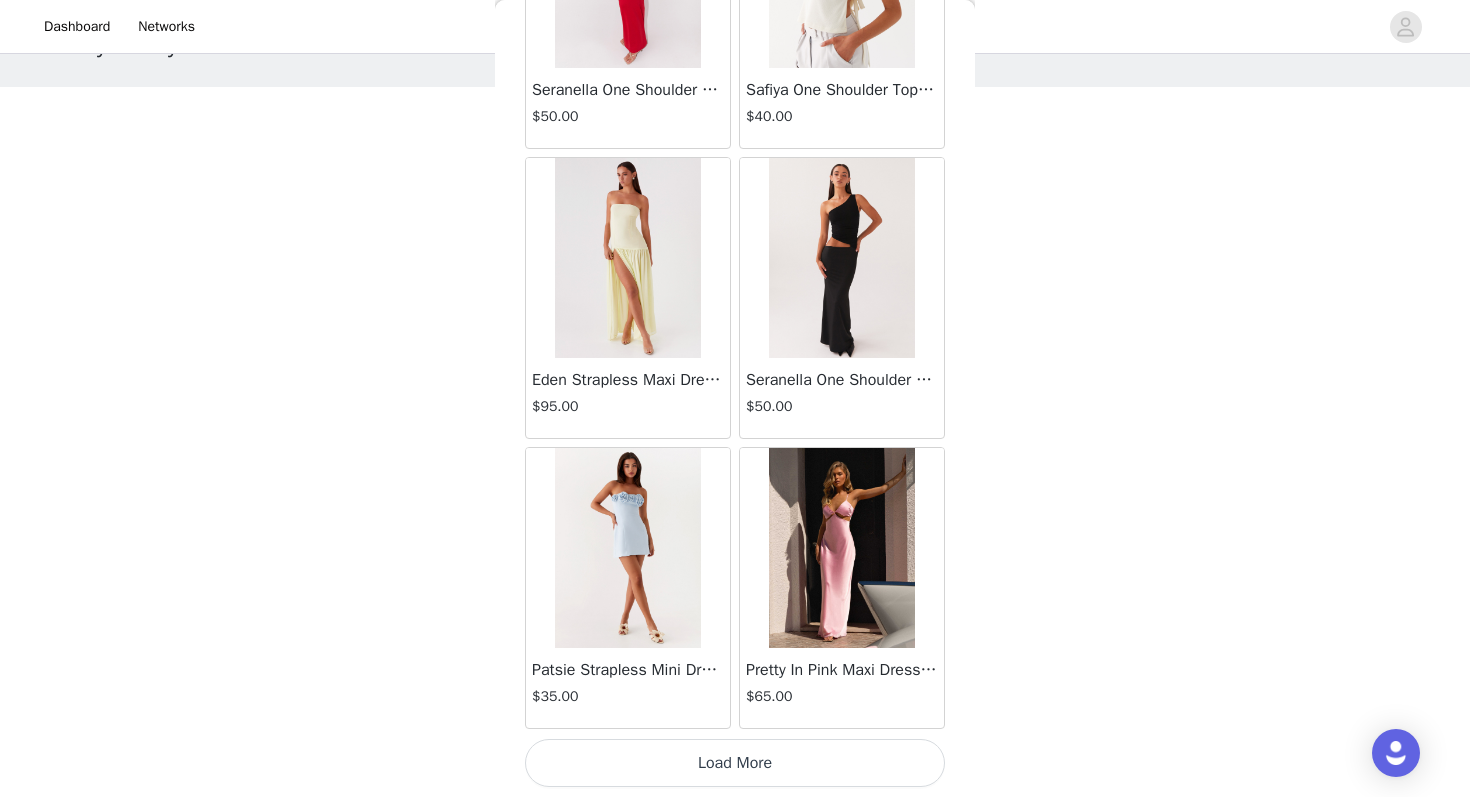 click on "Load More" at bounding box center (735, 763) 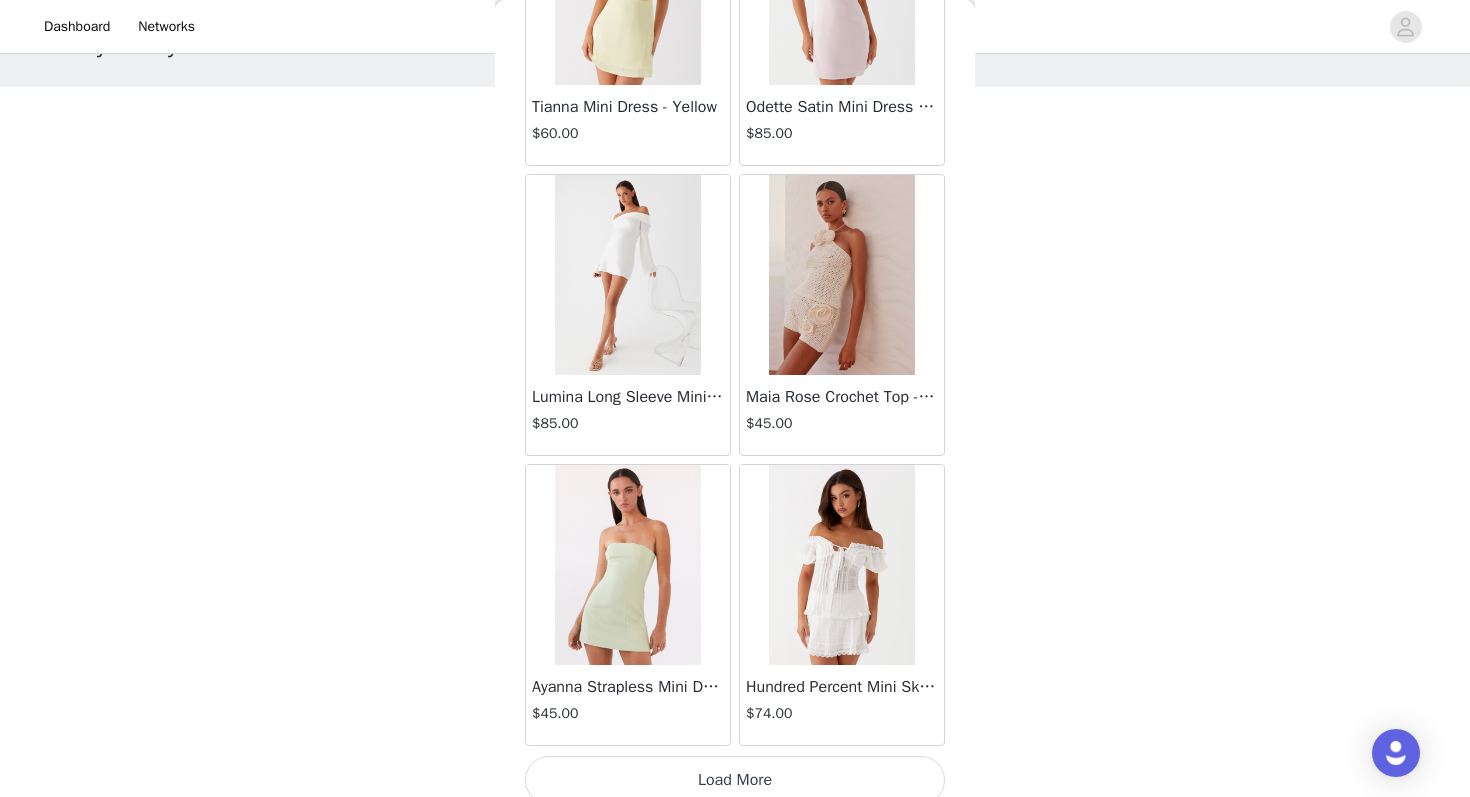 scroll, scrollTop: 8063, scrollLeft: 0, axis: vertical 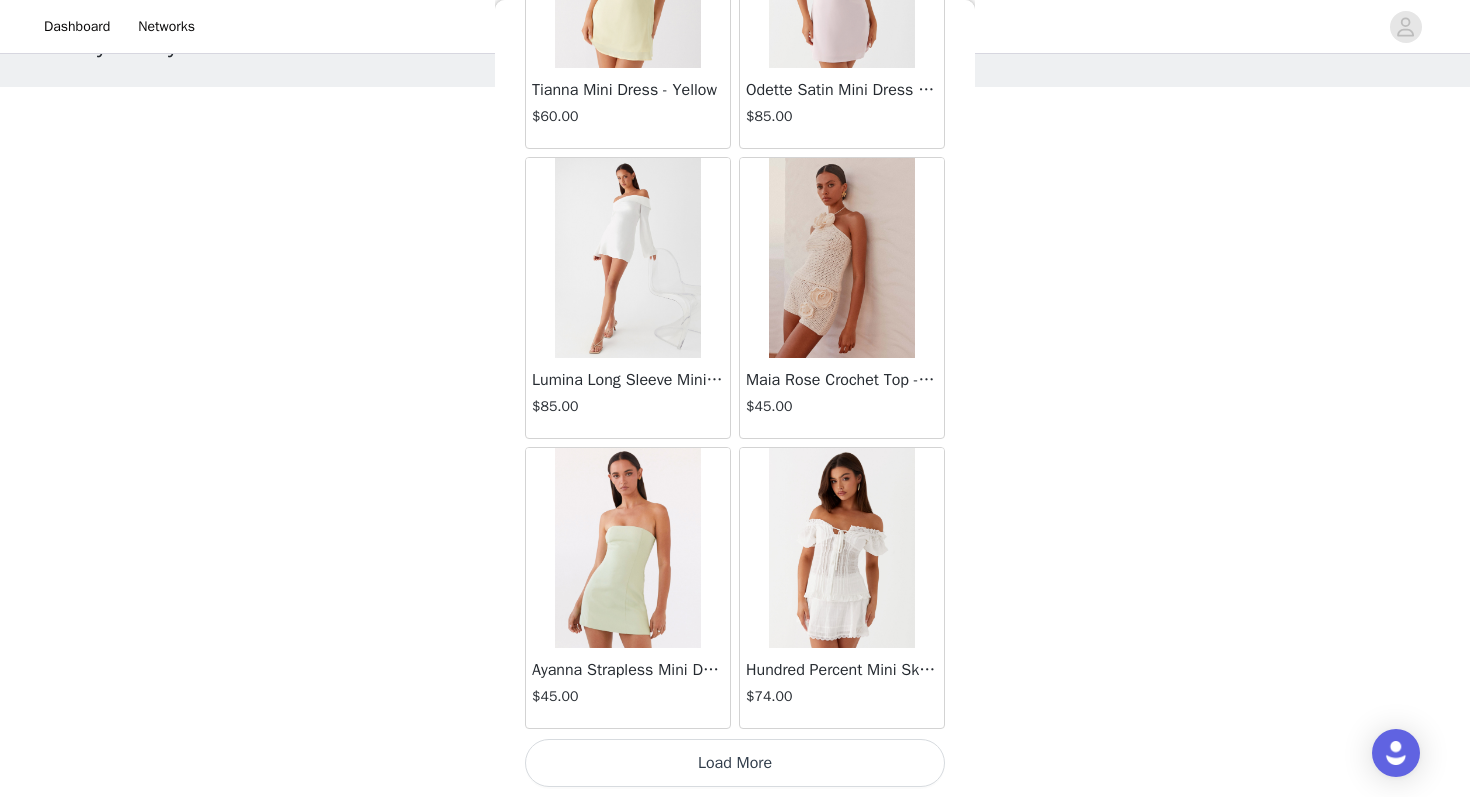 click on "Load More" at bounding box center [735, 763] 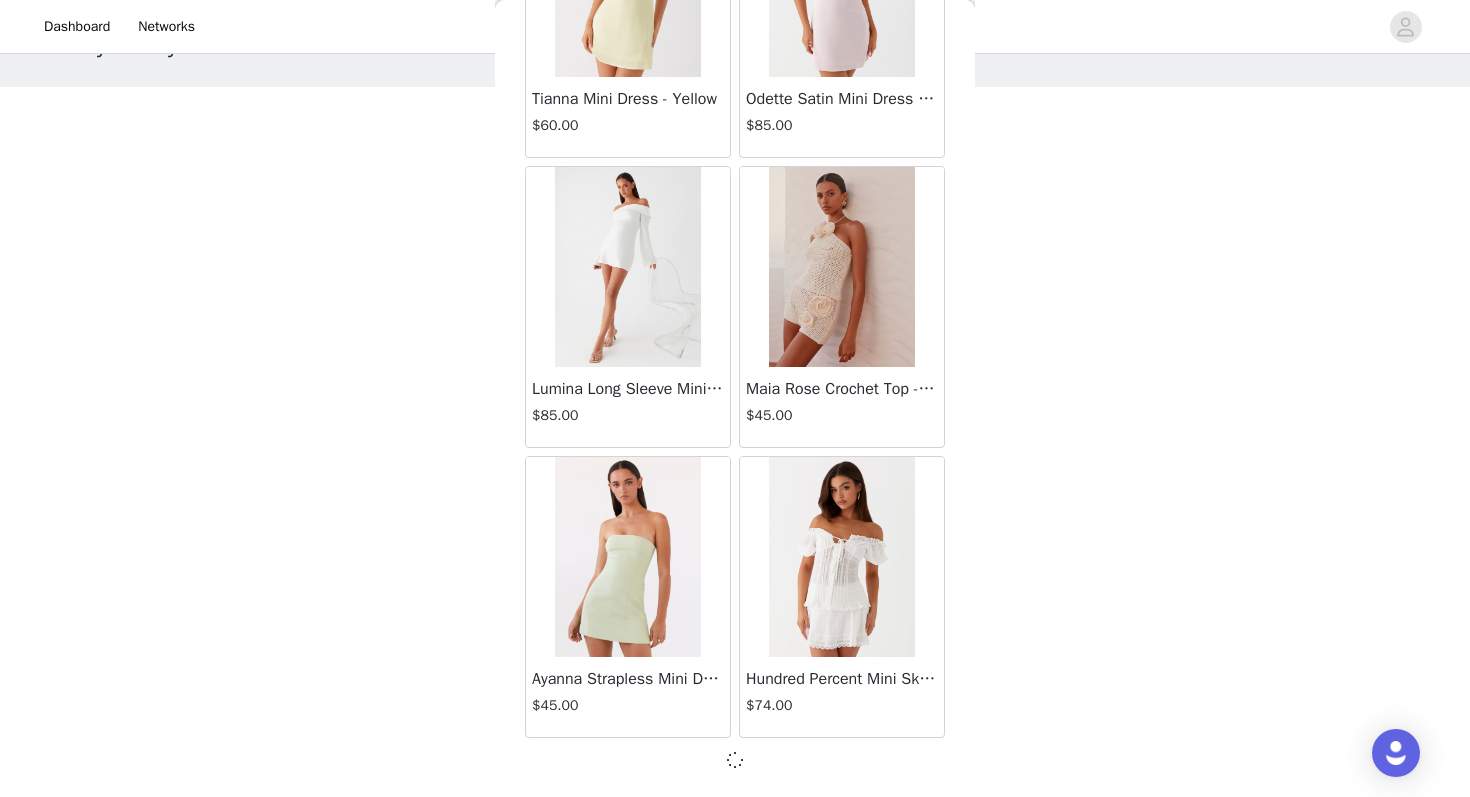 scroll, scrollTop: 8063, scrollLeft: 0, axis: vertical 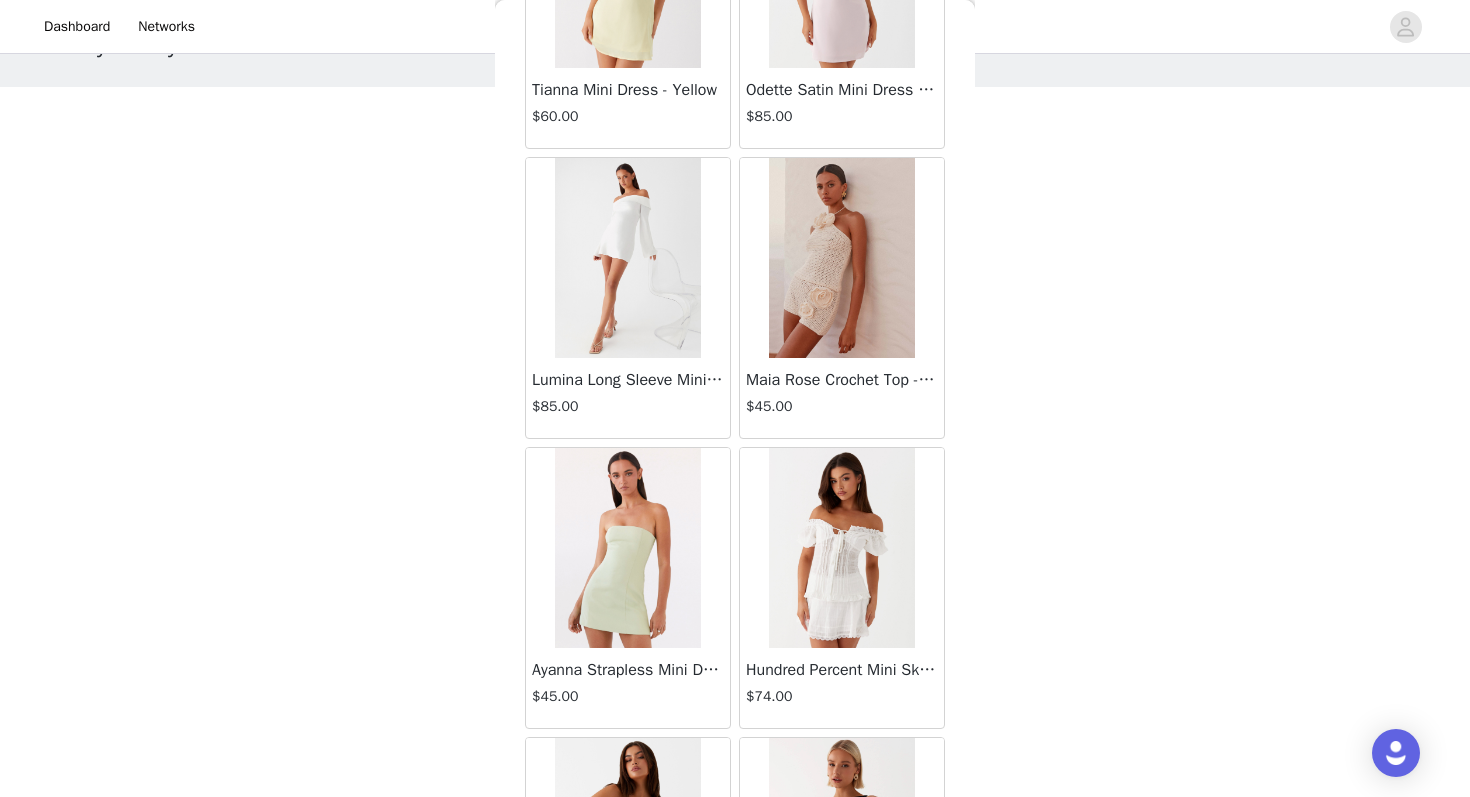 click on "STEP 1 OF 4
Select your styles!
You will receive 4 products.       2/4 Selected           Breanne Top - Black Polka Dot     $84.00       Black Polka Dot, CA 4       Edit   Remove     Aullie Maxi Dress - Pink     $116.00       Pink, CA 4       Edit   Remove     Add Product       Back       Aullie Mini Dress - White   $60.00       Mira Halter Neck Mini Dress - Black   $85.00       Heavy Hearted Mini Dress - Yellow   $85.00       Hundred Percent Puff Sleeve Top - White   $105.00       Love Seeker Corset Mini Dress - Red   $45.00       Cherish You Buckle Top - Red   $30.00       Ayla Satin Mini Dress - Yellow   $105.00       Rudy Tube Top - Ivory   $30.00       Keira Linen Mini Dress - White   $105.00       Not One Time Knit Mini Dress - Red   $35.00       Carmel Maxi Dress - Brown   $126.00       Moorey Beaded Mini Dress - Blue   $45.00       Solaris Strapless Maxi Dress - Blue Floral   $126.00         $95.00" at bounding box center (735, 318) 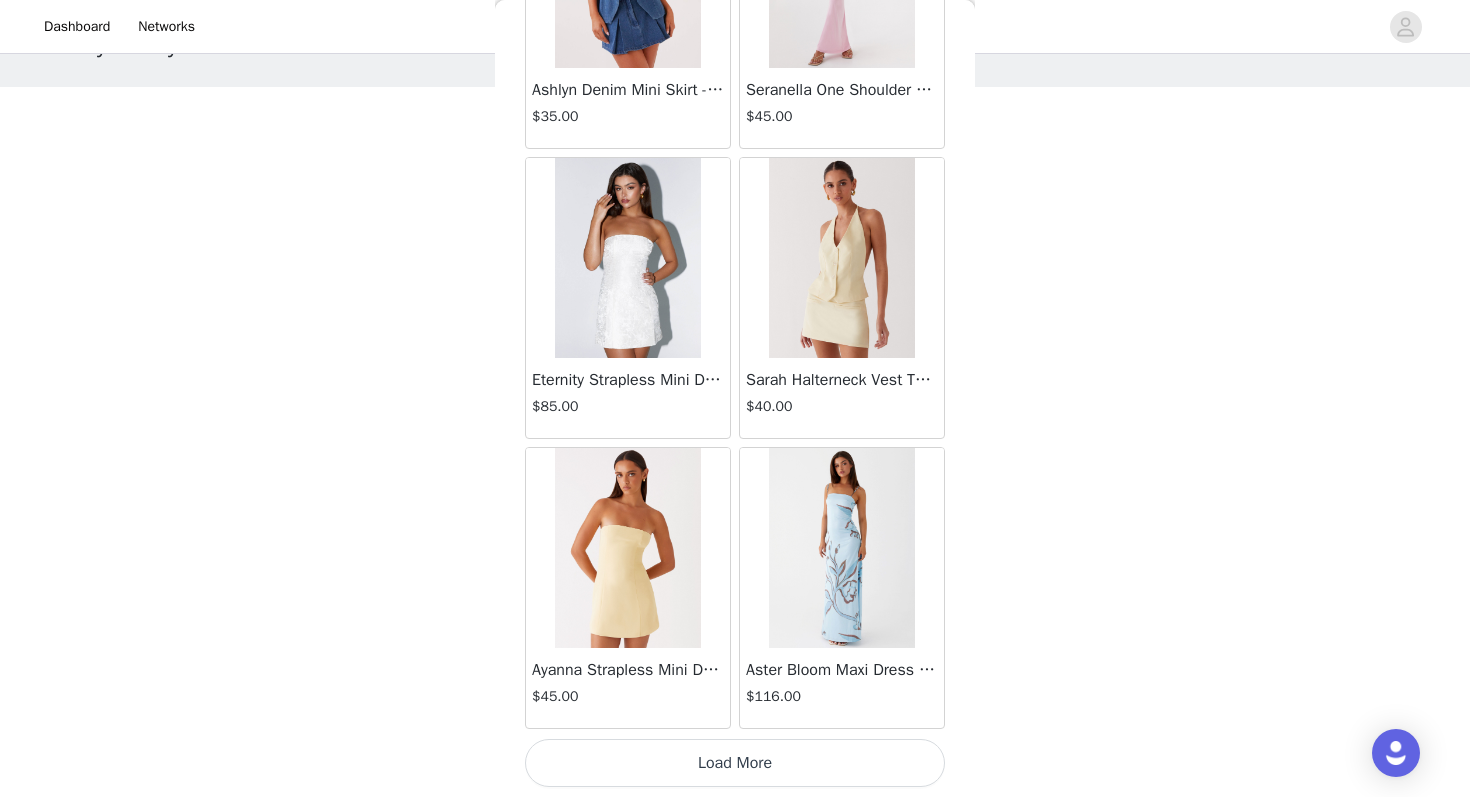 click on "Load More" at bounding box center (735, 763) 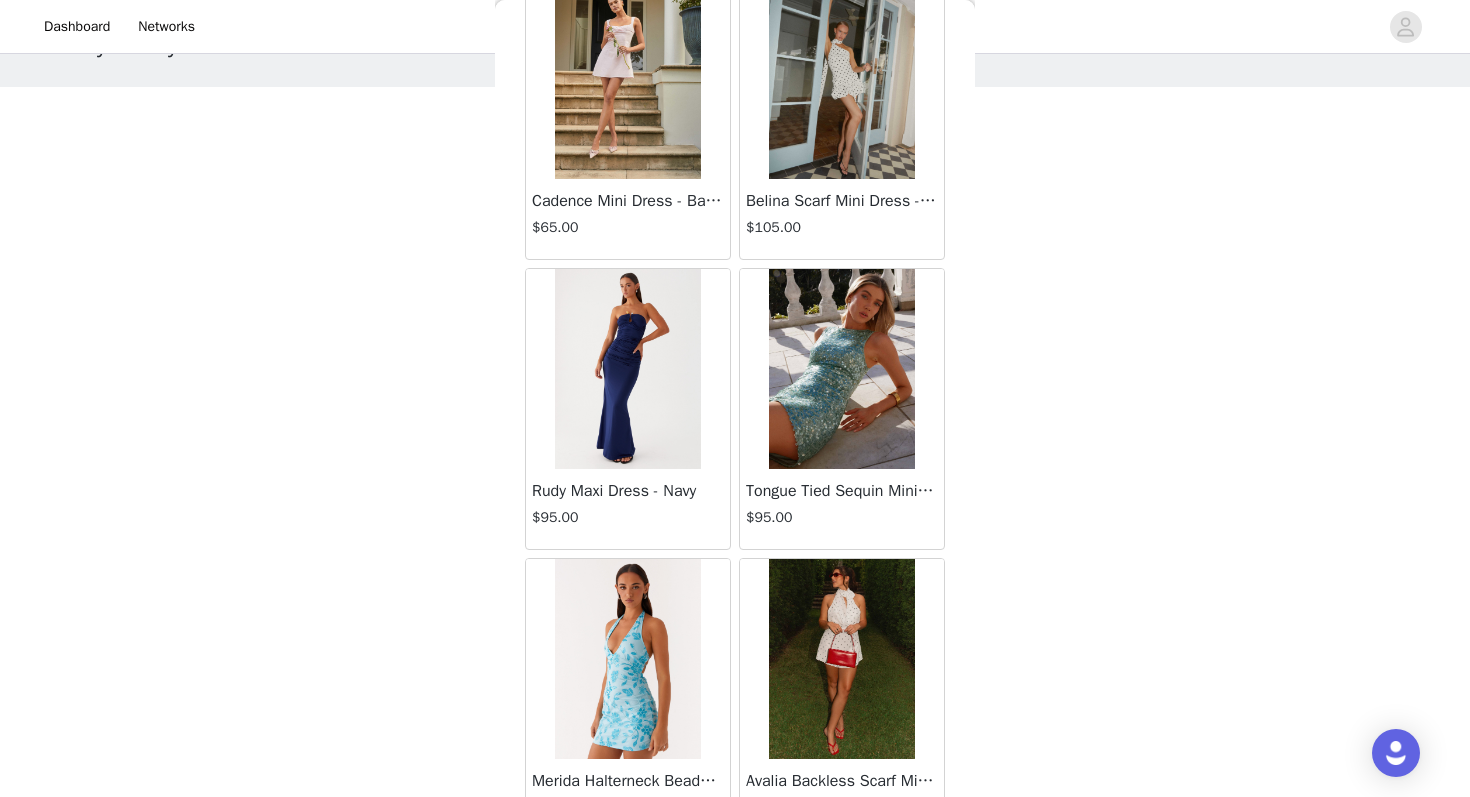 scroll, scrollTop: 13863, scrollLeft: 0, axis: vertical 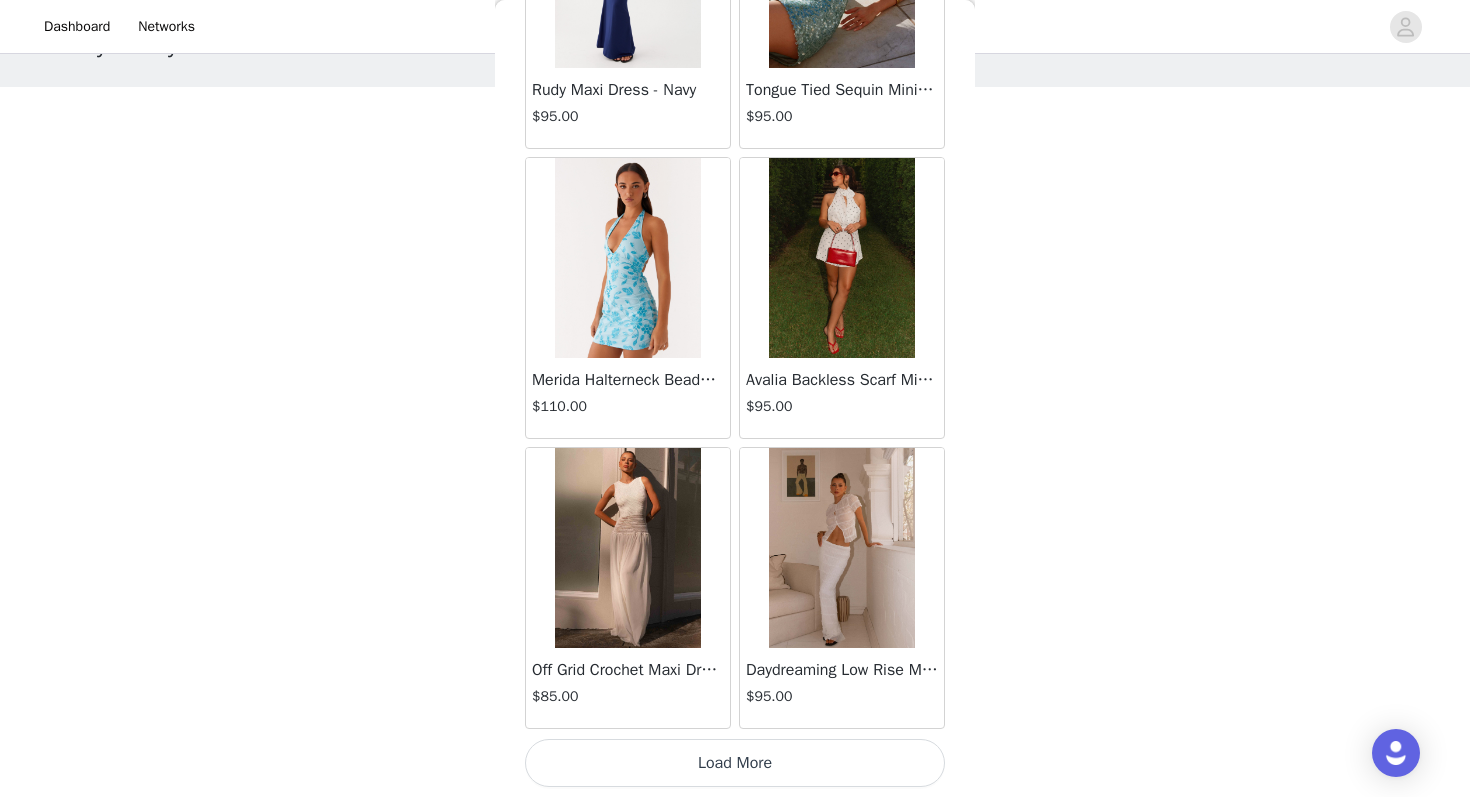 click on "Load More" at bounding box center (735, 763) 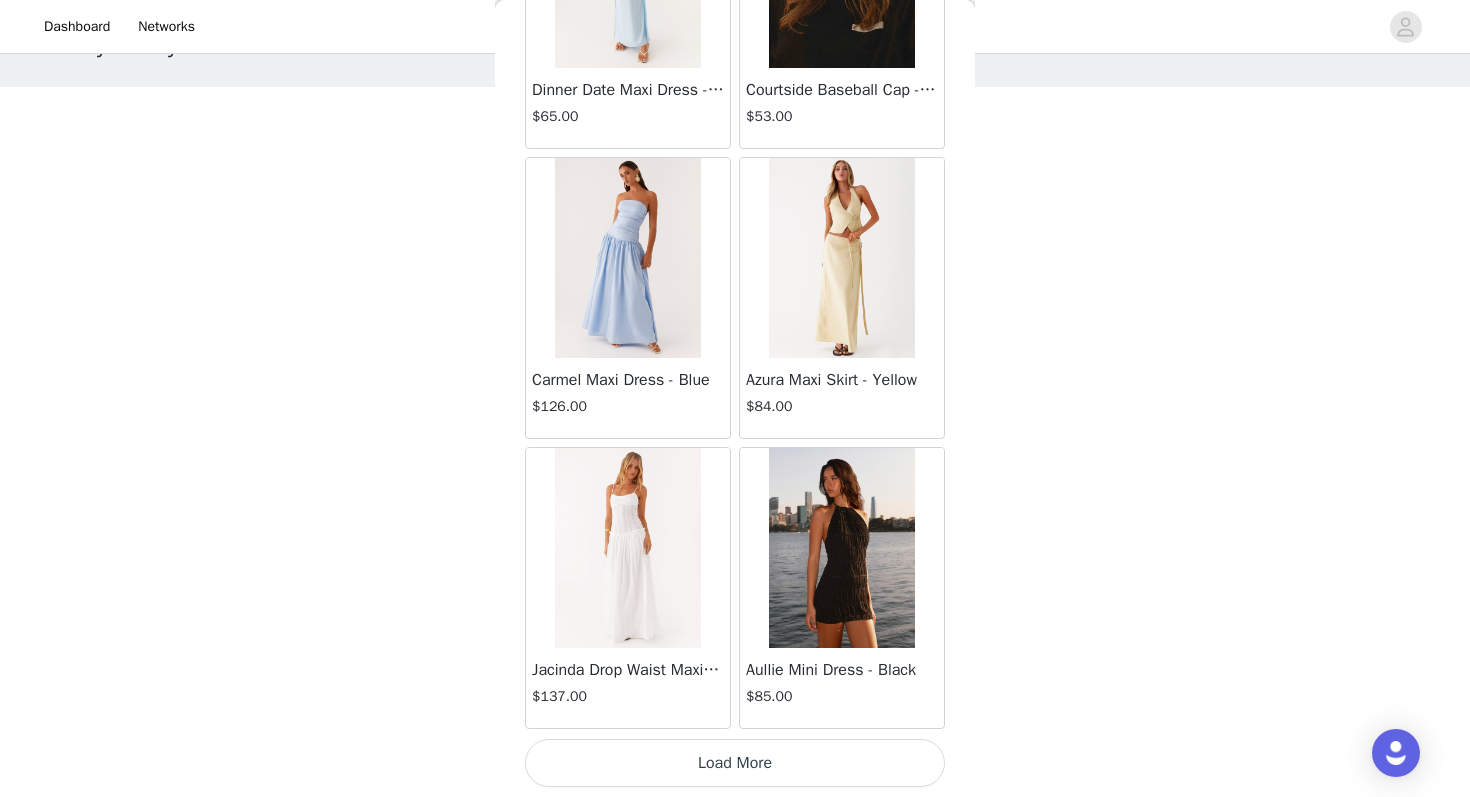 click on "Load More" at bounding box center (735, 763) 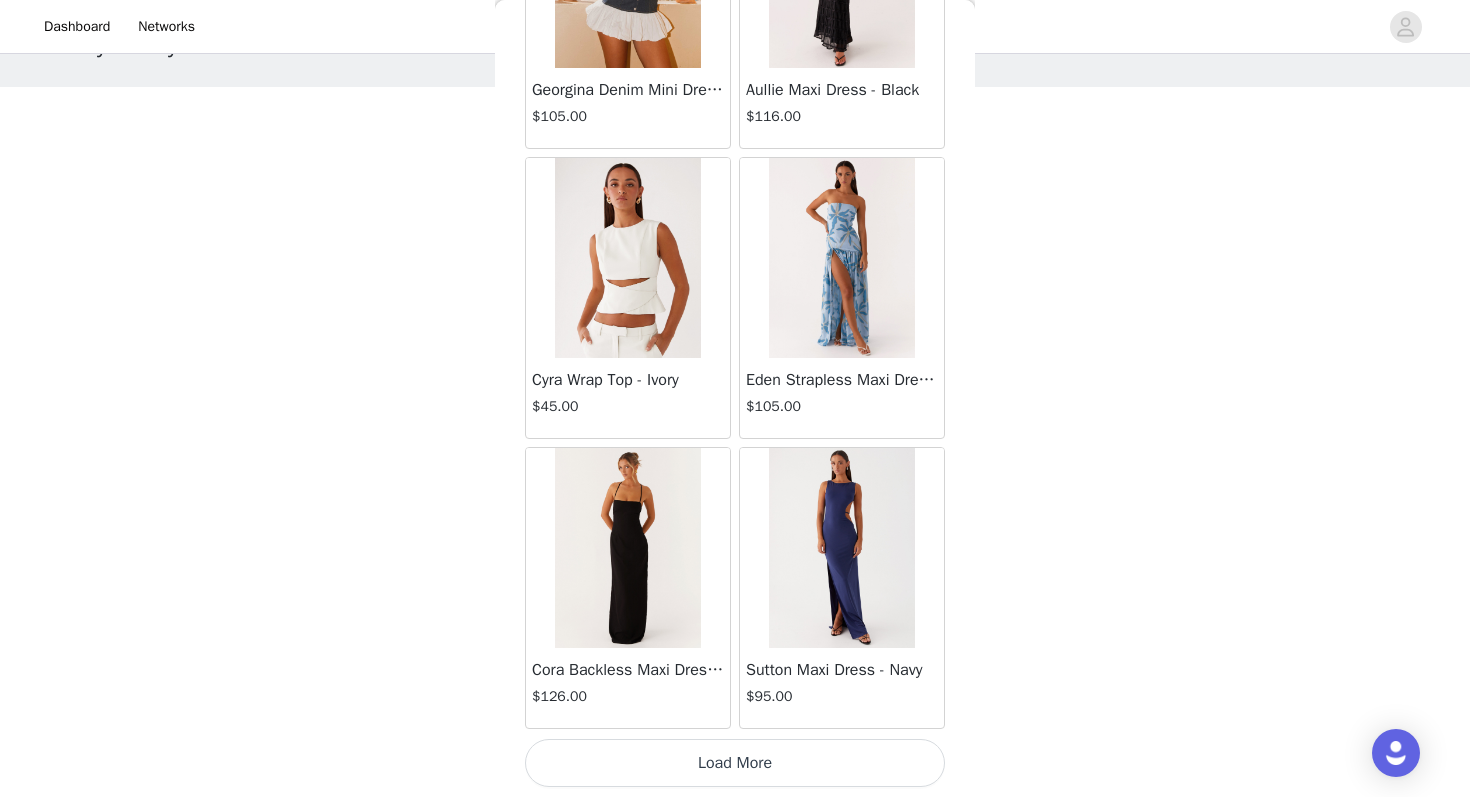 click on "Load More" at bounding box center (735, 763) 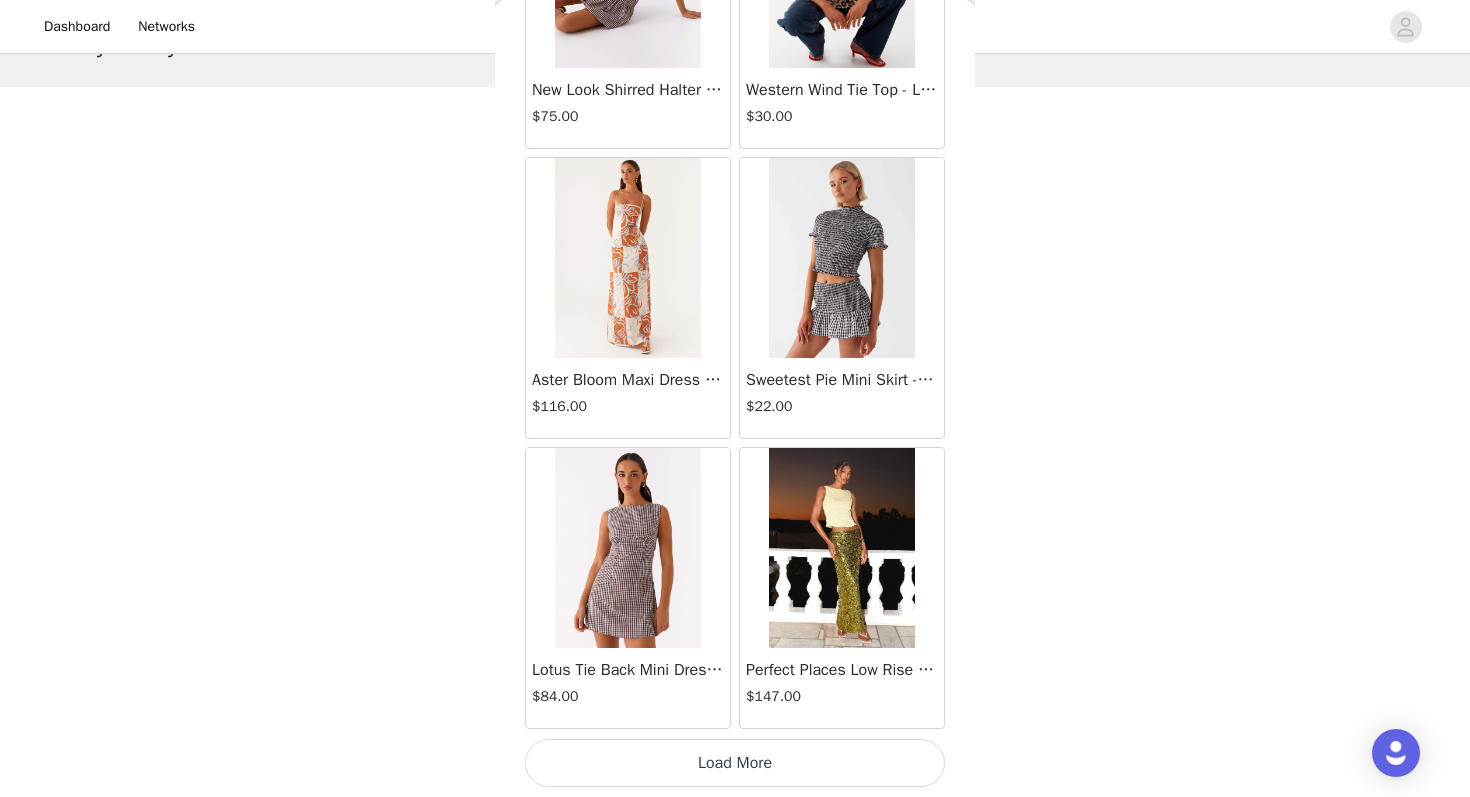 click on "Load More" at bounding box center [735, 763] 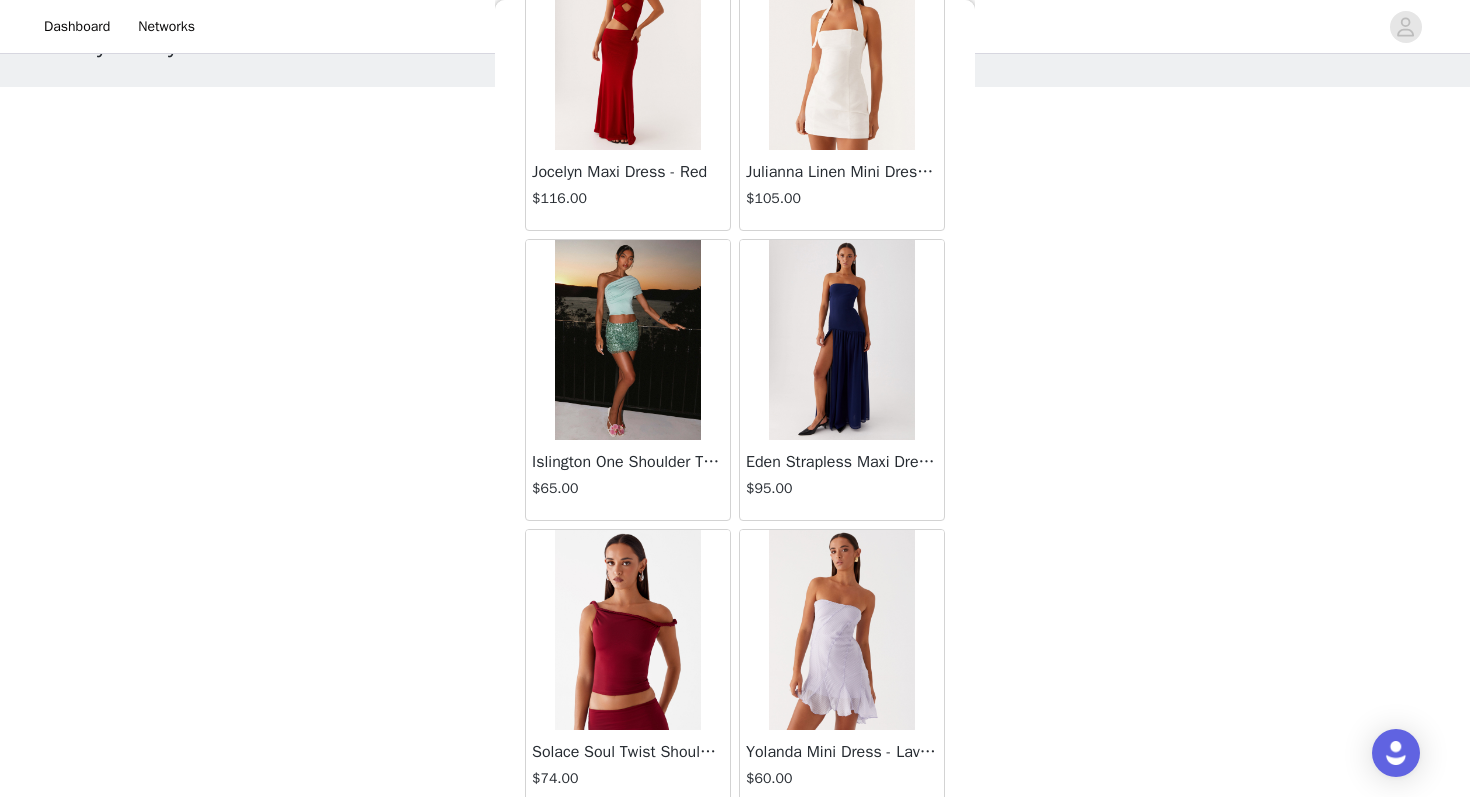 scroll, scrollTop: 25463, scrollLeft: 0, axis: vertical 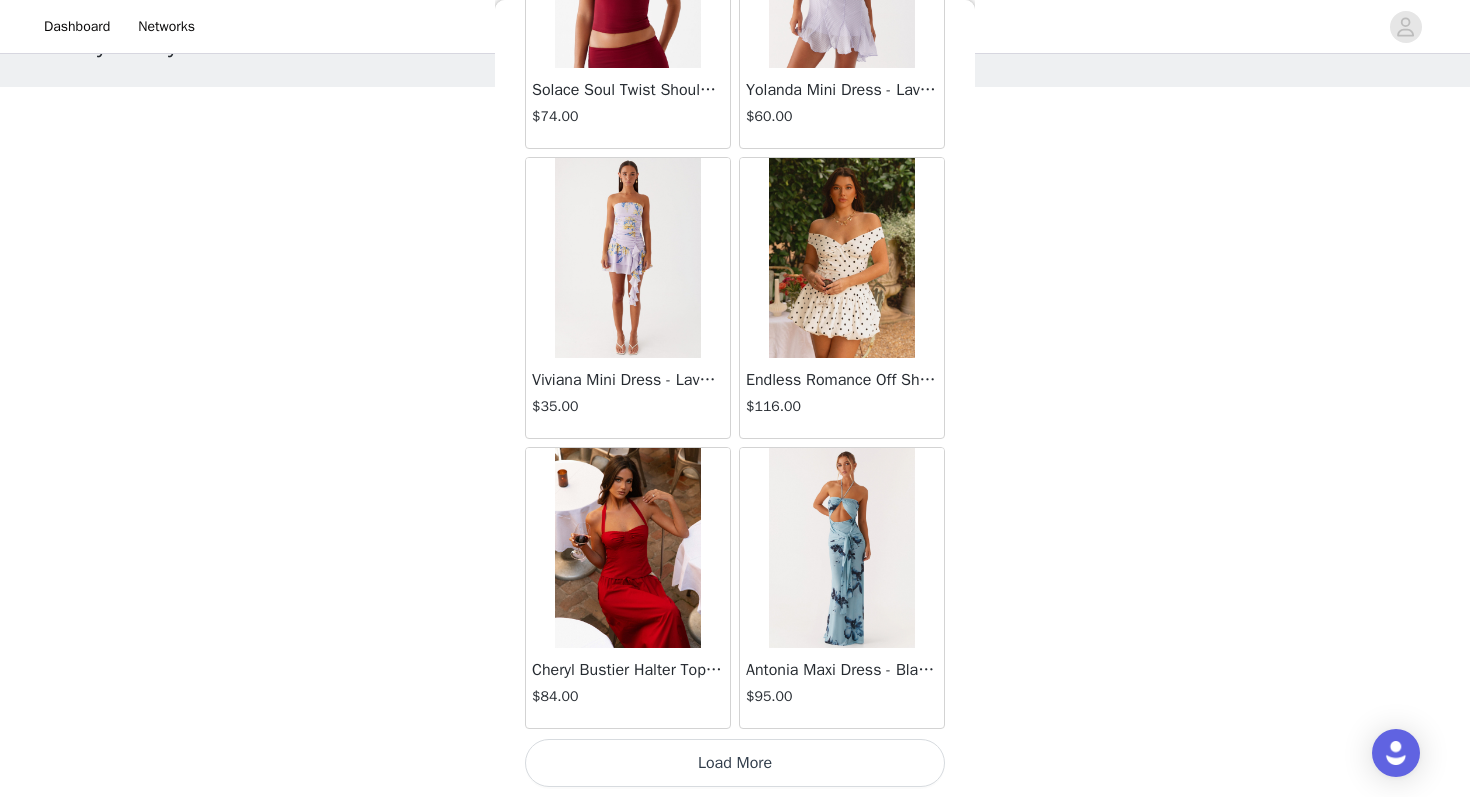 click on "Load More" at bounding box center [735, 763] 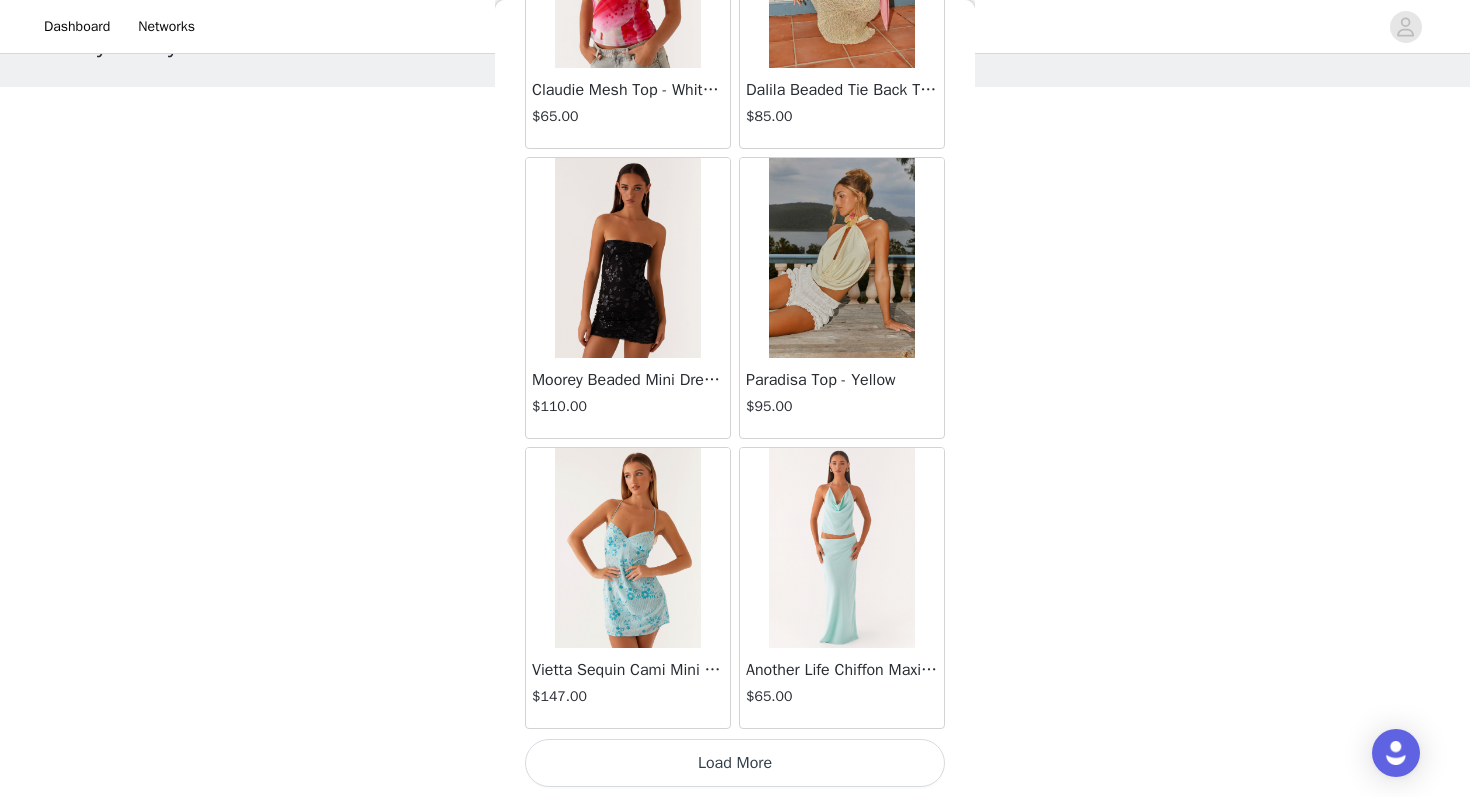 click on "Load More" at bounding box center [735, 763] 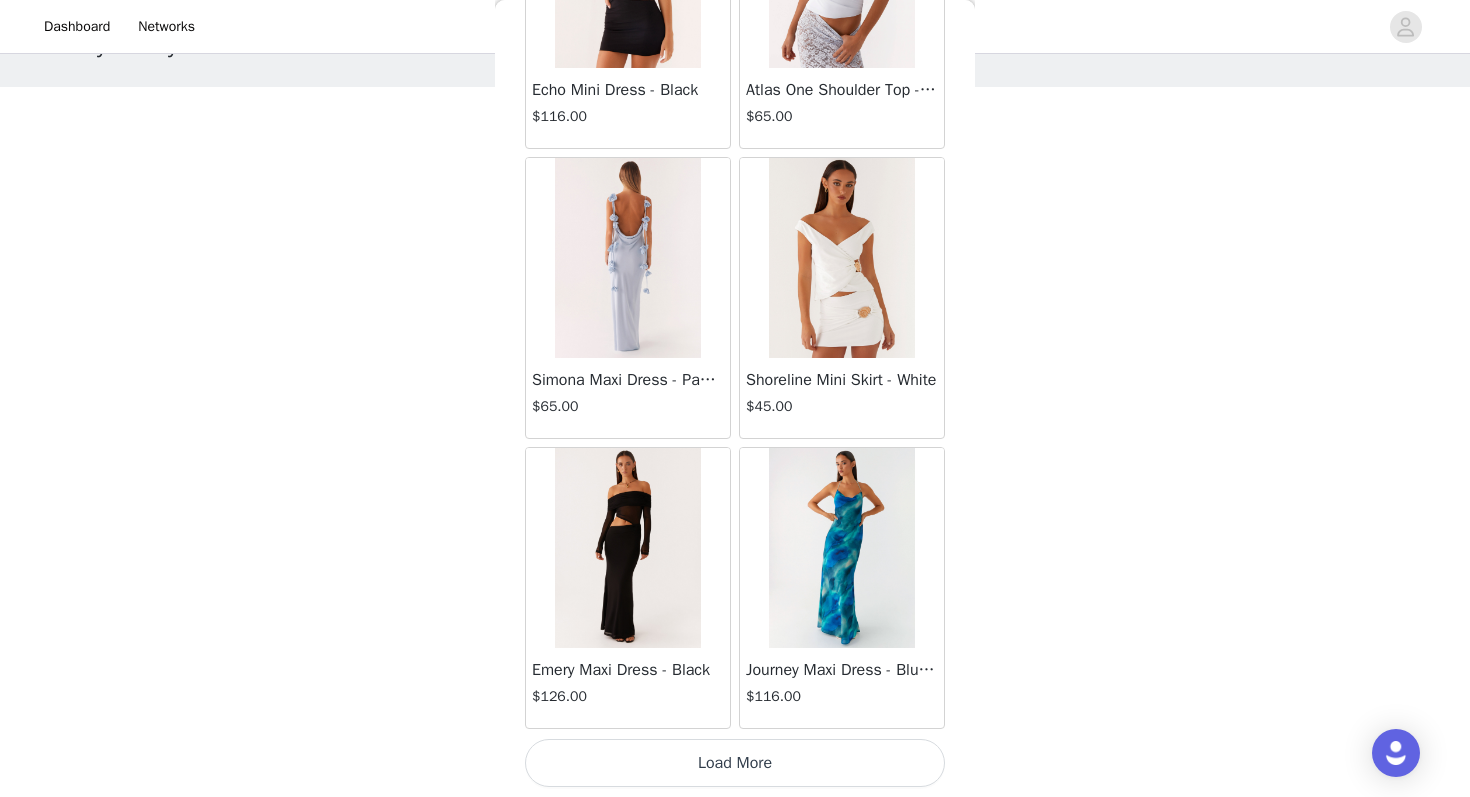 click on "Load More" at bounding box center (735, 763) 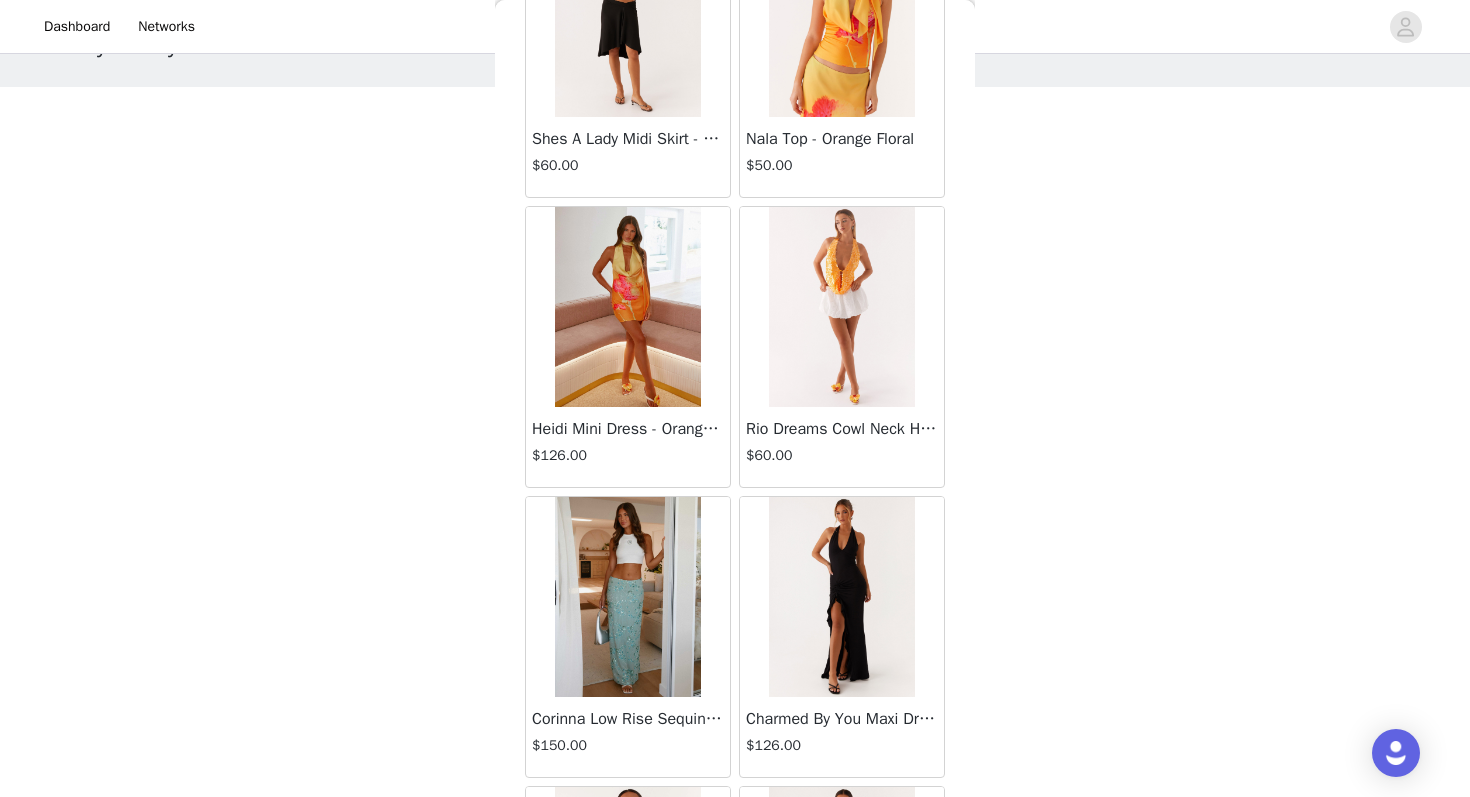 scroll, scrollTop: 34163, scrollLeft: 0, axis: vertical 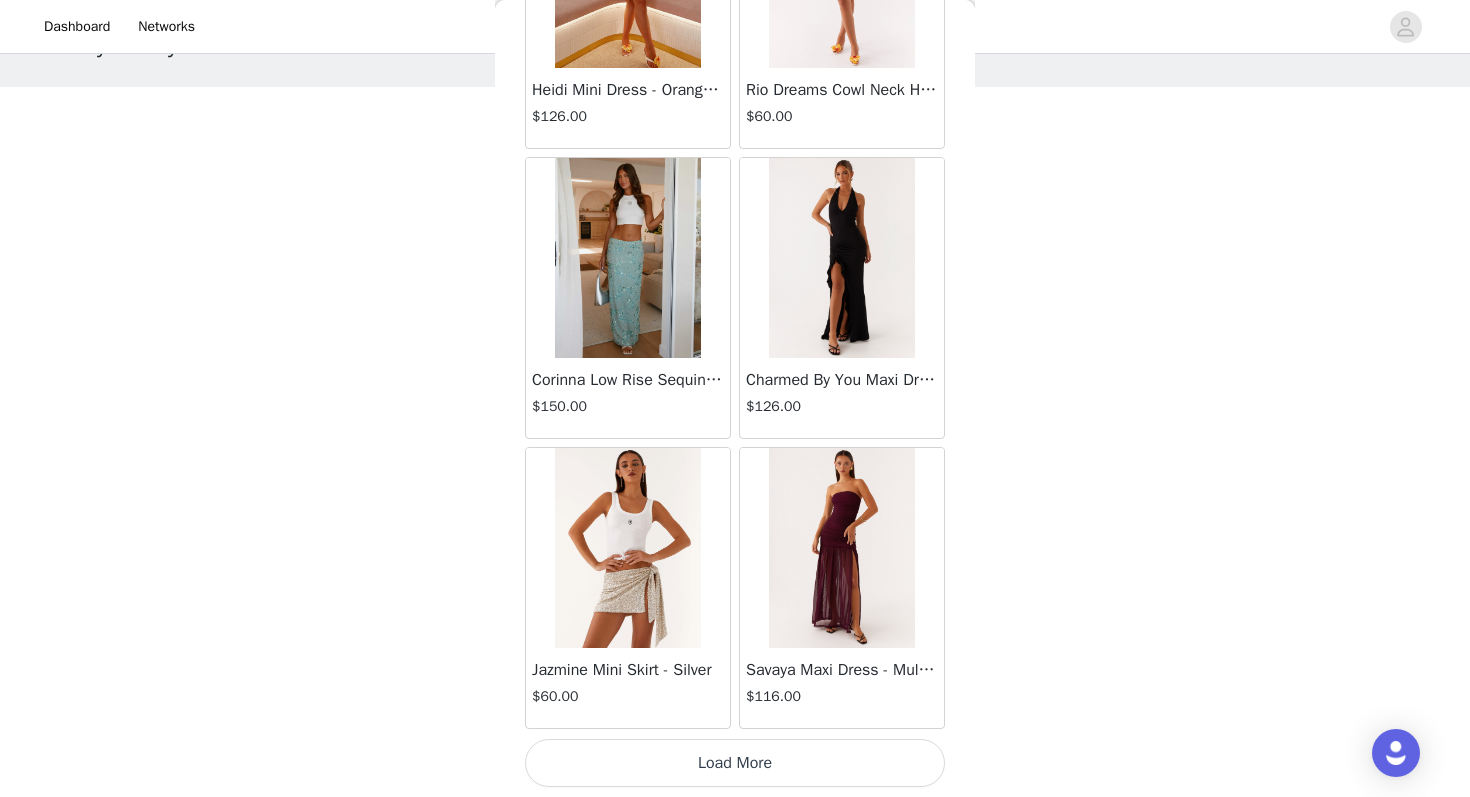click on "Load More" at bounding box center (735, 763) 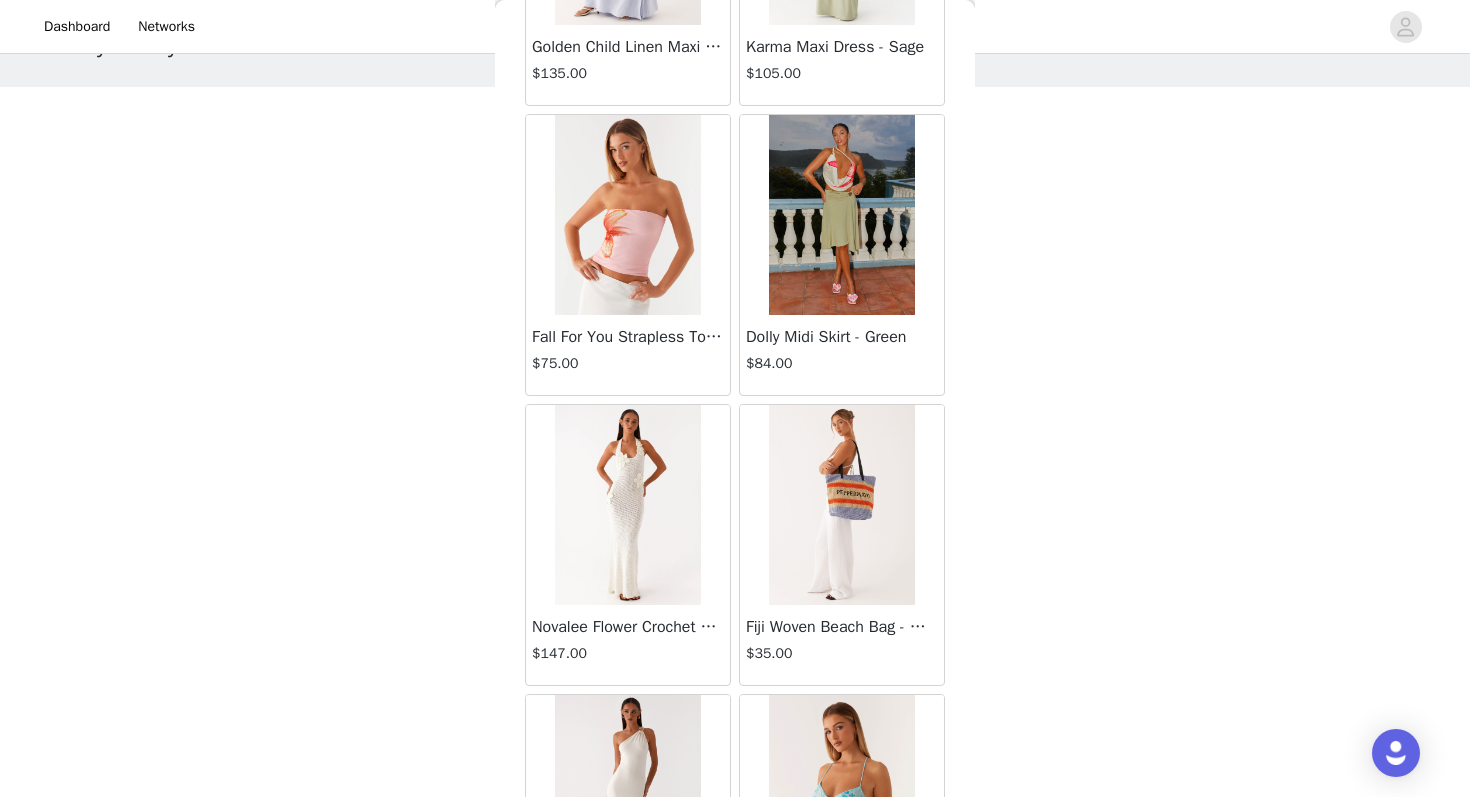 scroll, scrollTop: 37063, scrollLeft: 0, axis: vertical 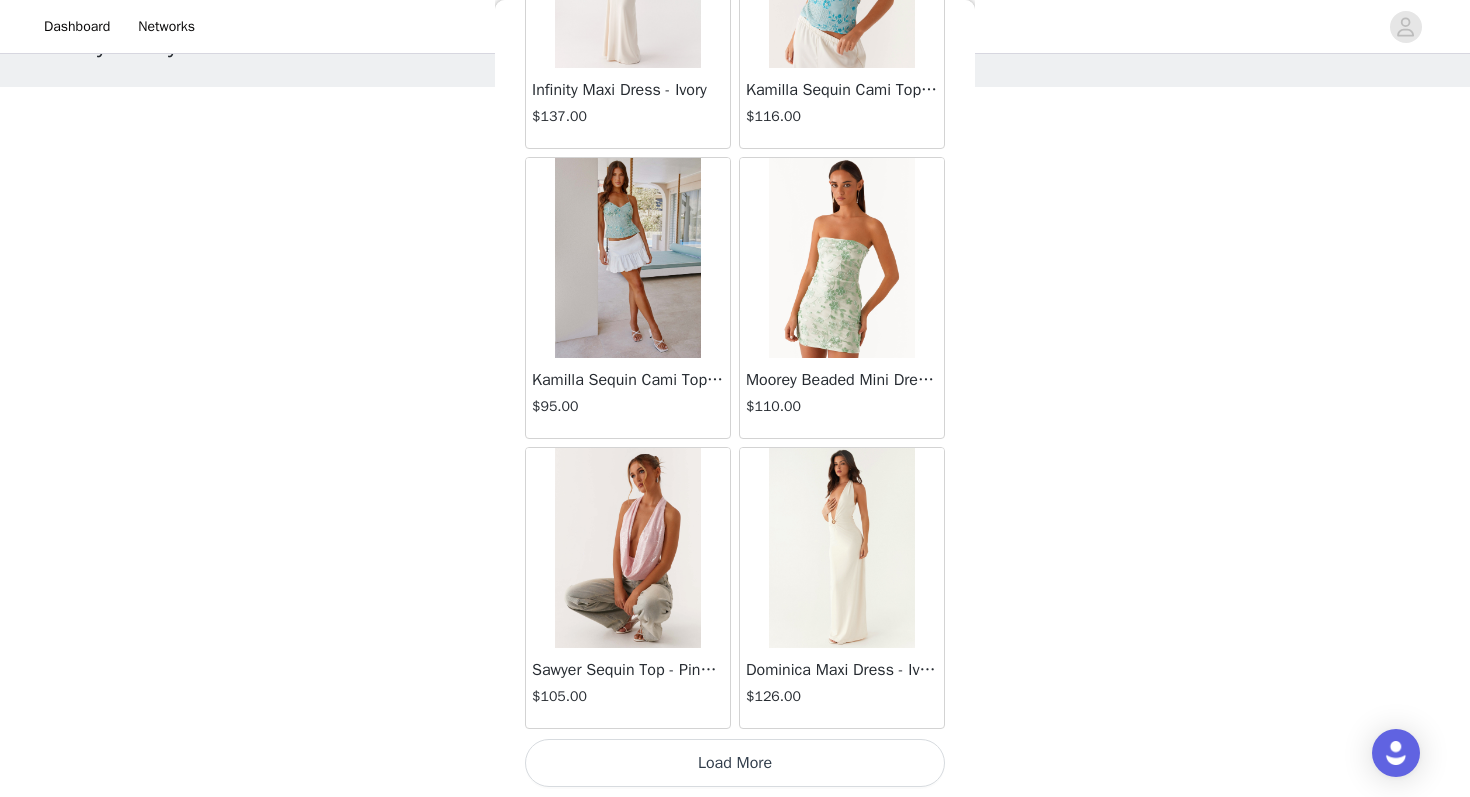 click on "Load More" at bounding box center [735, 763] 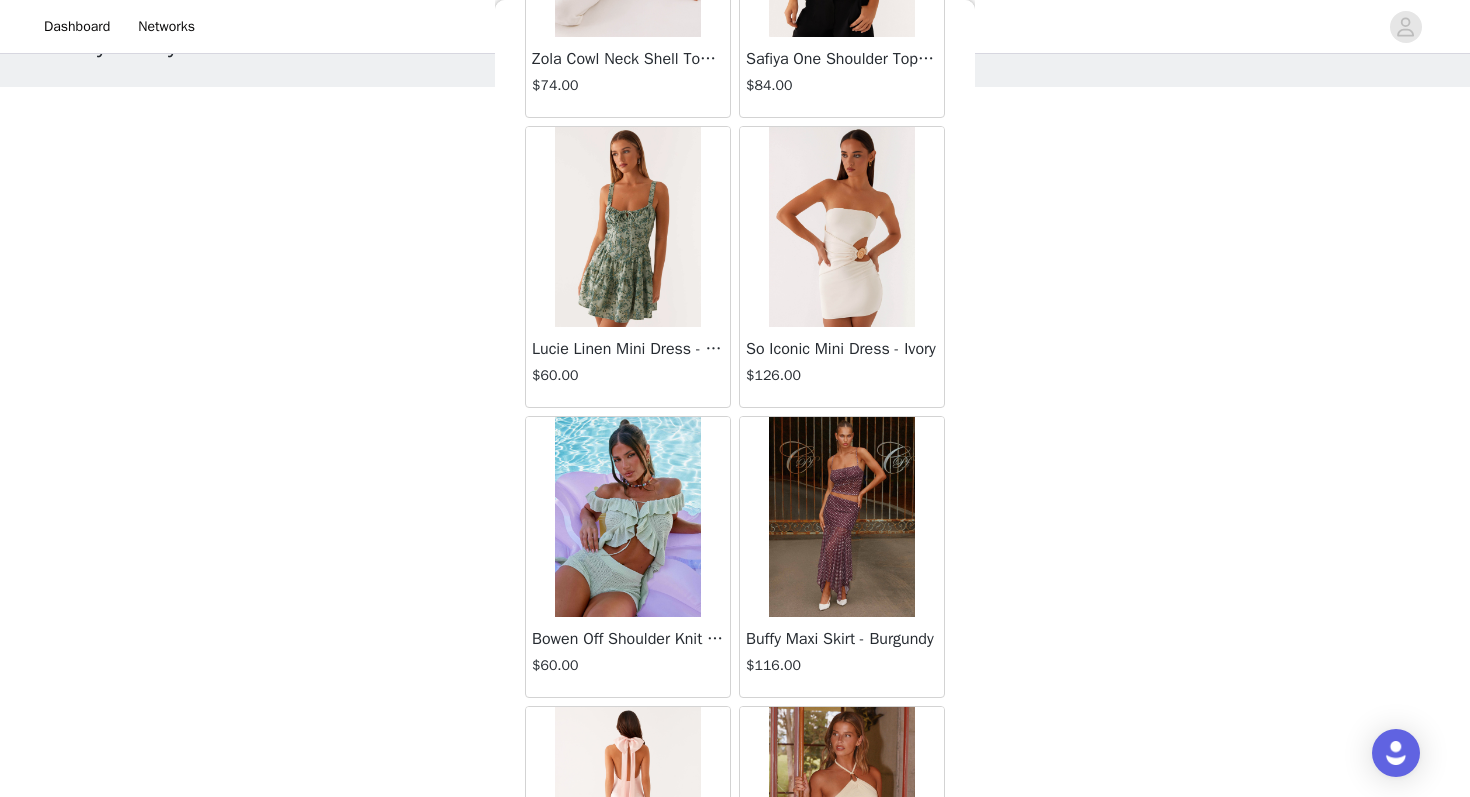 scroll, scrollTop: 39963, scrollLeft: 0, axis: vertical 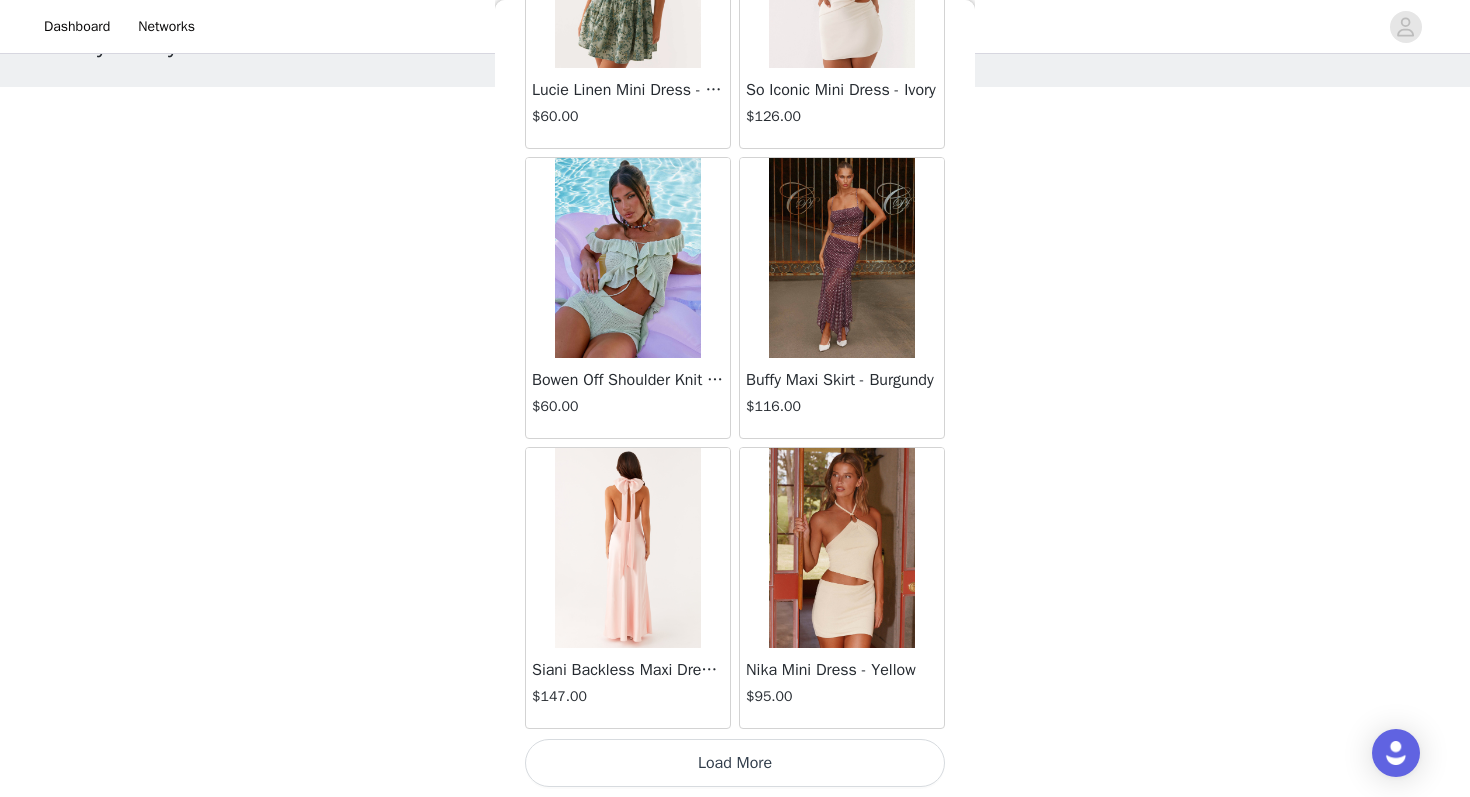 click on "Load More" at bounding box center (735, 763) 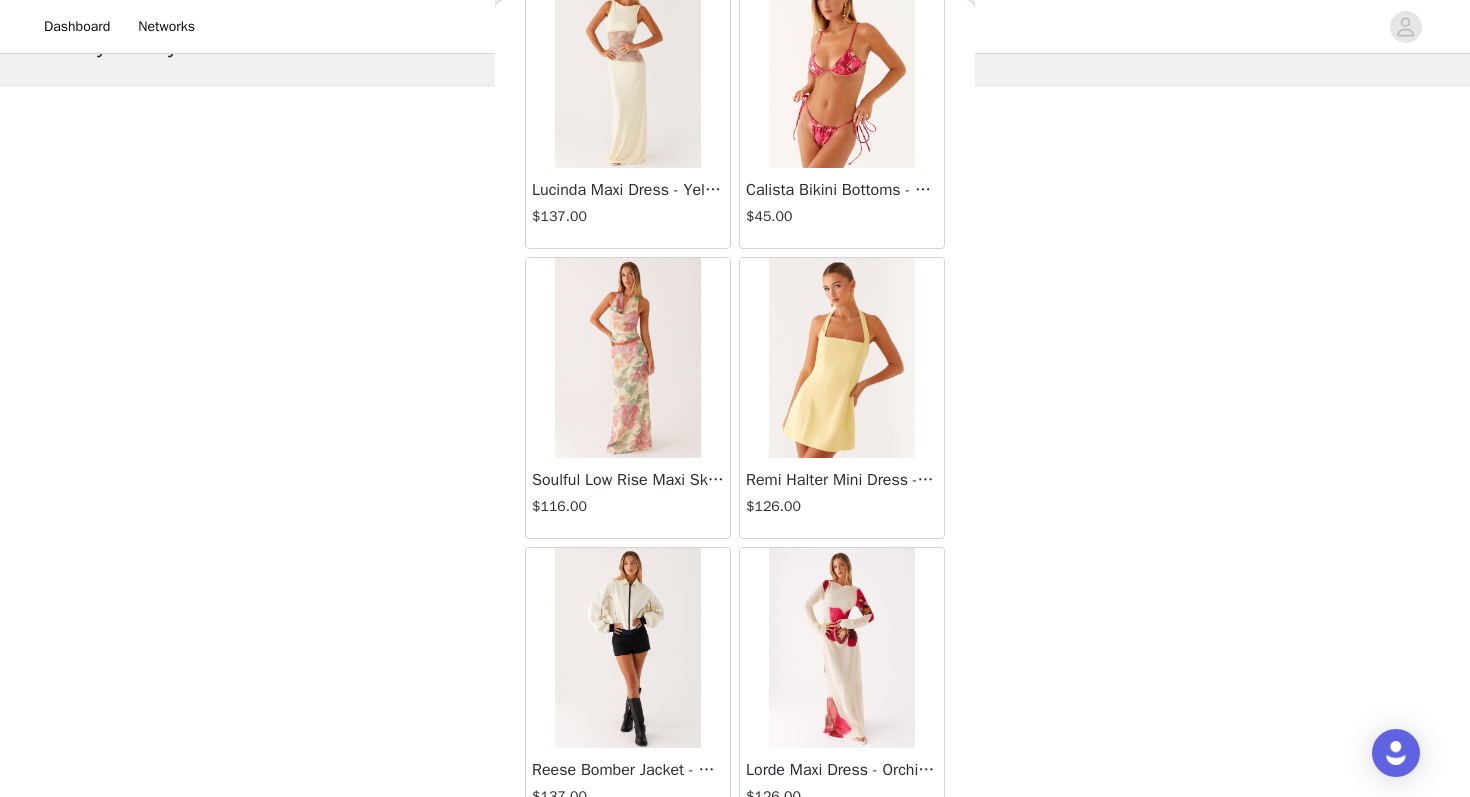 scroll, scrollTop: 42863, scrollLeft: 0, axis: vertical 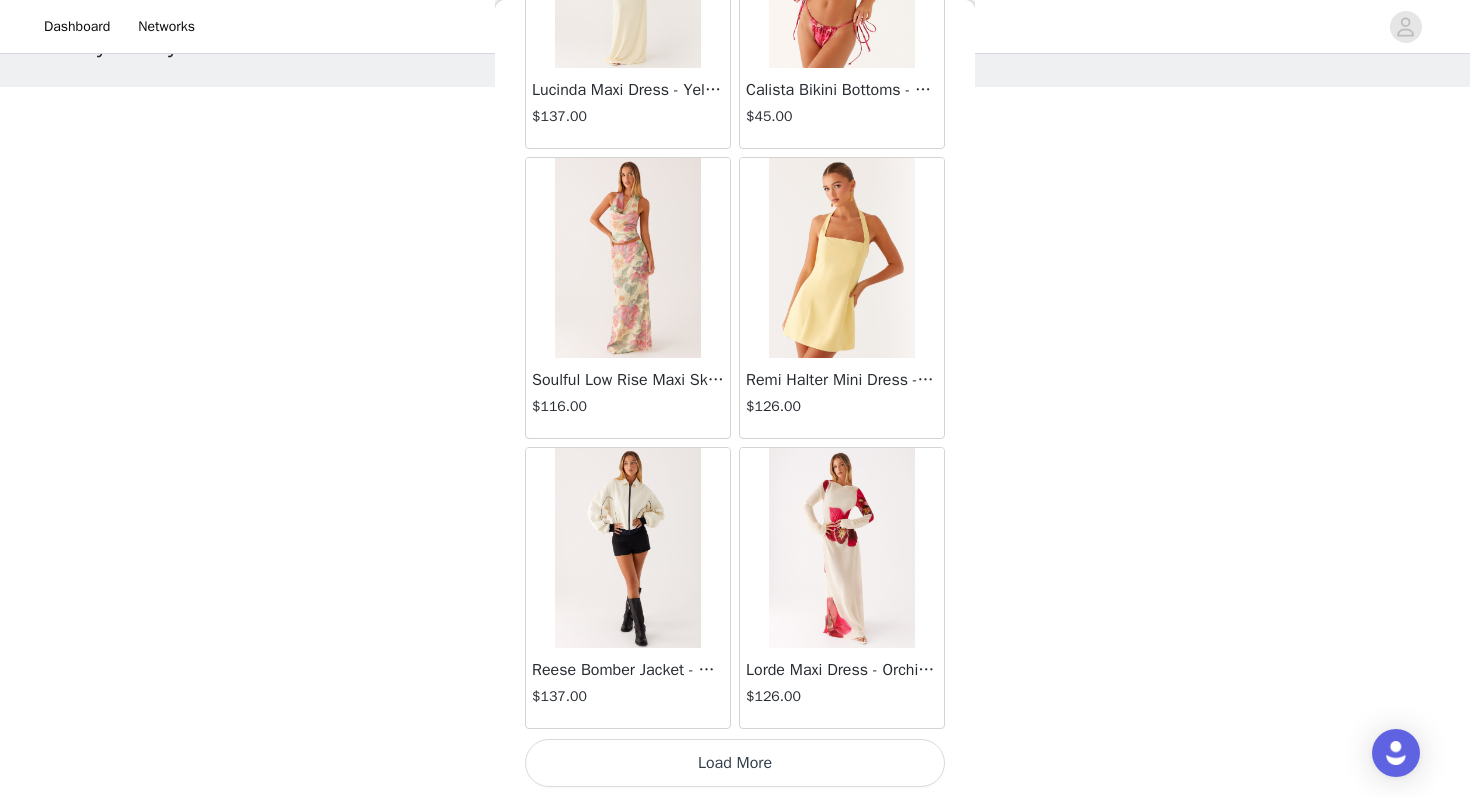 click on "Load More" at bounding box center [735, 763] 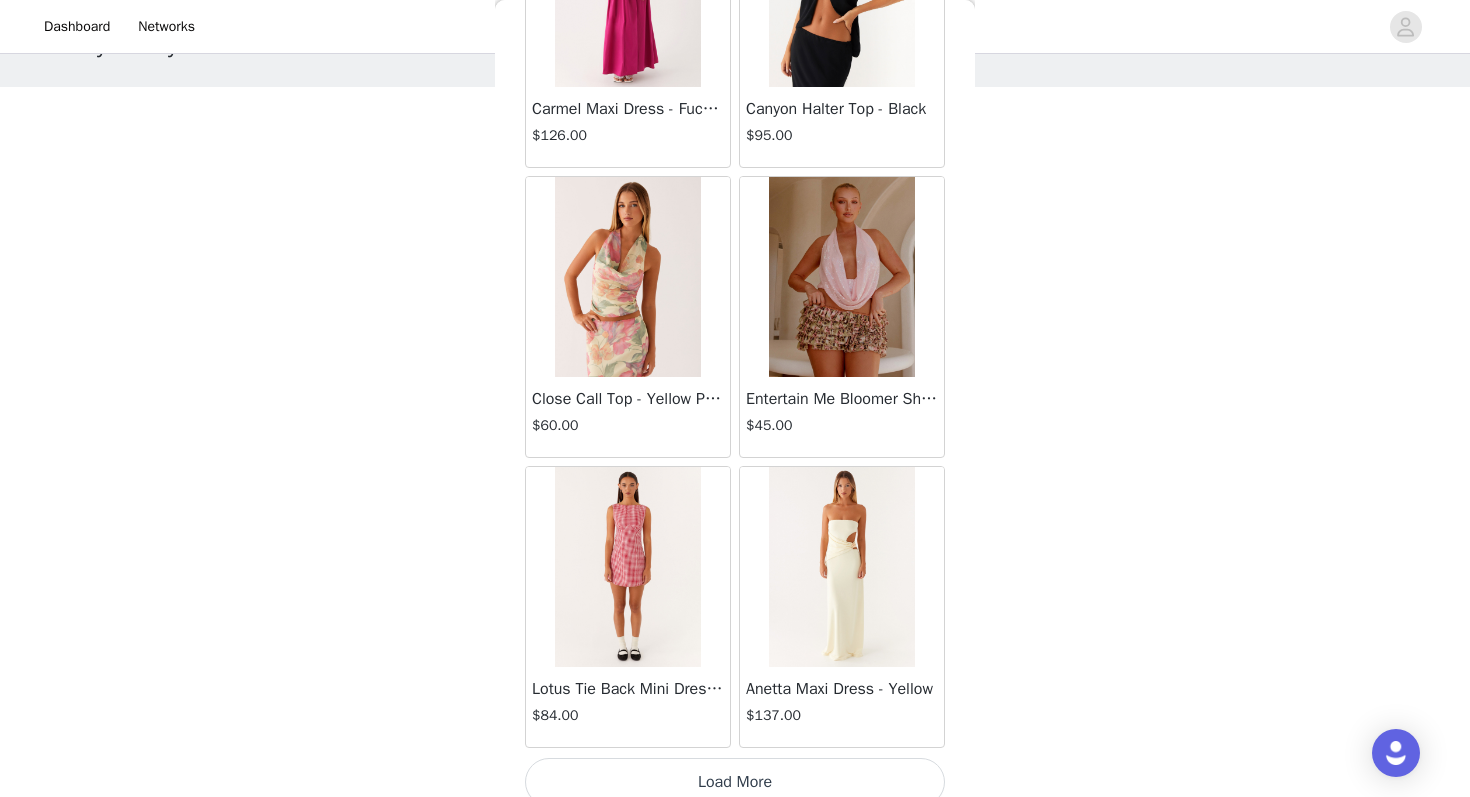 scroll, scrollTop: 45763, scrollLeft: 0, axis: vertical 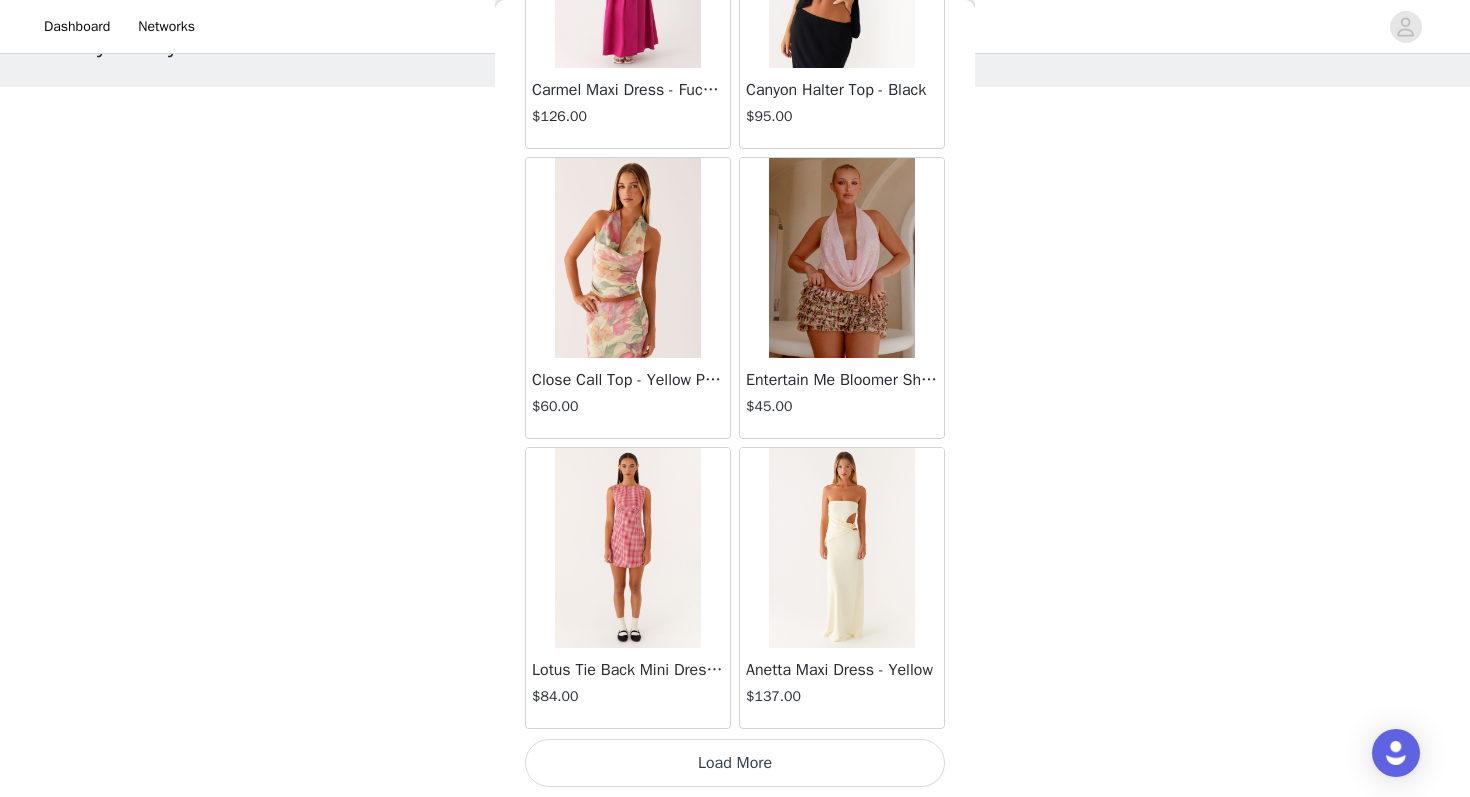 click on "Load More" at bounding box center [735, 763] 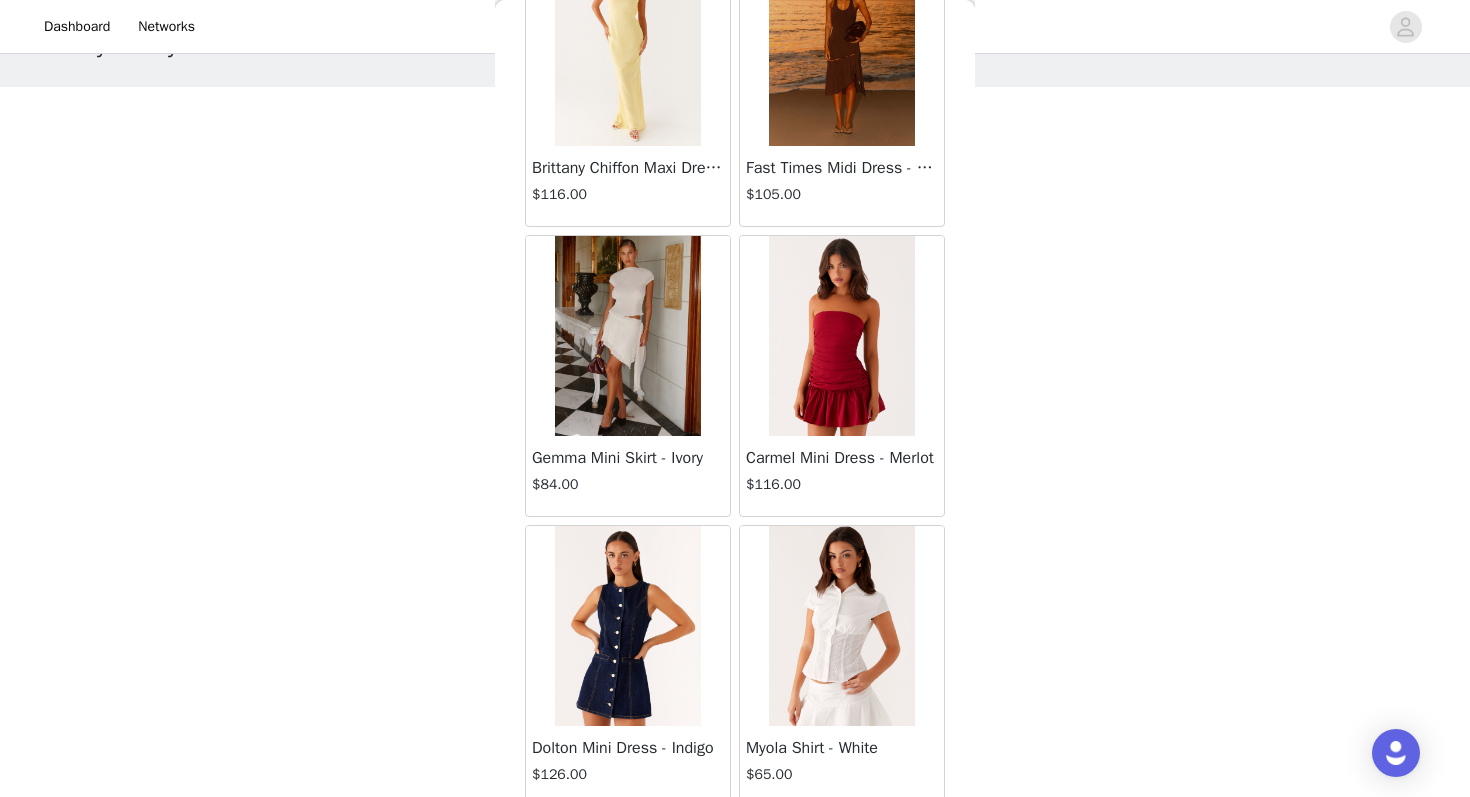 scroll, scrollTop: 48663, scrollLeft: 0, axis: vertical 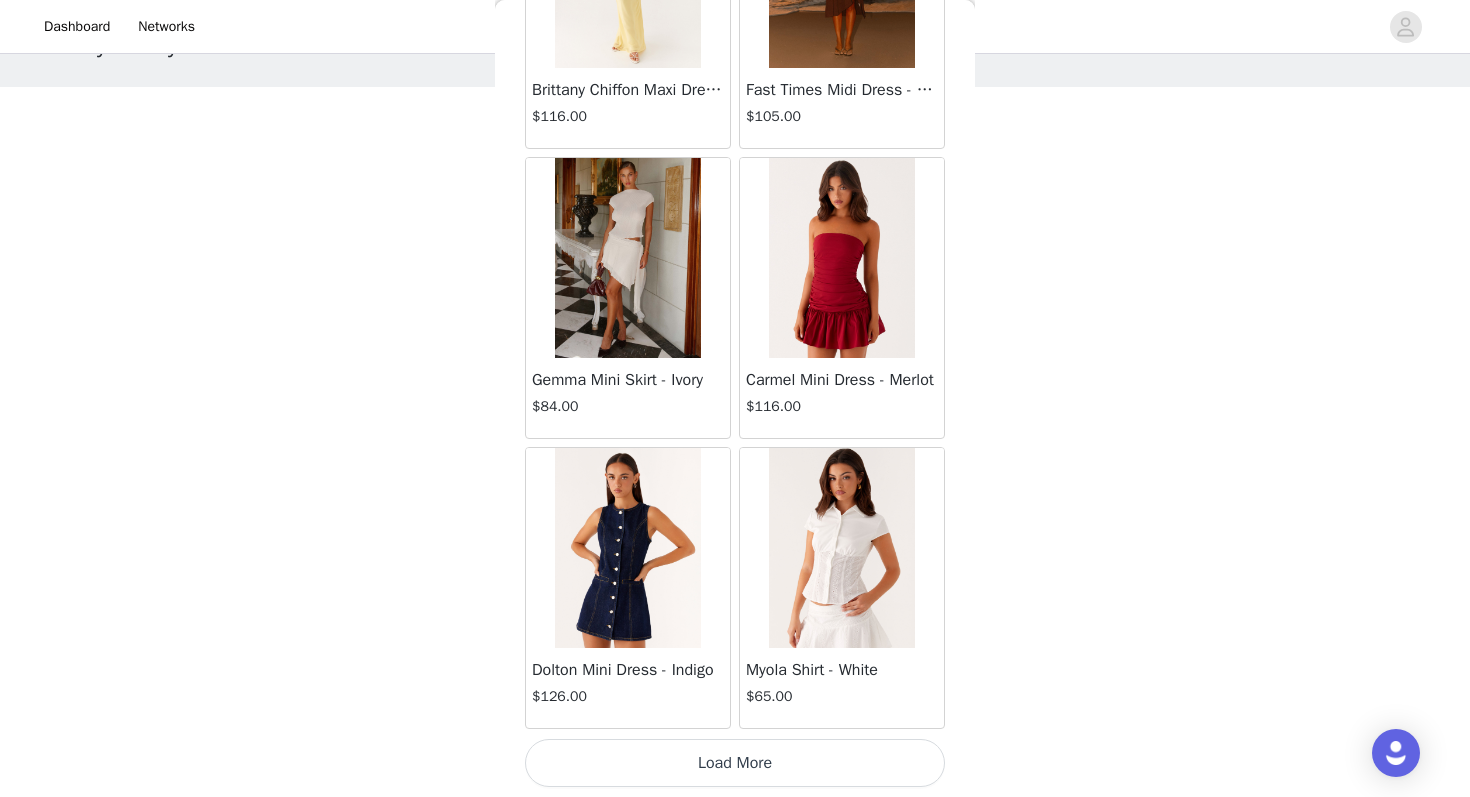 click on "Load More" at bounding box center (735, 763) 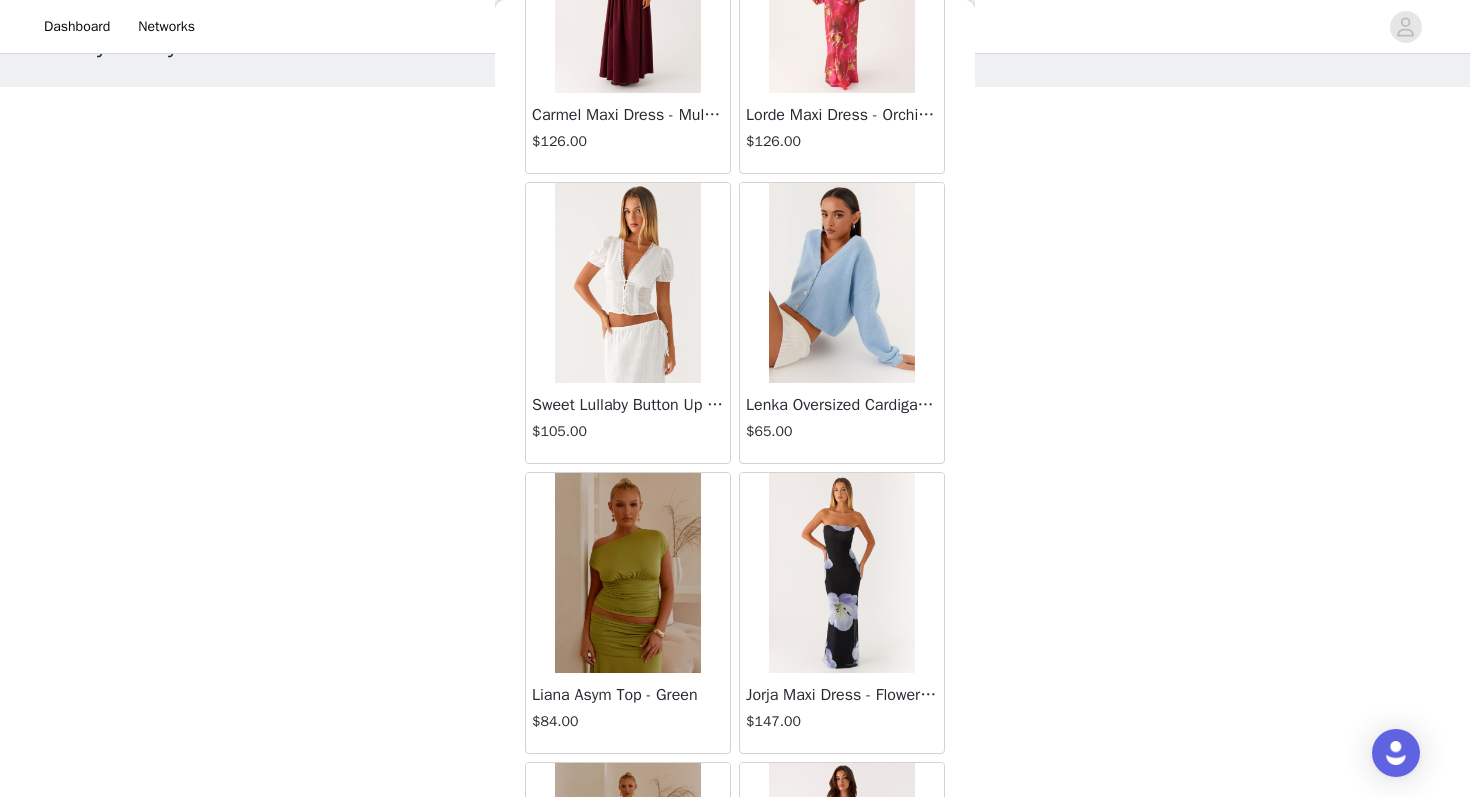 scroll, scrollTop: 49803, scrollLeft: 0, axis: vertical 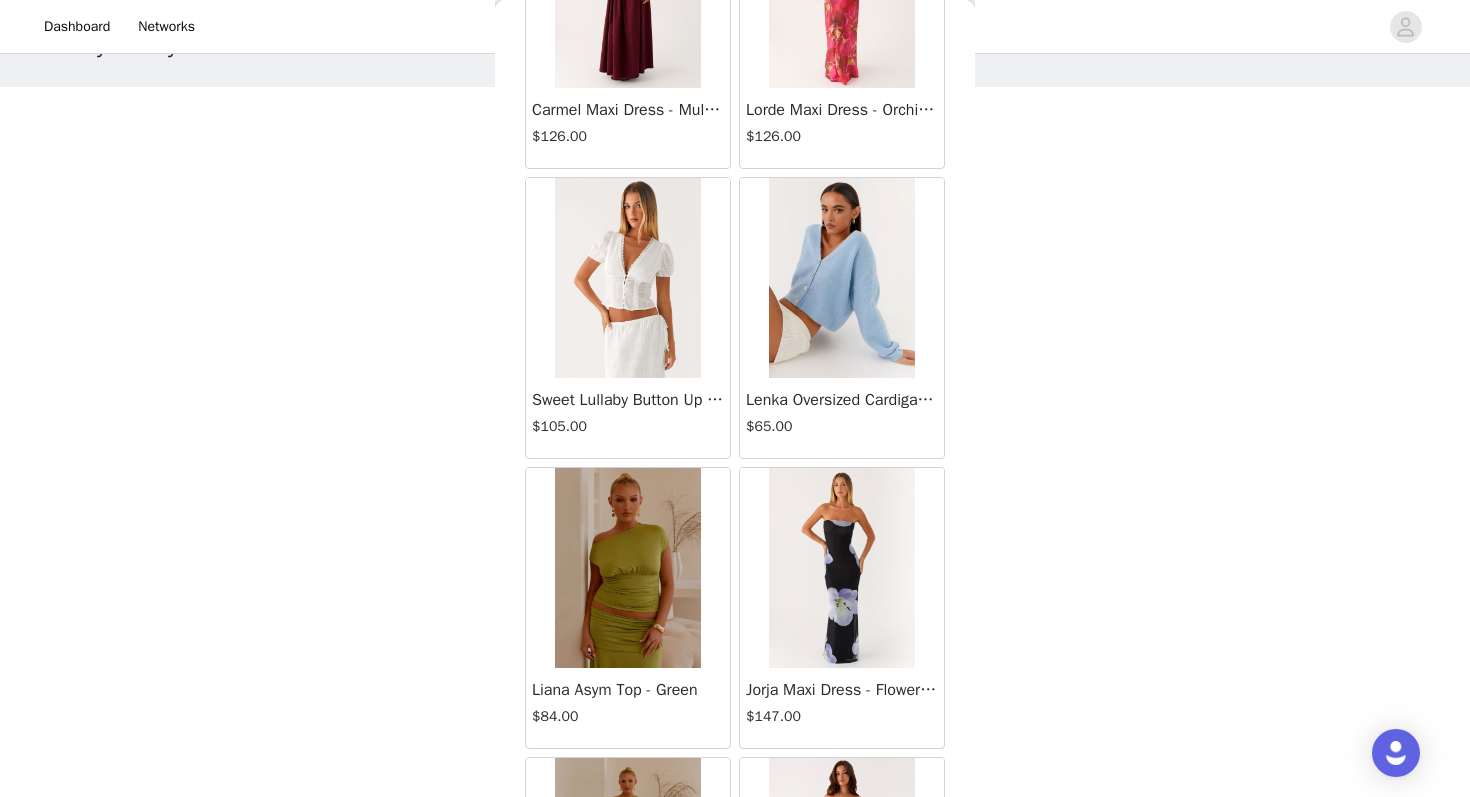 click at bounding box center [627, 278] 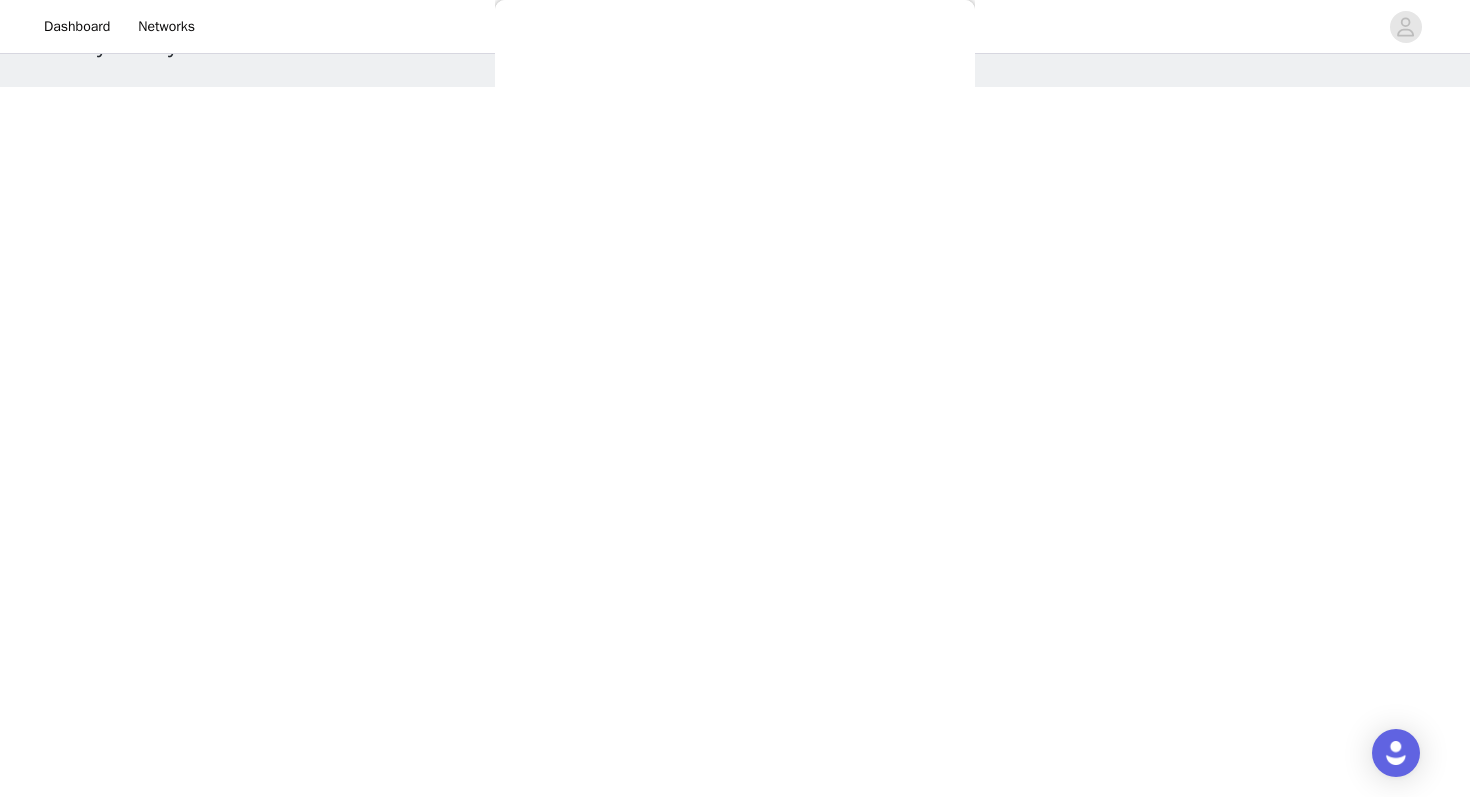 scroll, scrollTop: 0, scrollLeft: 0, axis: both 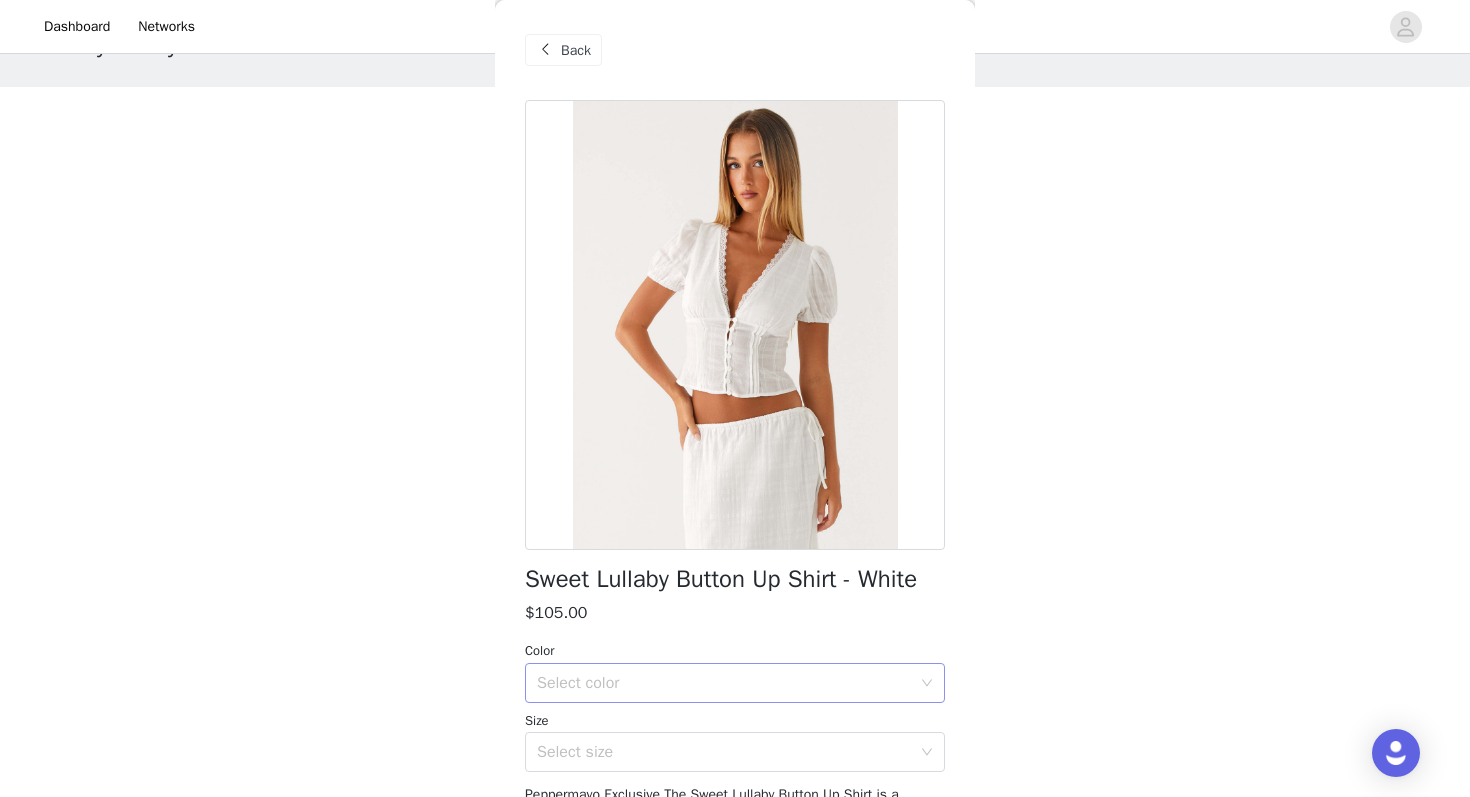 click on "Select color" at bounding box center (724, 683) 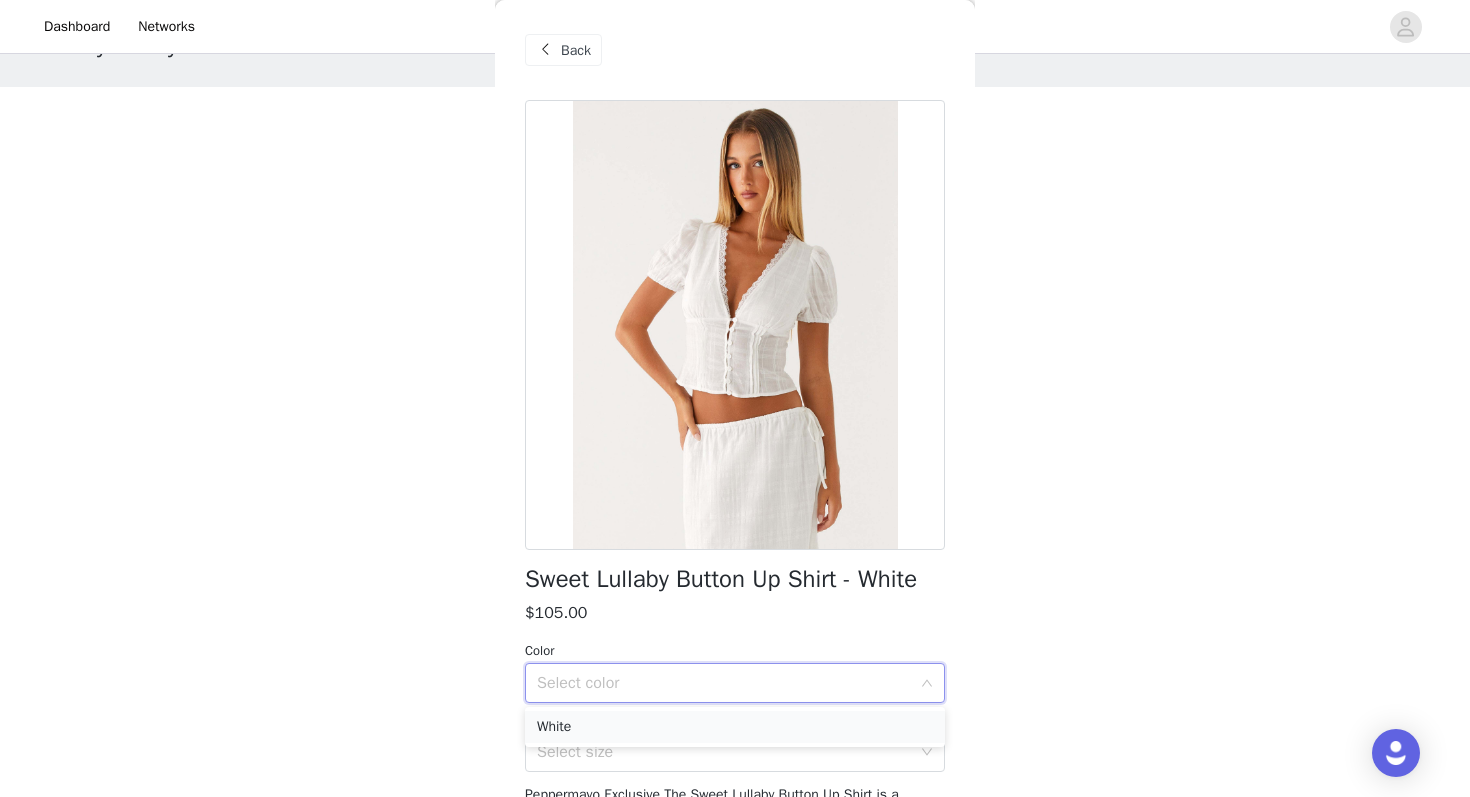 click on "White" at bounding box center [735, 727] 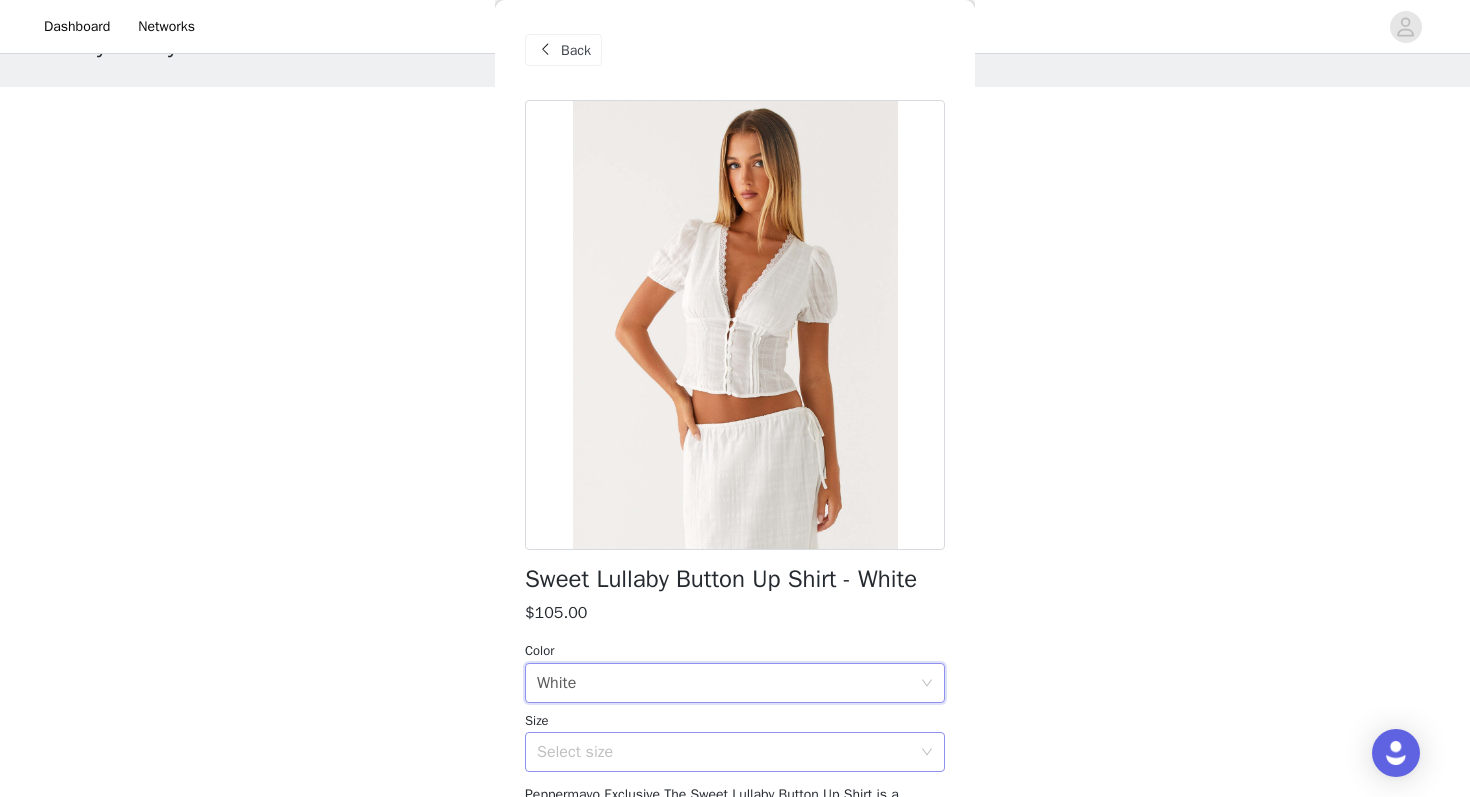 click on "Select size" at bounding box center (724, 752) 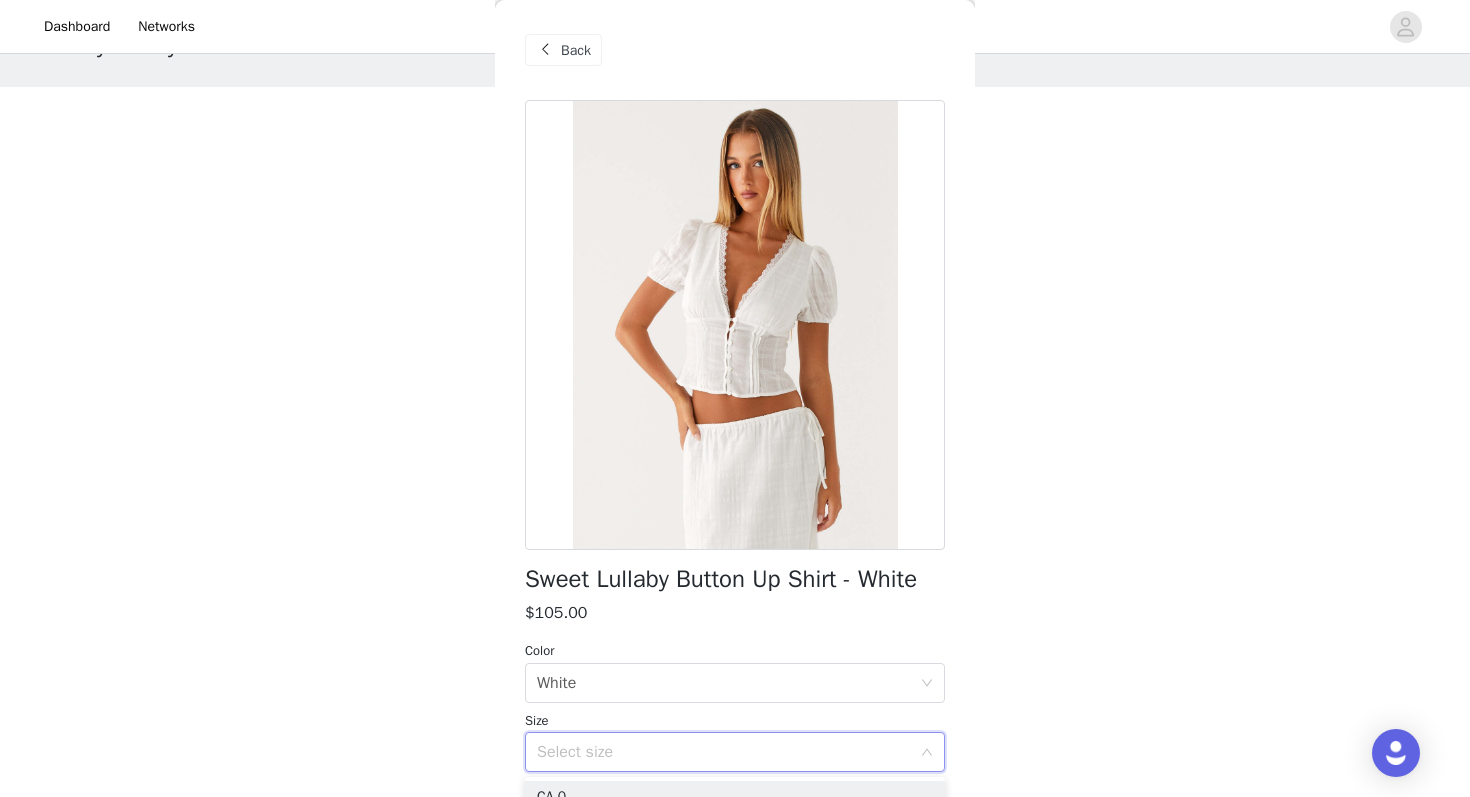 scroll, scrollTop: 182, scrollLeft: 0, axis: vertical 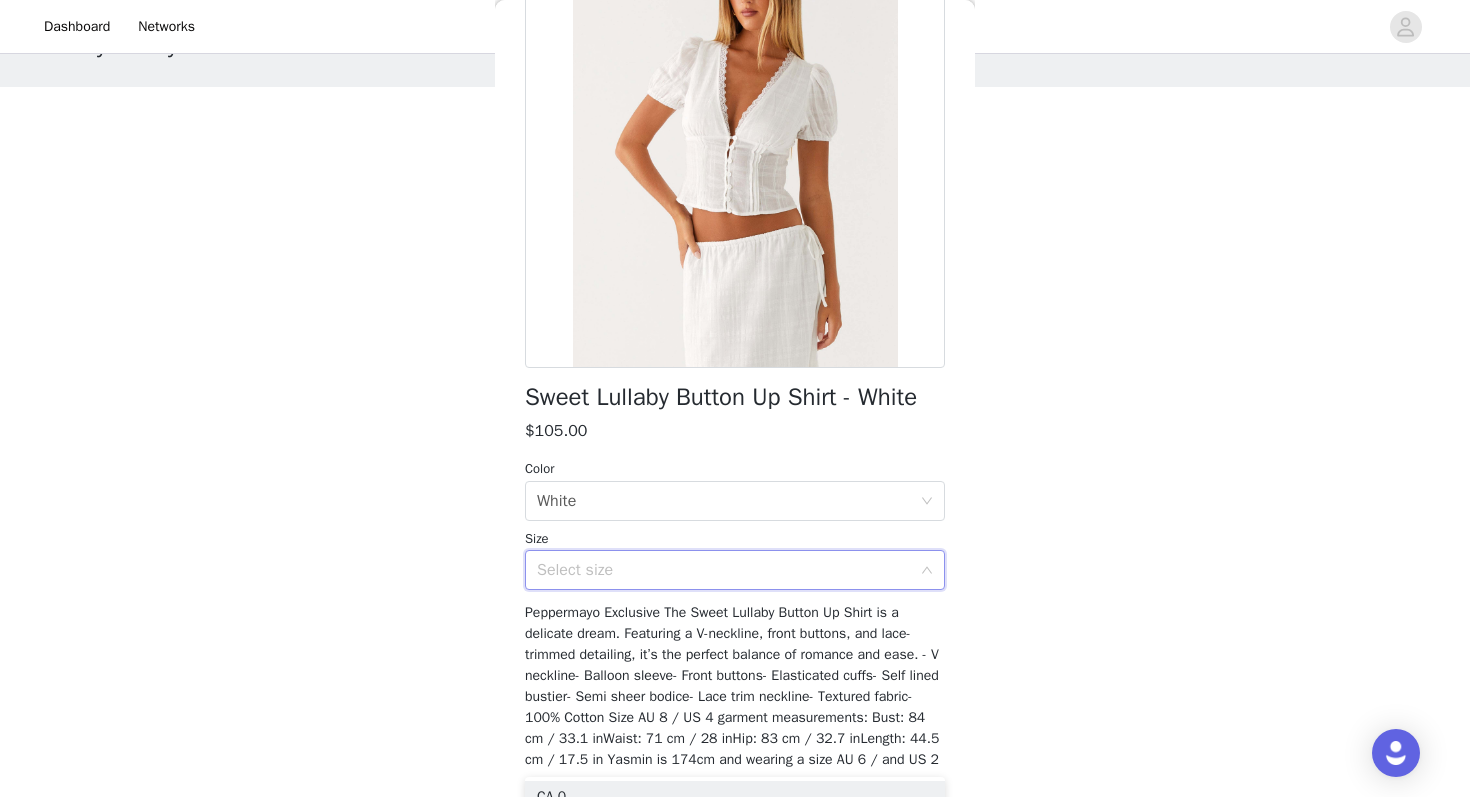 click on "Select size" at bounding box center (724, 570) 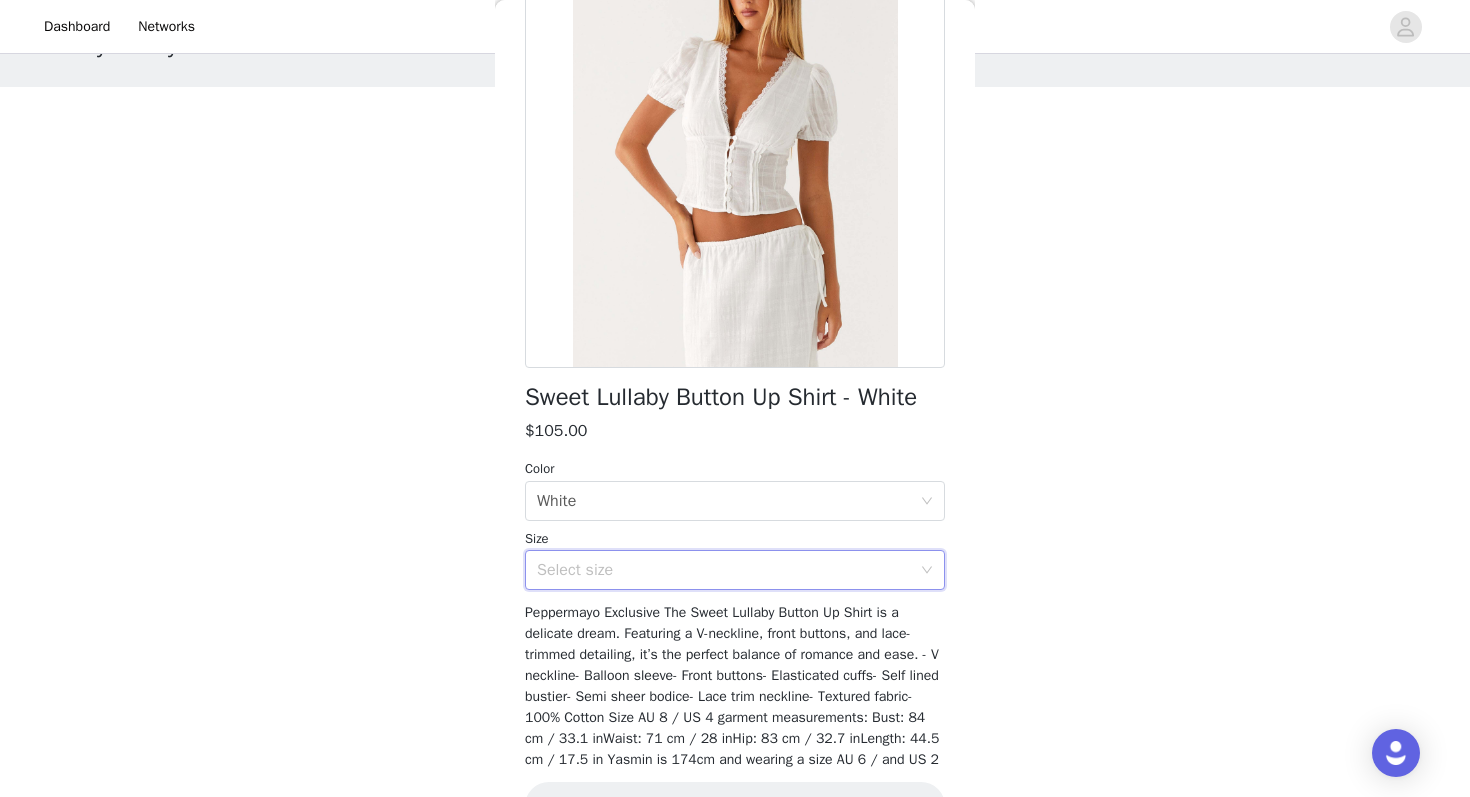 click on "Select size" at bounding box center (724, 570) 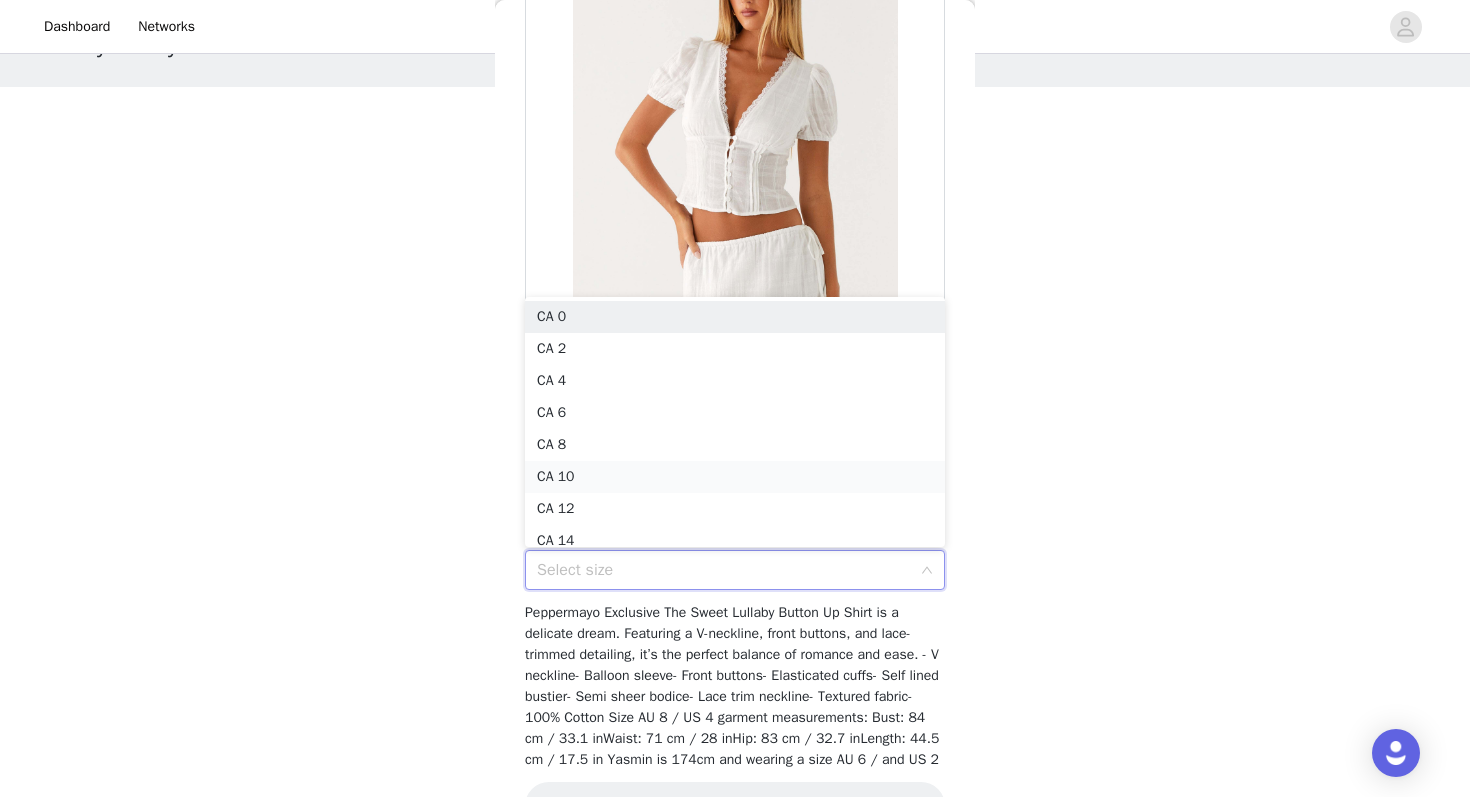 scroll, scrollTop: 10, scrollLeft: 0, axis: vertical 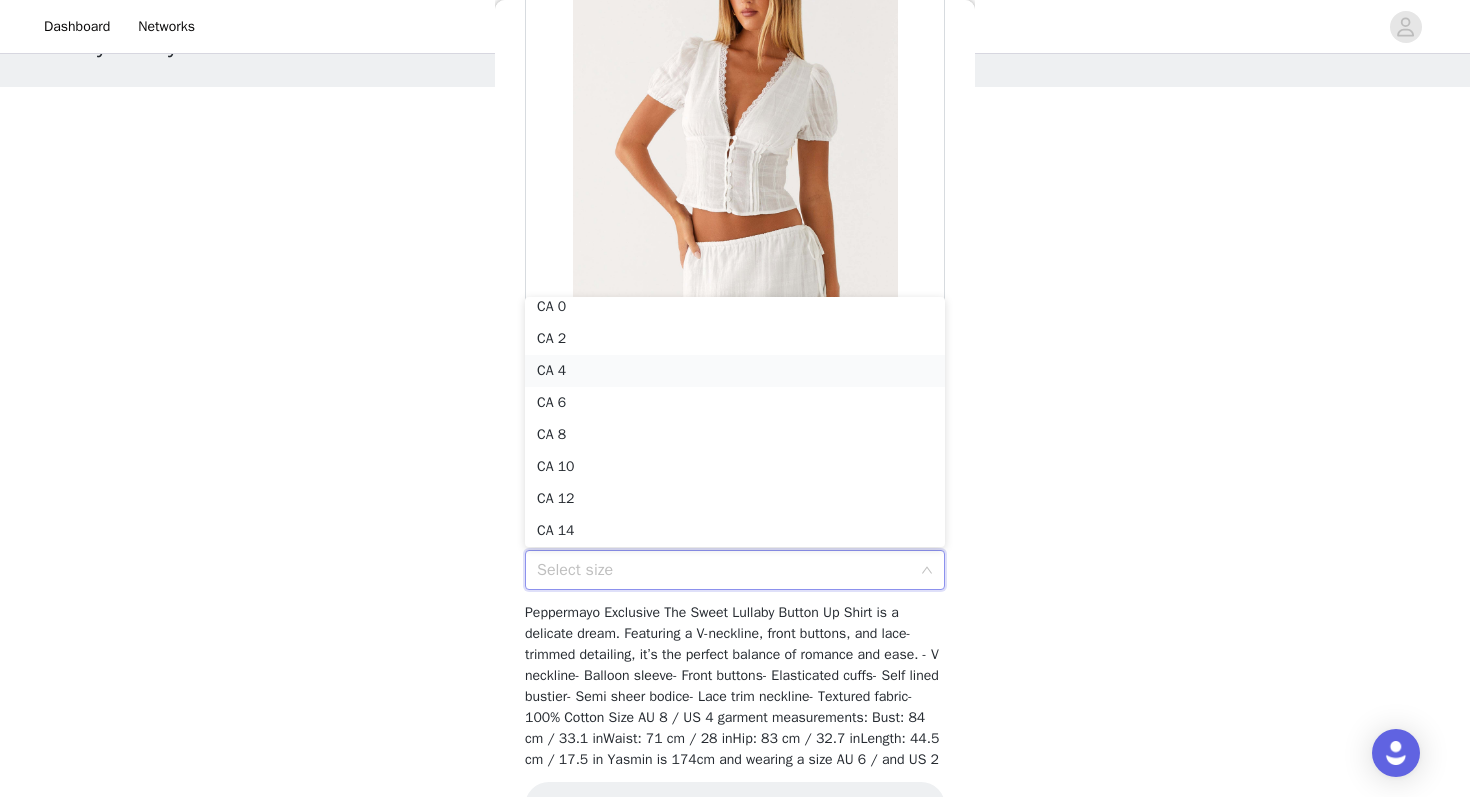 click on "CA 4" at bounding box center [735, 371] 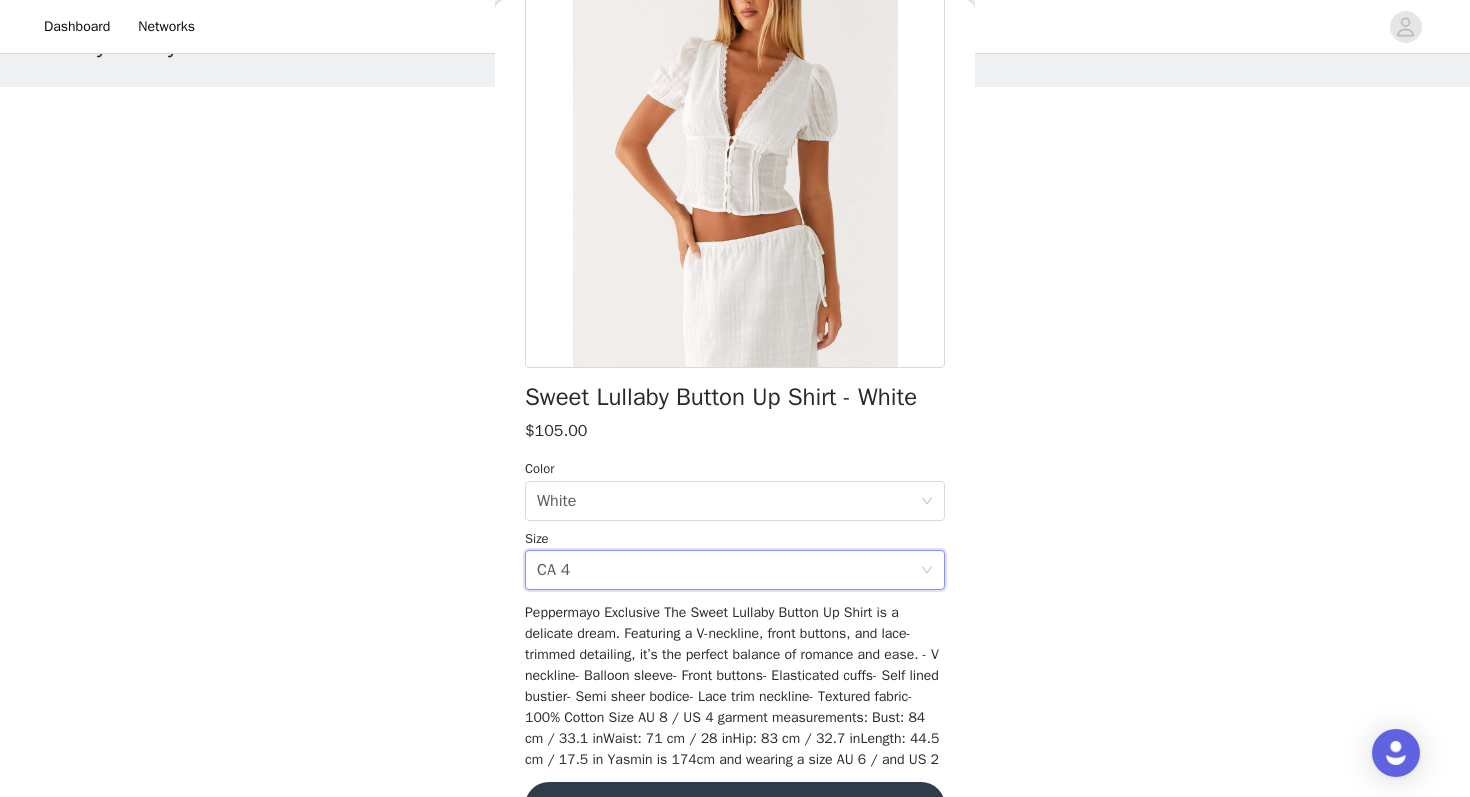 scroll, scrollTop: 260, scrollLeft: 0, axis: vertical 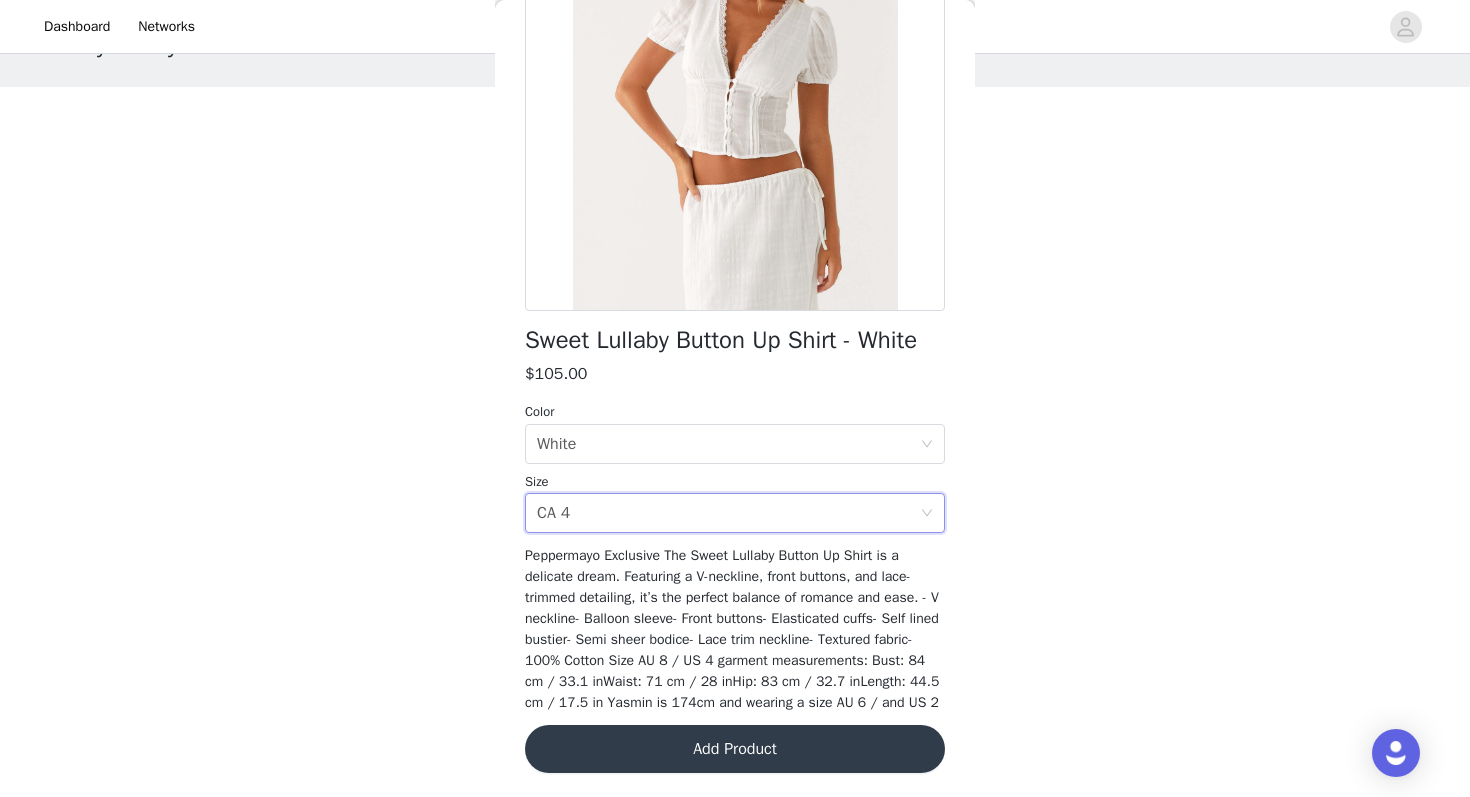 click on "Add Product" at bounding box center (735, 749) 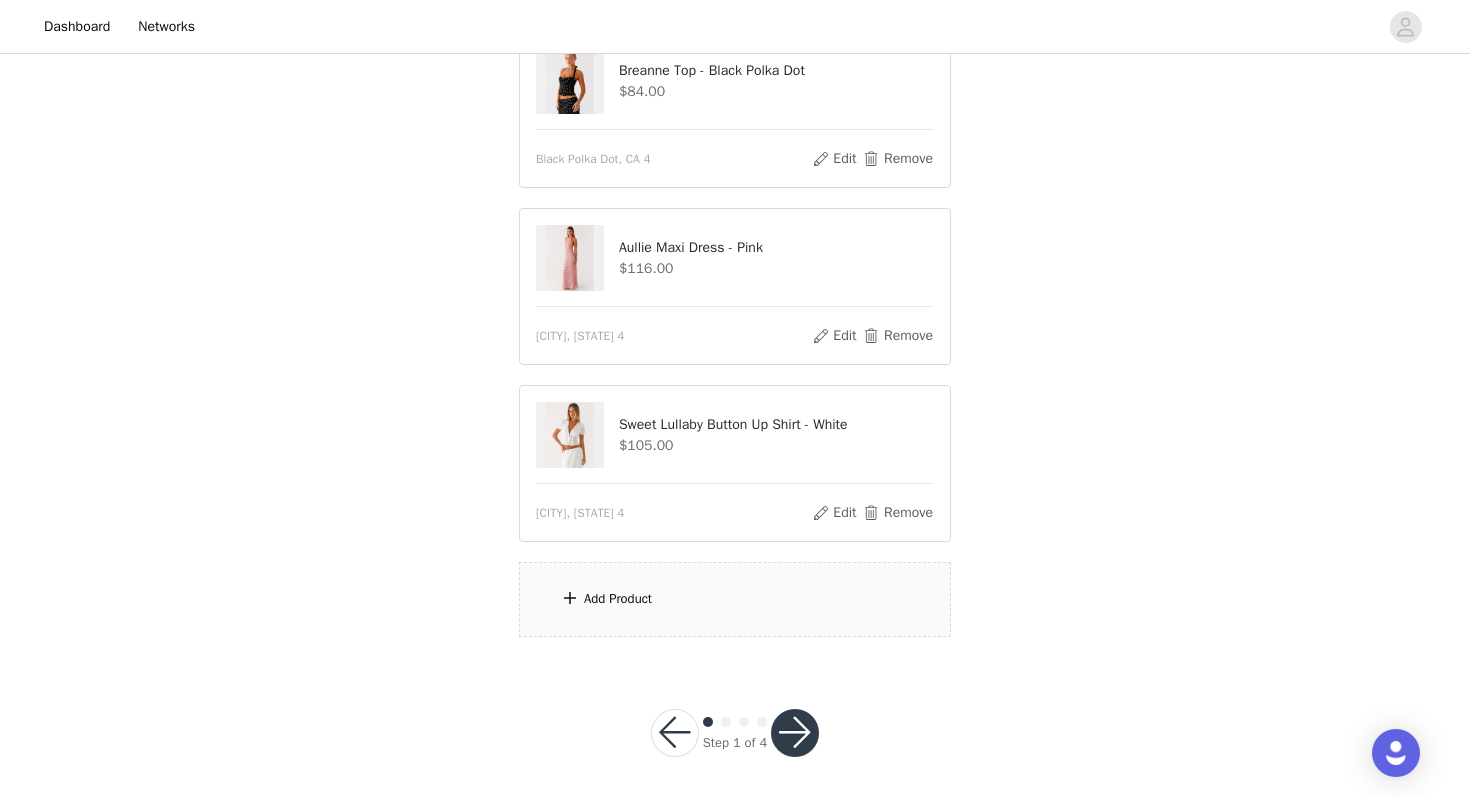 scroll, scrollTop: 252, scrollLeft: 0, axis: vertical 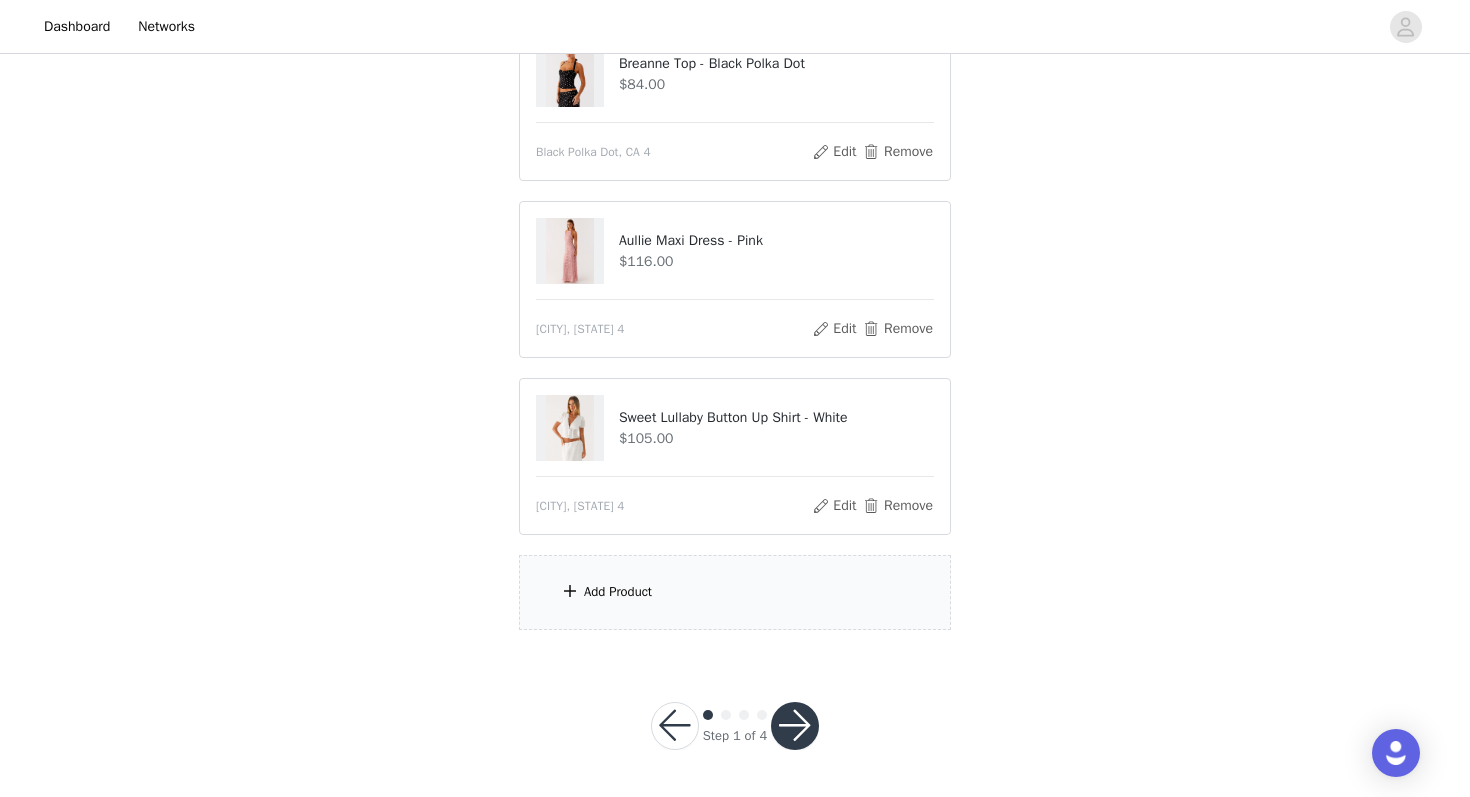 click on "Add Product" at bounding box center [618, 592] 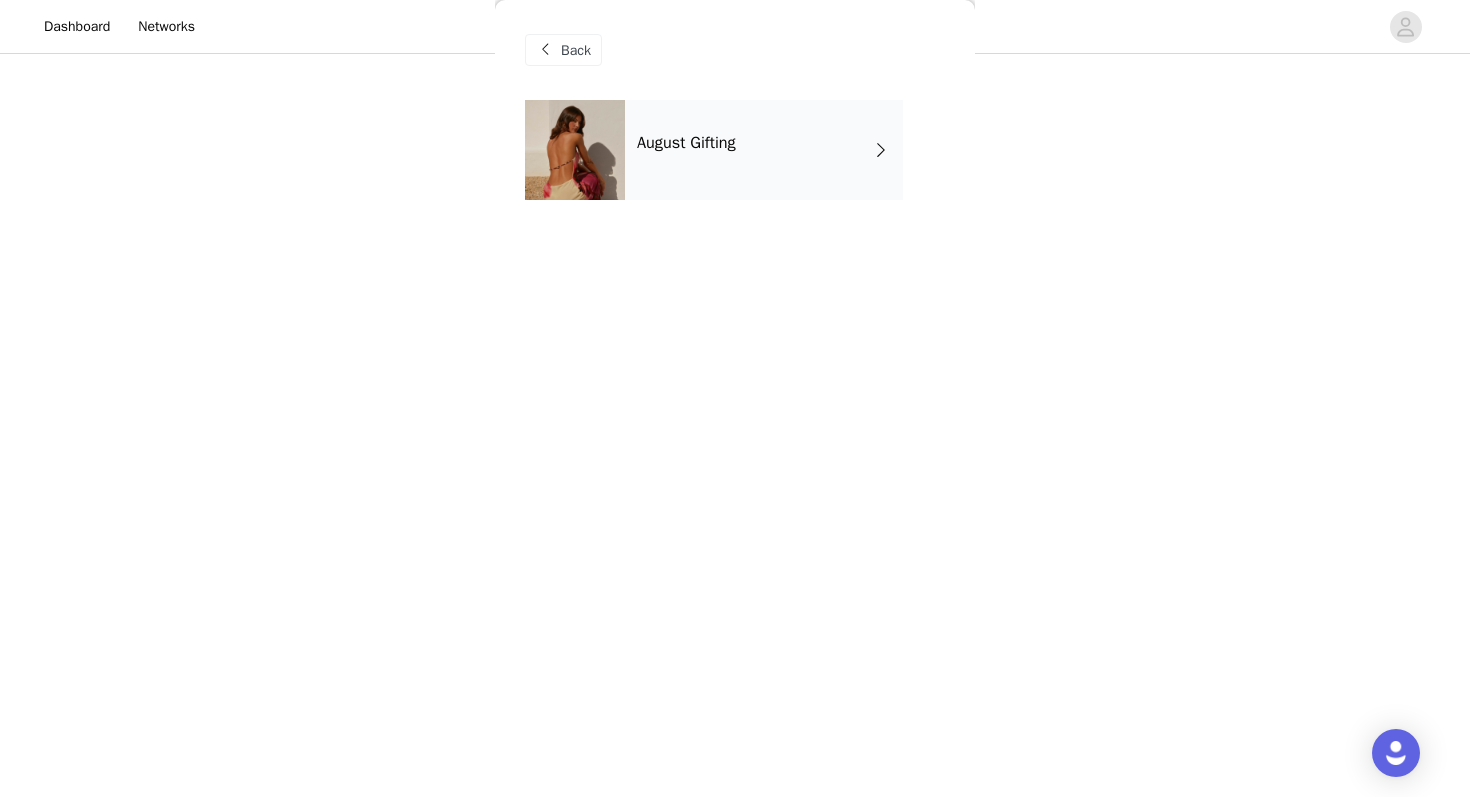 click on "August Gifting" at bounding box center [764, 150] 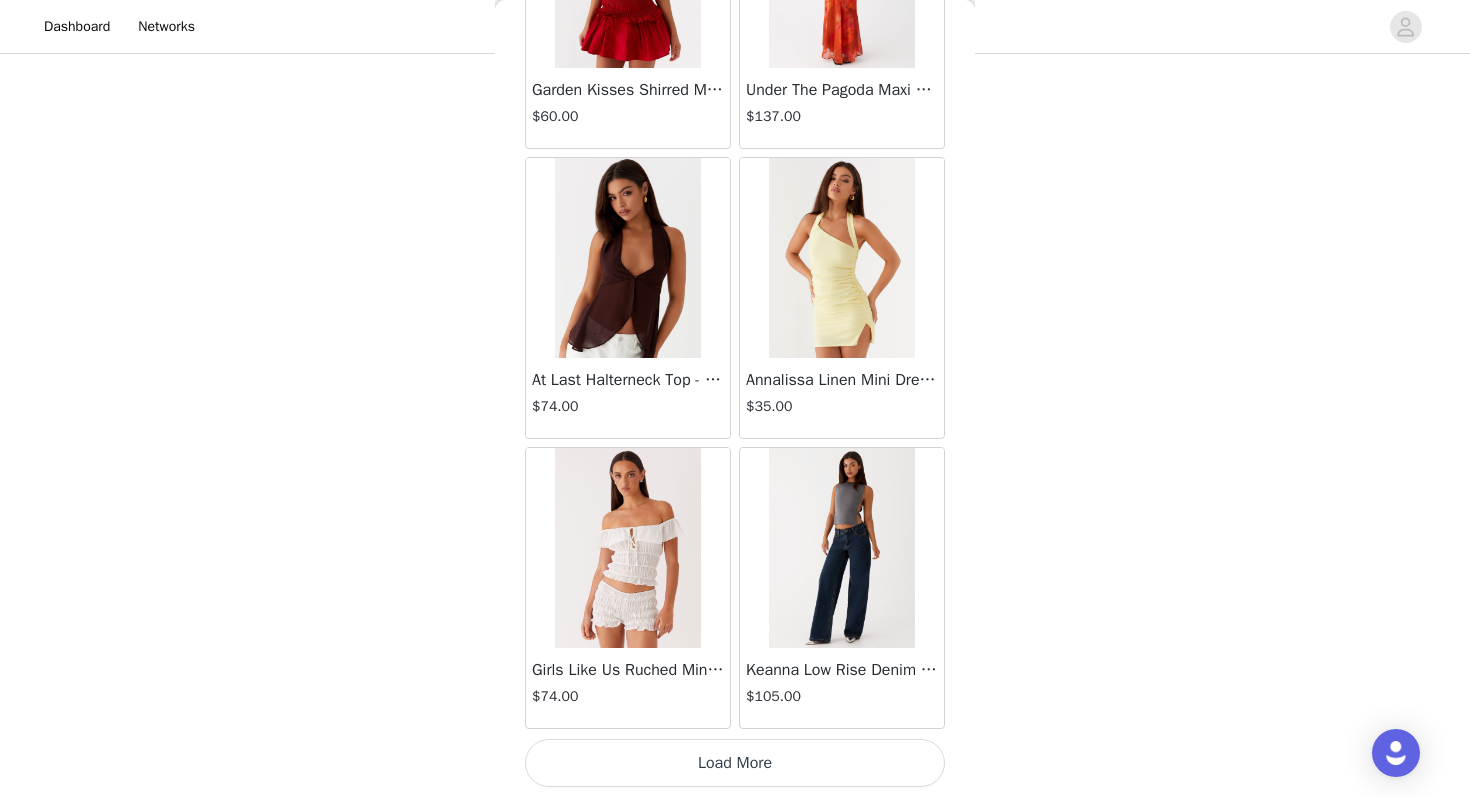 click on "Load More" at bounding box center (735, 763) 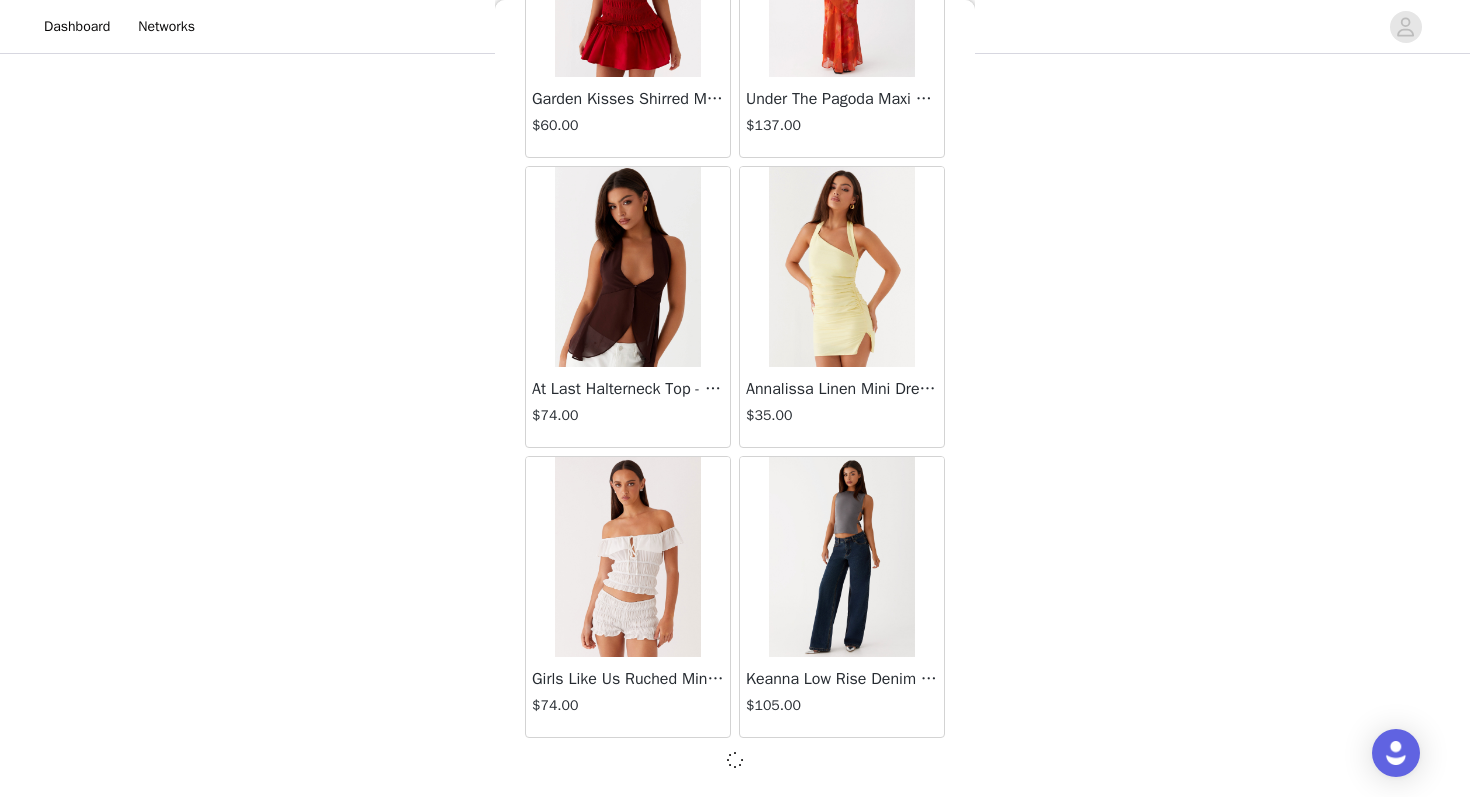 scroll, scrollTop: 2254, scrollLeft: 0, axis: vertical 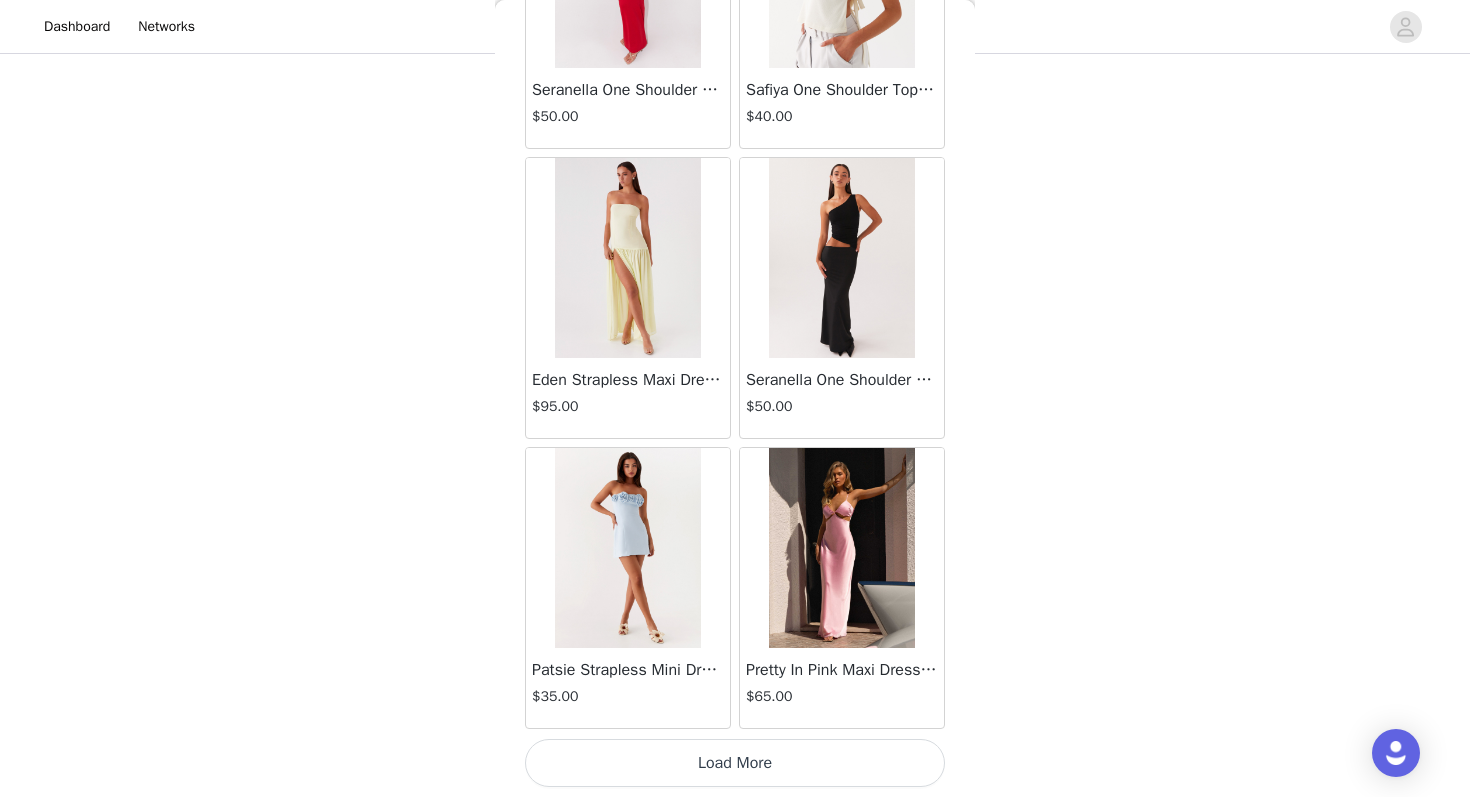 click on "Load More" at bounding box center [735, 763] 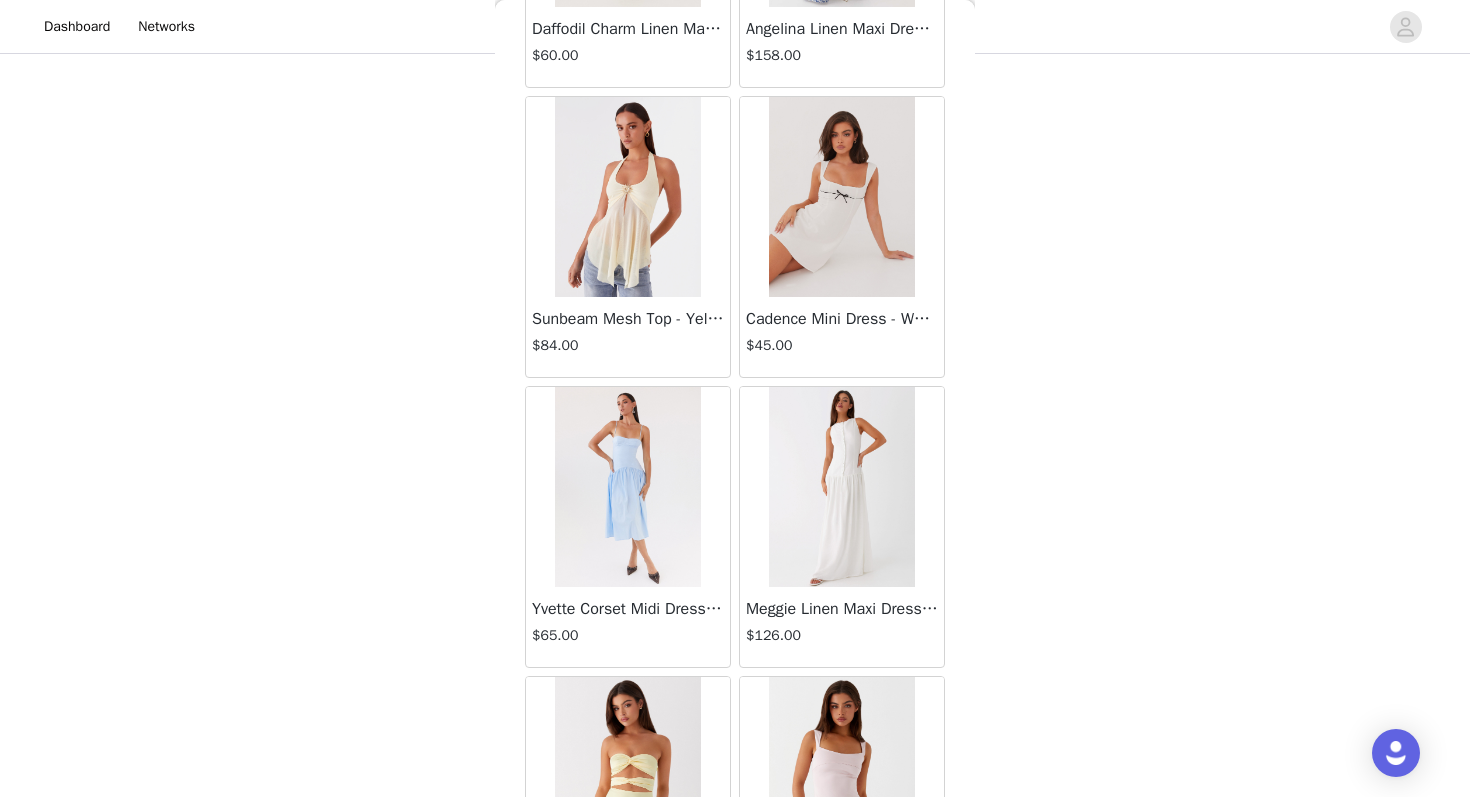 scroll, scrollTop: 8063, scrollLeft: 0, axis: vertical 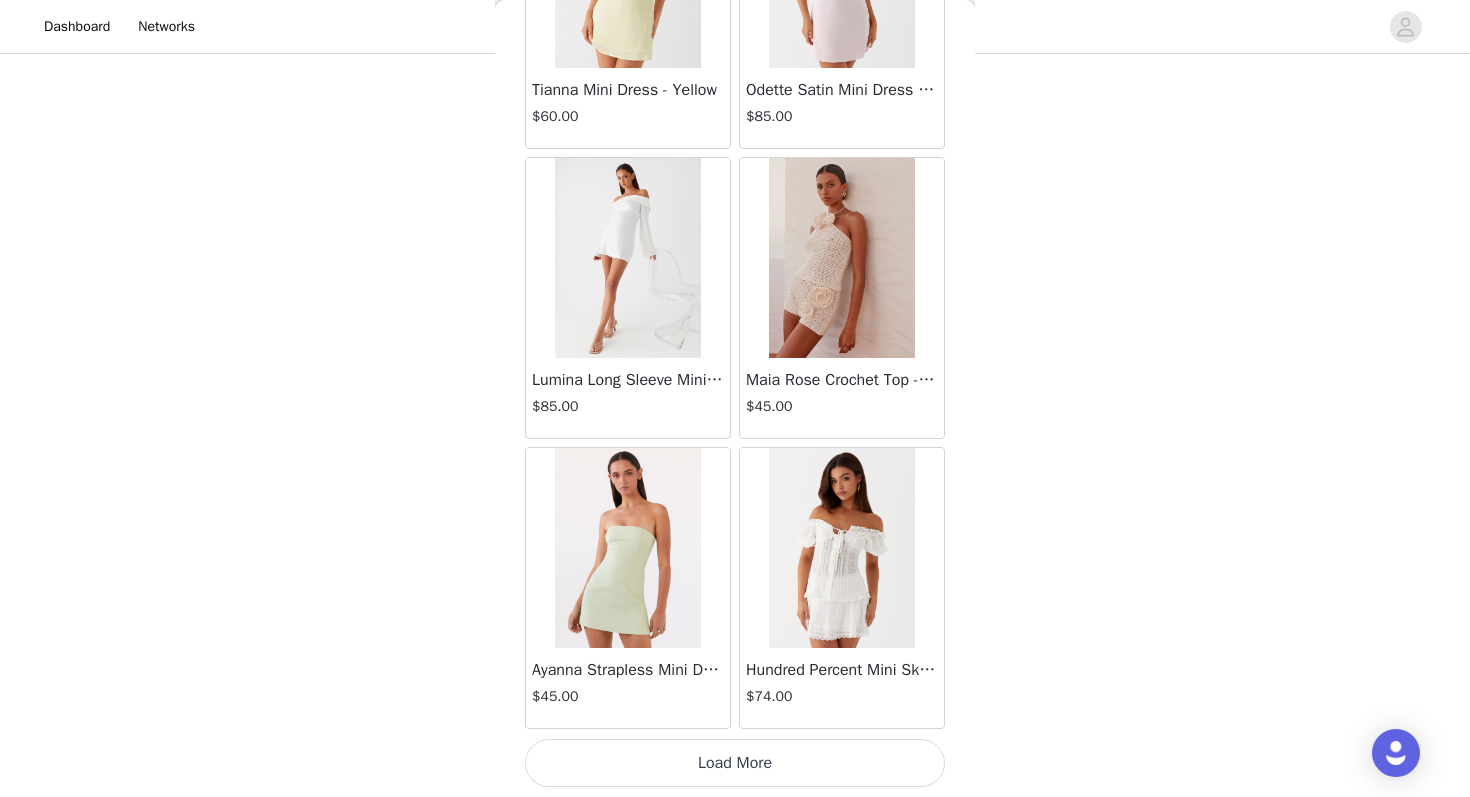 click on "Load More" at bounding box center [735, 763] 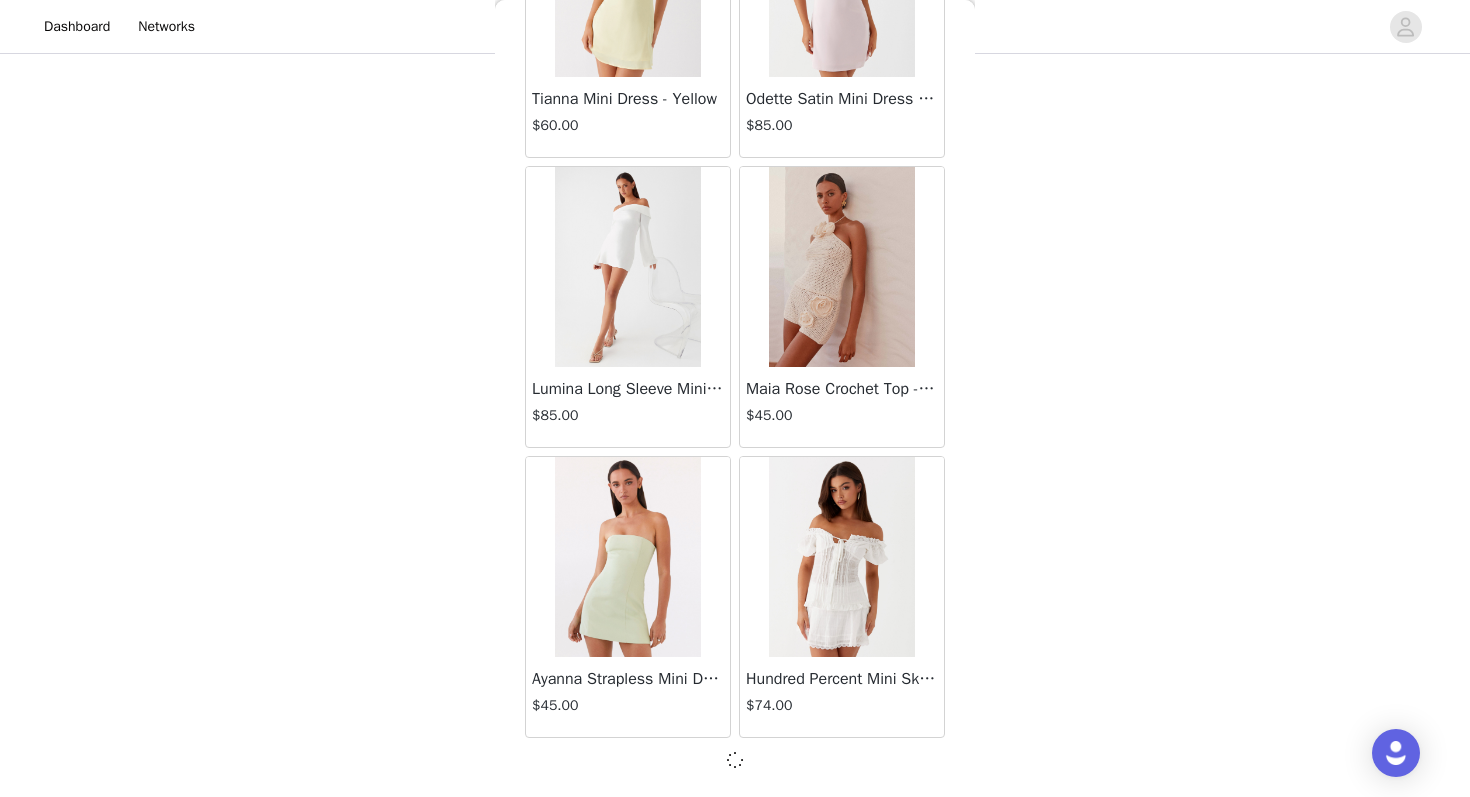 scroll, scrollTop: 8054, scrollLeft: 0, axis: vertical 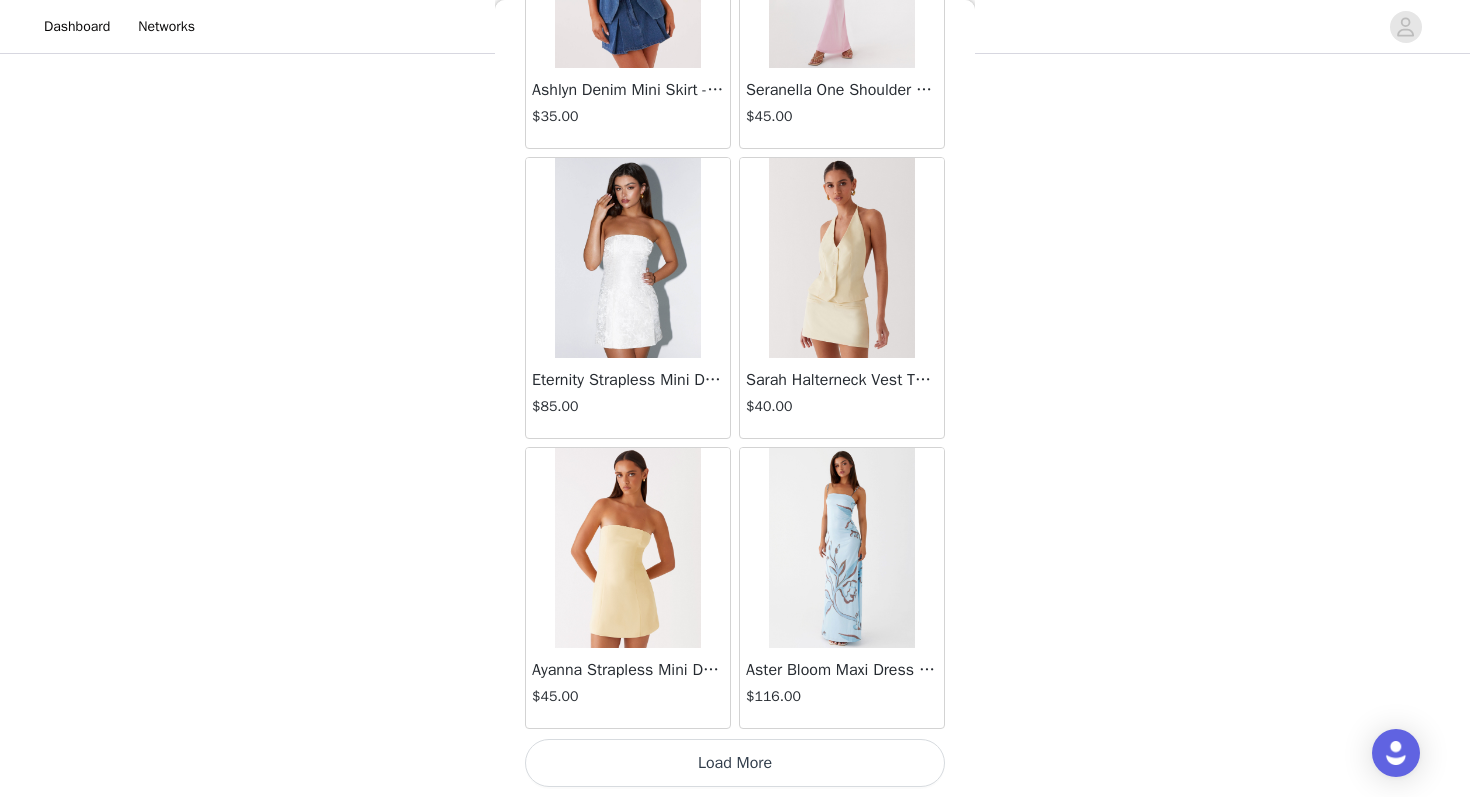 click on "Load More" at bounding box center (735, 763) 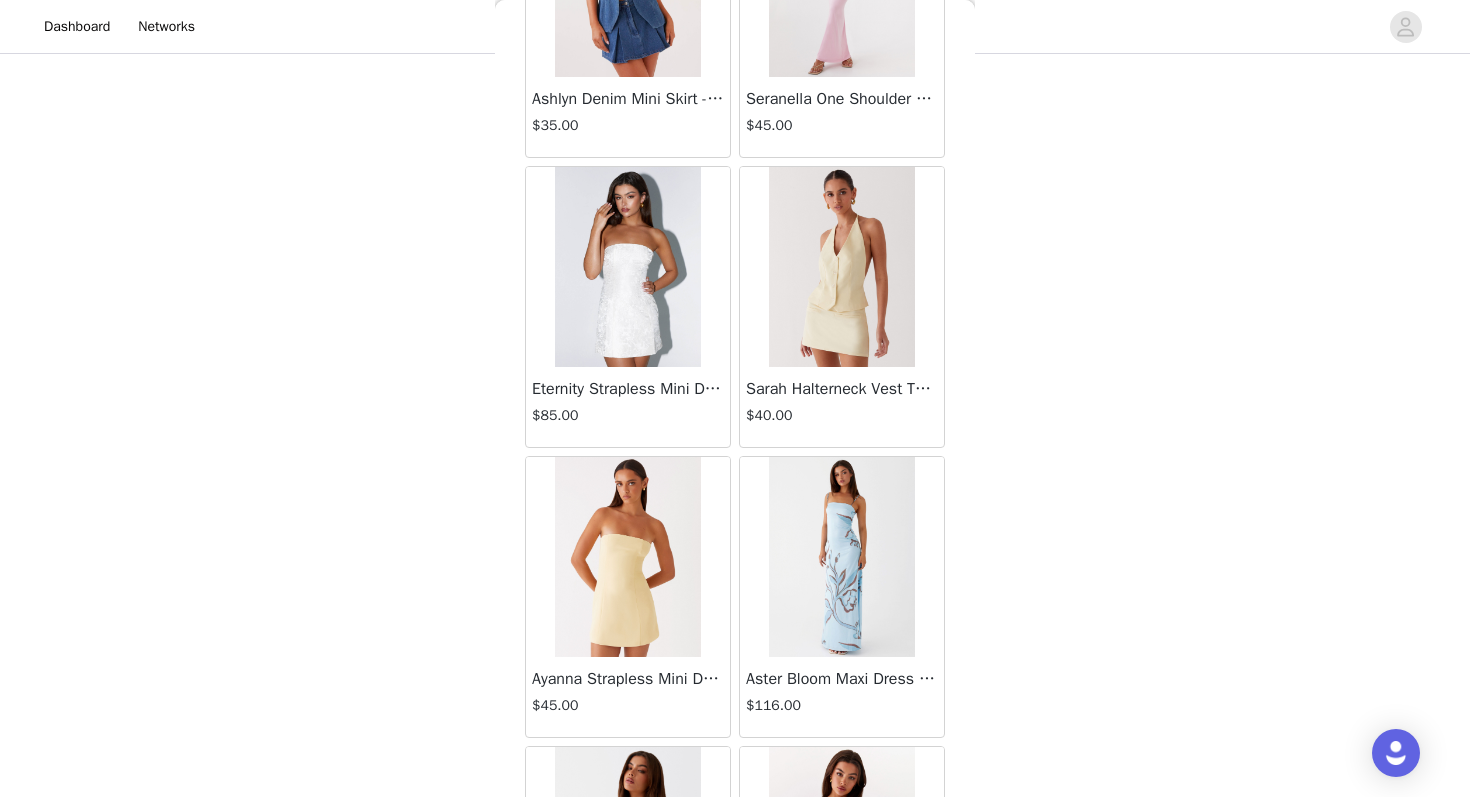 scroll, scrollTop: 10963, scrollLeft: 0, axis: vertical 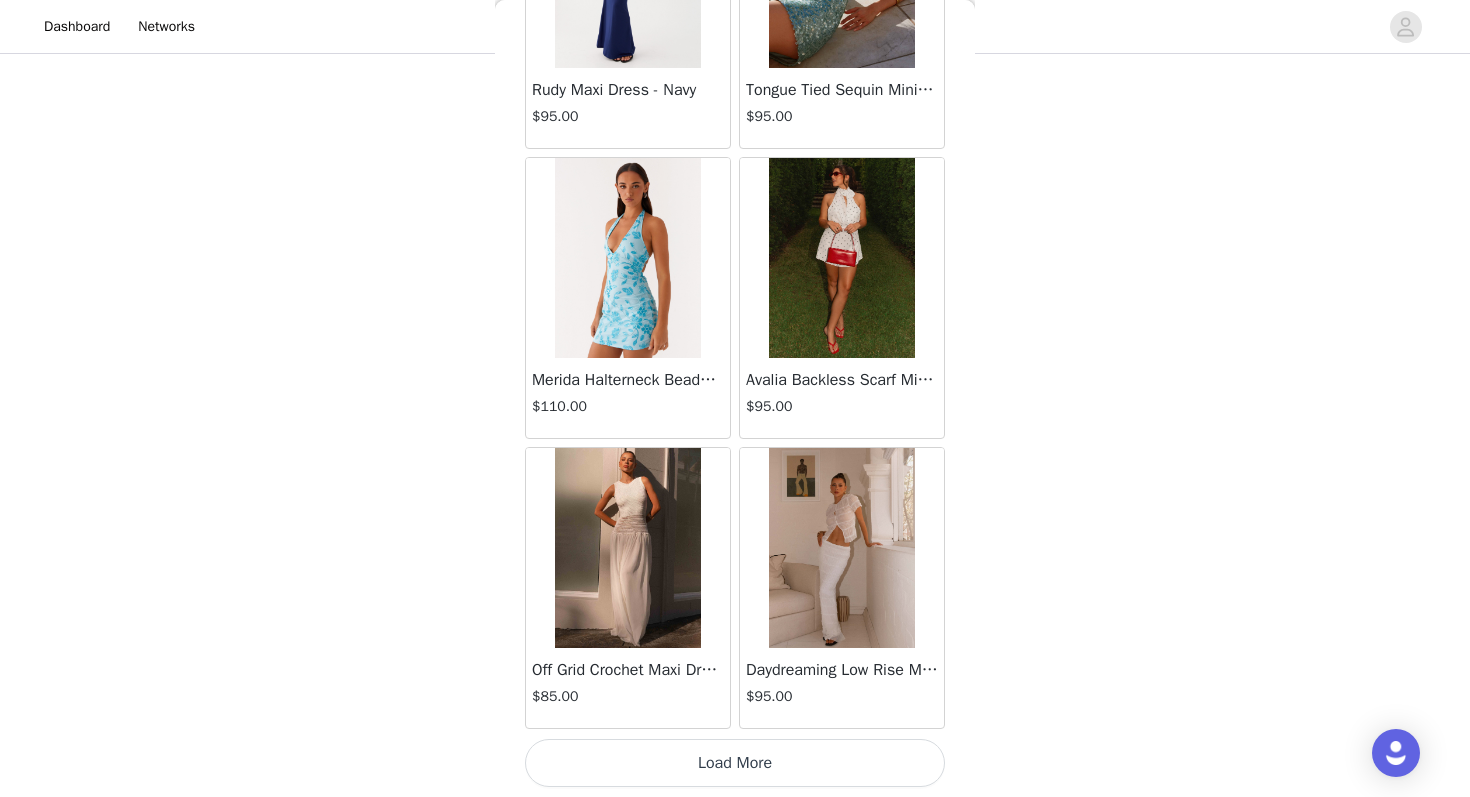 click on "Load More" at bounding box center [735, 763] 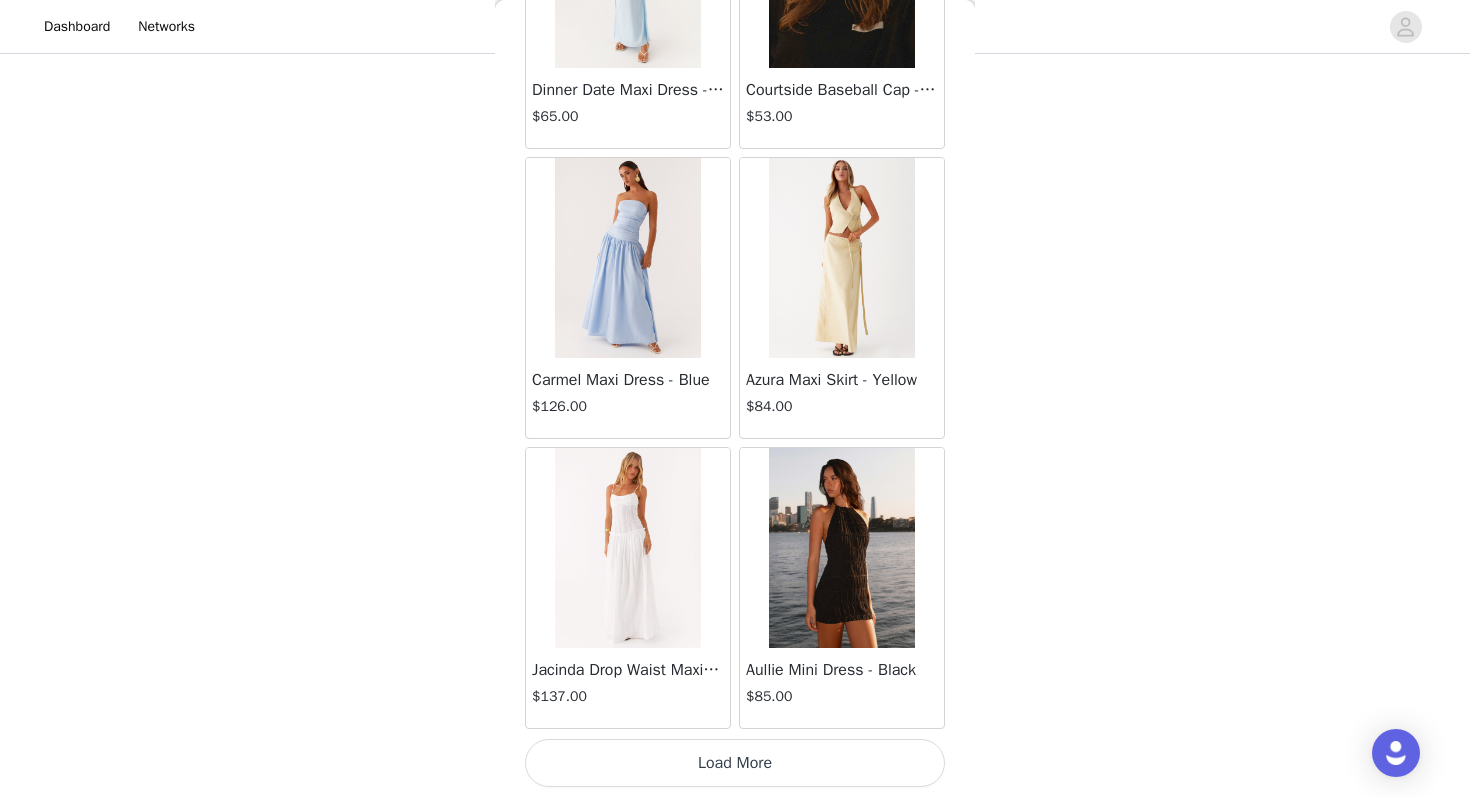 click on "Load More" at bounding box center (735, 763) 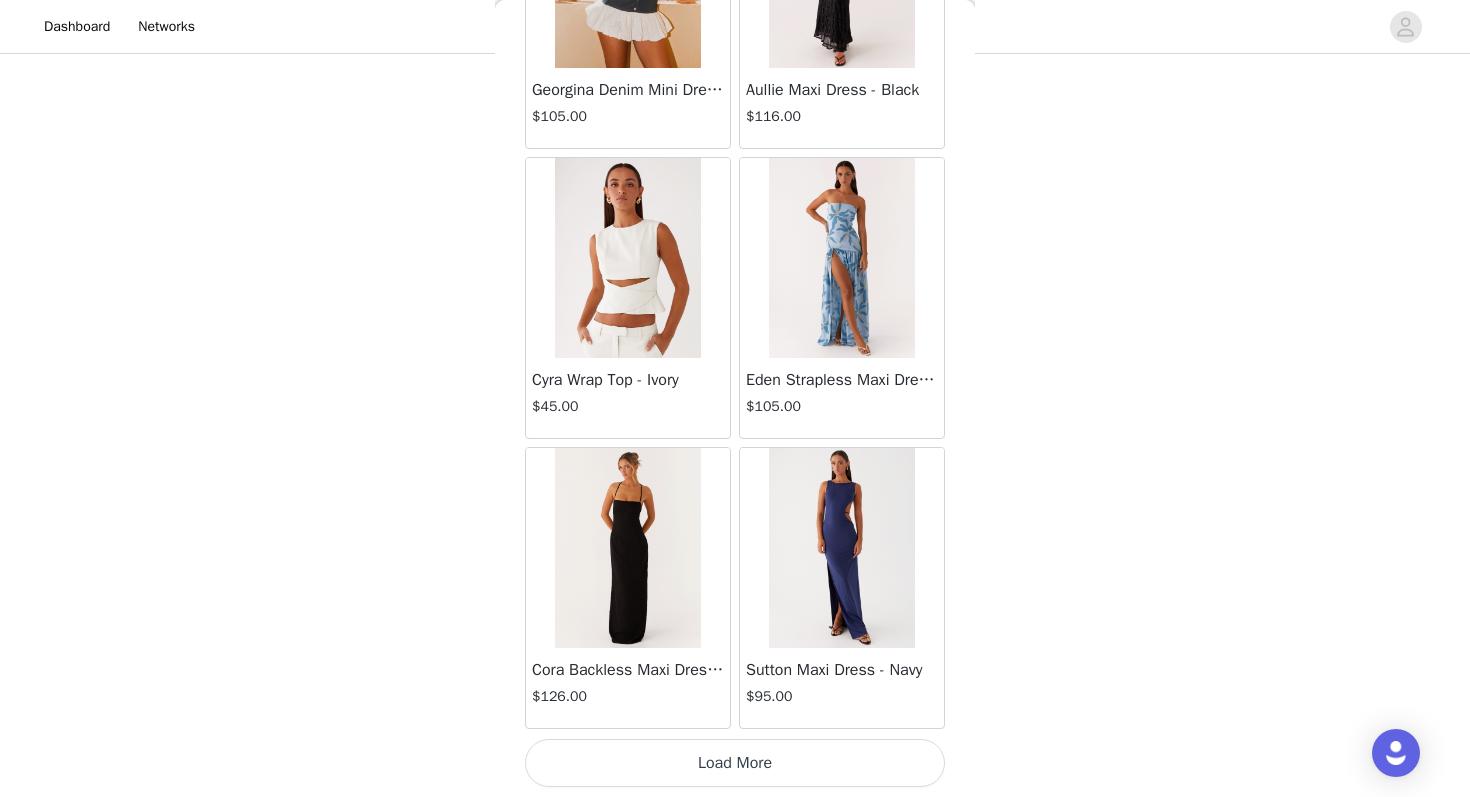 click on "Load More" at bounding box center (735, 763) 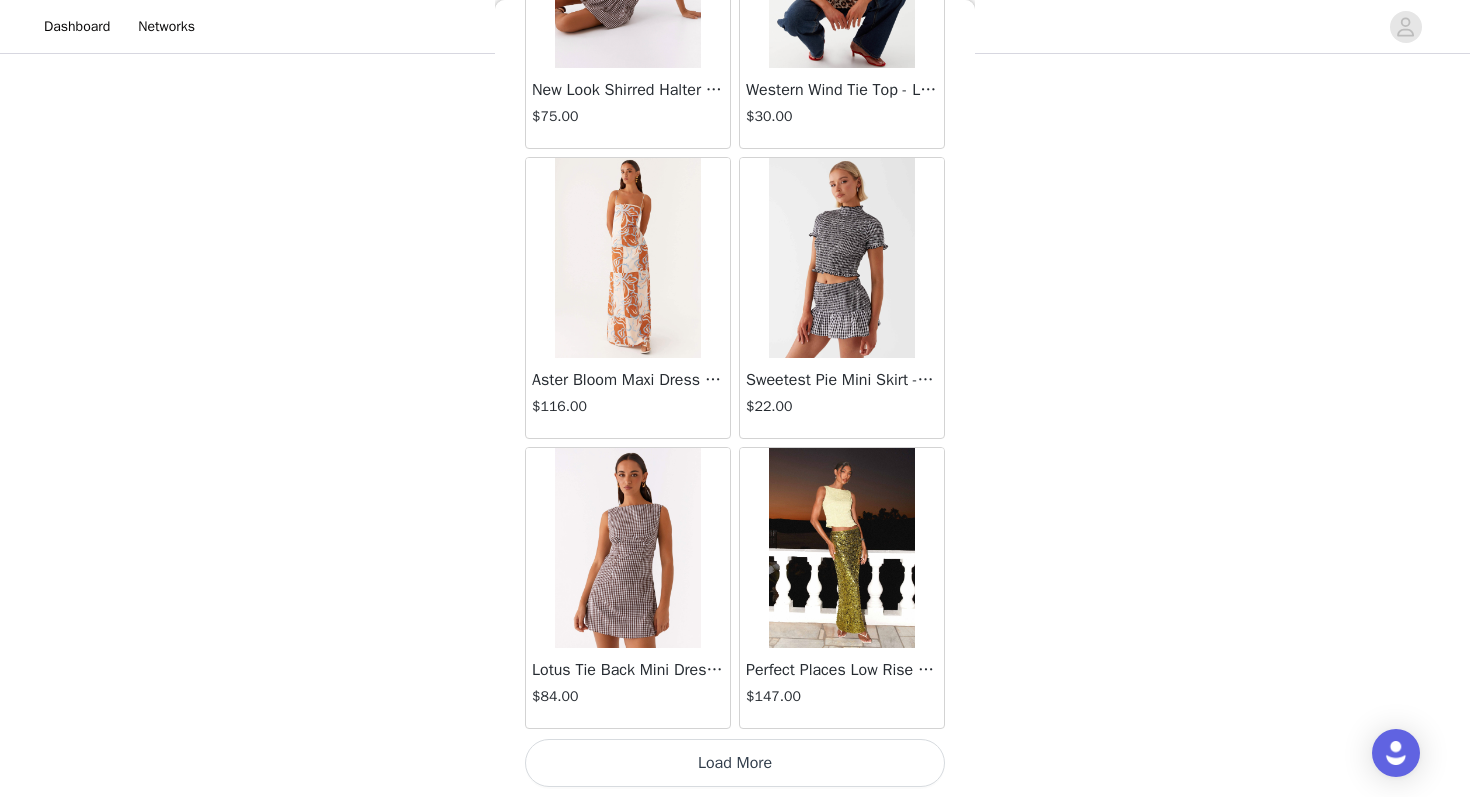 click on "Load More" at bounding box center [735, 763] 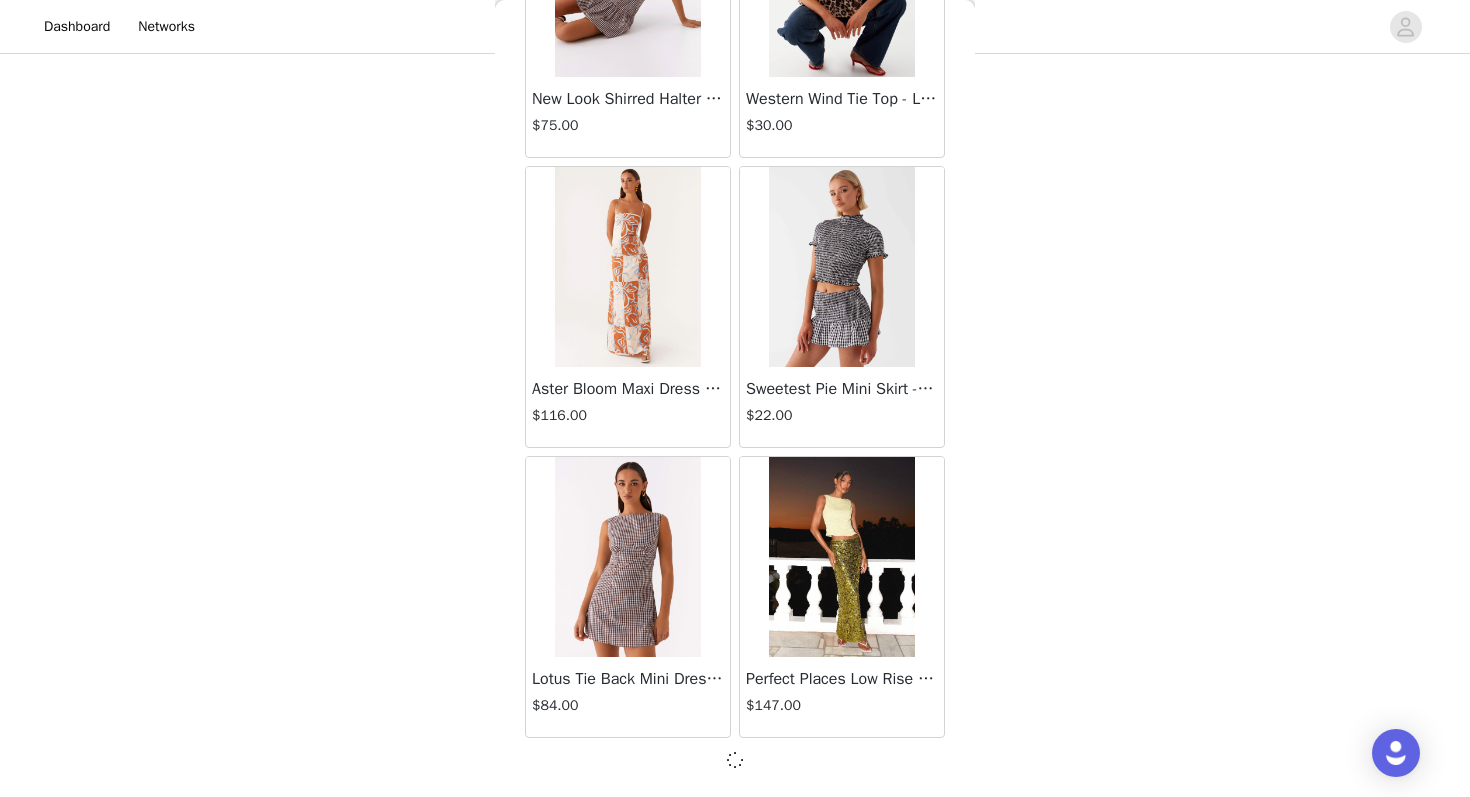 scroll, scrollTop: 22554, scrollLeft: 0, axis: vertical 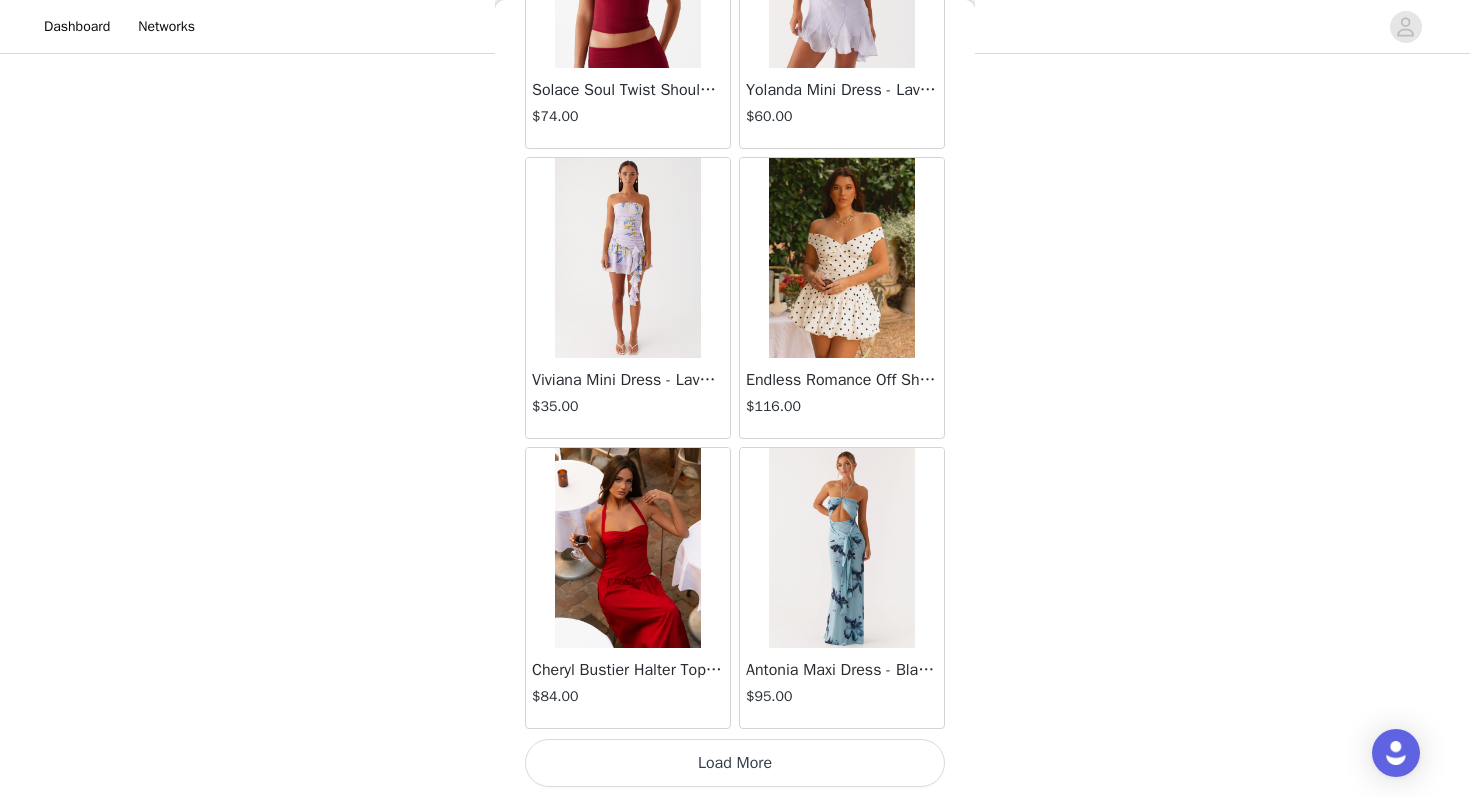 click on "Load More" at bounding box center (735, 763) 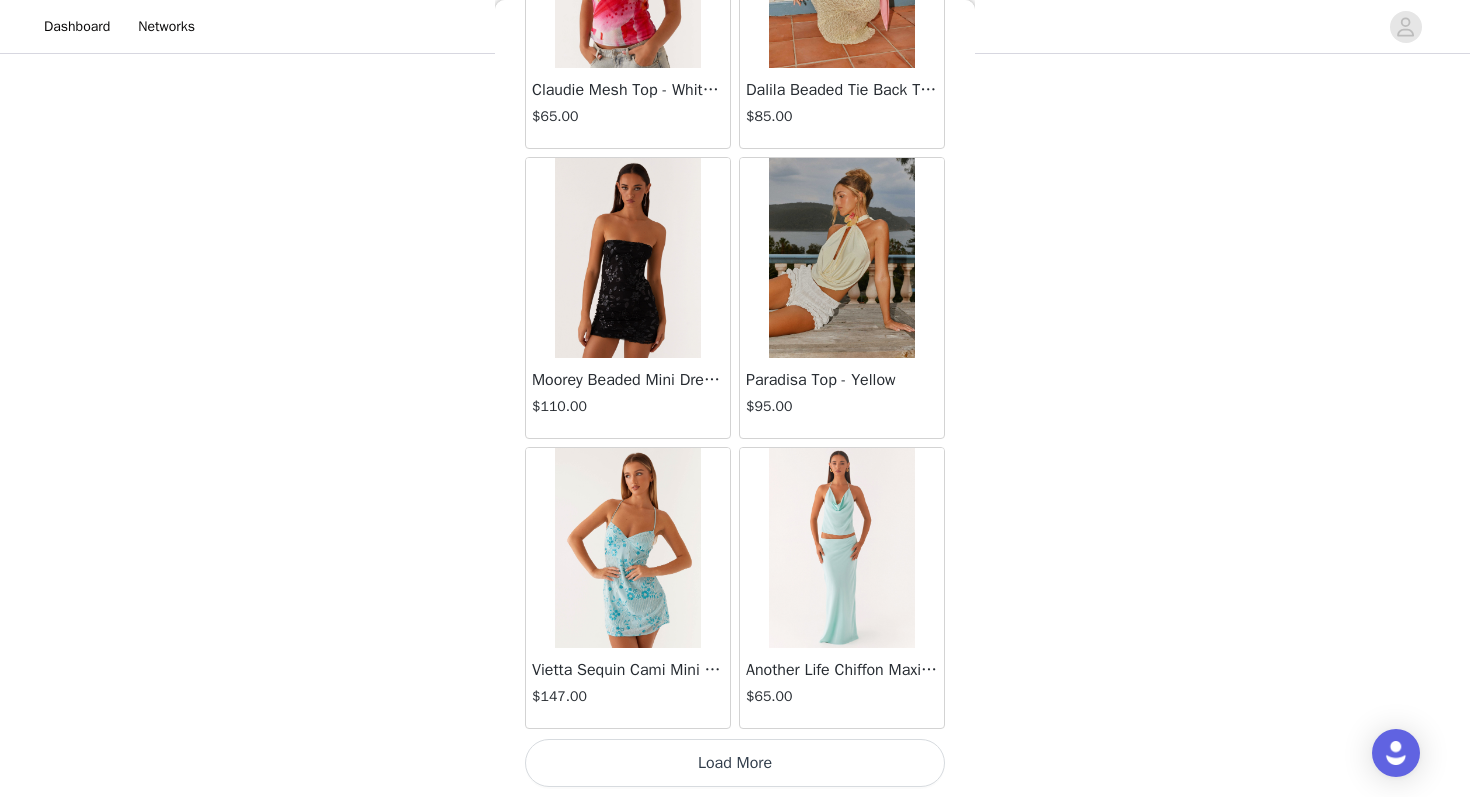 click on "Load More" at bounding box center (735, 763) 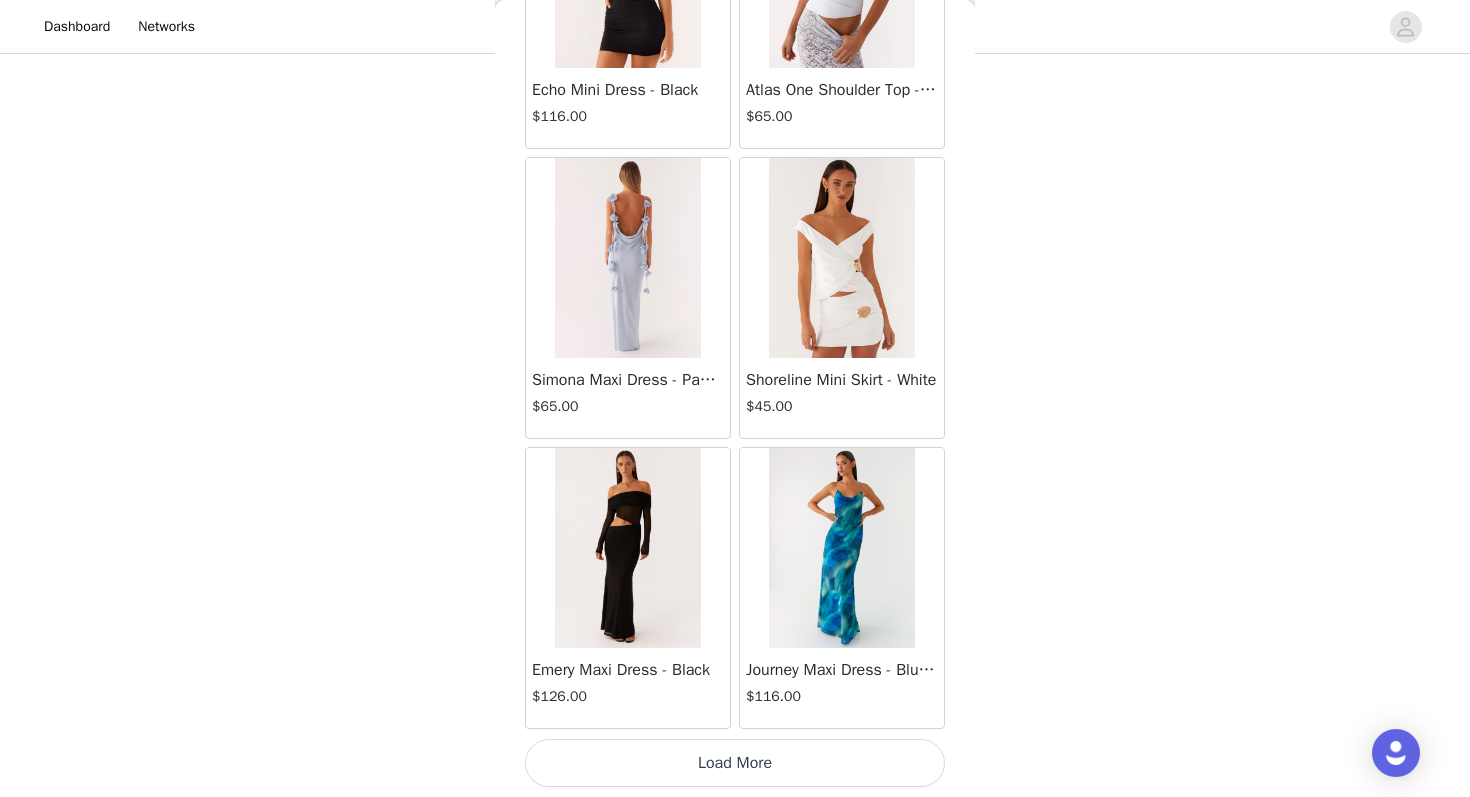 click on "Load More" at bounding box center (735, 763) 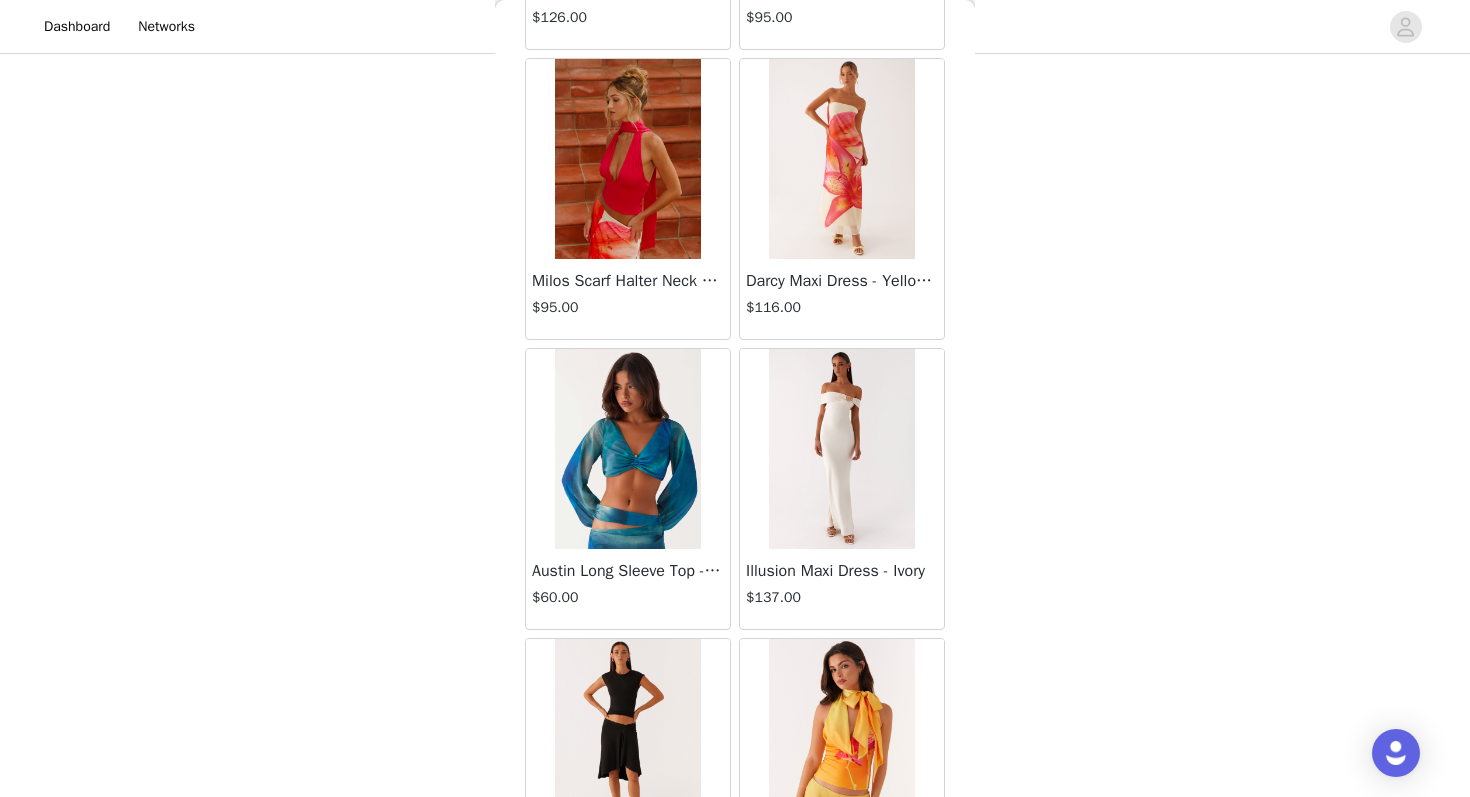 scroll, scrollTop: 34163, scrollLeft: 0, axis: vertical 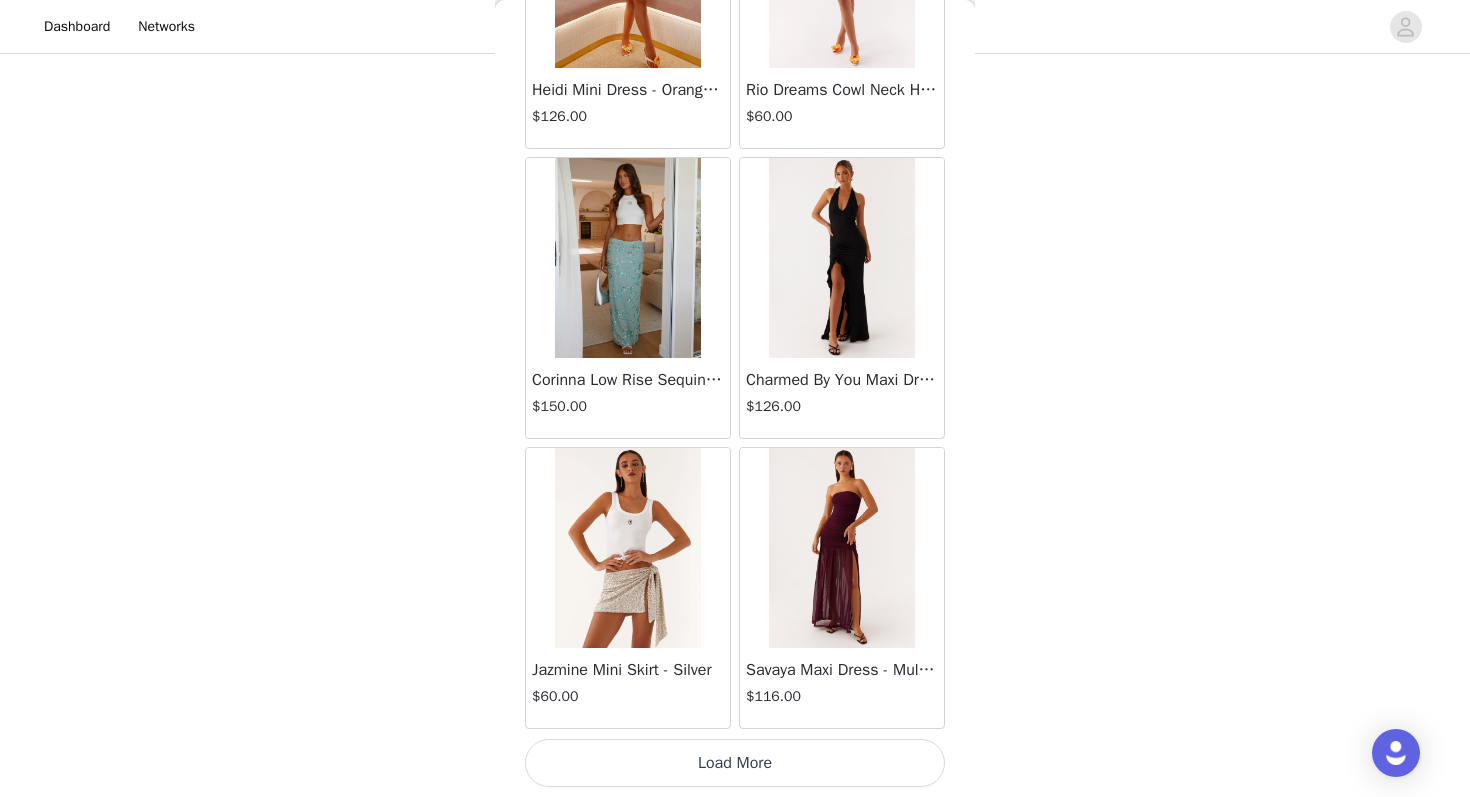 click on "Load More" at bounding box center (735, 763) 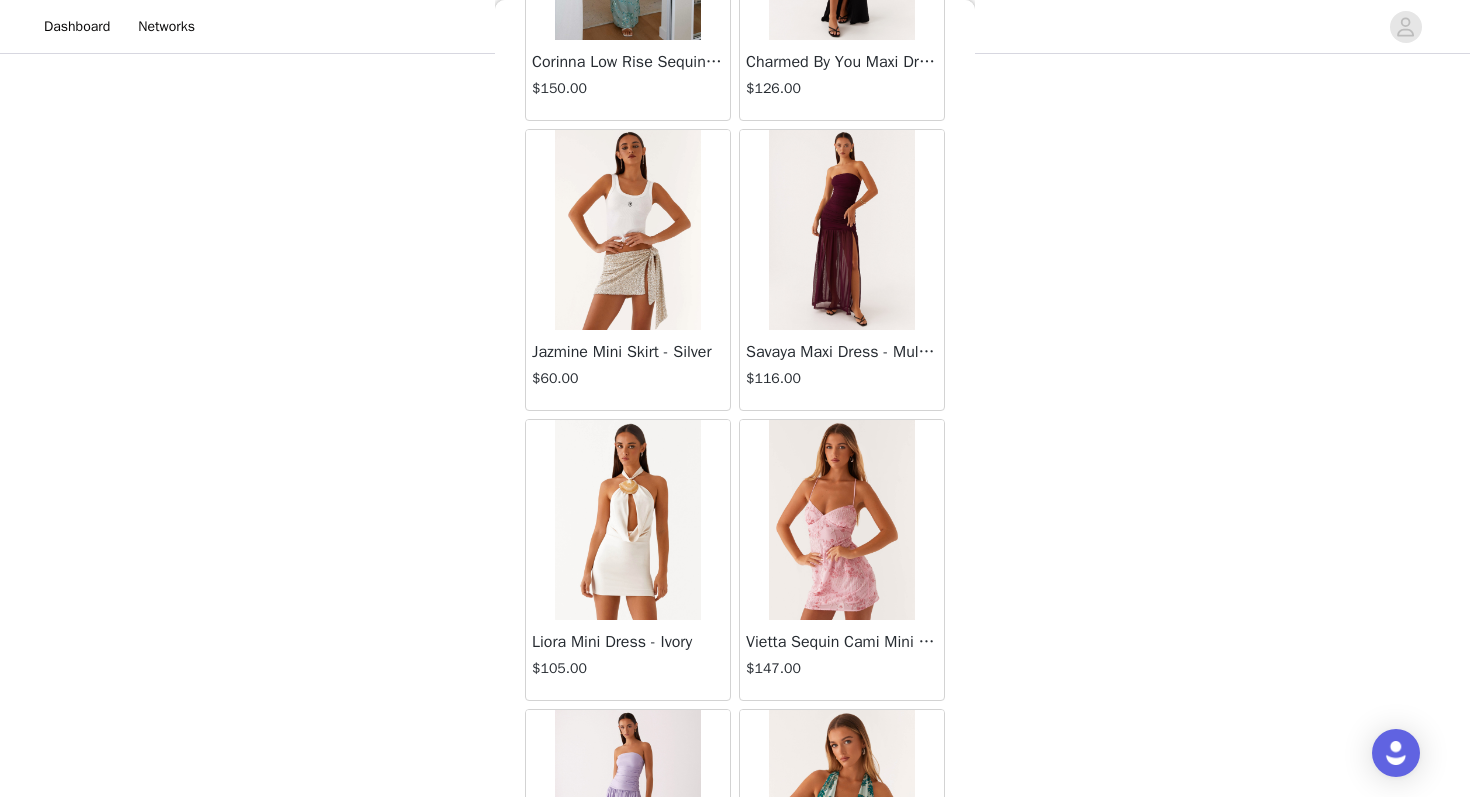 scroll, scrollTop: 34526, scrollLeft: 0, axis: vertical 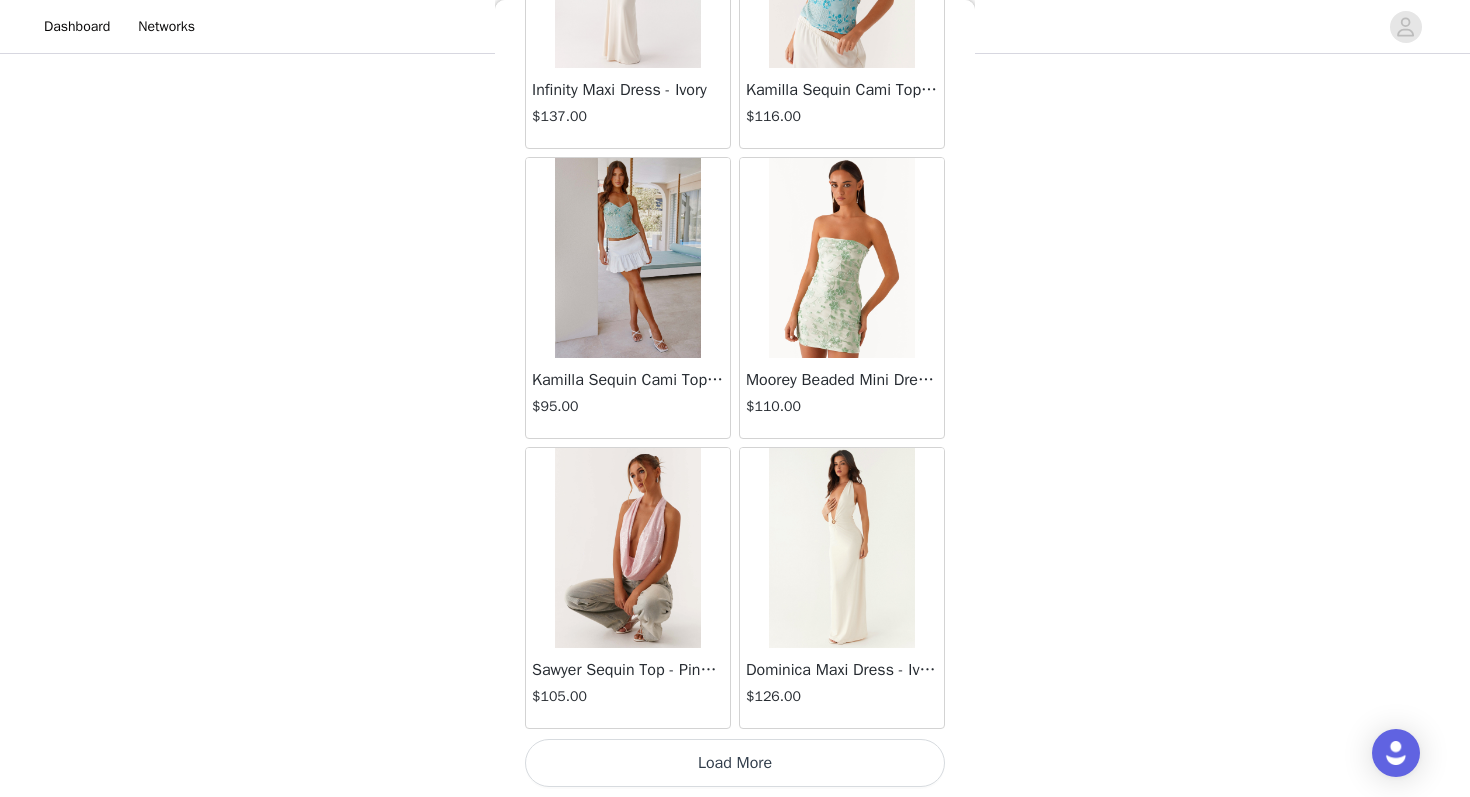 click on "Load More" at bounding box center [735, 763] 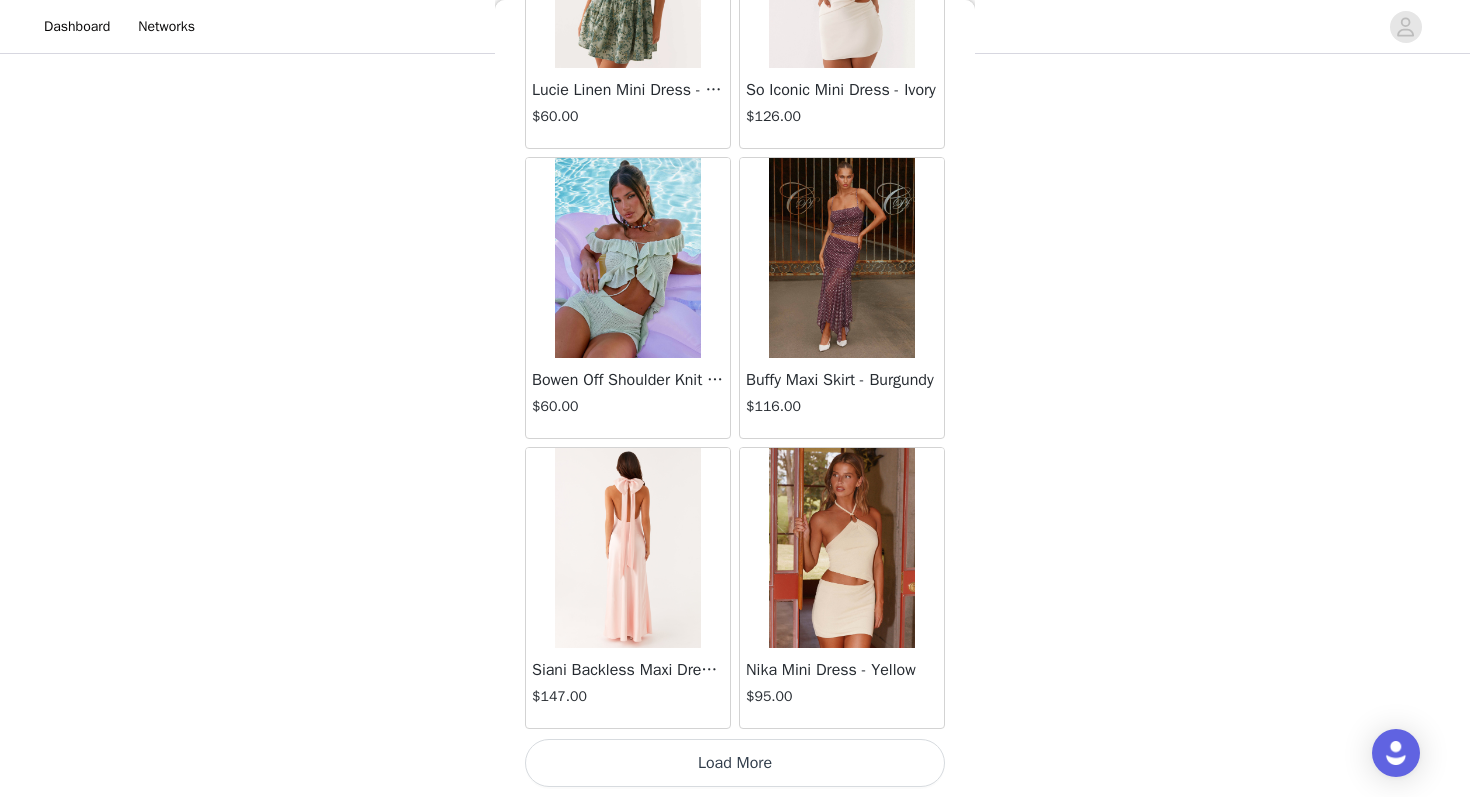 click on "Load More" at bounding box center (735, 763) 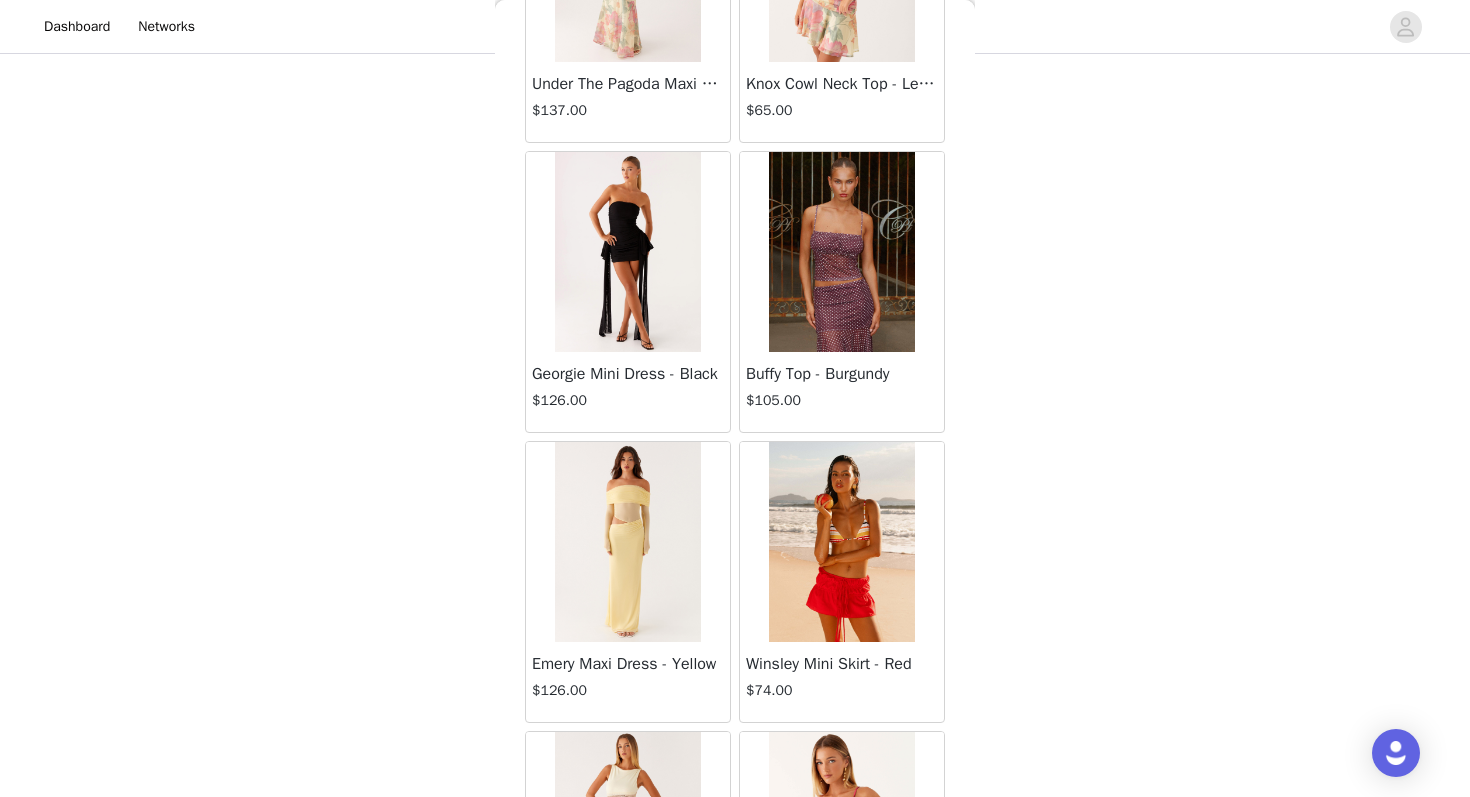scroll, scrollTop: 42863, scrollLeft: 0, axis: vertical 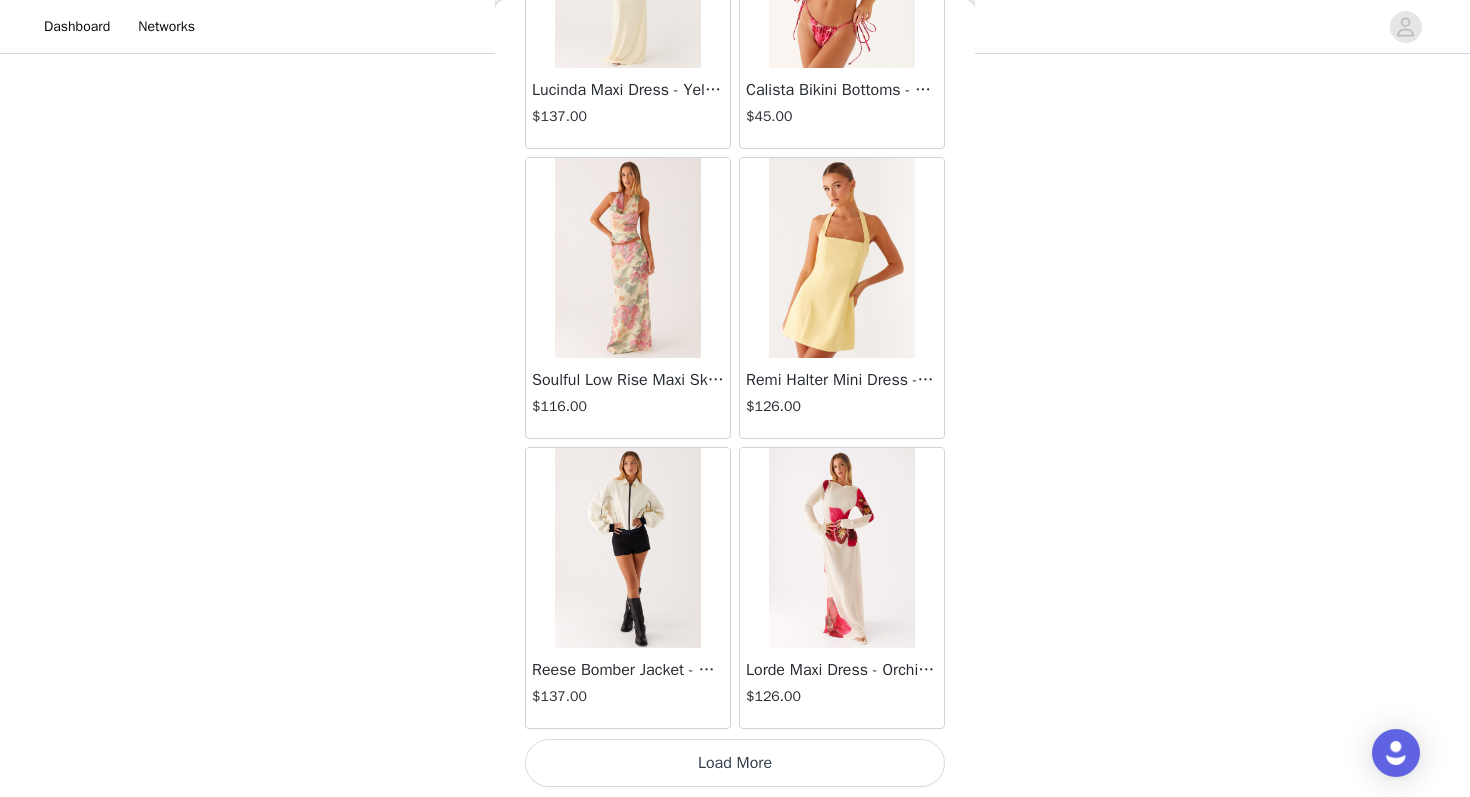 click on "Load More" at bounding box center [735, 763] 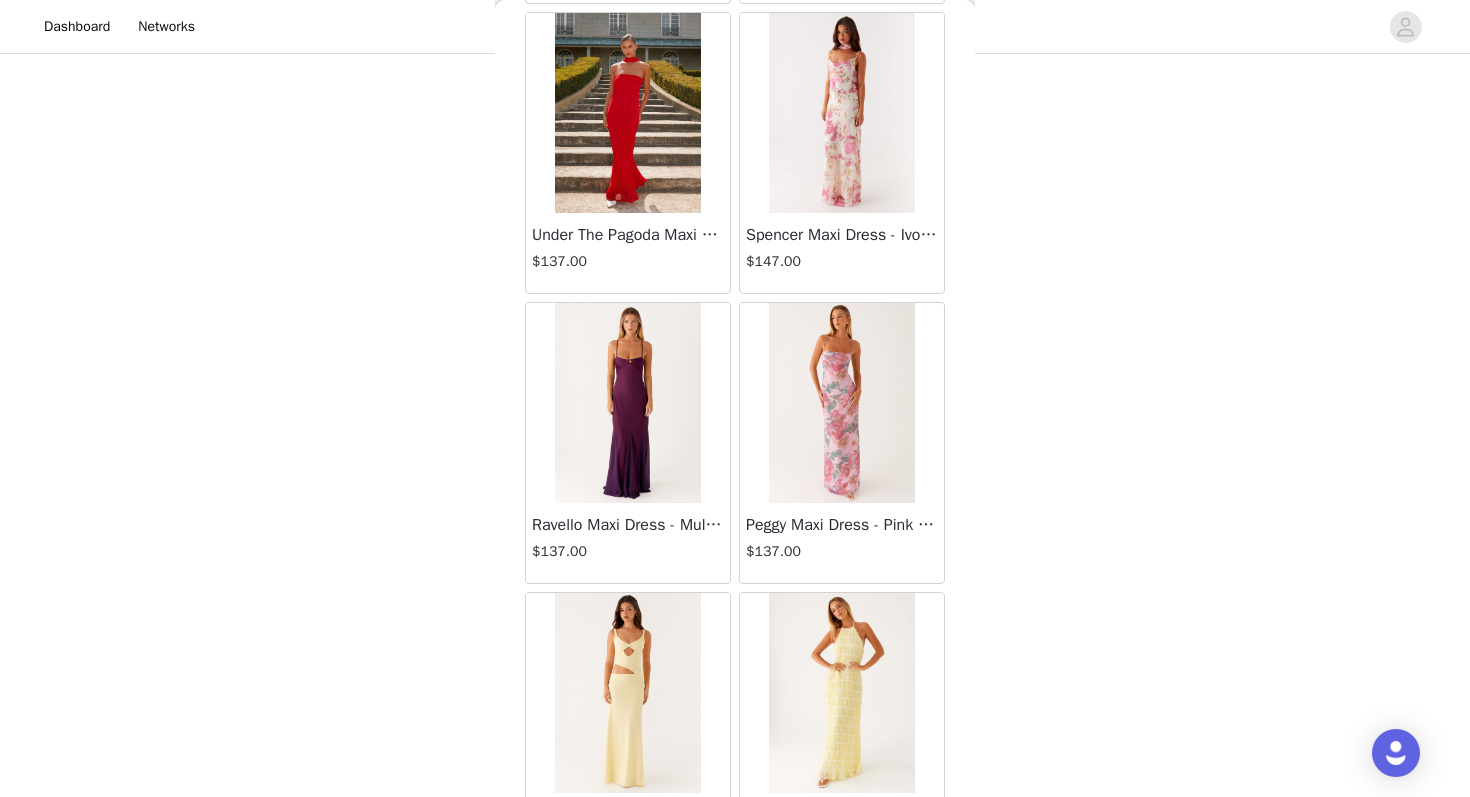scroll, scrollTop: 45763, scrollLeft: 0, axis: vertical 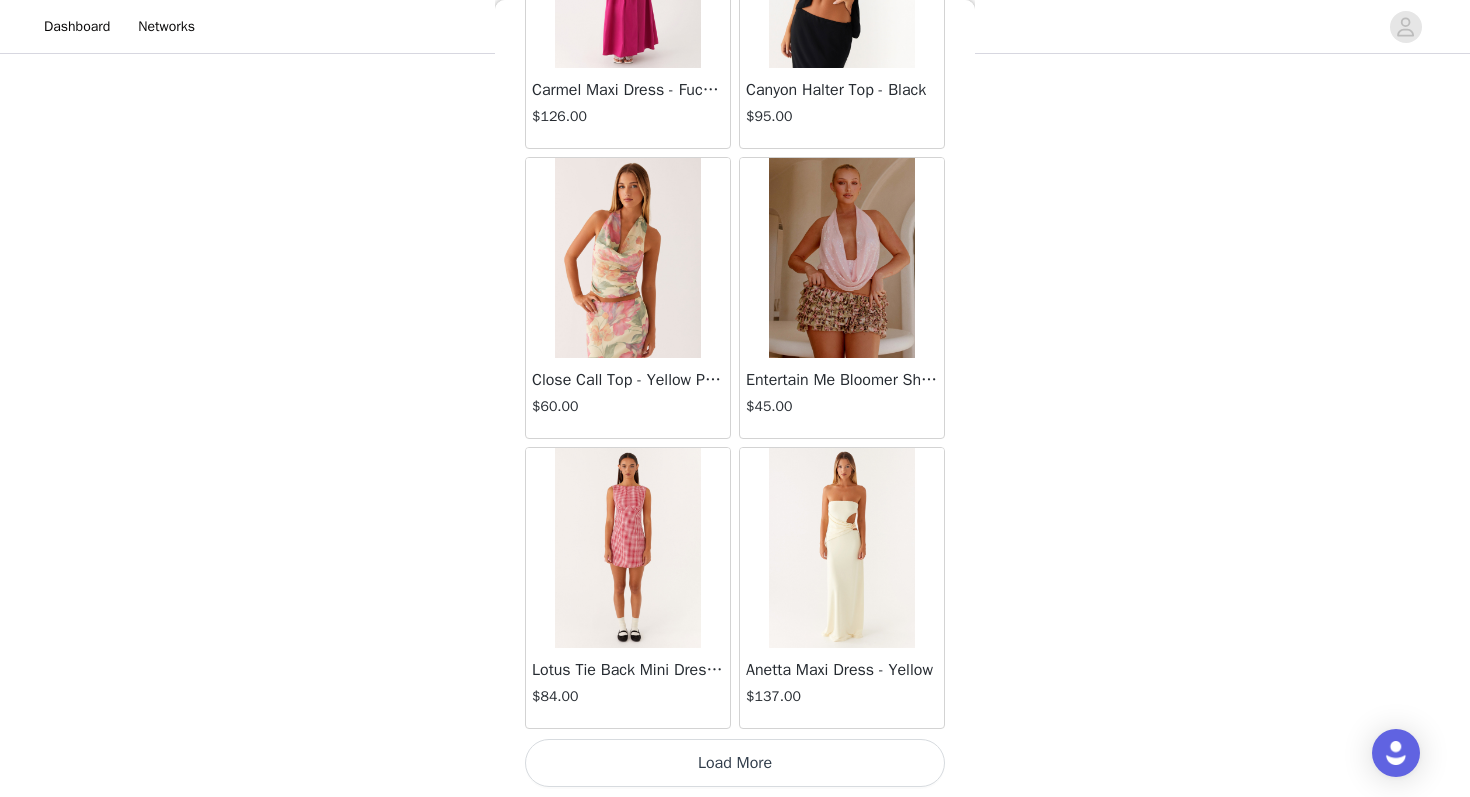 click on "Load More" at bounding box center [735, 763] 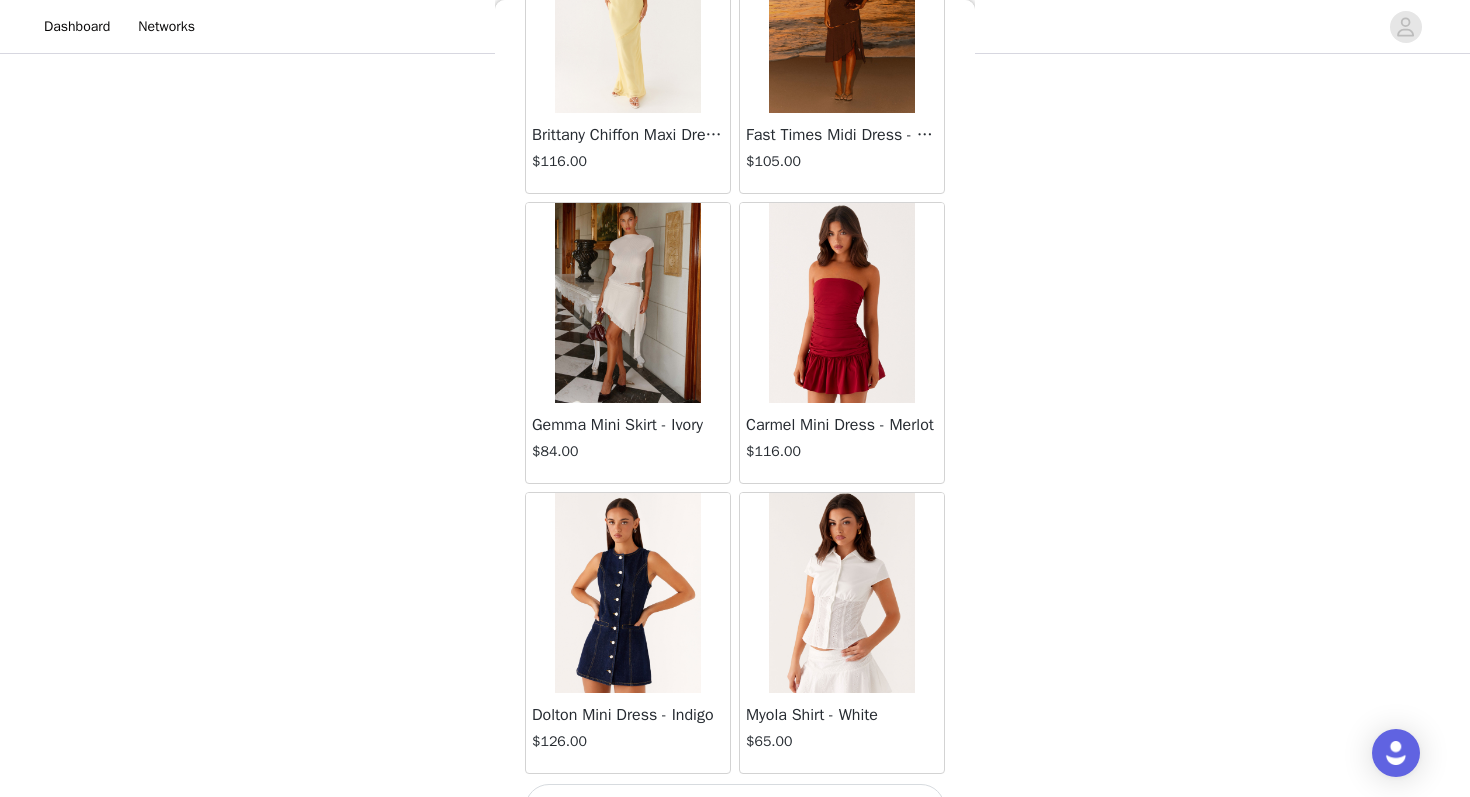 scroll, scrollTop: 48663, scrollLeft: 0, axis: vertical 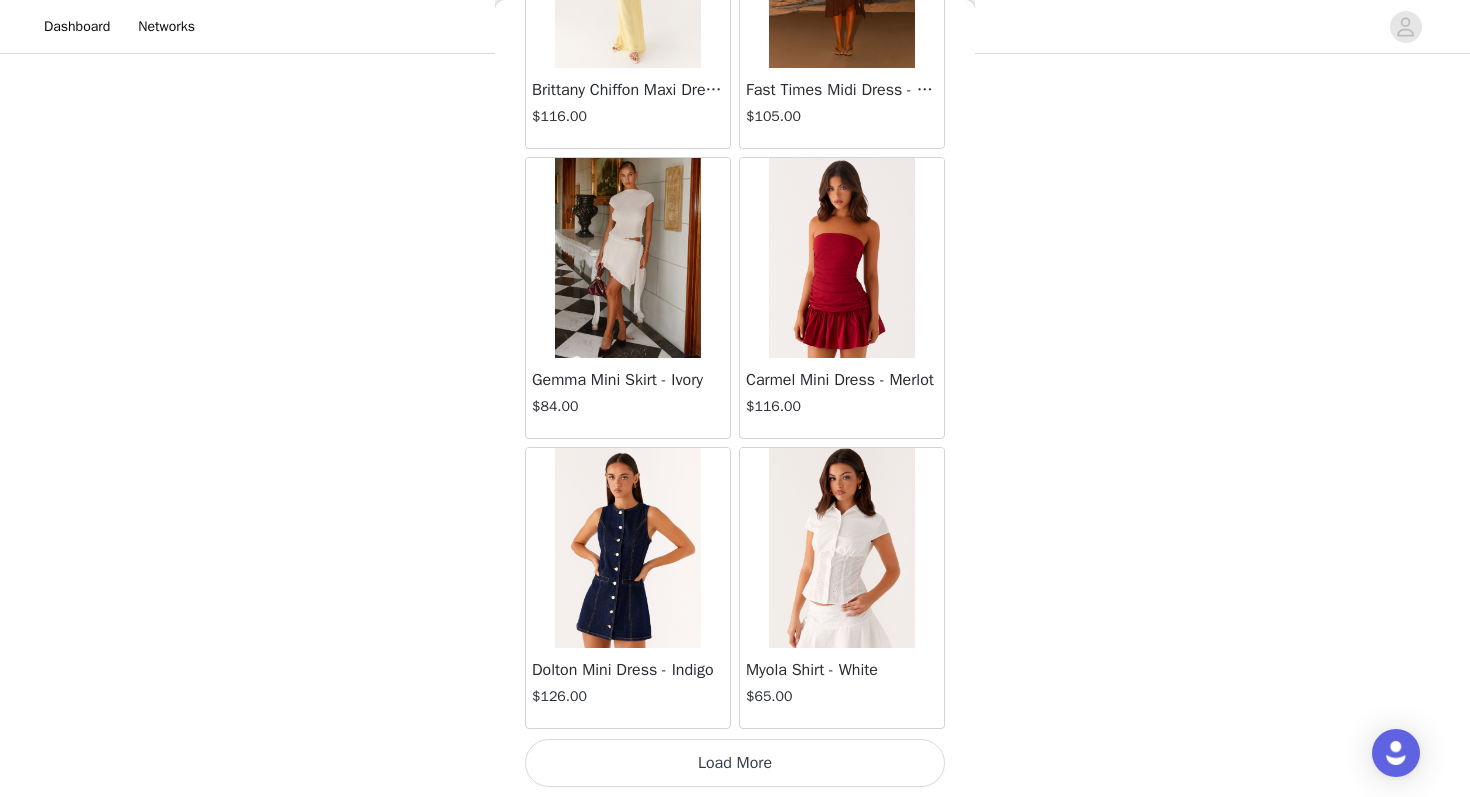 click on "Load More" at bounding box center (735, 763) 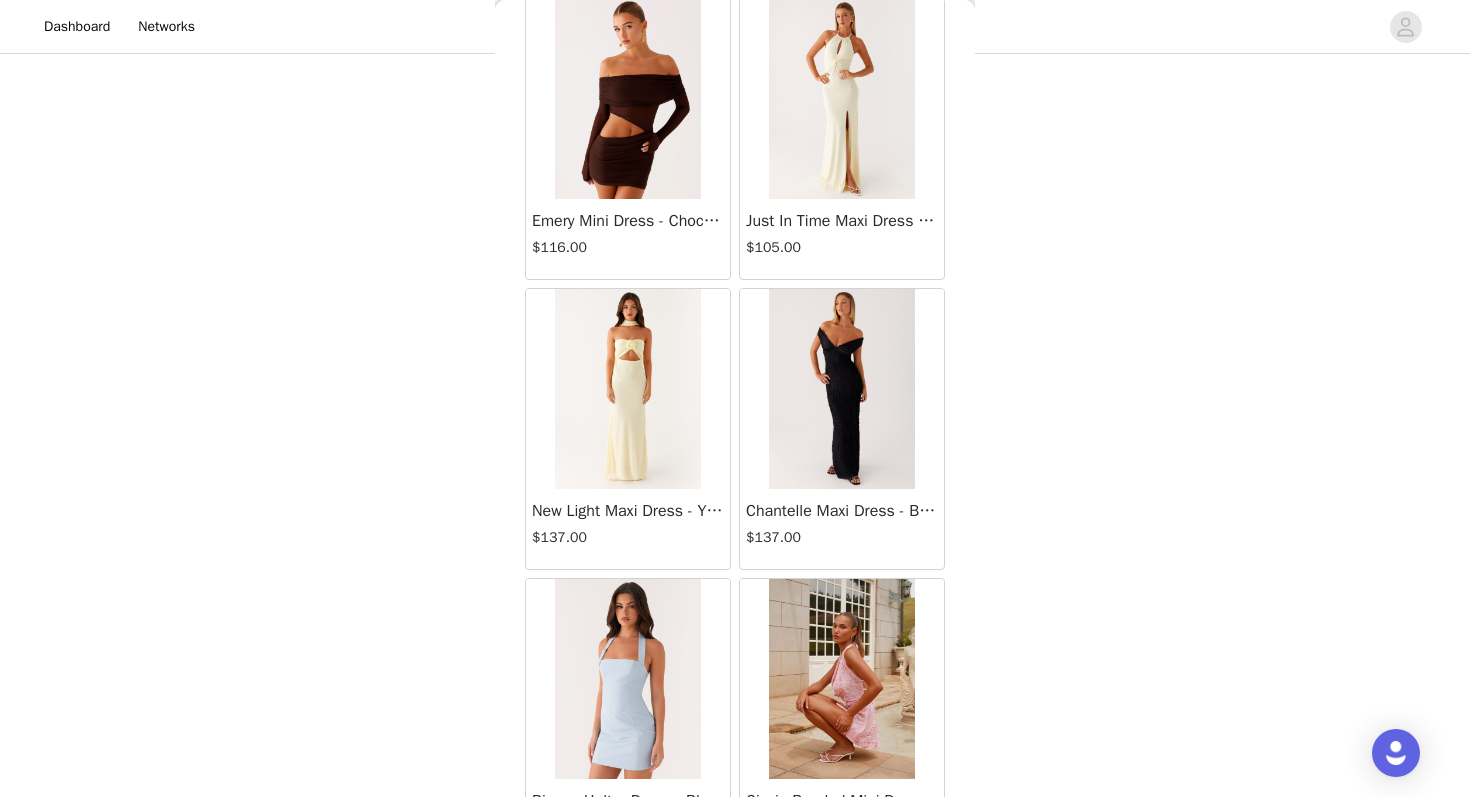 scroll, scrollTop: 51563, scrollLeft: 0, axis: vertical 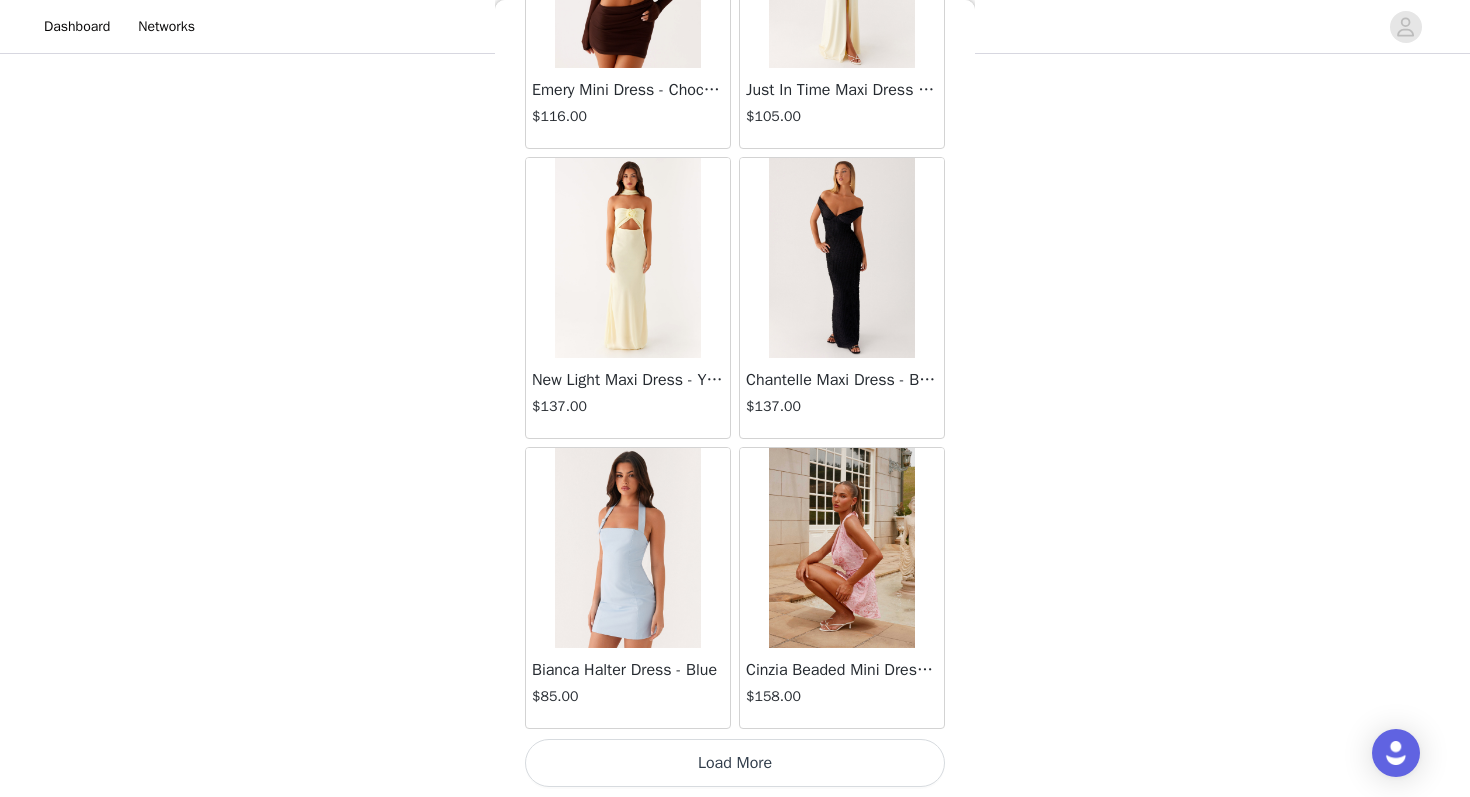 click on "Load More" at bounding box center [735, 763] 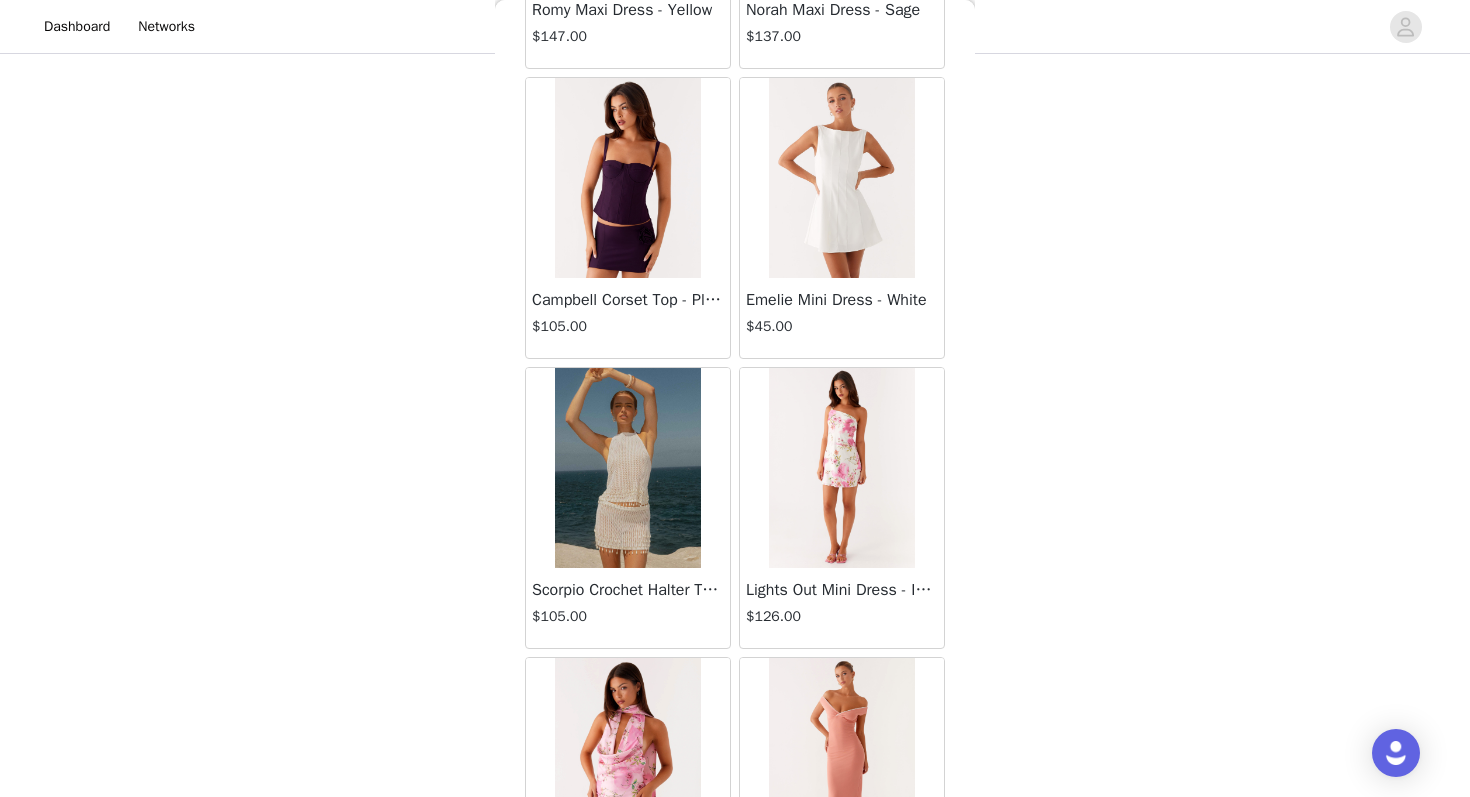 scroll, scrollTop: 54463, scrollLeft: 0, axis: vertical 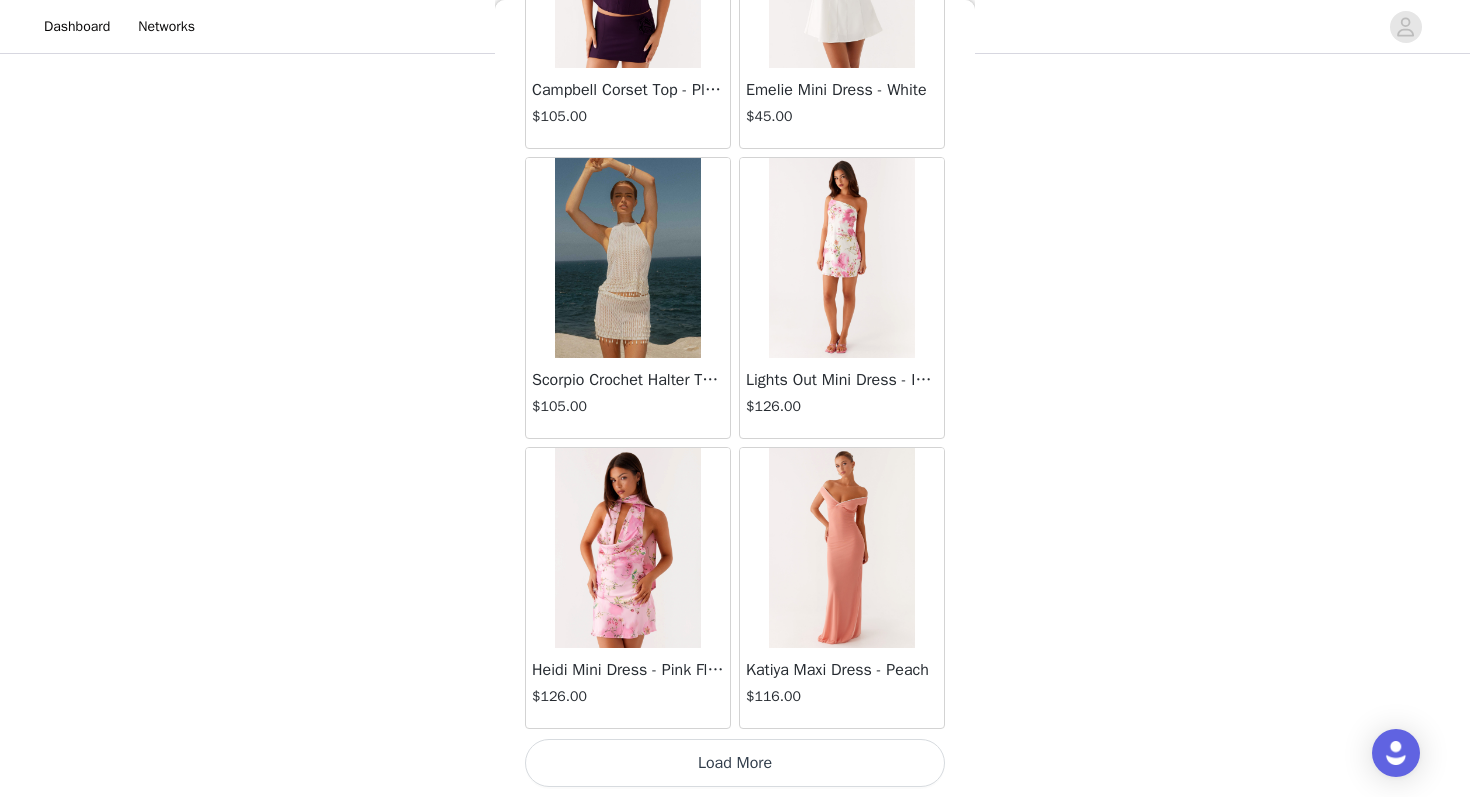 click on "Load More" at bounding box center (735, 763) 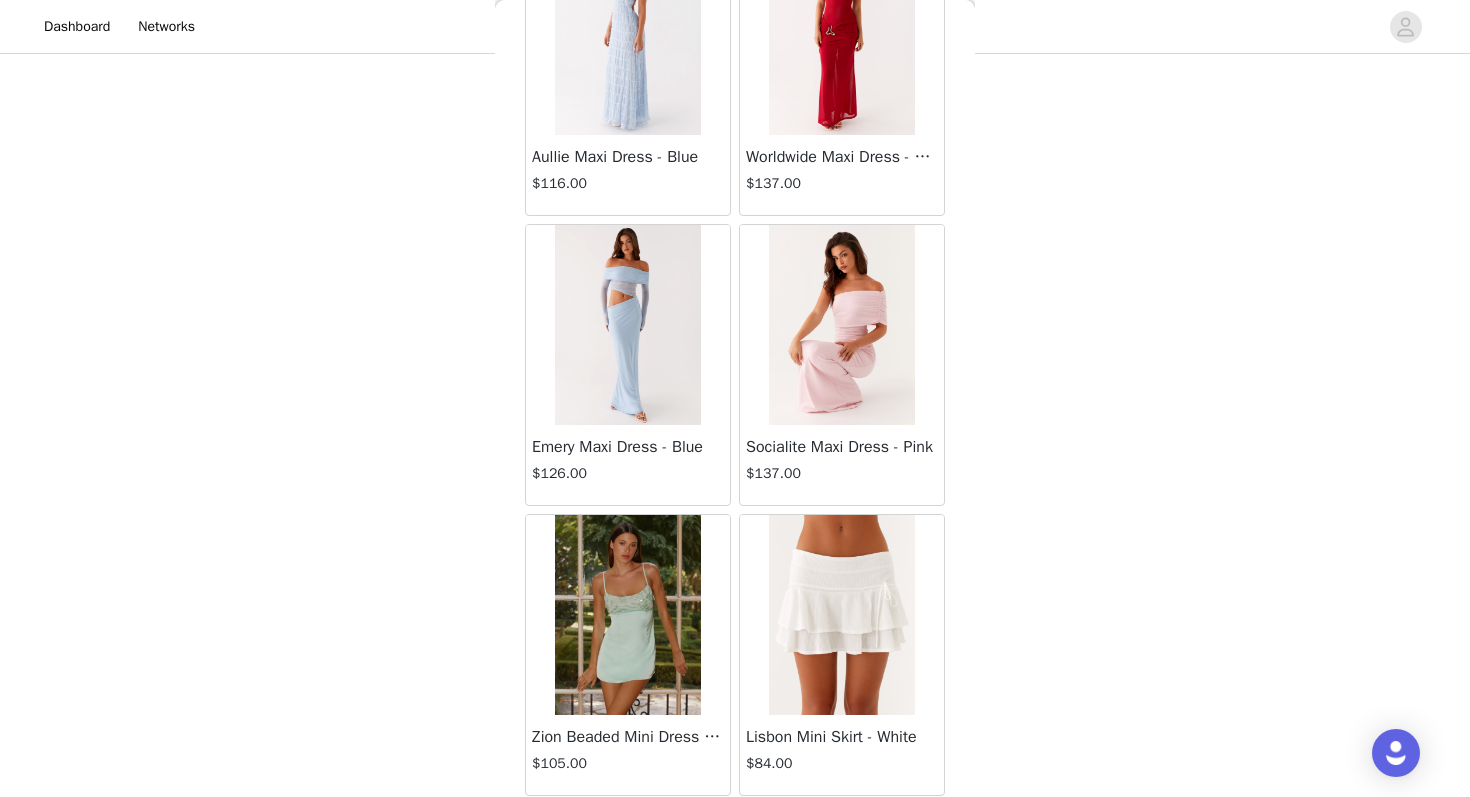scroll, scrollTop: 57363, scrollLeft: 0, axis: vertical 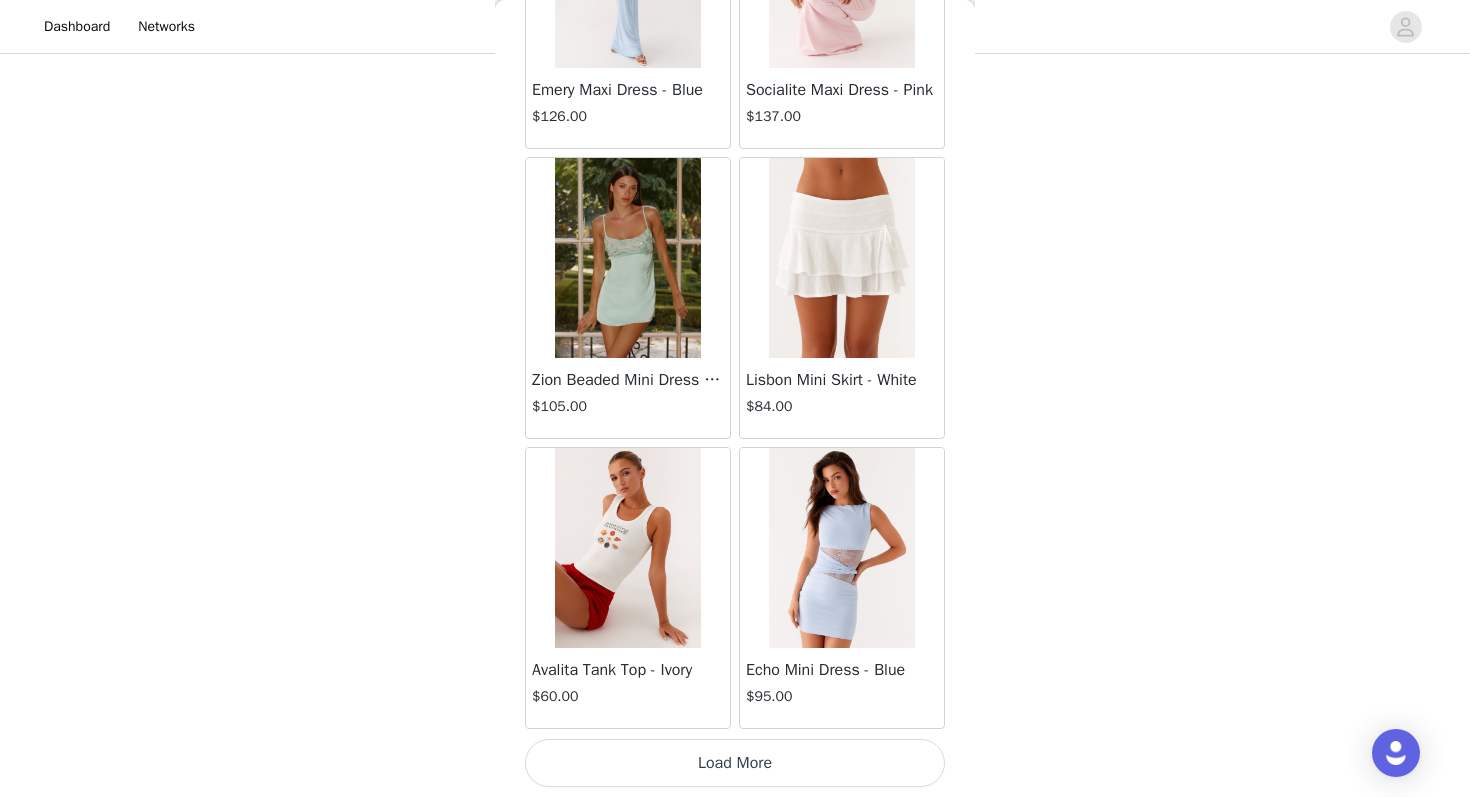 click on "Load More" at bounding box center (735, 763) 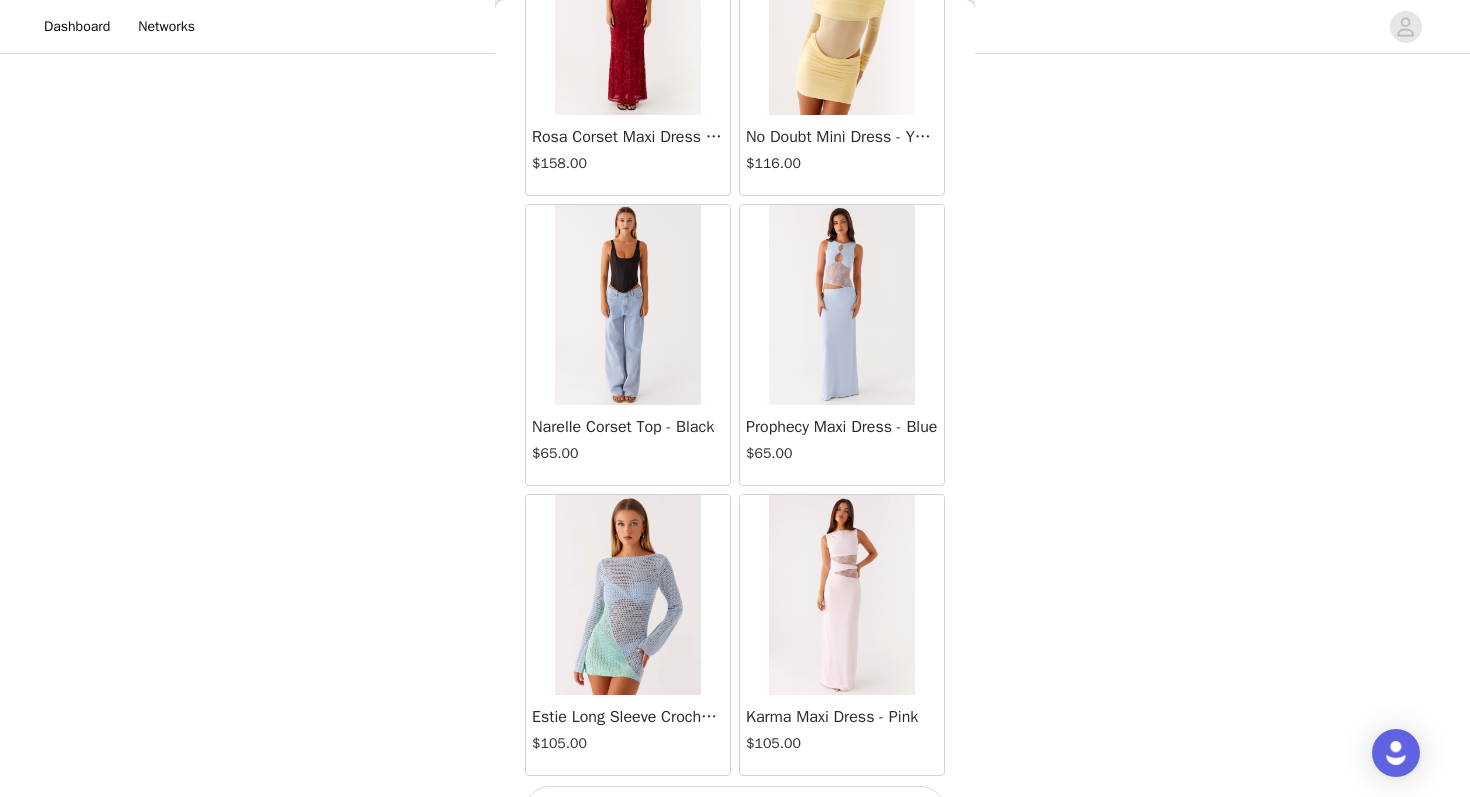 scroll, scrollTop: 60263, scrollLeft: 0, axis: vertical 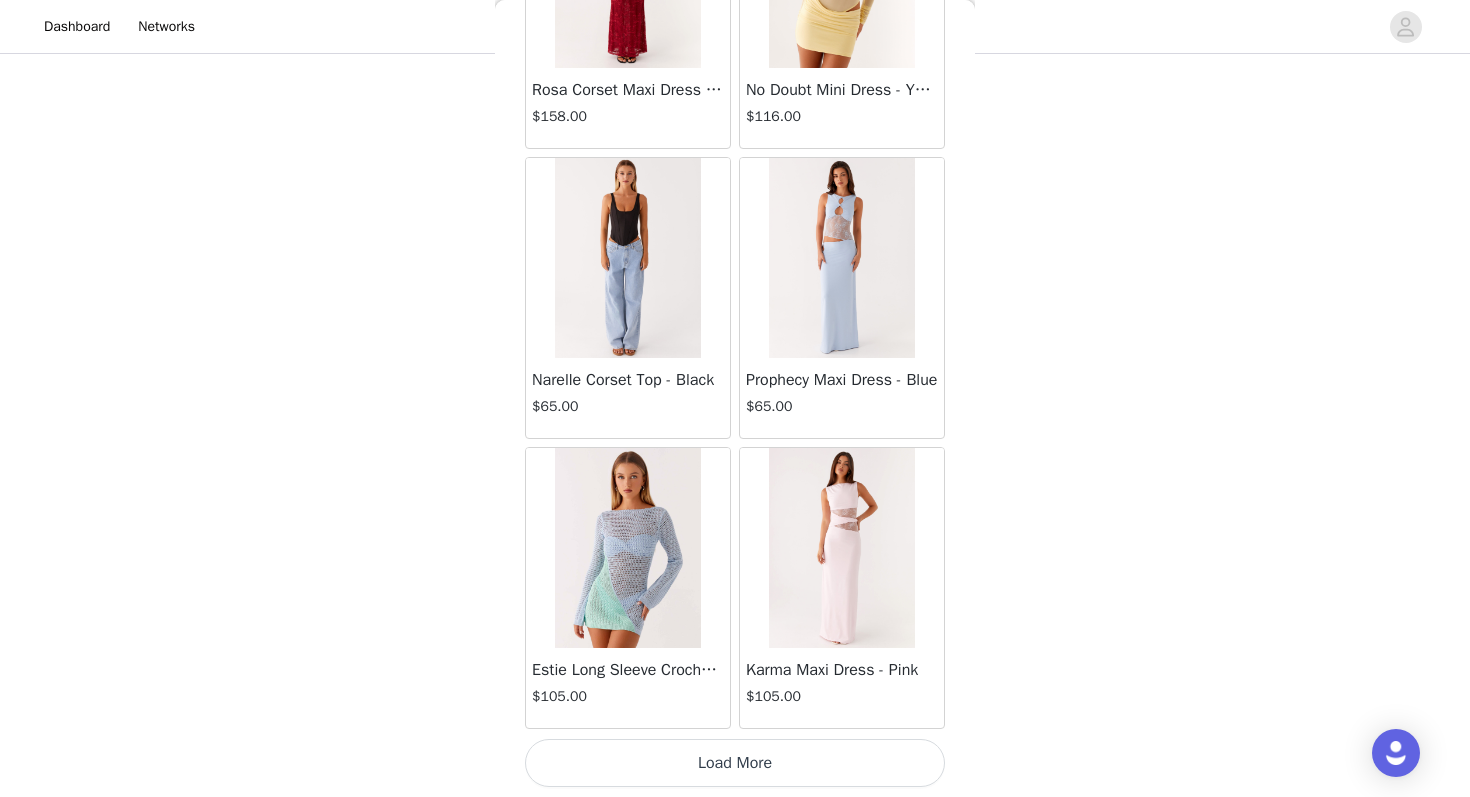 click on "Aullie Mini Dress - White   $60.00       Mira Halter Neck Mini Dress - Black   $85.00       Heavy Hearted Mini Dress - Yellow   $85.00       Hundred Percent Puff Sleeve Top - White   $105.00       Love Seeker Corset Mini Dress - Red   $45.00       Cherish You Buckle Top - Red   $30.00       Ayla Satin Mini Dress - Yellow   $105.00       Rudy Tube Top - Ivory   $30.00       Keira Linen Mini Dress - White   $105.00       Not One Time Knit Mini Dress - Red   $35.00       Carmel Maxi Dress - Brown   $126.00       Moorey Beaded Mini Dress - Blue   $45.00       Solaris Strapless Maxi Dress - Blue Floral   $126.00       Lyrical Maxi Dress - Ivory   $95.00       Garden Kisses Shirred Mini Dress - Red   $60.00       Under The Pagoda Maxi Dress - Amber   $137.00       At Last Halterneck Top - Brown   $74.00       Annalissa Linen Mini Dress - Yellow   $35.00       Girls Like Us Ruched Mini Shorts - White   $74.00       Keanna Low Rise Denim Jeans - Washed Denim   $105.00       Jocelyn Maxi Dress - Sage   $95.00" at bounding box center [735, -29685] 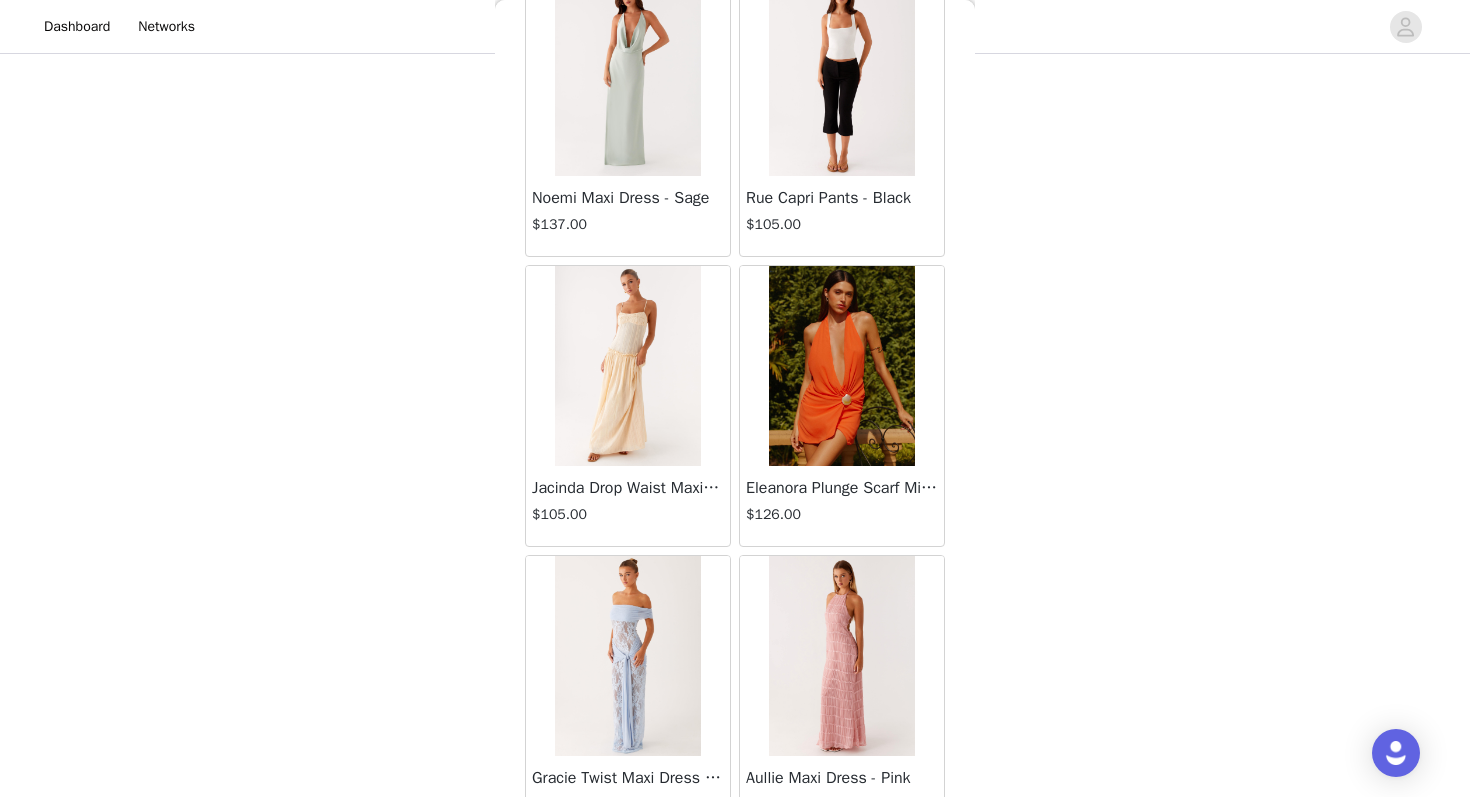 scroll, scrollTop: 63163, scrollLeft: 0, axis: vertical 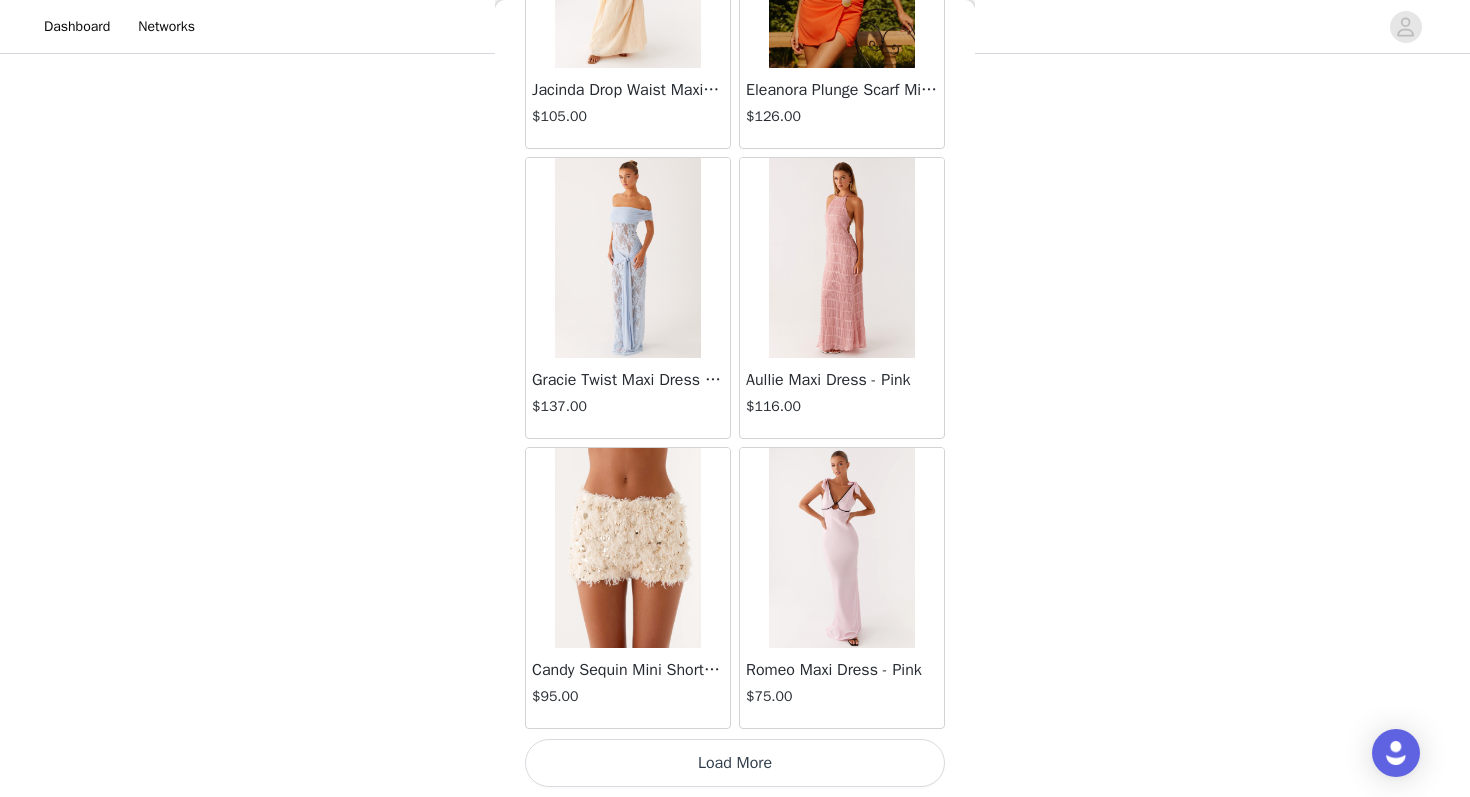 click on "Load More" at bounding box center (735, 763) 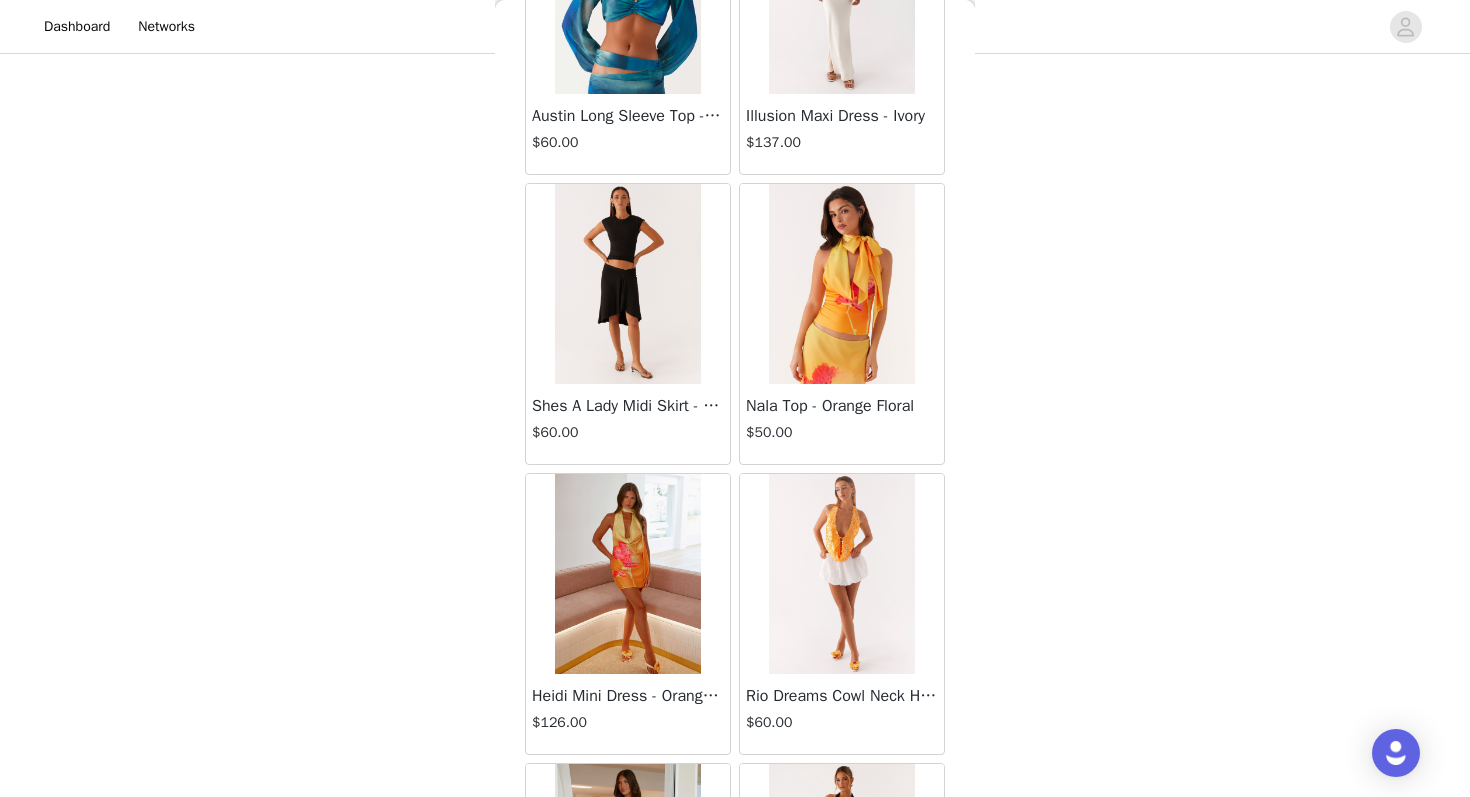 scroll, scrollTop: 32984, scrollLeft: 0, axis: vertical 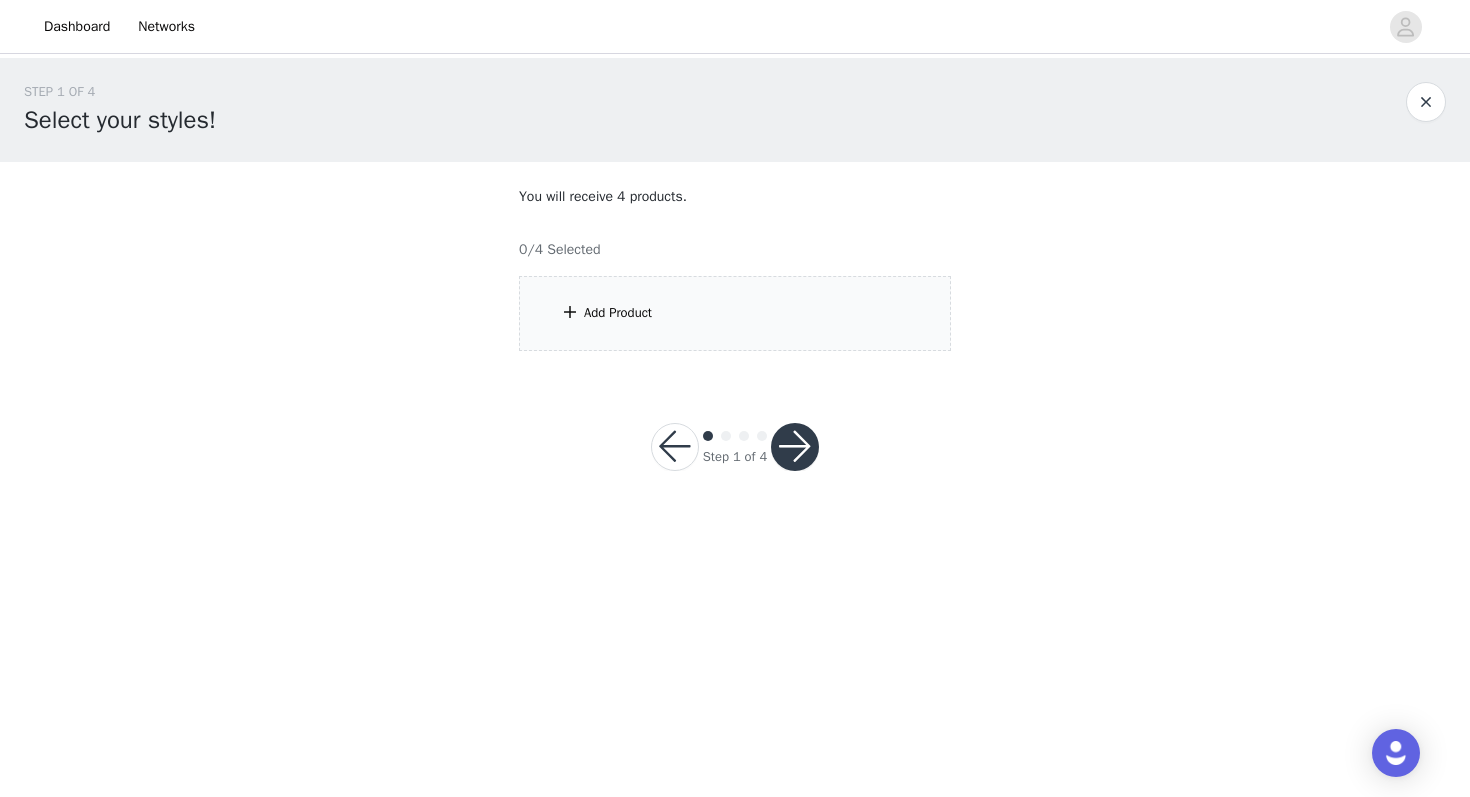 click on "Add Product" at bounding box center [735, 313] 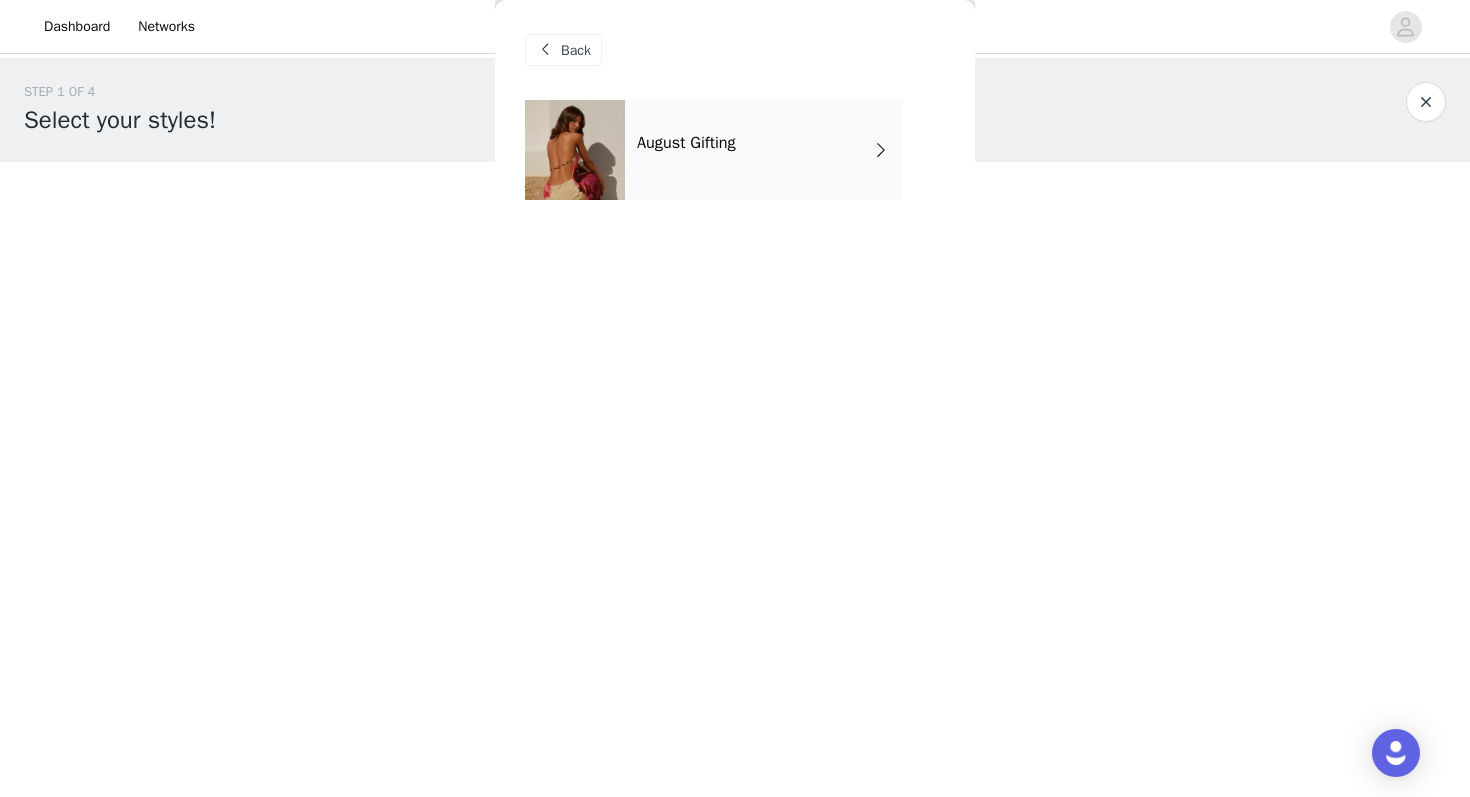 click on "August Gifting" at bounding box center (764, 150) 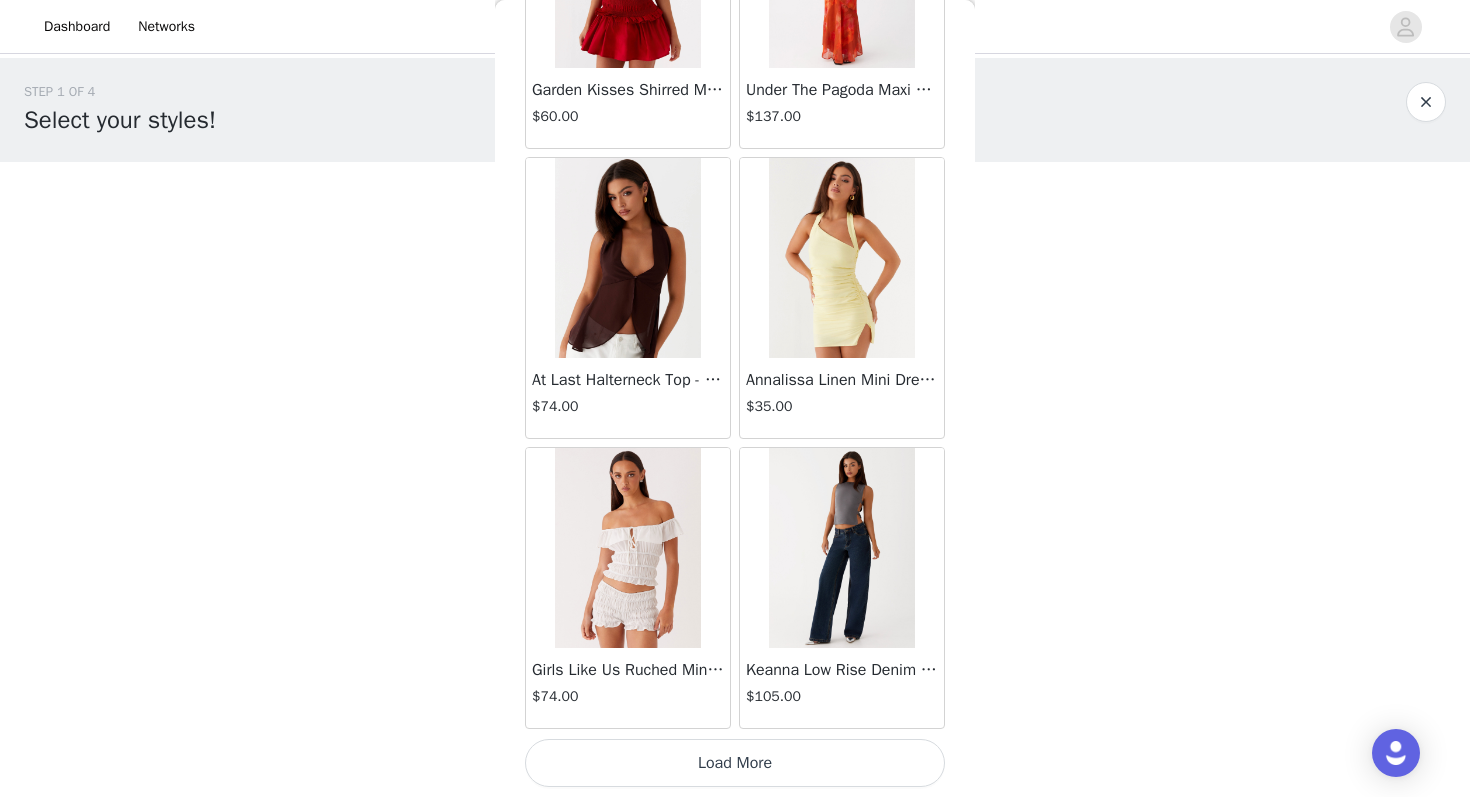 click on "Load More" at bounding box center [735, 763] 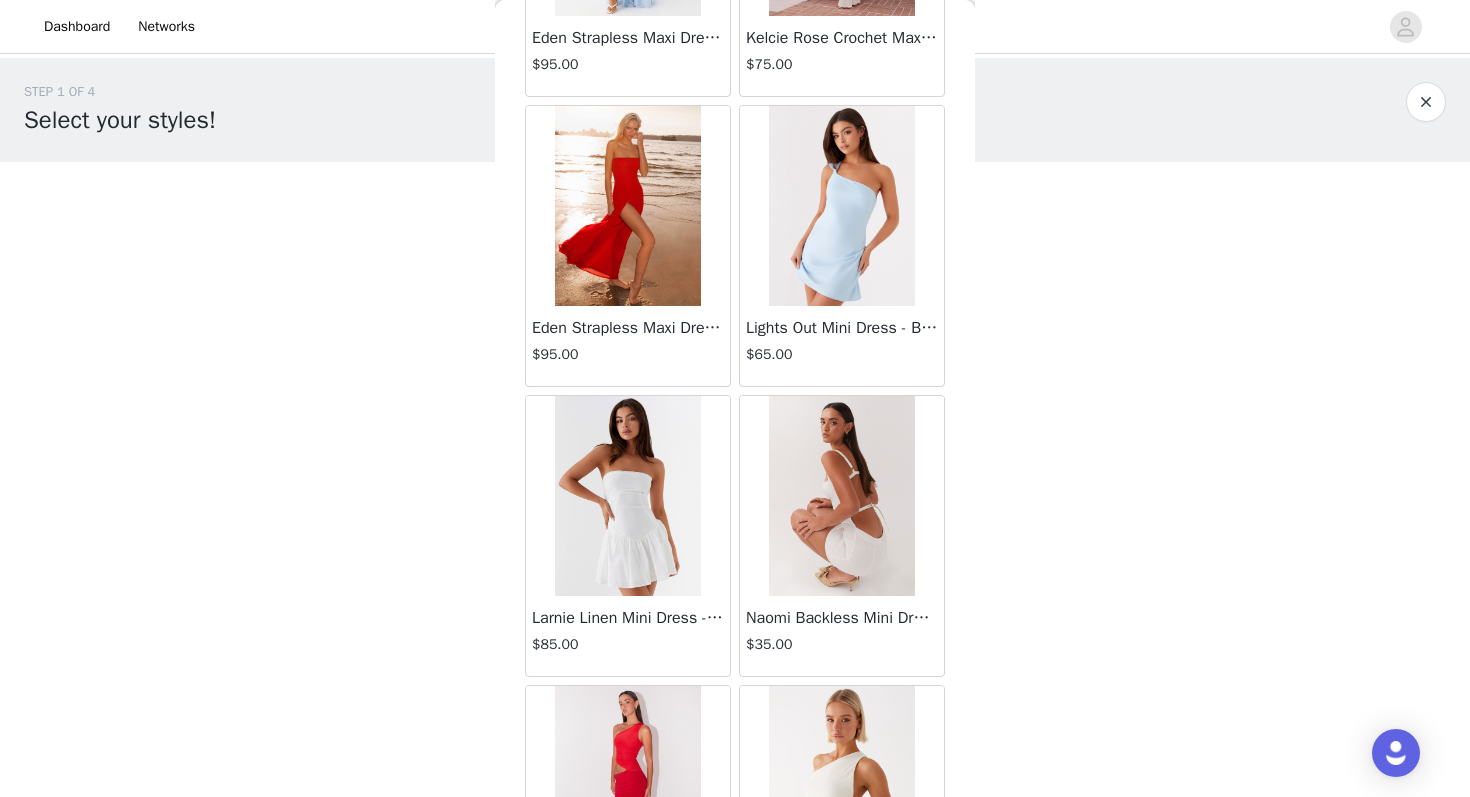 scroll, scrollTop: 5163, scrollLeft: 0, axis: vertical 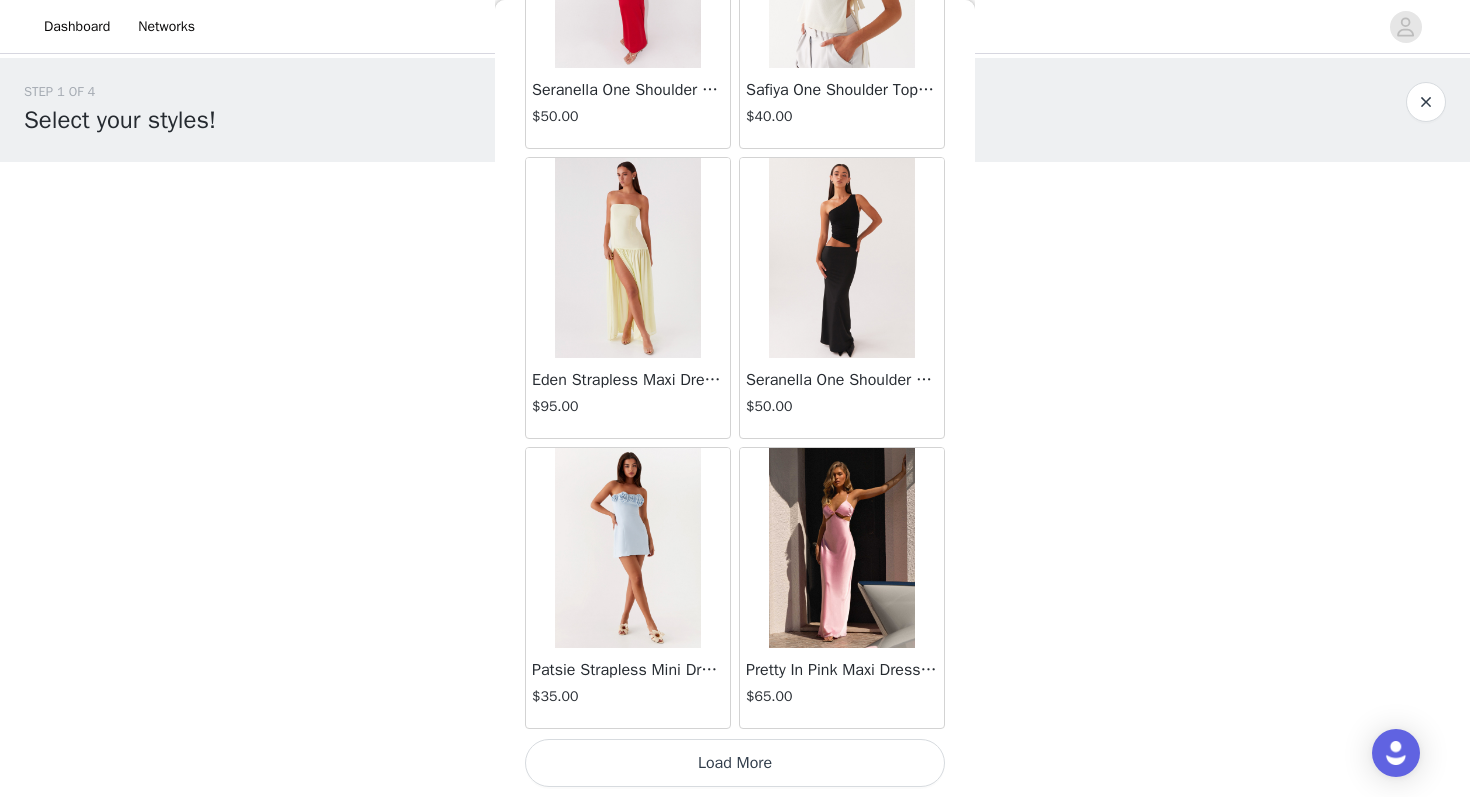 click on "Load More" at bounding box center [735, 763] 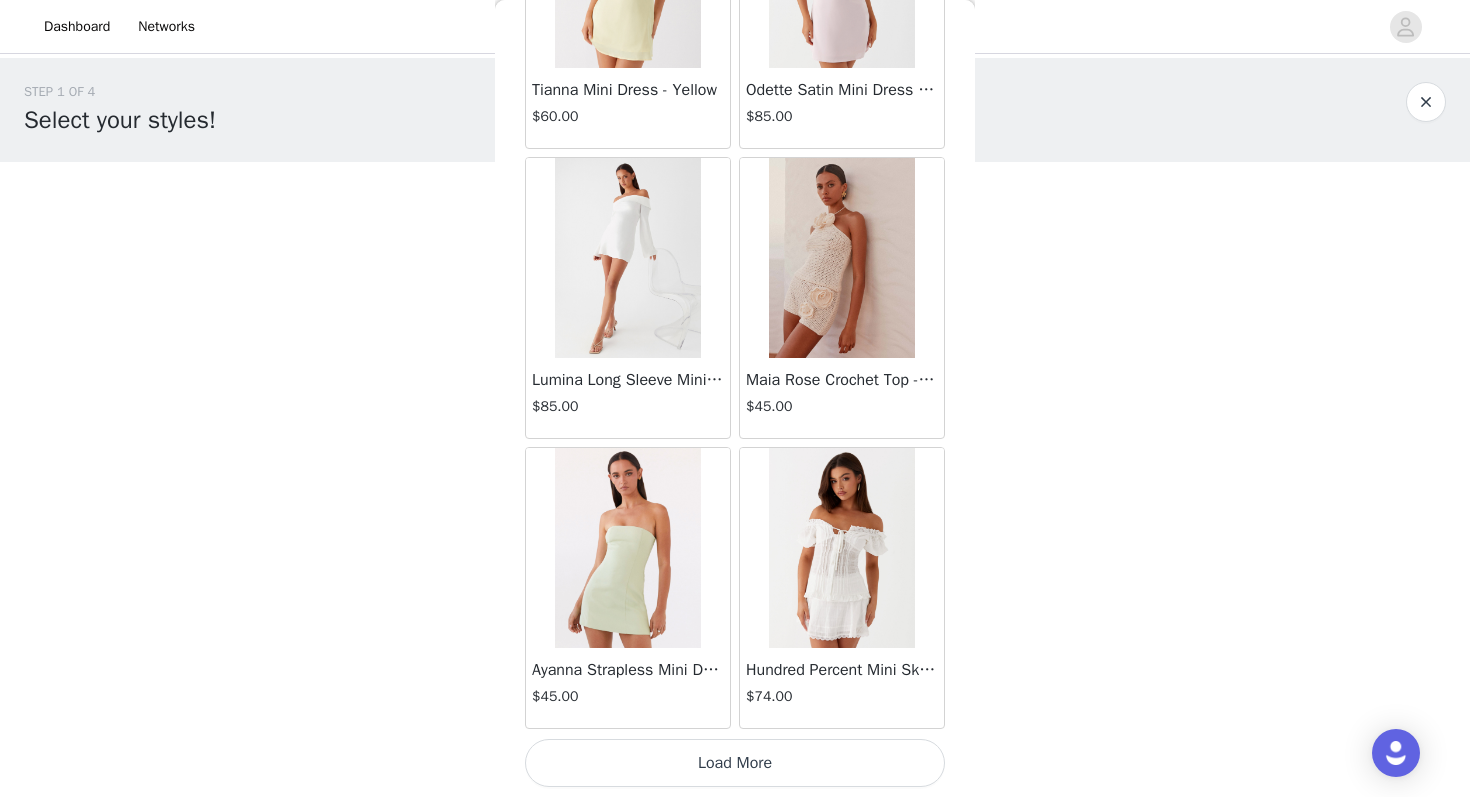 click on "Load More" at bounding box center [735, 763] 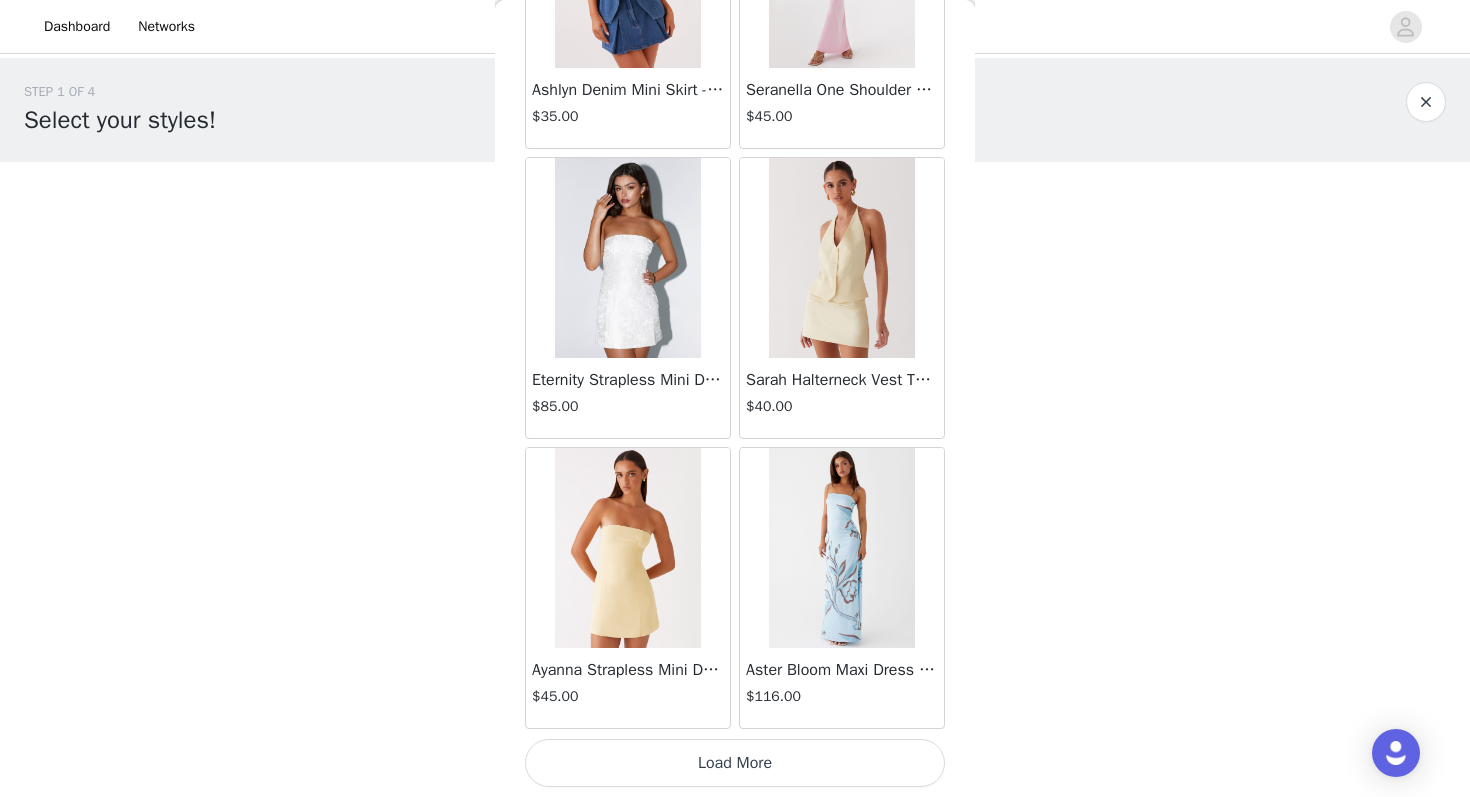 click on "Load More" at bounding box center [735, 763] 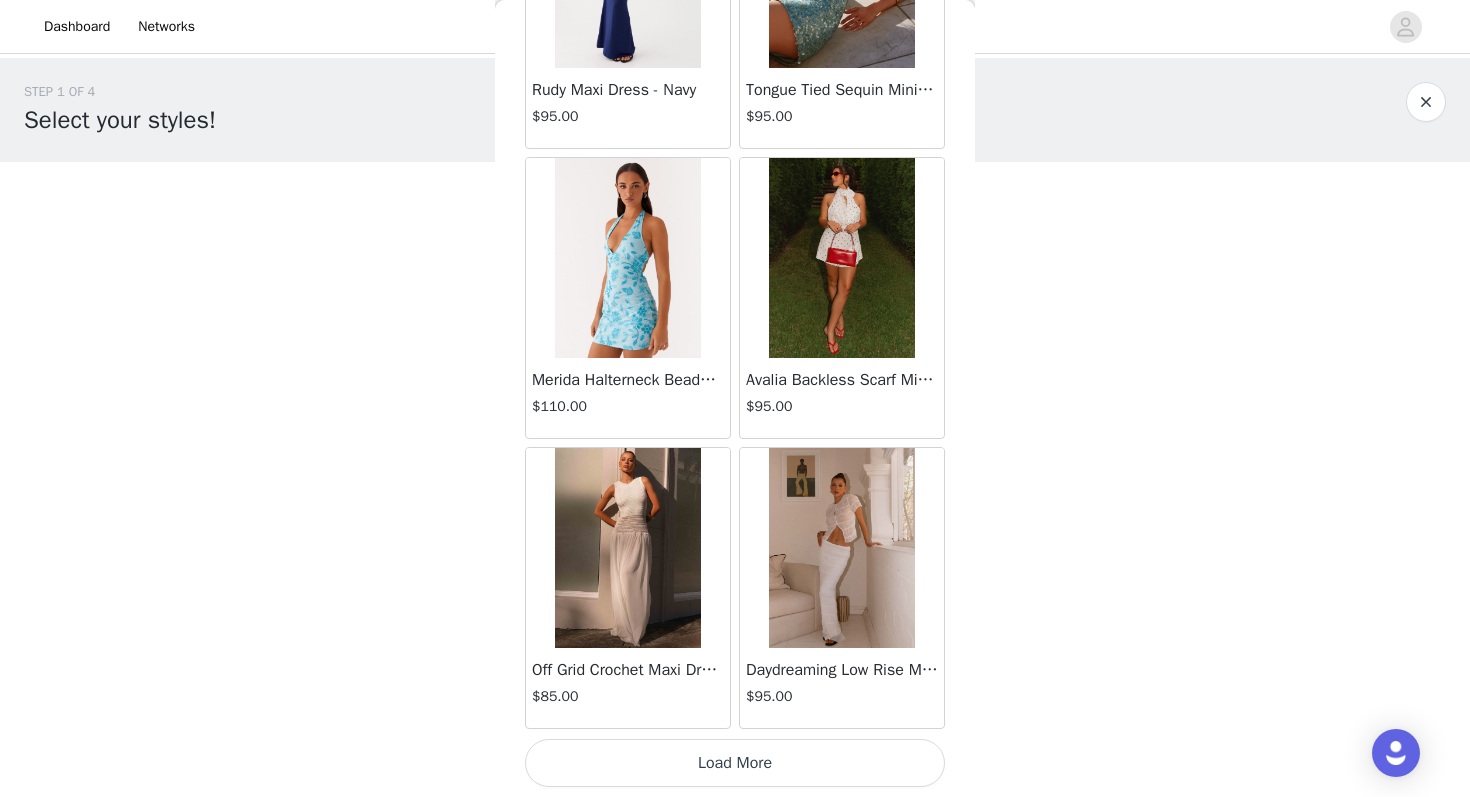 click on "Load More" at bounding box center [735, 763] 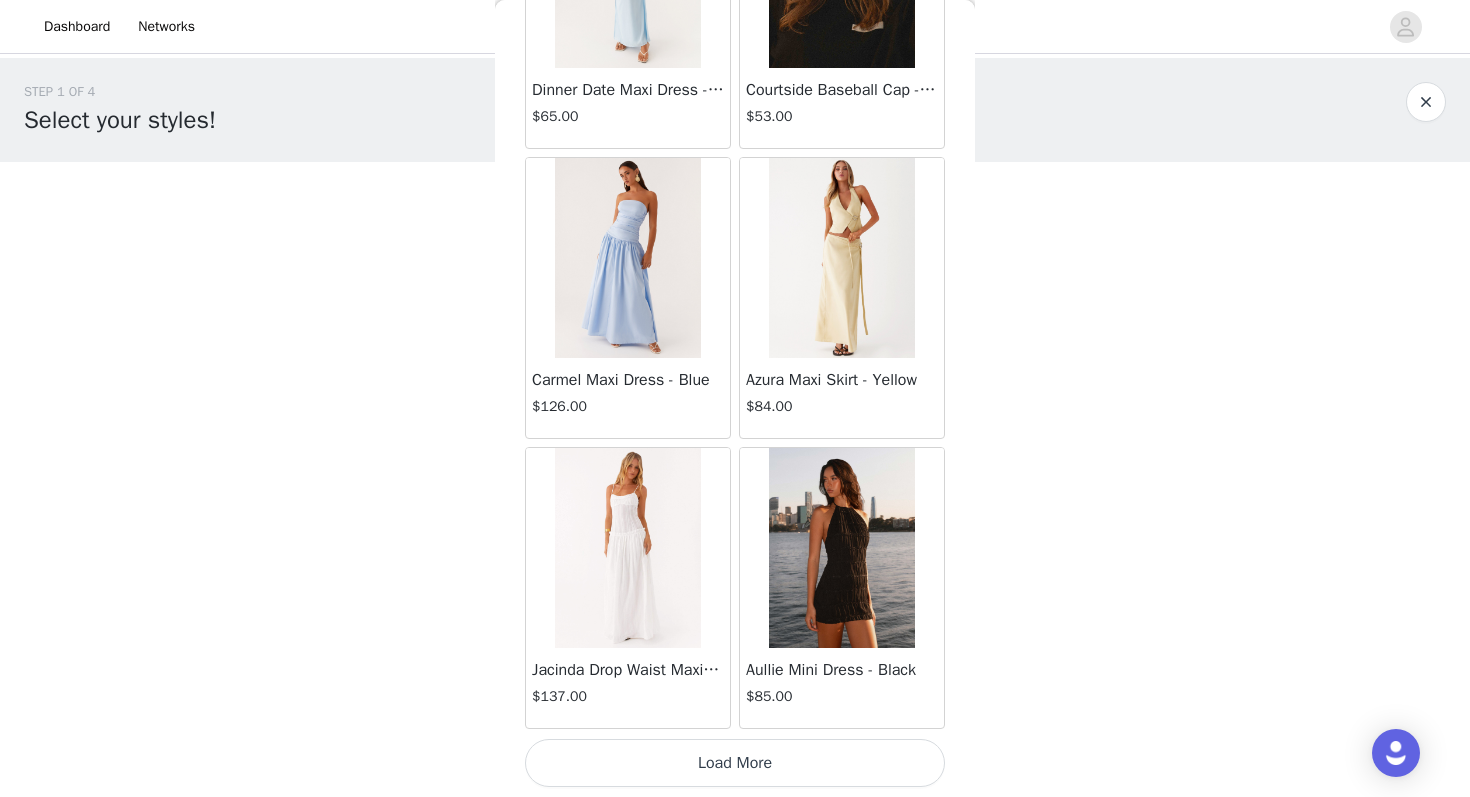 click on "Load More" at bounding box center (735, 763) 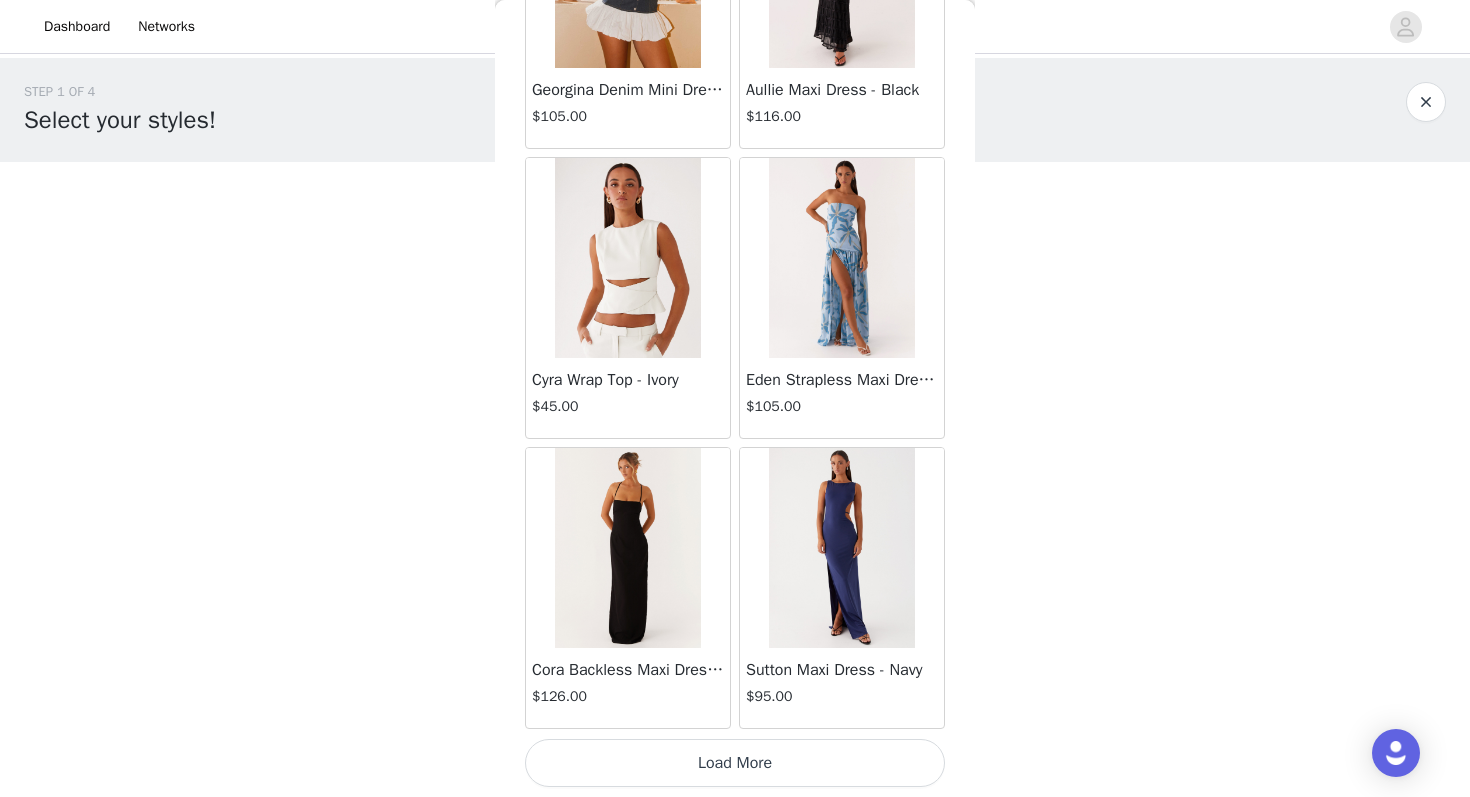 click on "Load More" at bounding box center [735, 763] 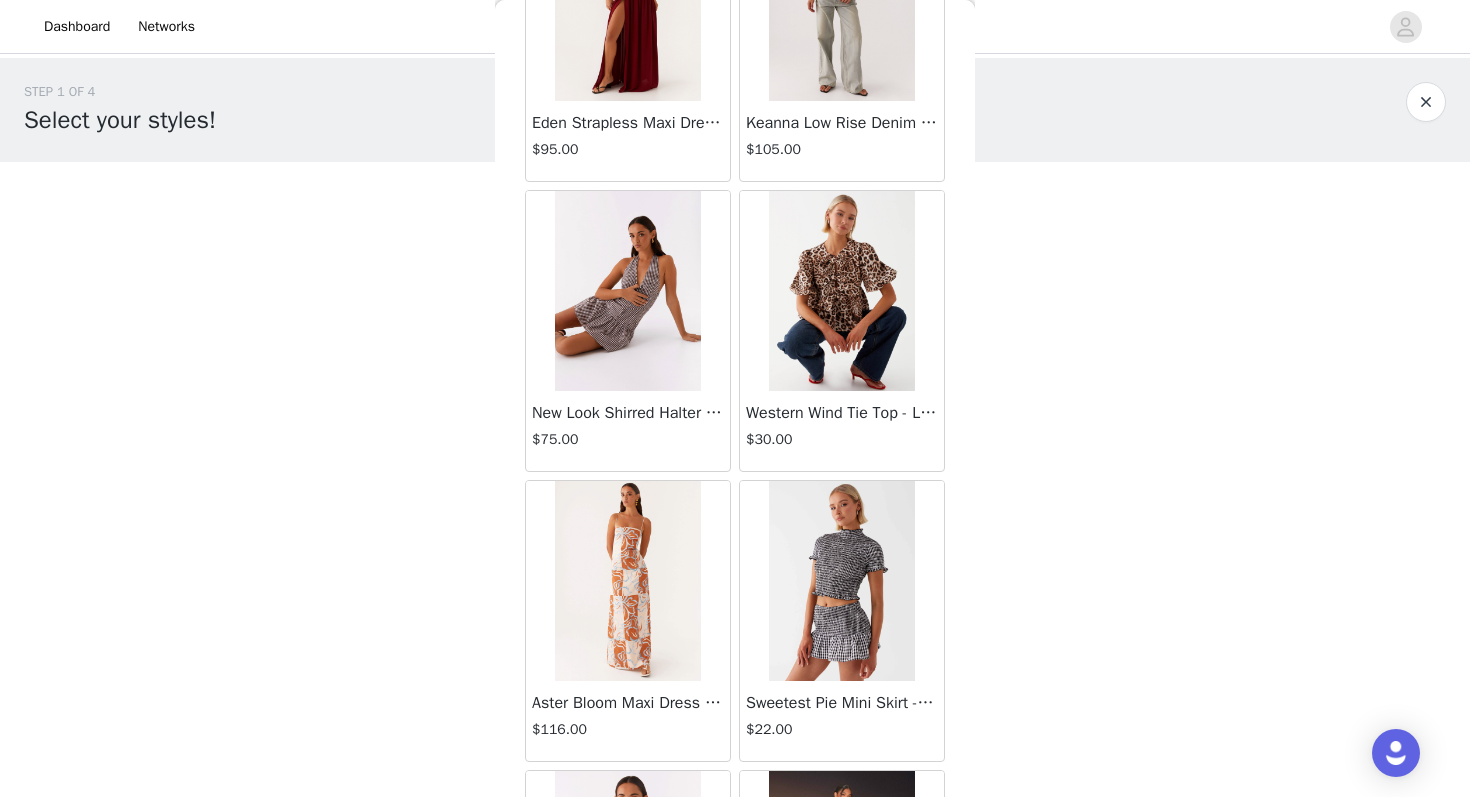 scroll, scrollTop: 22563, scrollLeft: 0, axis: vertical 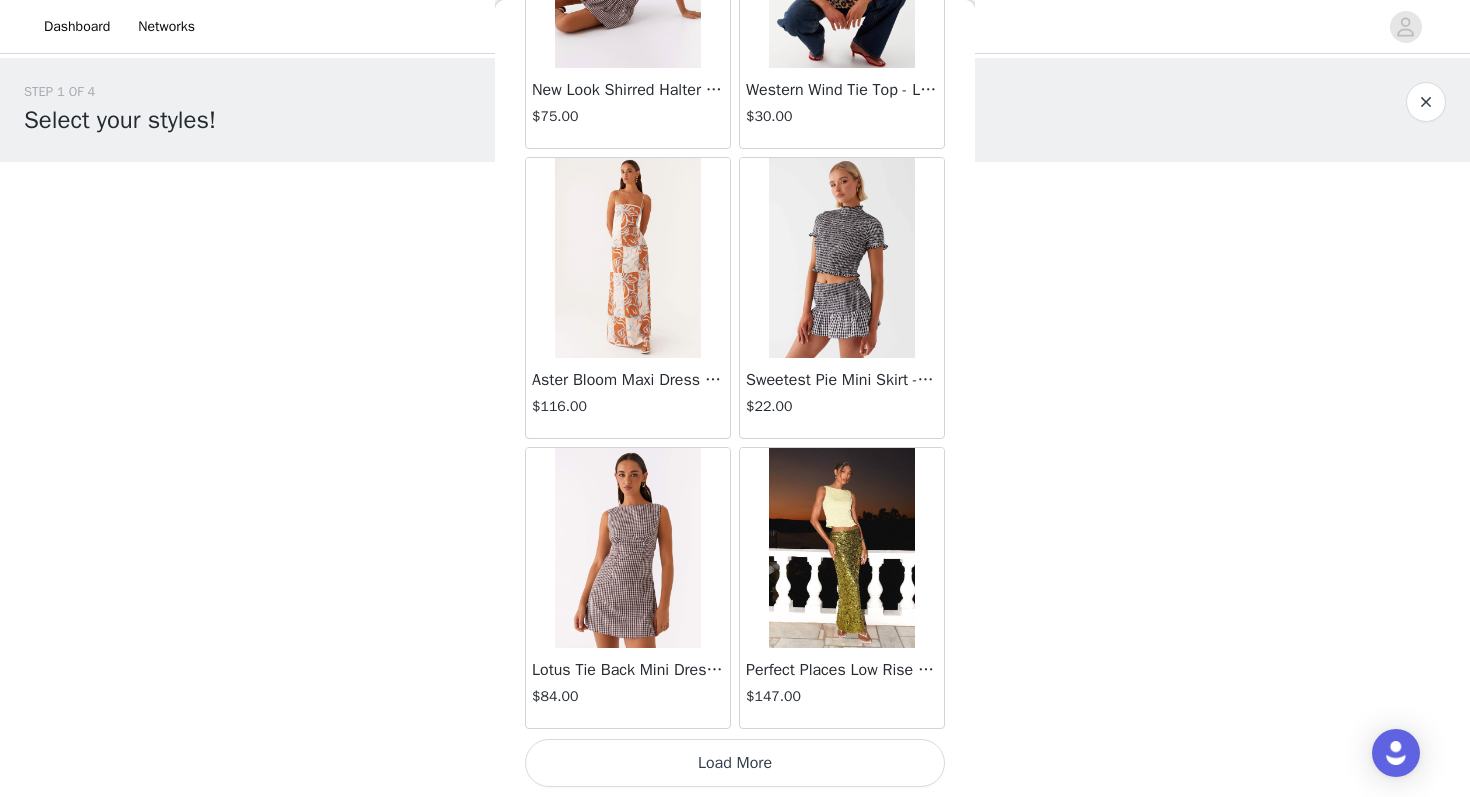 click on "Load More" at bounding box center [735, 763] 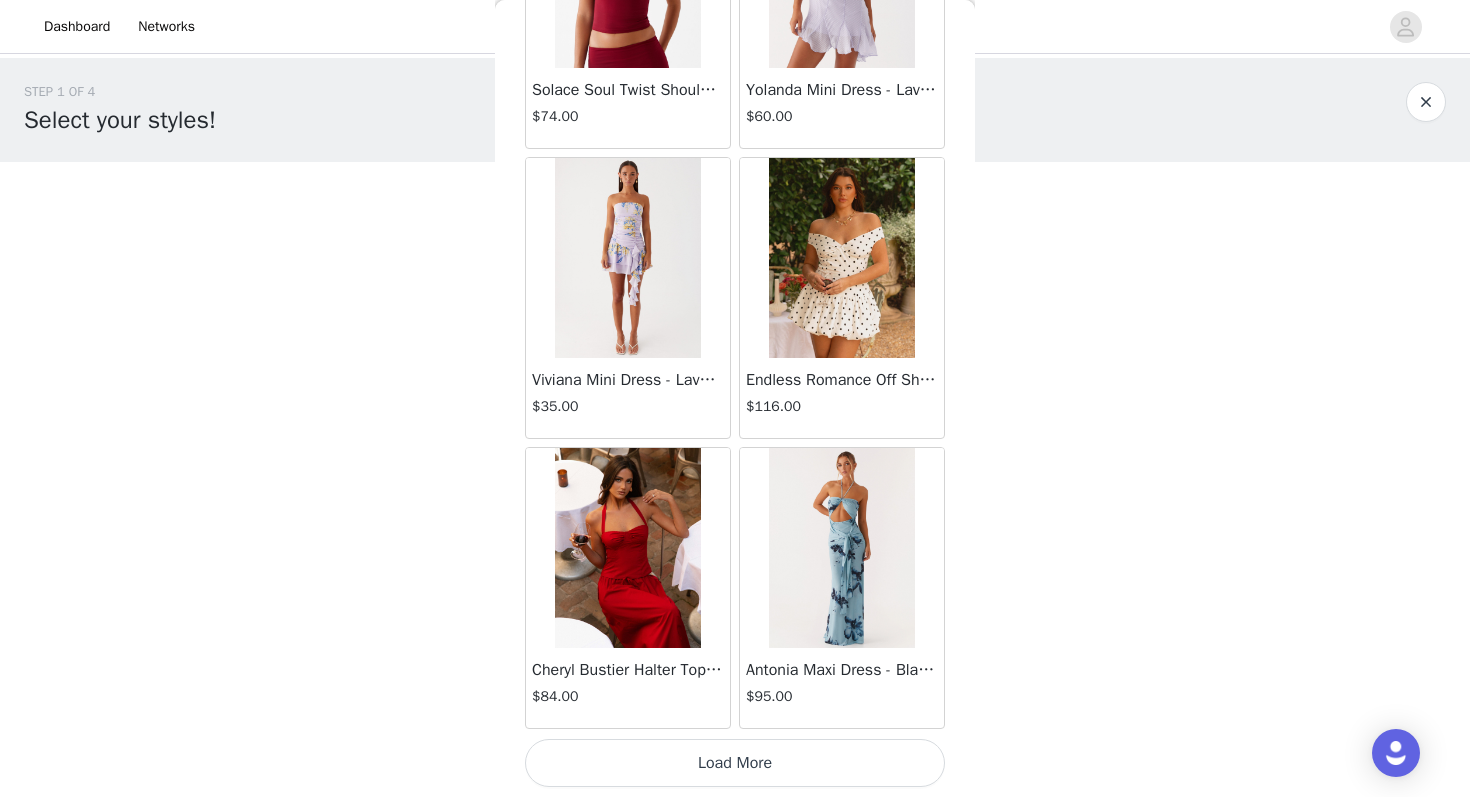 click on "Load More" at bounding box center (735, 763) 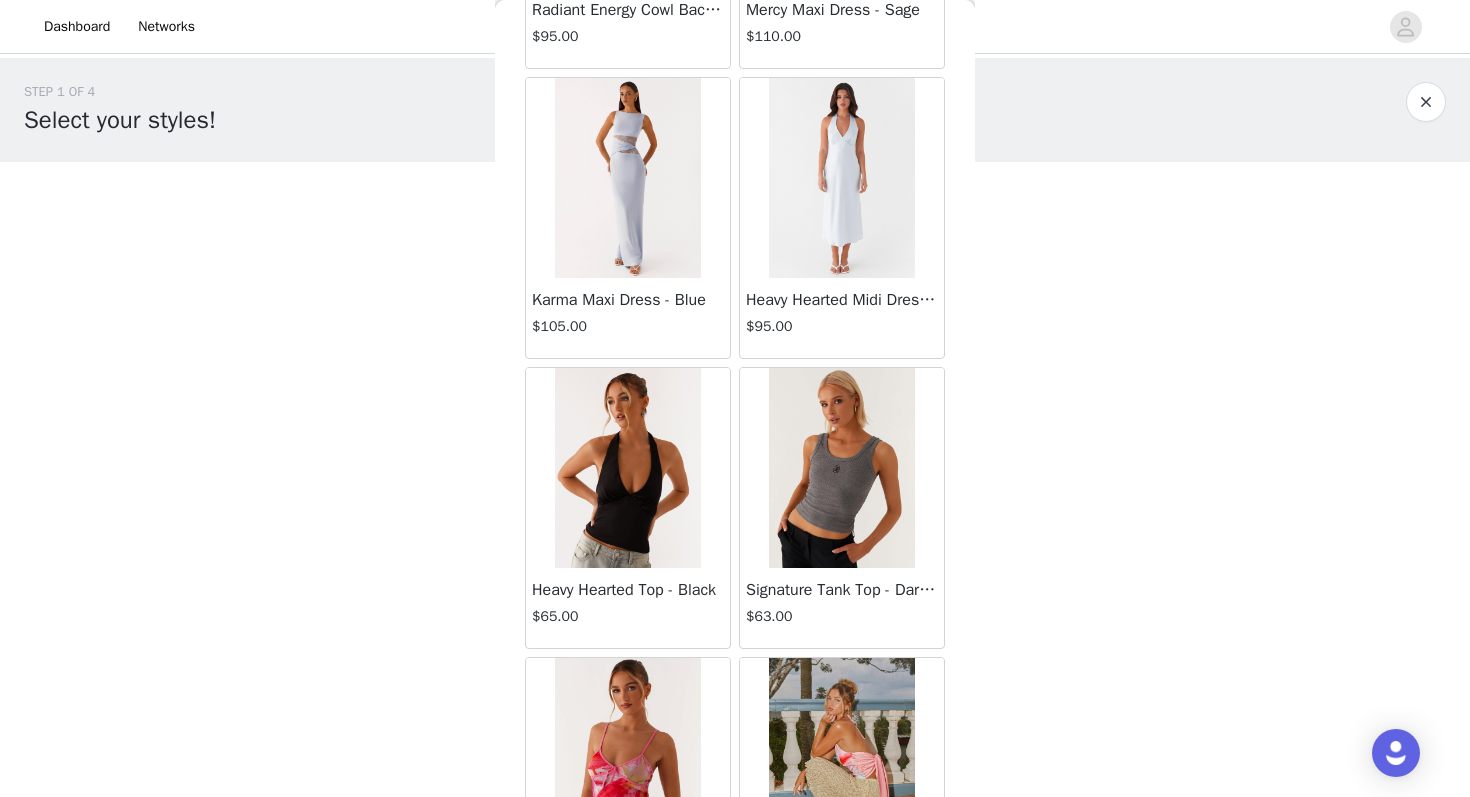 scroll, scrollTop: 28363, scrollLeft: 0, axis: vertical 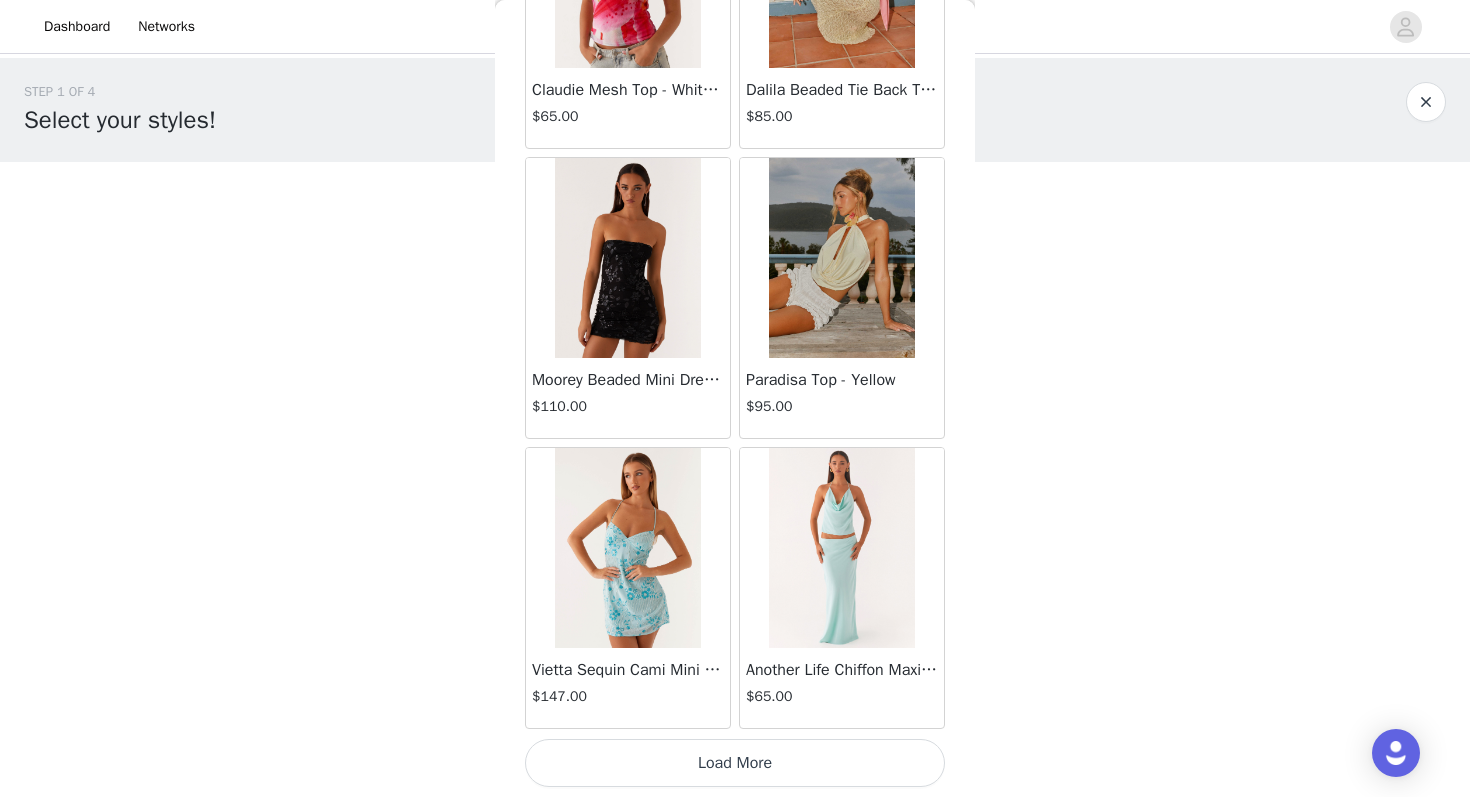 click on "Load More" at bounding box center (735, 763) 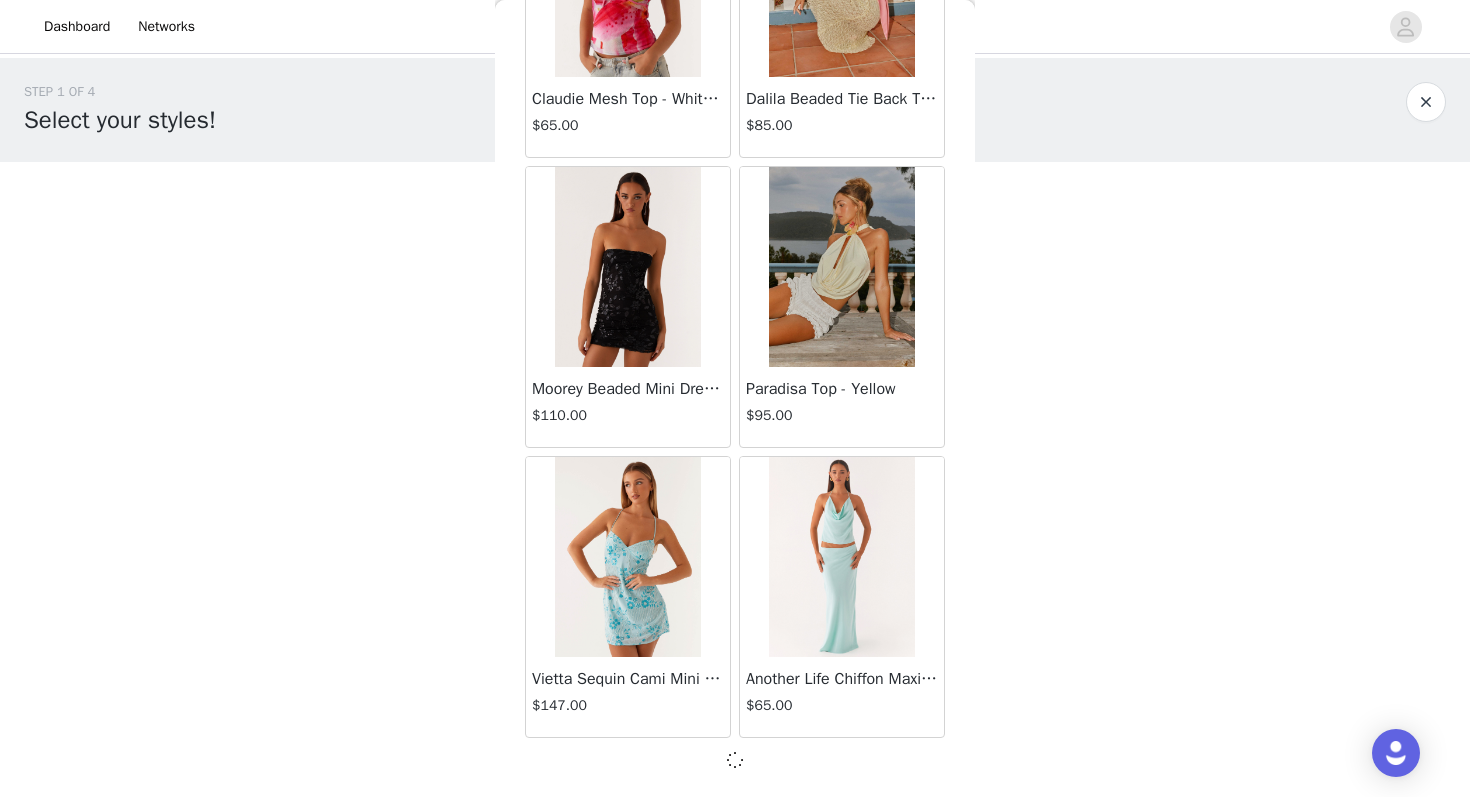 scroll, scrollTop: 28354, scrollLeft: 0, axis: vertical 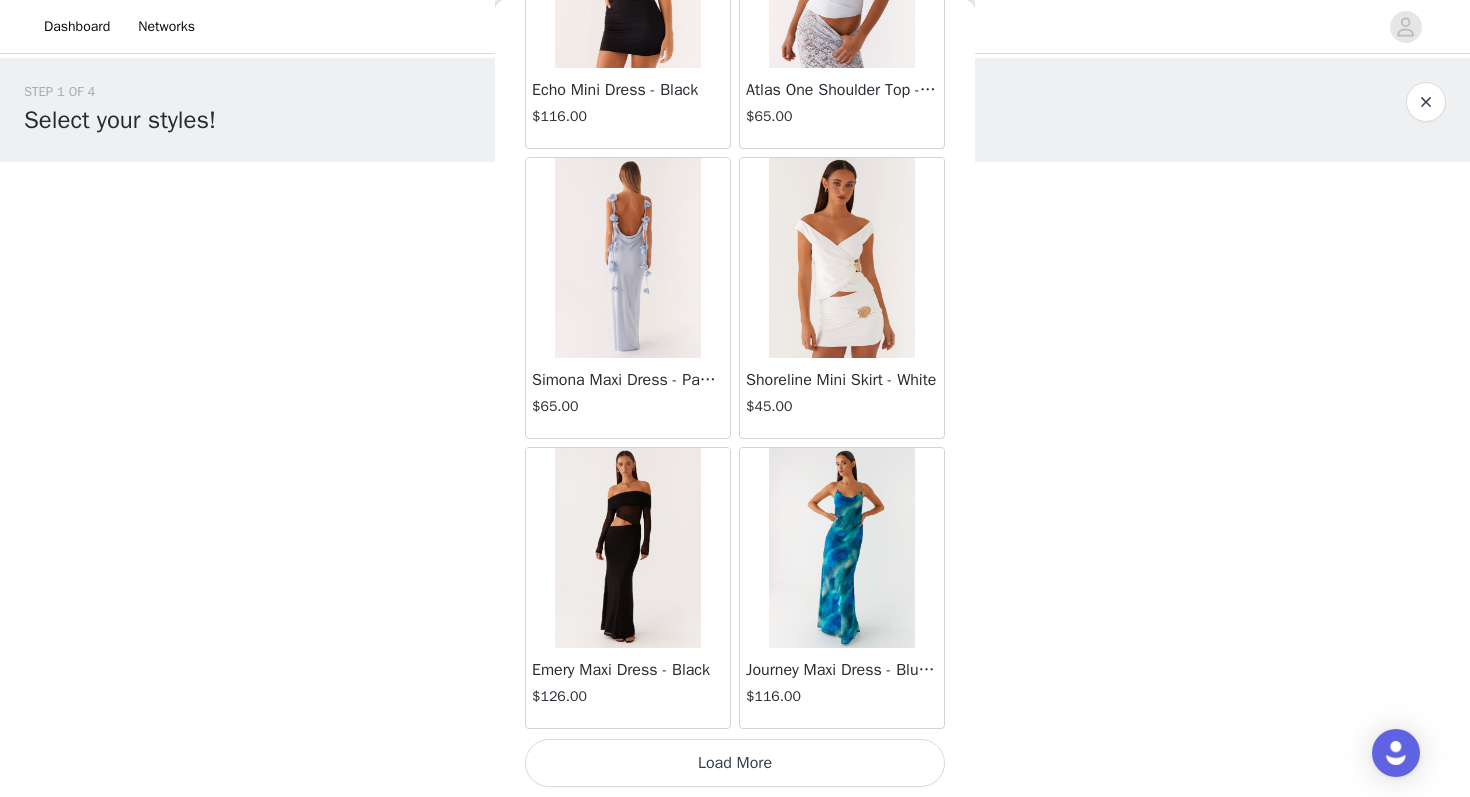 click on "Load More" at bounding box center (735, 763) 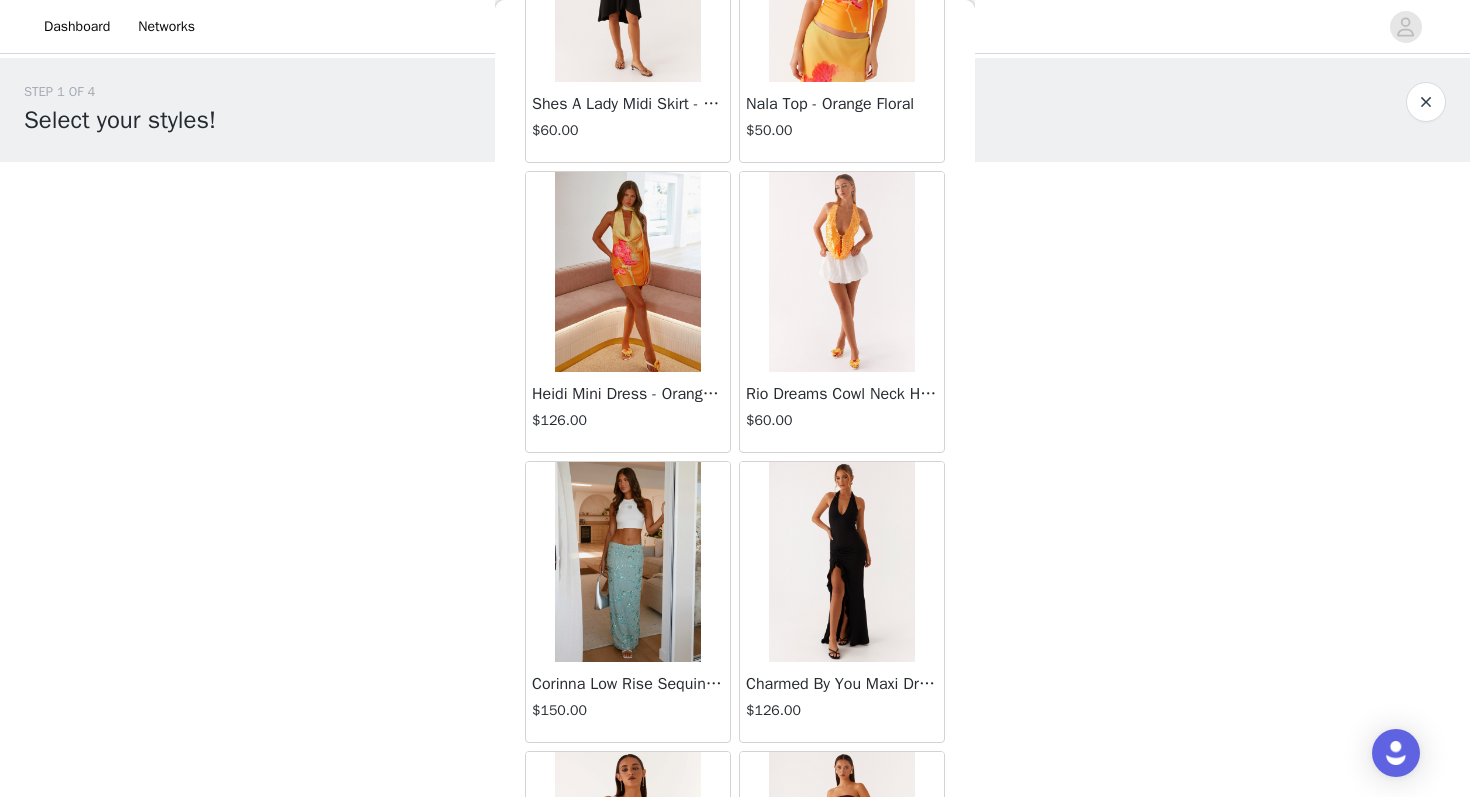 scroll, scrollTop: 34163, scrollLeft: 0, axis: vertical 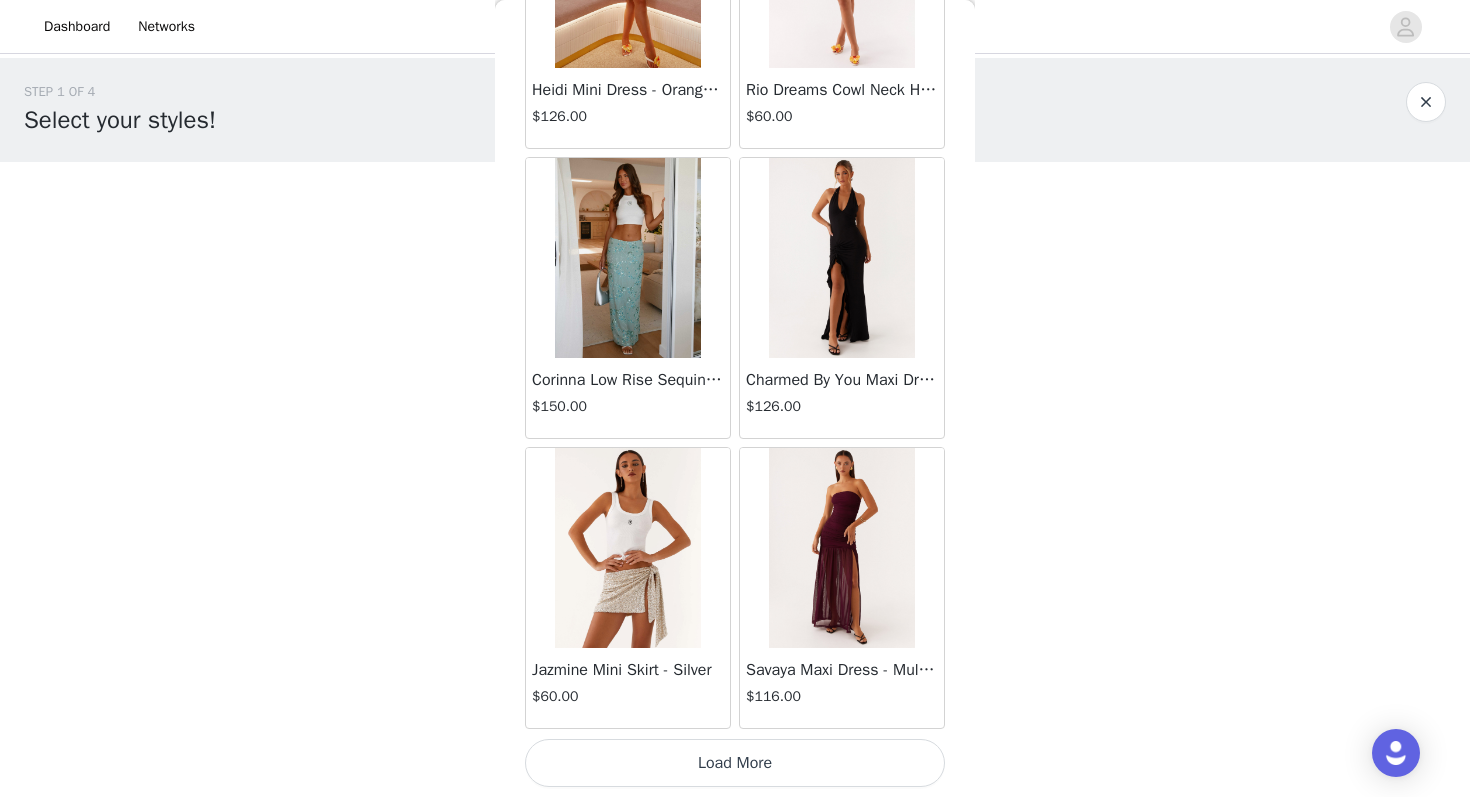 click on "Load More" at bounding box center [735, 763] 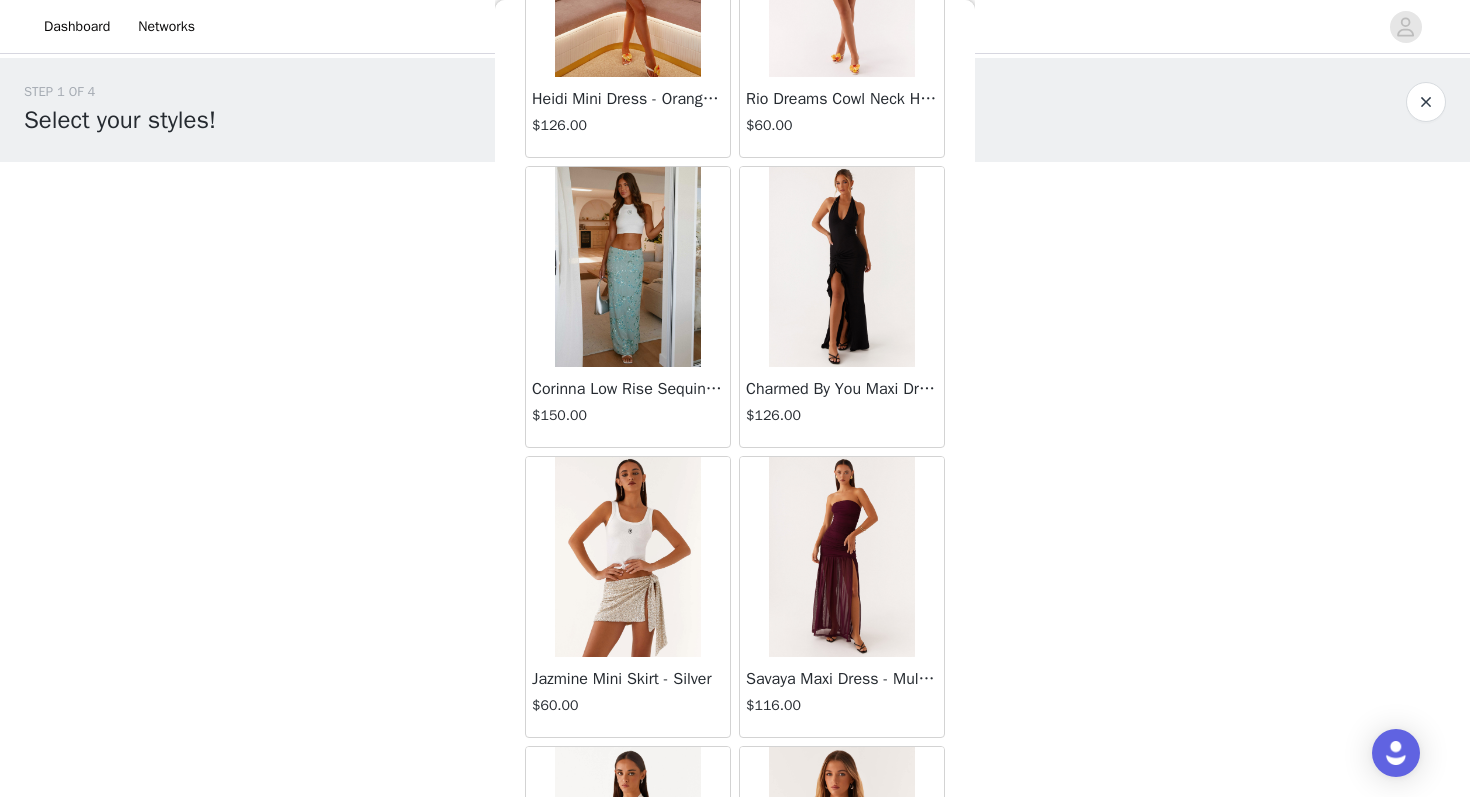 scroll, scrollTop: 34163, scrollLeft: 0, axis: vertical 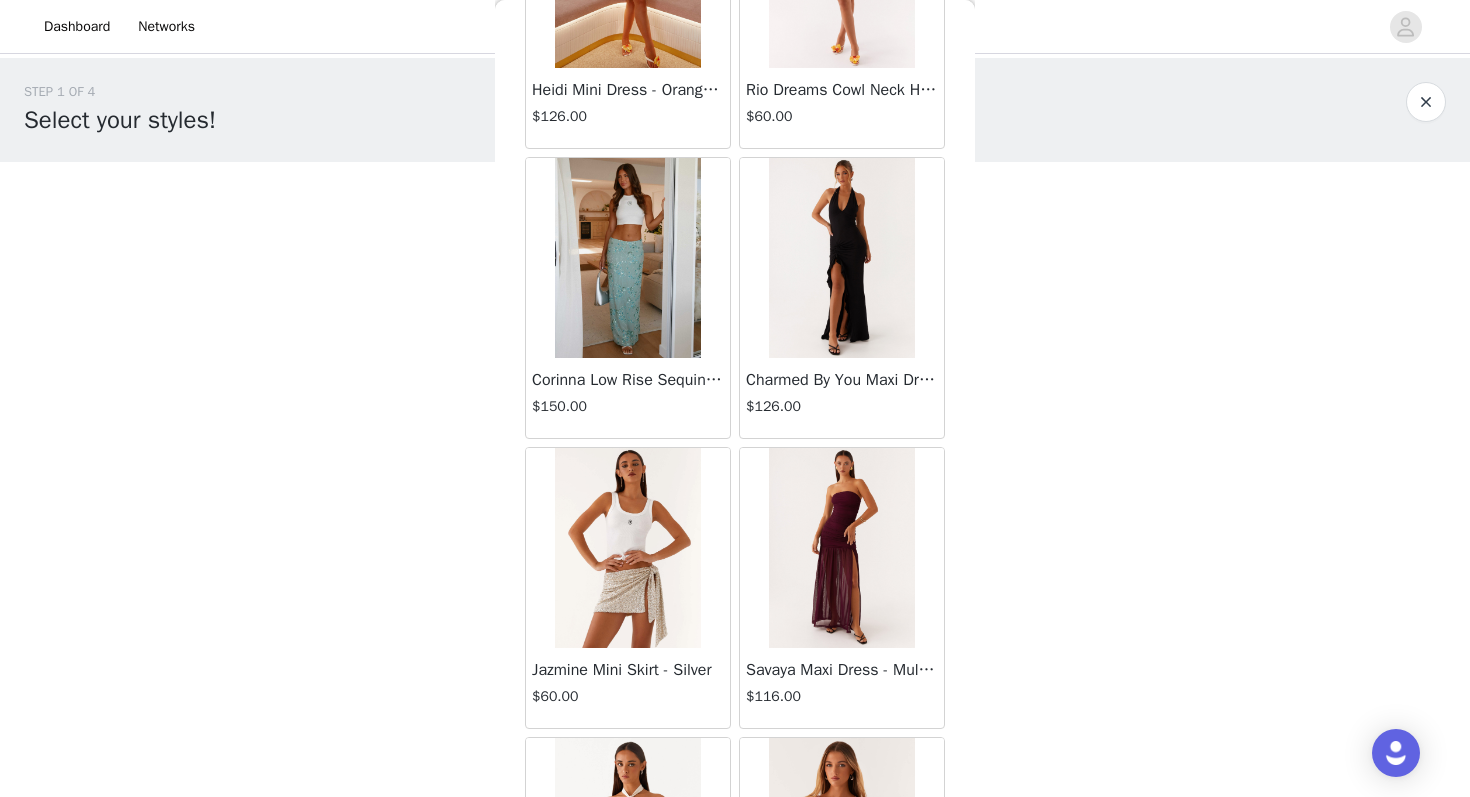 click on "Charmed By You Maxi Dress - Black" at bounding box center (842, 380) 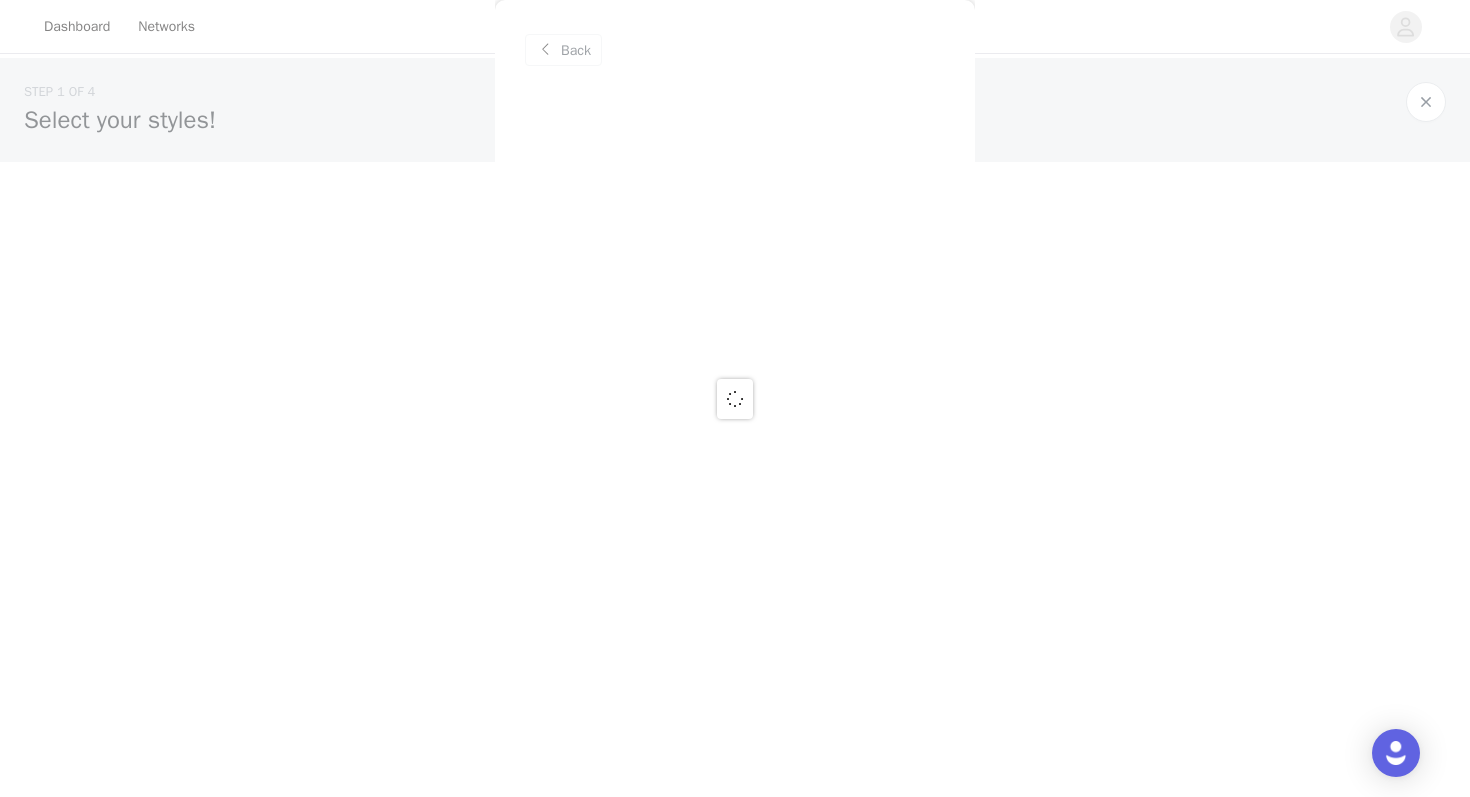 scroll, scrollTop: 0, scrollLeft: 0, axis: both 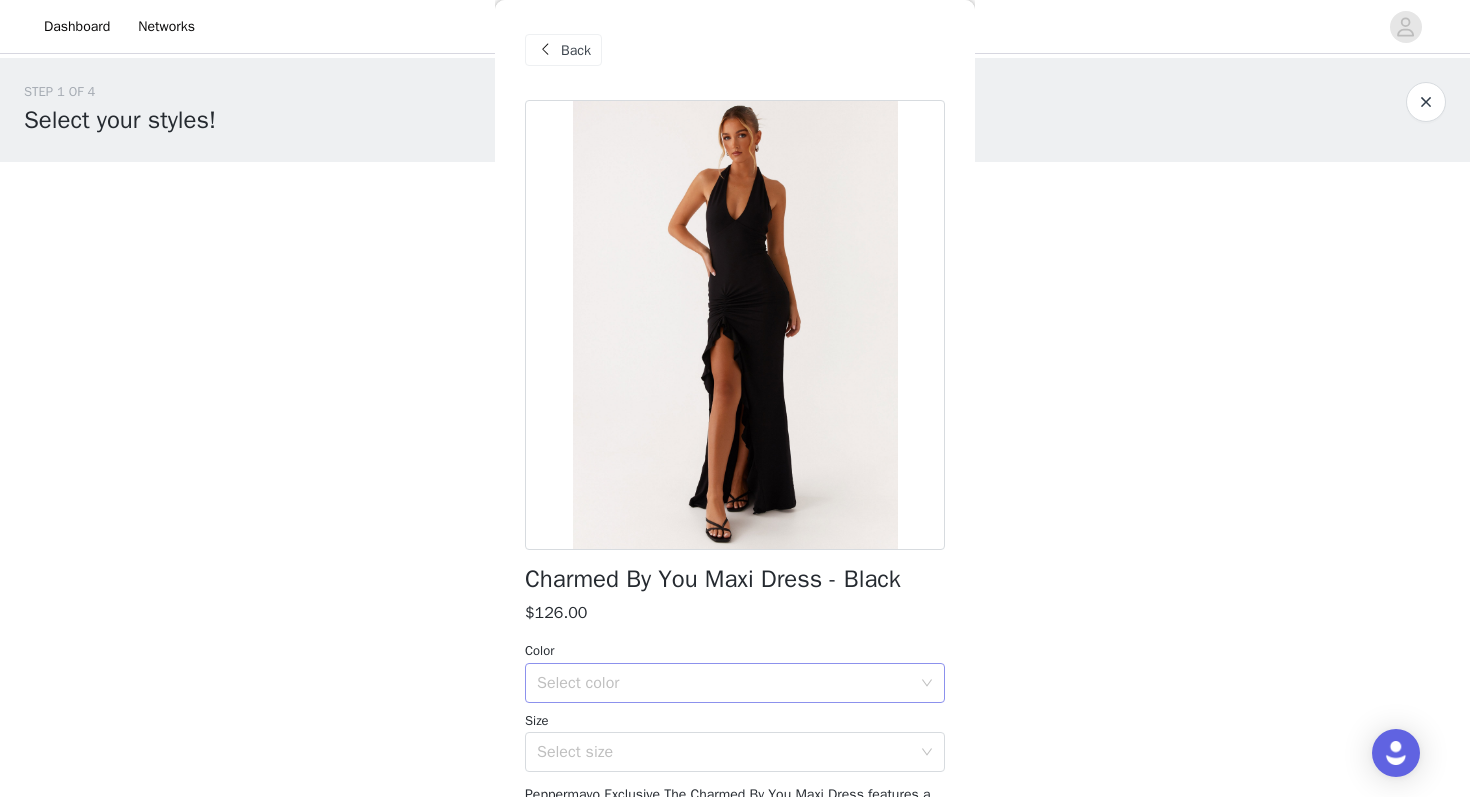 click on "Select color" at bounding box center [724, 683] 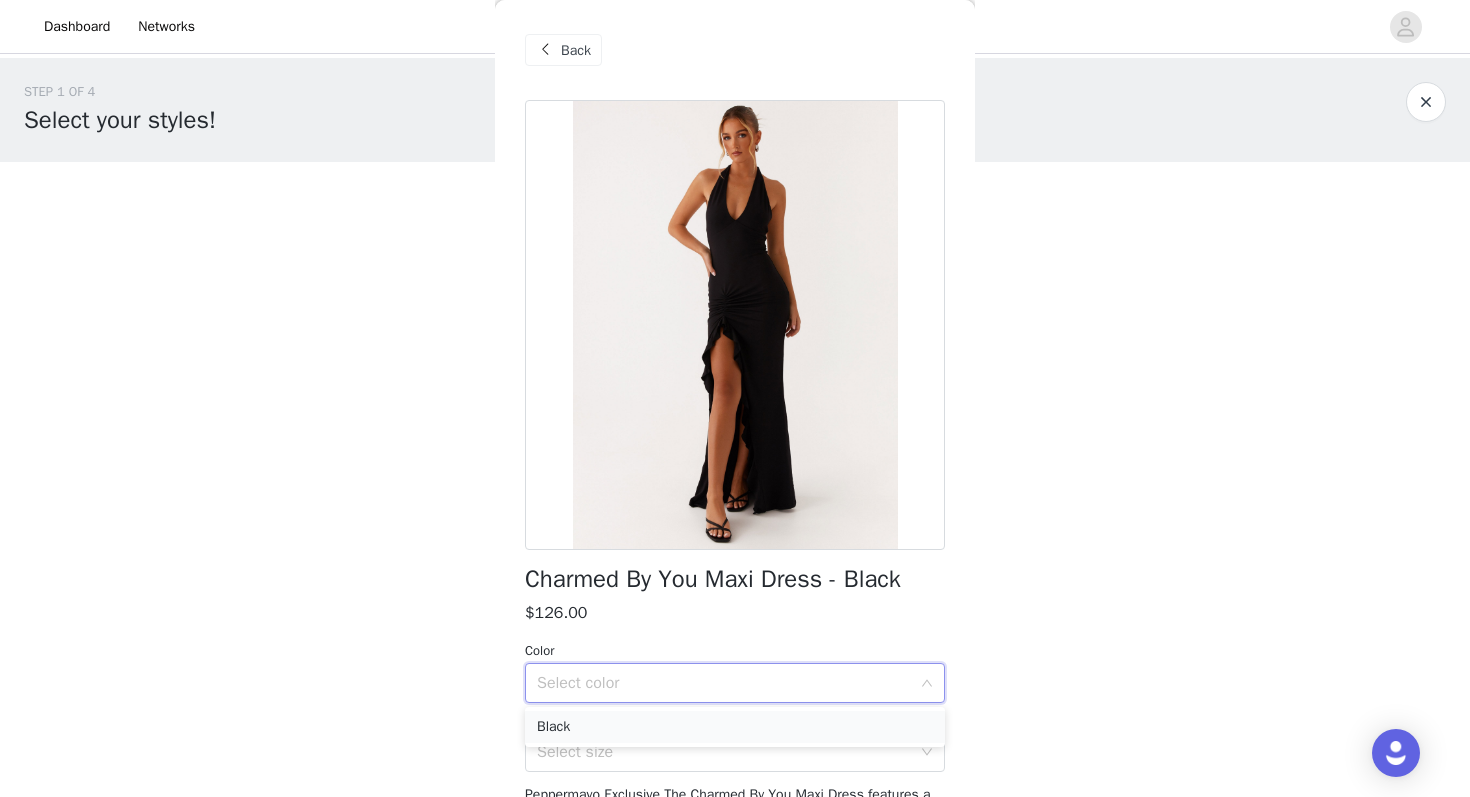 click on "Black" at bounding box center [735, 727] 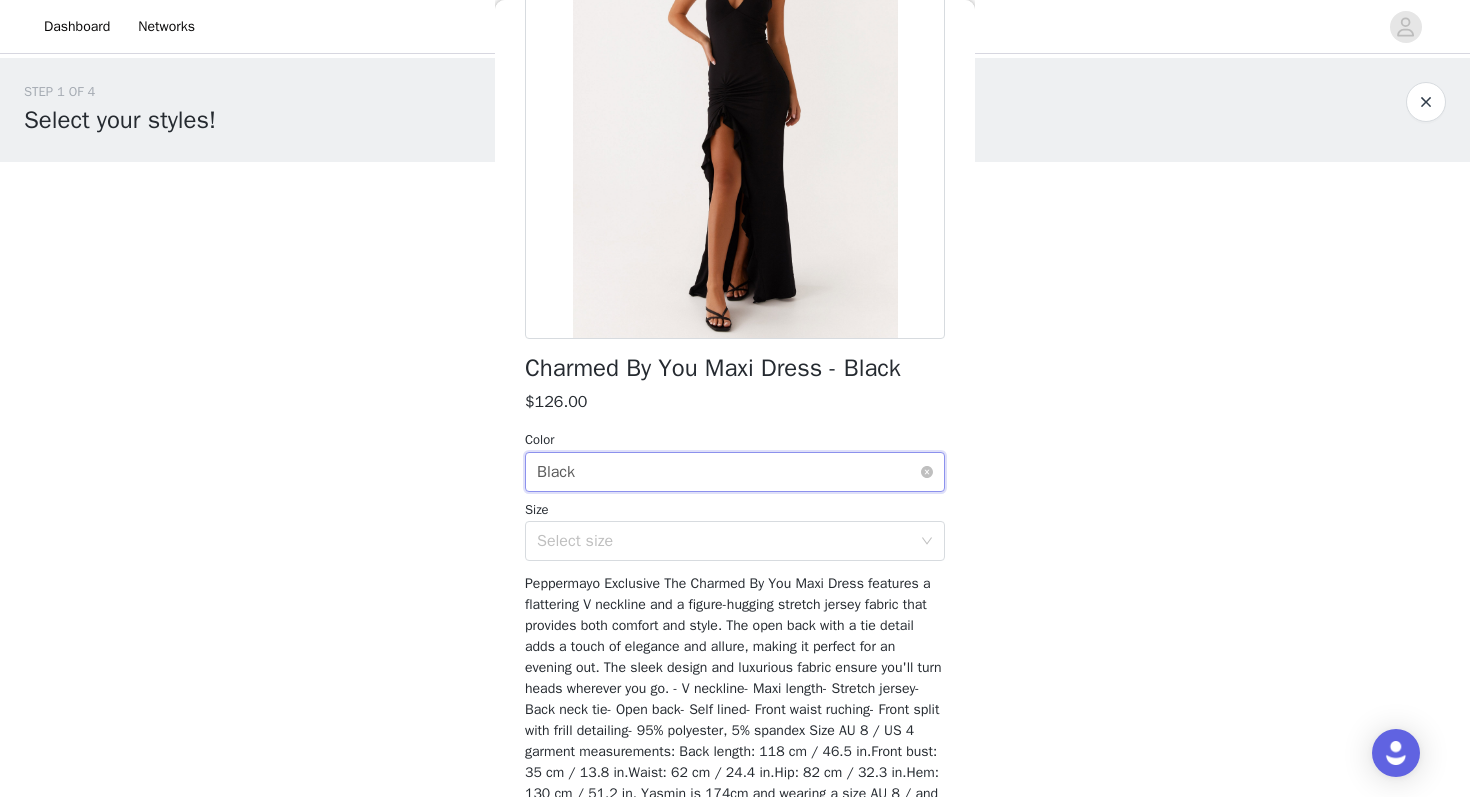 scroll, scrollTop: 238, scrollLeft: 0, axis: vertical 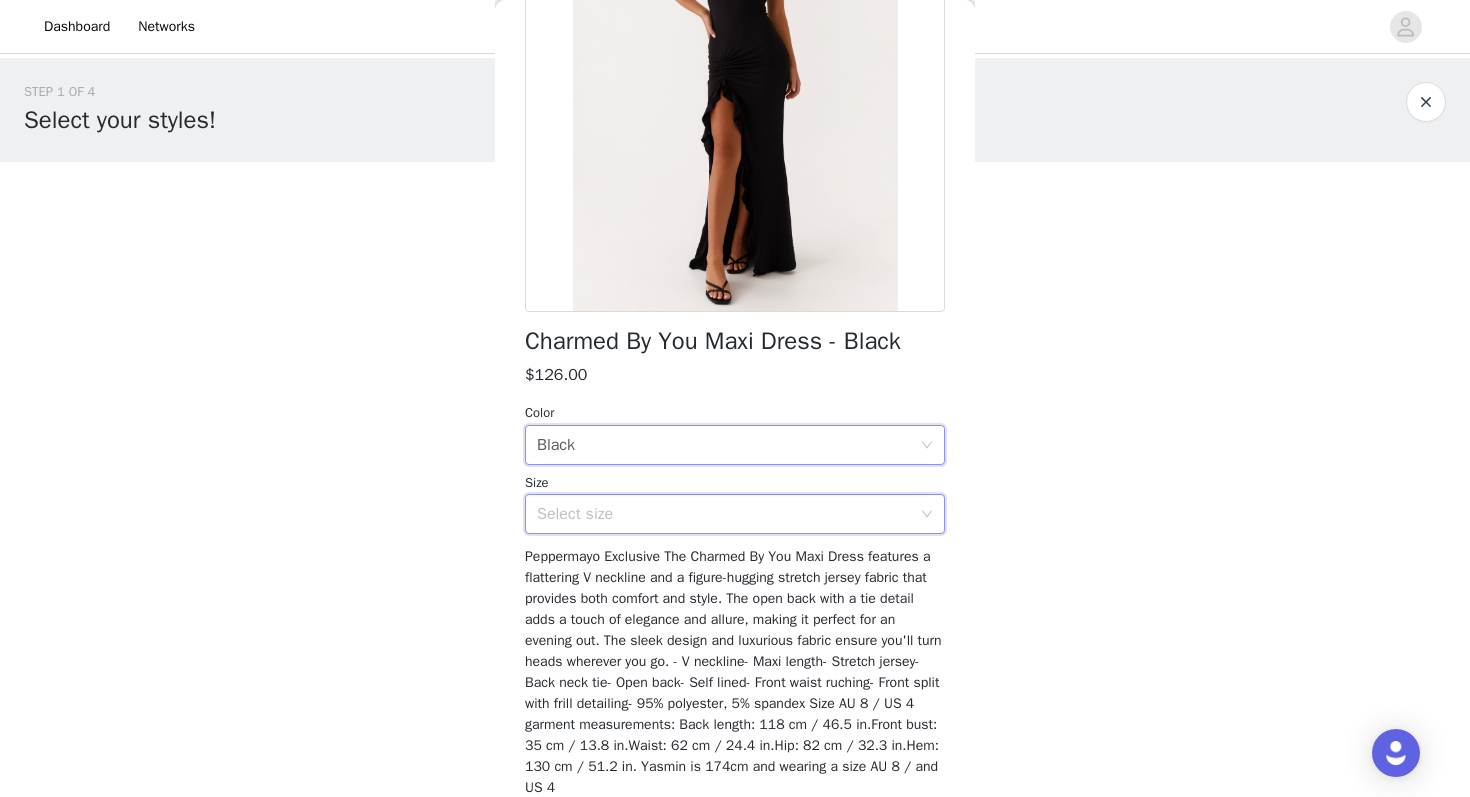 click on "Select size" at bounding box center [728, 514] 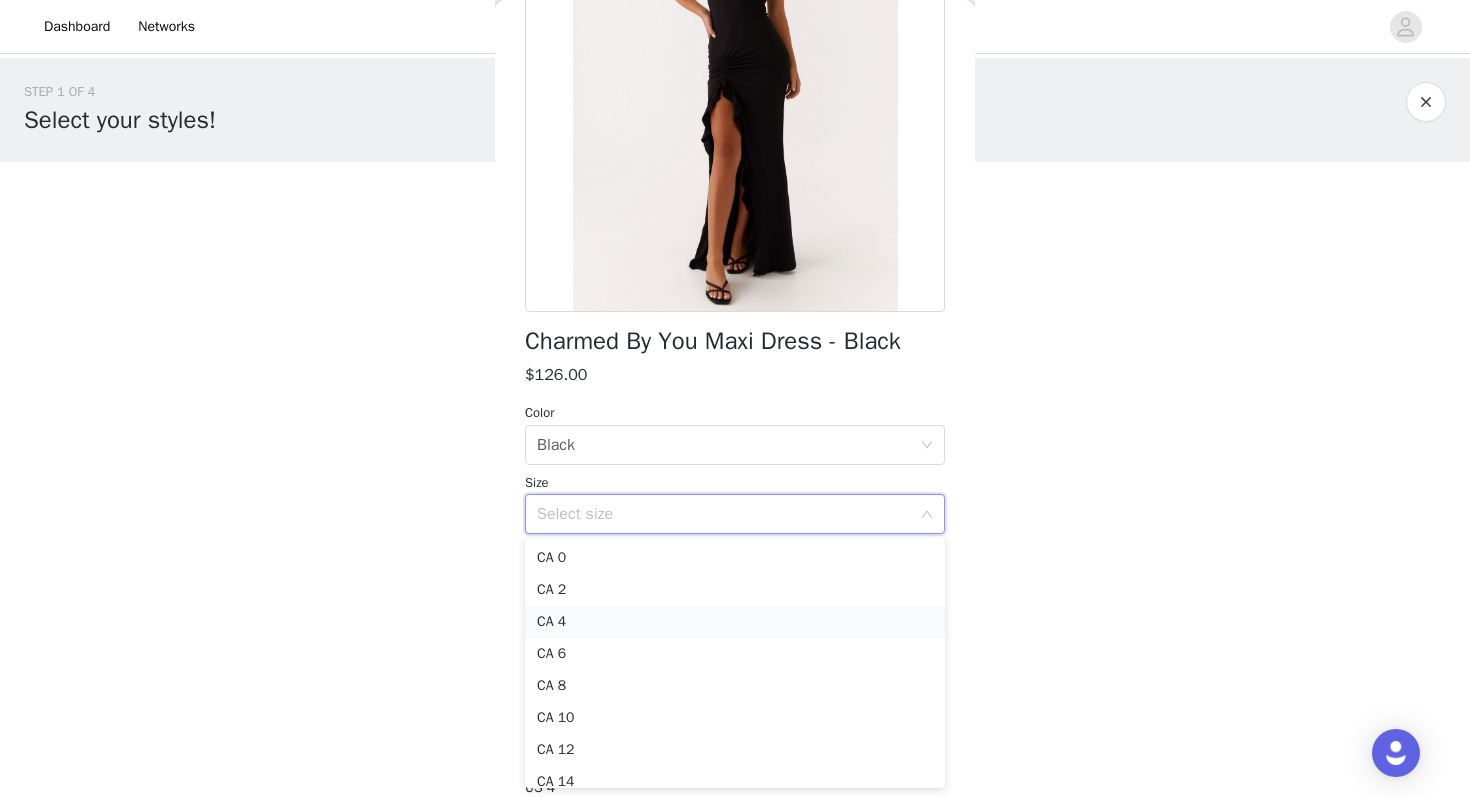 click on "CA 4" at bounding box center [735, 622] 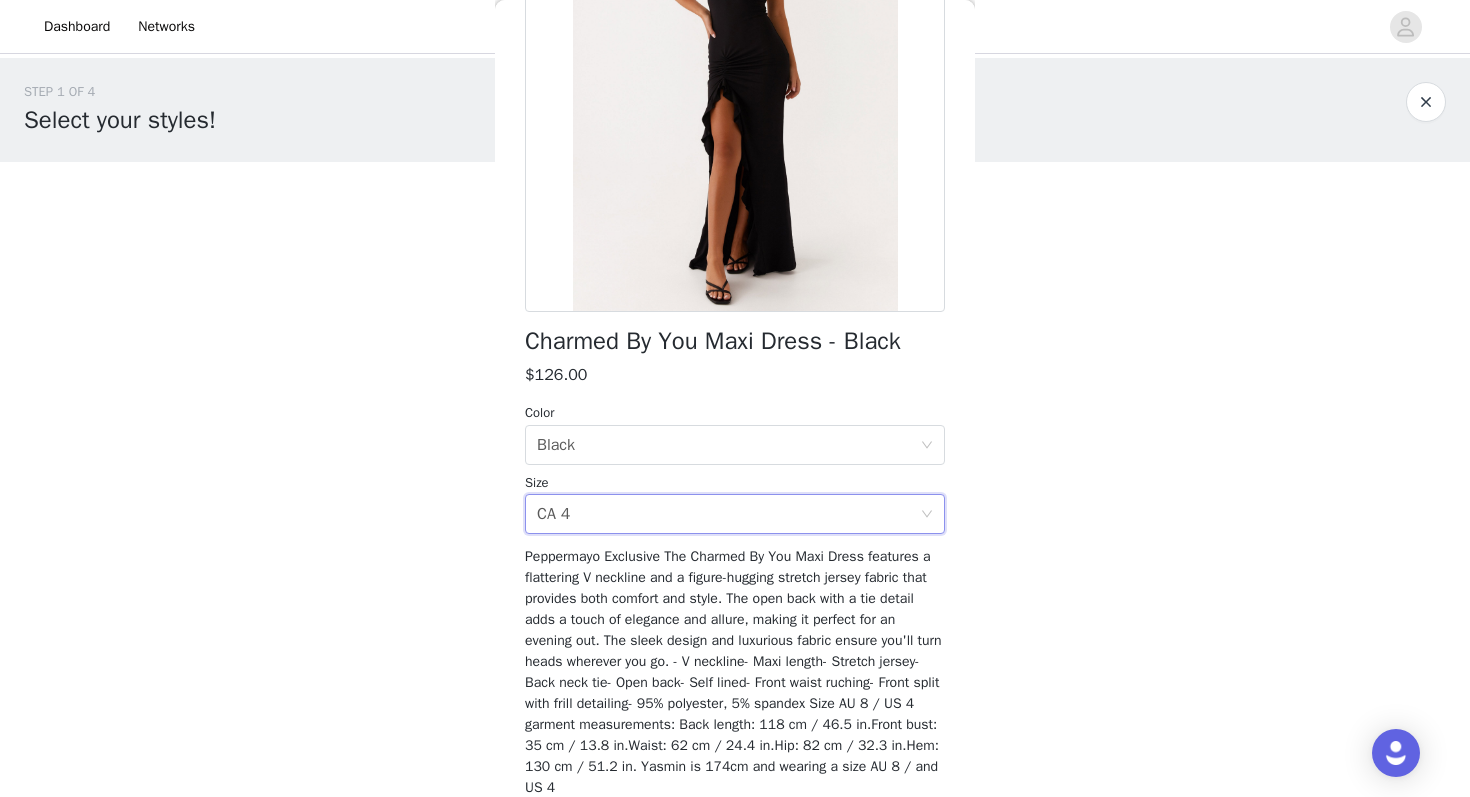 scroll, scrollTop: 323, scrollLeft: 0, axis: vertical 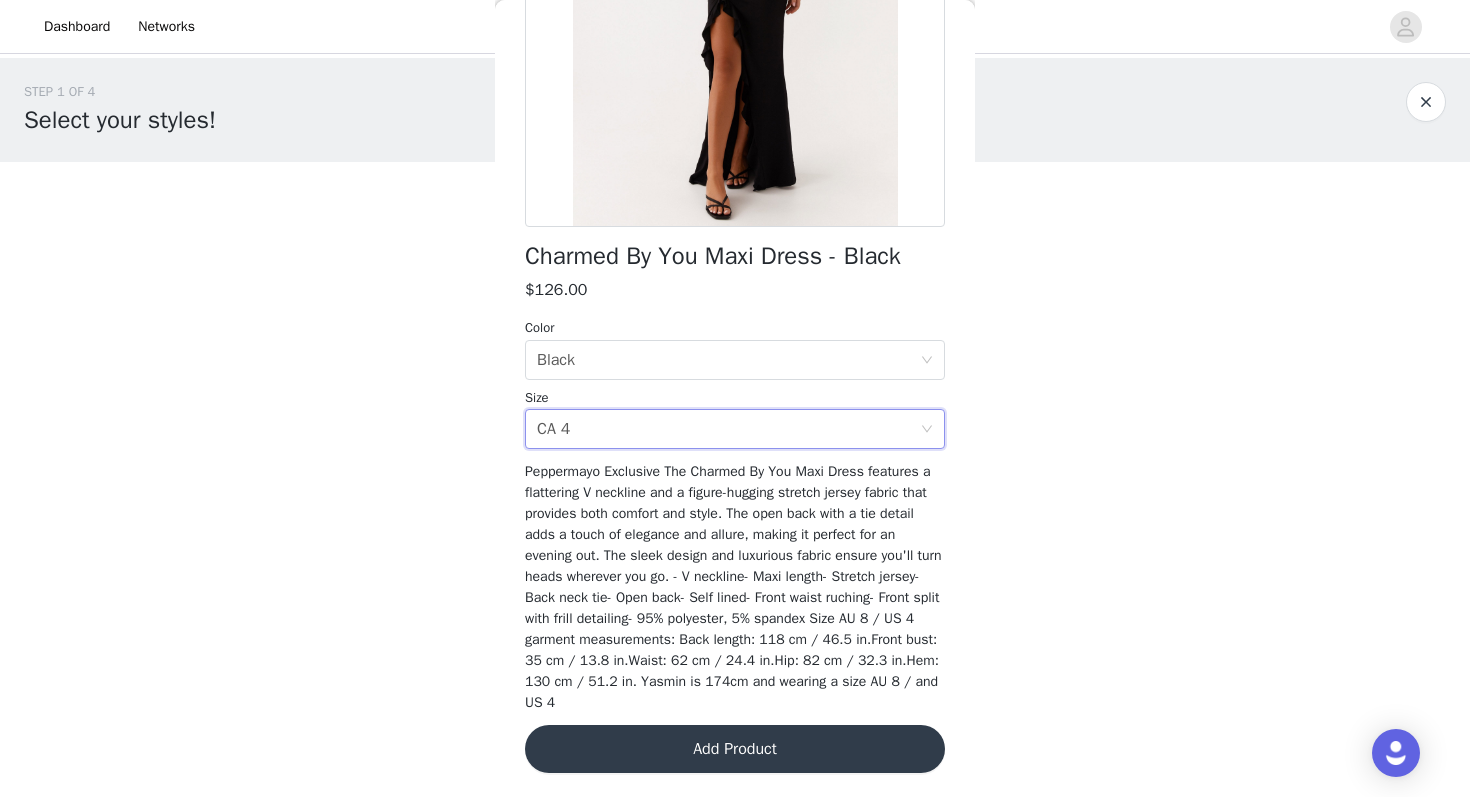 click on "Add Product" at bounding box center [735, 749] 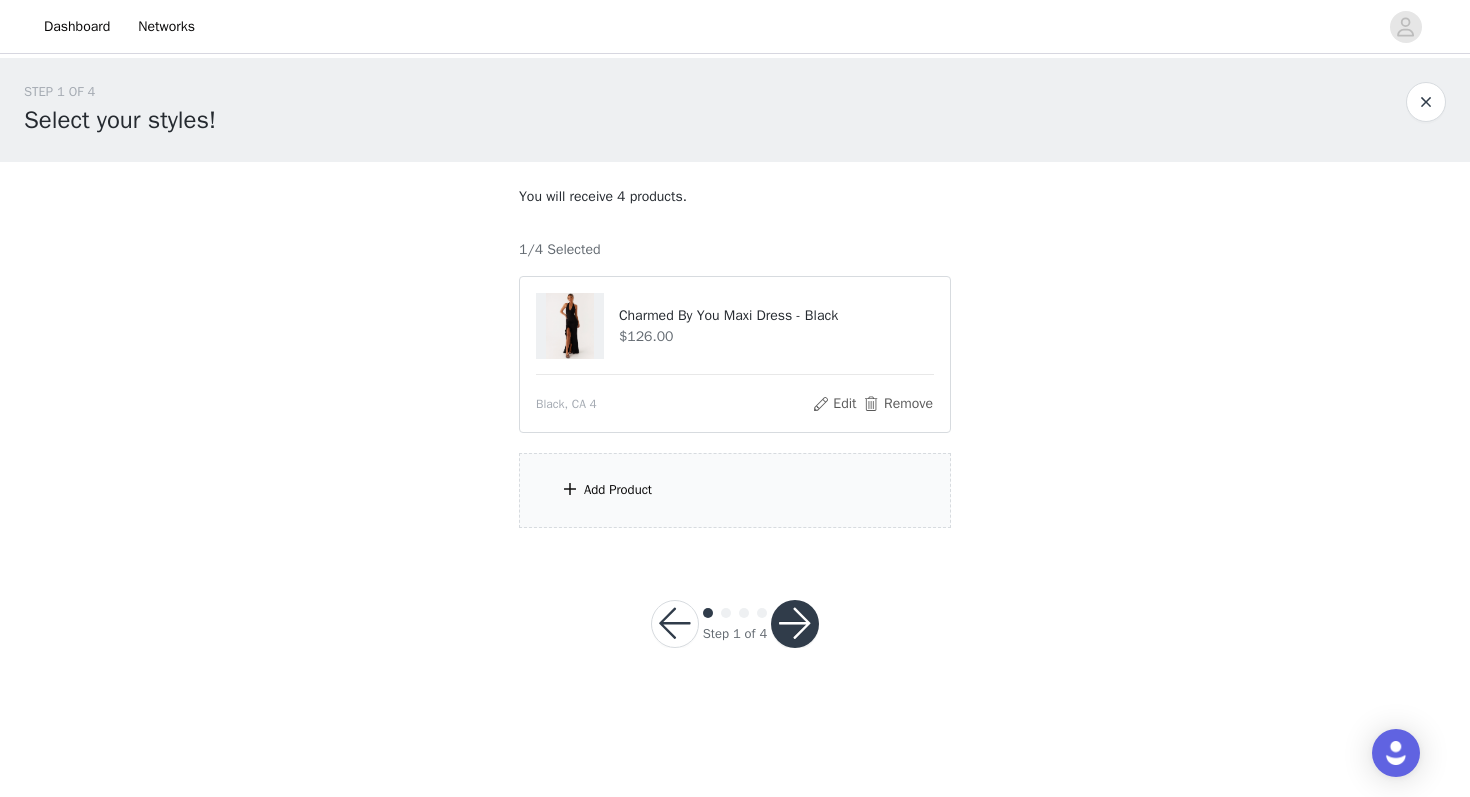 click on "You will receive 4 products.       1/4 Selected           Charmed By You Maxi Dress - Black     $126.00       Black, CA 4       Edit   Remove     Add Product" at bounding box center (735, 357) 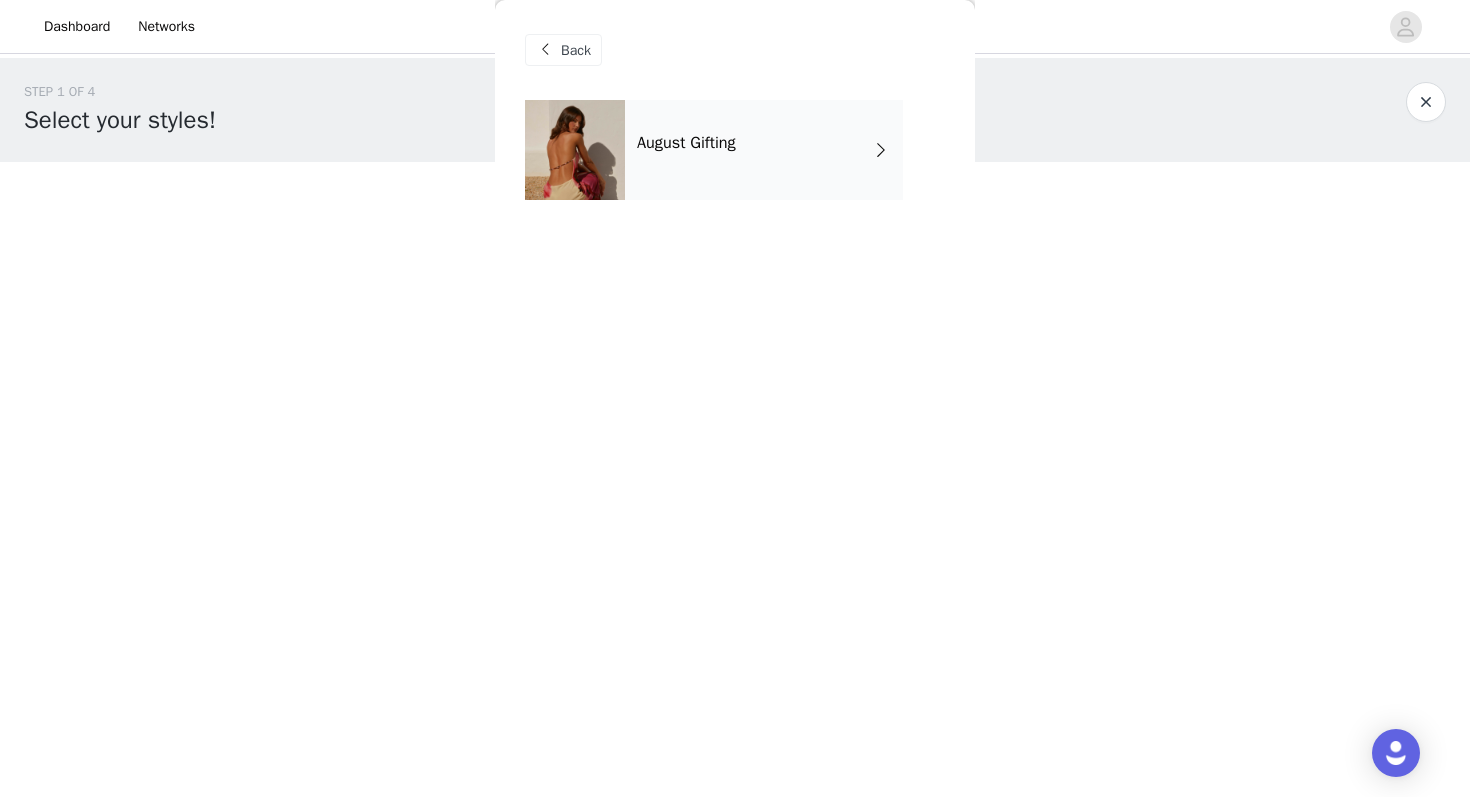 click on "August Gifting" at bounding box center (764, 150) 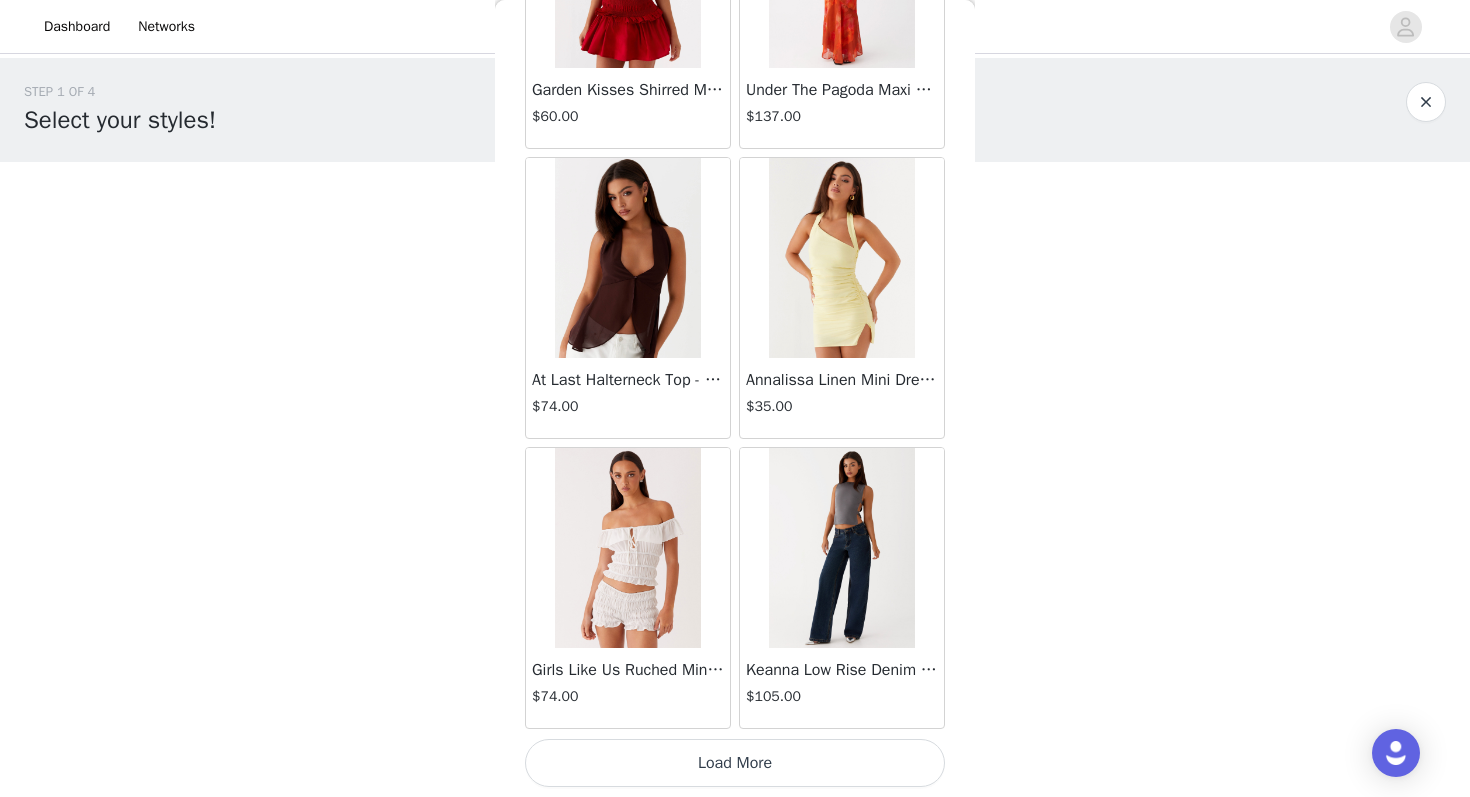 click on "Load More" at bounding box center (735, 763) 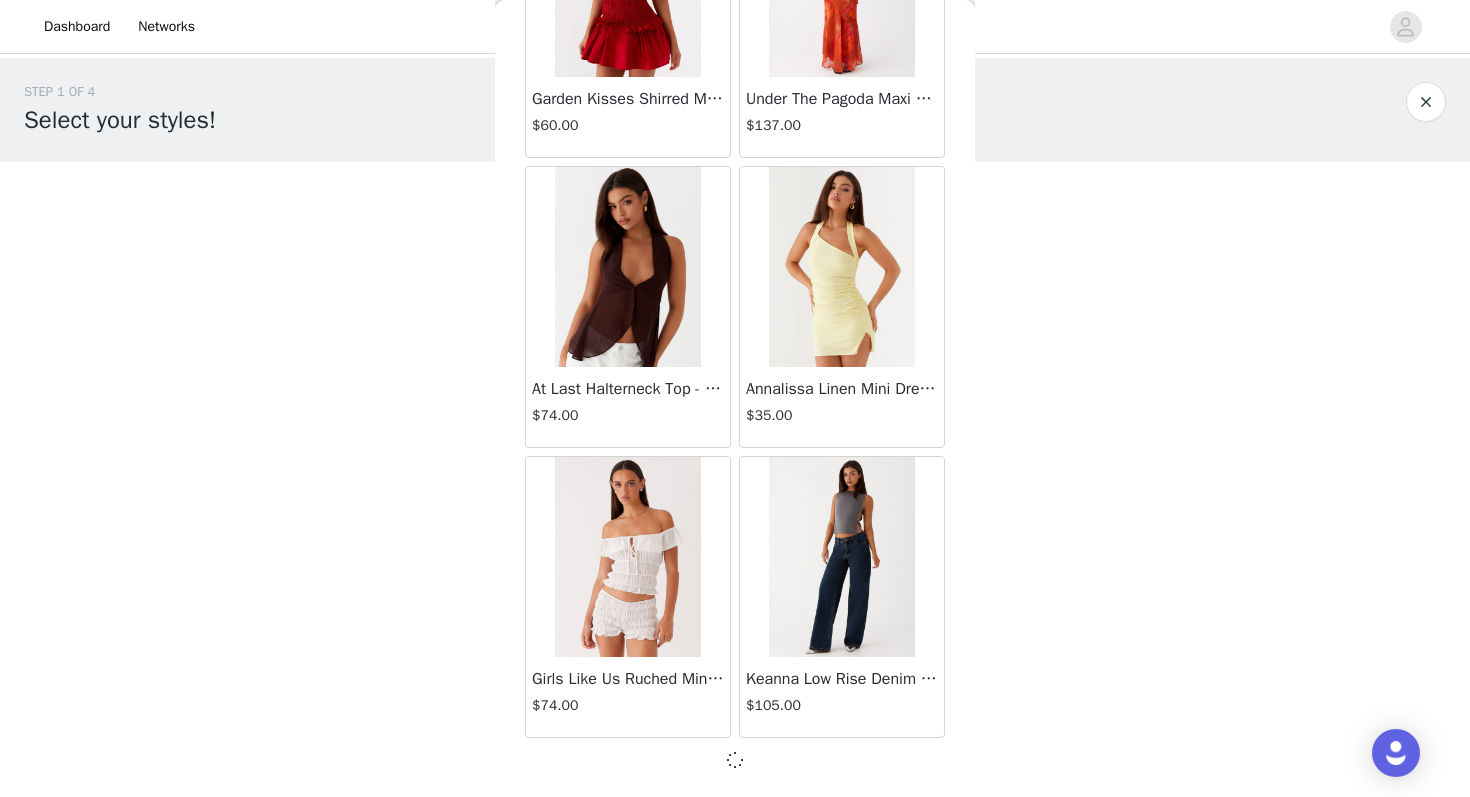 scroll, scrollTop: 2254, scrollLeft: 0, axis: vertical 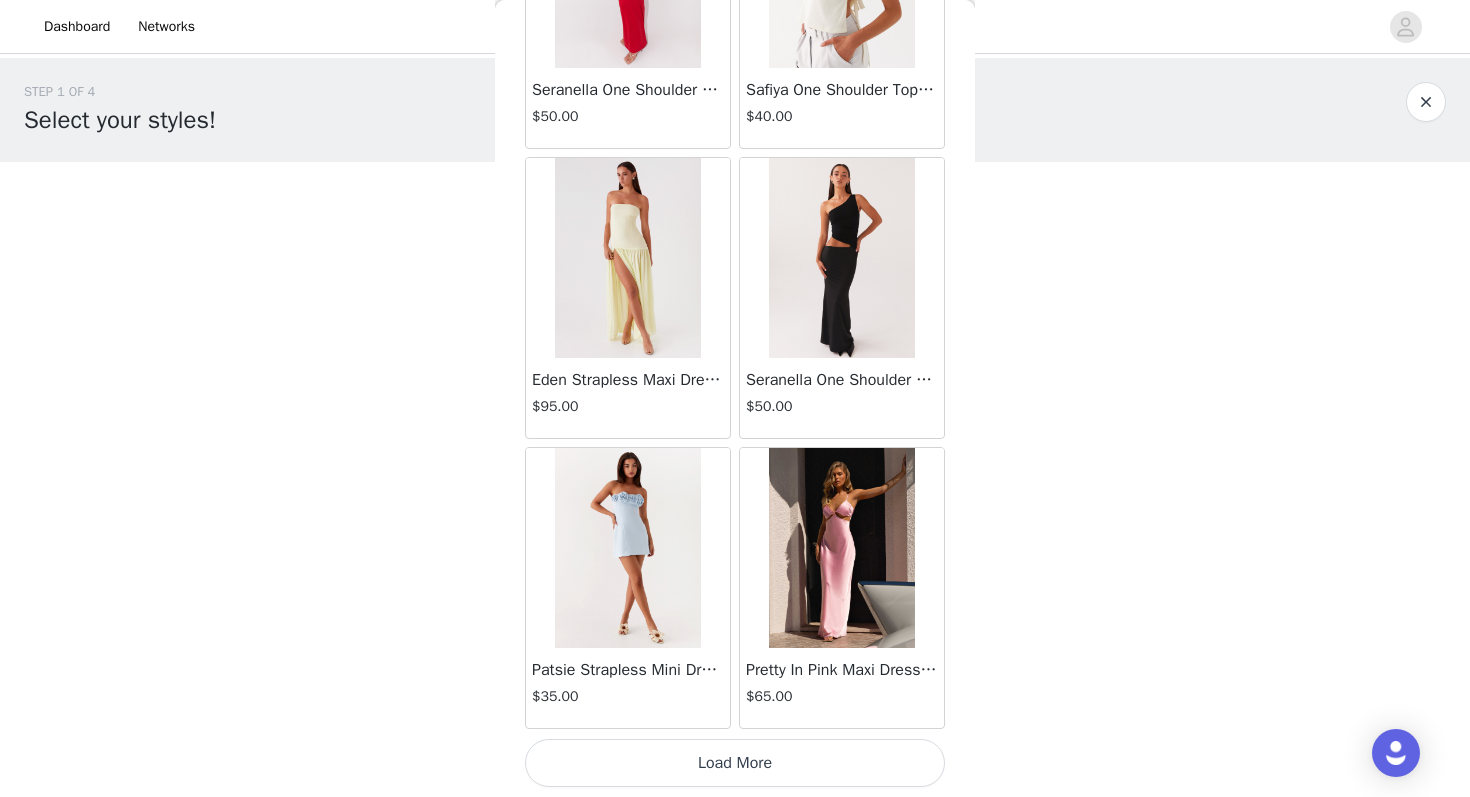 click on "Load More" at bounding box center (735, 763) 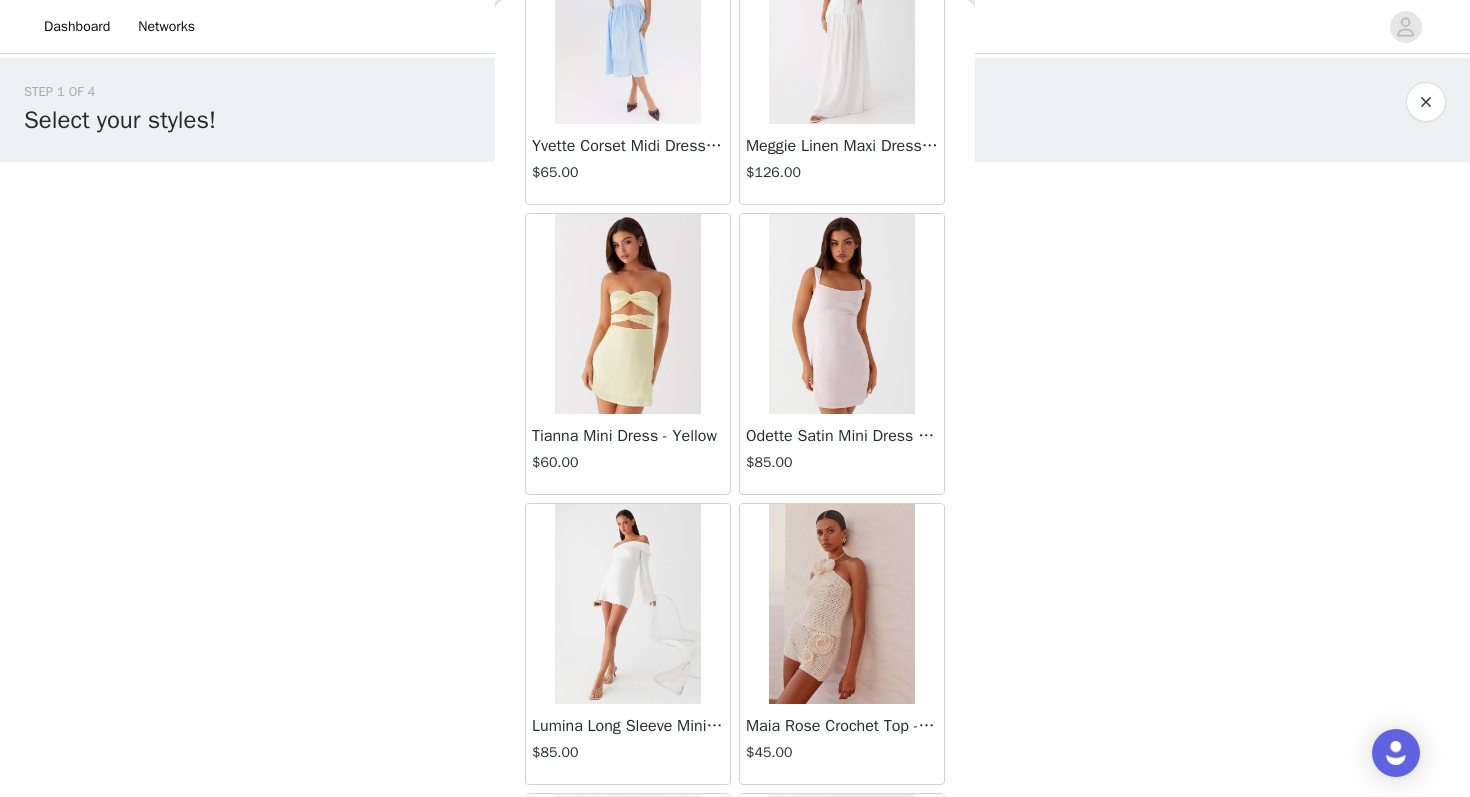 scroll, scrollTop: 8063, scrollLeft: 0, axis: vertical 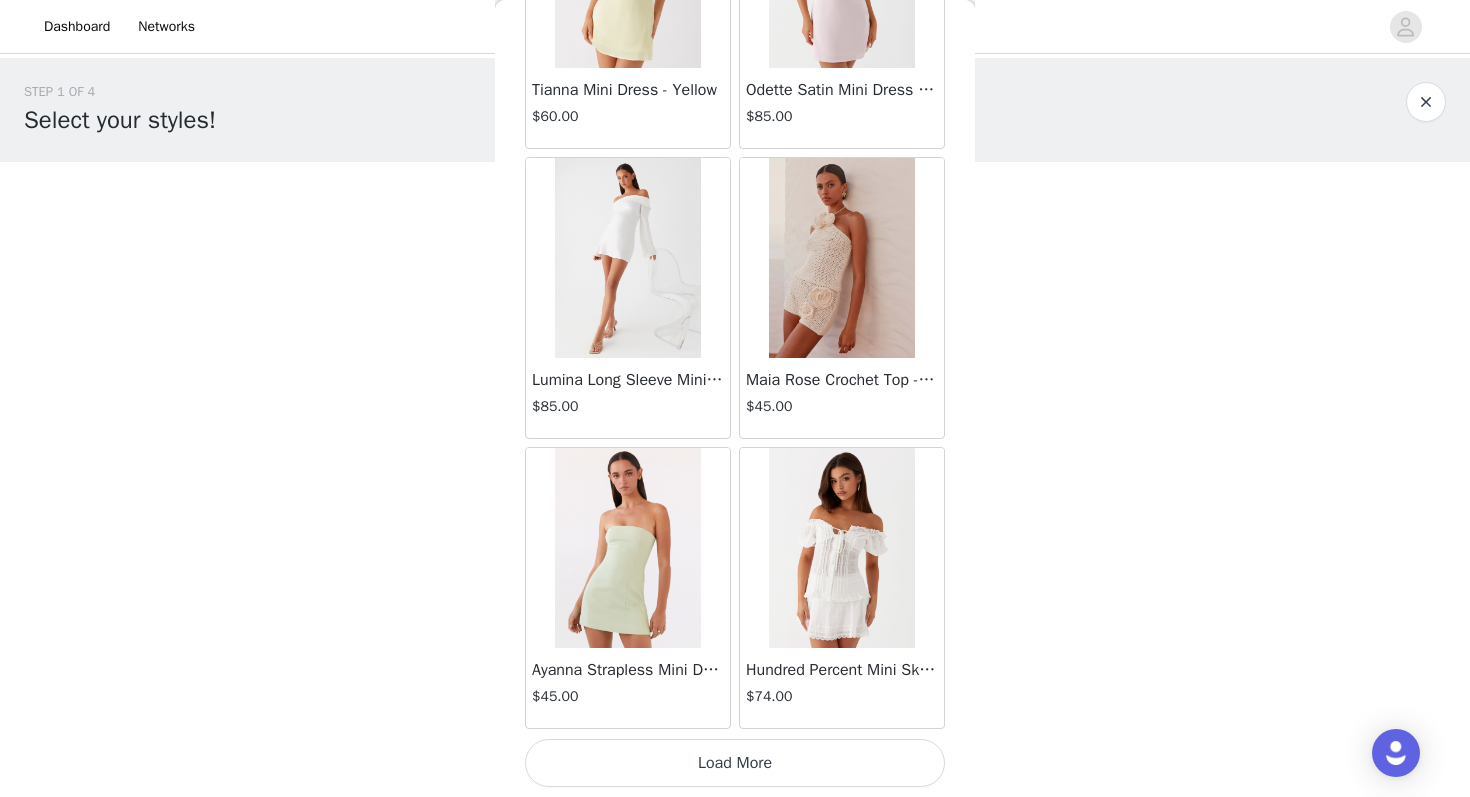 click on "Aullie Mini Dress - White   $60.00       Mira Halter Neck Mini Dress - Black   $85.00       Heavy Hearted Mini Dress - Yellow   $85.00       Hundred Percent Puff Sleeve Top - White   $105.00       Love Seeker Corset Mini Dress - Red   $45.00       Cherish You Buckle Top - Red   $30.00       Ayla Satin Mini Dress - Yellow   $105.00       Rudy Tube Top - Ivory   $30.00       Keira Linen Mini Dress - White   $105.00       Not One Time Knit Mini Dress - Red   $35.00       Carmel Maxi Dress - Brown   $126.00       Moorey Beaded Mini Dress - Blue   $45.00       Solaris Strapless Maxi Dress - Blue Floral   $126.00       Lyrical Maxi Dress - Ivory   $95.00       Garden Kisses Shirred Mini Dress - Red   $60.00       Under The Pagoda Maxi Dress - Amber   $137.00       At Last Halterneck Top - Brown   $74.00       Annalissa Linen Mini Dress - Yellow   $35.00       Girls Like Us Ruched Mini Shorts - White   $74.00       Keanna Low Rise Denim Jeans - Washed Denim   $105.00       Jocelyn Maxi Dress - Sage   $95.00" at bounding box center [735, -3585] 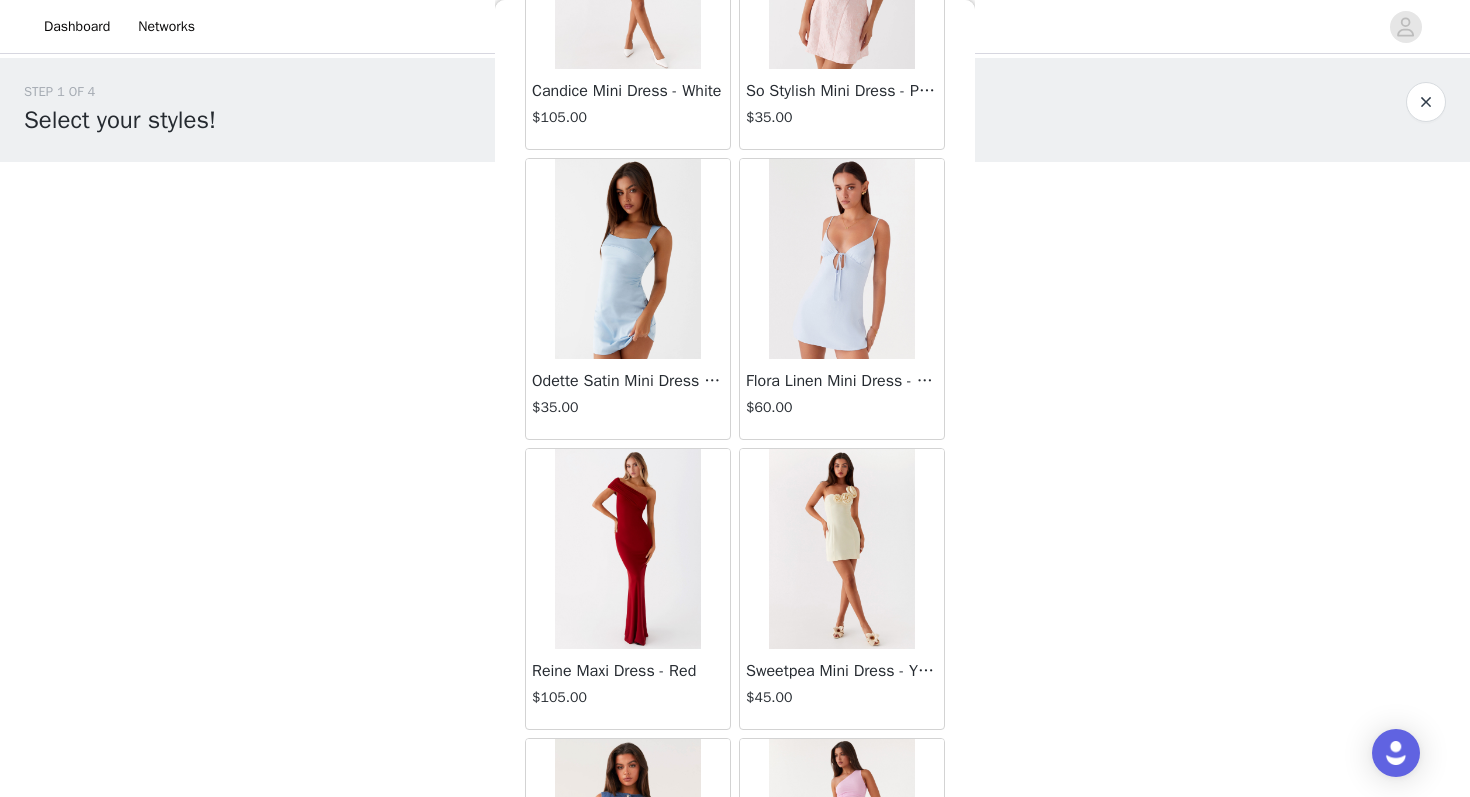 scroll, scrollTop: 10963, scrollLeft: 0, axis: vertical 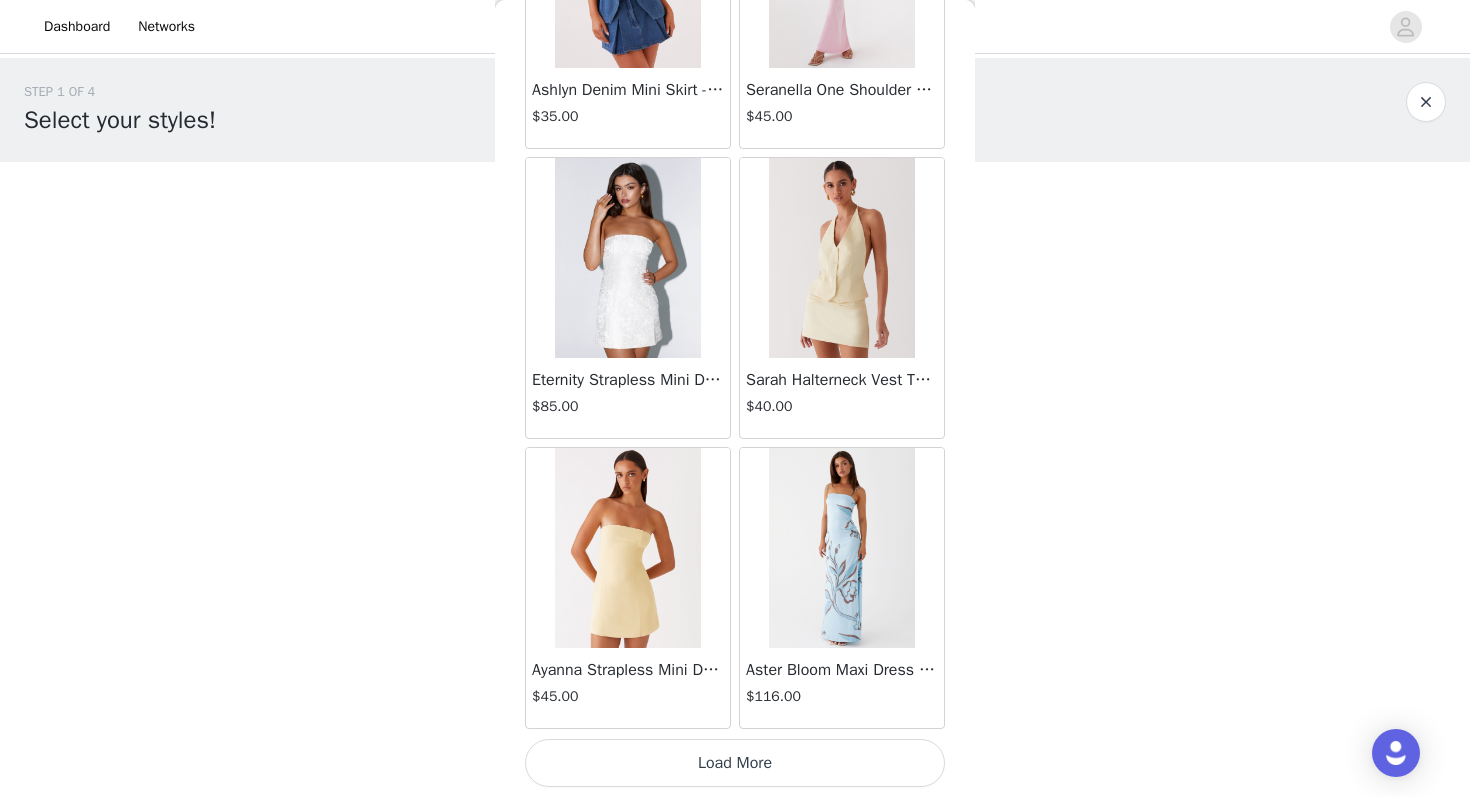 click on "Load More" at bounding box center [735, 763] 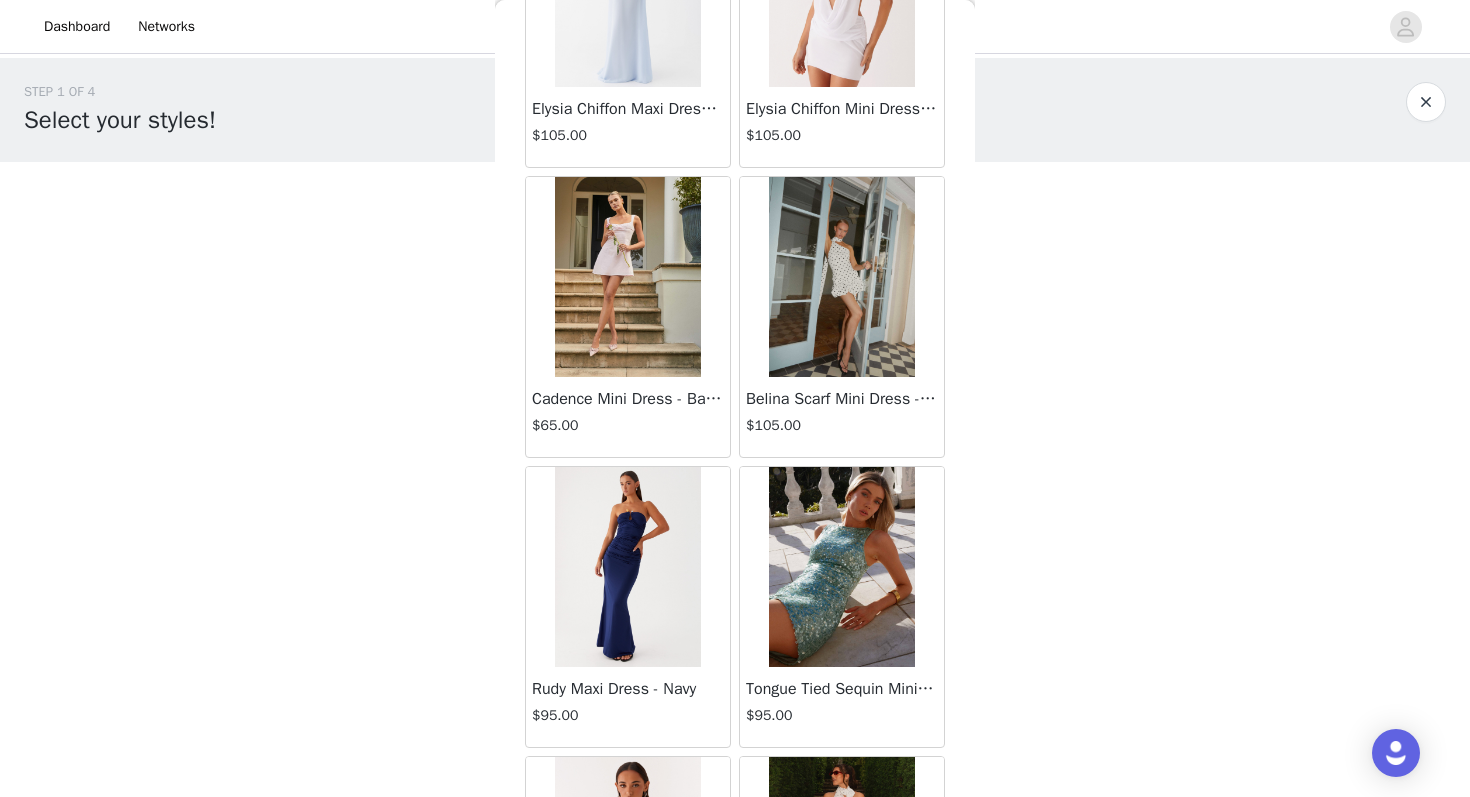 scroll, scrollTop: 13863, scrollLeft: 0, axis: vertical 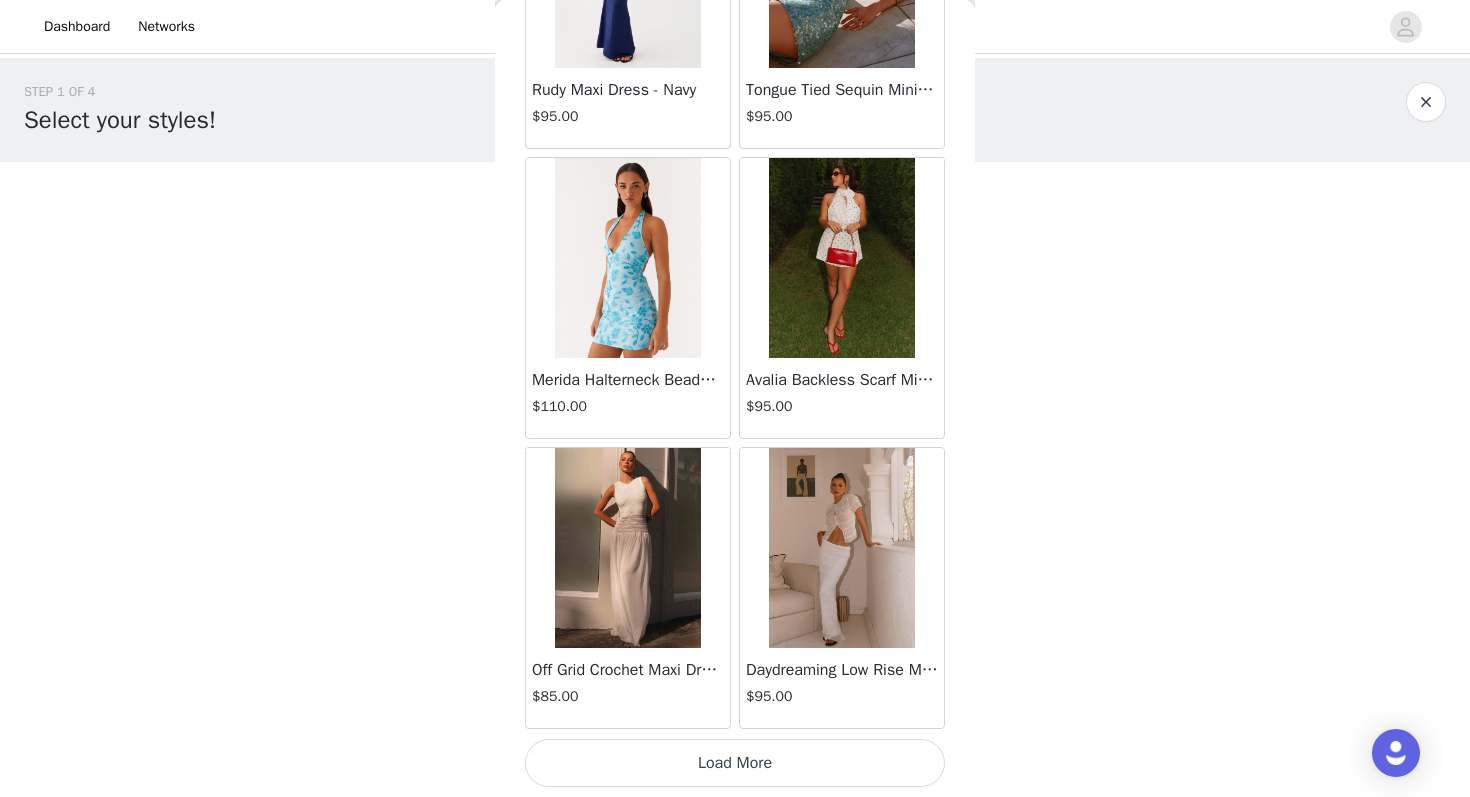 click on "Load More" at bounding box center [735, 763] 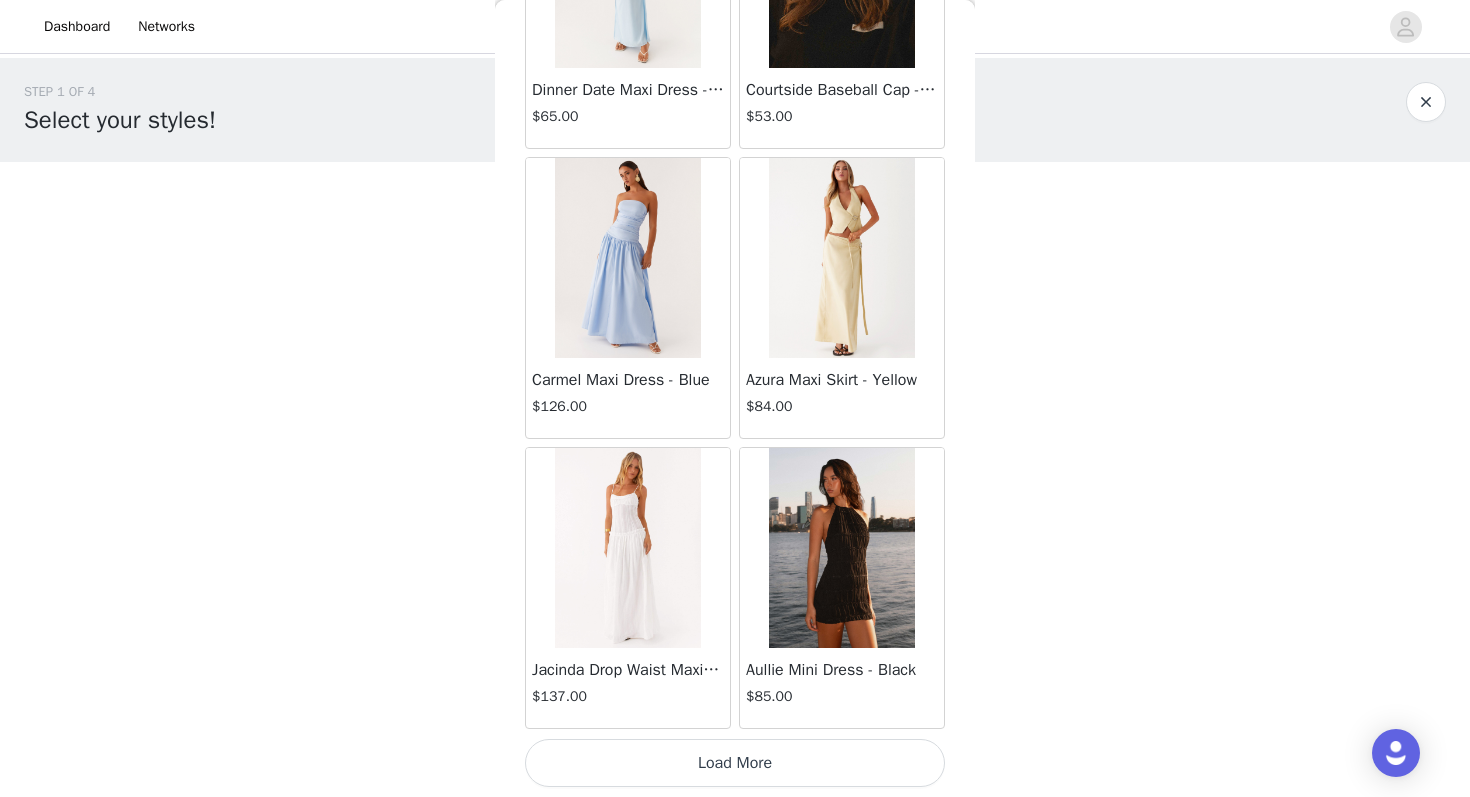 click on "Load More" at bounding box center [735, 763] 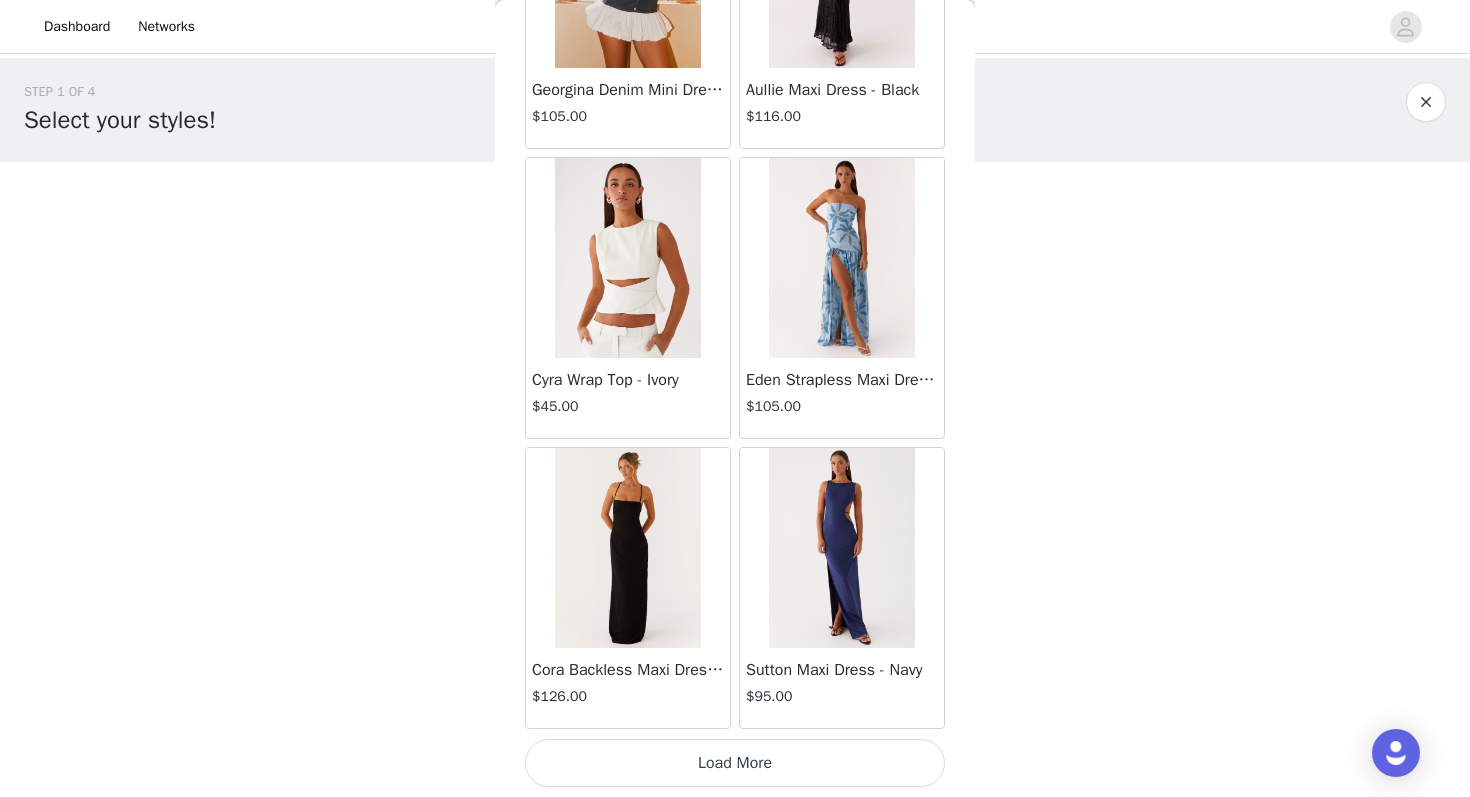 click on "Load More" at bounding box center [735, 763] 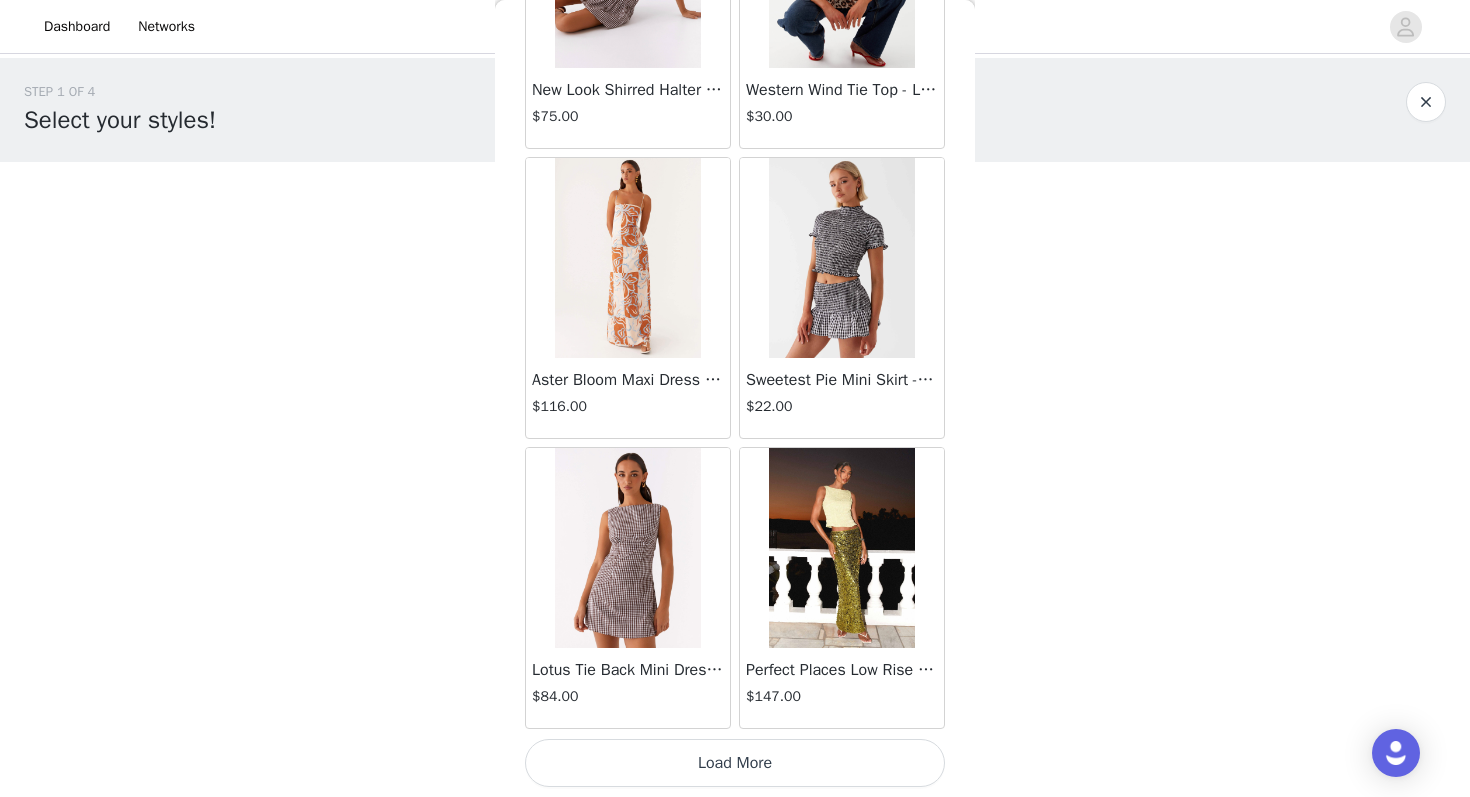 click on "Load More" at bounding box center (735, 763) 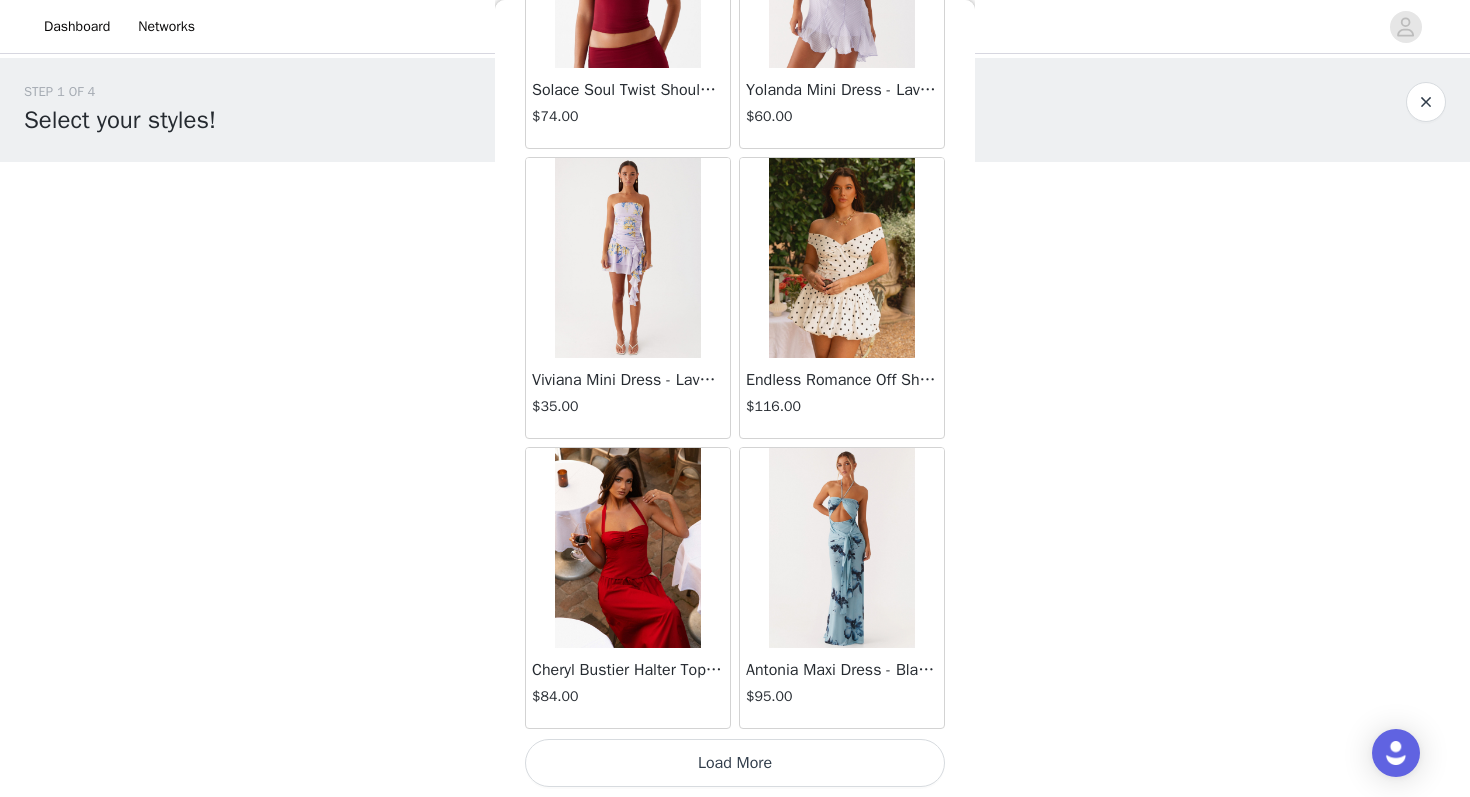 click on "Load More" at bounding box center [735, 763] 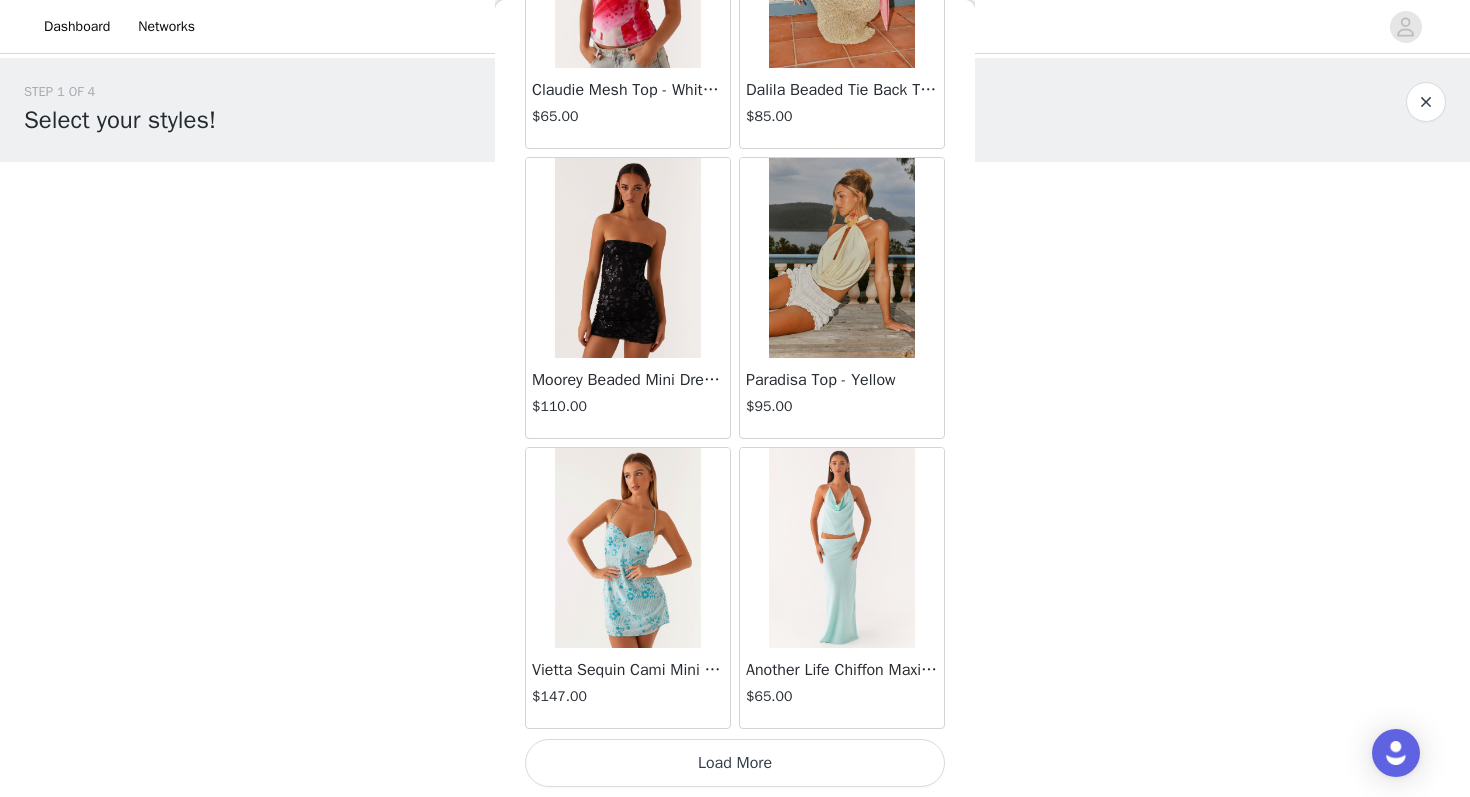 click on "Load More" at bounding box center [735, 763] 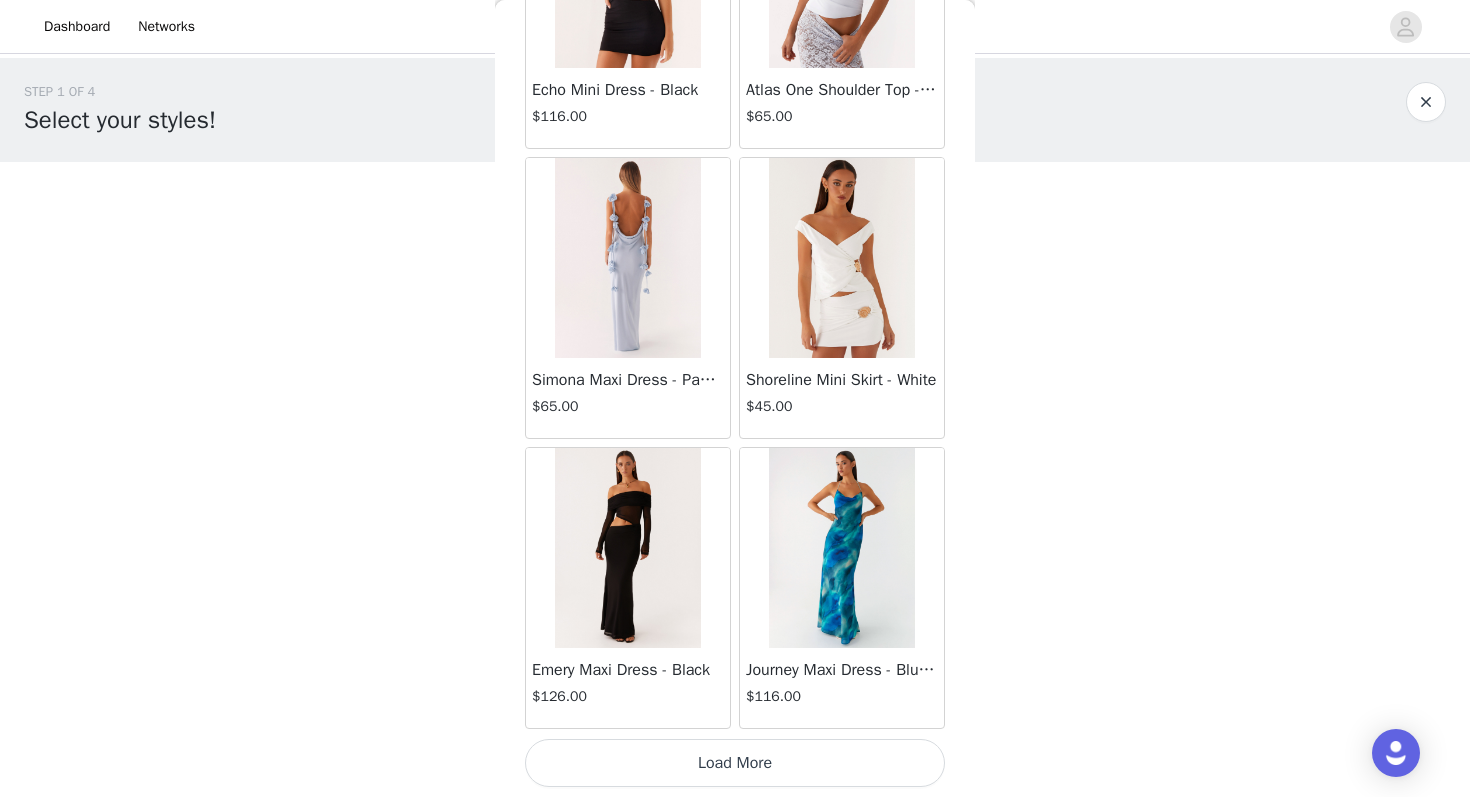 click on "Load More" at bounding box center [735, 763] 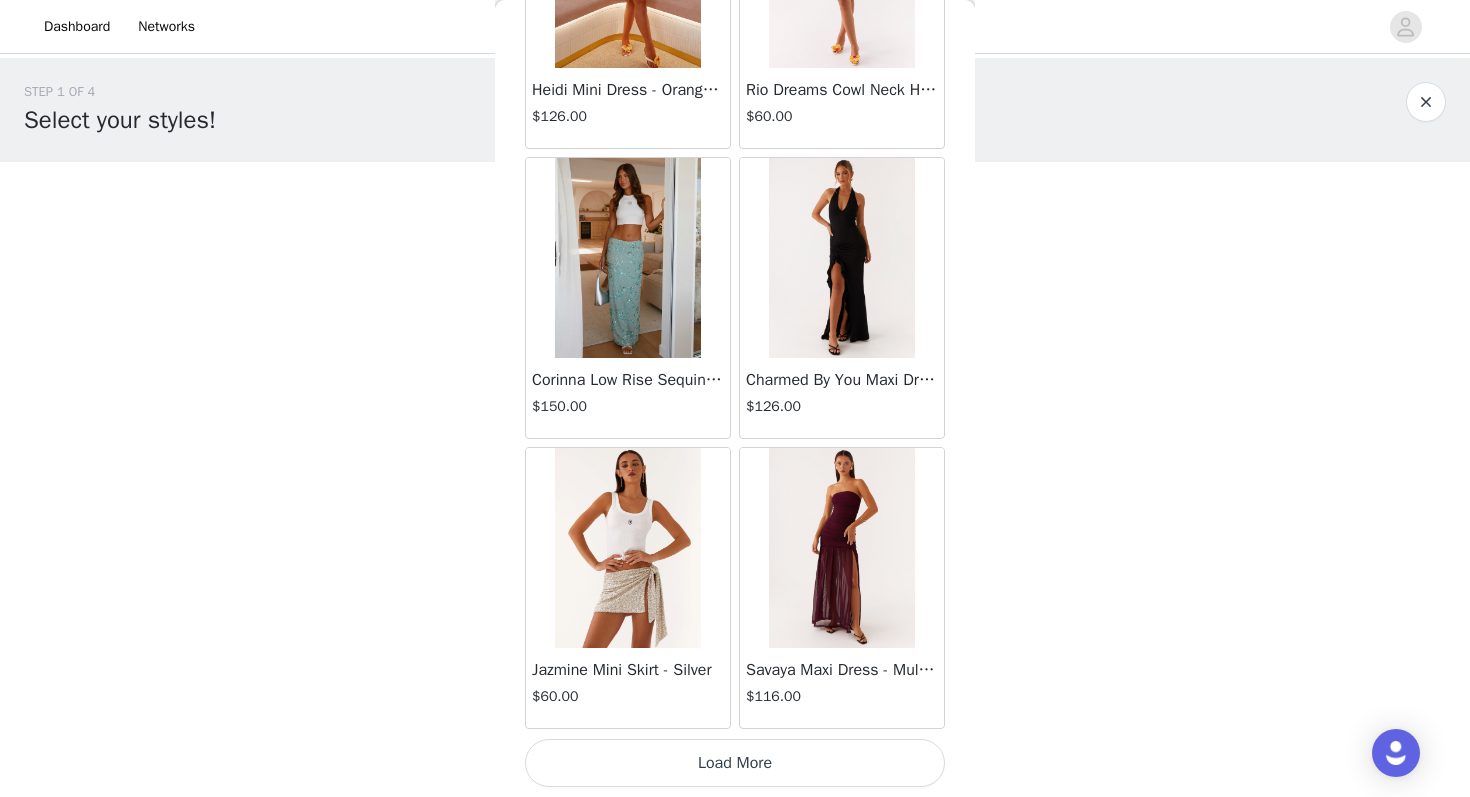 click on "Load More" at bounding box center (735, 763) 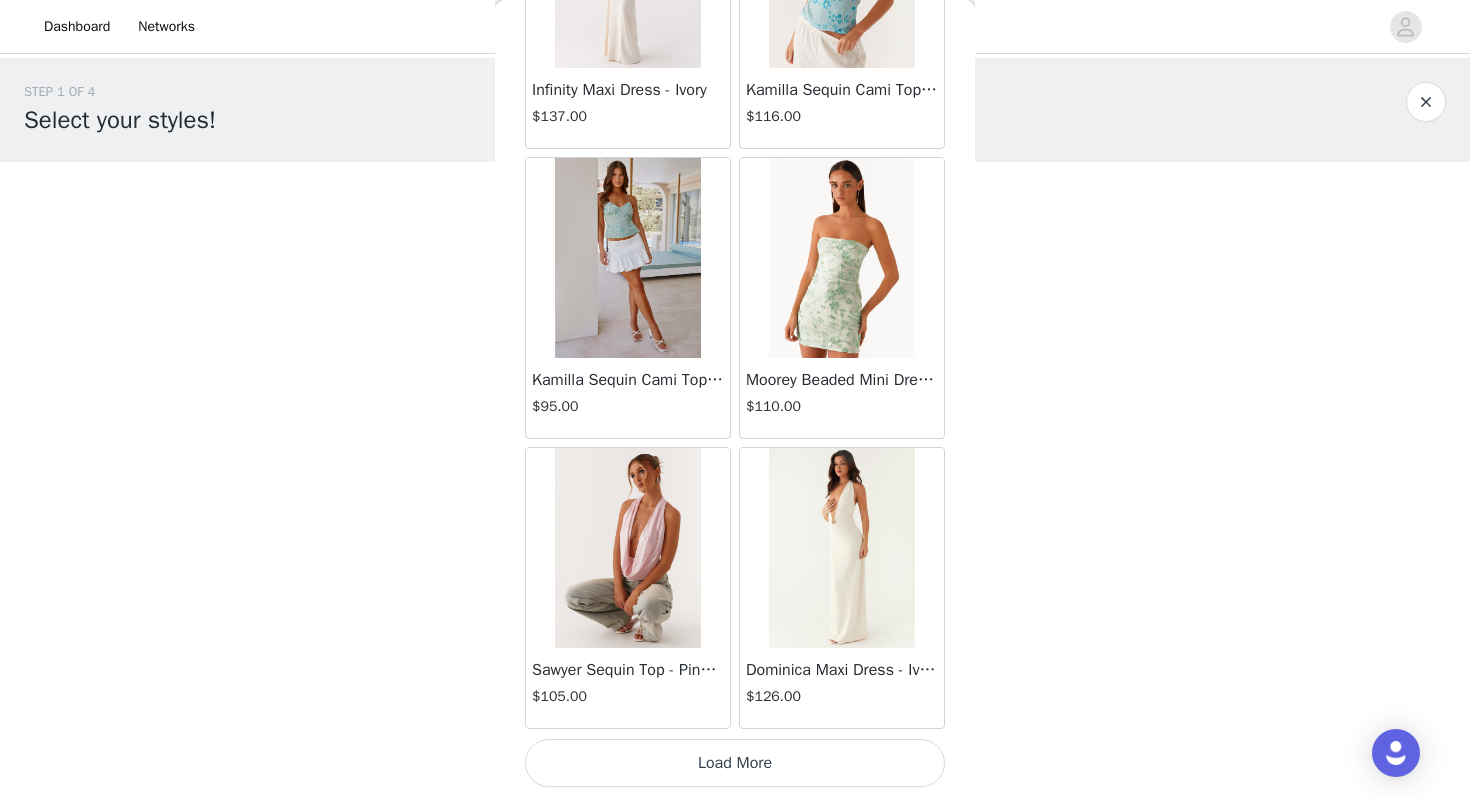 click on "Load More" at bounding box center [735, 763] 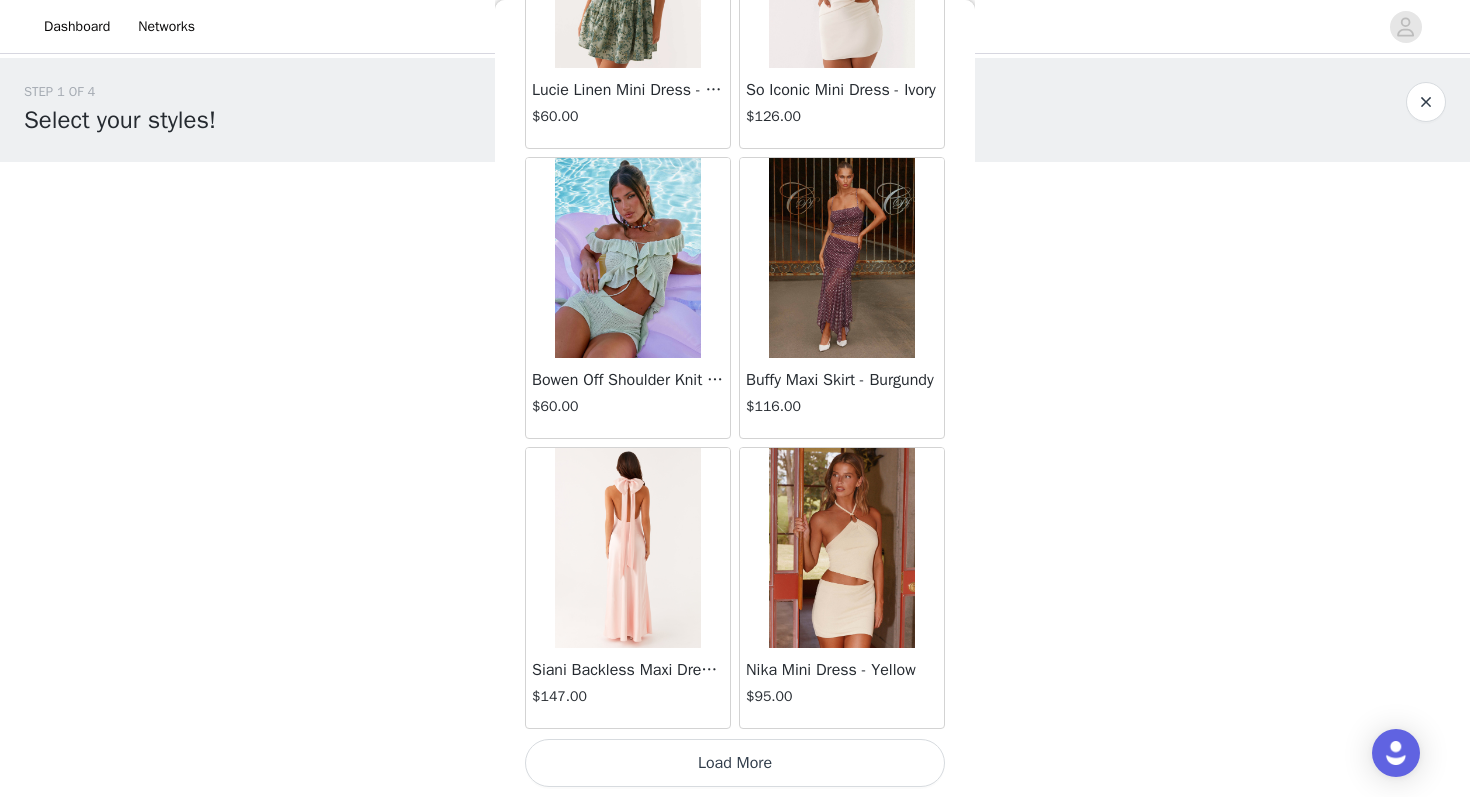 scroll, scrollTop: 20224, scrollLeft: 0, axis: vertical 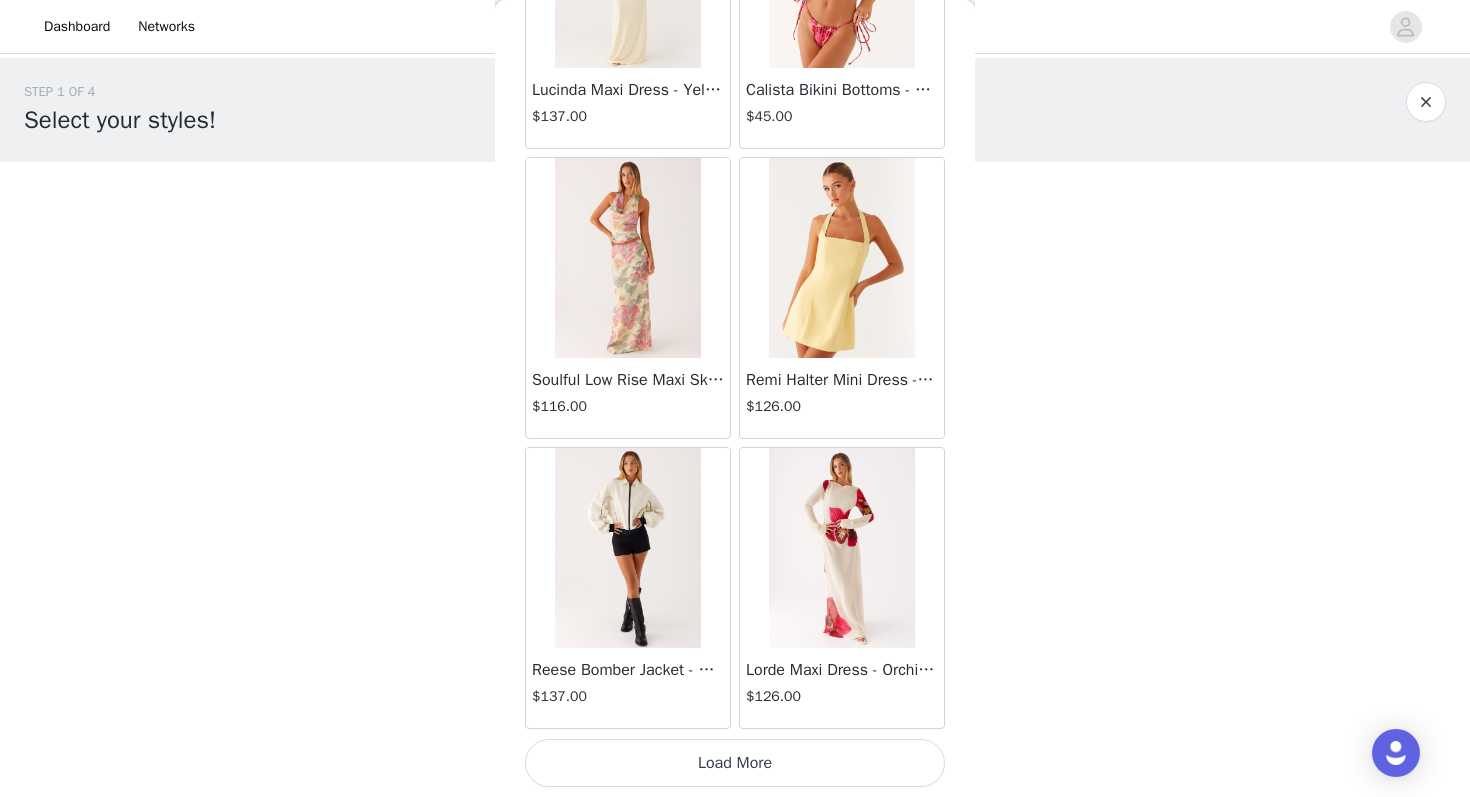 click on "Load More" at bounding box center (735, 763) 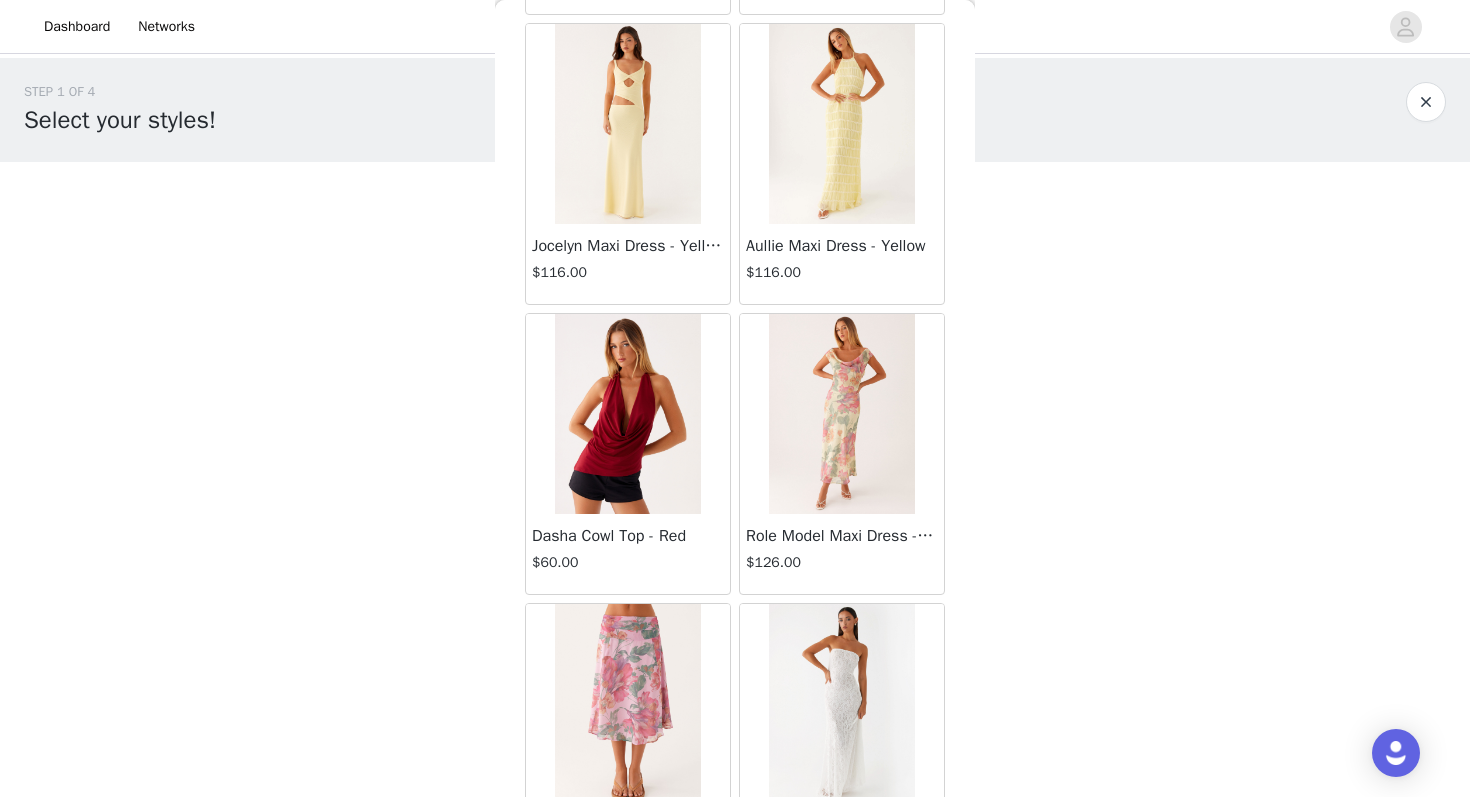 scroll, scrollTop: 45763, scrollLeft: 0, axis: vertical 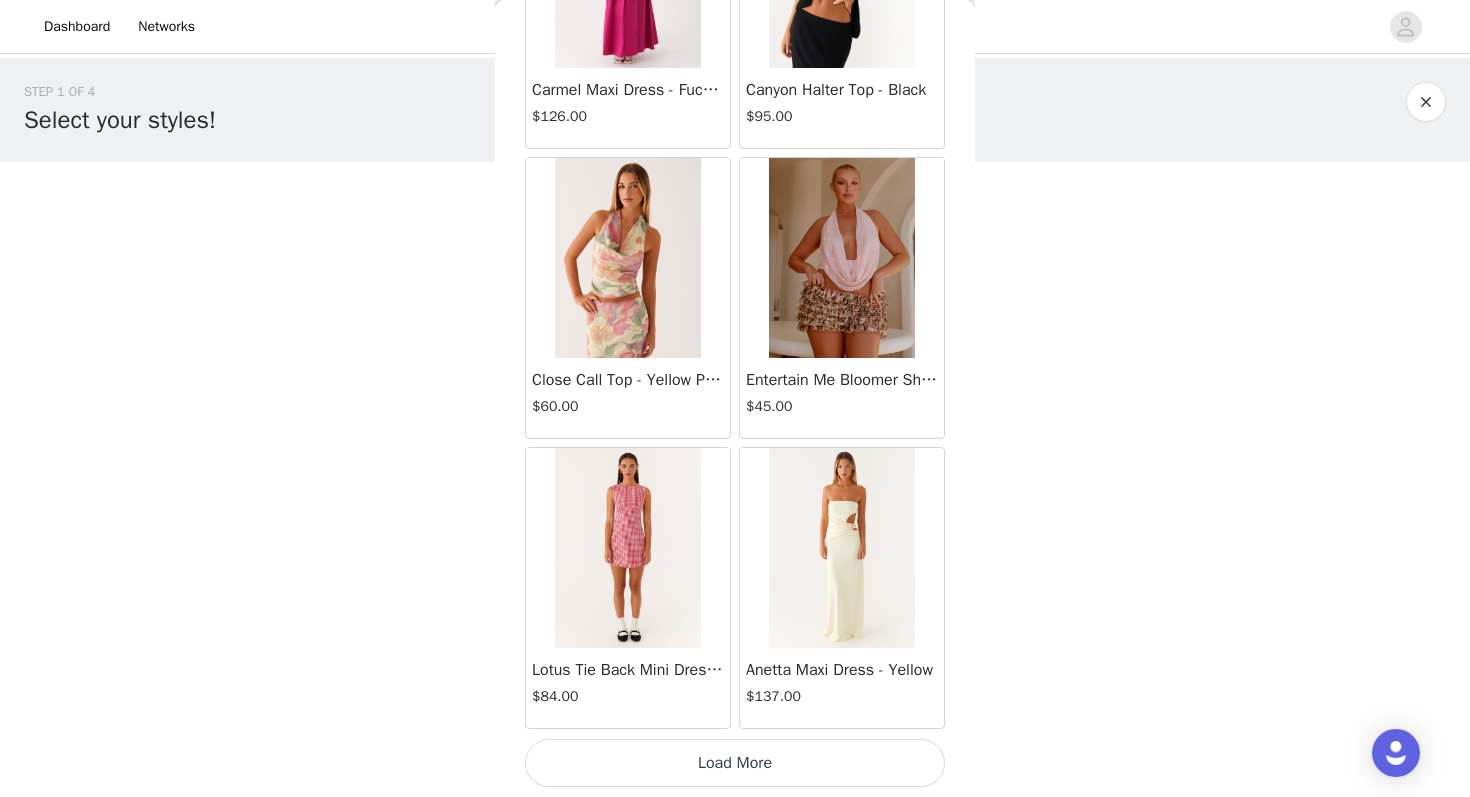 click on "Load More" at bounding box center (735, 763) 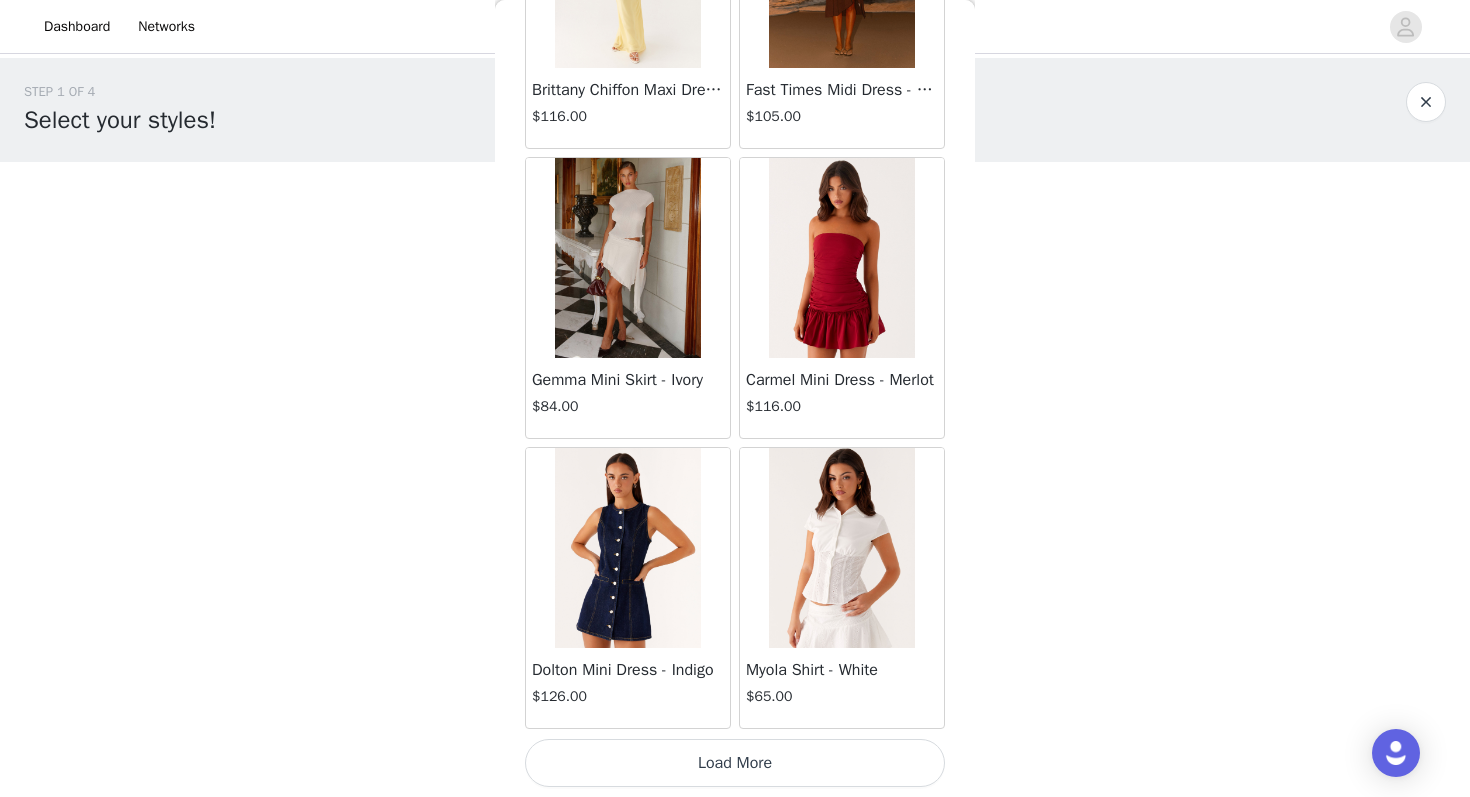 click on "Load More" at bounding box center (735, 763) 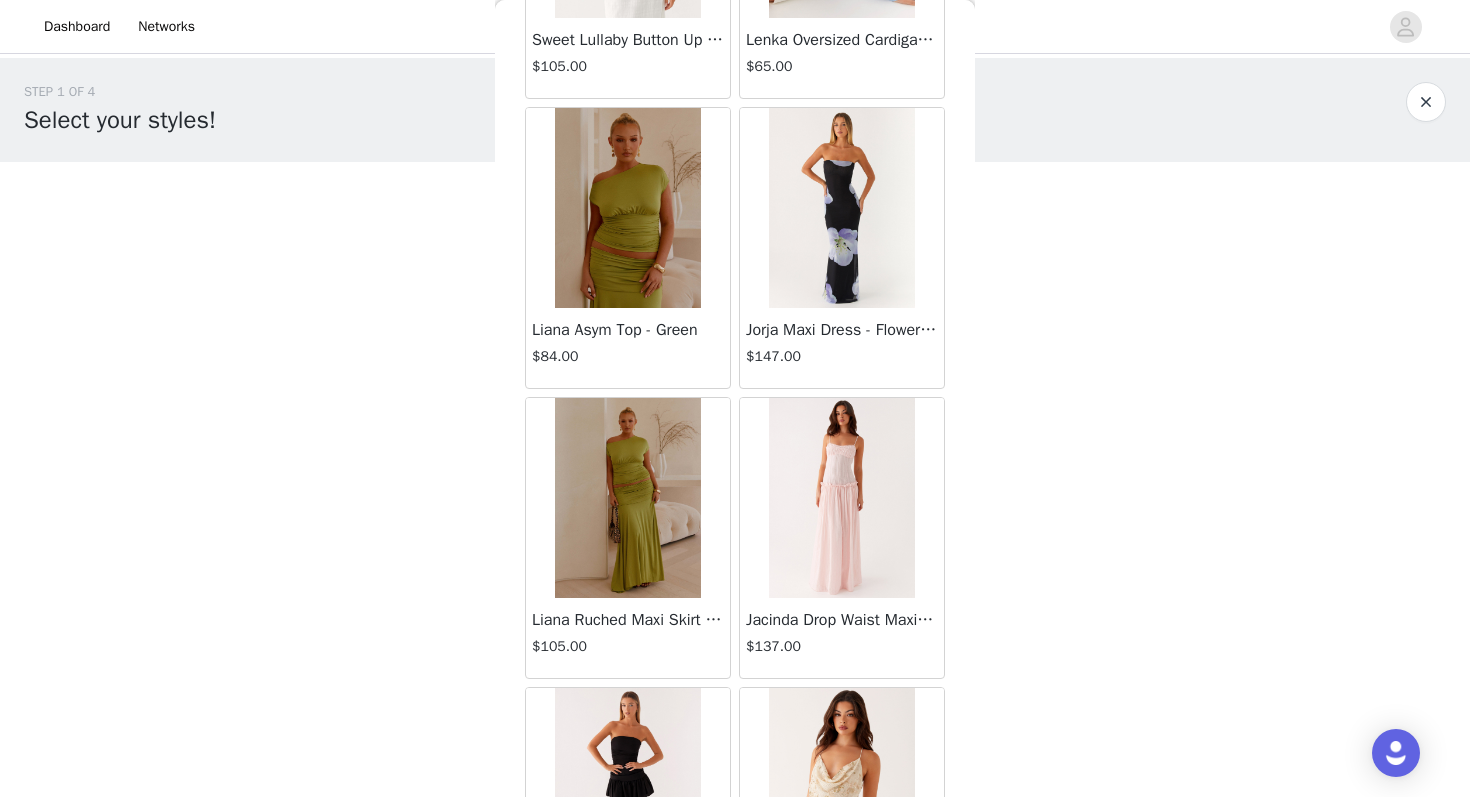 scroll, scrollTop: 51563, scrollLeft: 0, axis: vertical 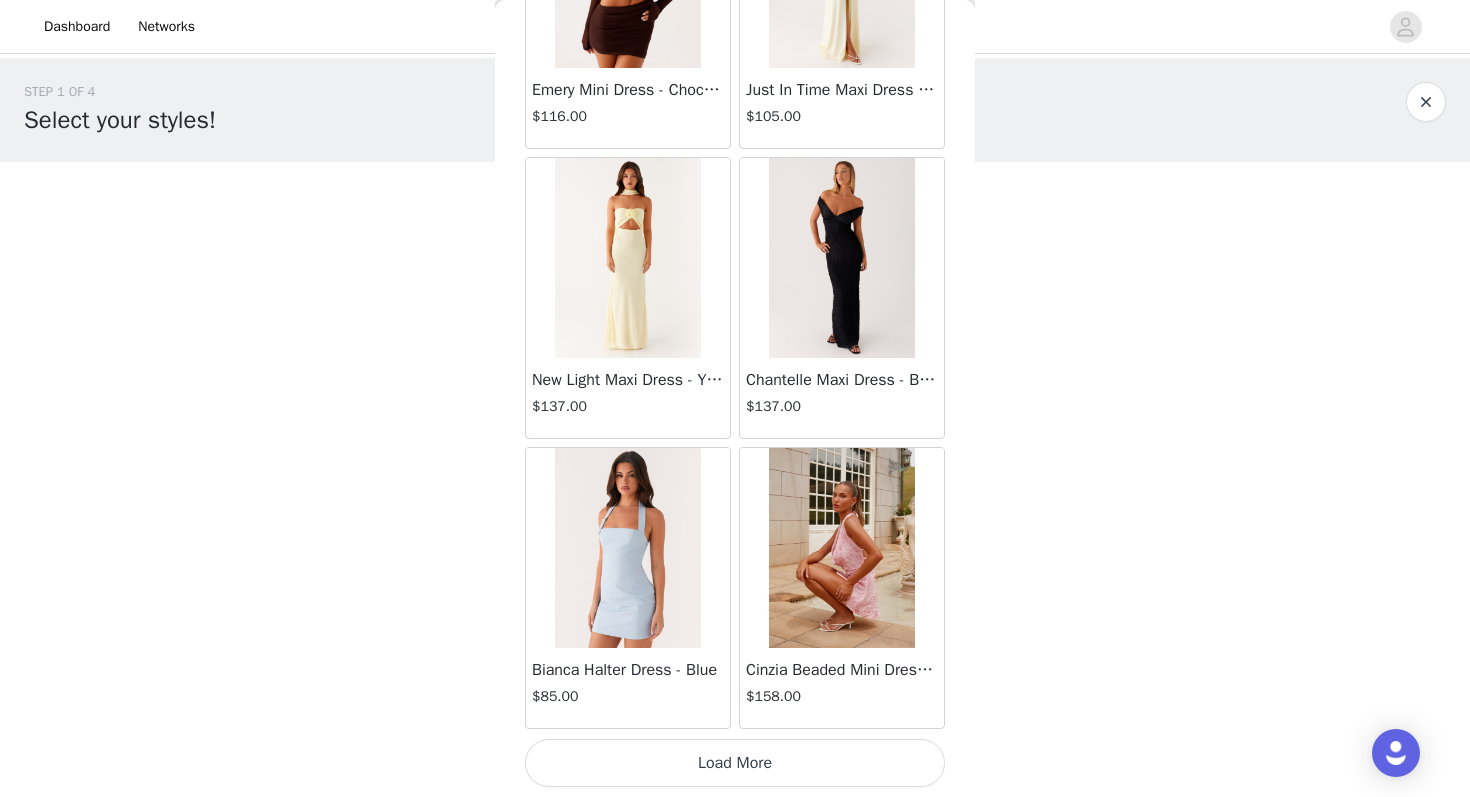 click on "Load More" at bounding box center [735, 763] 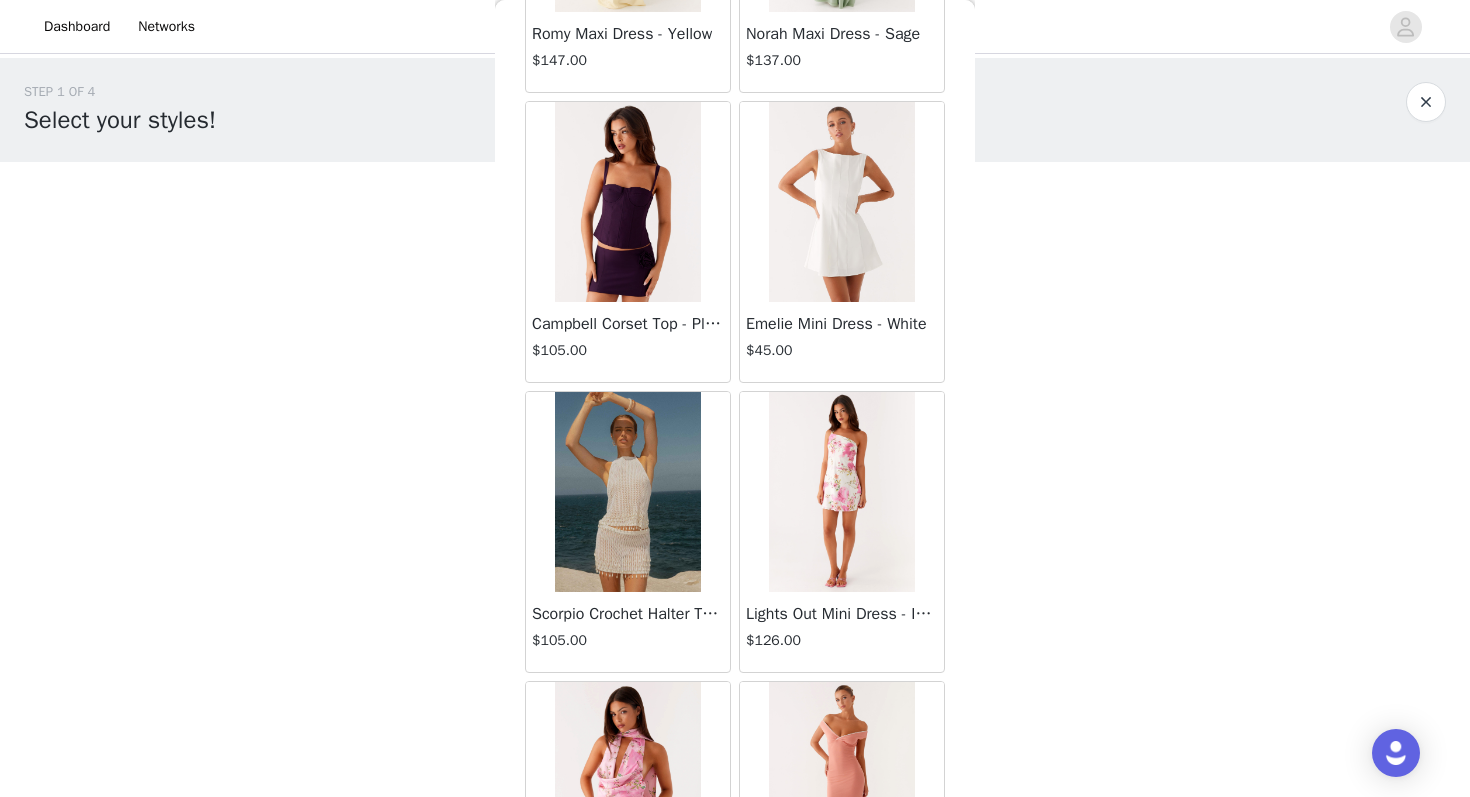 scroll, scrollTop: 54463, scrollLeft: 0, axis: vertical 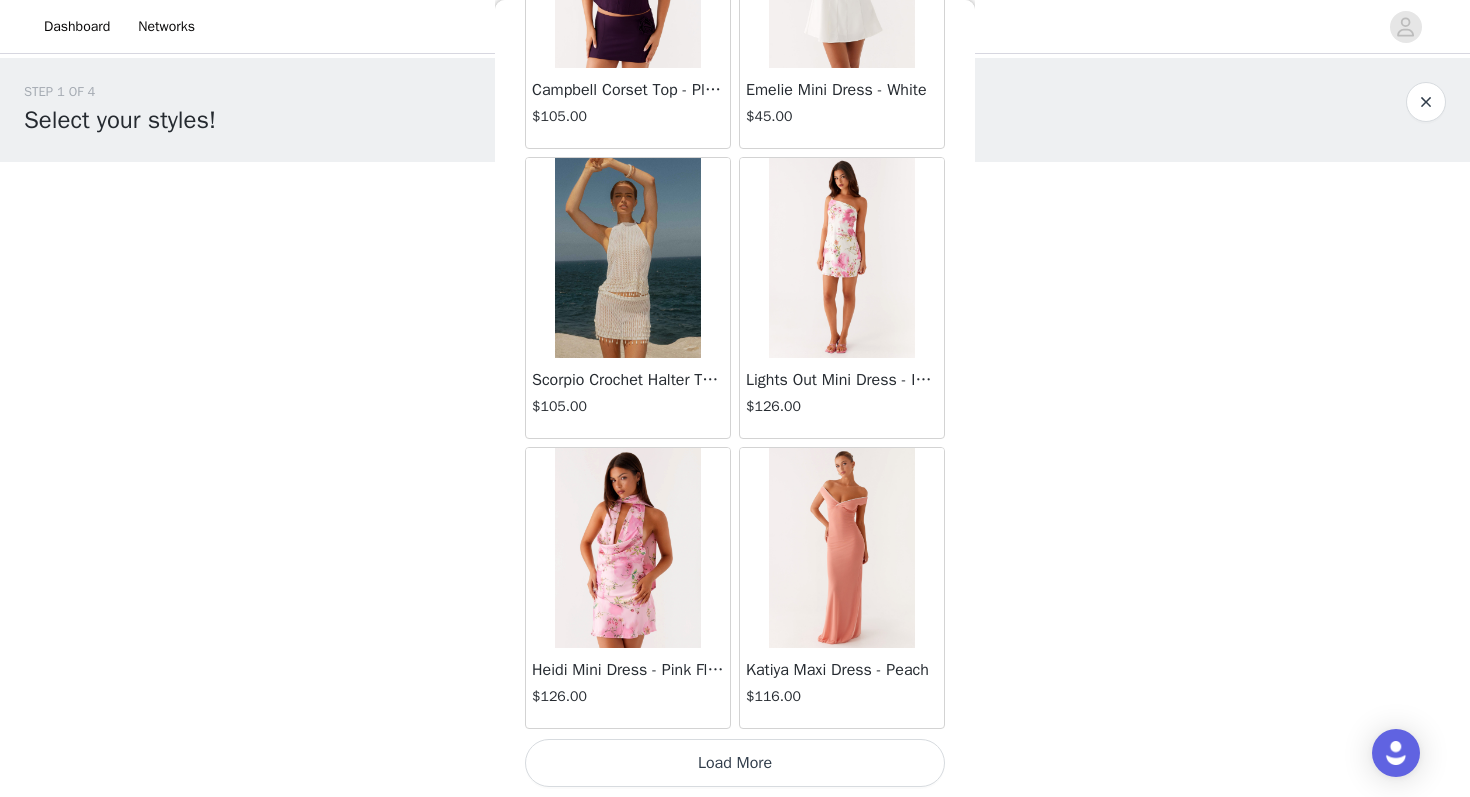 click on "Aullie Mini Dress - White   $60.00       Mira Halter Neck Mini Dress - Black   $85.00       Heavy Hearted Mini Dress - Yellow   $85.00       Hundred Percent Puff Sleeve Top - White   $105.00       Love Seeker Corset Mini Dress - Red   $45.00       Cherish You Buckle Top - Red   $30.00       Ayla Satin Mini Dress - Yellow   $105.00       Rudy Tube Top - Ivory   $30.00       Keira Linen Mini Dress - White   $105.00       Not One Time Knit Mini Dress - Red   $35.00       Carmel Maxi Dress - Brown   $126.00       Moorey Beaded Mini Dress - Blue   $45.00       Solaris Strapless Maxi Dress - Blue Floral   $126.00       Lyrical Maxi Dress - Ivory   $95.00       Garden Kisses Shirred Mini Dress - Red   $60.00       Under The Pagoda Maxi Dress - Amber   $137.00       At Last Halterneck Top - Brown   $74.00       Annalissa Linen Mini Dress - Yellow   $35.00       Girls Like Us Ruched Mini Shorts - White   $74.00       Keanna Low Rise Denim Jeans - Washed Denim   $105.00       Jocelyn Maxi Dress - Sage   $95.00" at bounding box center [735, -26785] 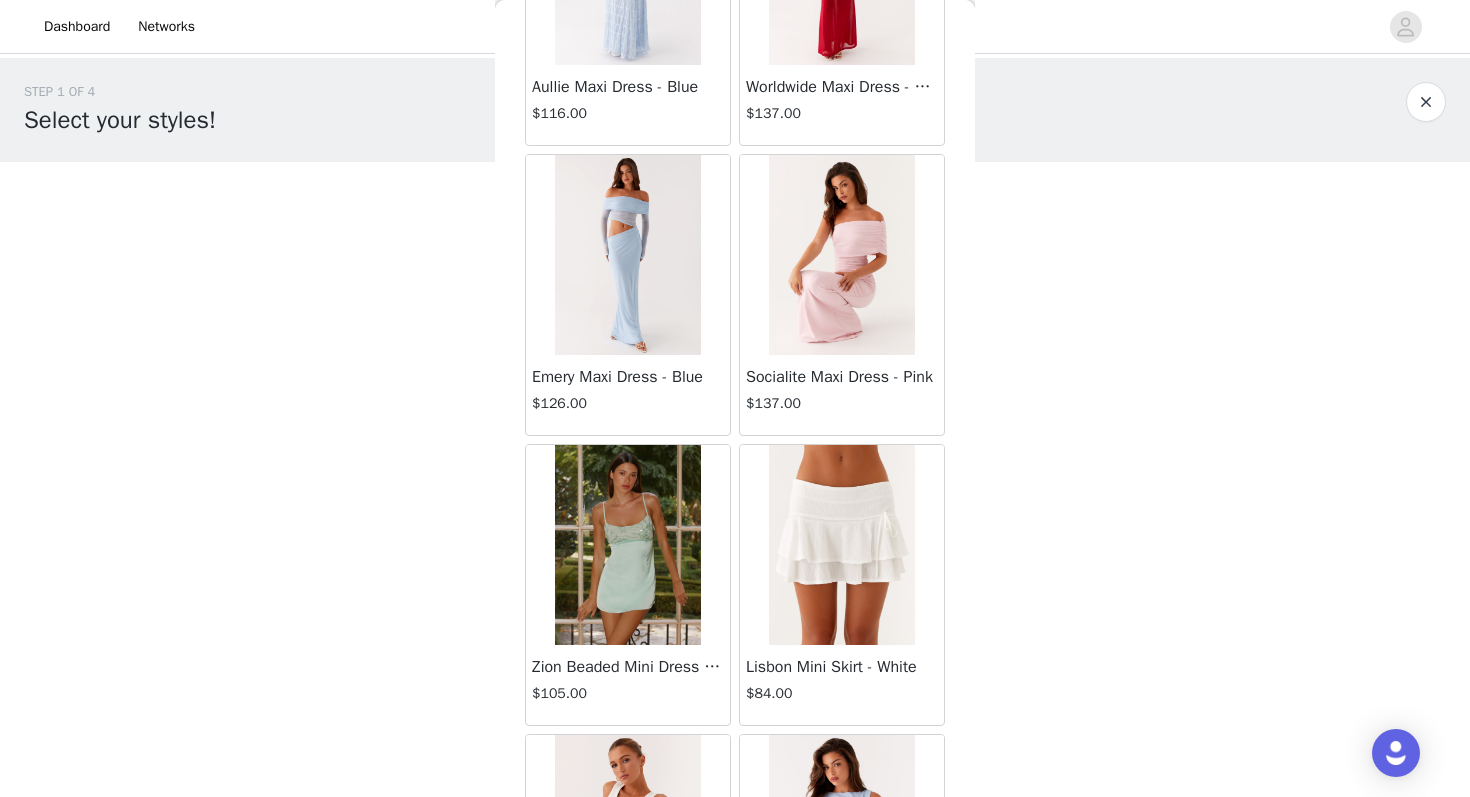 scroll, scrollTop: 57363, scrollLeft: 0, axis: vertical 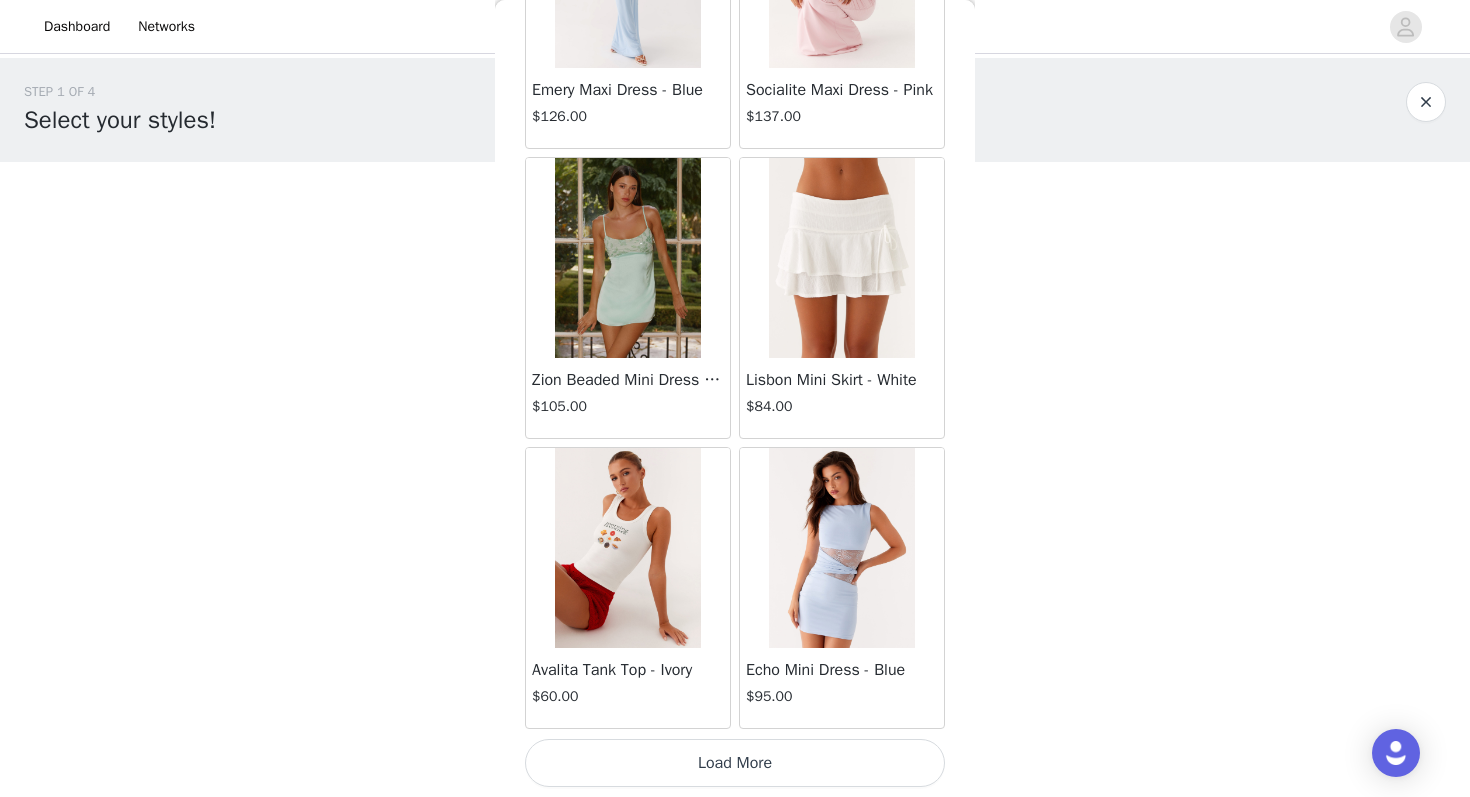 click on "Load More" at bounding box center (735, 763) 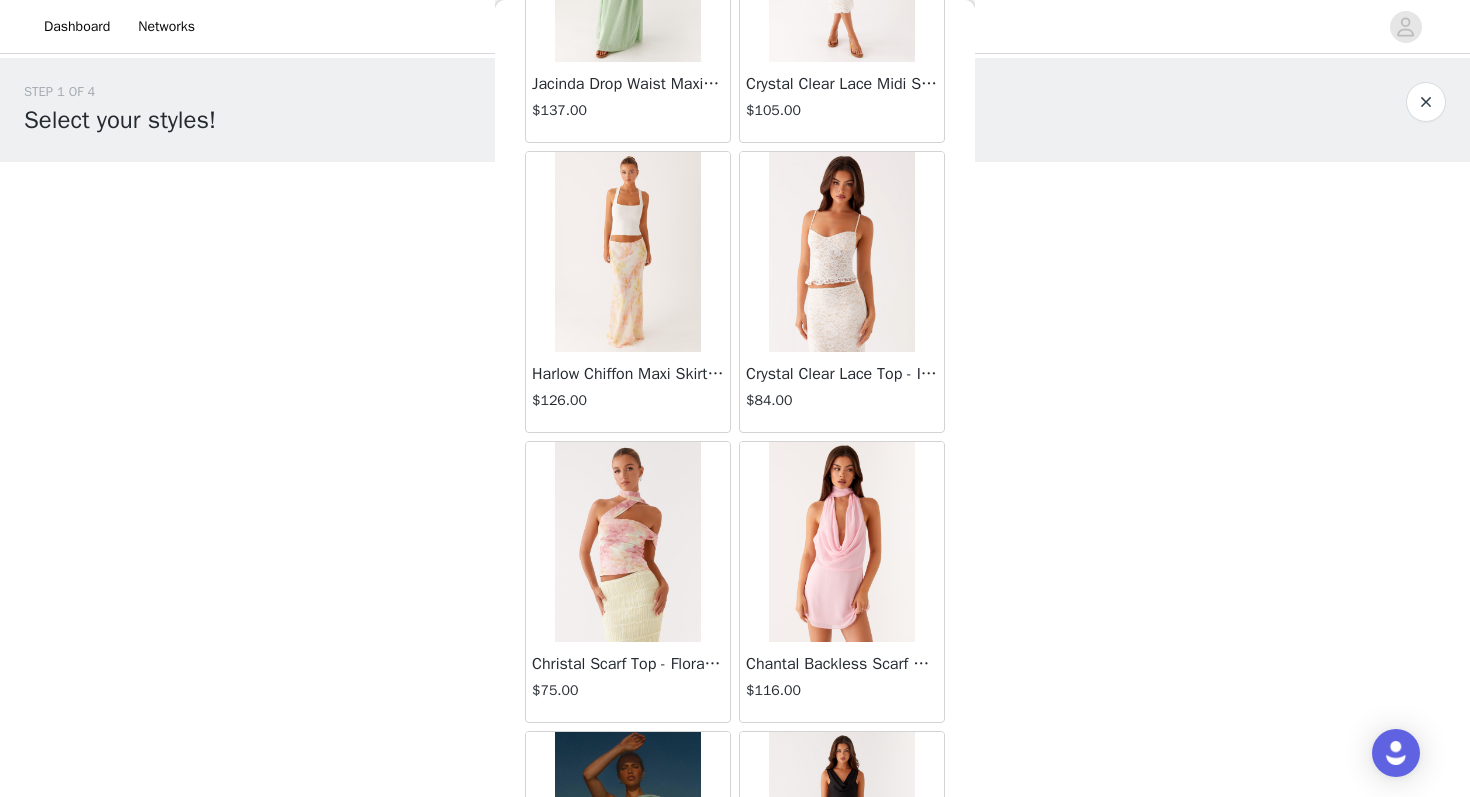 scroll, scrollTop: 60263, scrollLeft: 0, axis: vertical 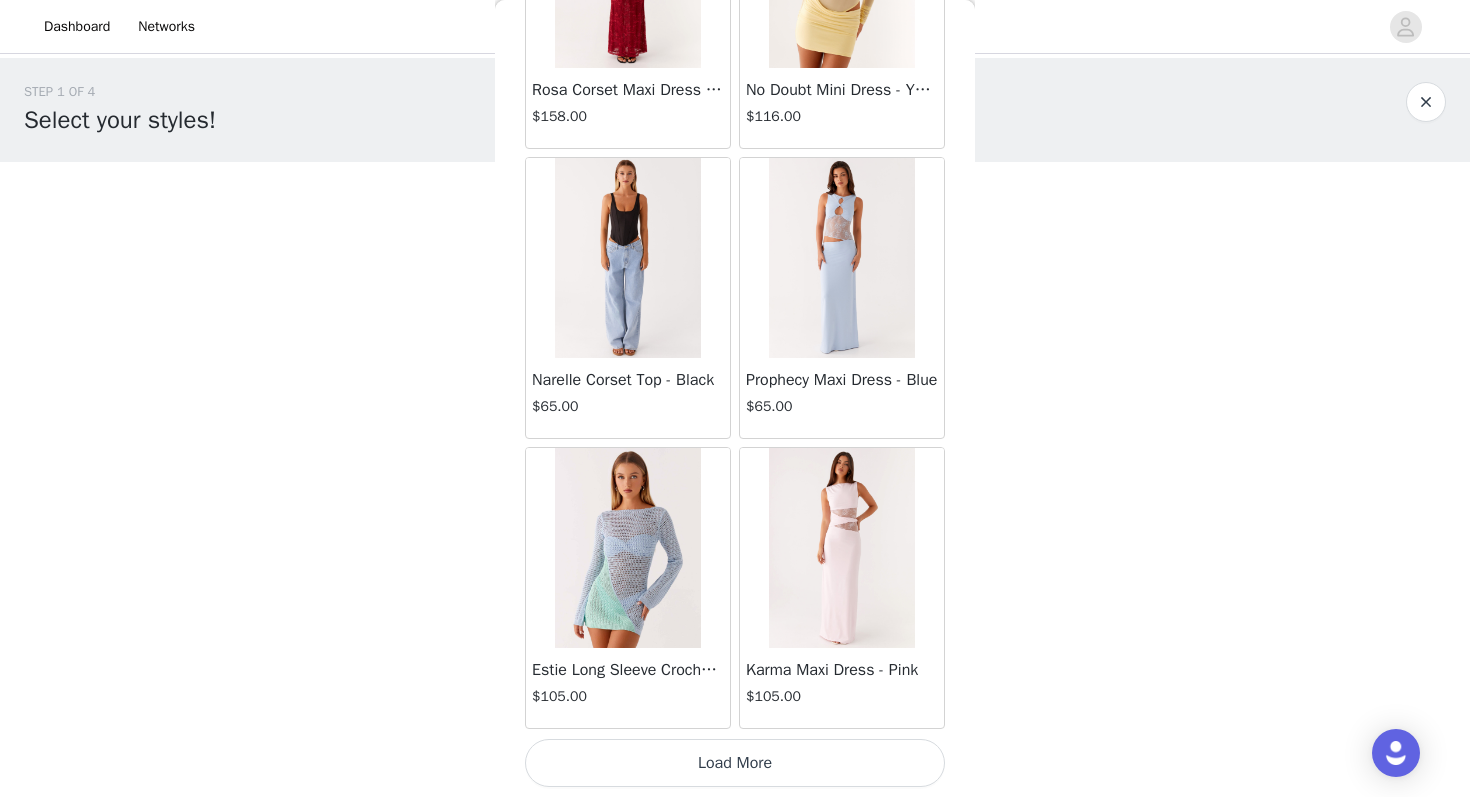 click on "Load More" at bounding box center [735, 763] 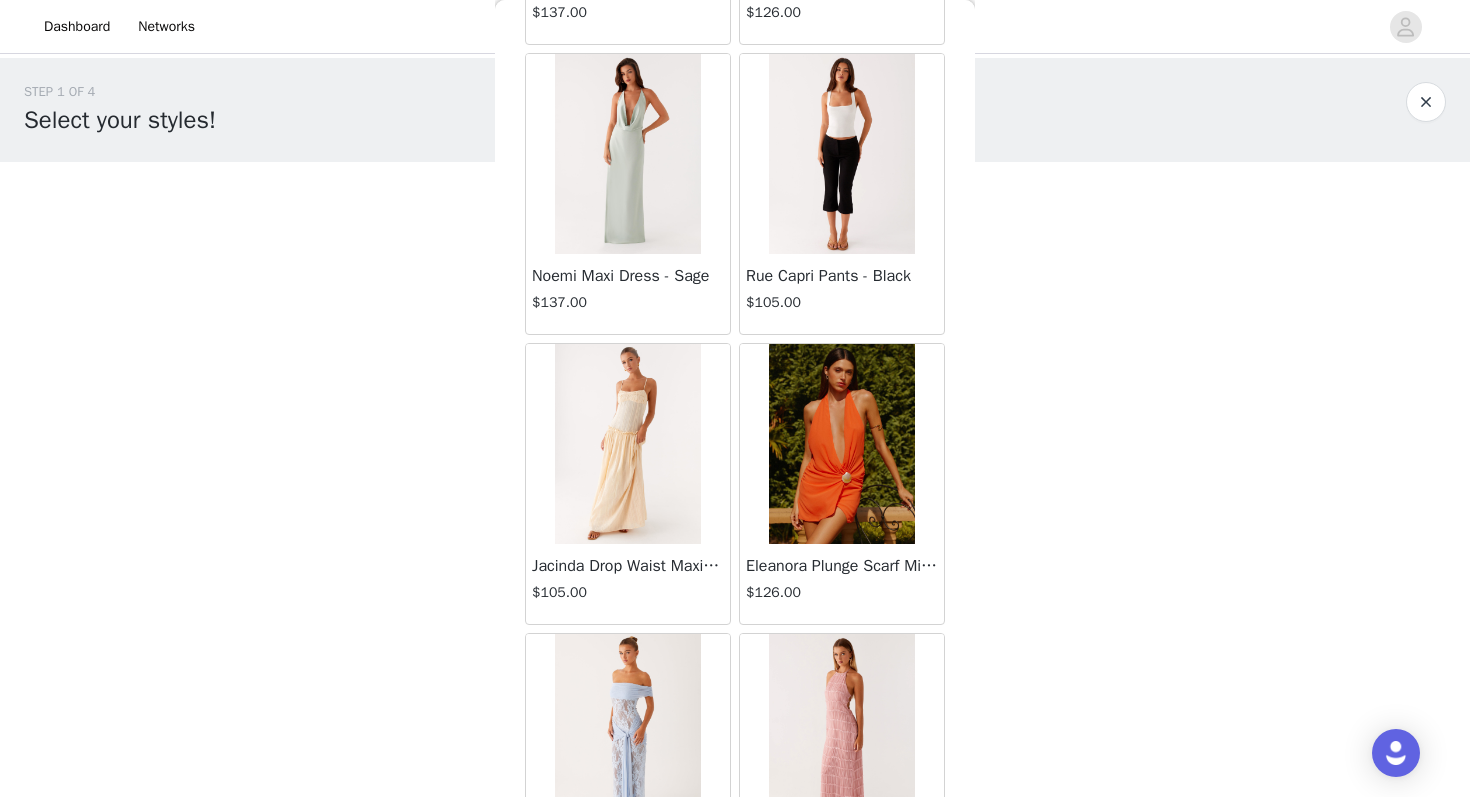 scroll, scrollTop: 63163, scrollLeft: 0, axis: vertical 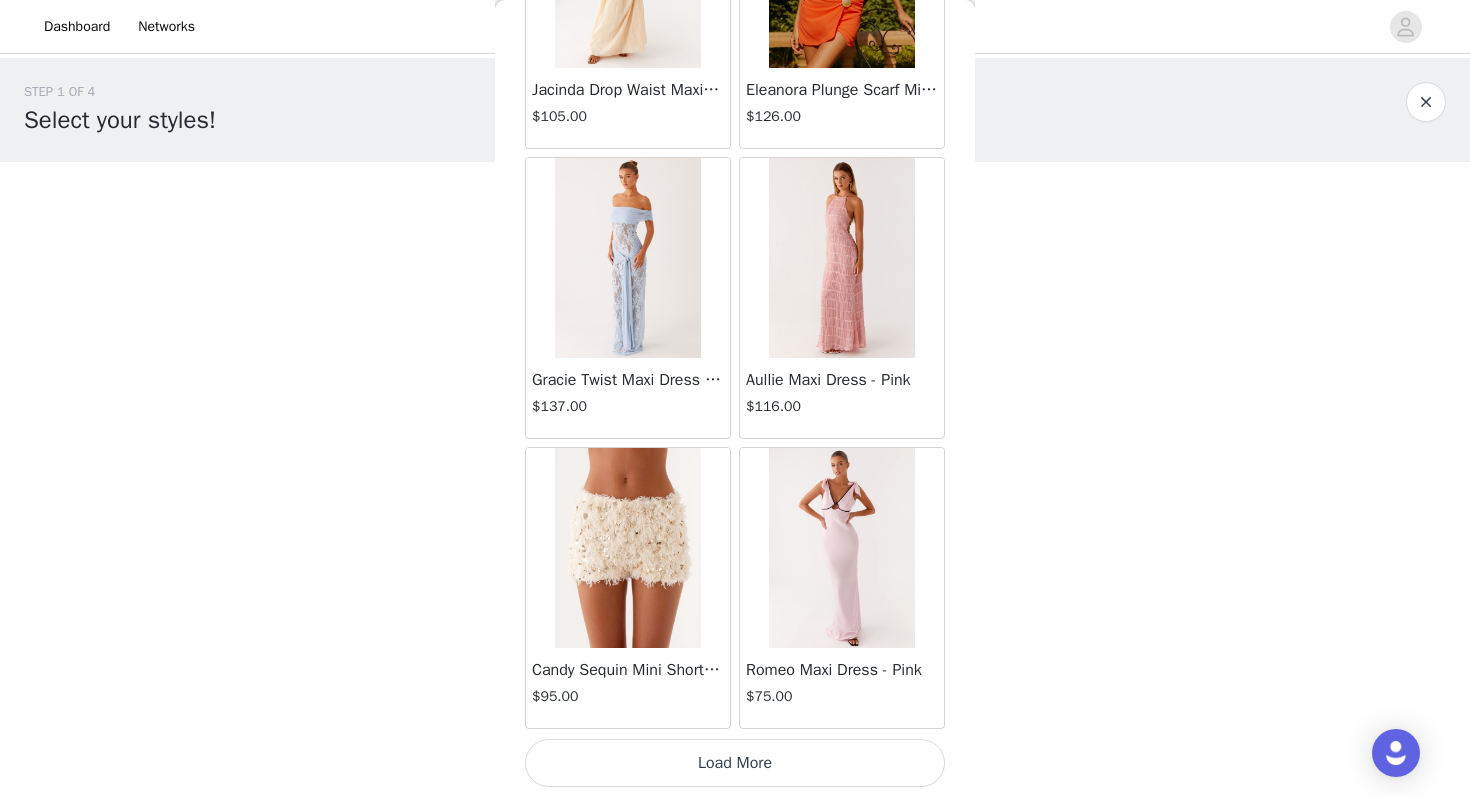 click on "Load More" at bounding box center [735, 763] 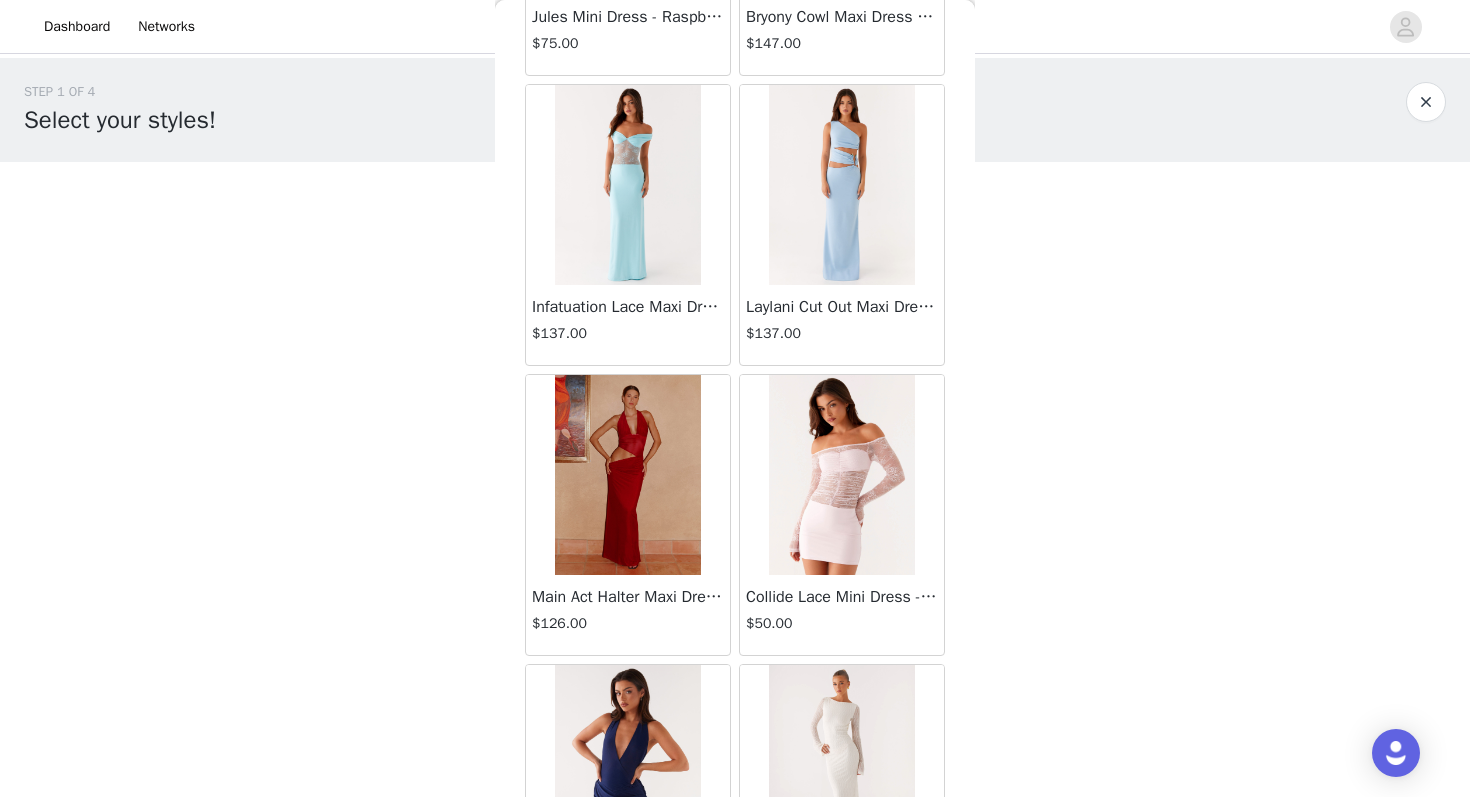 scroll, scrollTop: 66063, scrollLeft: 0, axis: vertical 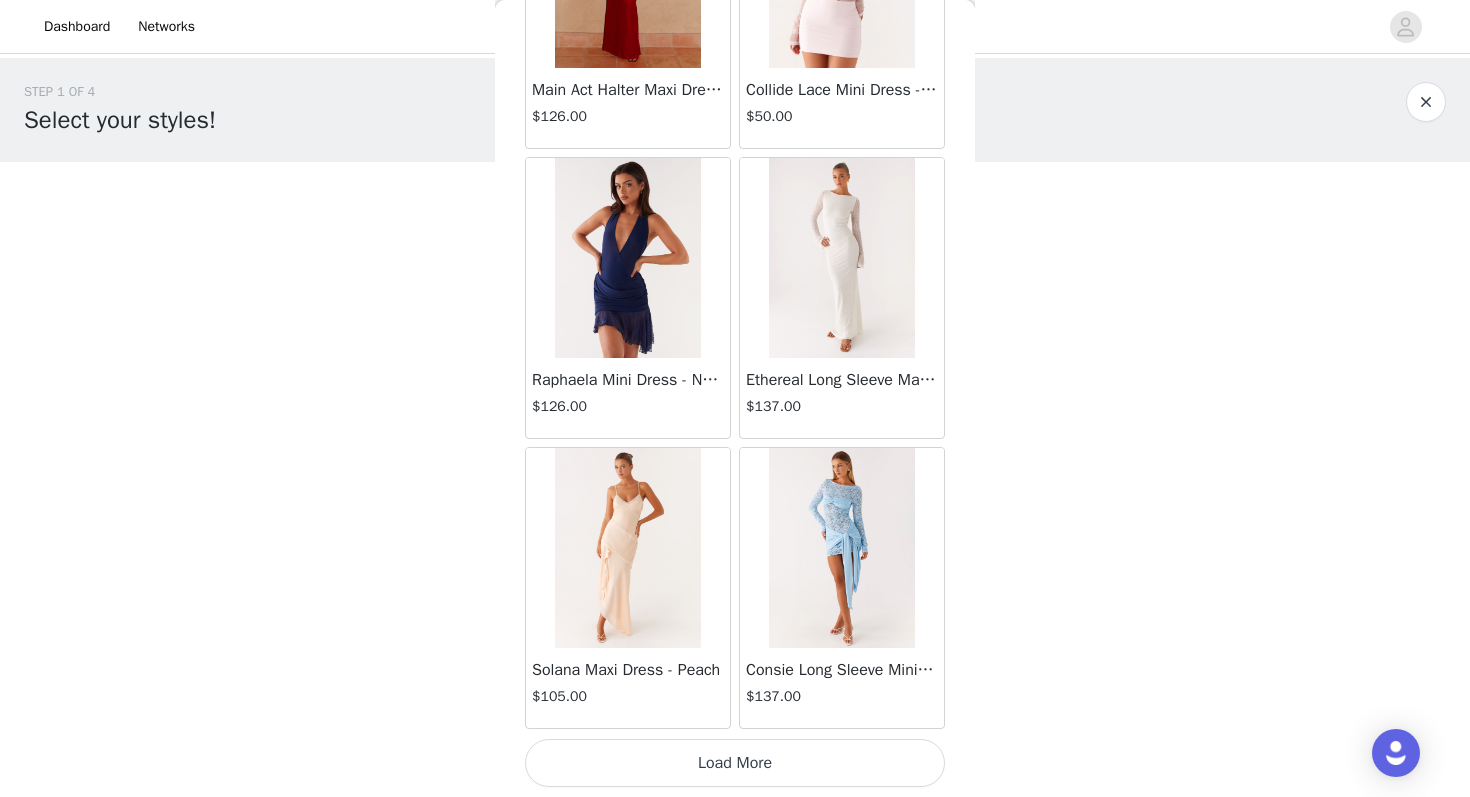 click on "Load More" at bounding box center [735, 763] 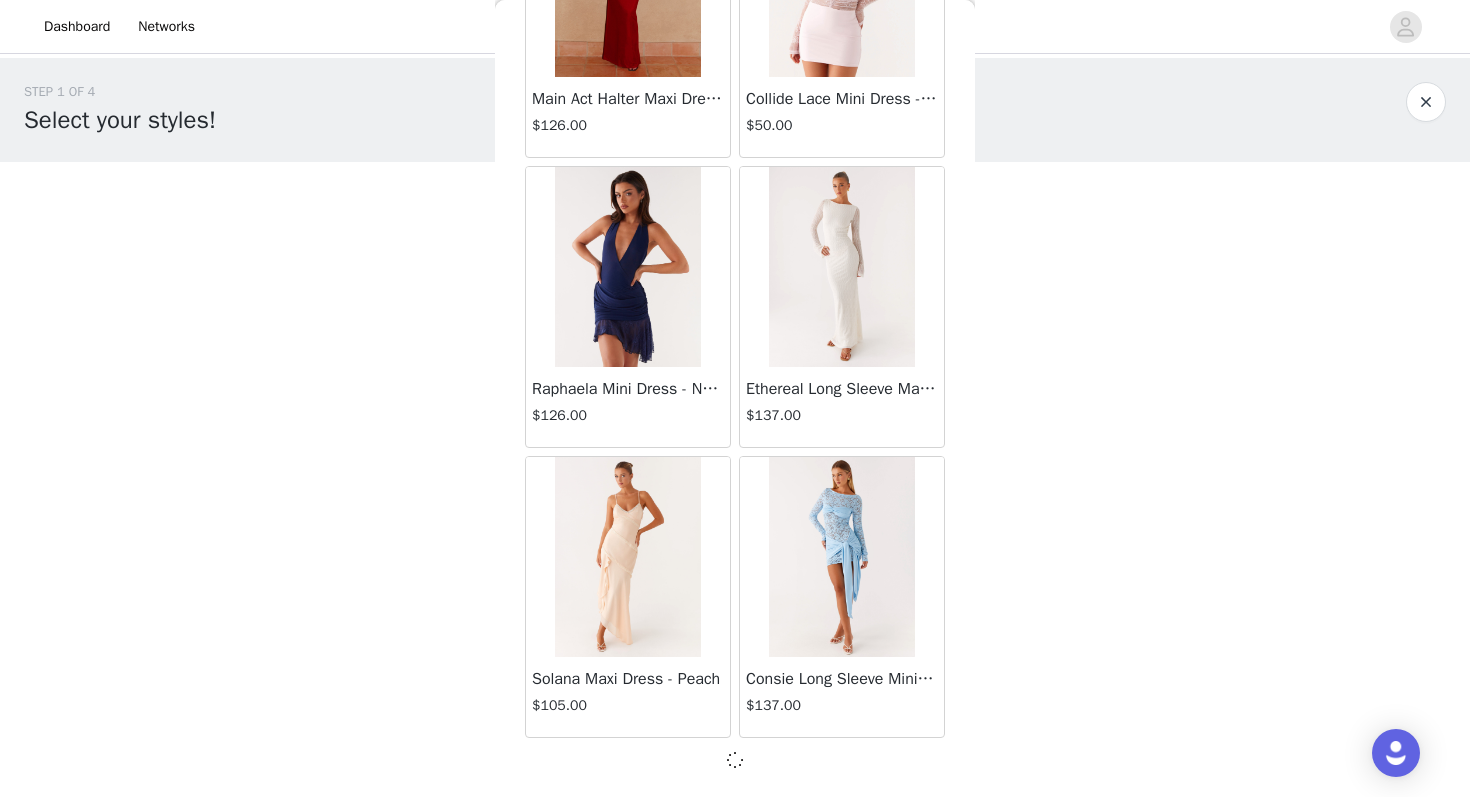 scroll, scrollTop: 66054, scrollLeft: 0, axis: vertical 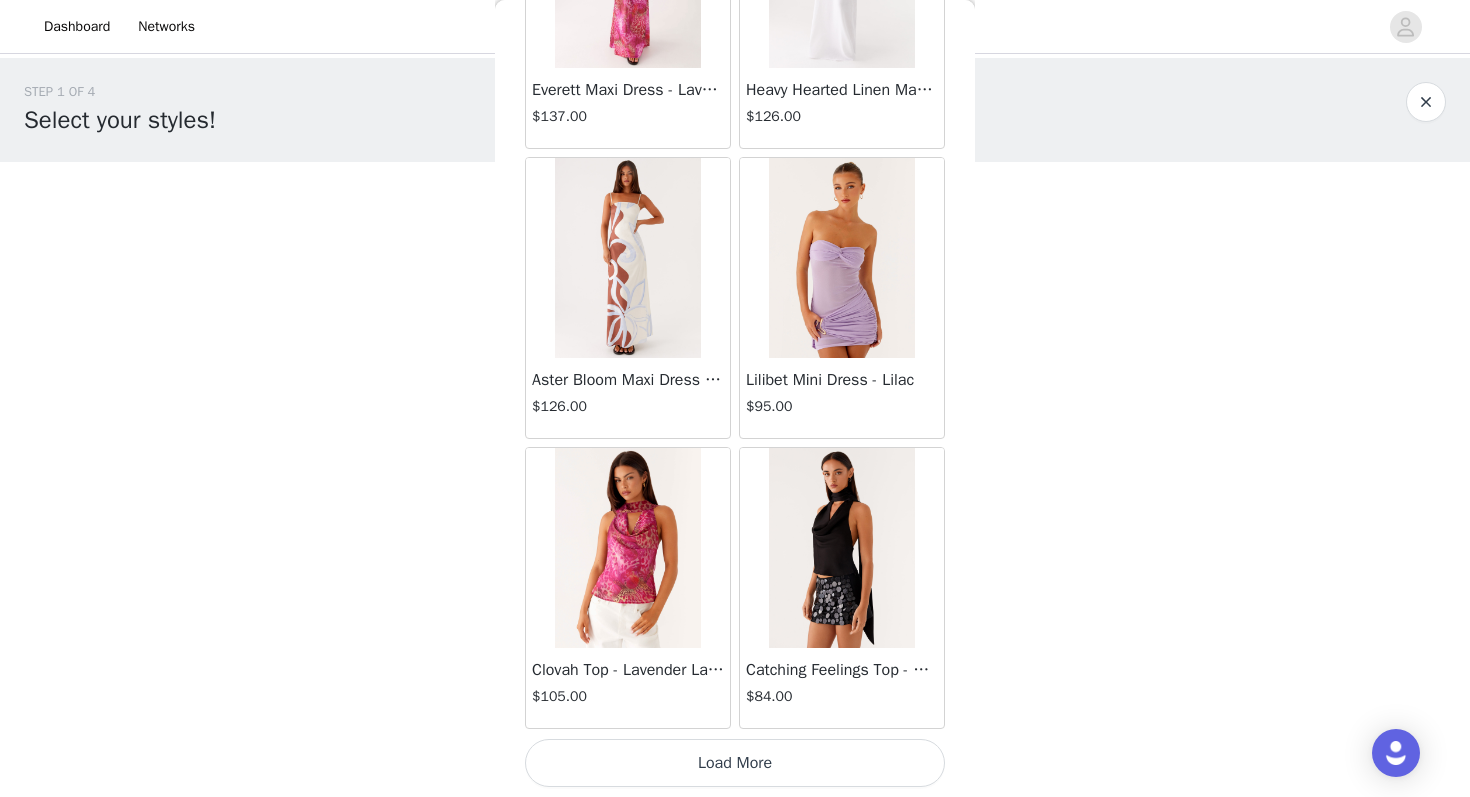 click on "Load More" at bounding box center (735, 763) 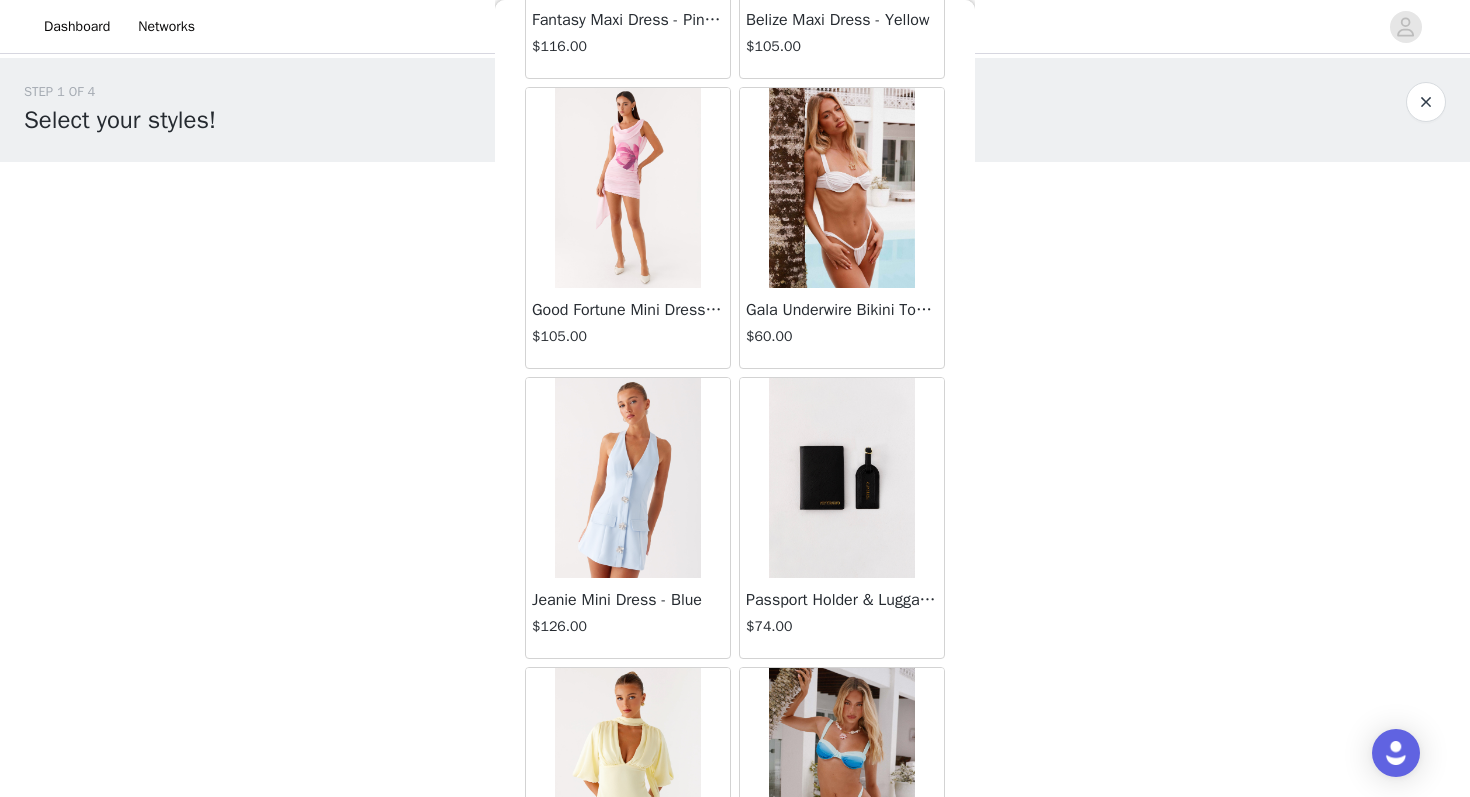 scroll, scrollTop: 71863, scrollLeft: 0, axis: vertical 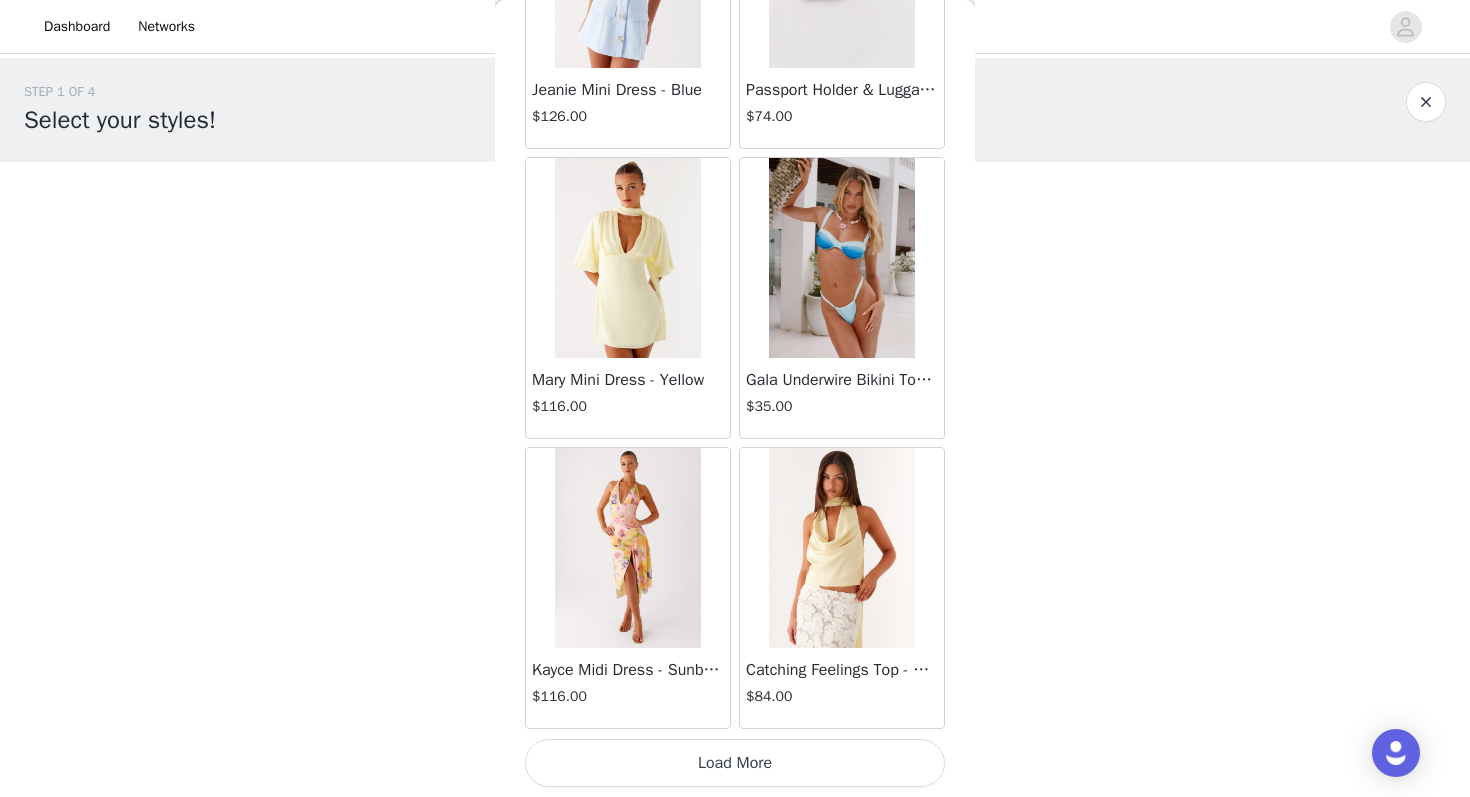 click on "Load More" at bounding box center [735, 763] 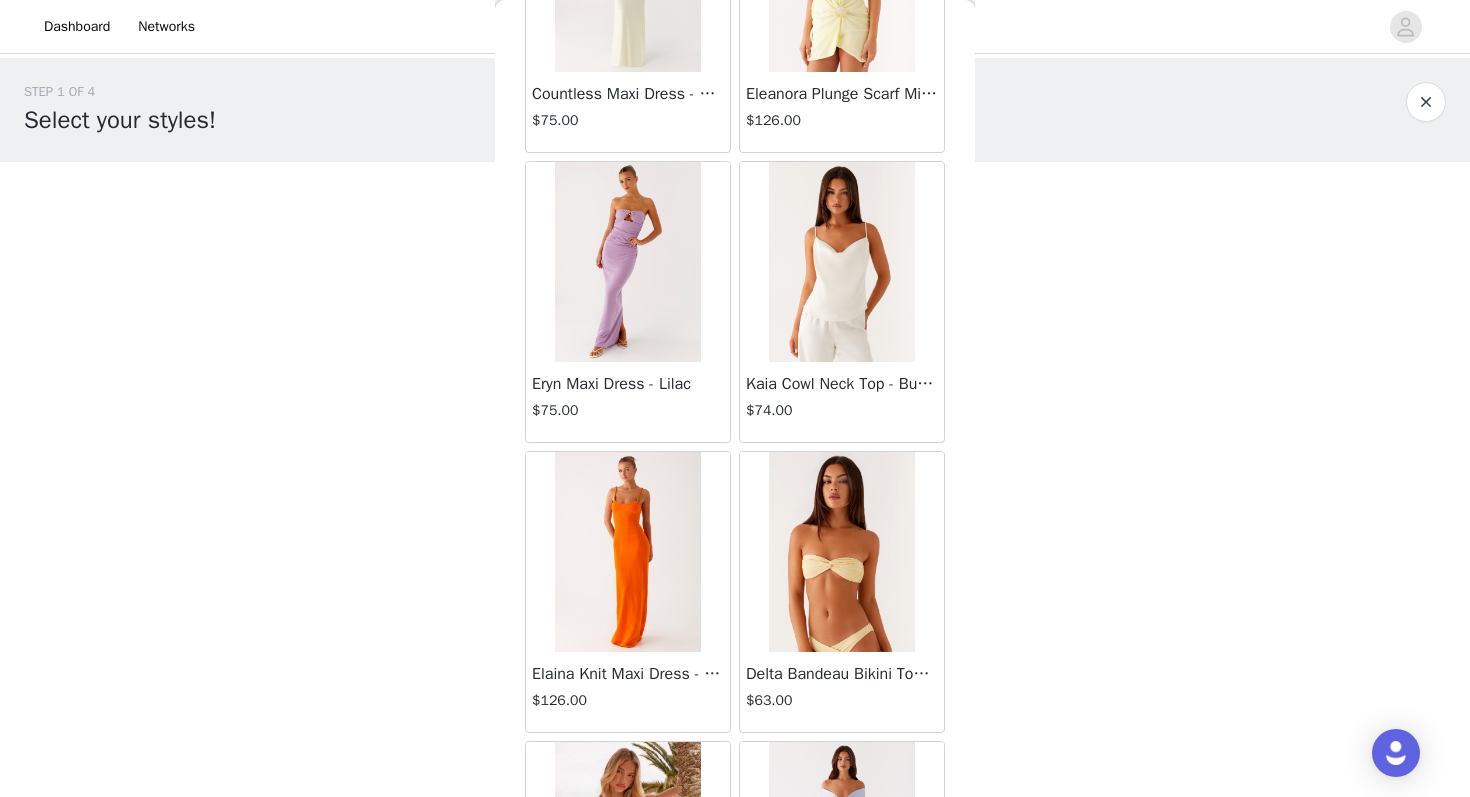 scroll, scrollTop: 74763, scrollLeft: 0, axis: vertical 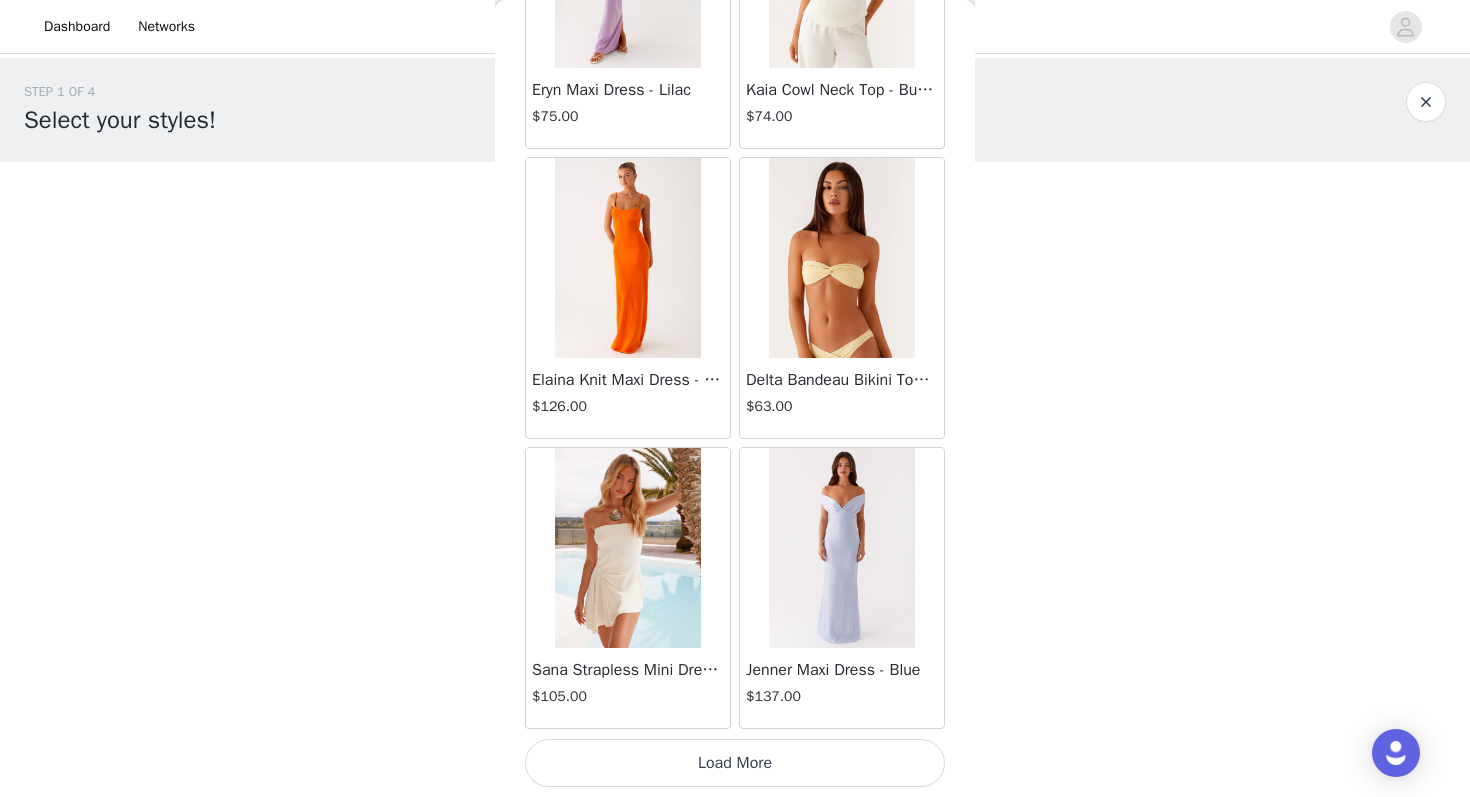 click on "Load More" at bounding box center (735, 763) 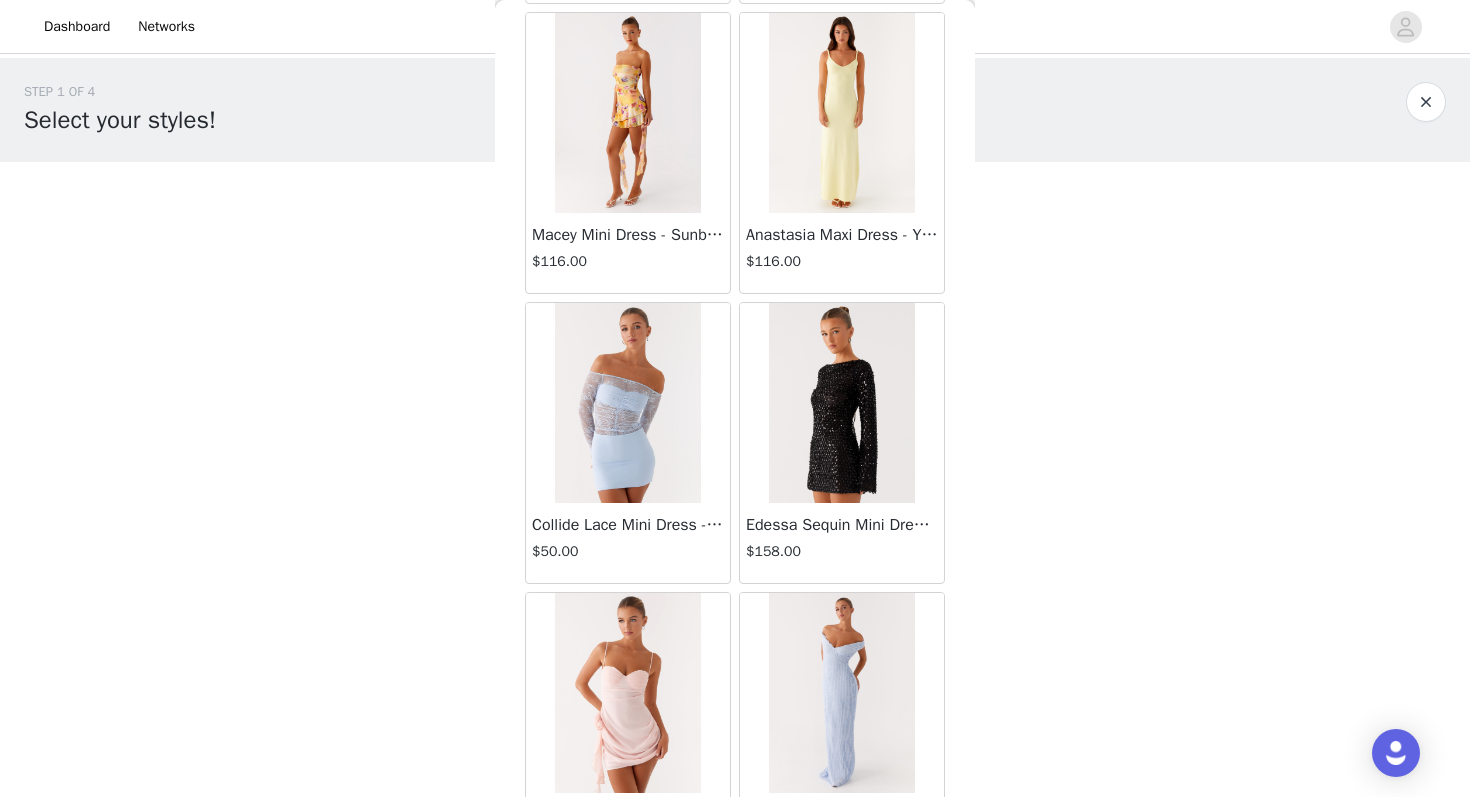 scroll, scrollTop: 77663, scrollLeft: 0, axis: vertical 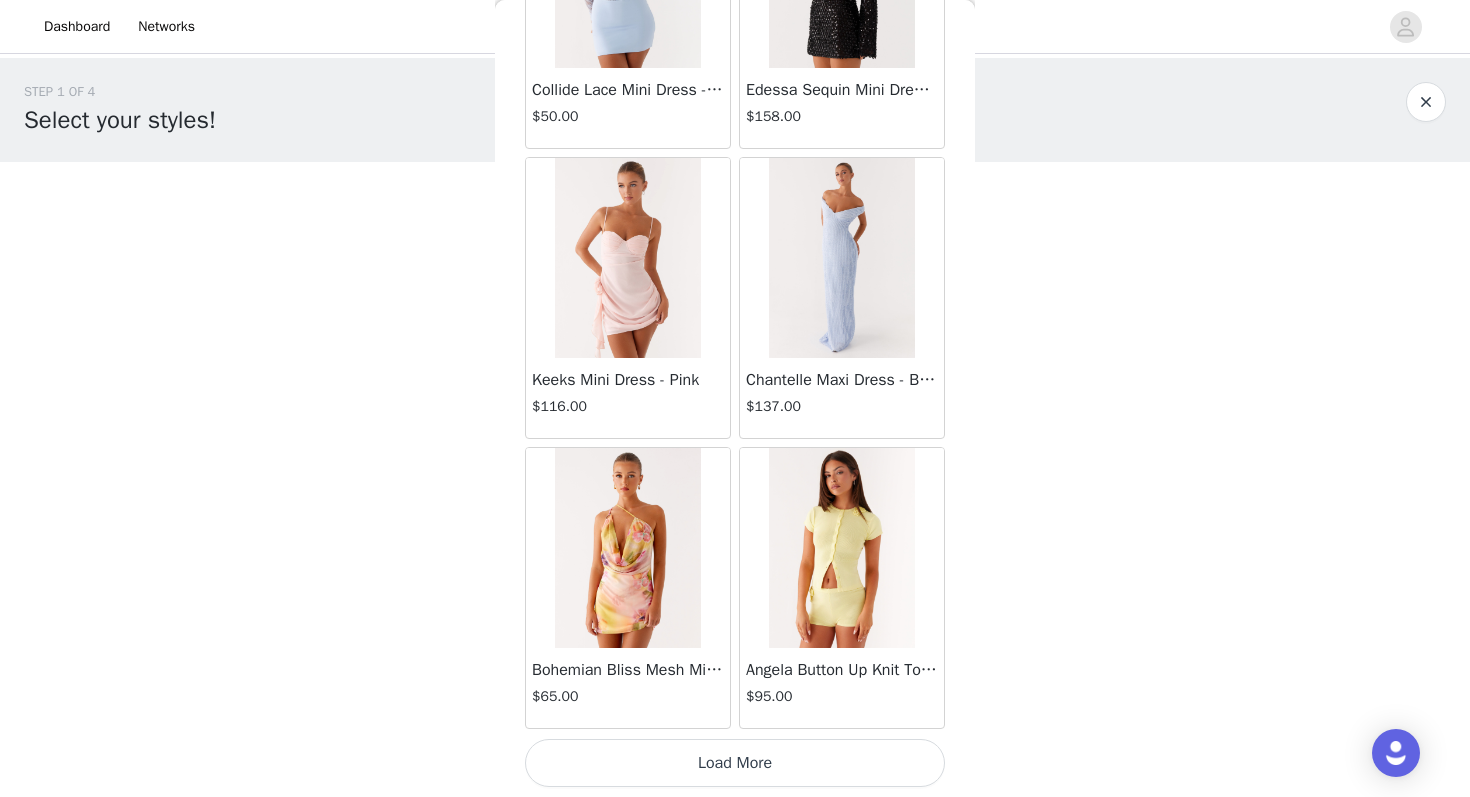 click on "Load More" at bounding box center [735, 763] 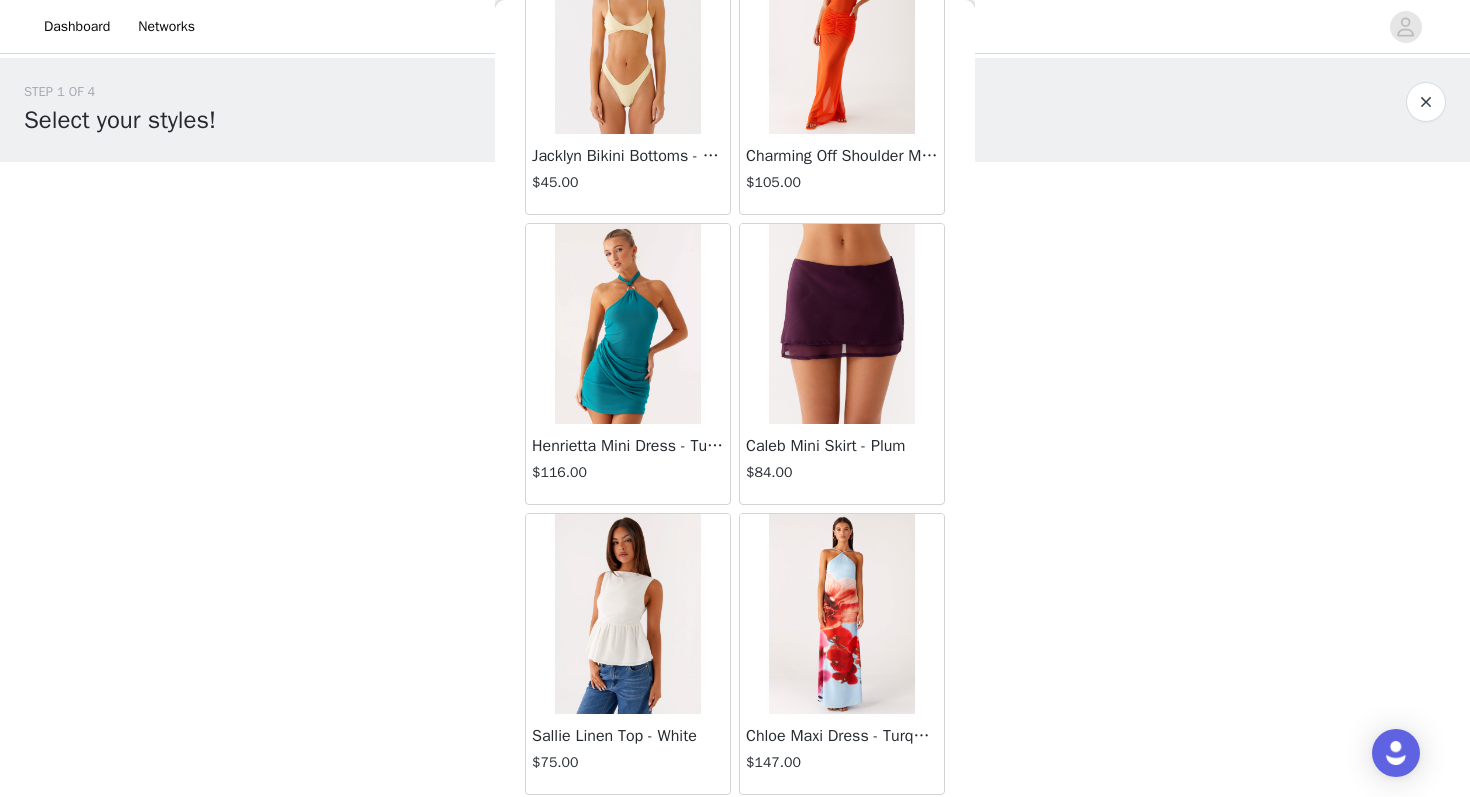 scroll, scrollTop: 80563, scrollLeft: 0, axis: vertical 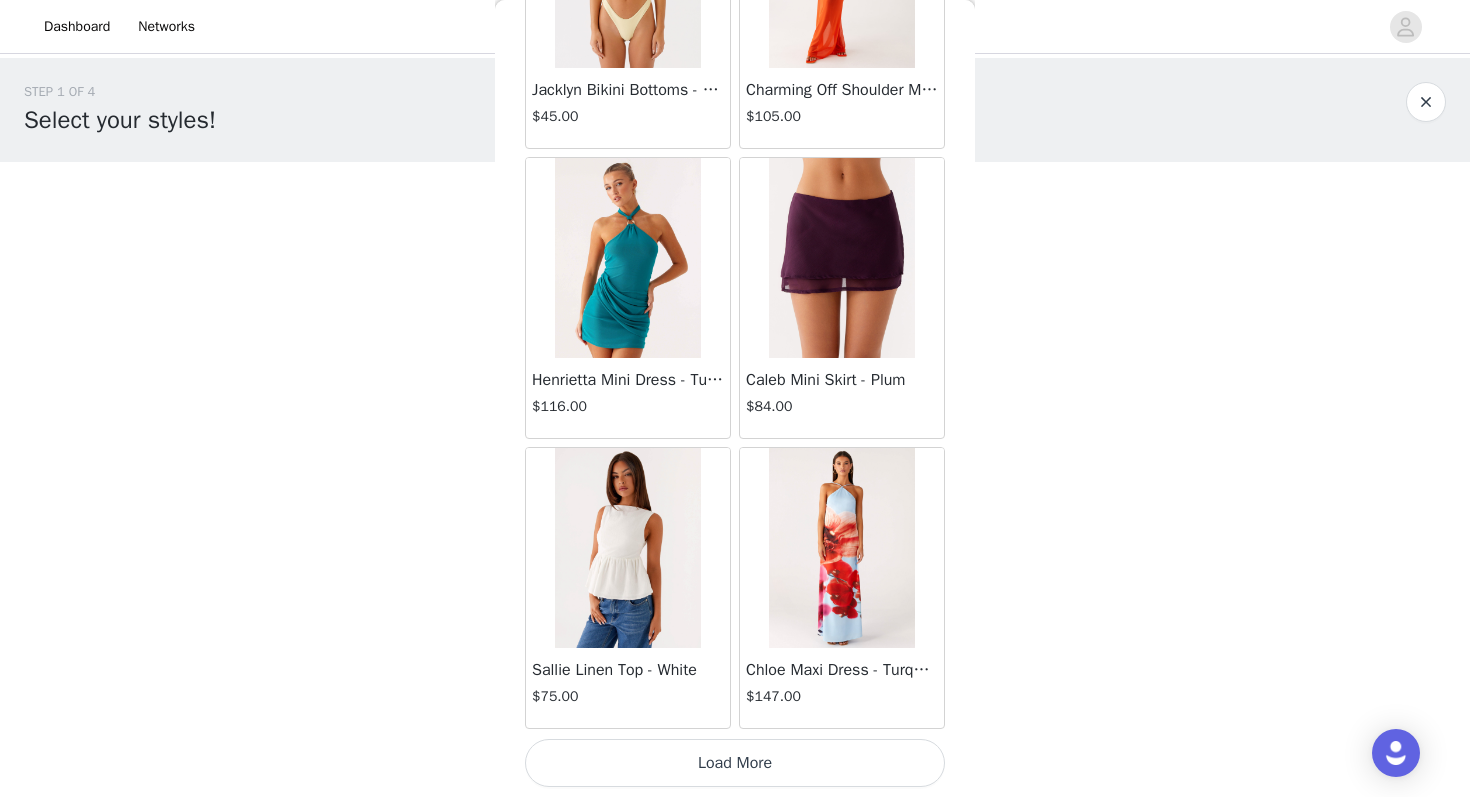 click on "Load More" at bounding box center (735, 763) 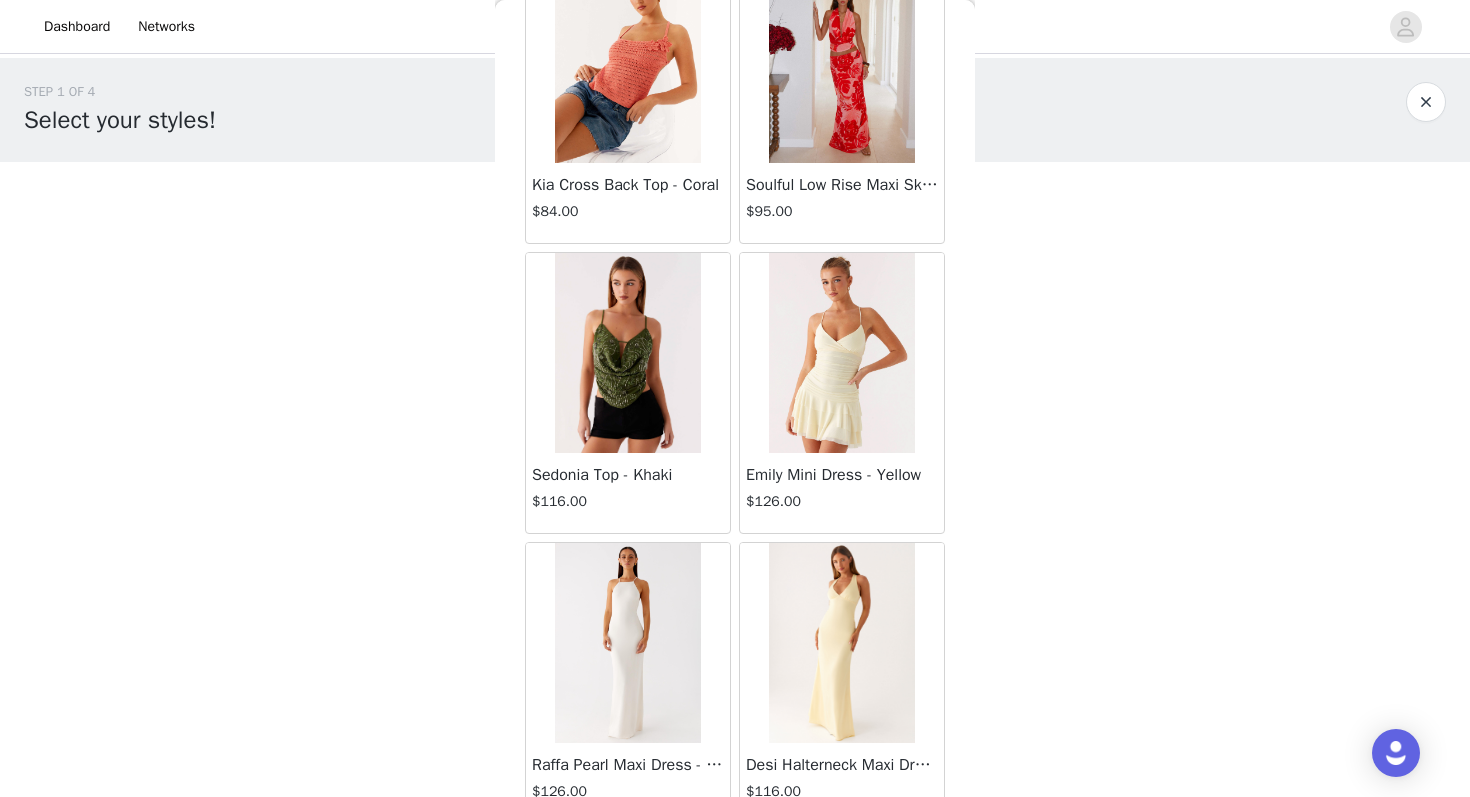 scroll, scrollTop: 83463, scrollLeft: 0, axis: vertical 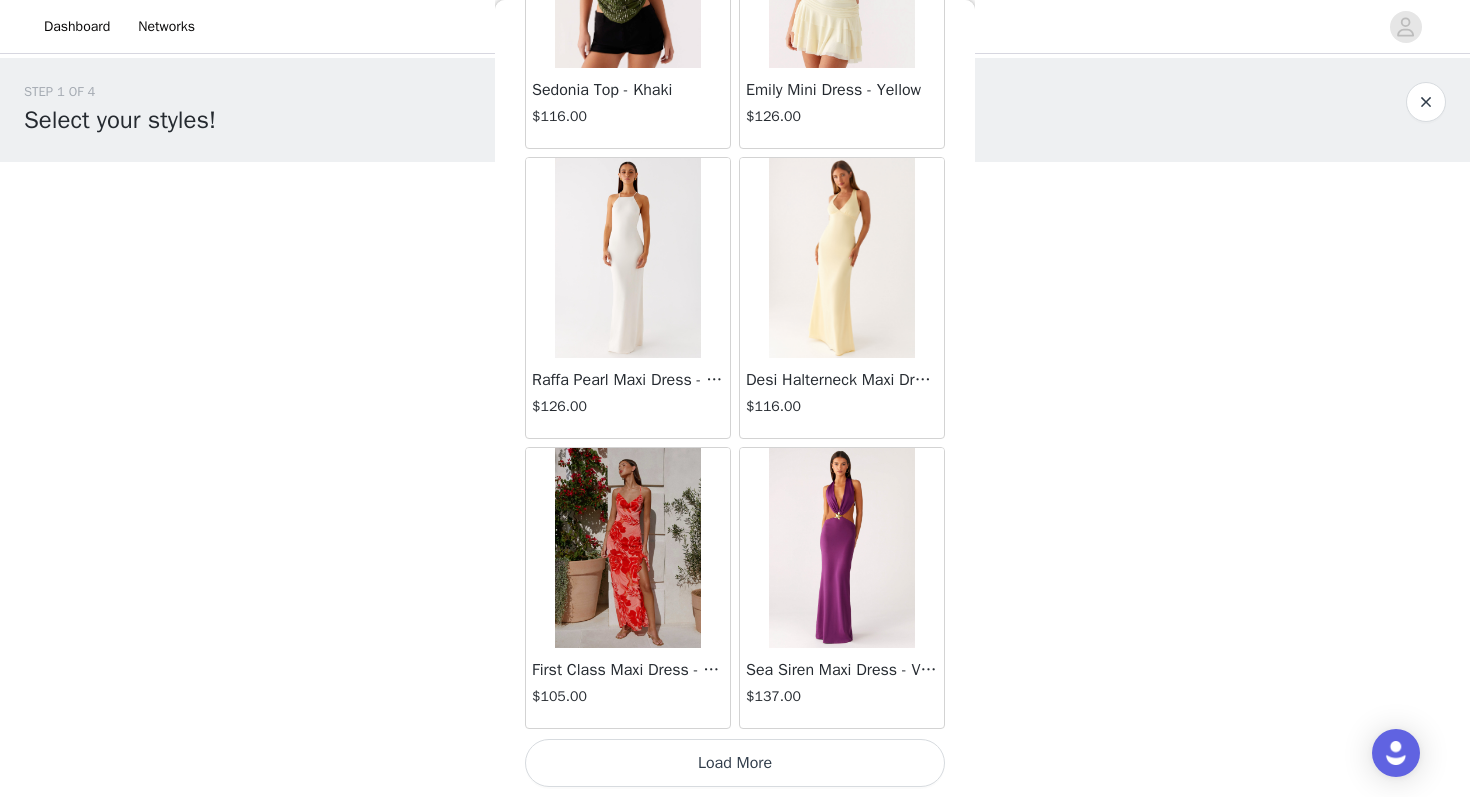 click on "Load More" at bounding box center [735, 763] 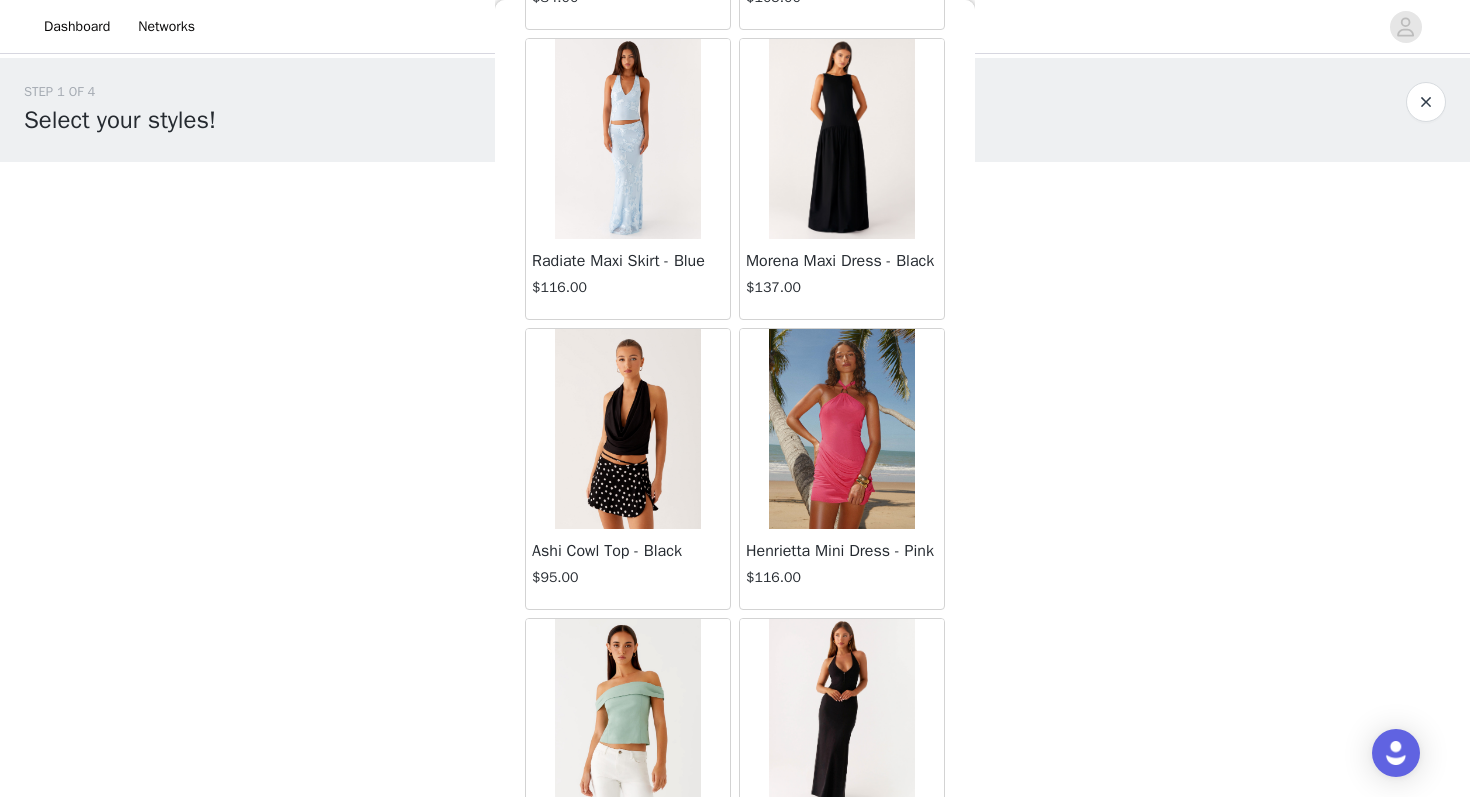scroll, scrollTop: 86363, scrollLeft: 0, axis: vertical 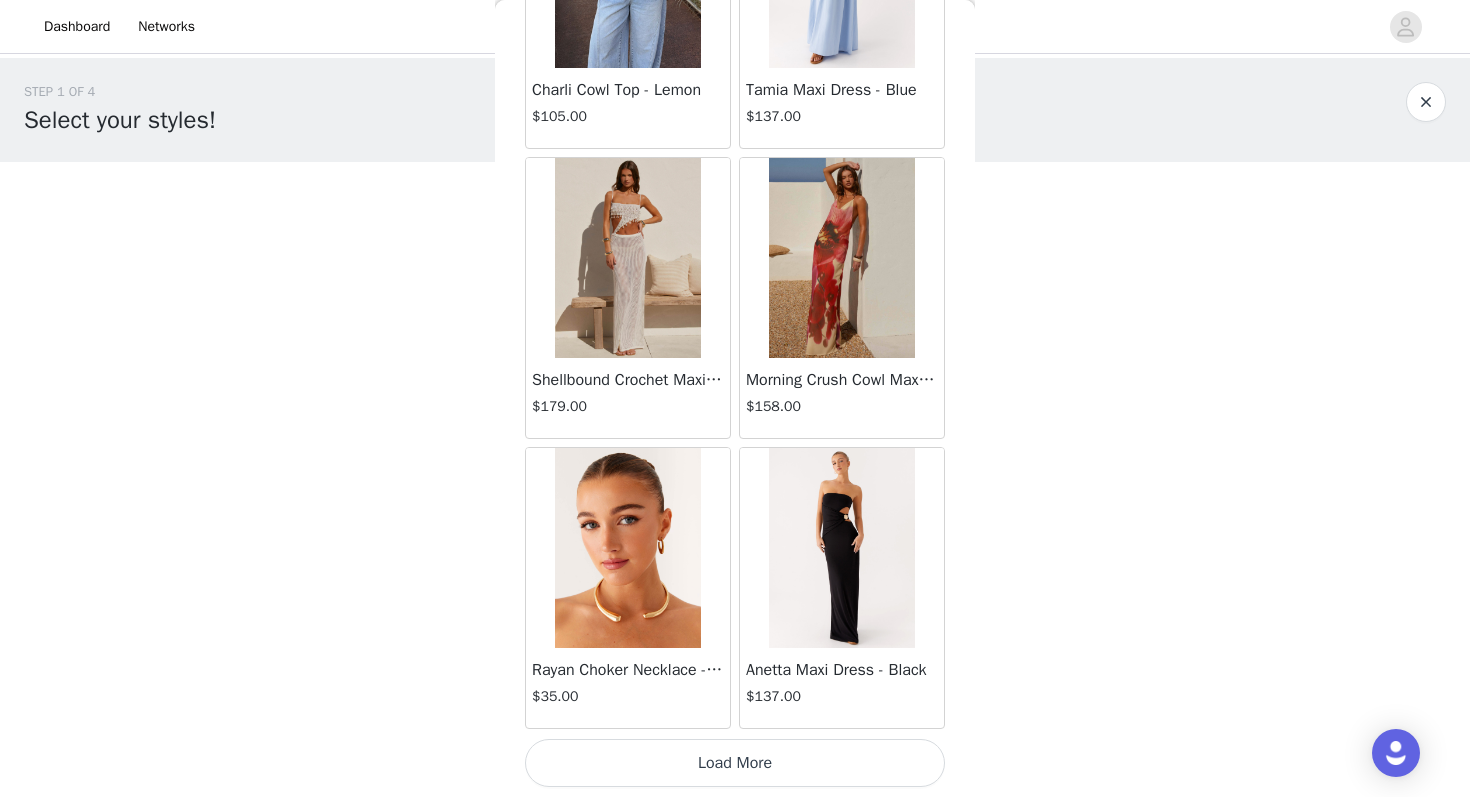 click on "Load More" at bounding box center (735, 763) 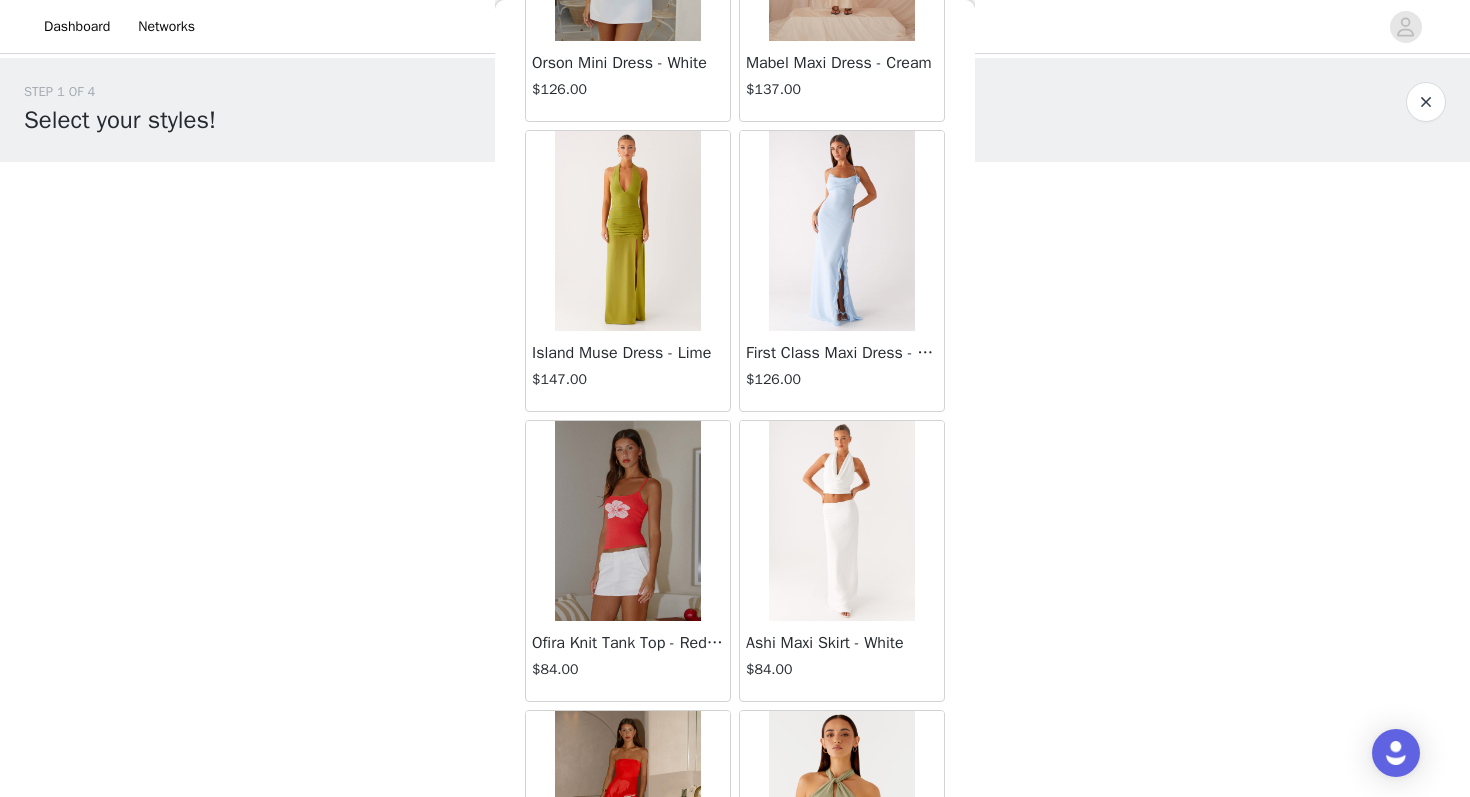 scroll, scrollTop: 89263, scrollLeft: 0, axis: vertical 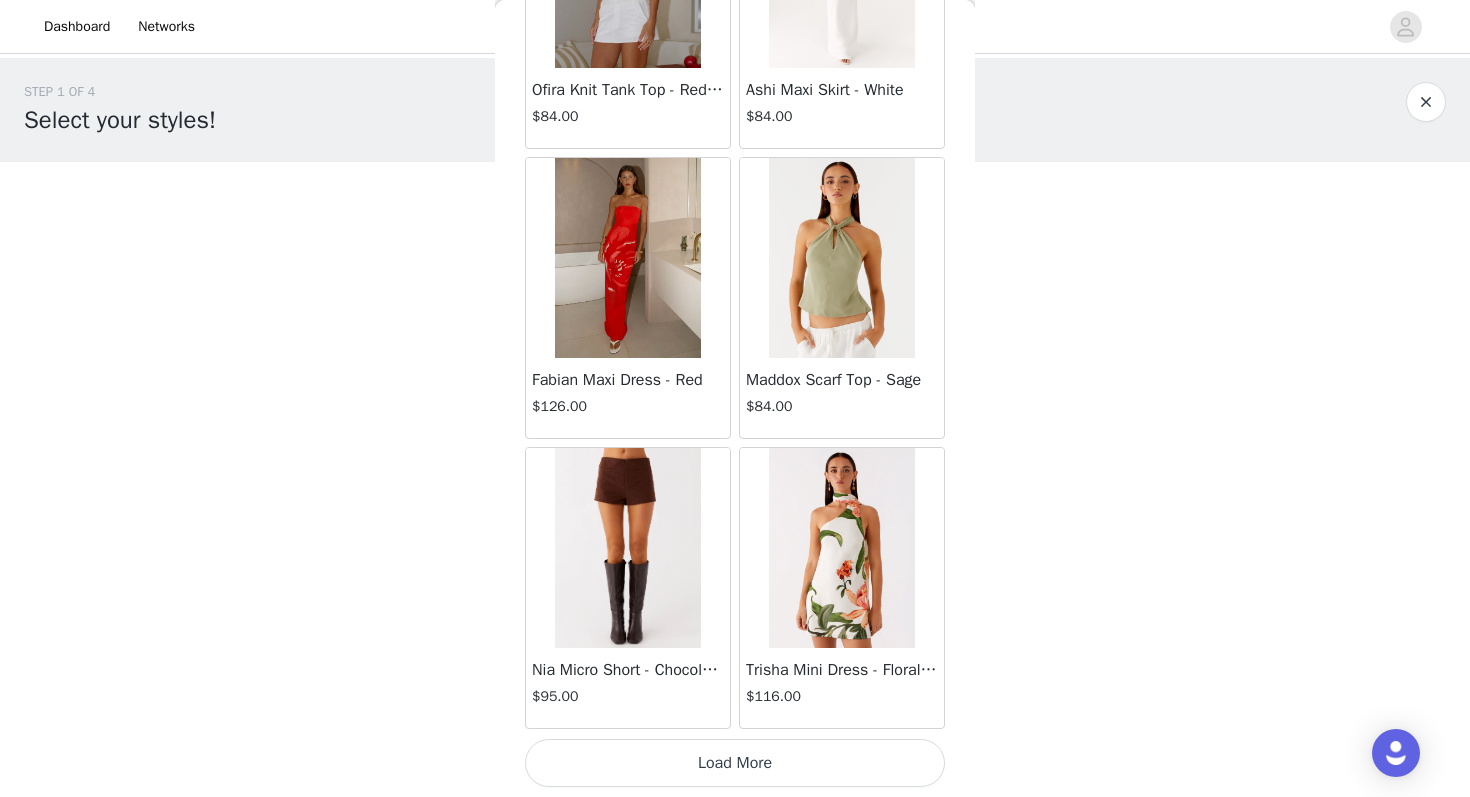 click on "Load More" at bounding box center [735, 763] 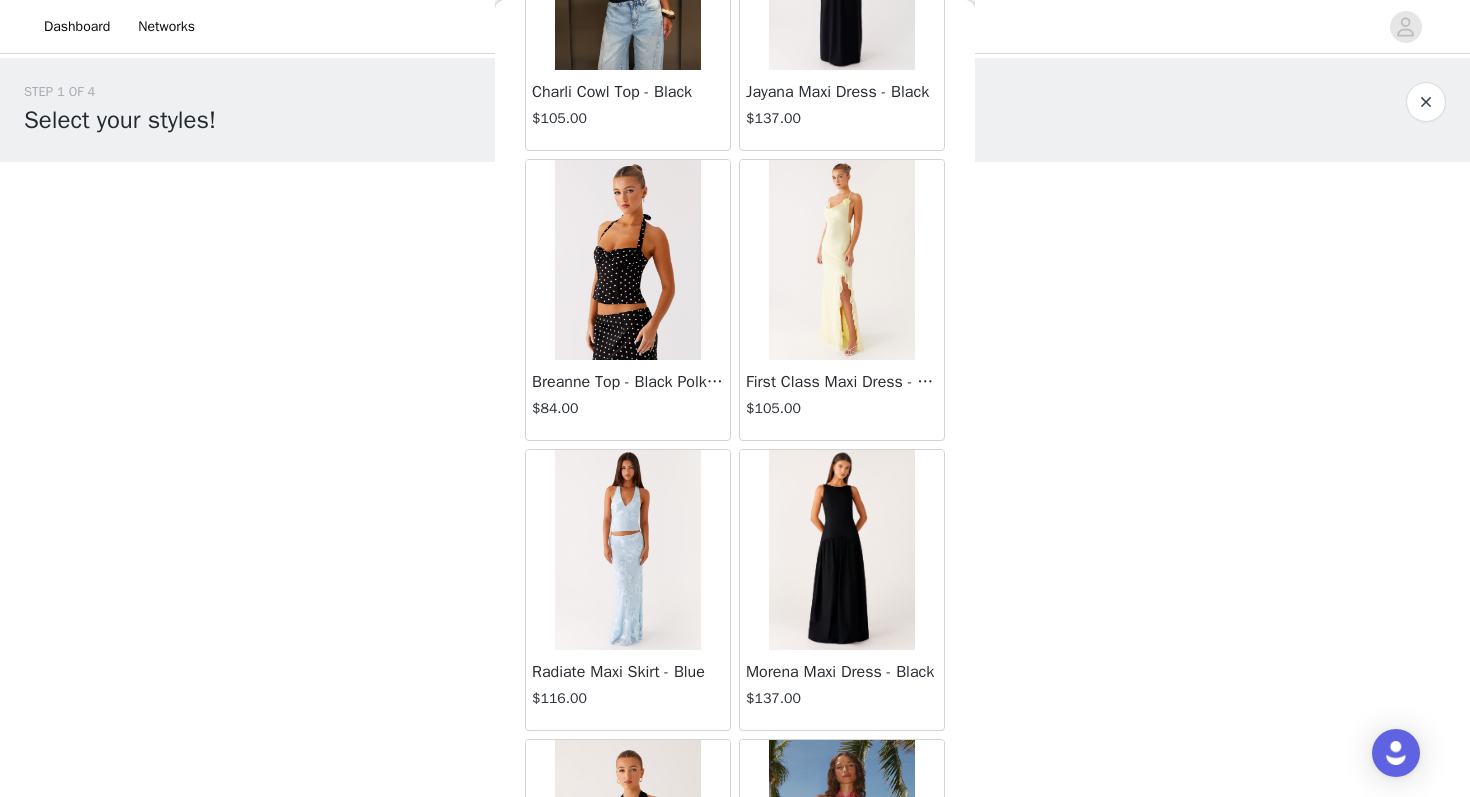 scroll, scrollTop: 84912, scrollLeft: 0, axis: vertical 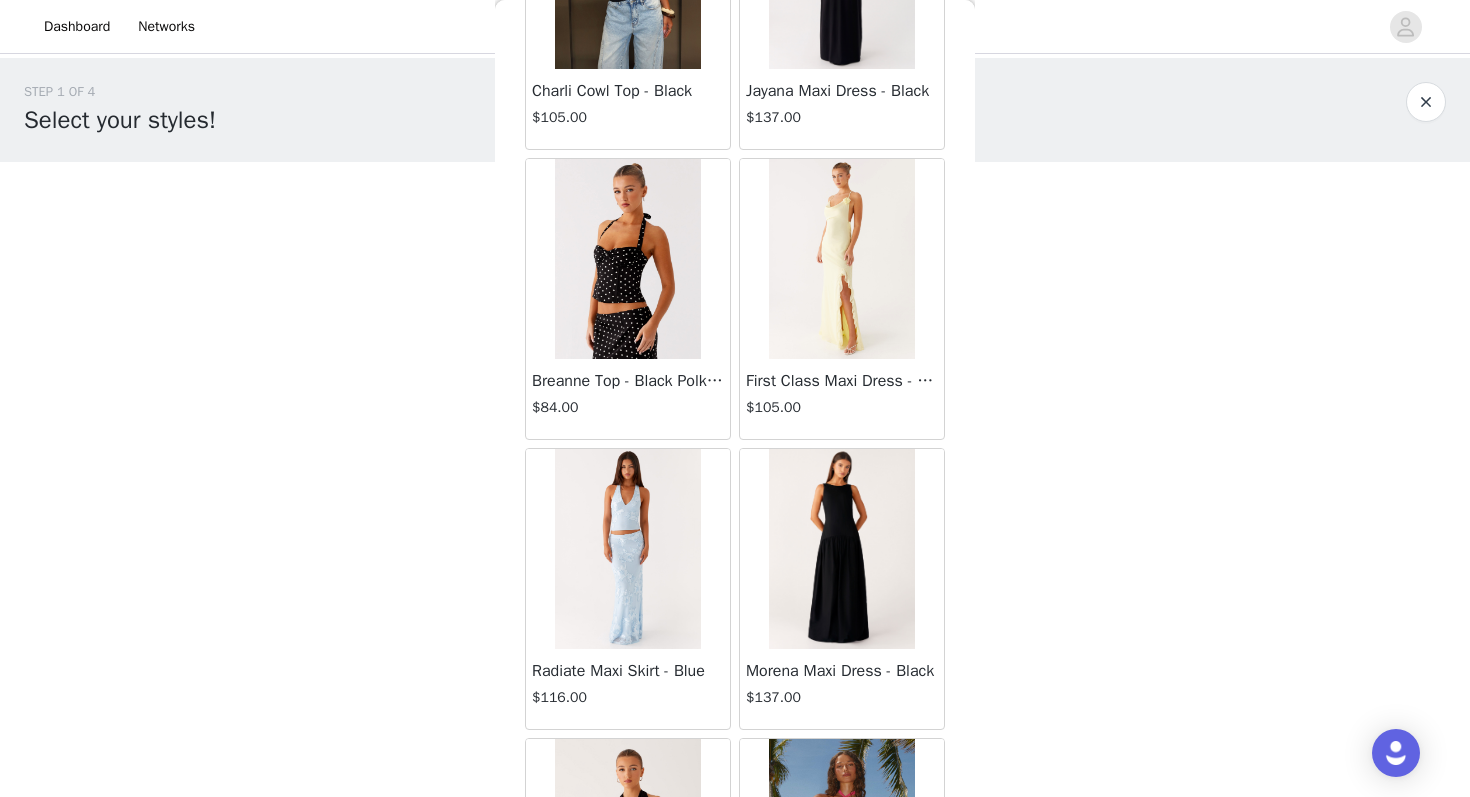 click at bounding box center (627, 259) 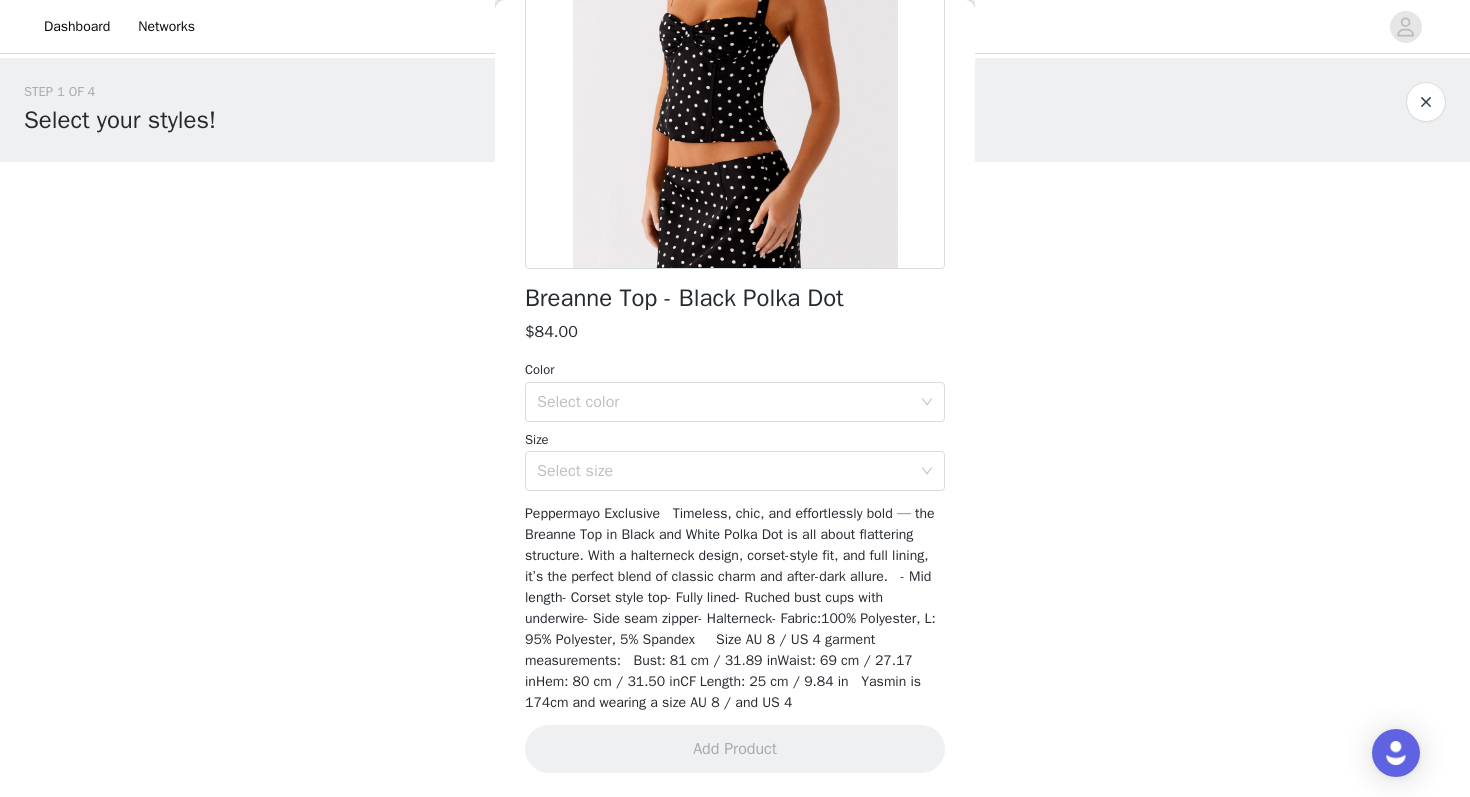 scroll, scrollTop: 281, scrollLeft: 0, axis: vertical 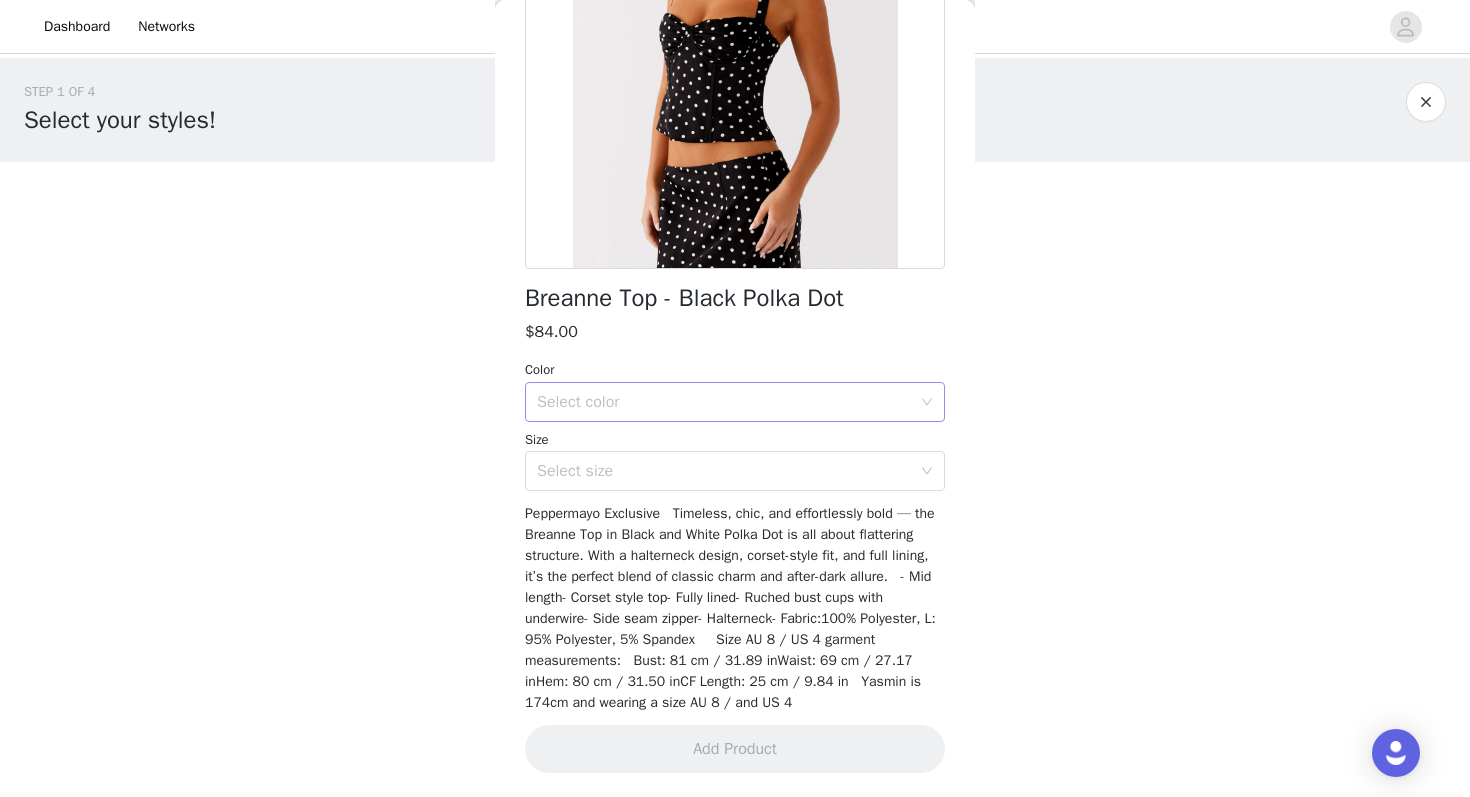 click on "Select color" at bounding box center (724, 402) 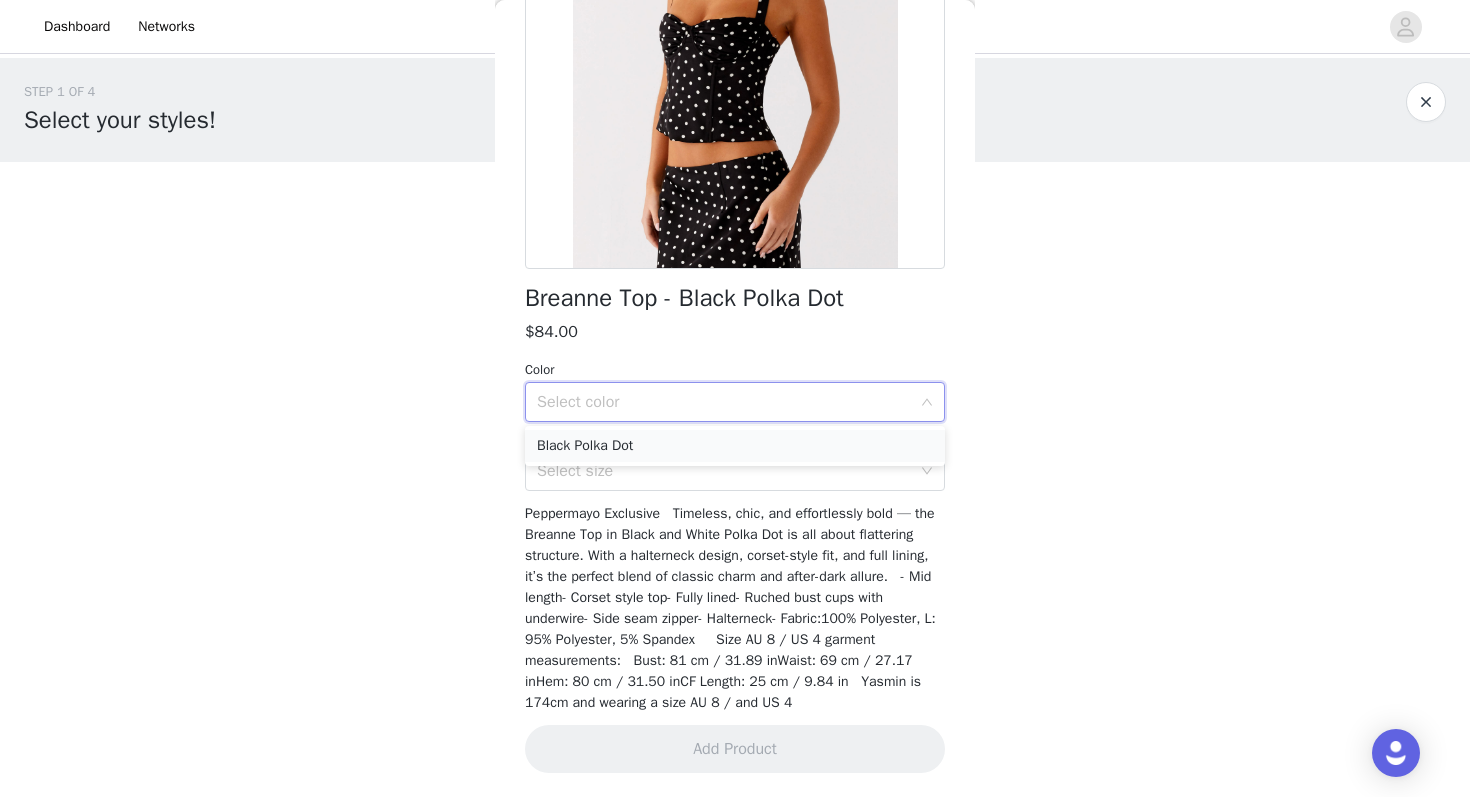 click on "Black Polka Dot" at bounding box center (735, 446) 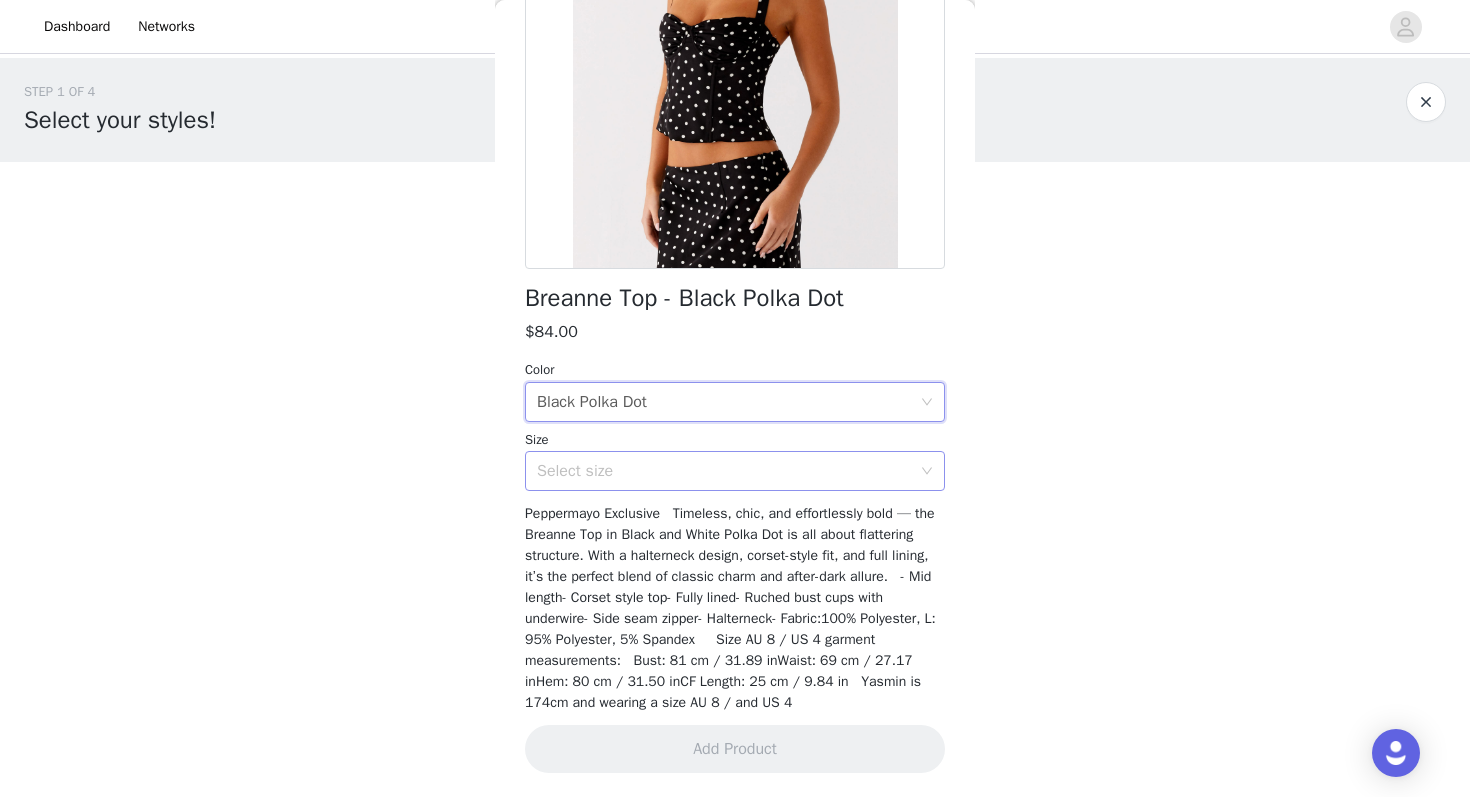 click on "Select size" at bounding box center (724, 471) 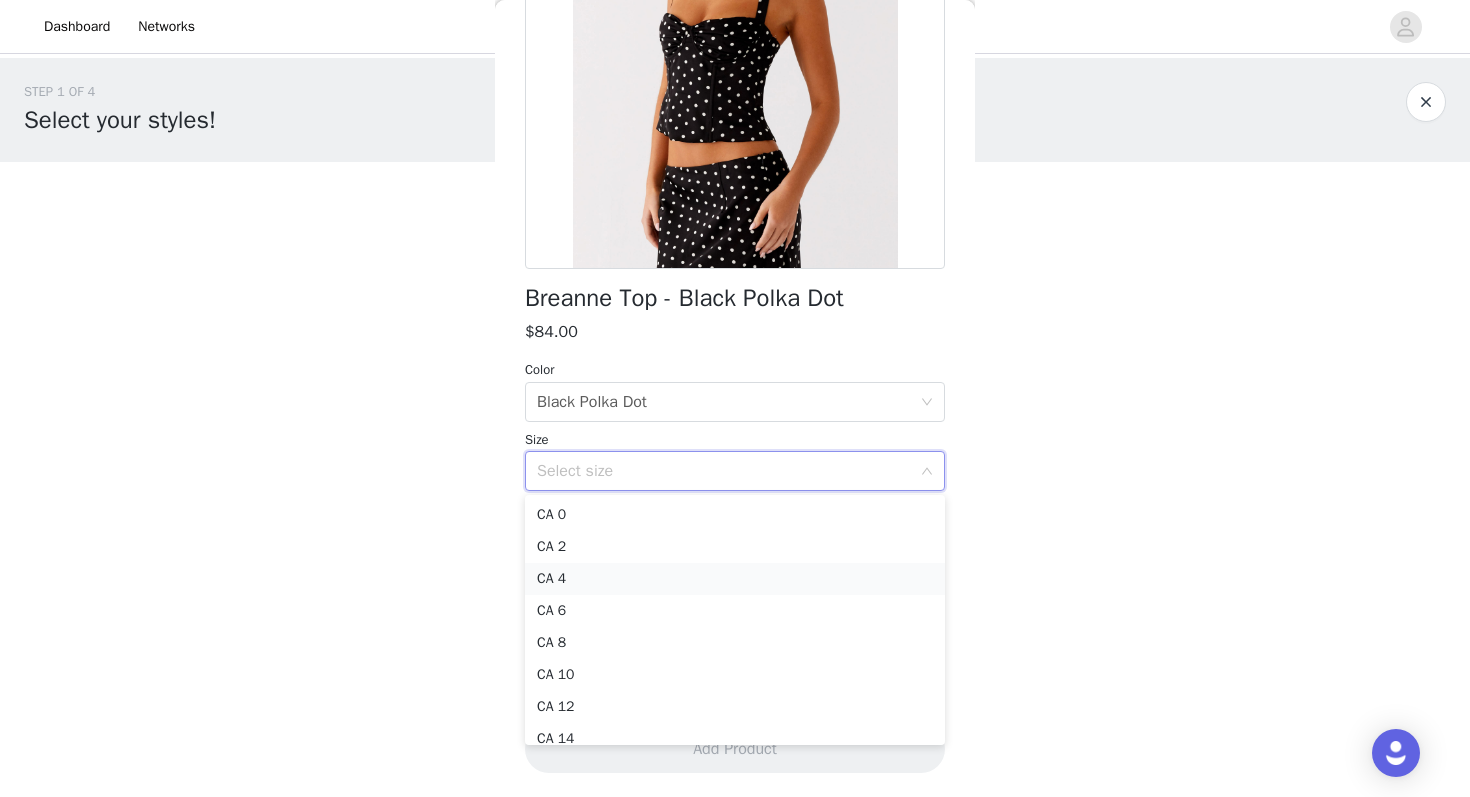 click on "CA 4" at bounding box center [735, 579] 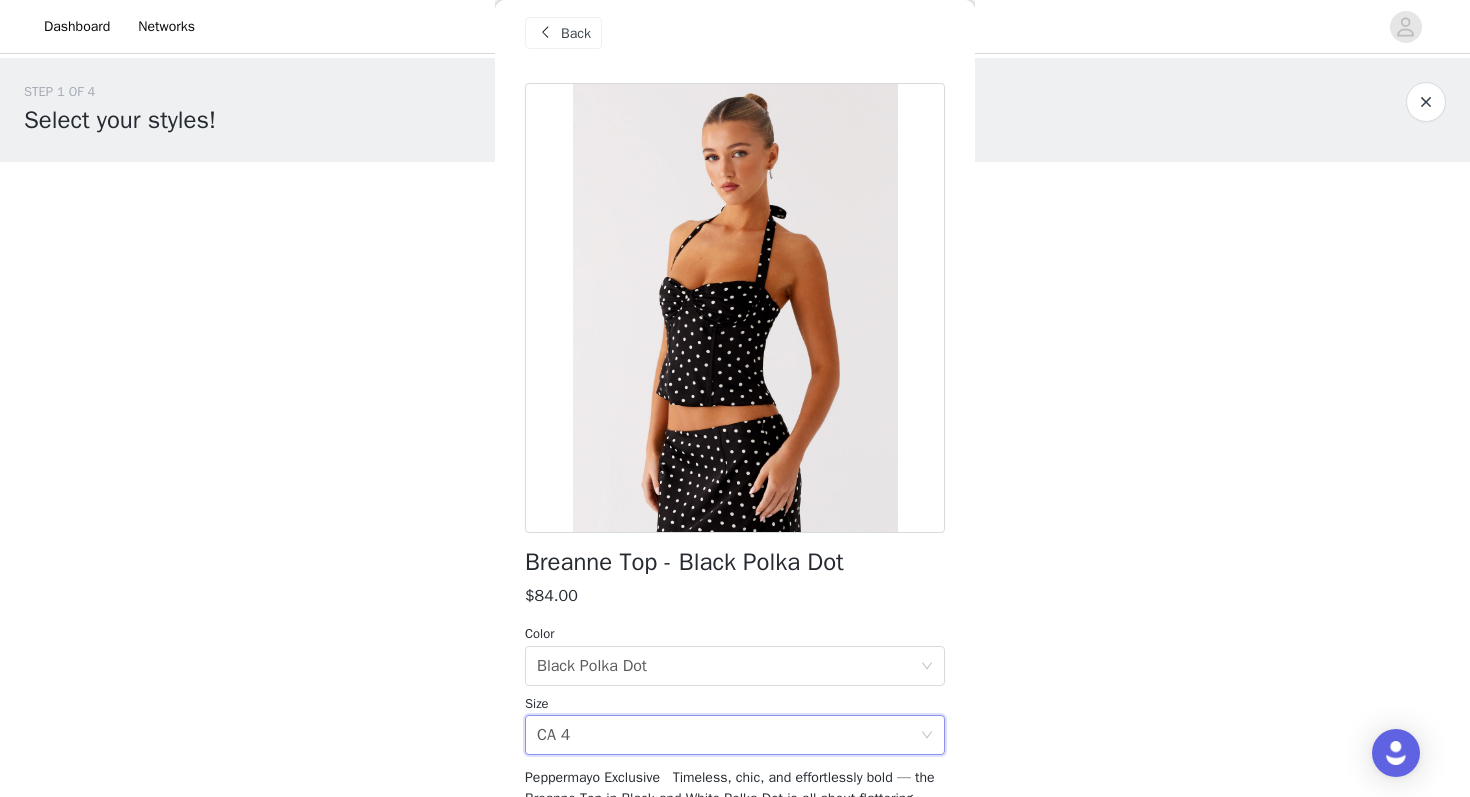 scroll, scrollTop: 281, scrollLeft: 0, axis: vertical 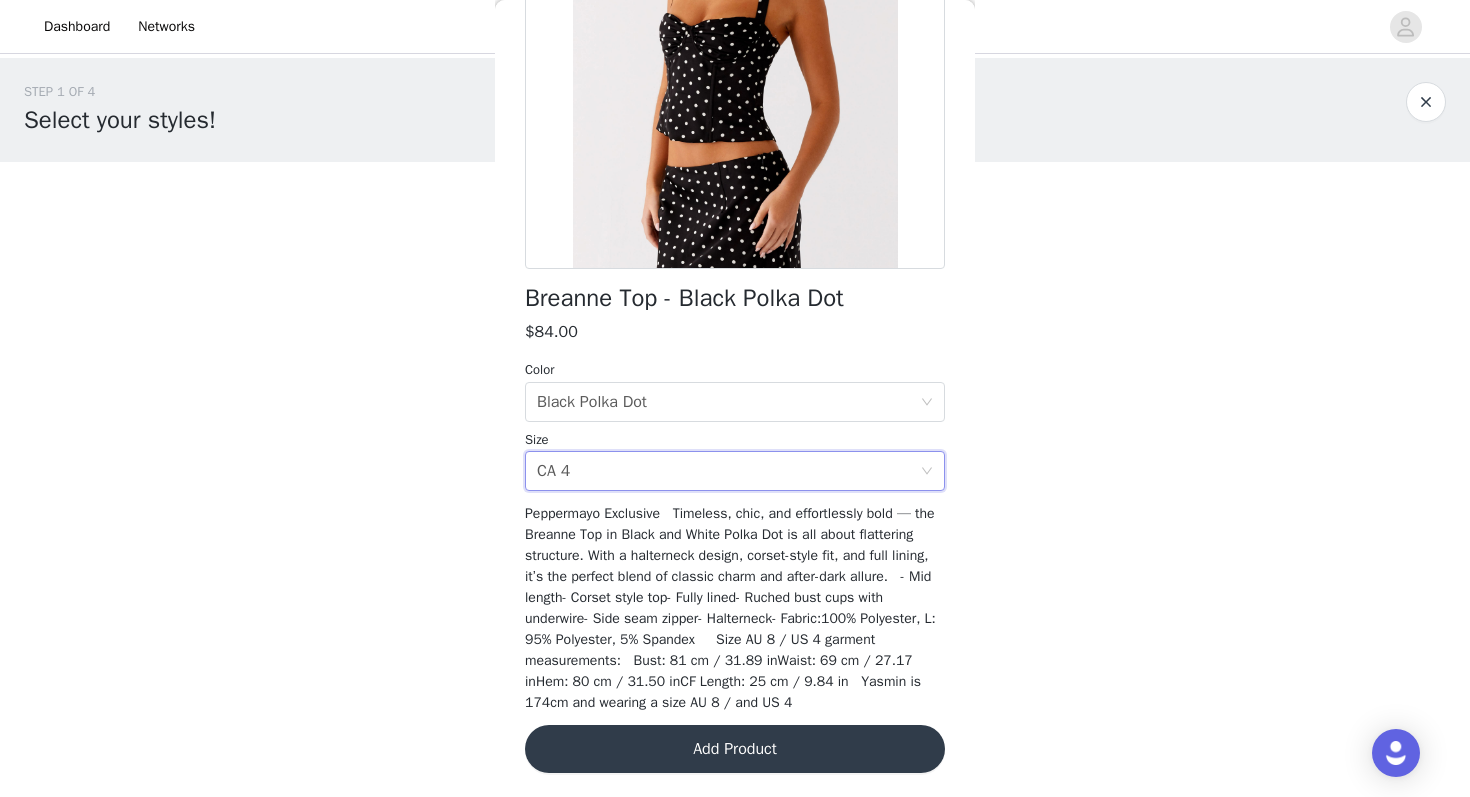 click on "Add Product" at bounding box center (735, 749) 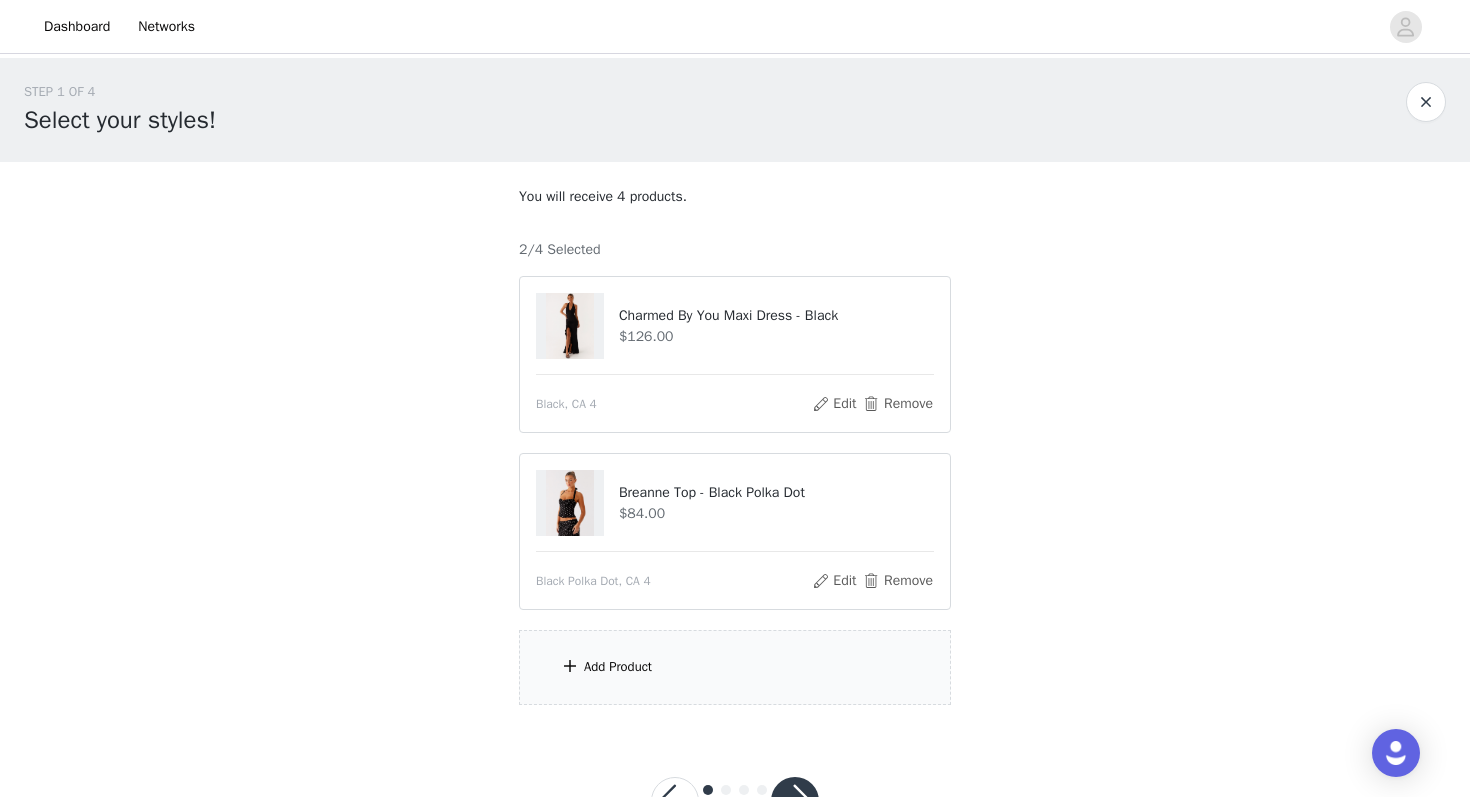 click on "Add Product" at bounding box center [618, 667] 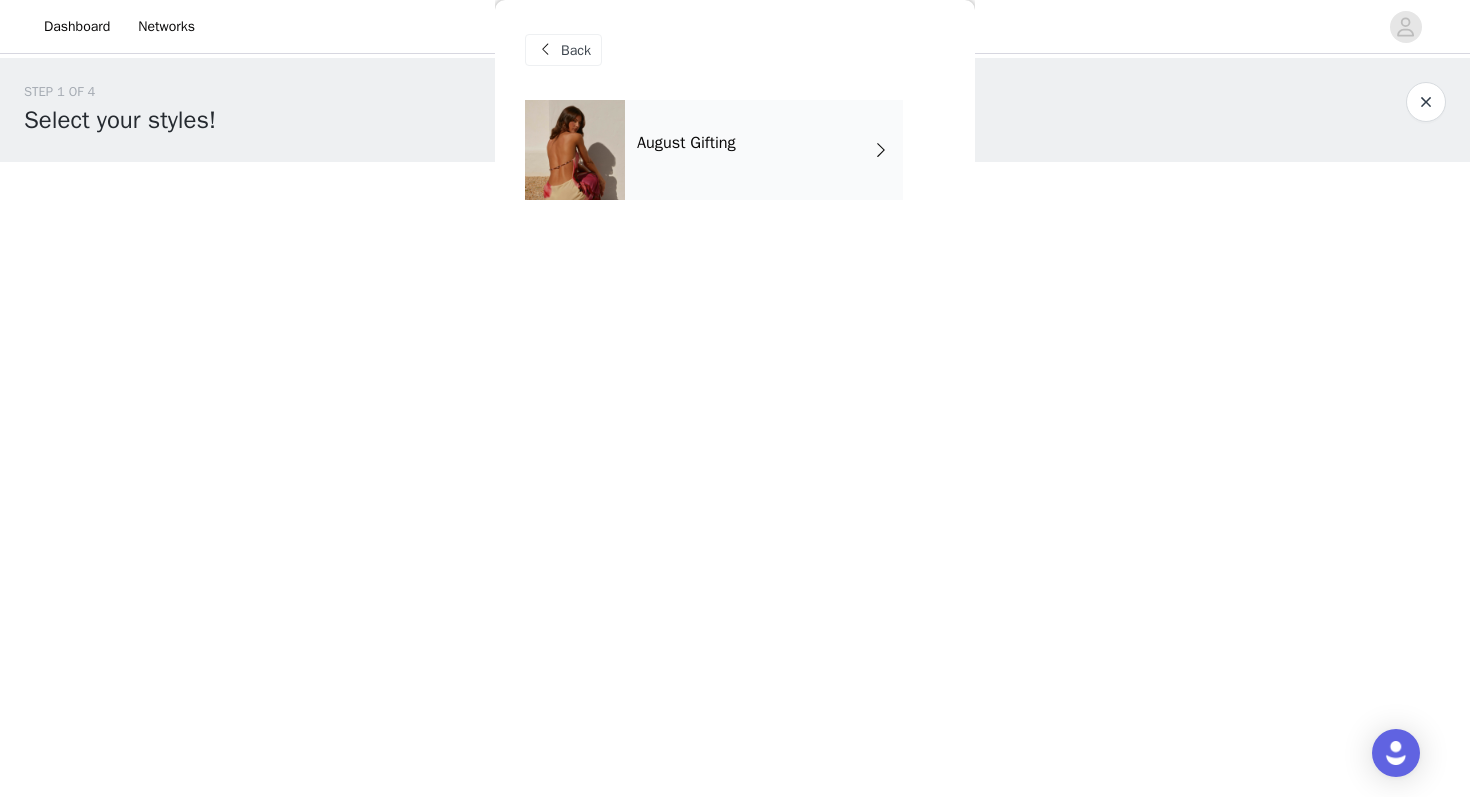 click on "August Gifting" at bounding box center (764, 150) 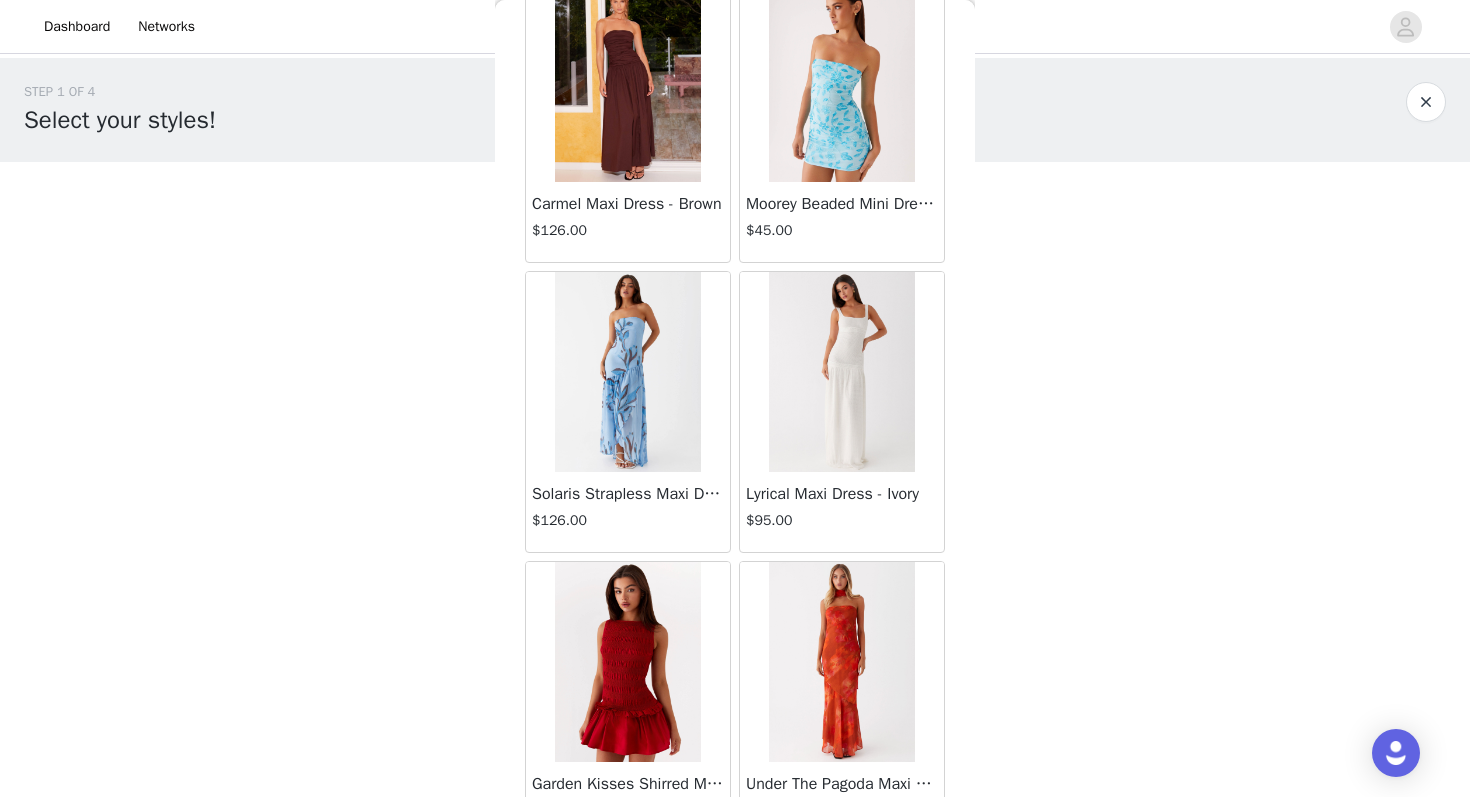 scroll, scrollTop: 2263, scrollLeft: 0, axis: vertical 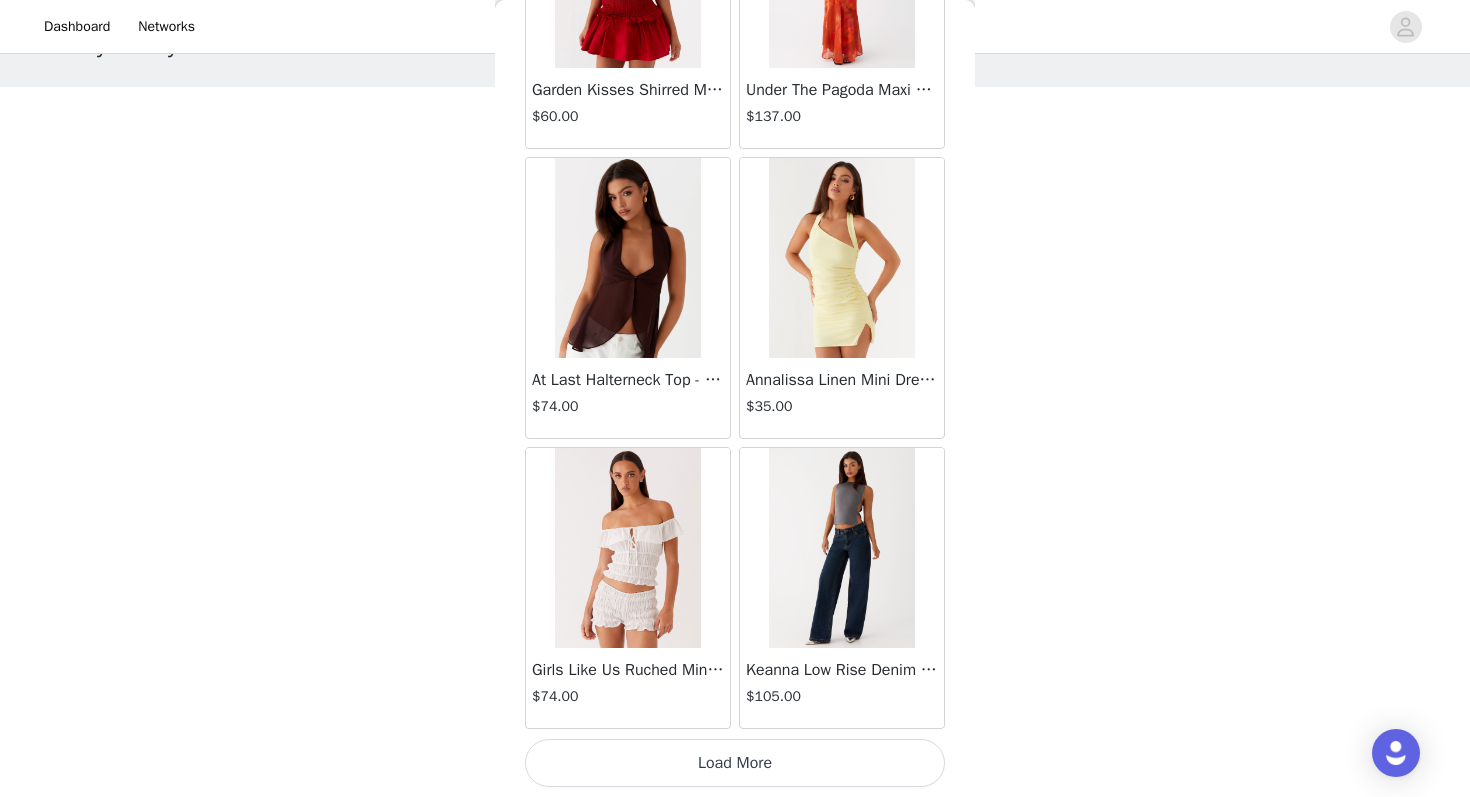 click on "Load More" at bounding box center (735, 763) 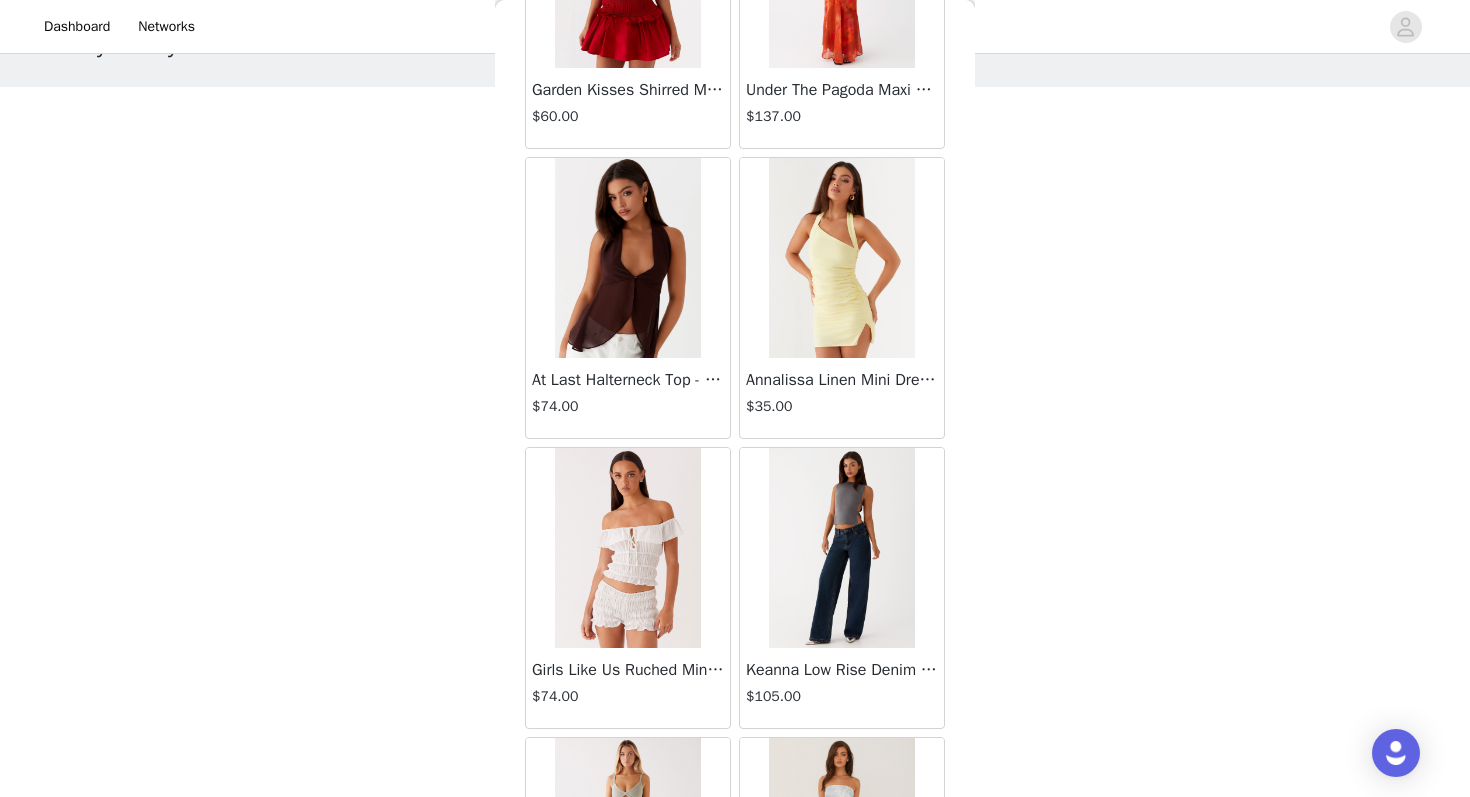 scroll, scrollTop: 5163, scrollLeft: 0, axis: vertical 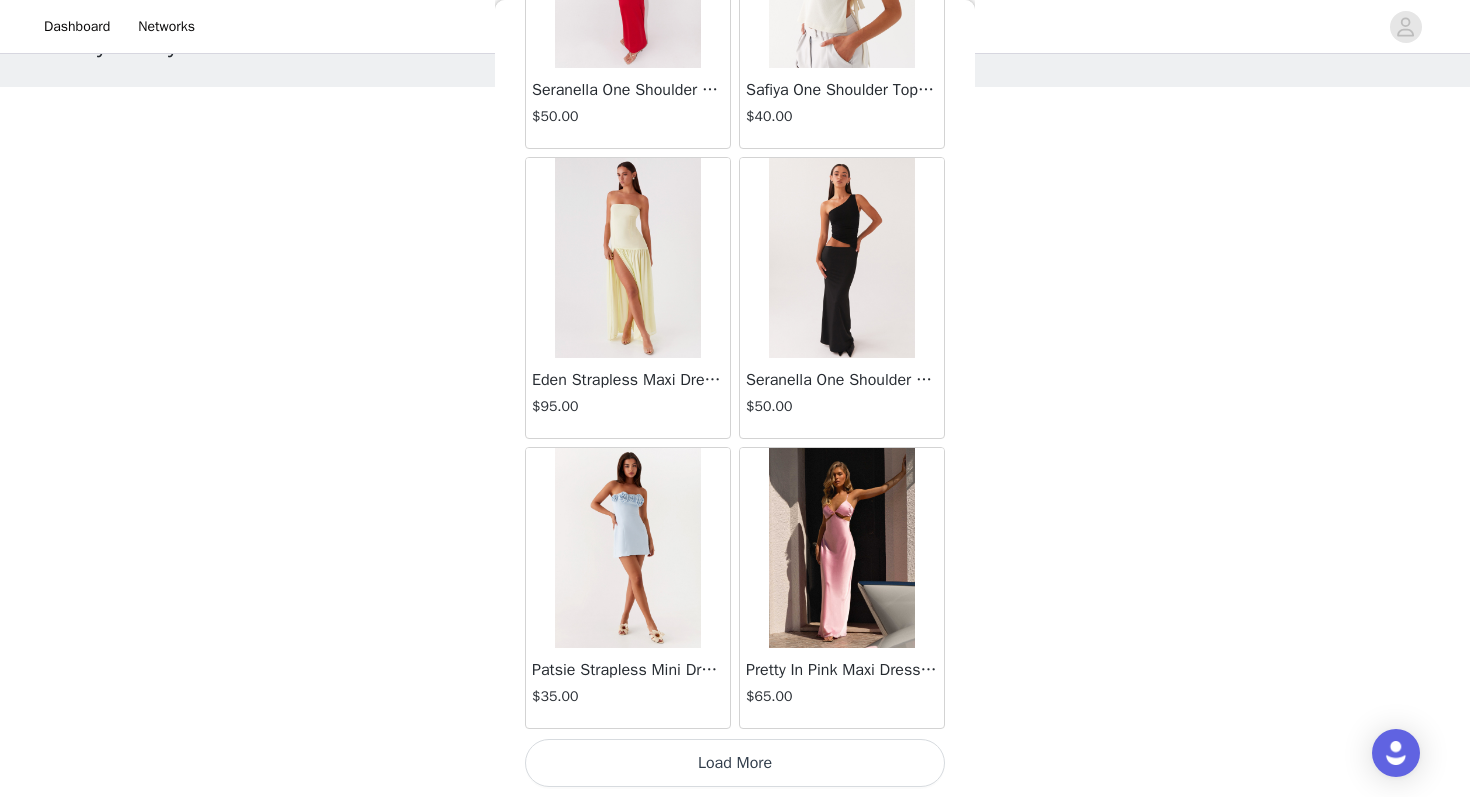 click on "Load More" at bounding box center [735, 763] 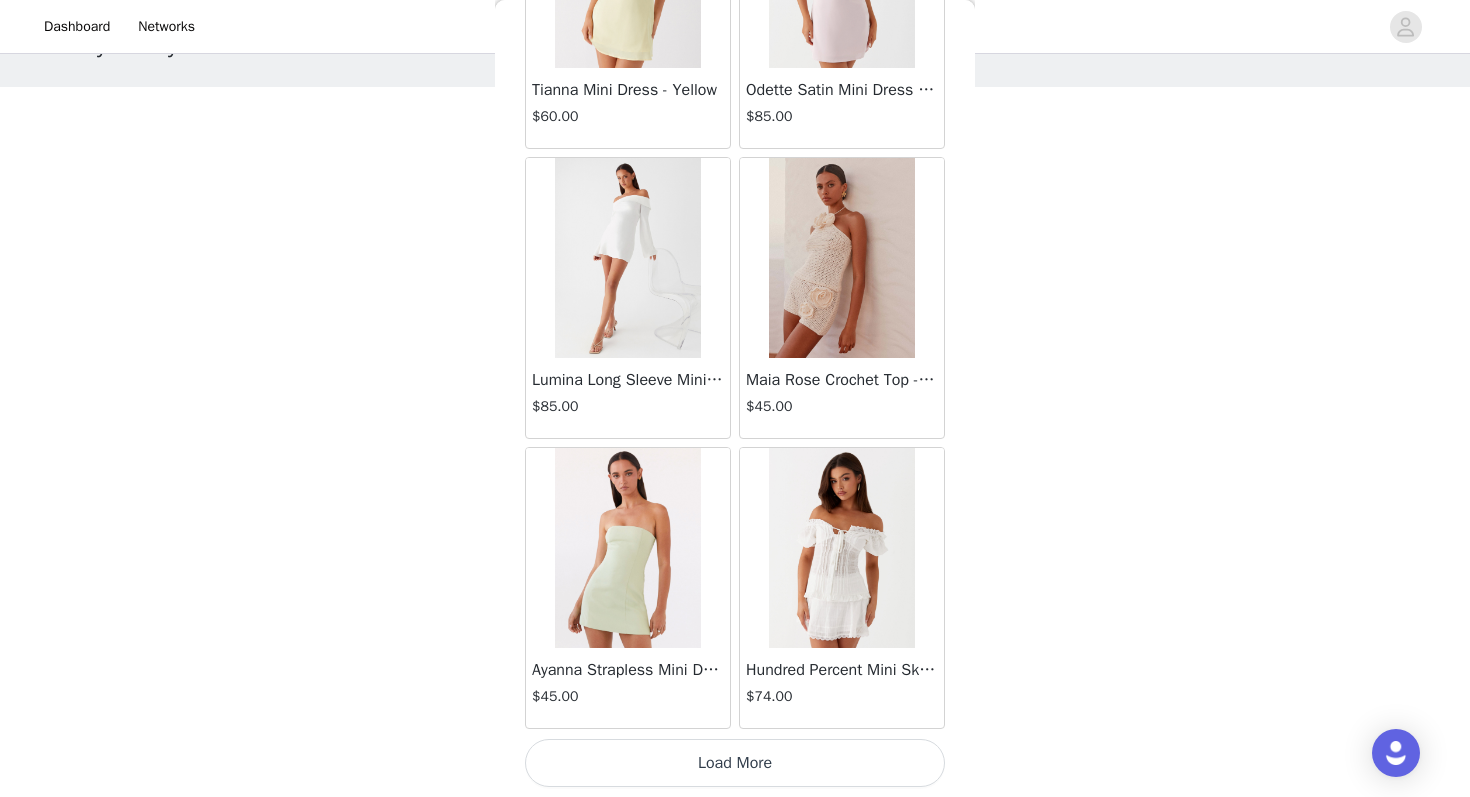 click on "Load More" at bounding box center (735, 763) 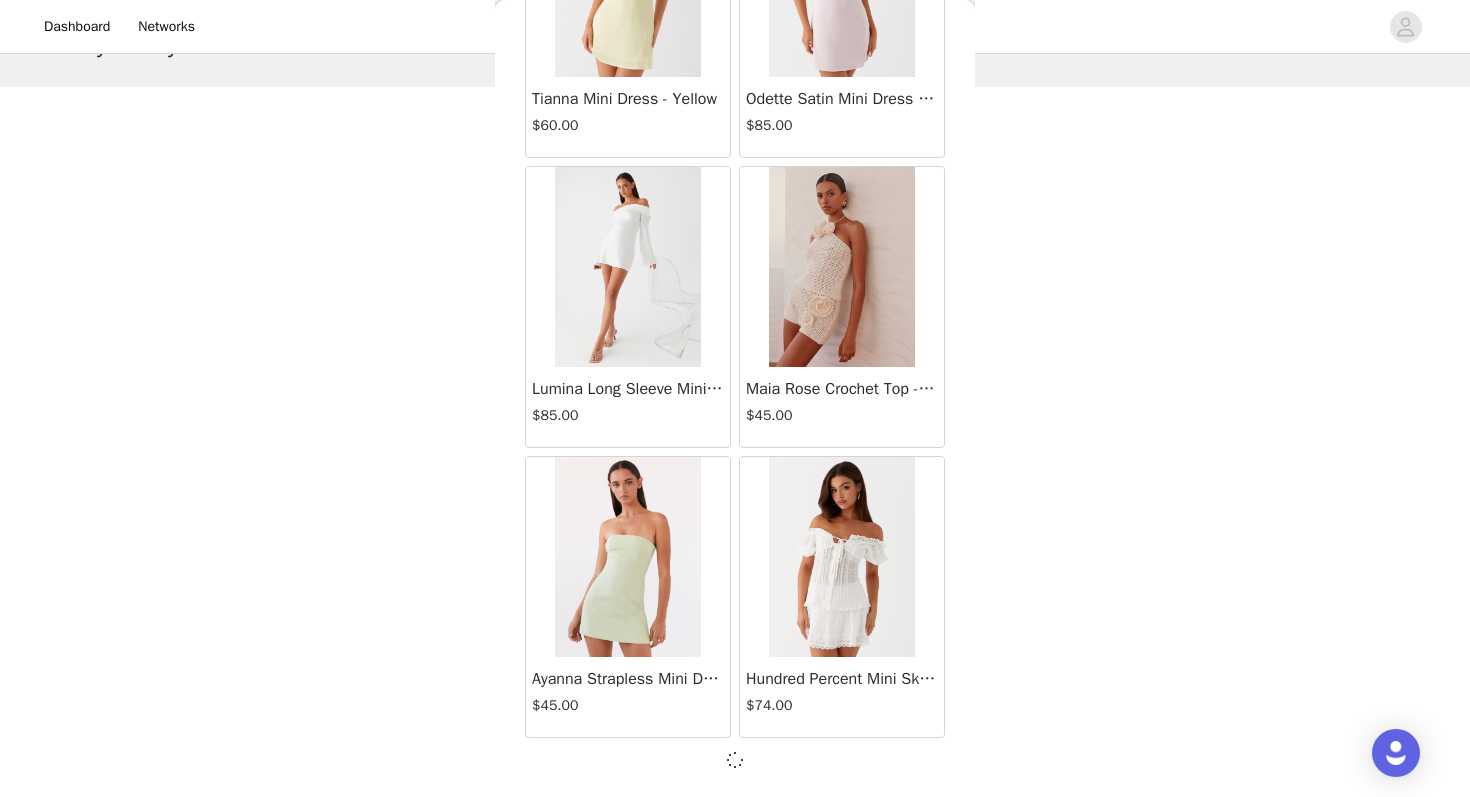 scroll, scrollTop: 8054, scrollLeft: 0, axis: vertical 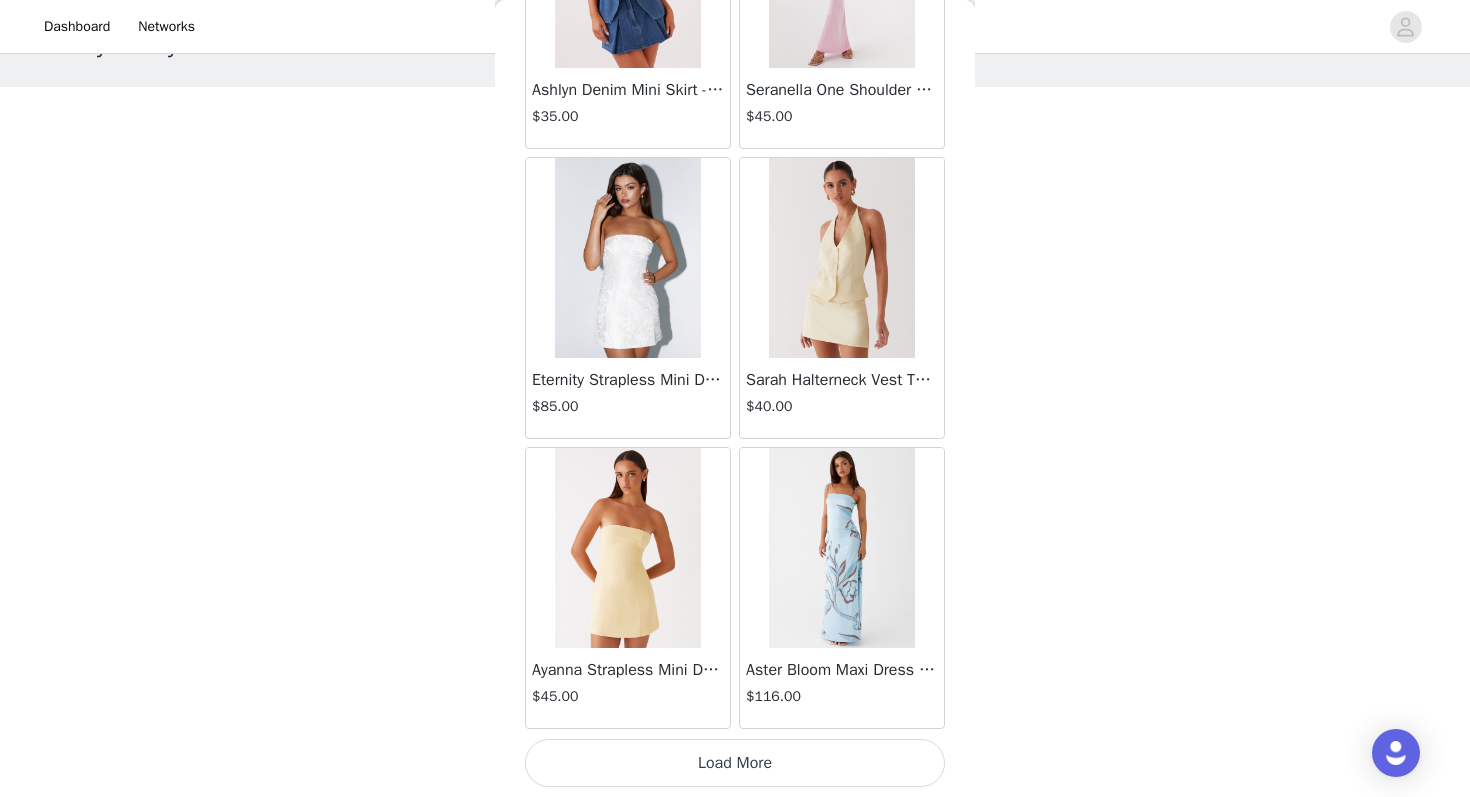 click on "Load More" at bounding box center (735, 763) 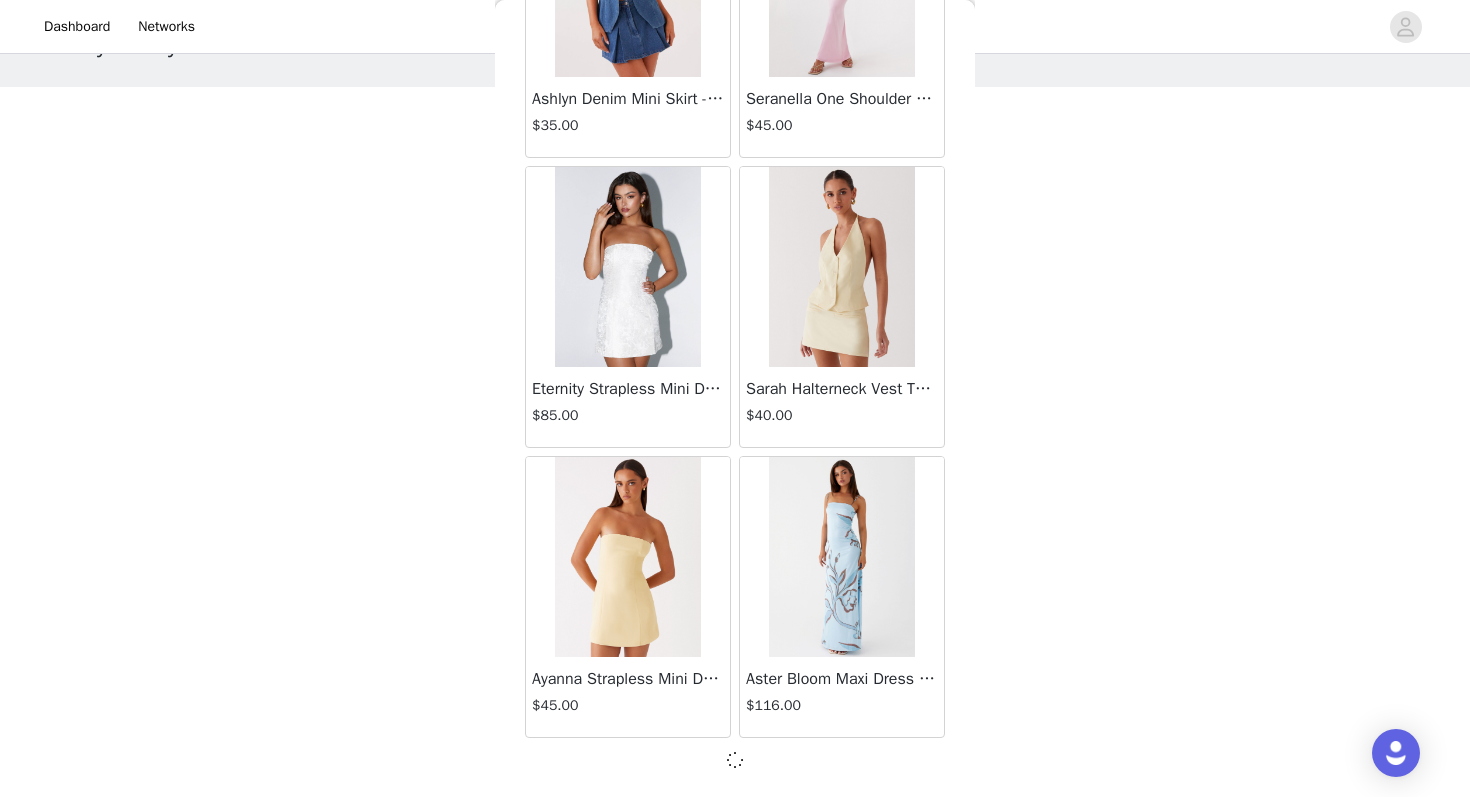 scroll, scrollTop: 10954, scrollLeft: 0, axis: vertical 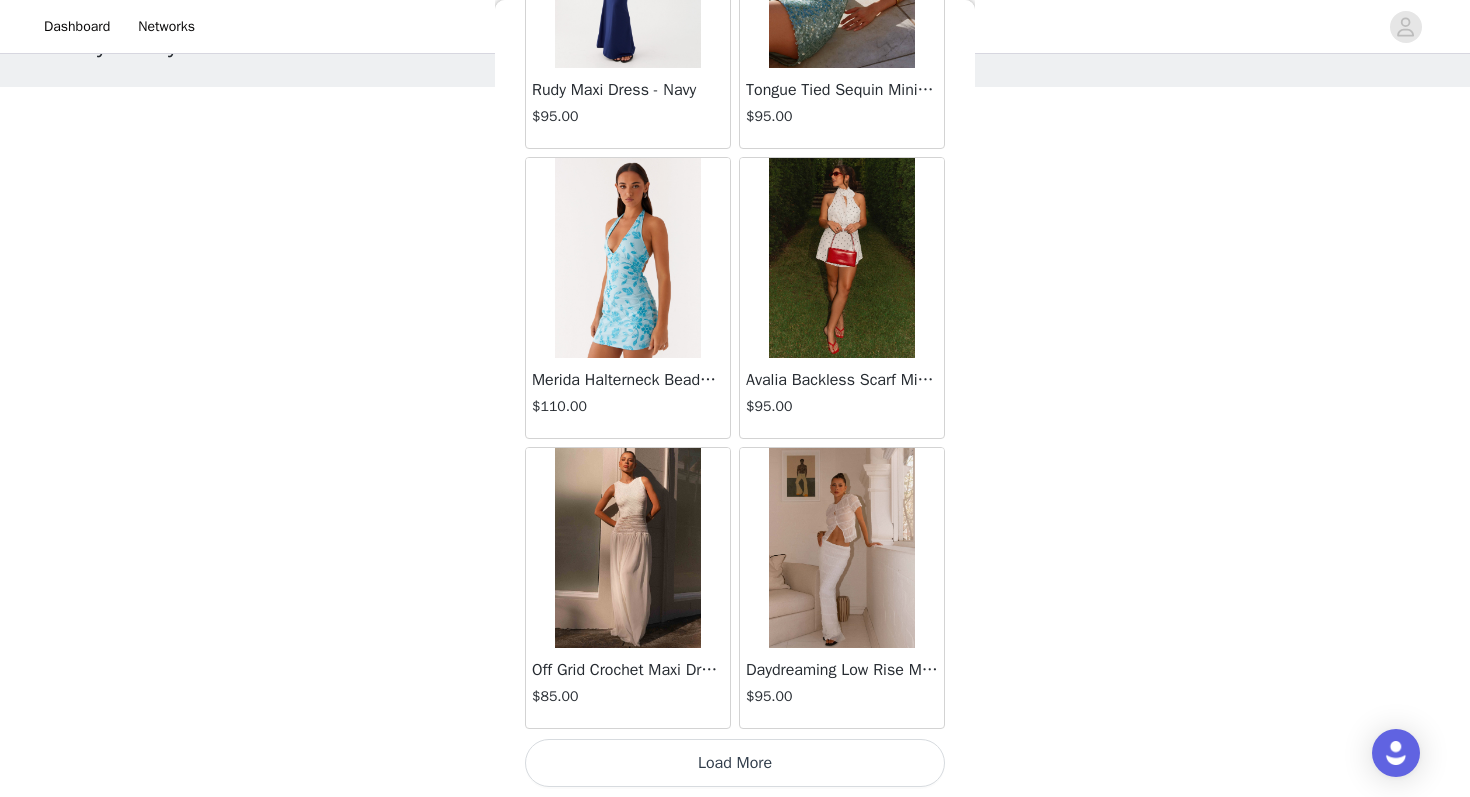 click on "Load More" at bounding box center [735, 763] 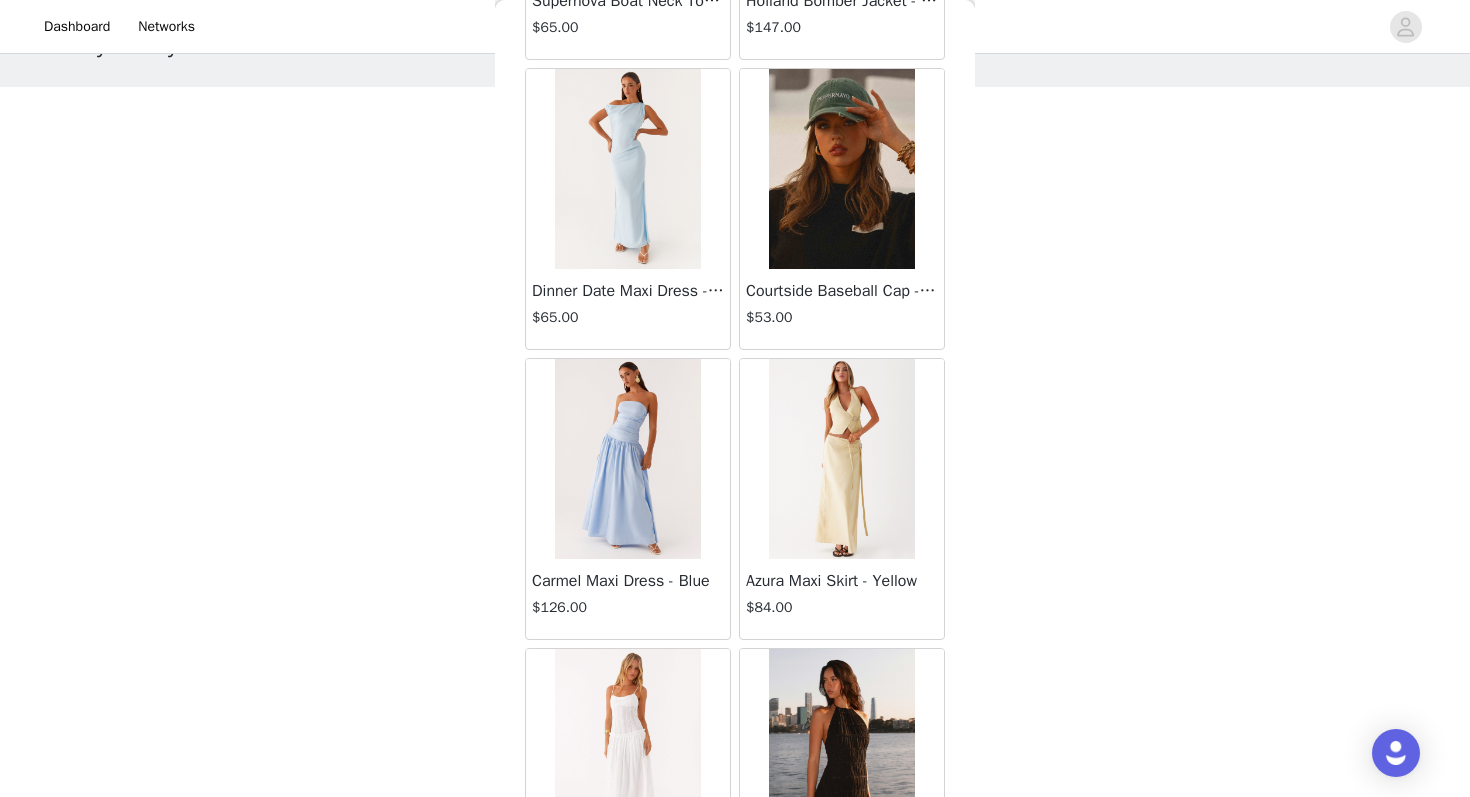 scroll, scrollTop: 16763, scrollLeft: 0, axis: vertical 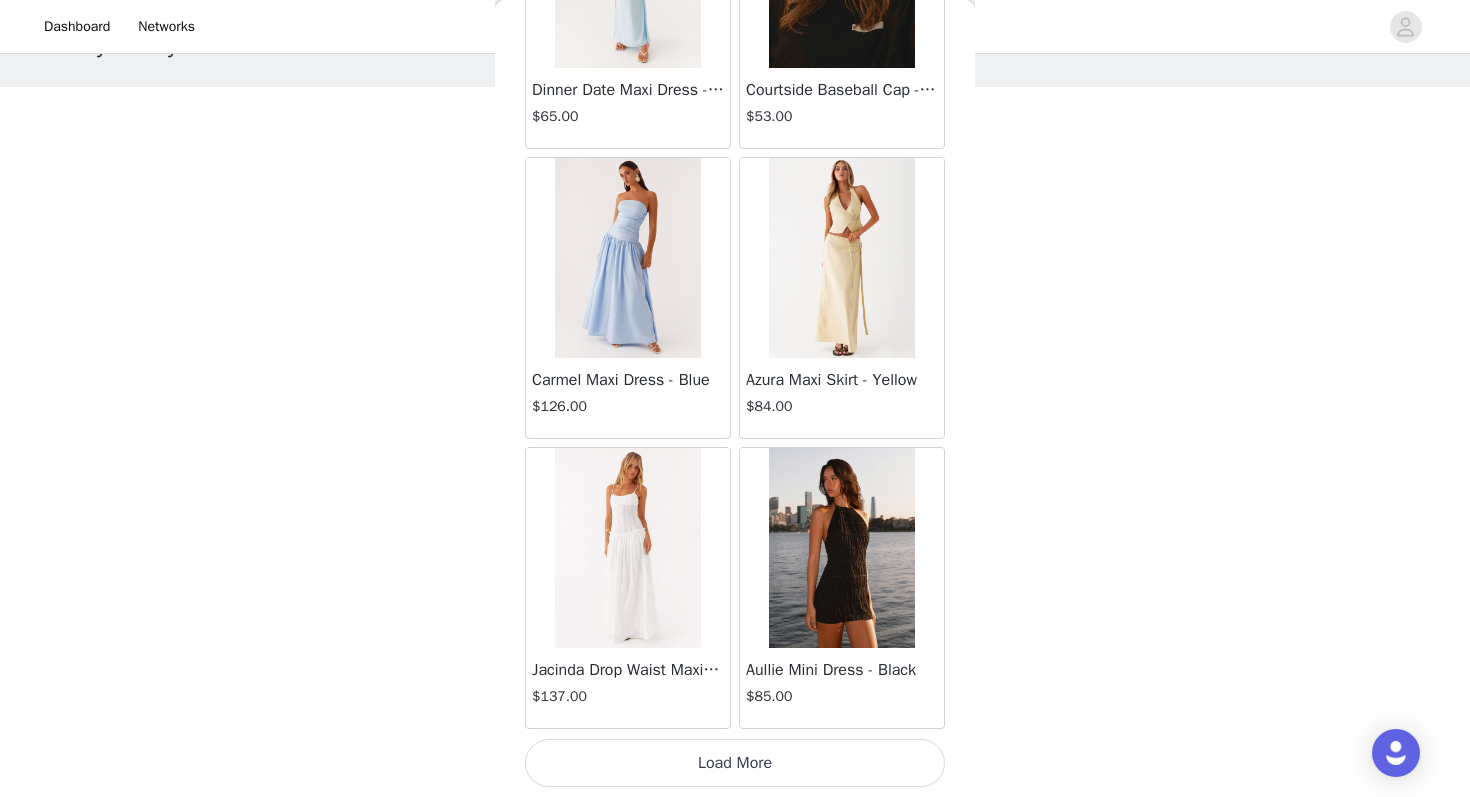 click on "Aullie Mini Dress - White   $60.00       Mira Halter Neck Mini Dress - Black   $85.00       Heavy Hearted Mini Dress - Yellow   $85.00       Hundred Percent Puff Sleeve Top - White   $105.00       Love Seeker Corset Mini Dress - Red   $45.00       Cherish You Buckle Top - Red   $30.00       Ayla Satin Mini Dress - Yellow   $105.00       Rudy Tube Top - Ivory   $30.00       Keira Linen Mini Dress - White   $105.00       Not One Time Knit Mini Dress - Red   $35.00       Carmel Maxi Dress - Brown   $126.00       Moorey Beaded Mini Dress - Blue   $45.00       Solaris Strapless Maxi Dress - Blue Floral   $126.00       Lyrical Maxi Dress - Ivory   $95.00       Garden Kisses Shirred Mini Dress - Red   $60.00       Under The Pagoda Maxi Dress - Amber   $137.00       At Last Halterneck Top - Brown   $74.00       Annalissa Linen Mini Dress - Yellow   $35.00       Girls Like Us Ruched Mini Shorts - White   $74.00       Keanna Low Rise Denim Jeans - Washed Denim   $105.00       Jocelyn Maxi Dress - Sage   $95.00" at bounding box center [735, -7935] 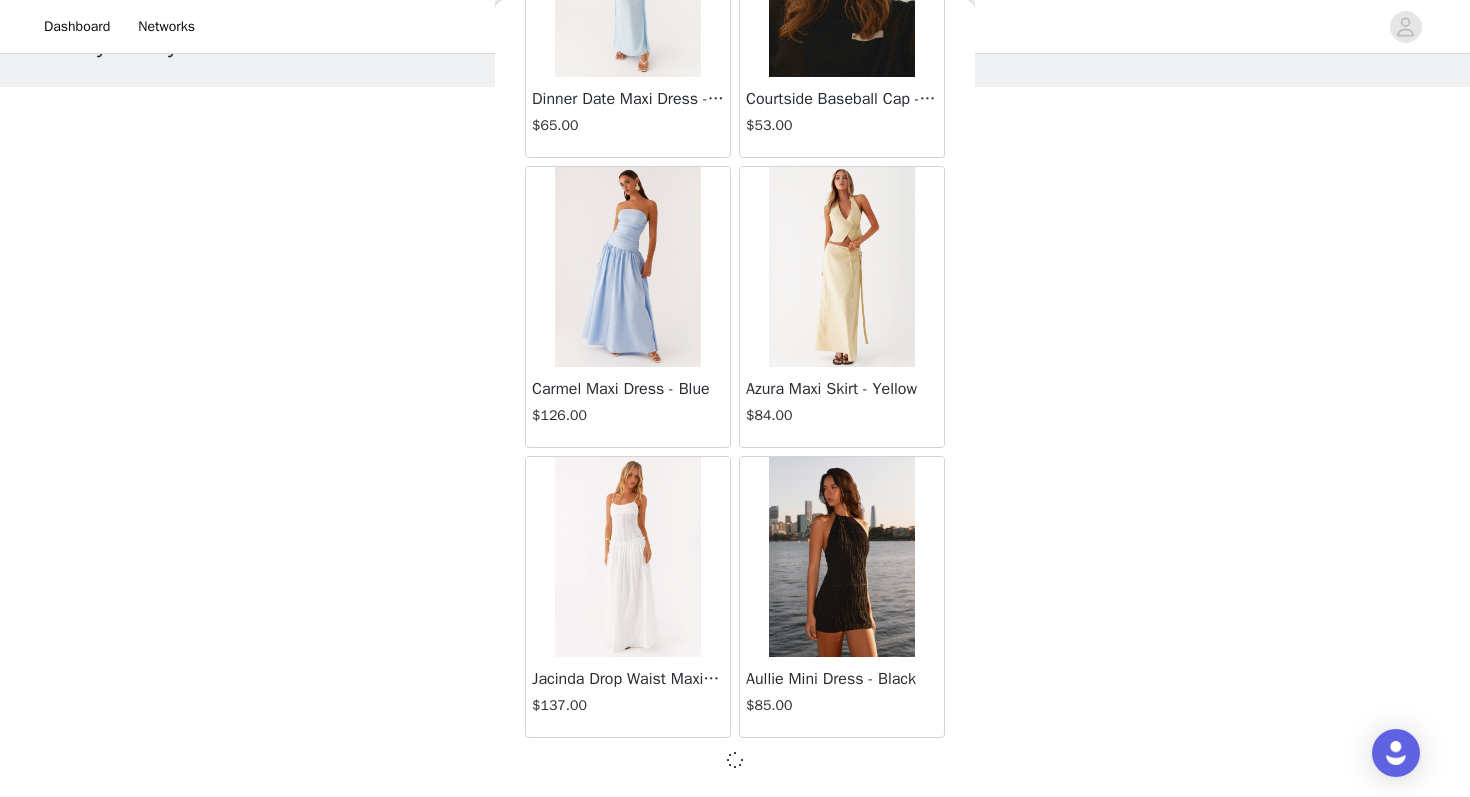 scroll, scrollTop: 16754, scrollLeft: 0, axis: vertical 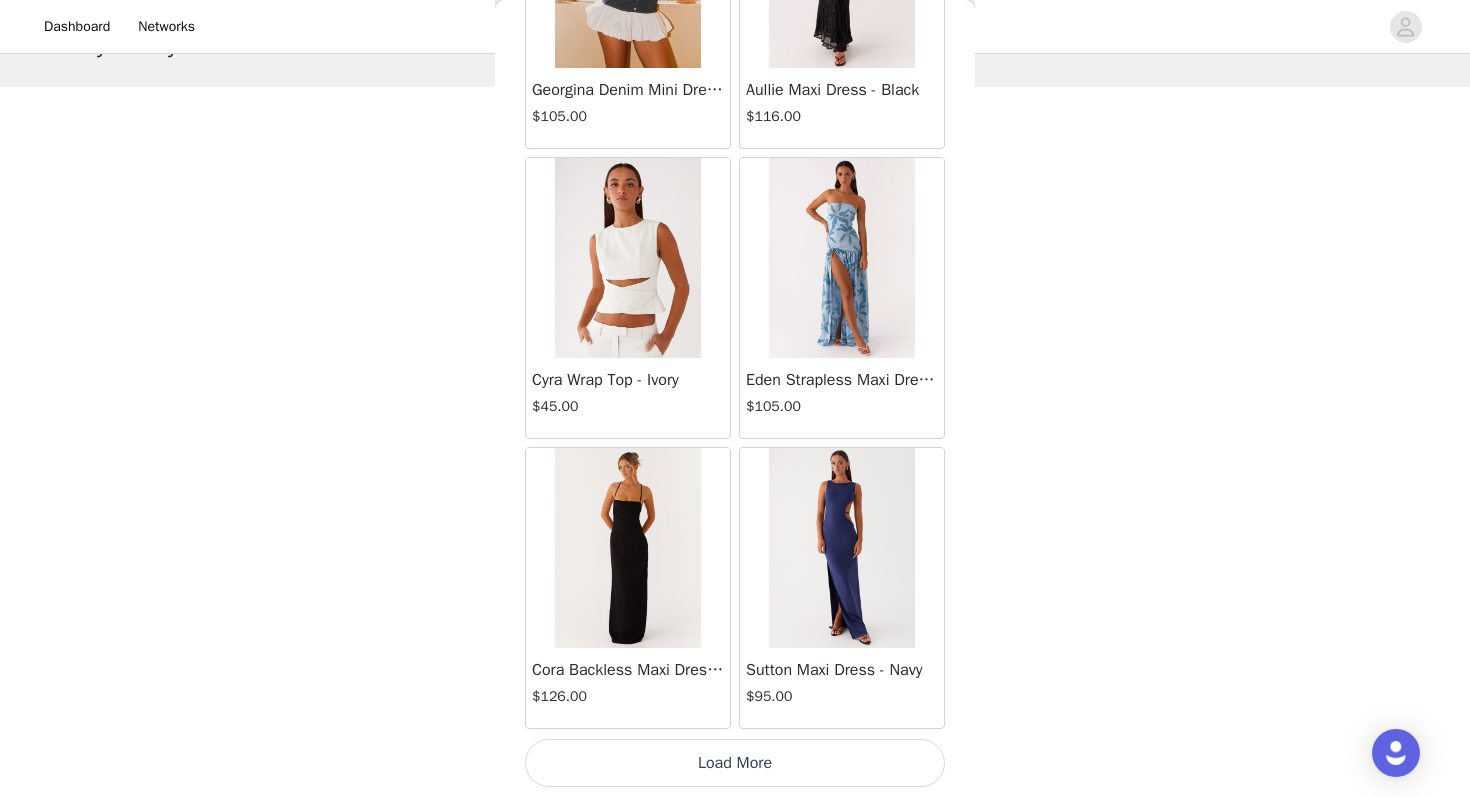 click on "Load More" at bounding box center (735, 763) 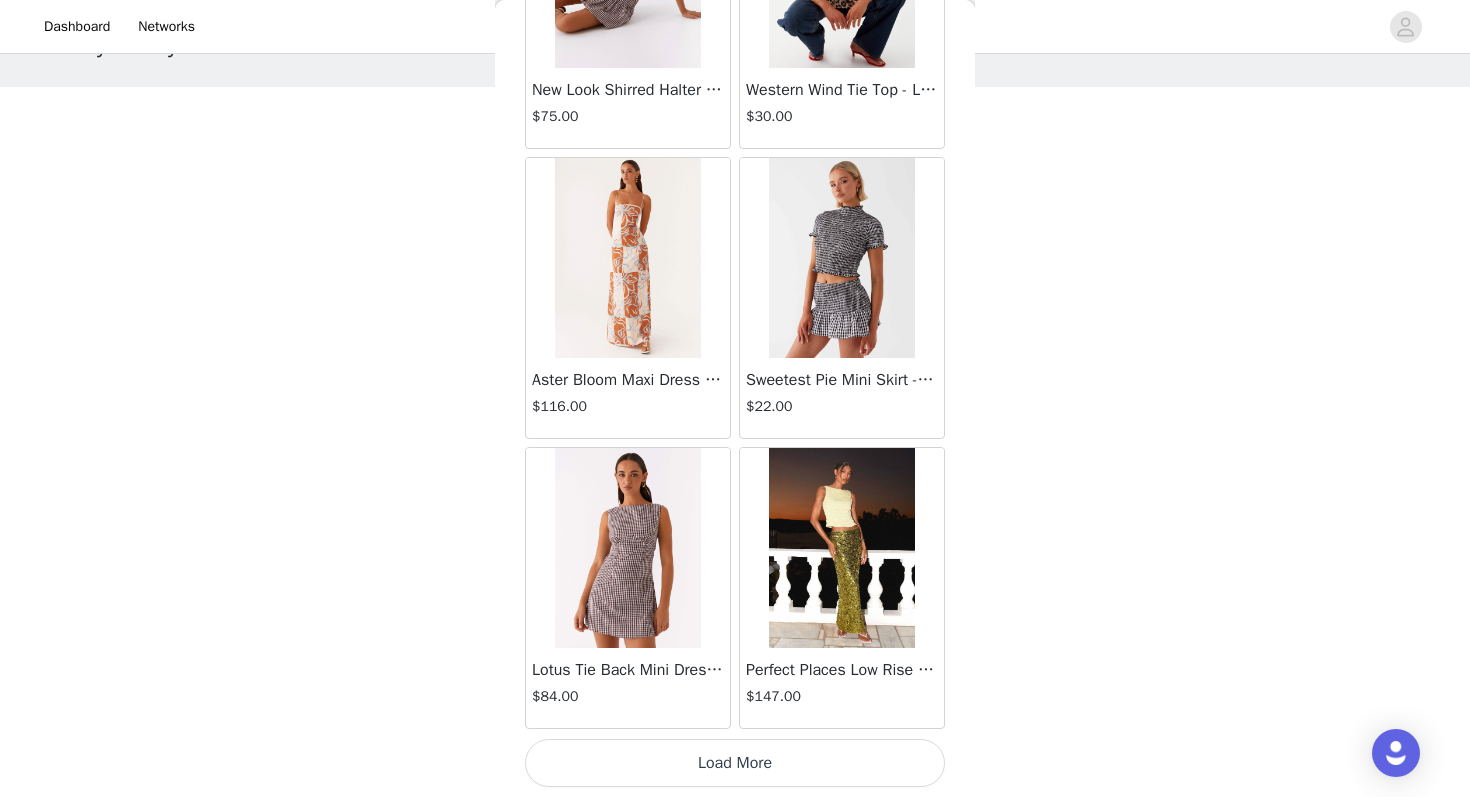 click on "Load More" at bounding box center [735, 763] 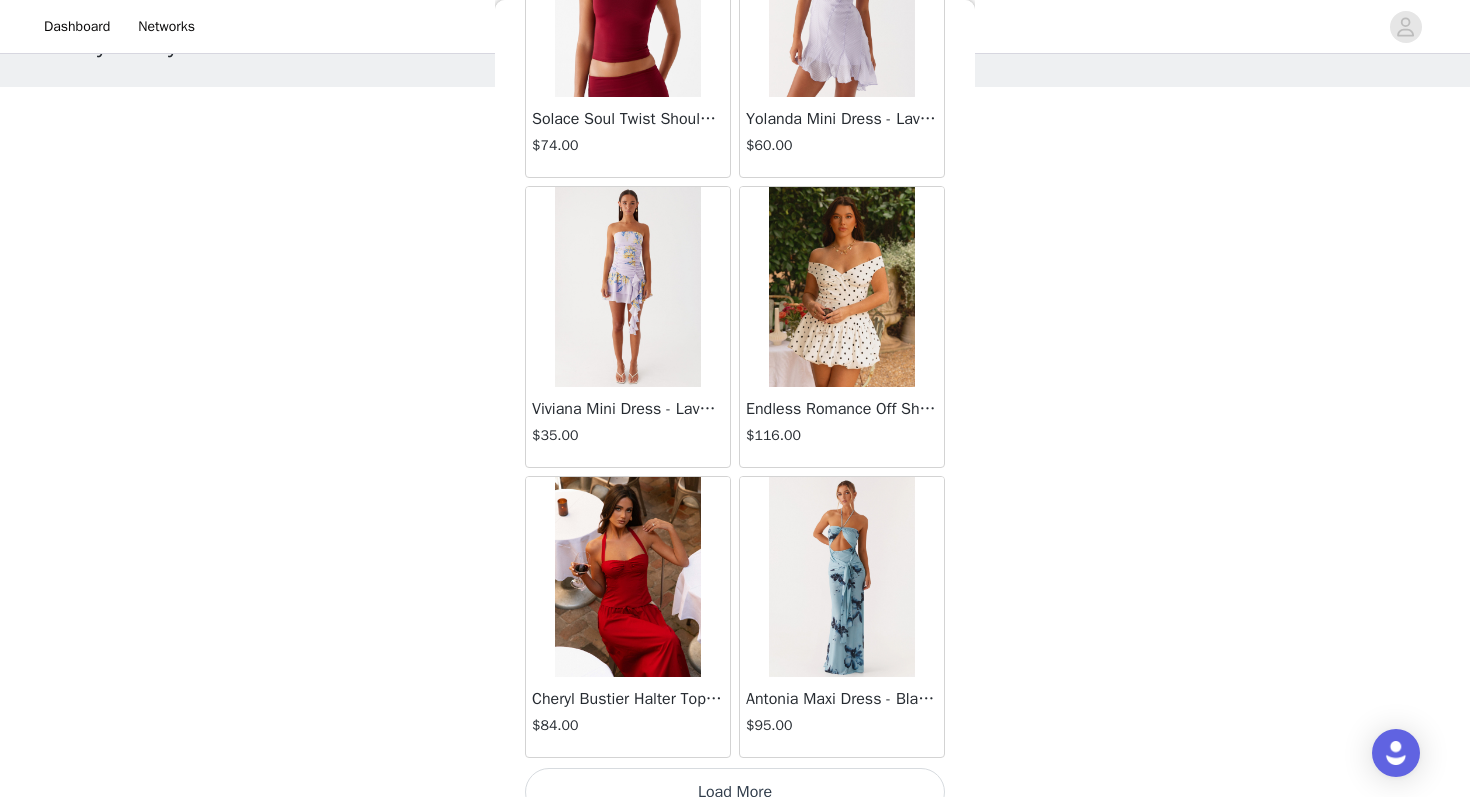 scroll, scrollTop: 25463, scrollLeft: 0, axis: vertical 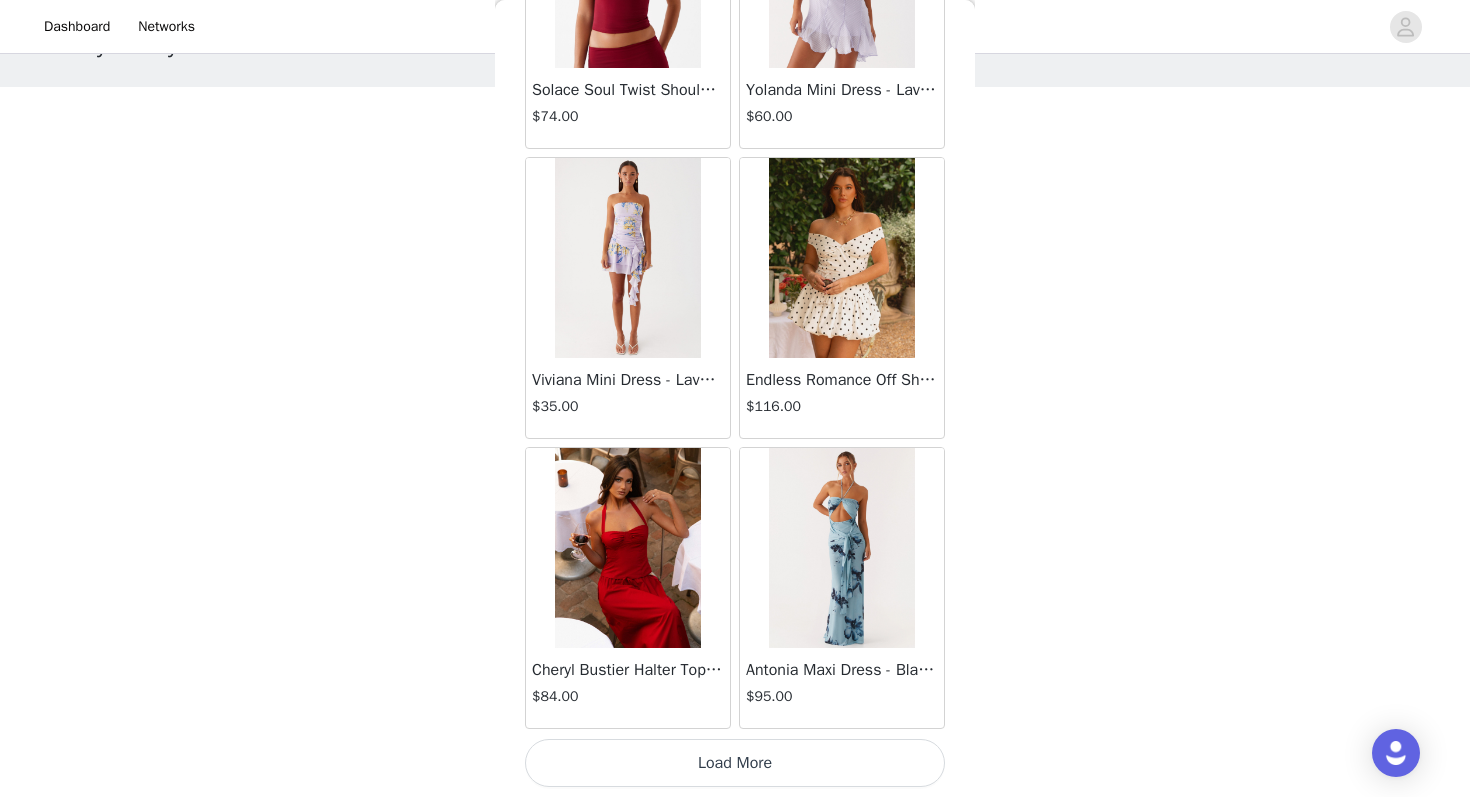 click on "Load More" at bounding box center (735, 763) 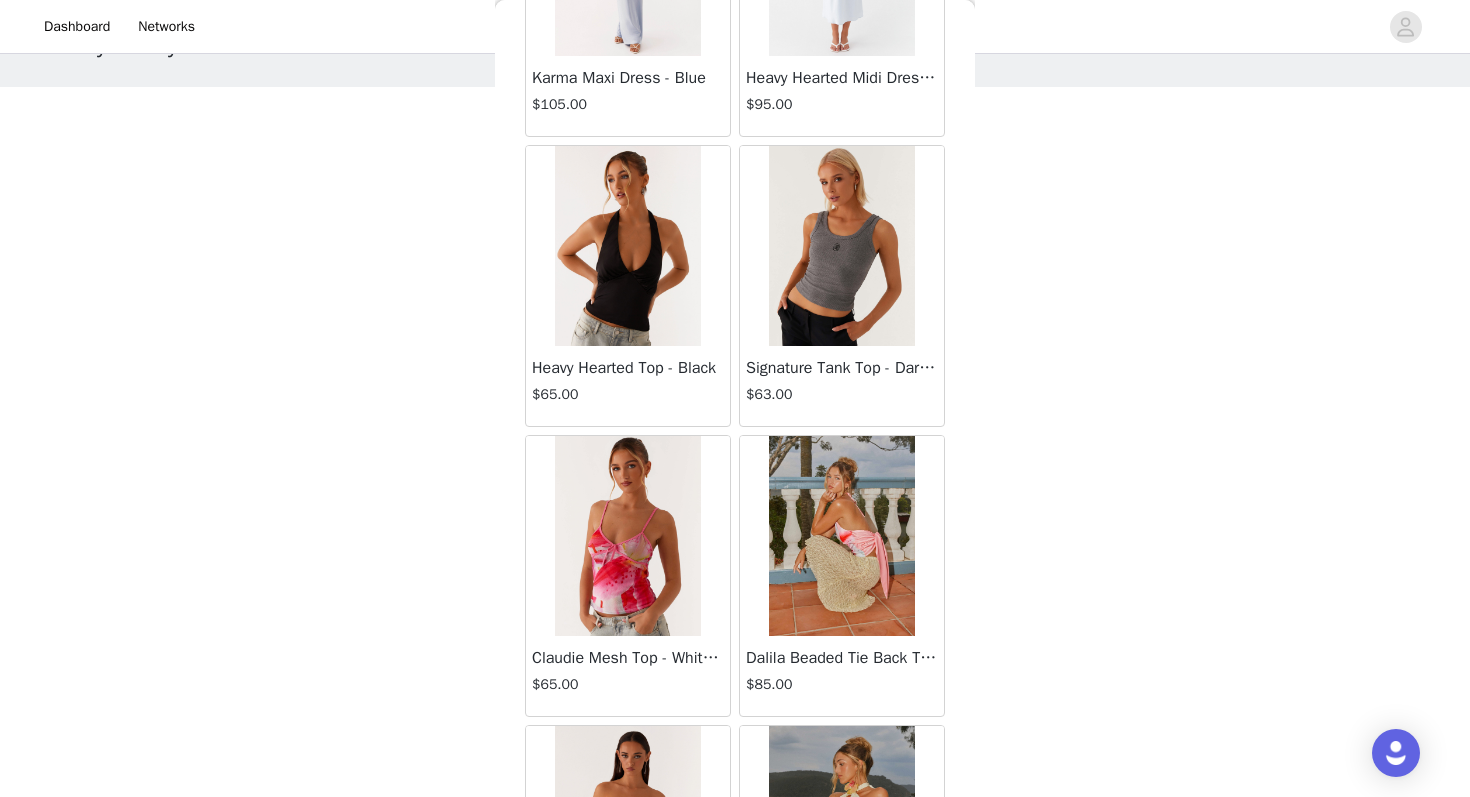 scroll, scrollTop: 28363, scrollLeft: 0, axis: vertical 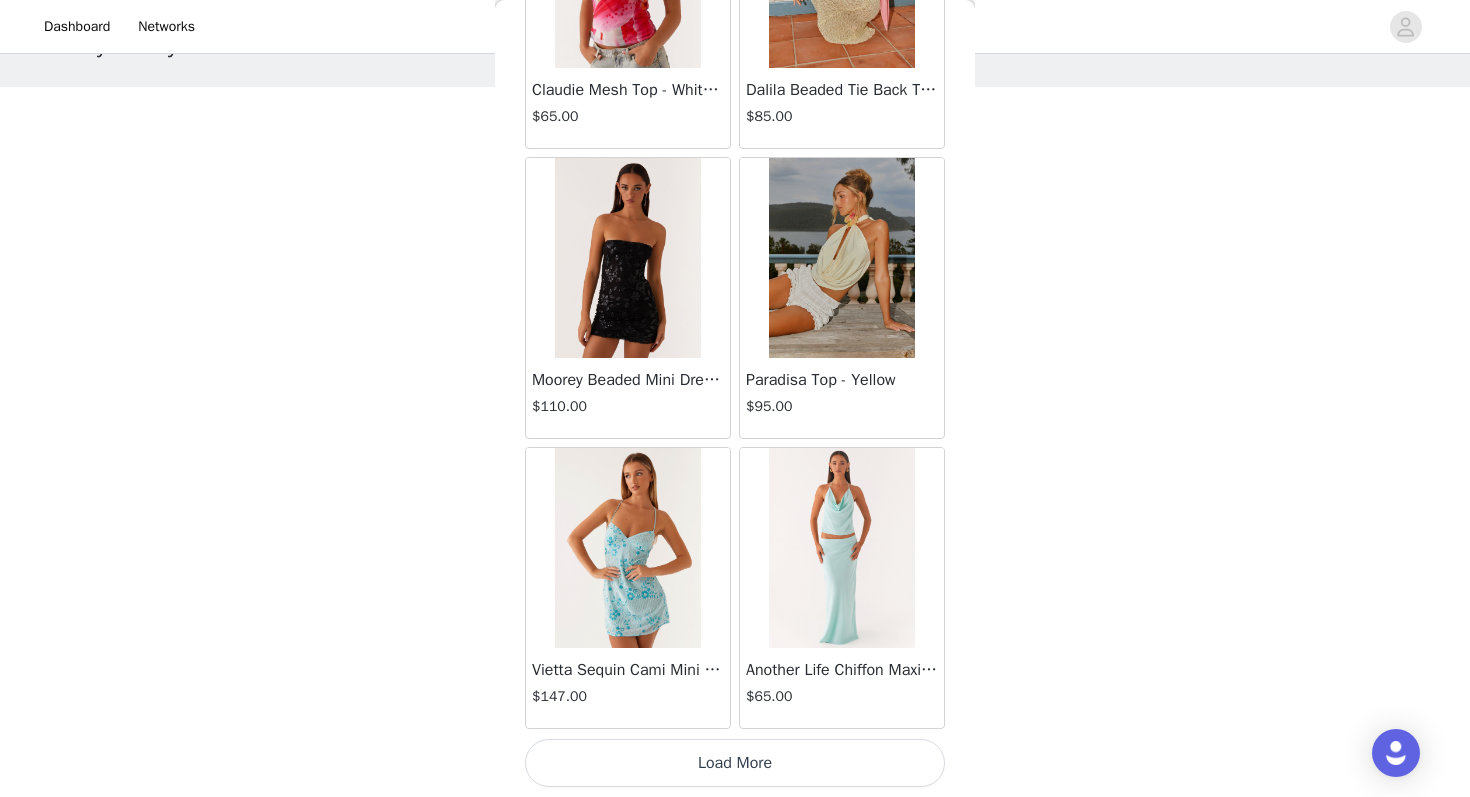 click on "Load More" at bounding box center [735, 763] 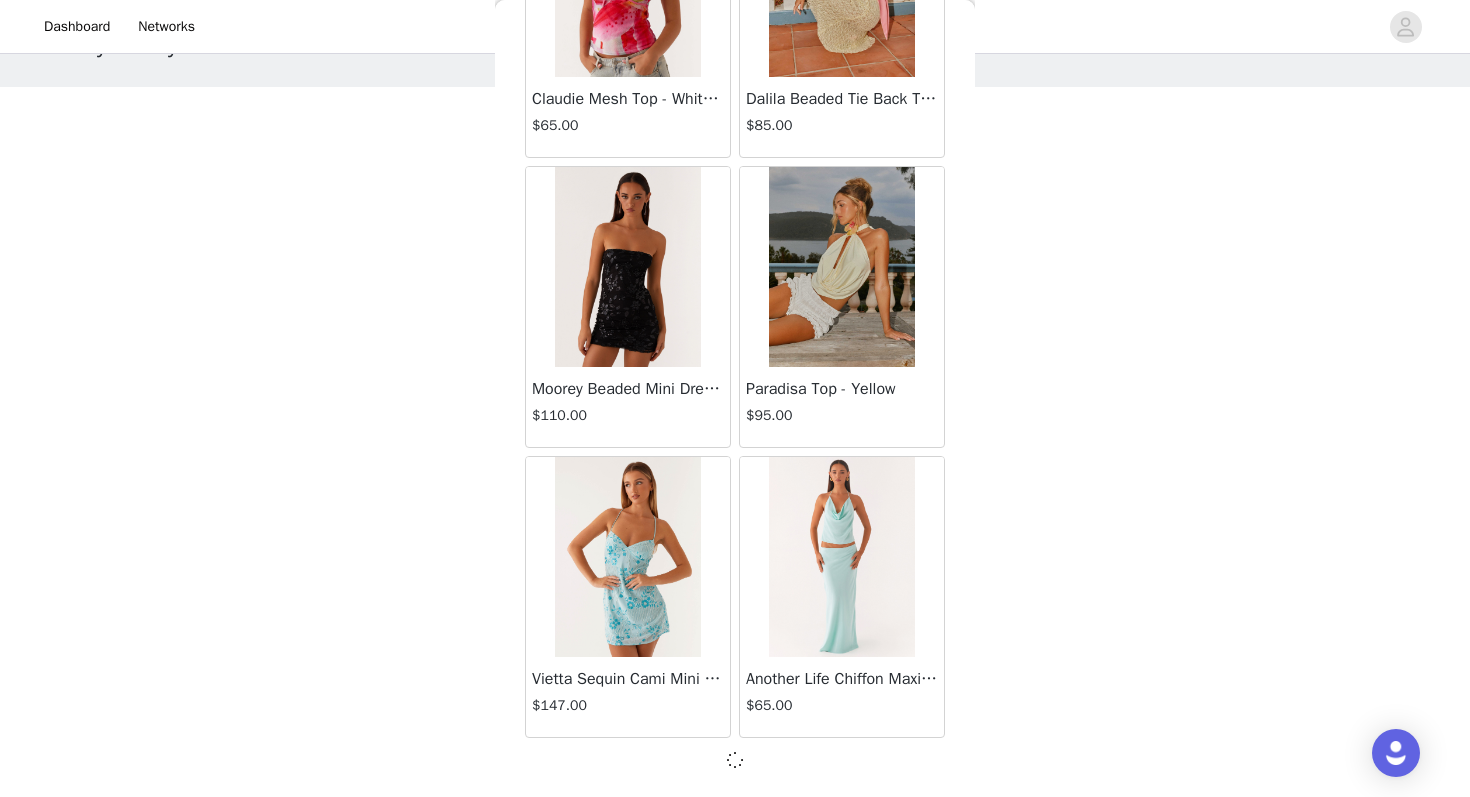 scroll, scrollTop: 28354, scrollLeft: 0, axis: vertical 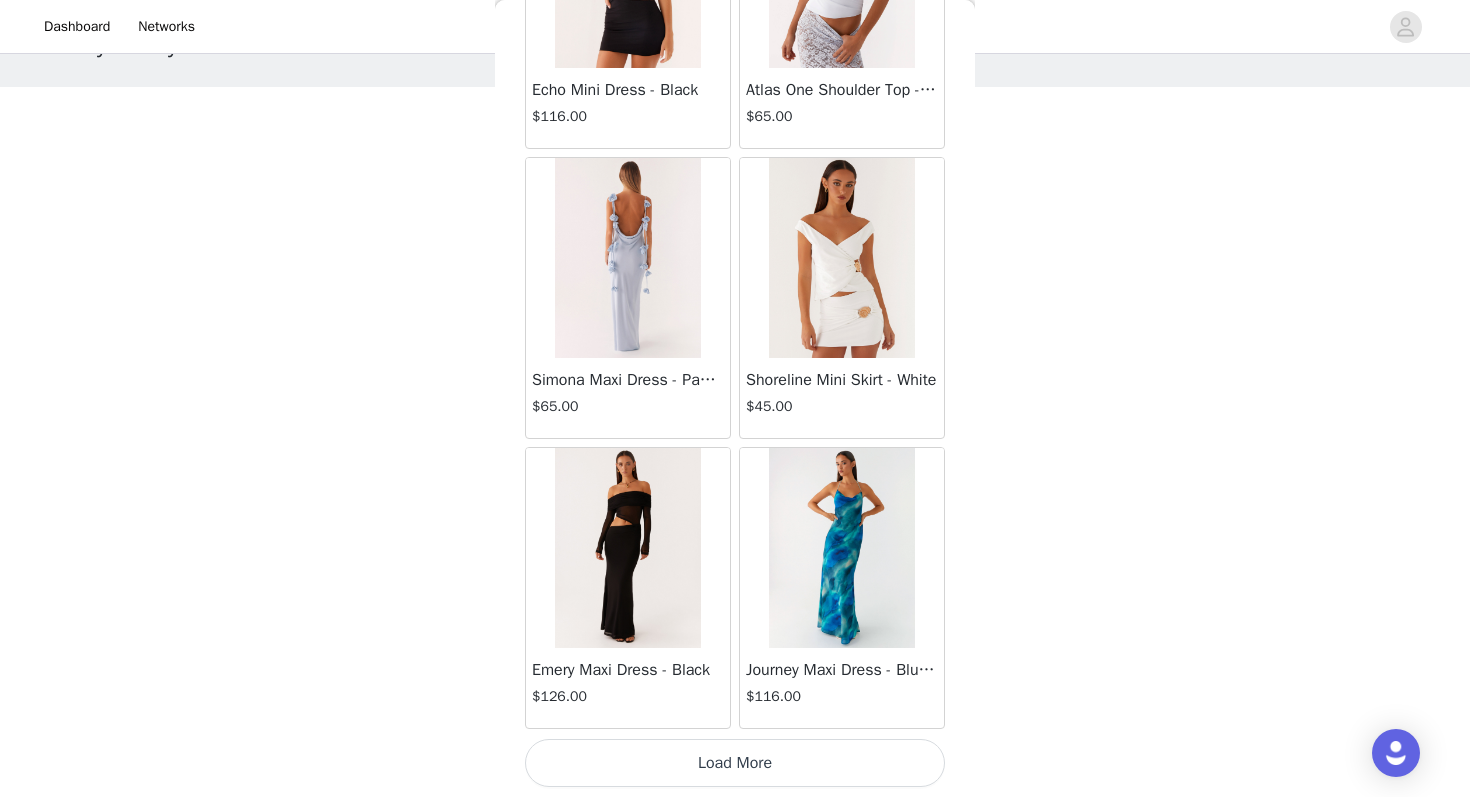 click on "Load More" at bounding box center [735, 763] 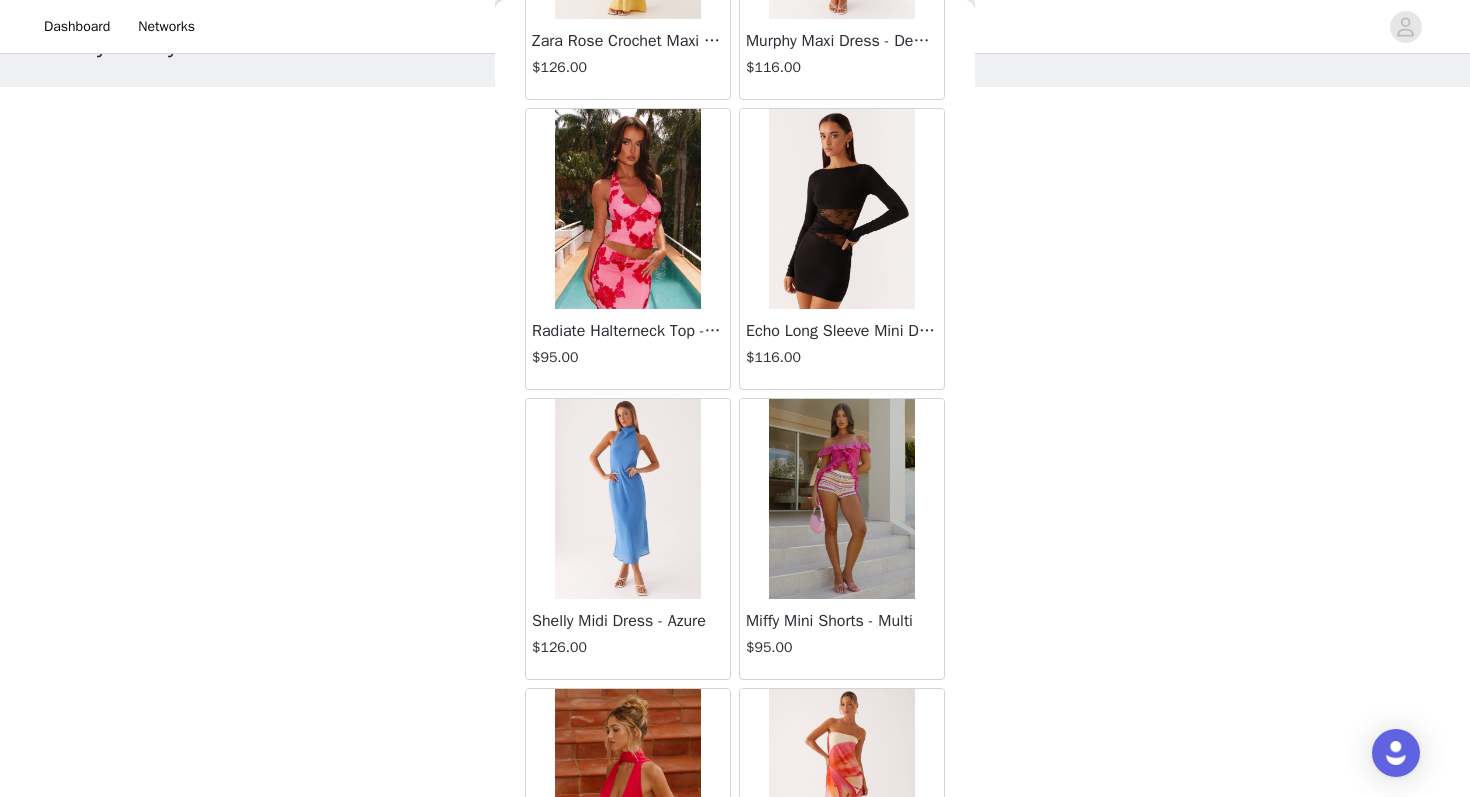 scroll, scrollTop: 34163, scrollLeft: 0, axis: vertical 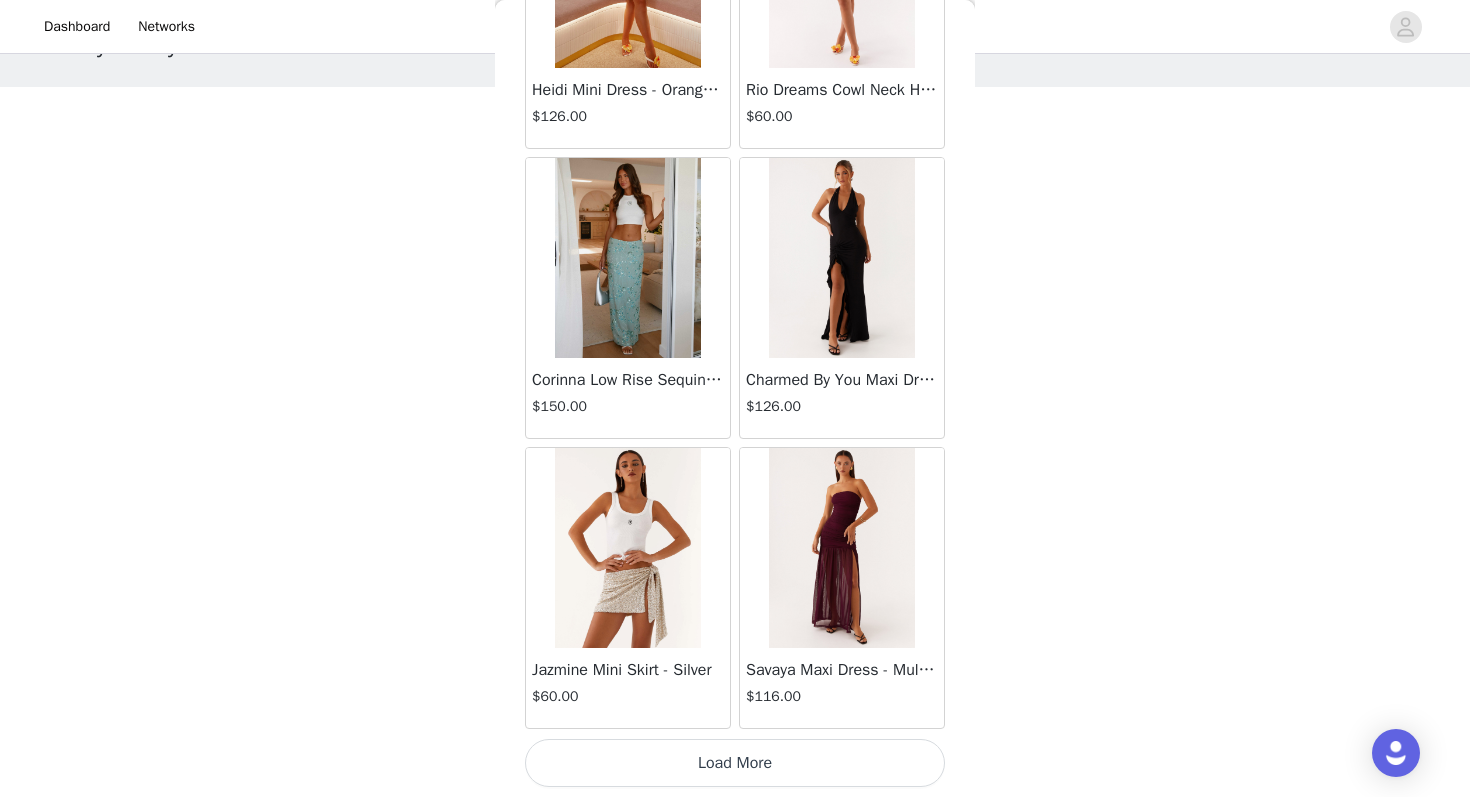 click on "Load More" at bounding box center (735, 763) 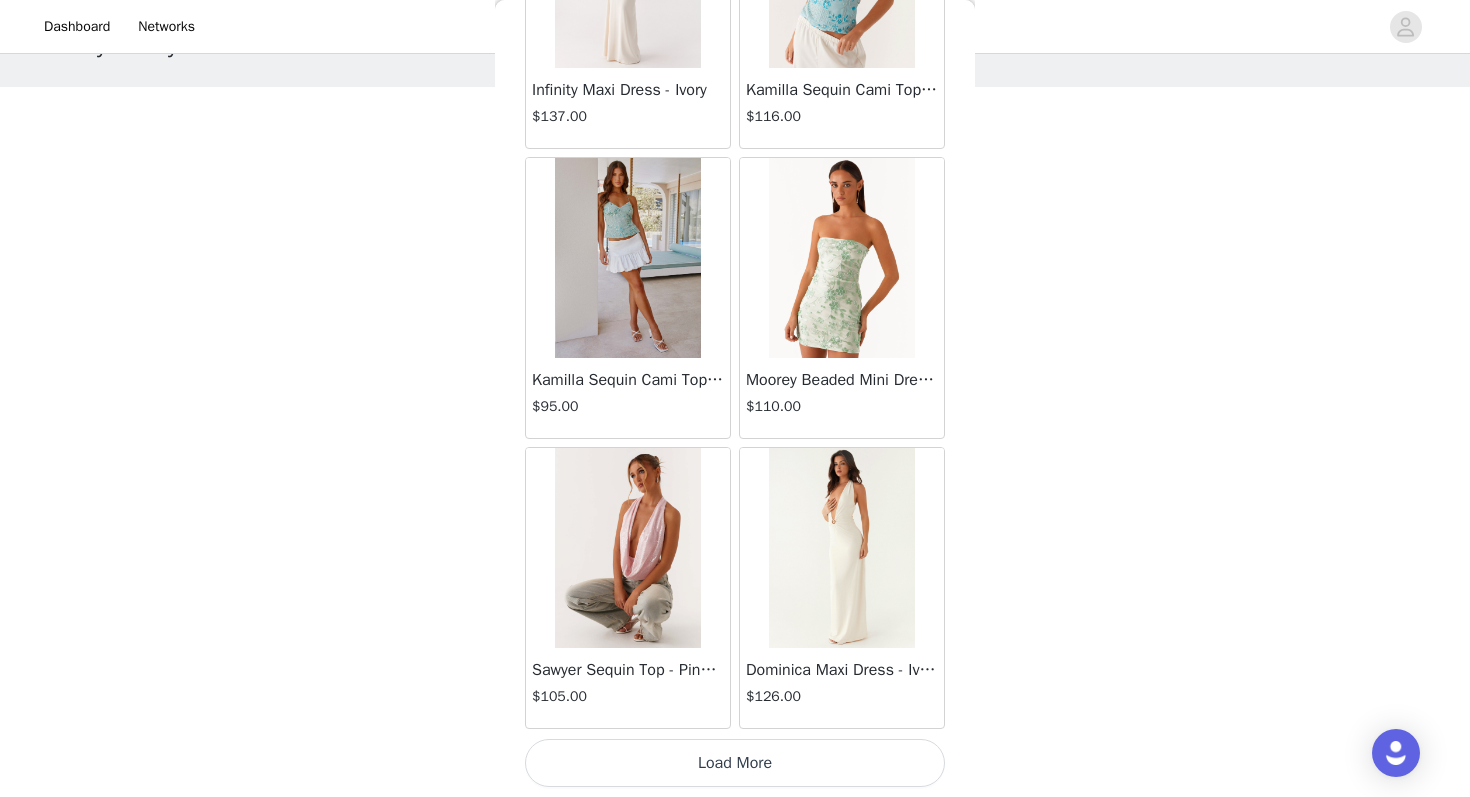 click on "Load More" at bounding box center (735, 763) 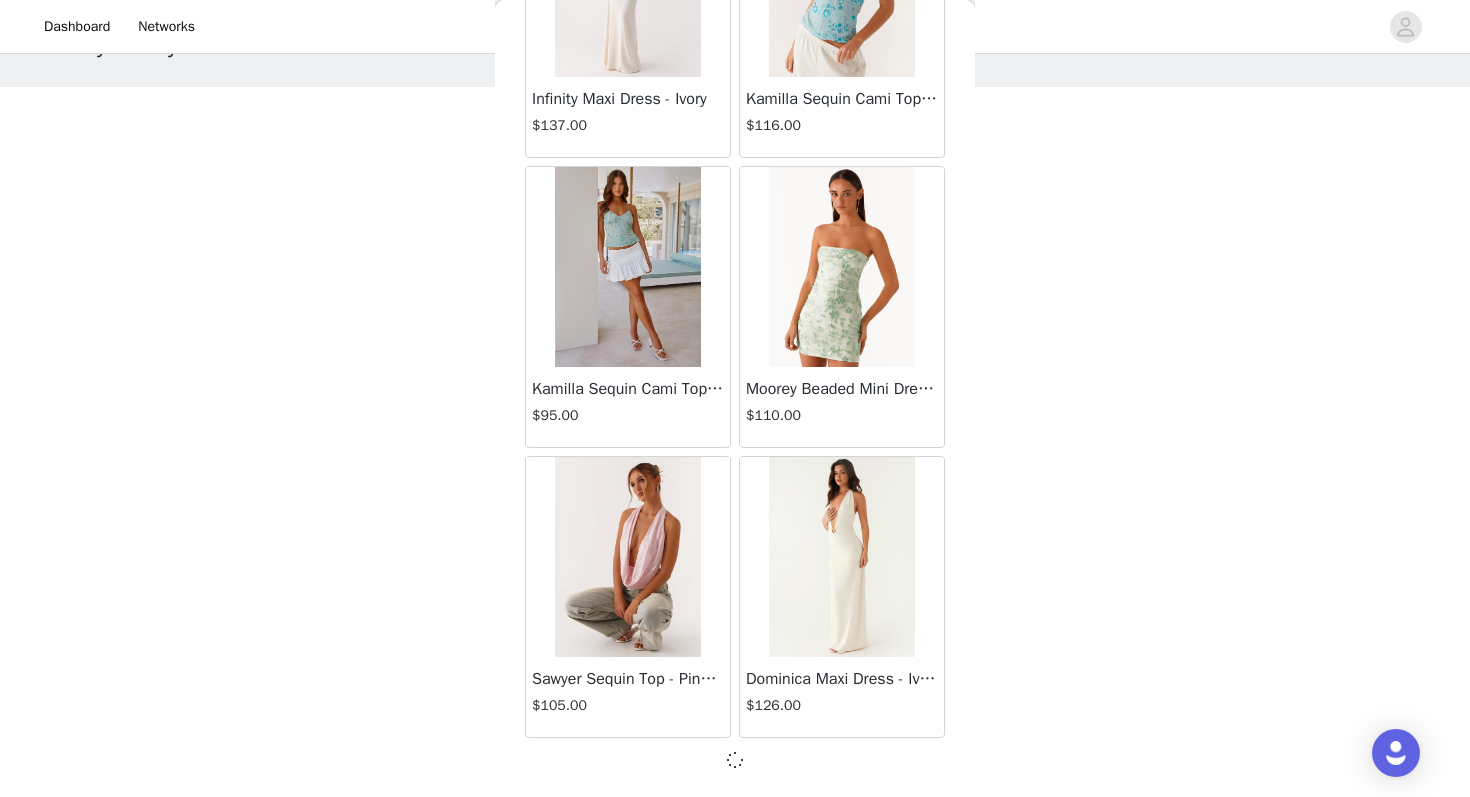 scroll, scrollTop: 37054, scrollLeft: 0, axis: vertical 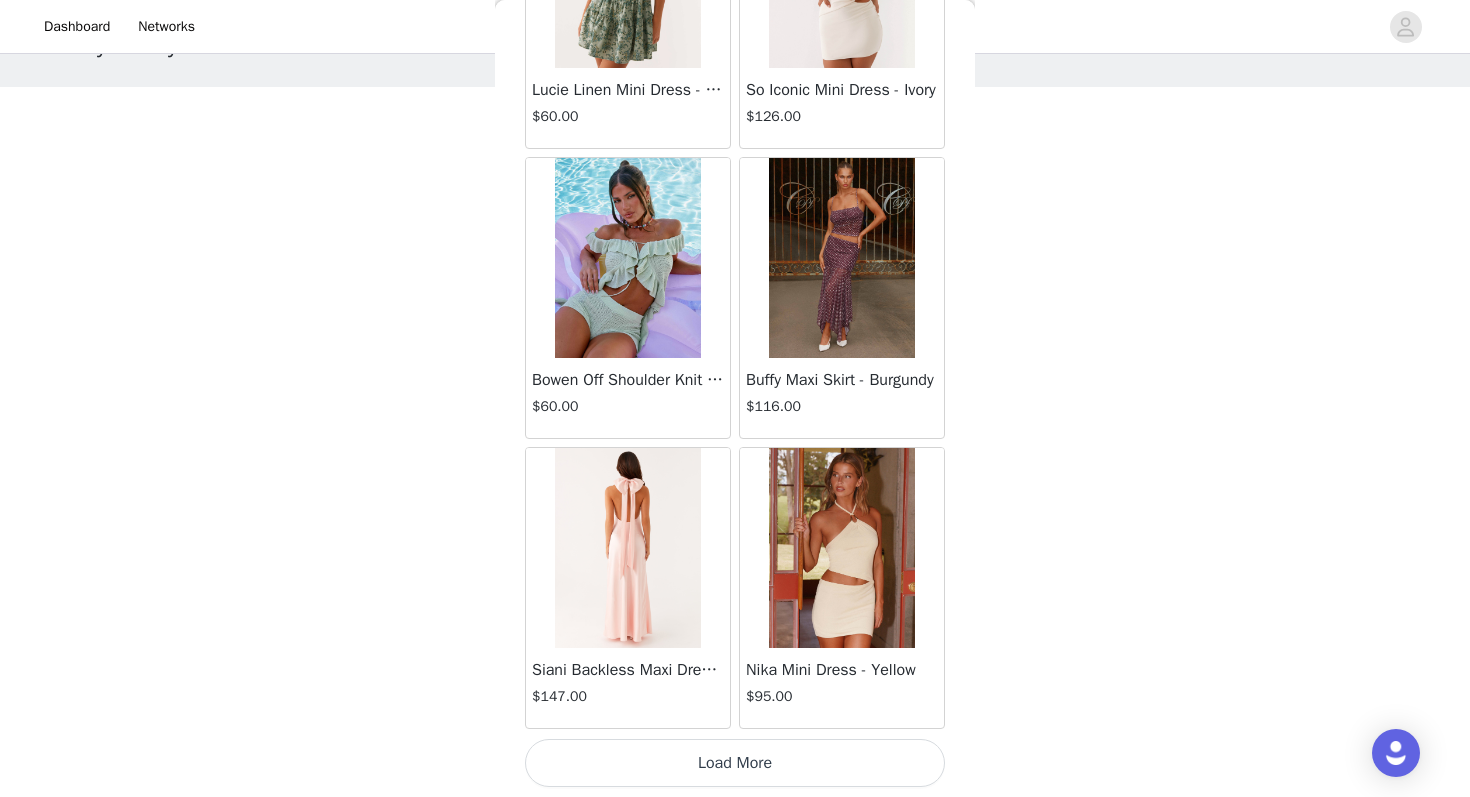 click on "Load More" at bounding box center [735, 763] 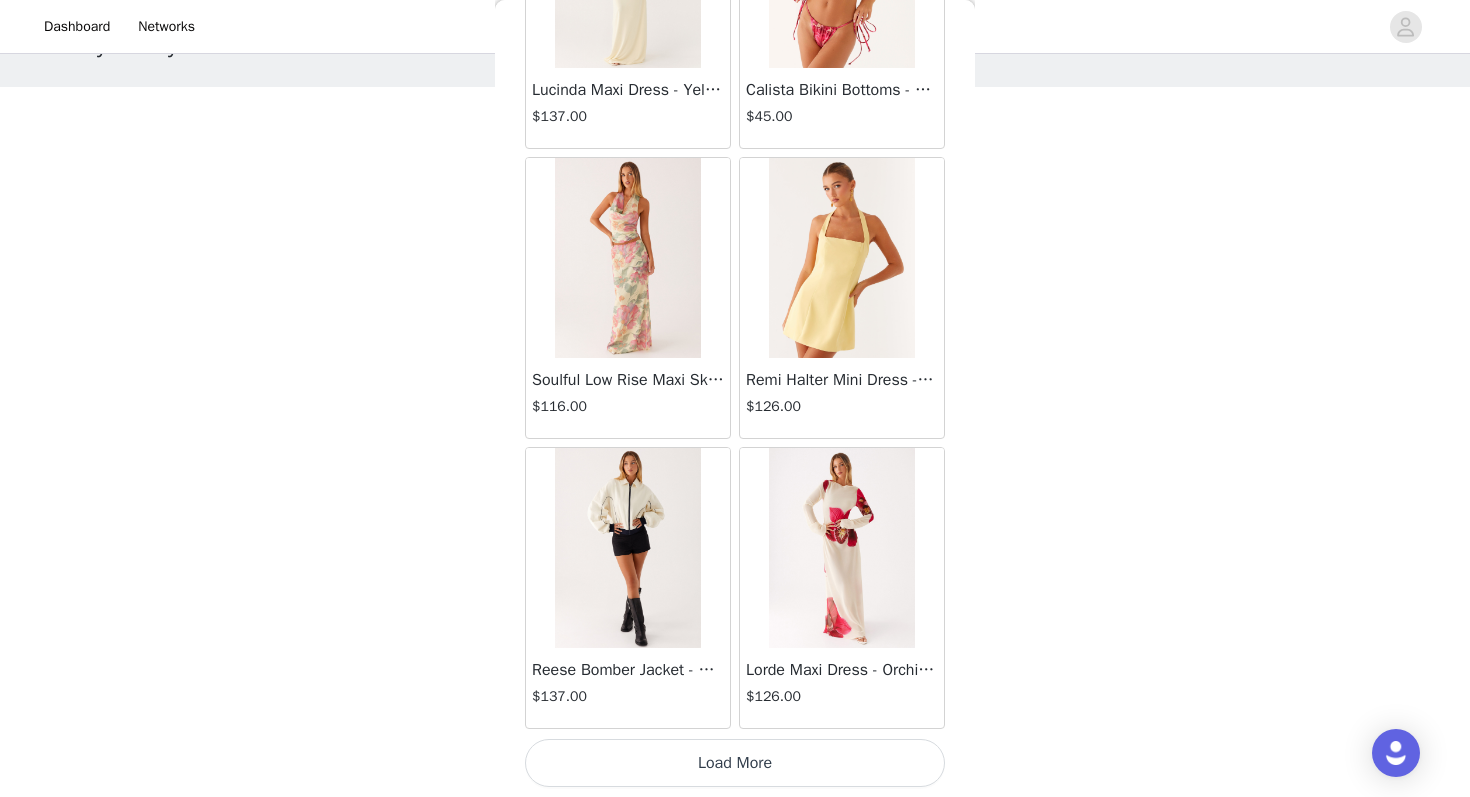 click on "Load More" at bounding box center (735, 763) 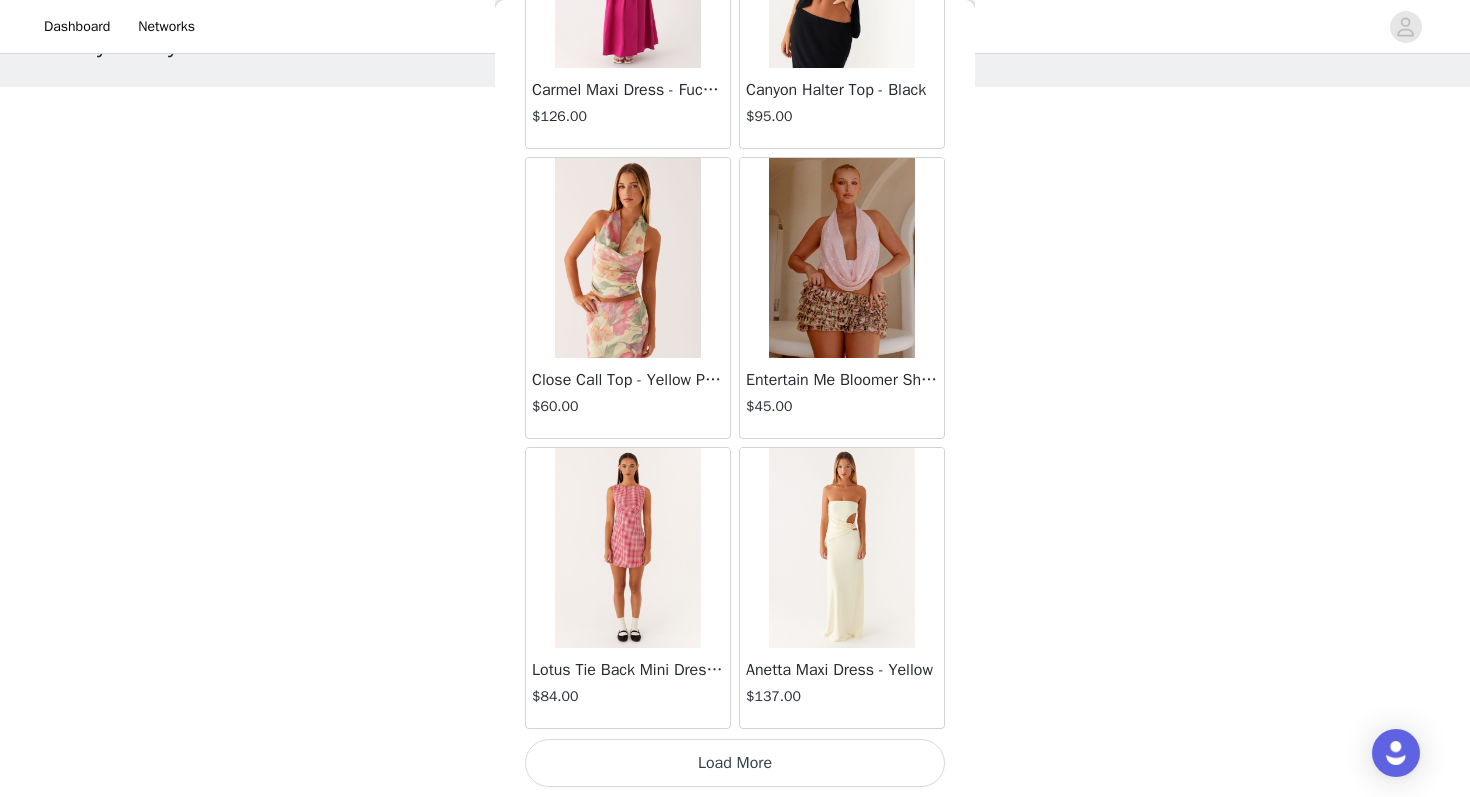 click on "Load More" at bounding box center (735, 763) 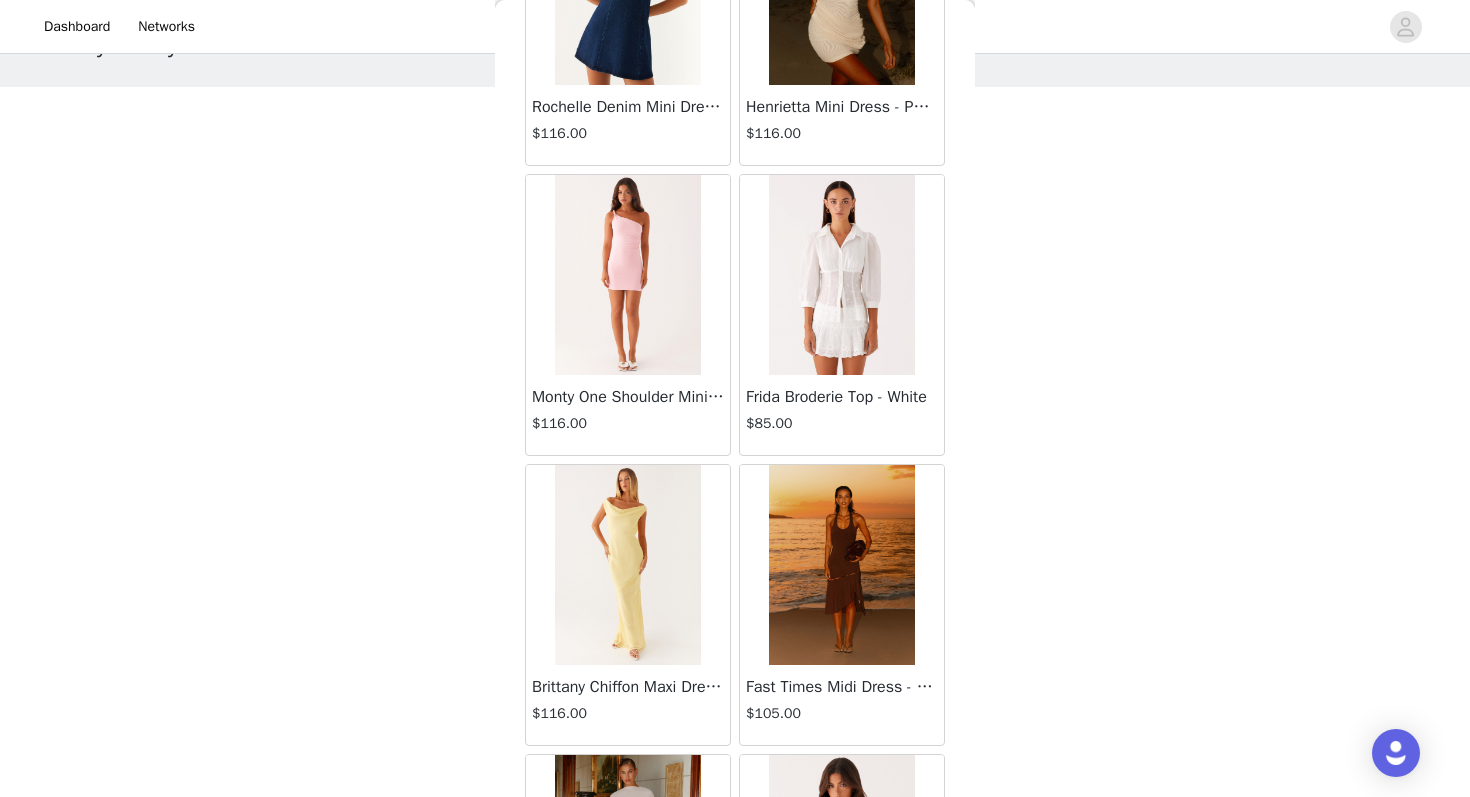 scroll, scrollTop: 48663, scrollLeft: 0, axis: vertical 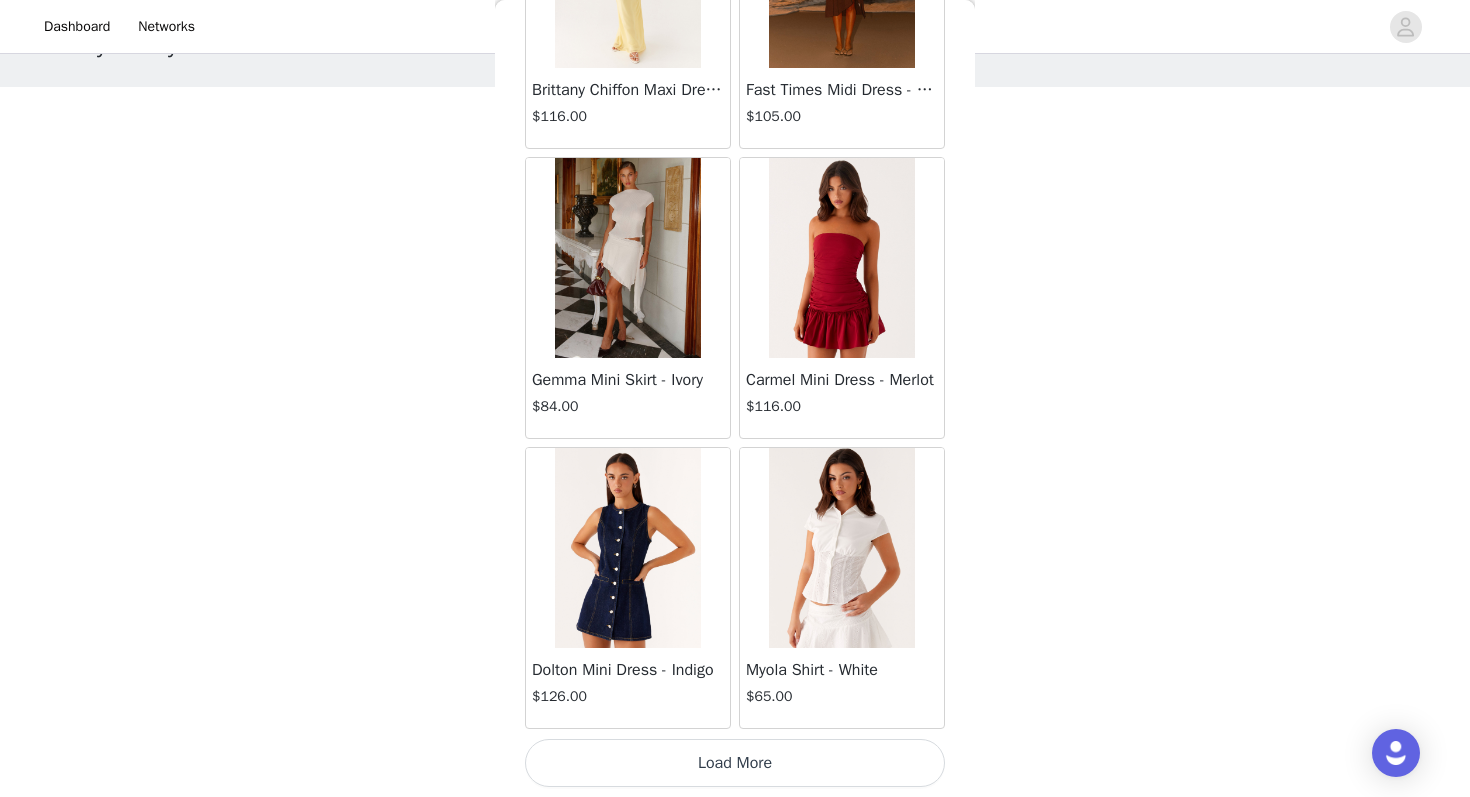 click on "Aullie Mini Dress - White   $60.00       Mira Halter Neck Mini Dress - Black   $85.00       Heavy Hearted Mini Dress - Yellow   $85.00       Hundred Percent Puff Sleeve Top - White   $105.00       Love Seeker Corset Mini Dress - Red   $45.00       Cherish You Buckle Top - Red   $30.00       Ayla Satin Mini Dress - Yellow   $105.00       Rudy Tube Top - Ivory   $30.00       Keira Linen Mini Dress - White   $105.00       Not One Time Knit Mini Dress - Red   $35.00       Carmel Maxi Dress - Brown   $126.00       Moorey Beaded Mini Dress - Blue   $45.00       Solaris Strapless Maxi Dress - Blue Floral   $126.00       Lyrical Maxi Dress - Ivory   $95.00       Garden Kisses Shirred Mini Dress - Red   $60.00       Under The Pagoda Maxi Dress - Amber   $137.00       At Last Halterneck Top - Brown   $74.00       Annalissa Linen Mini Dress - Yellow   $35.00       Girls Like Us Ruched Mini Shorts - White   $74.00       Keanna Low Rise Denim Jeans - Washed Denim   $105.00       Jocelyn Maxi Dress - Sage   $95.00" at bounding box center (735, -23885) 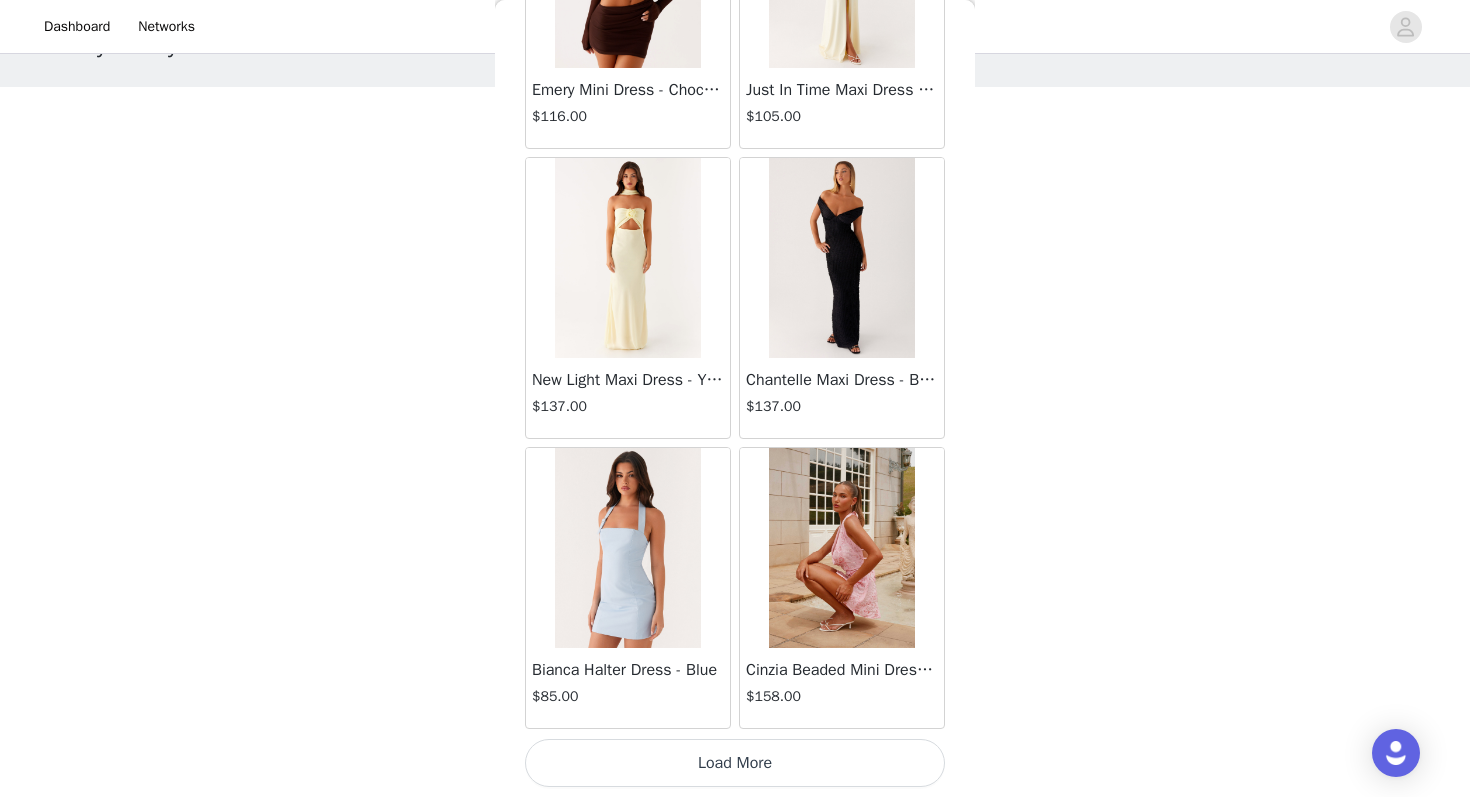 click on "Load More" at bounding box center [735, 763] 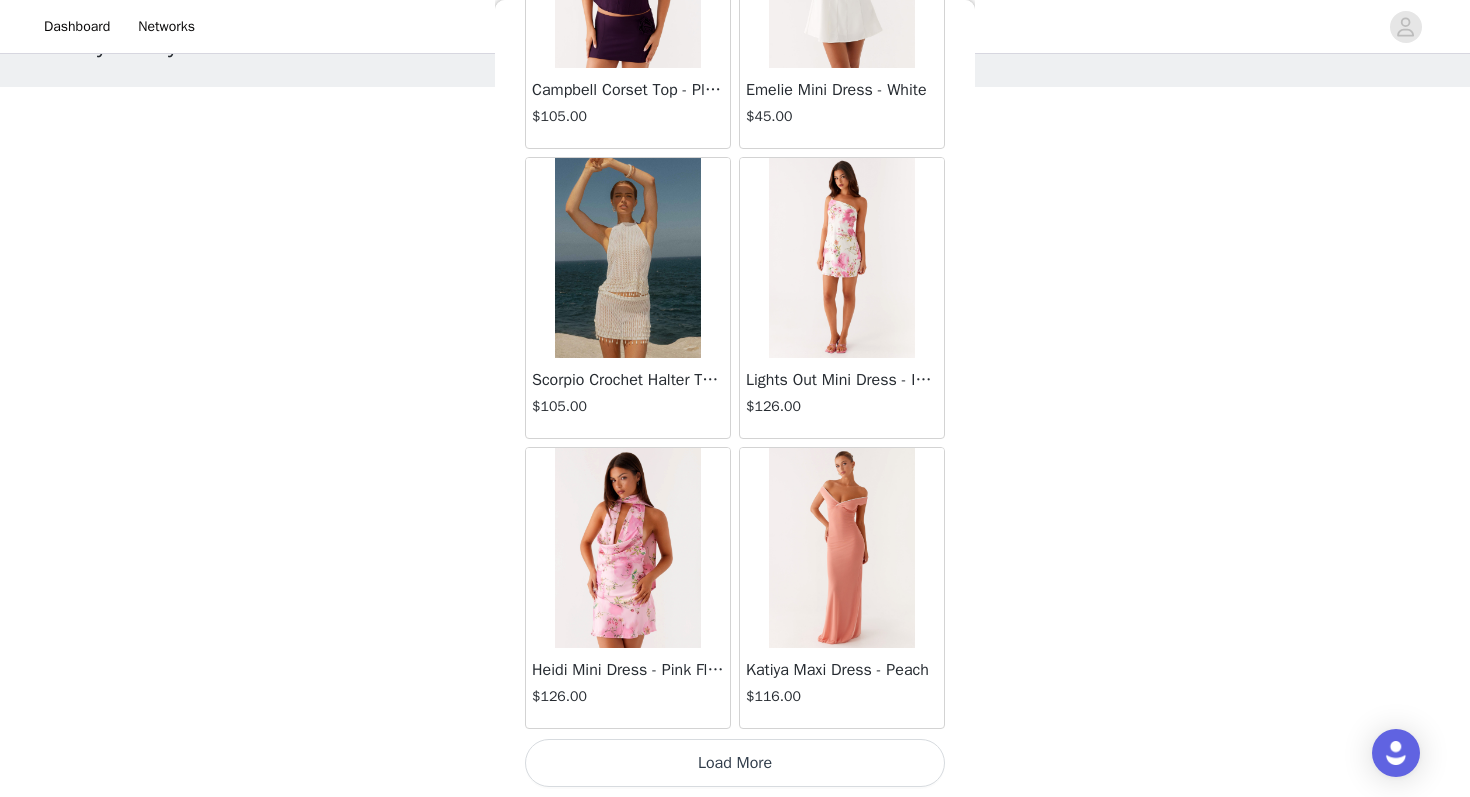click on "Load More" at bounding box center (735, 763) 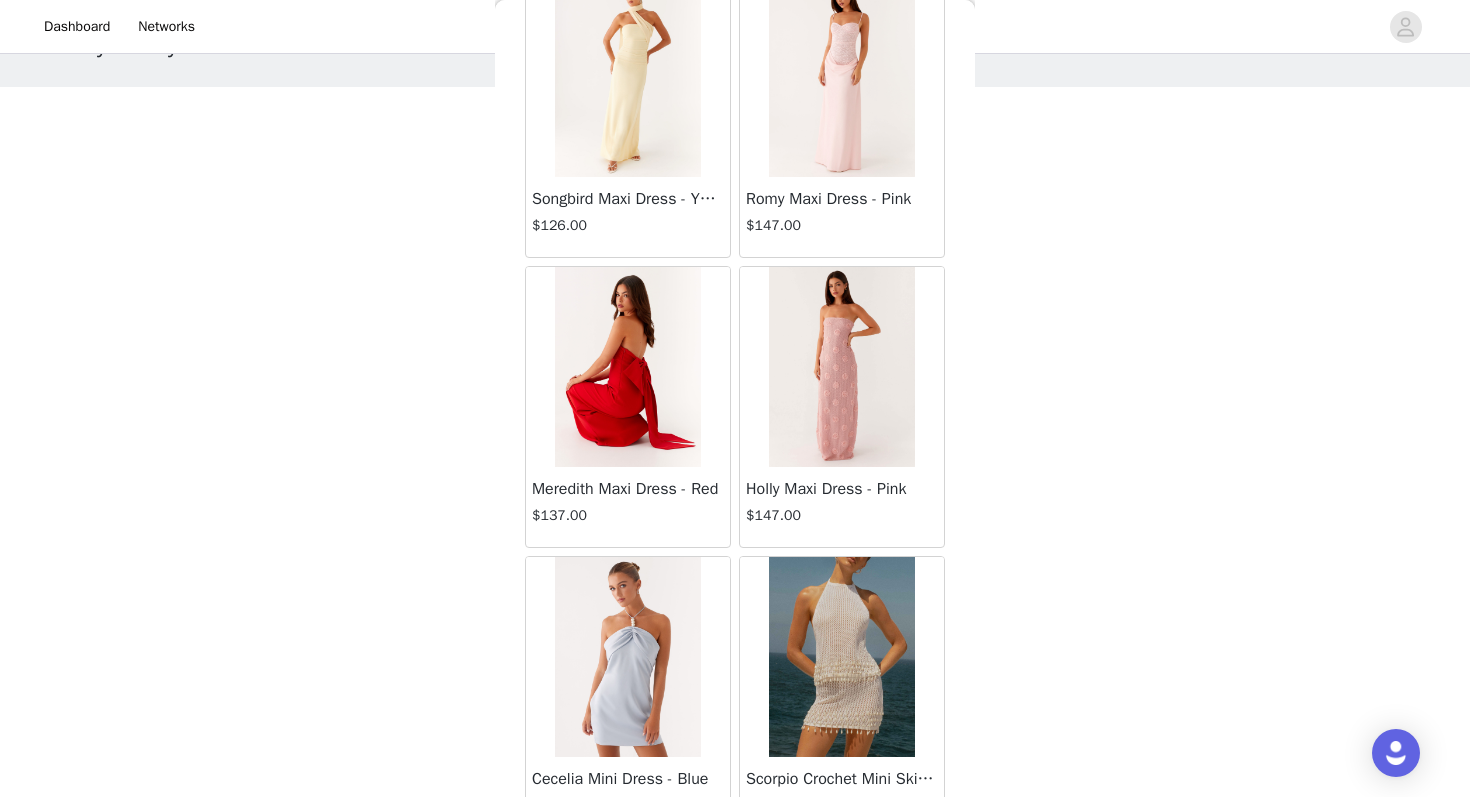 scroll, scrollTop: 56175, scrollLeft: 0, axis: vertical 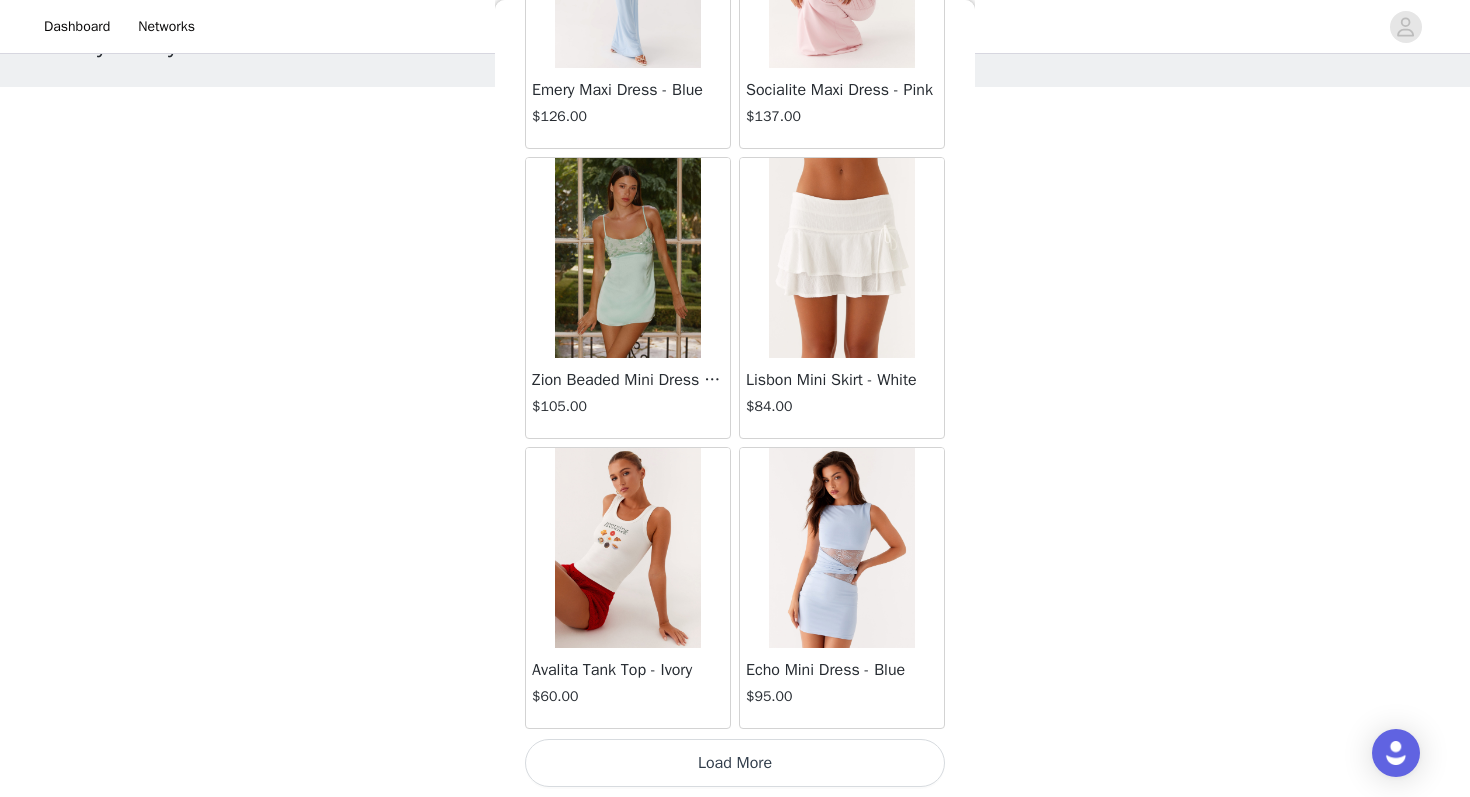 click on "Load More" at bounding box center [735, 763] 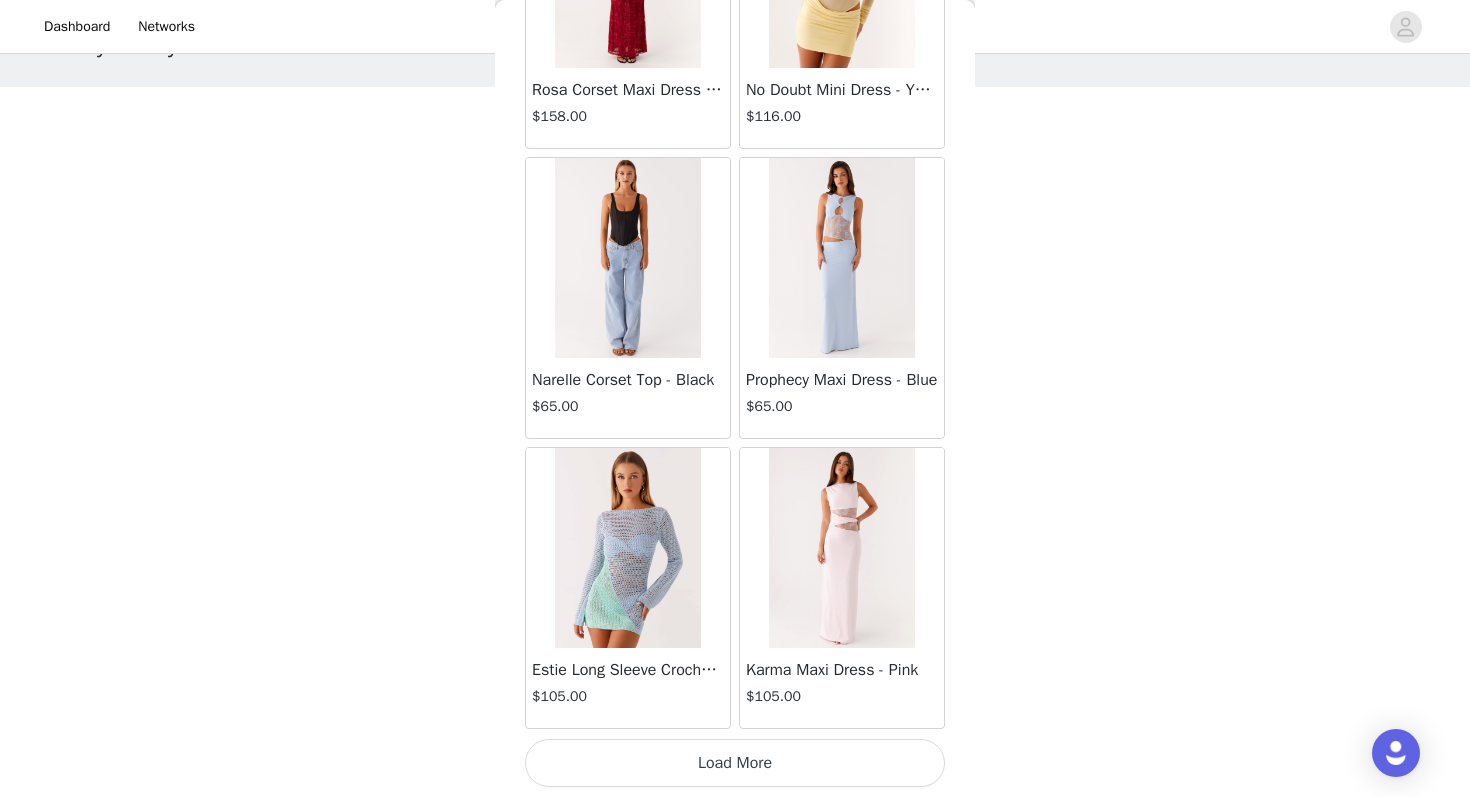 click on "Load More" at bounding box center (735, 763) 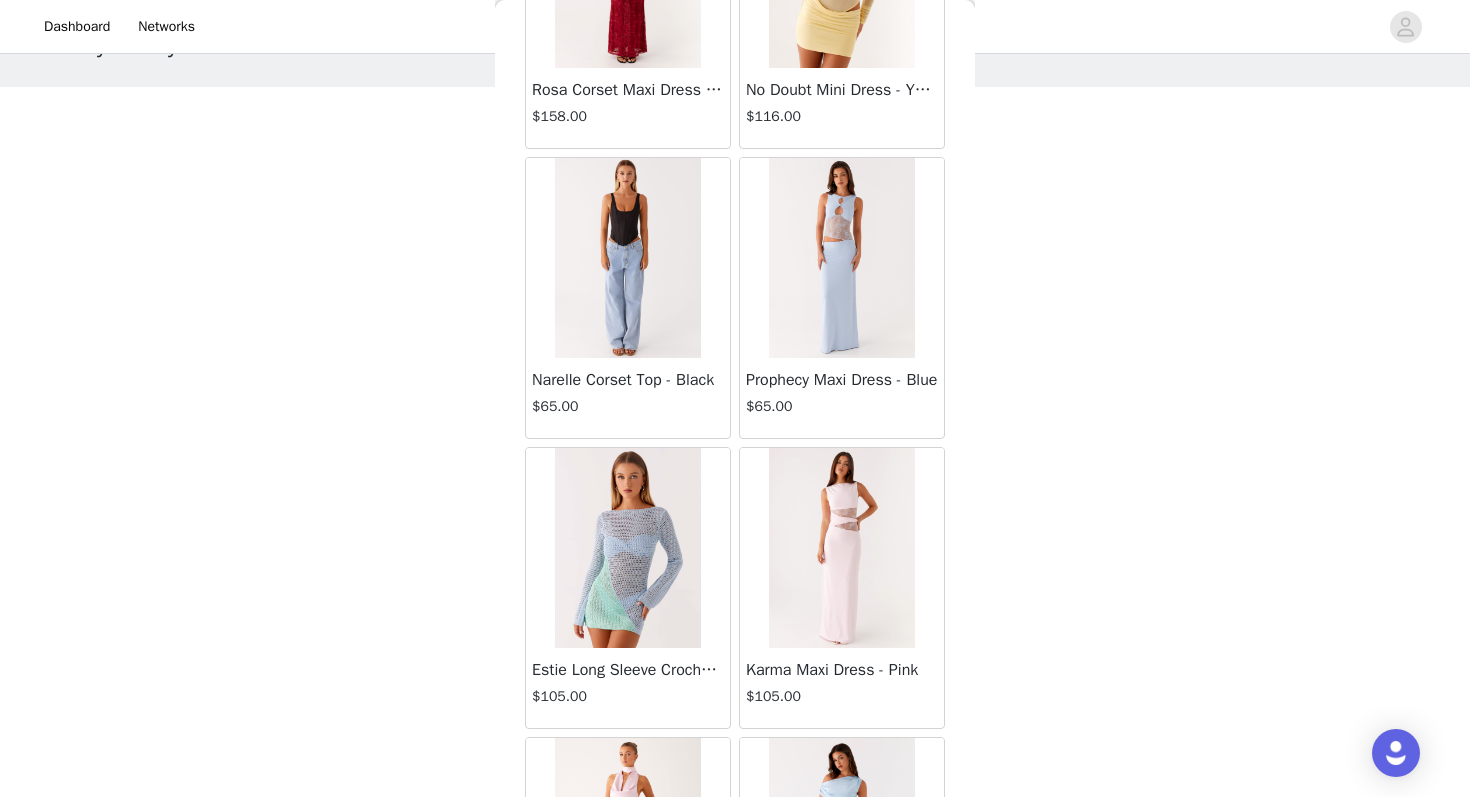 scroll, scrollTop: 63163, scrollLeft: 0, axis: vertical 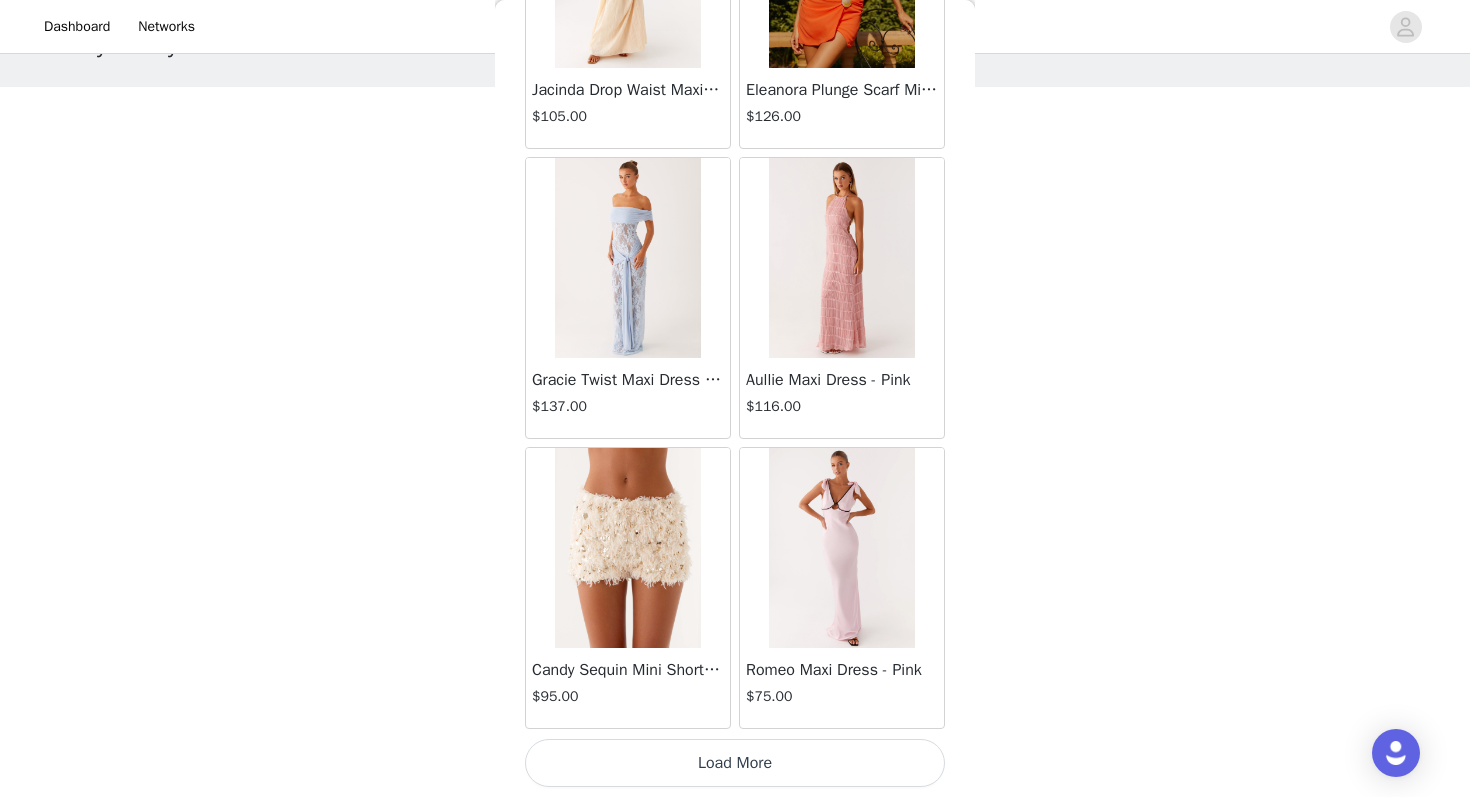 click on "Load More" at bounding box center [735, 763] 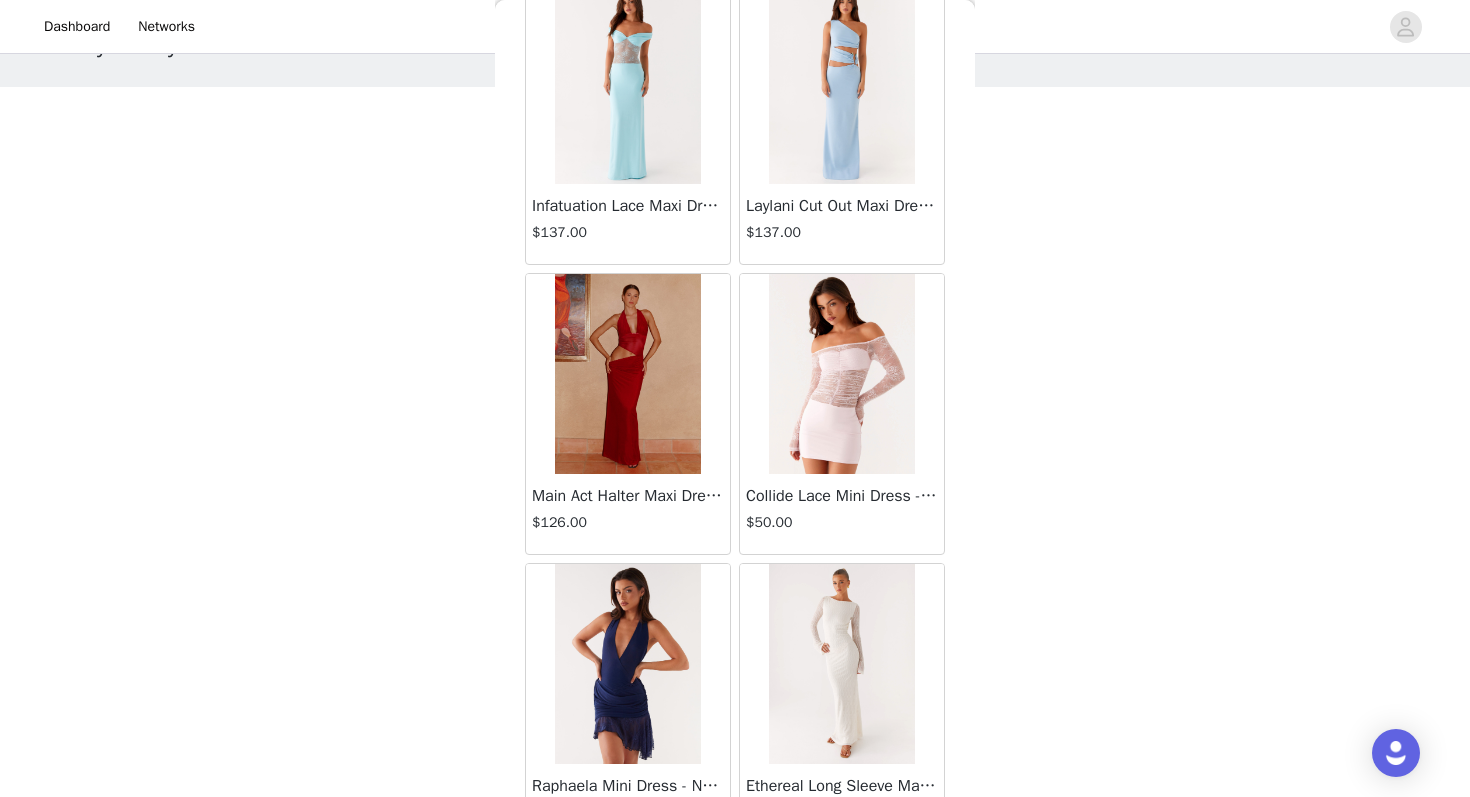 scroll, scrollTop: 66063, scrollLeft: 0, axis: vertical 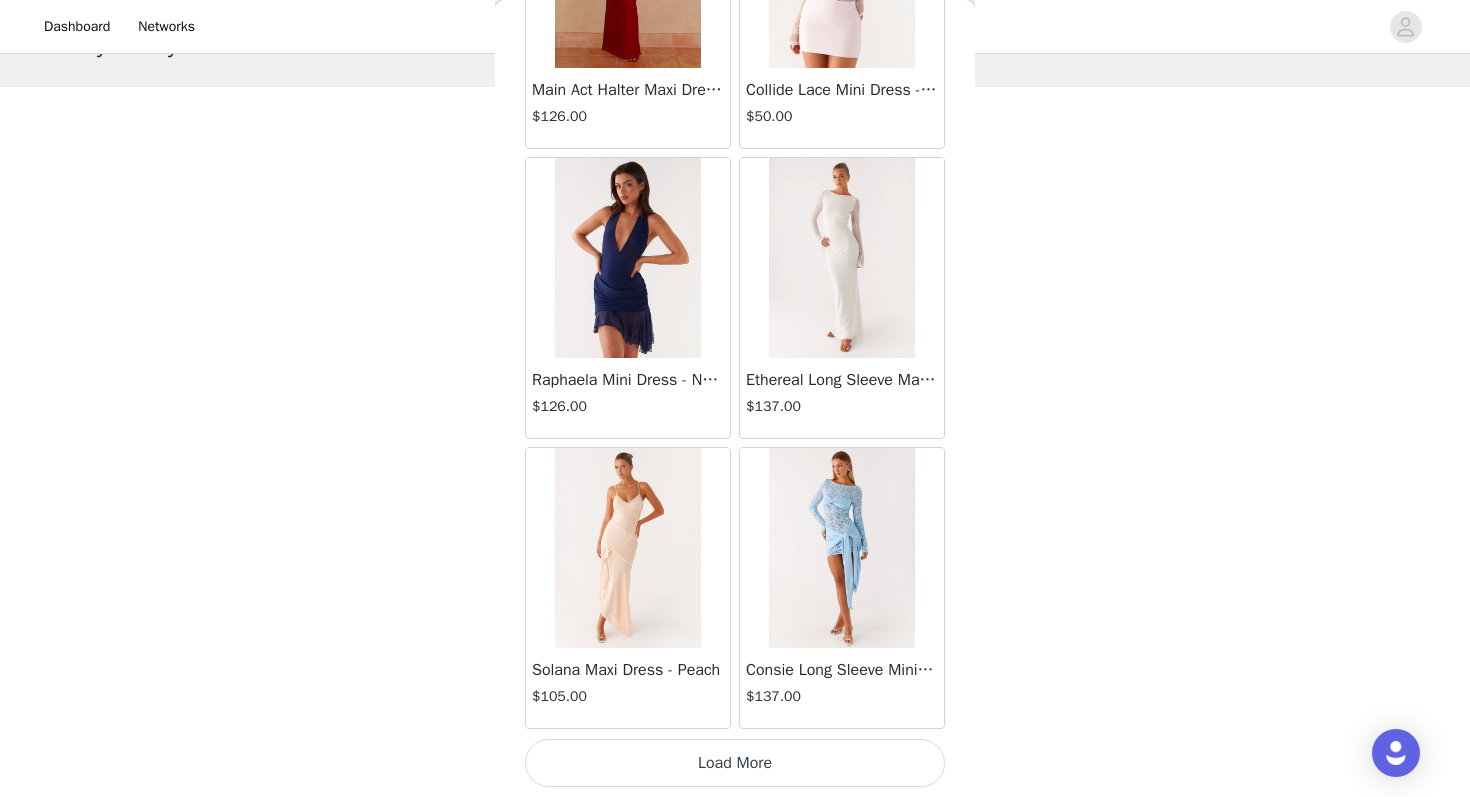 click on "Load More" at bounding box center (735, 763) 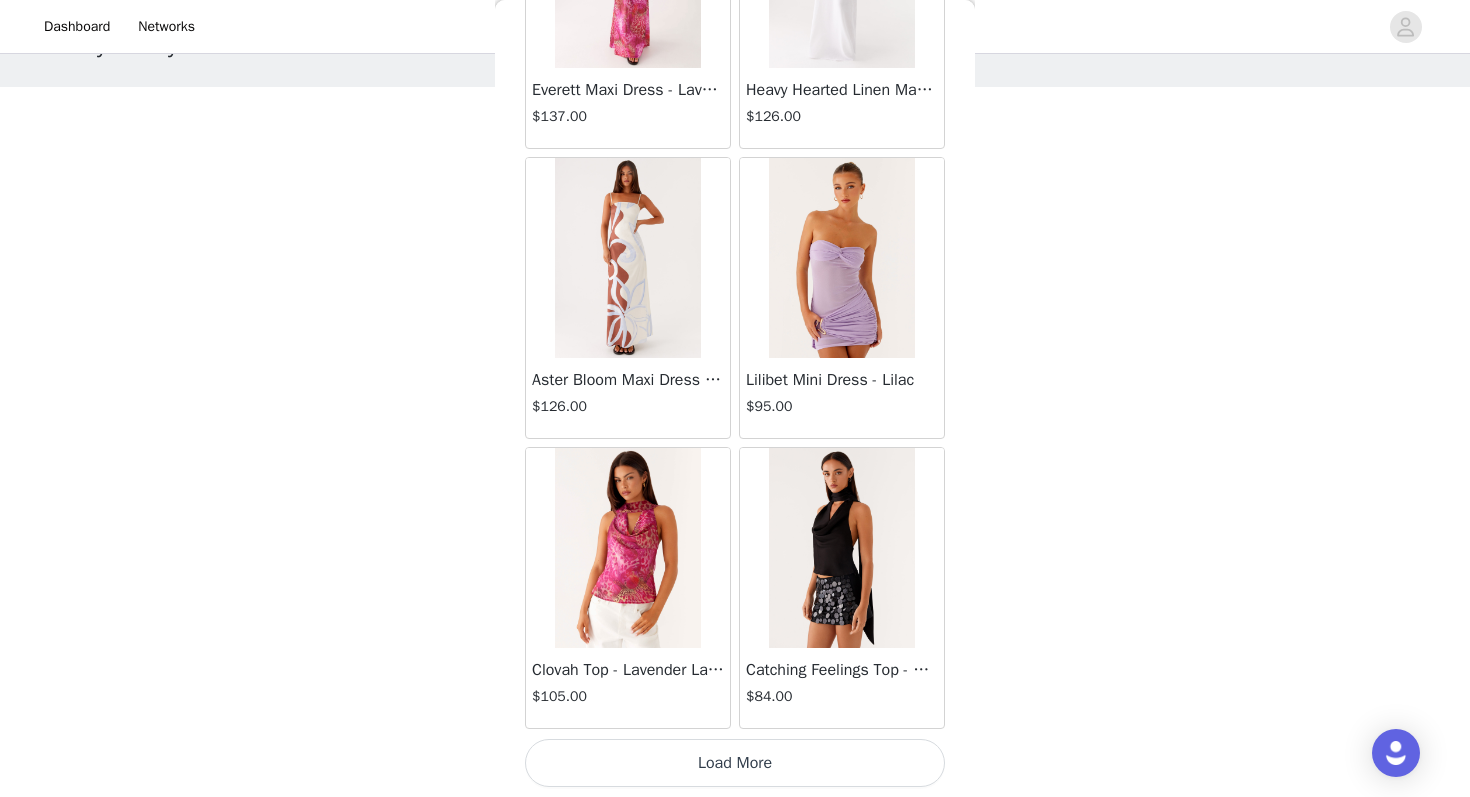 click on "Load More" at bounding box center [735, 763] 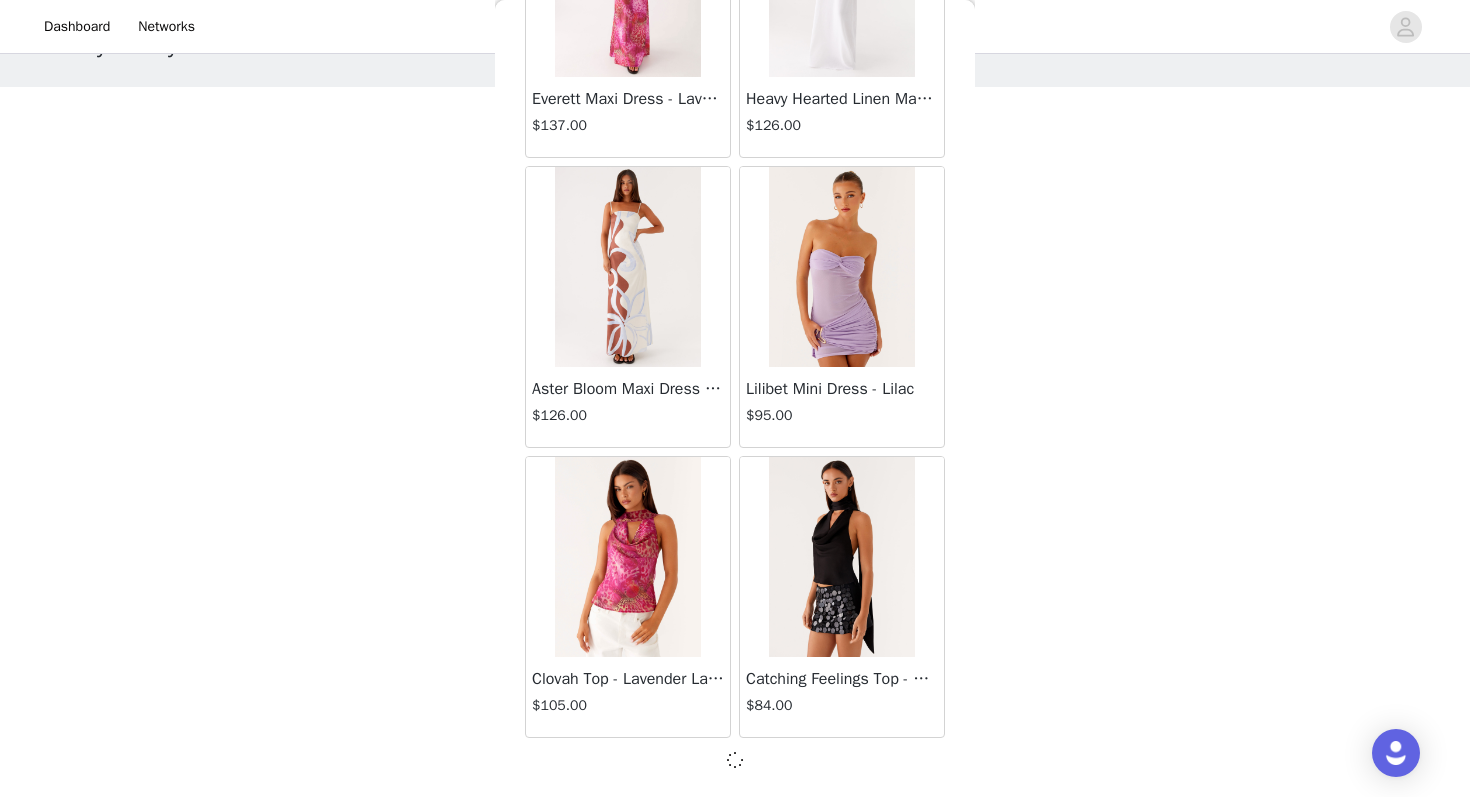 scroll, scrollTop: 68954, scrollLeft: 0, axis: vertical 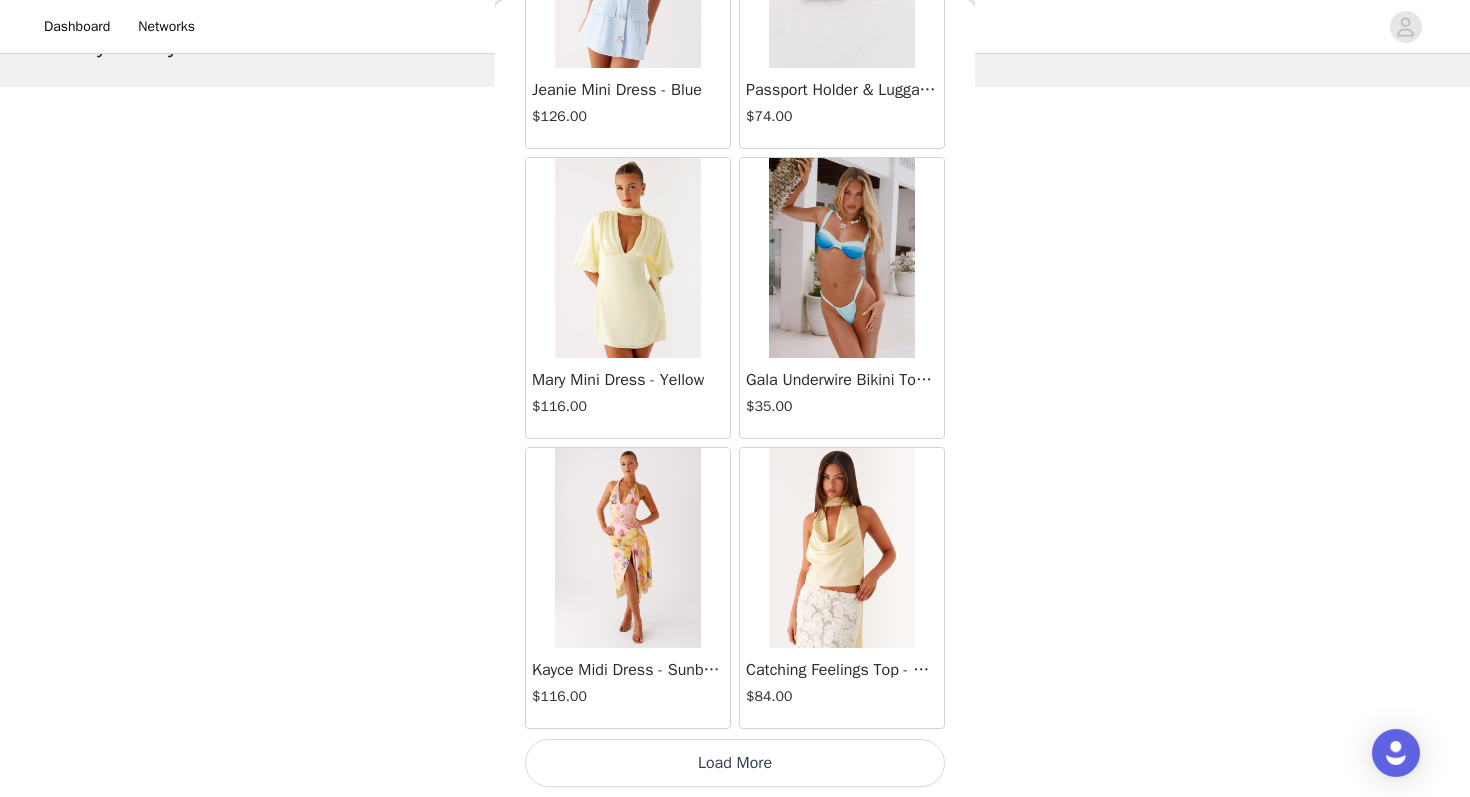 click on "Load More" at bounding box center (735, 763) 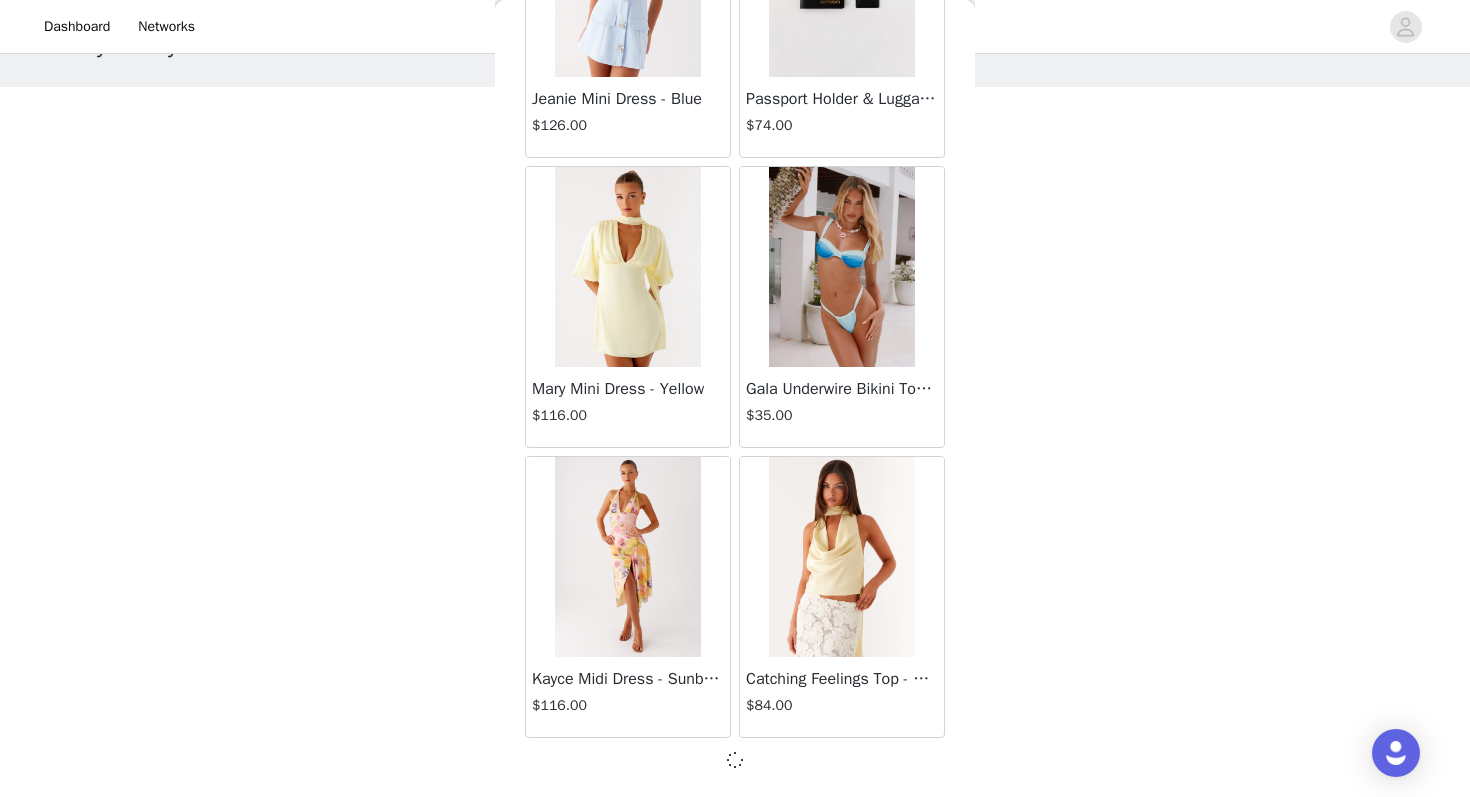 scroll, scrollTop: 71863, scrollLeft: 0, axis: vertical 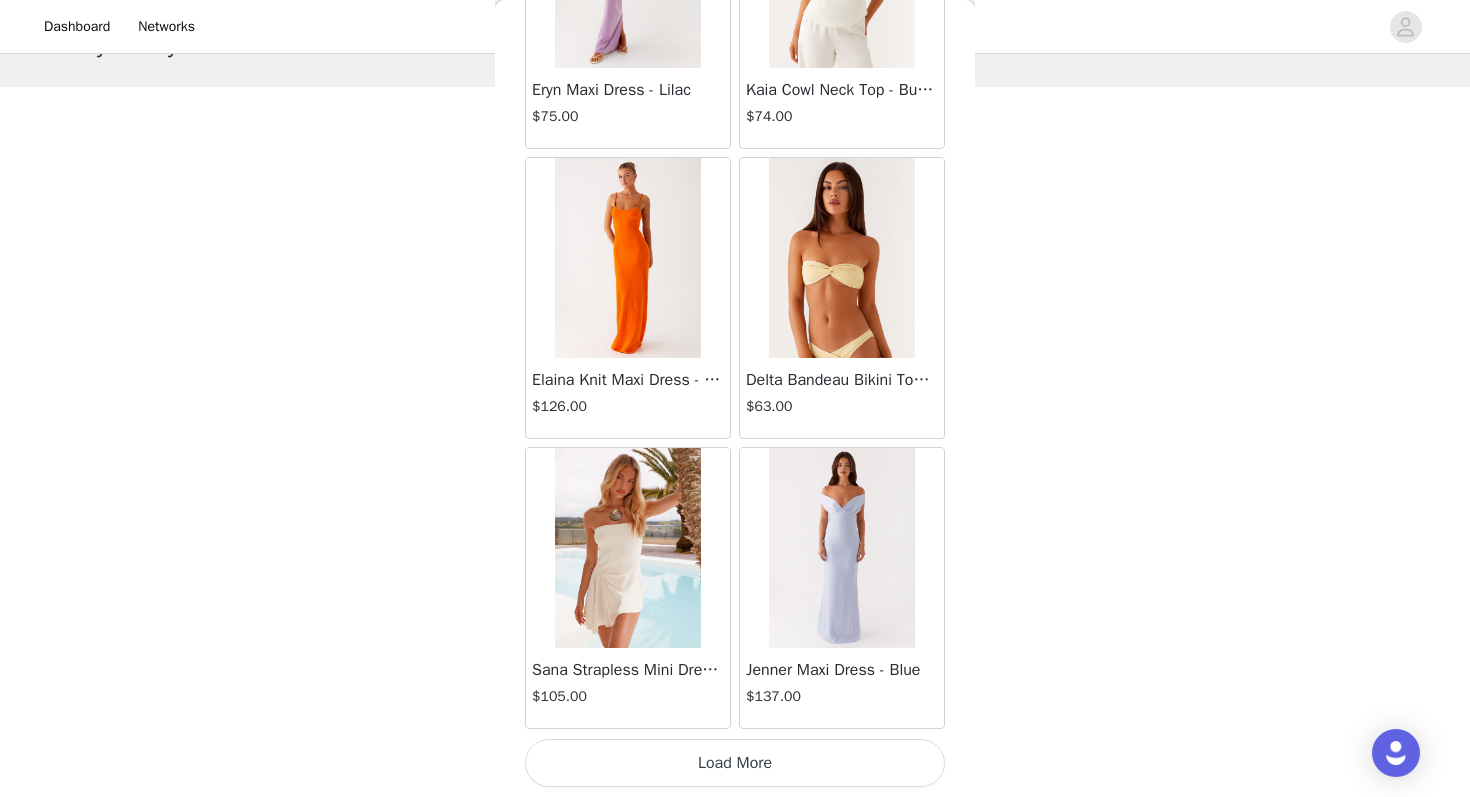 click on "Load More" at bounding box center [735, 763] 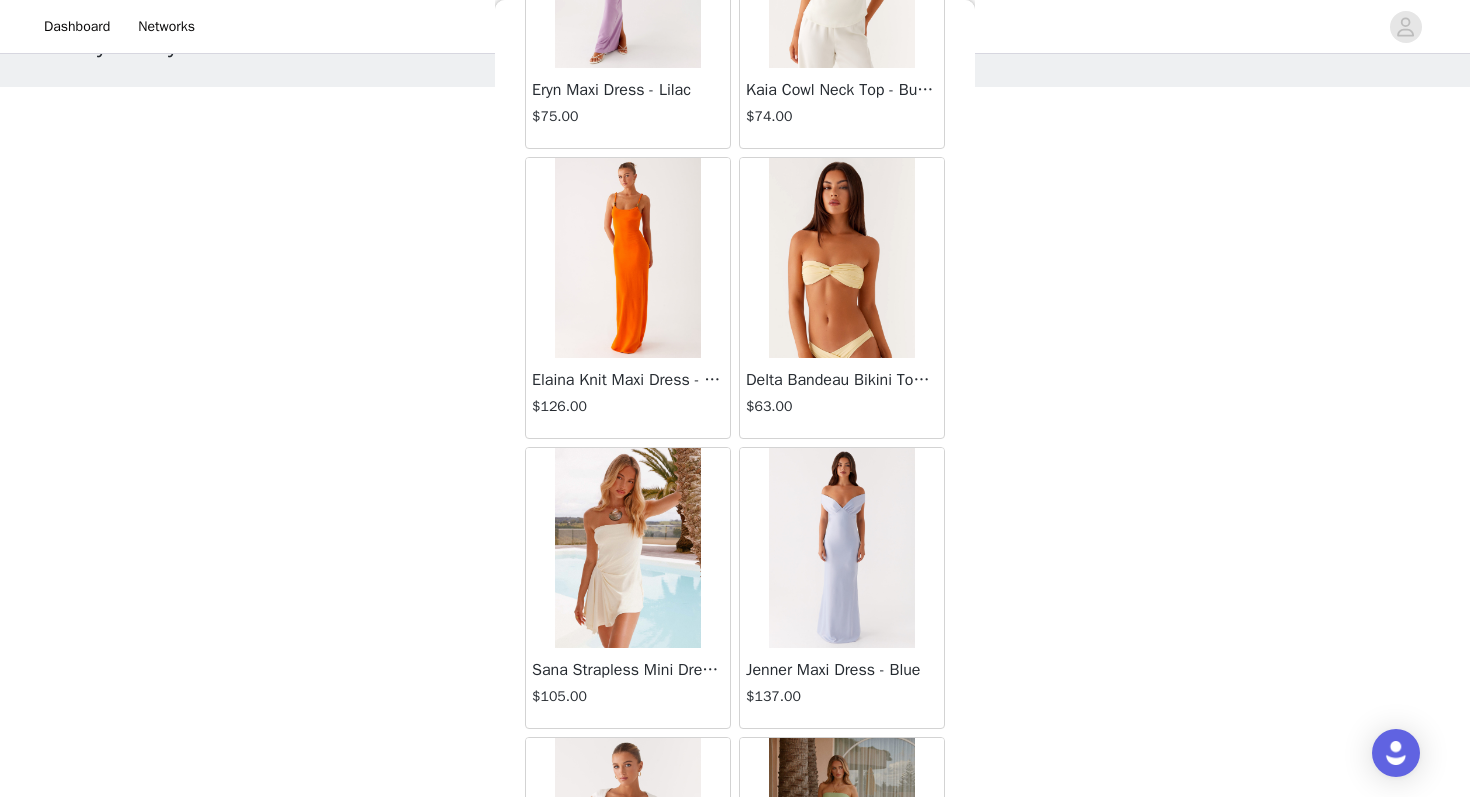 scroll, scrollTop: 77663, scrollLeft: 0, axis: vertical 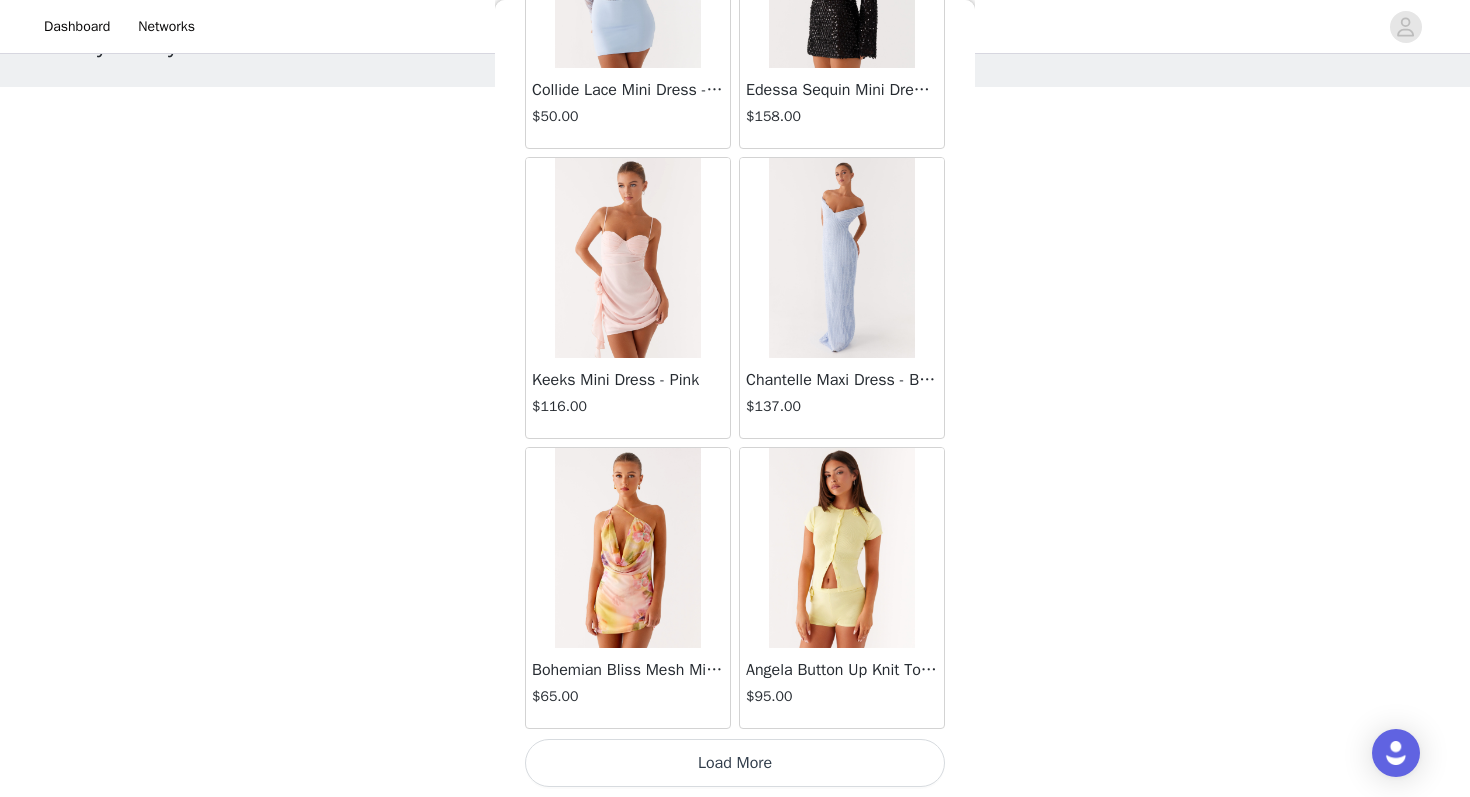 click on "Load More" at bounding box center (735, 763) 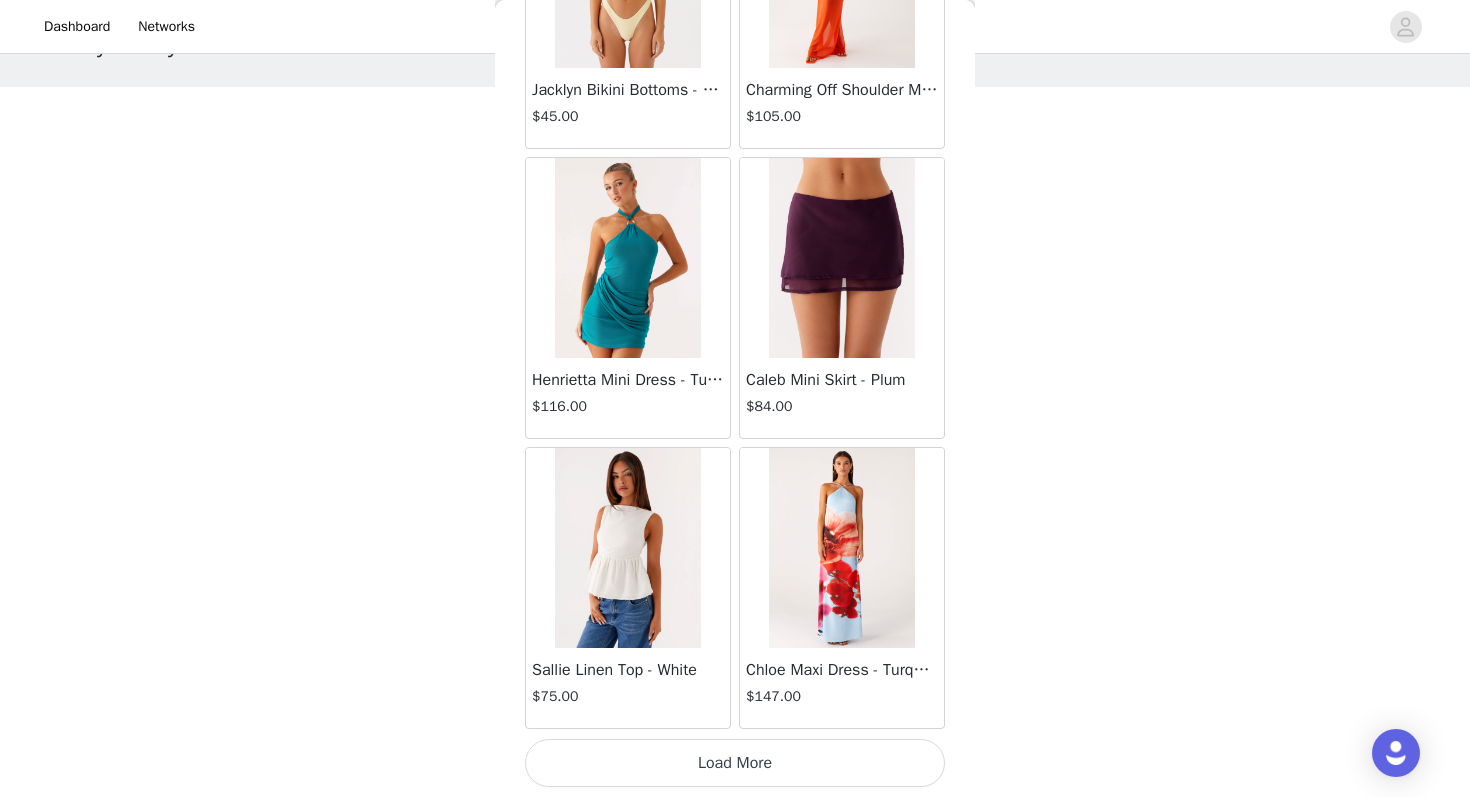 click on "Load More" at bounding box center [735, 763] 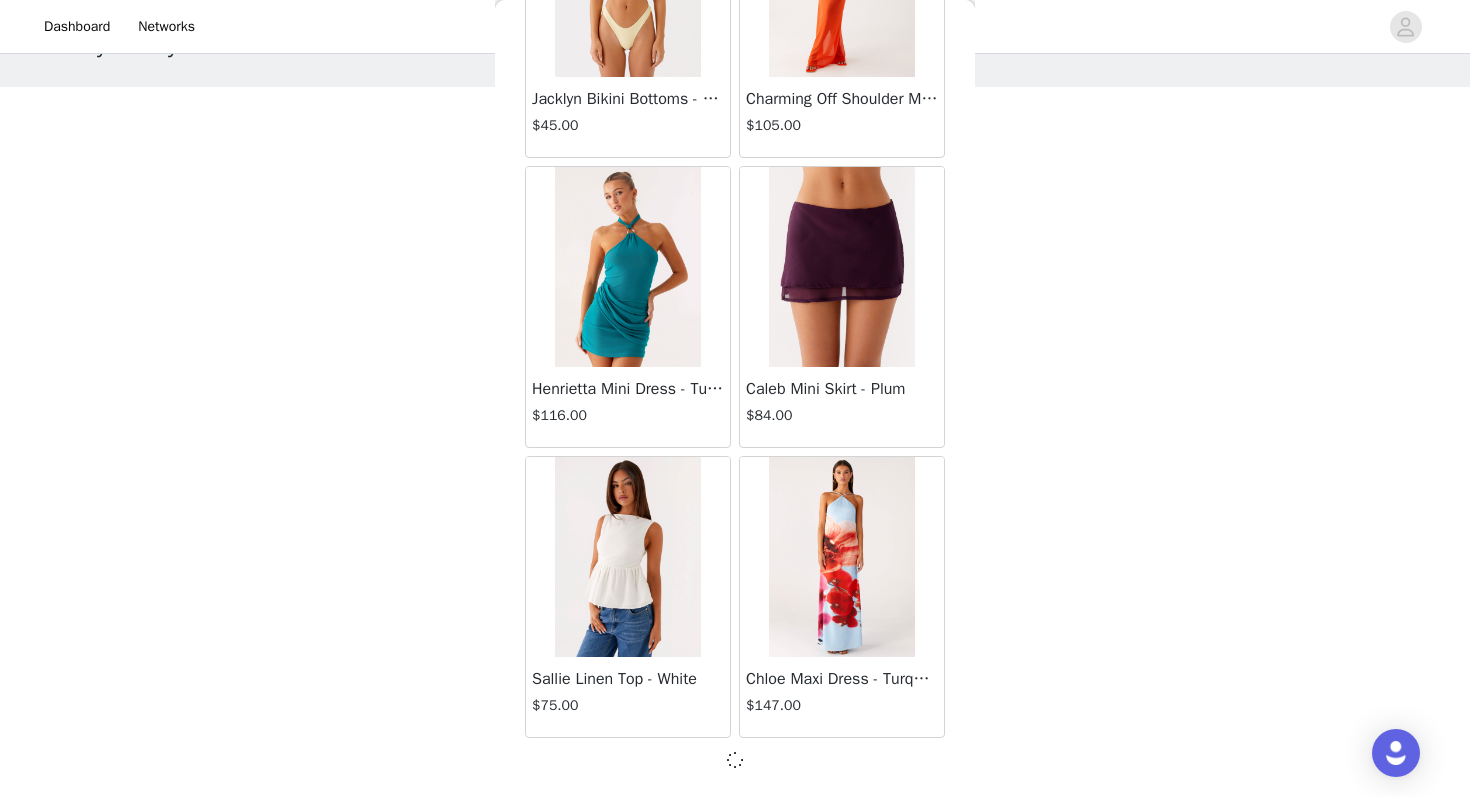 scroll, scrollTop: 80554, scrollLeft: 0, axis: vertical 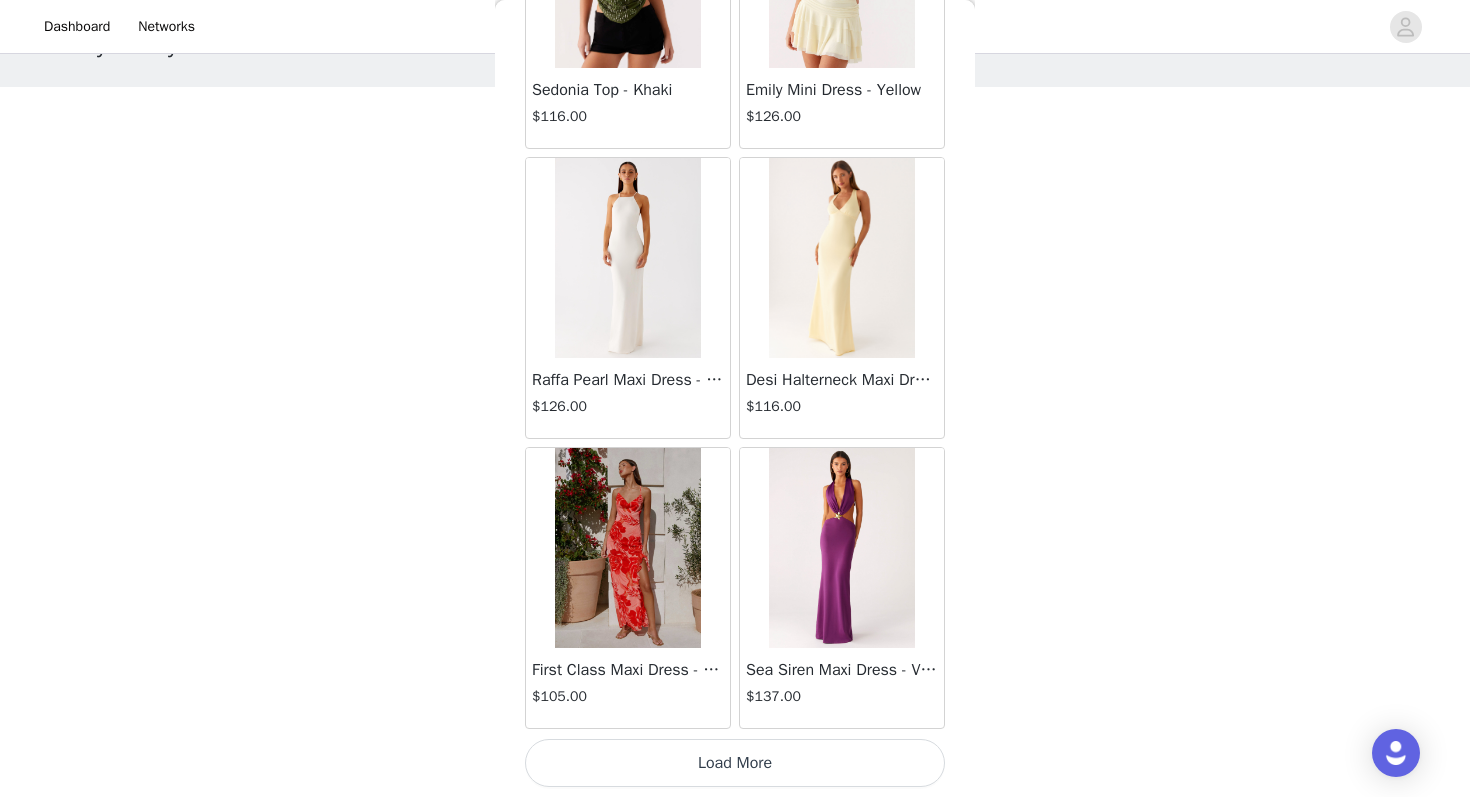 click on "Load More" at bounding box center (735, 763) 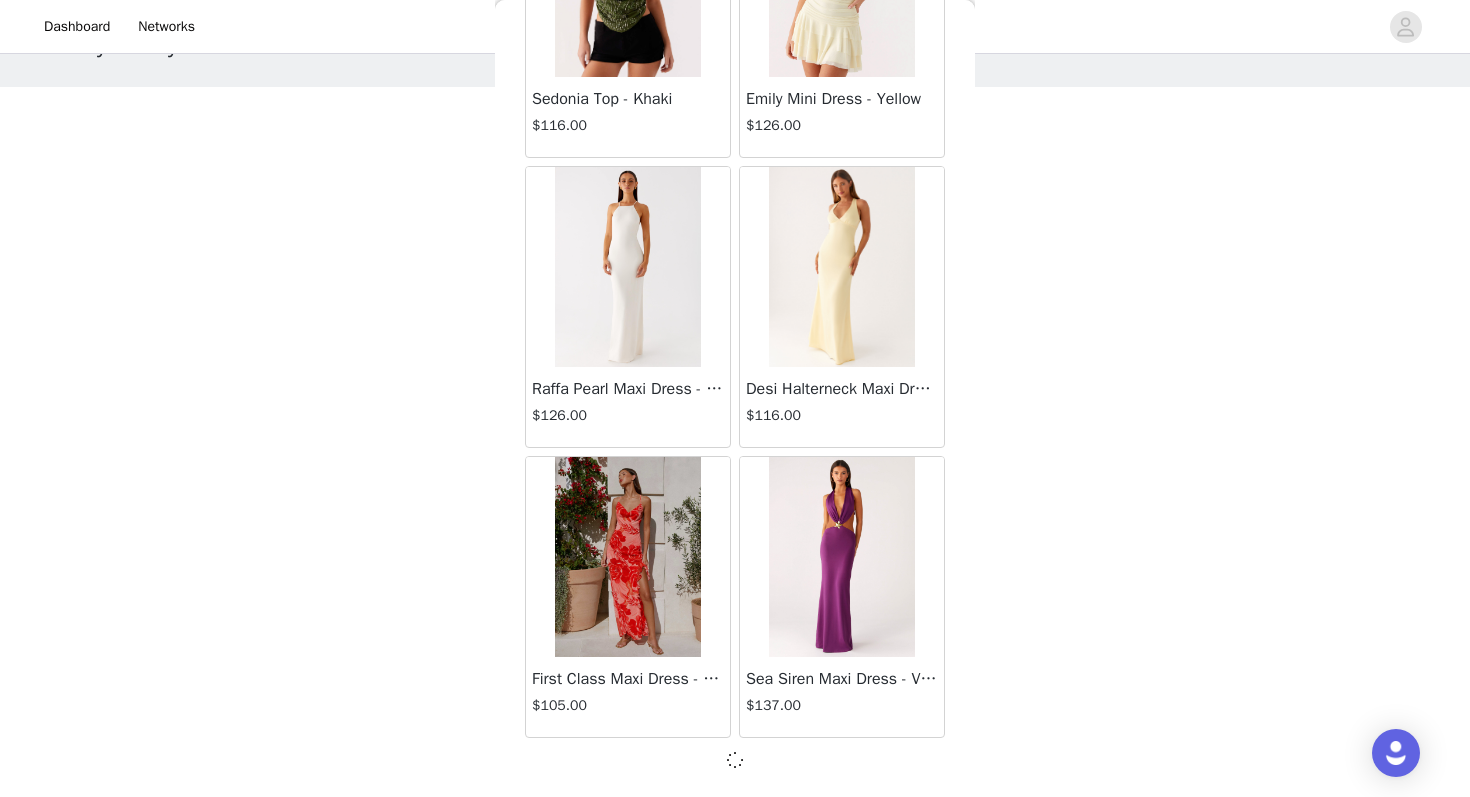 scroll, scrollTop: 83454, scrollLeft: 0, axis: vertical 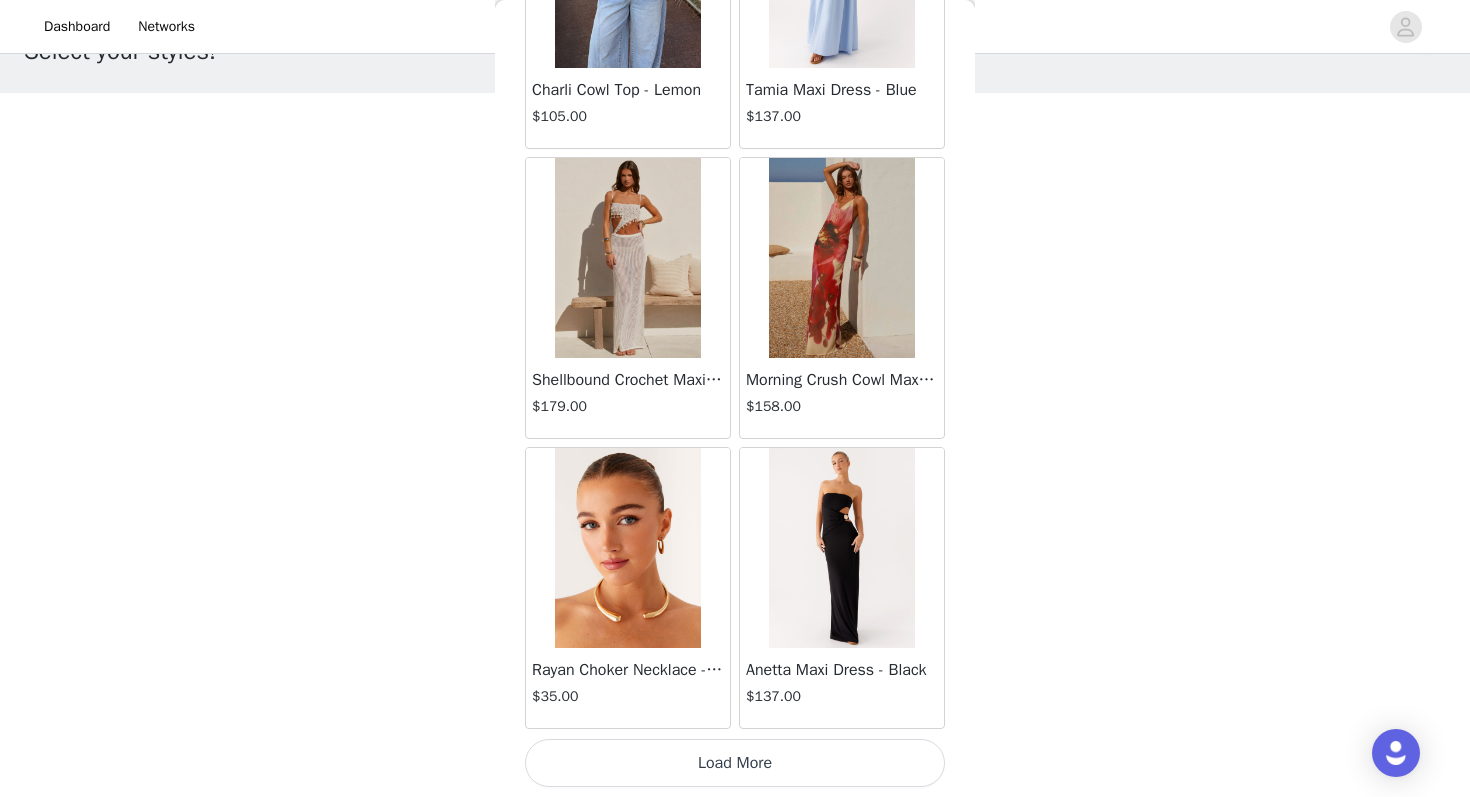 click on "Load More" at bounding box center (735, 763) 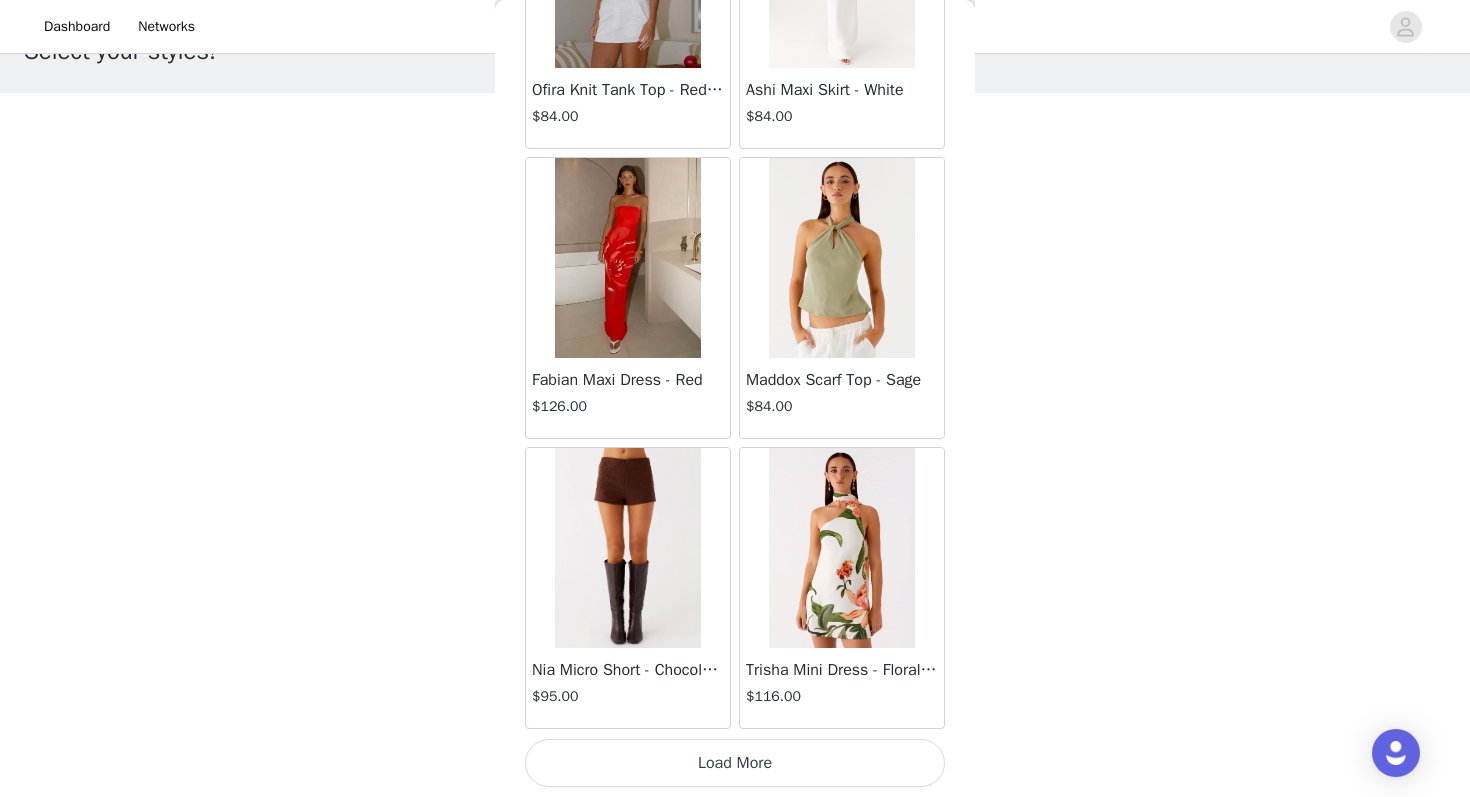 click on "Load More" at bounding box center (735, 763) 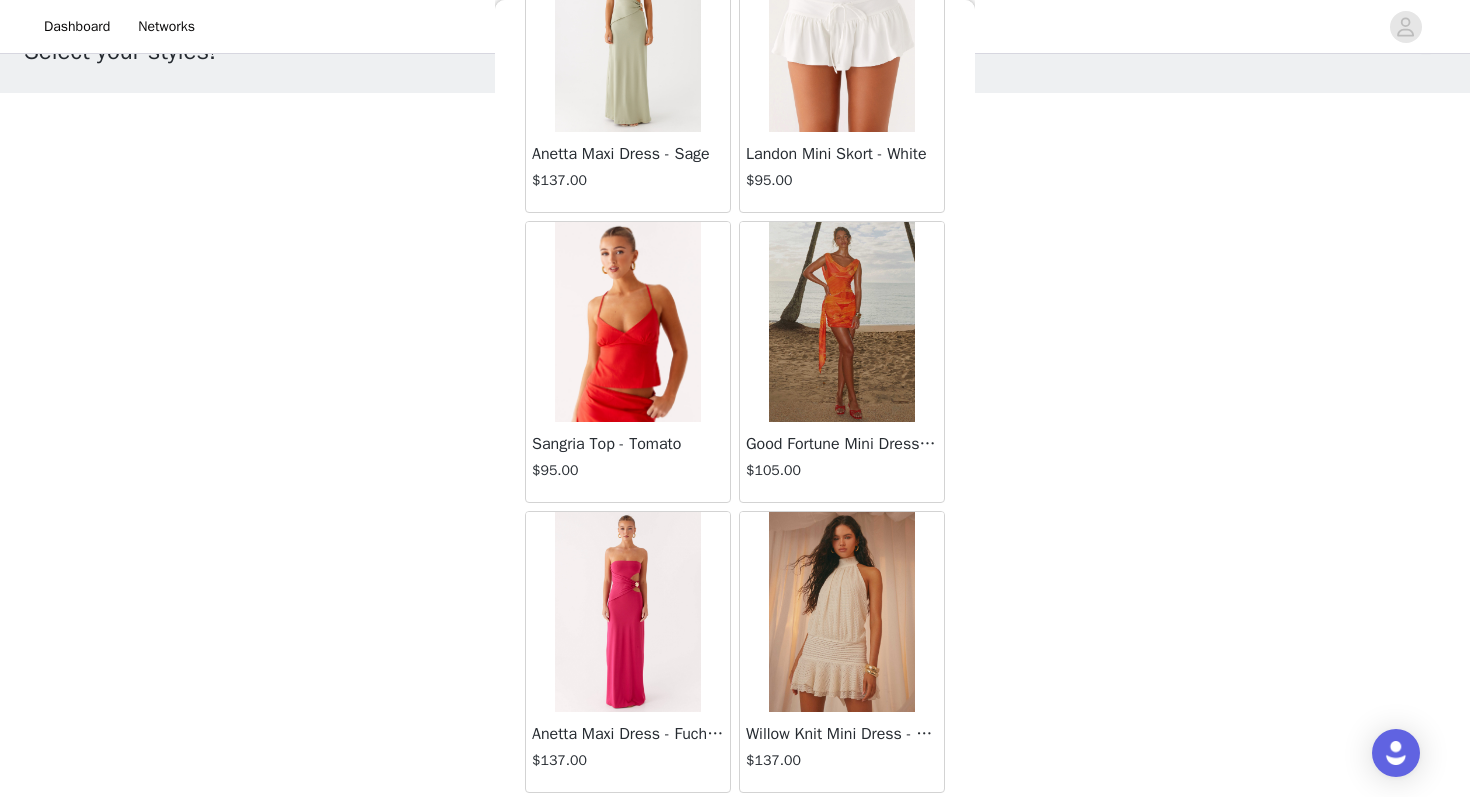 scroll, scrollTop: 92163, scrollLeft: 0, axis: vertical 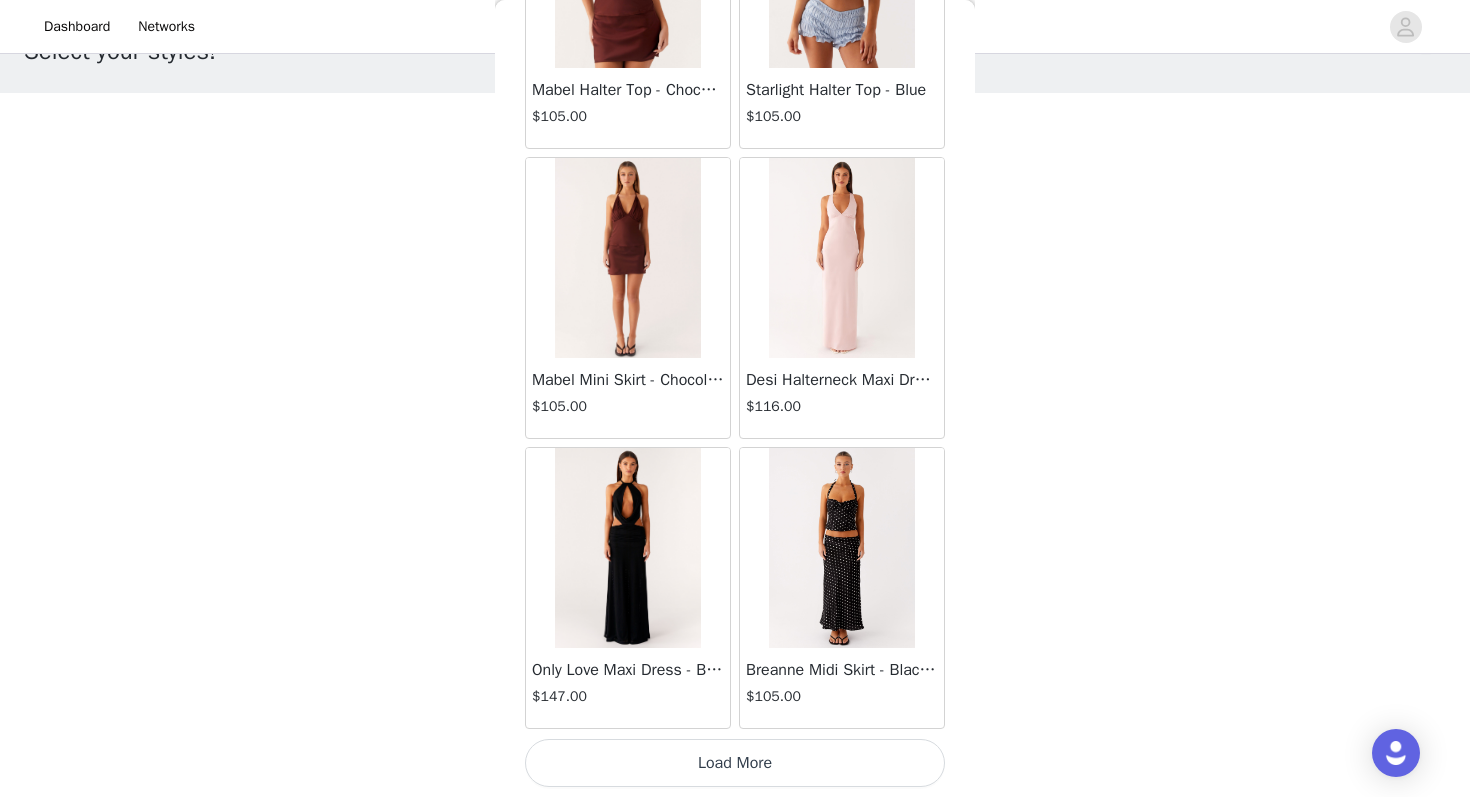 click at bounding box center (841, 548) 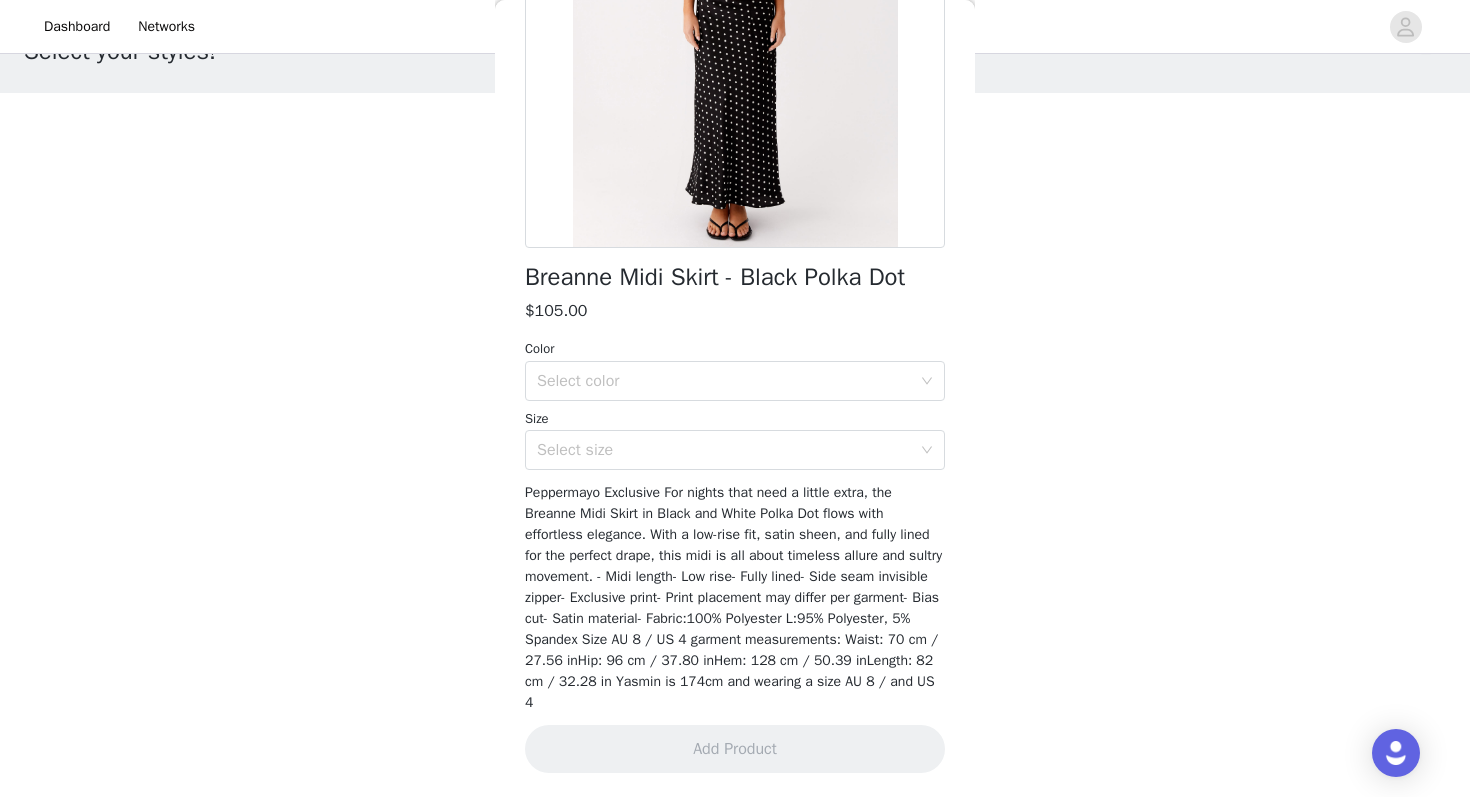 scroll, scrollTop: 302, scrollLeft: 0, axis: vertical 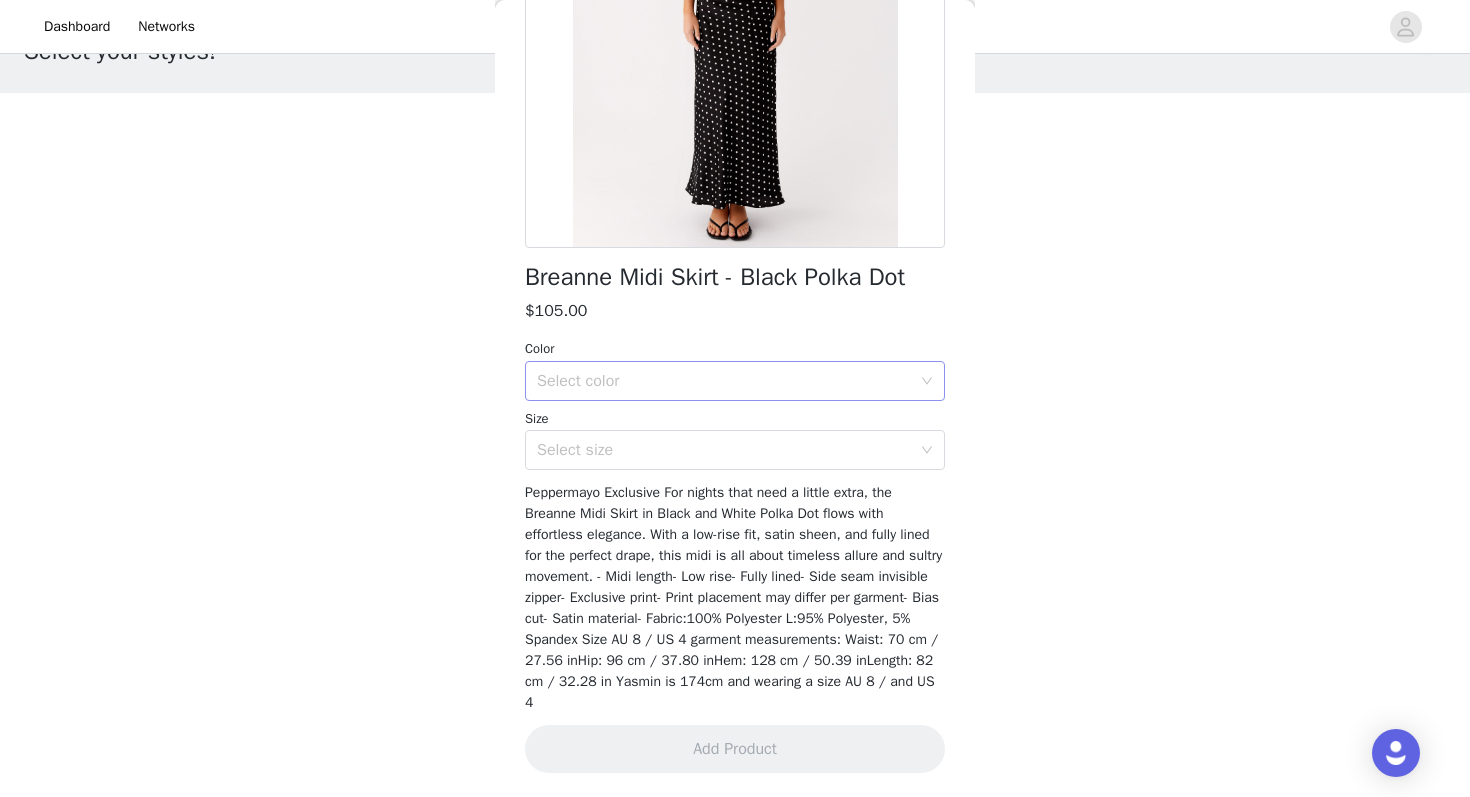 click on "Select color" at bounding box center (724, 381) 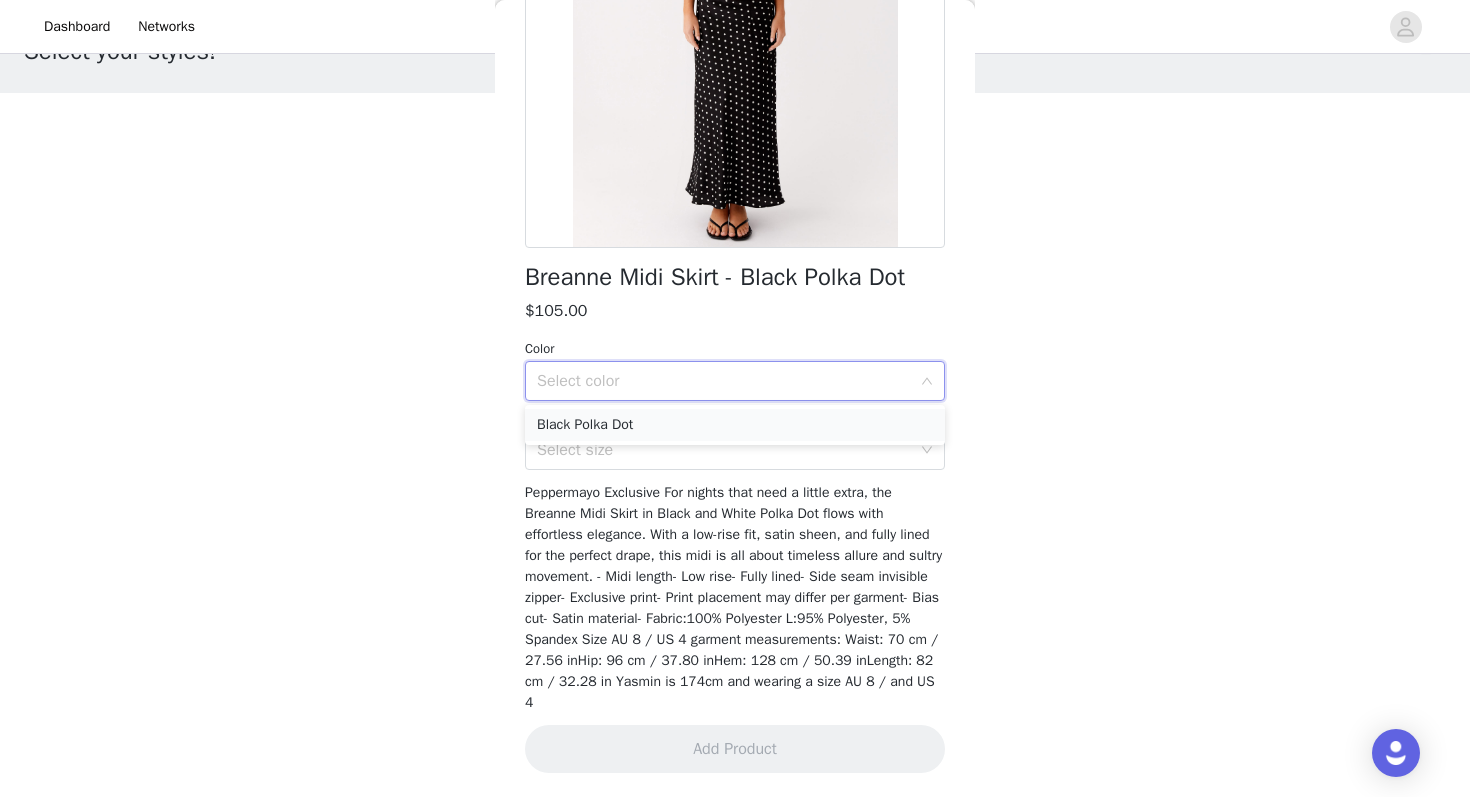 click on "Black Polka Dot" at bounding box center (735, 425) 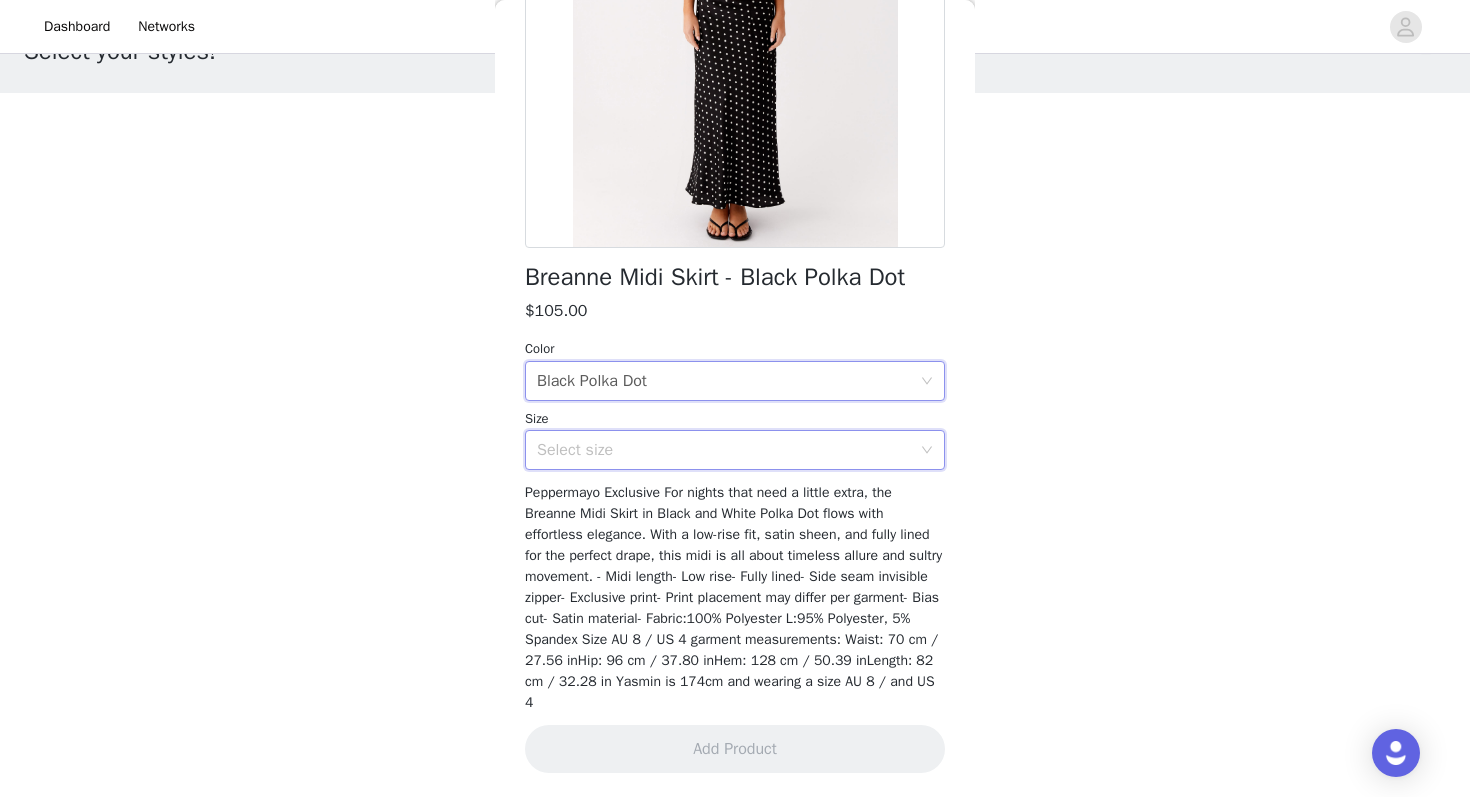 click on "Select size" at bounding box center (728, 450) 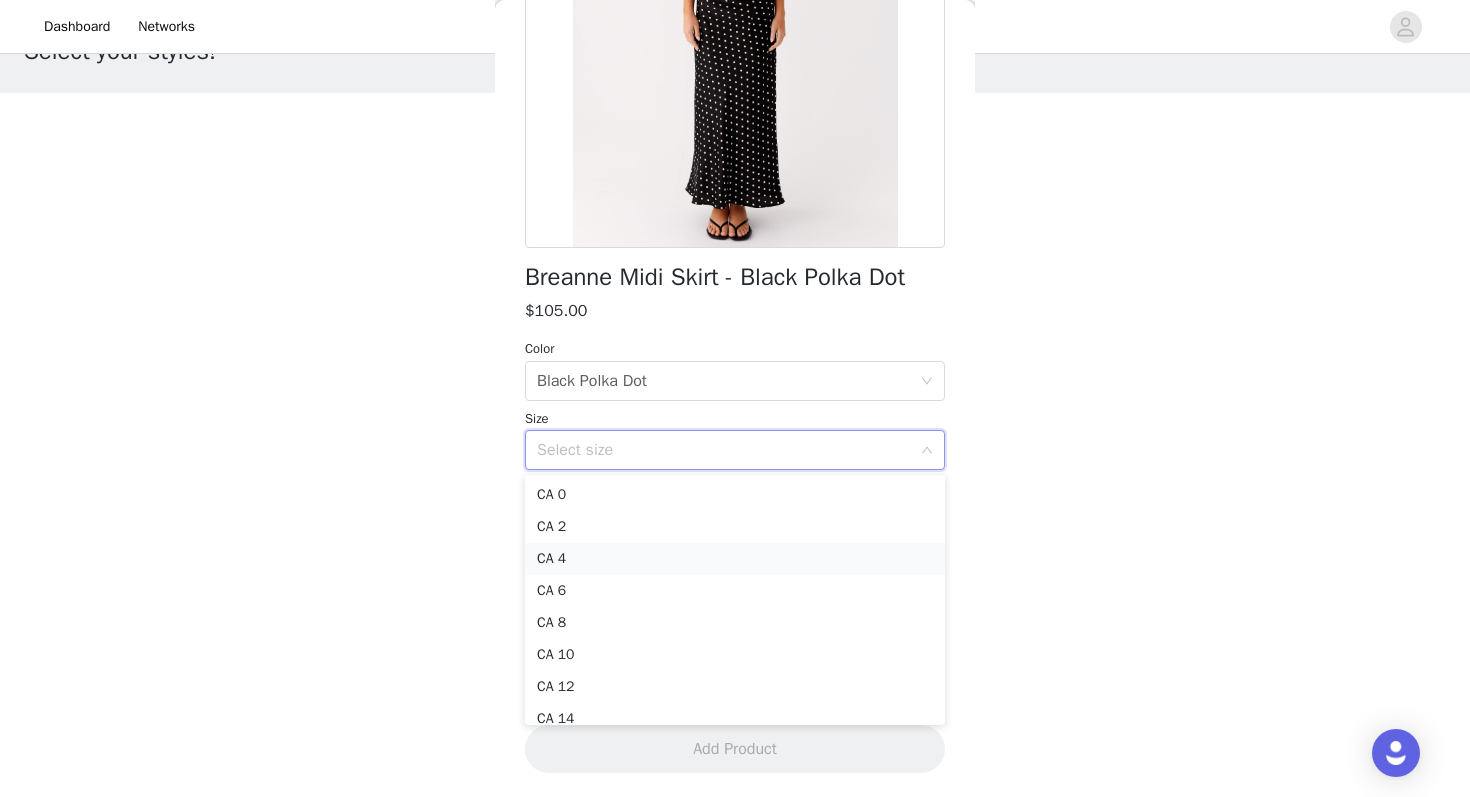 click on "CA 4" at bounding box center [735, 559] 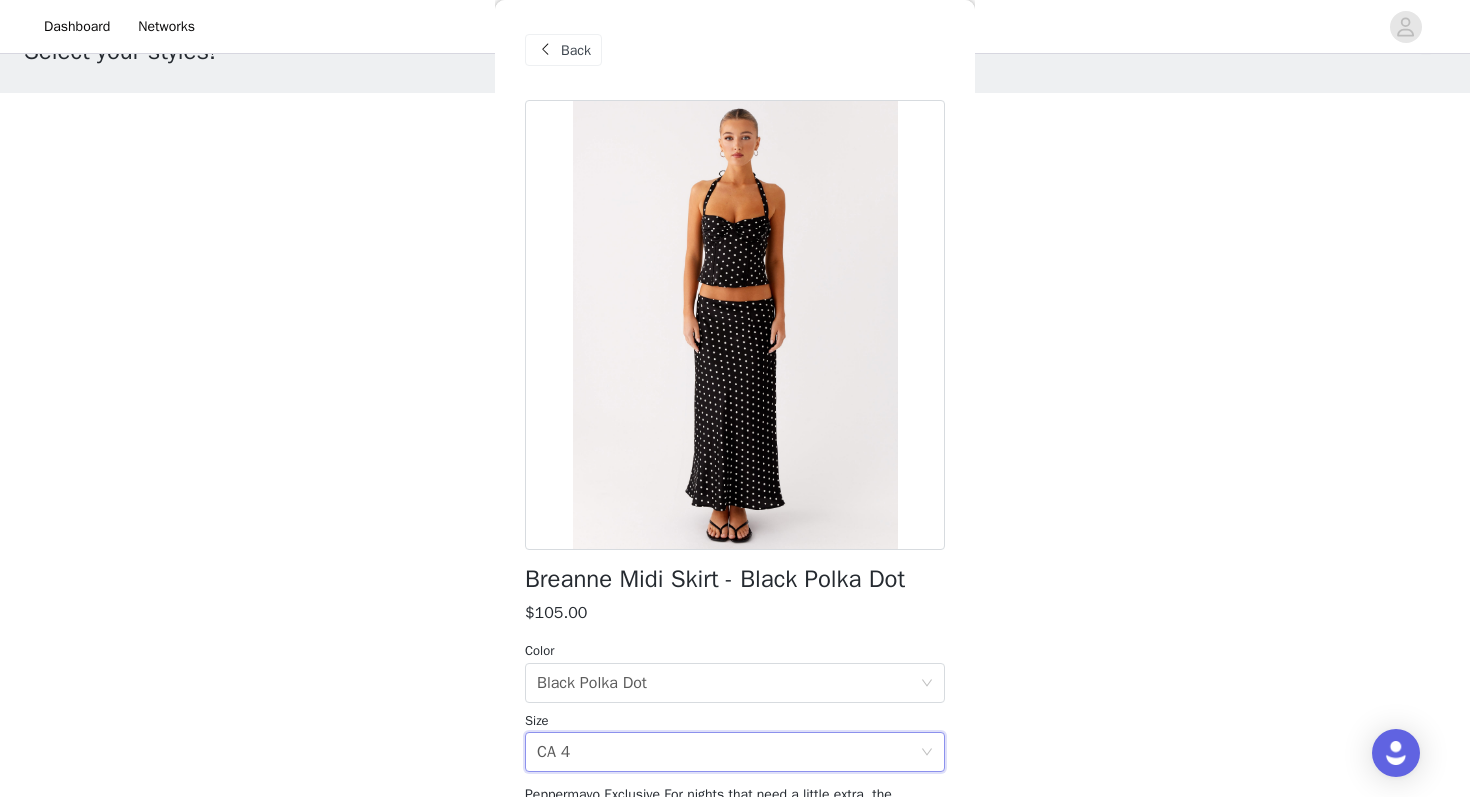 scroll, scrollTop: 302, scrollLeft: 0, axis: vertical 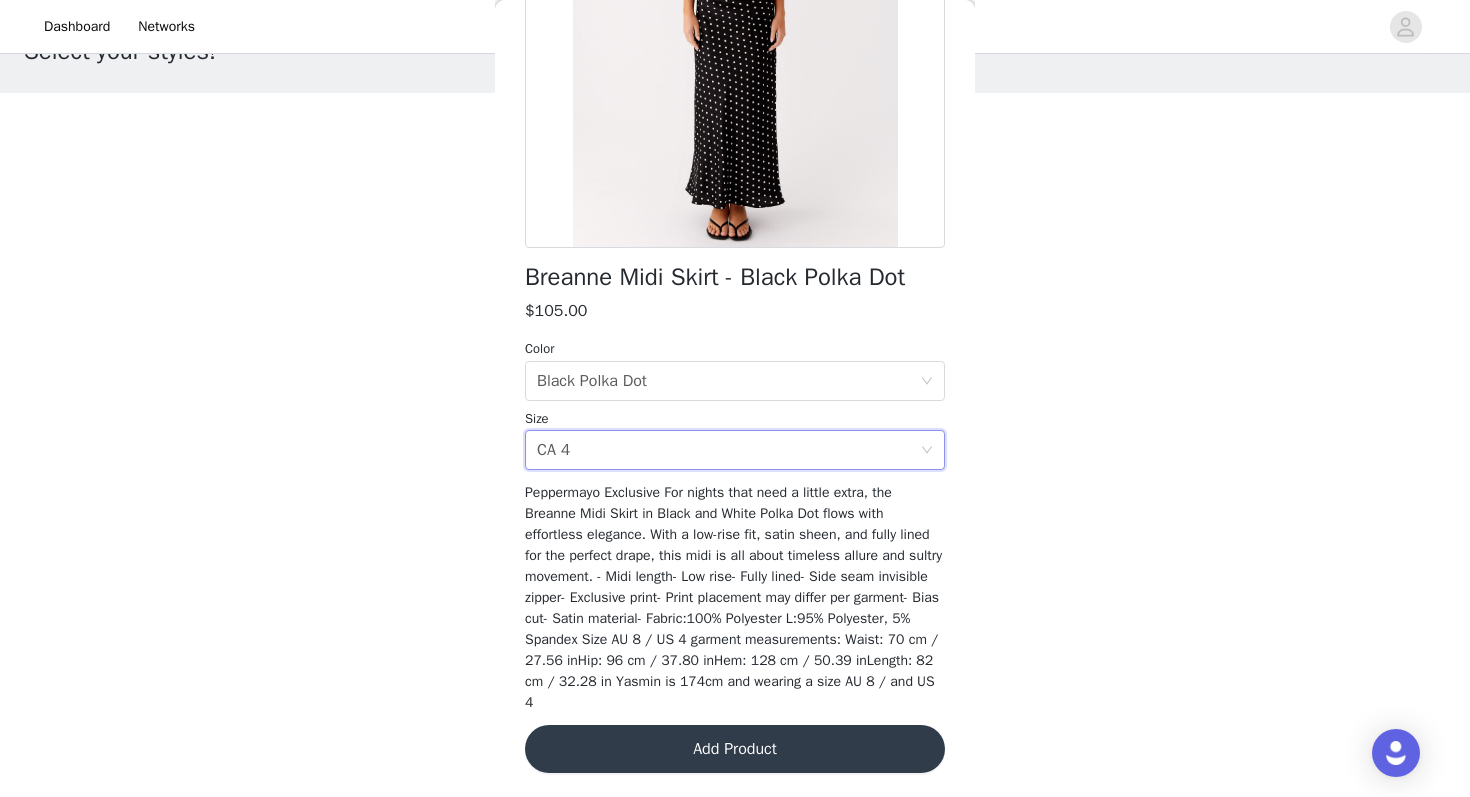 click on "Add Product" at bounding box center (735, 749) 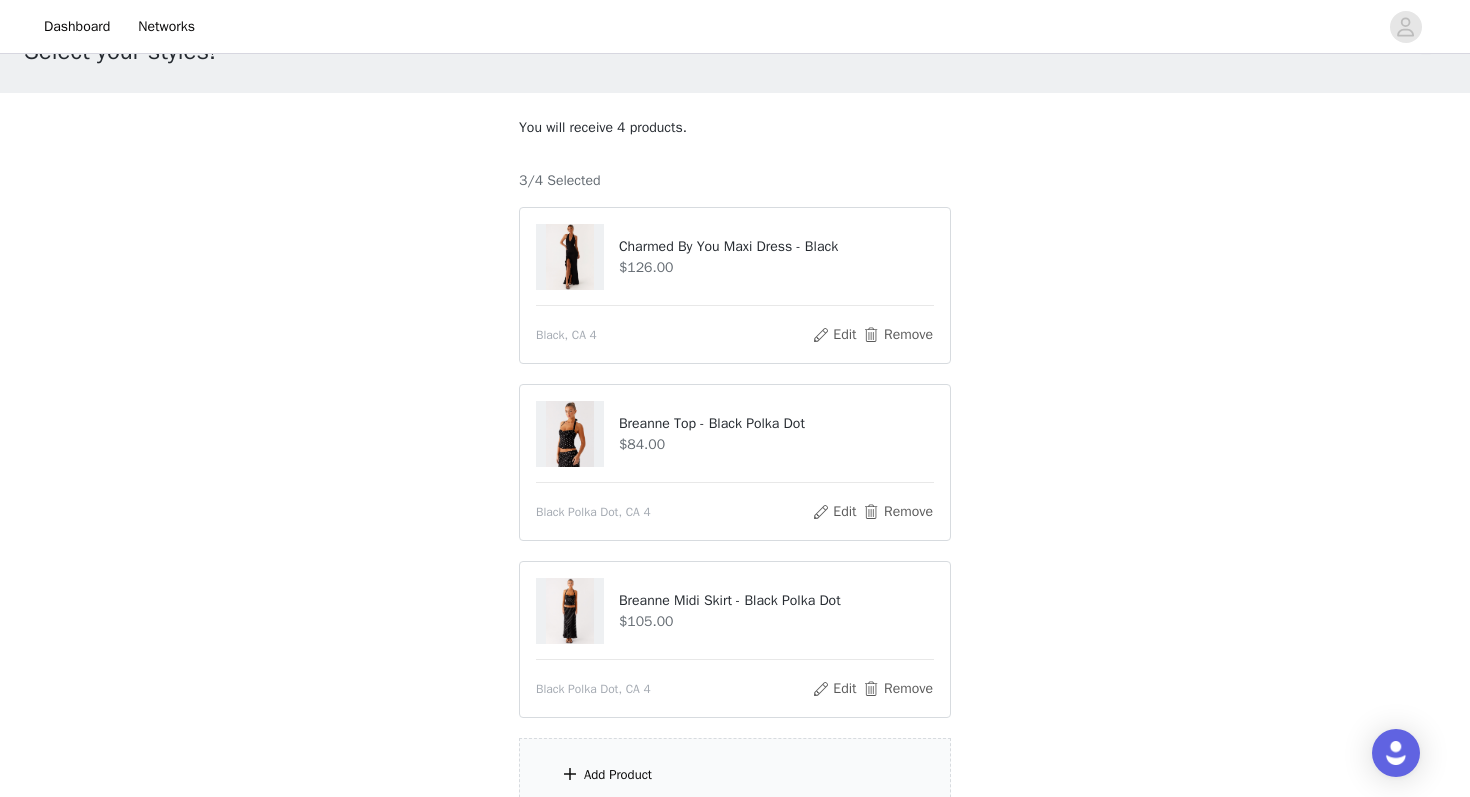 scroll, scrollTop: 252, scrollLeft: 0, axis: vertical 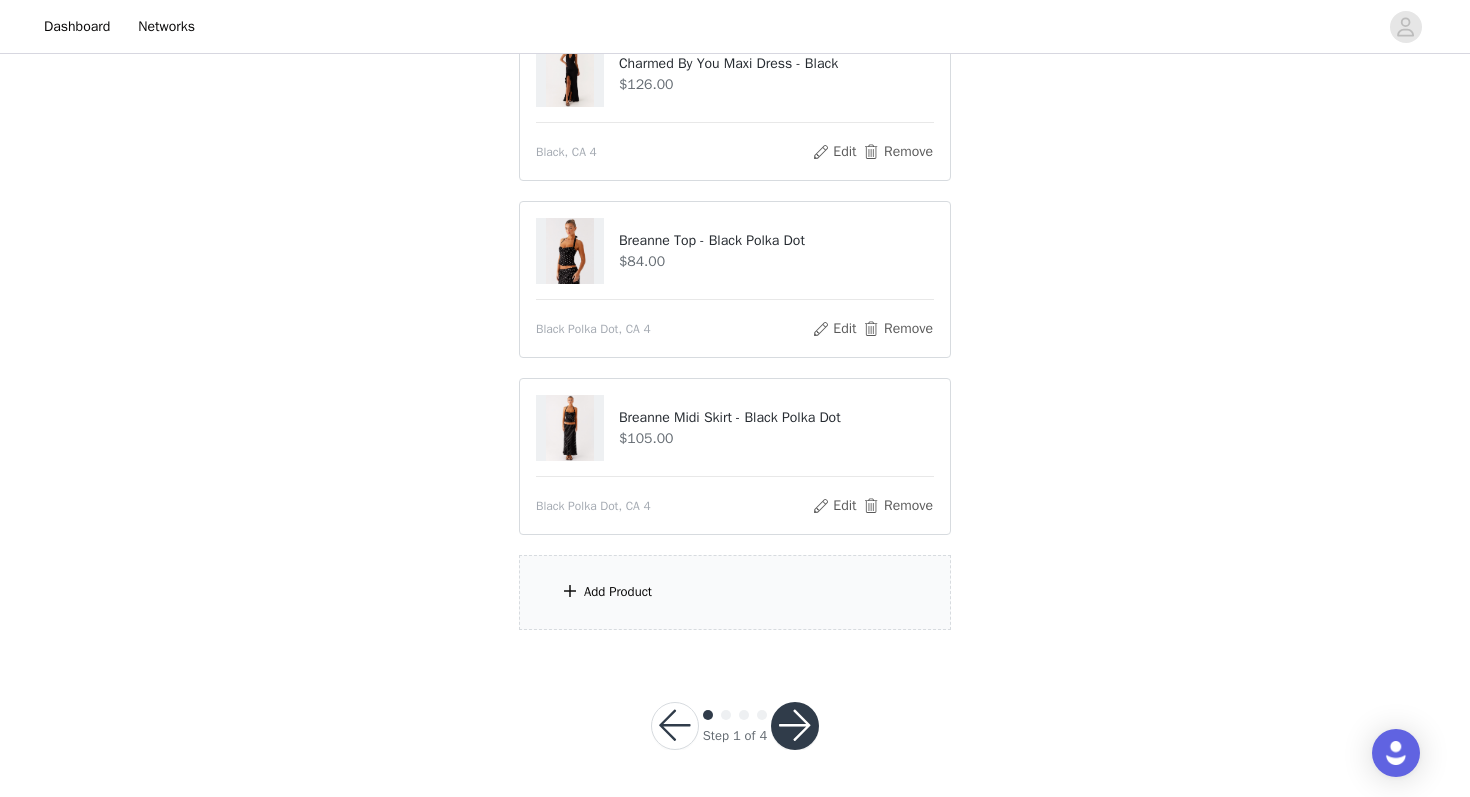 click on "Add Product" at bounding box center (735, 592) 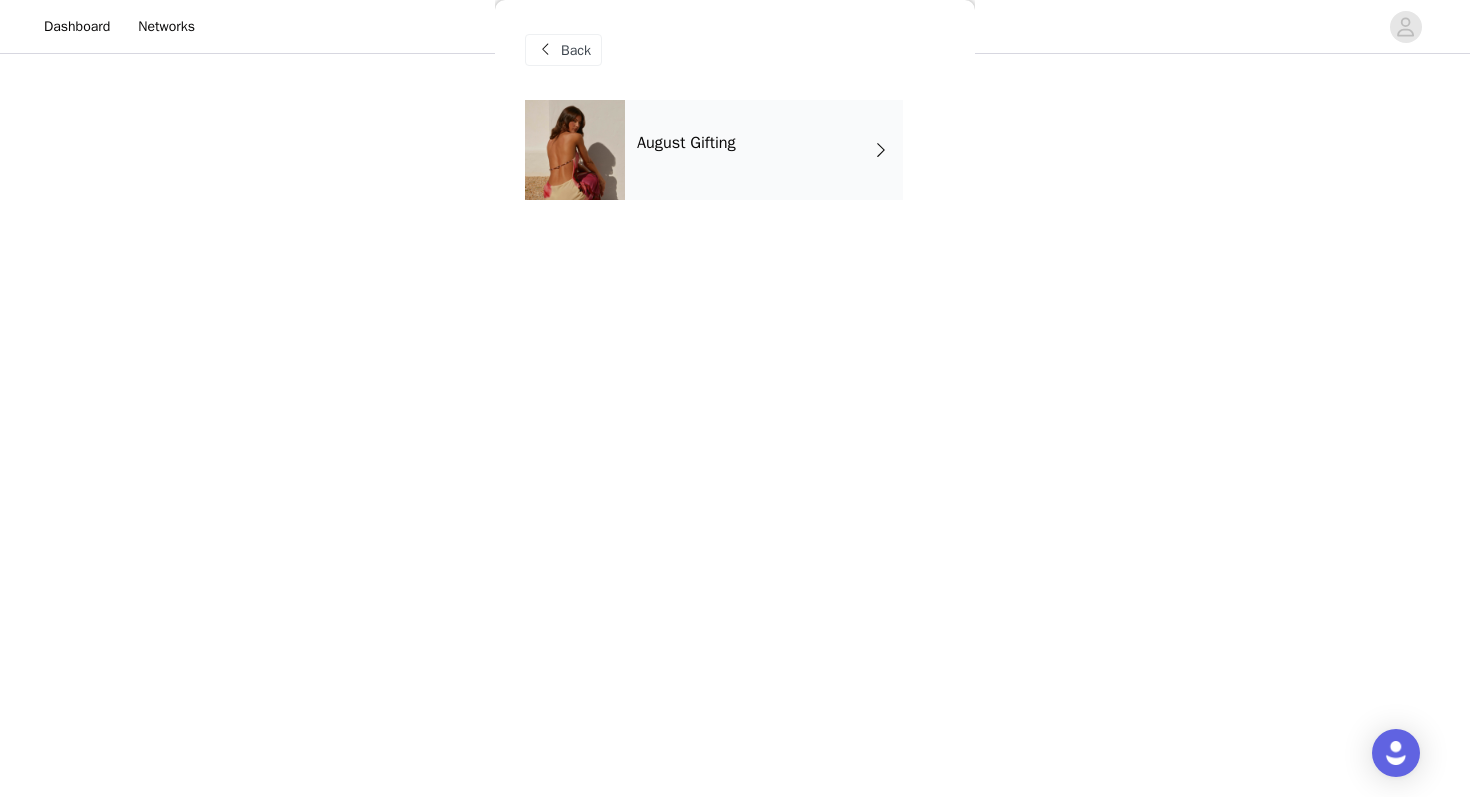 click on "August Gifting" at bounding box center [764, 150] 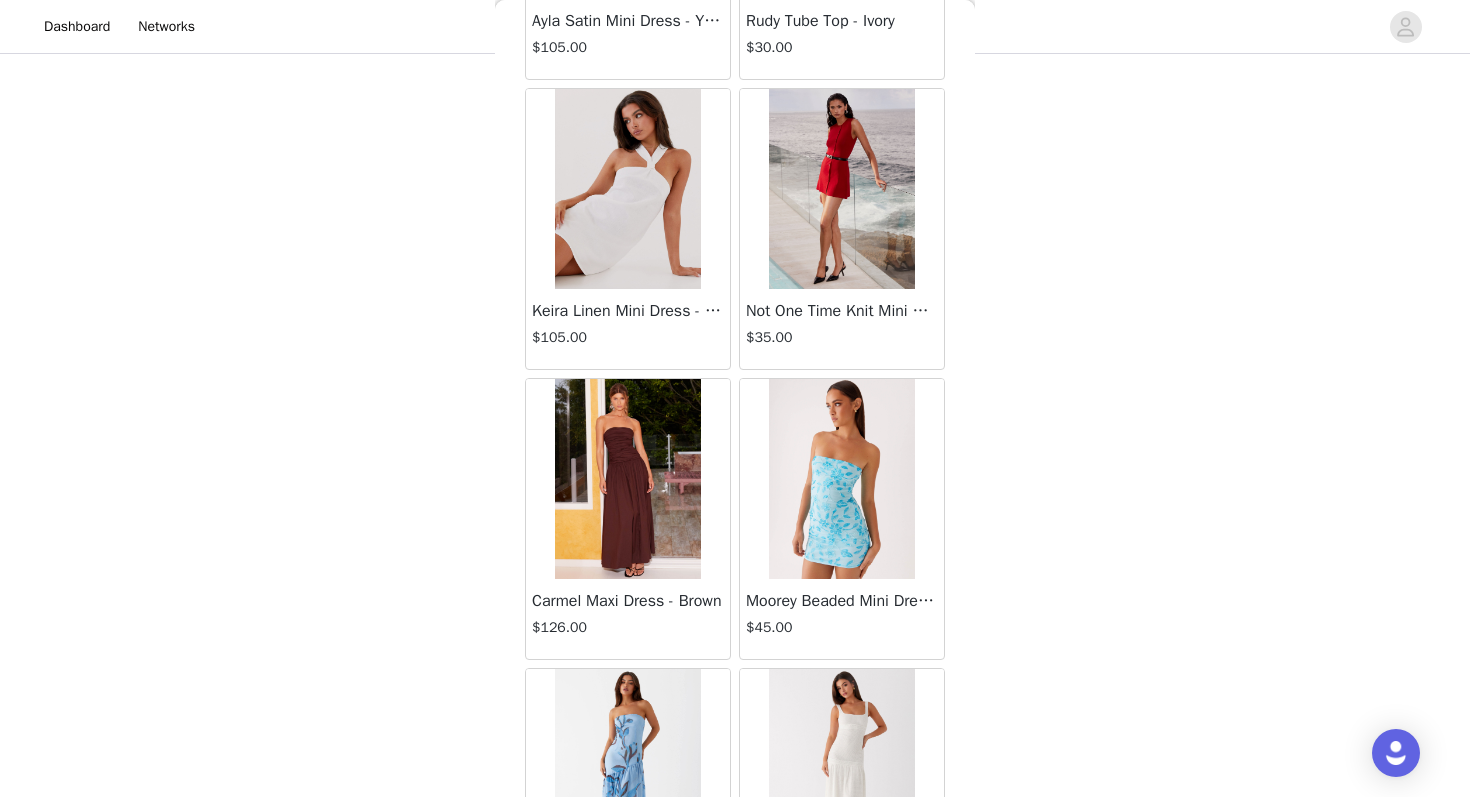 scroll, scrollTop: 2263, scrollLeft: 0, axis: vertical 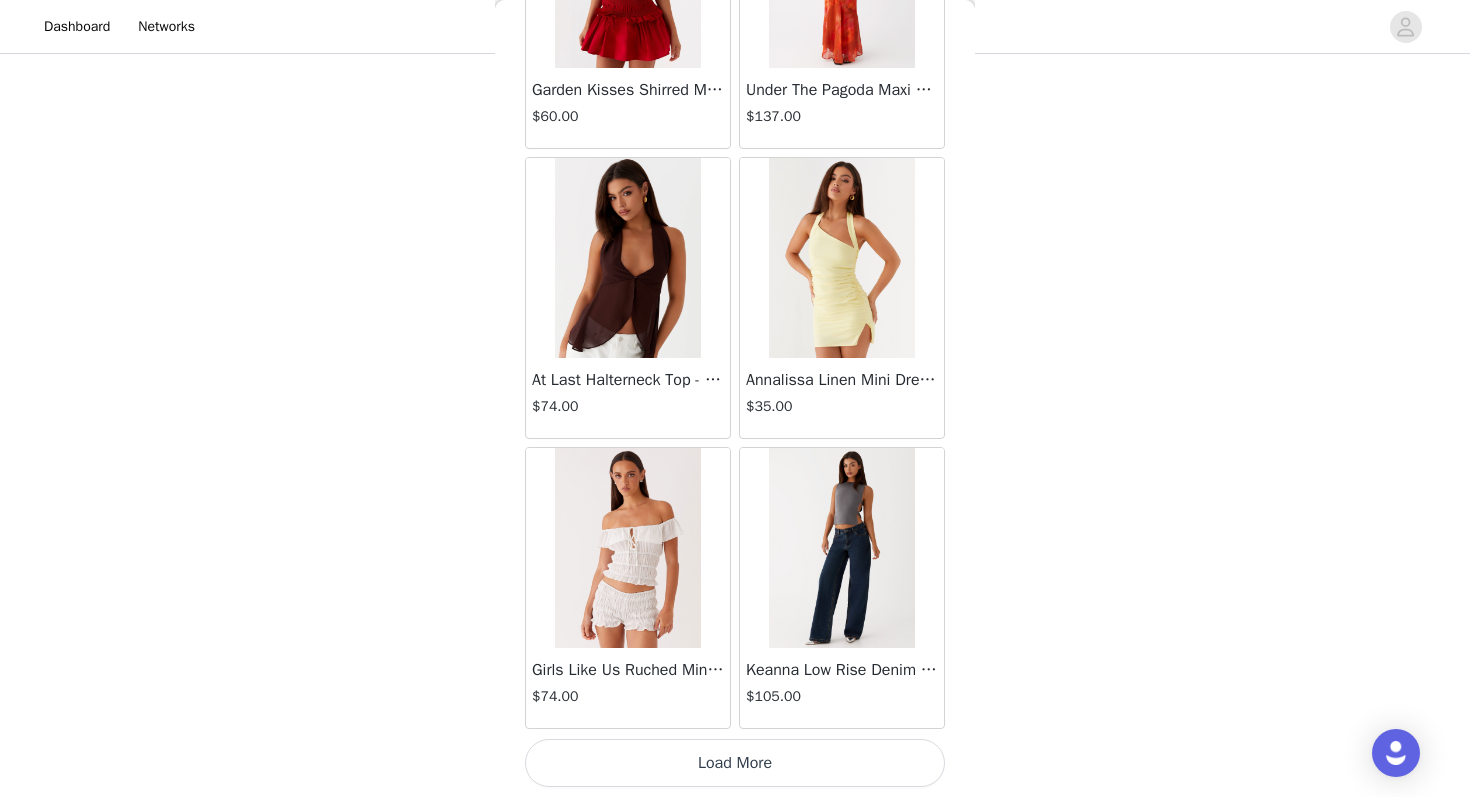 click on "Load More" at bounding box center (735, 763) 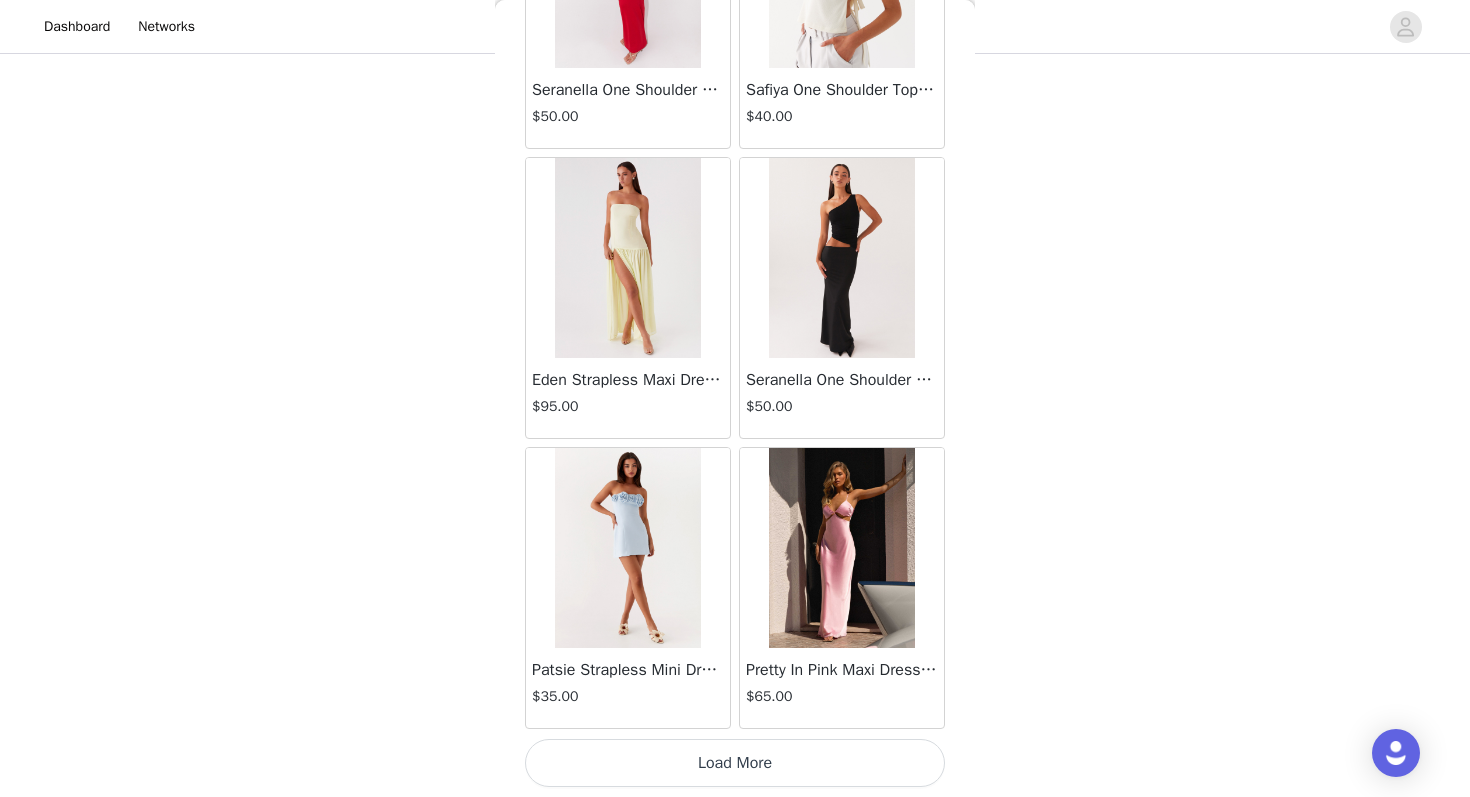 click on "Load More" at bounding box center (735, 763) 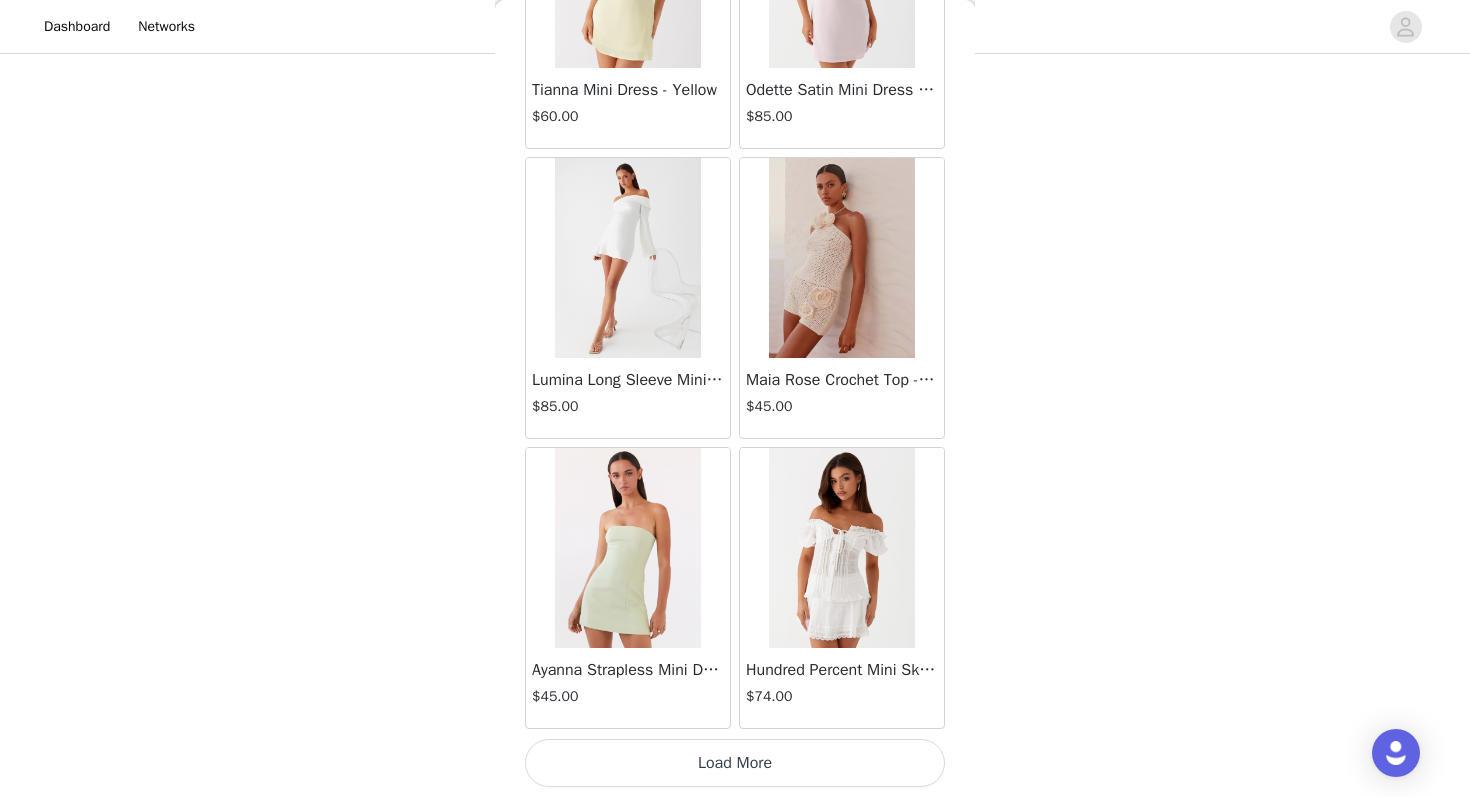 click on "Load More" at bounding box center (735, 763) 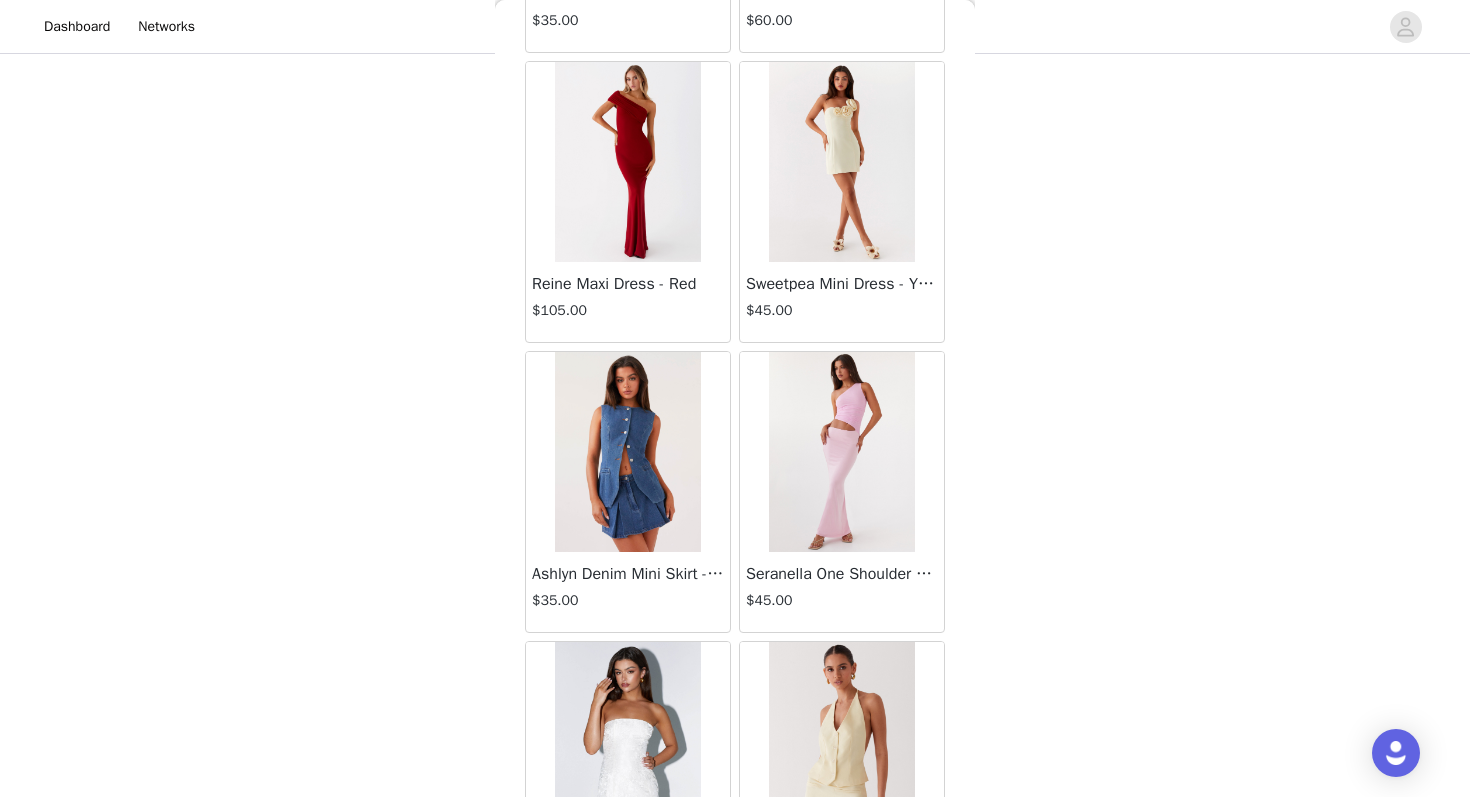 scroll, scrollTop: 10963, scrollLeft: 0, axis: vertical 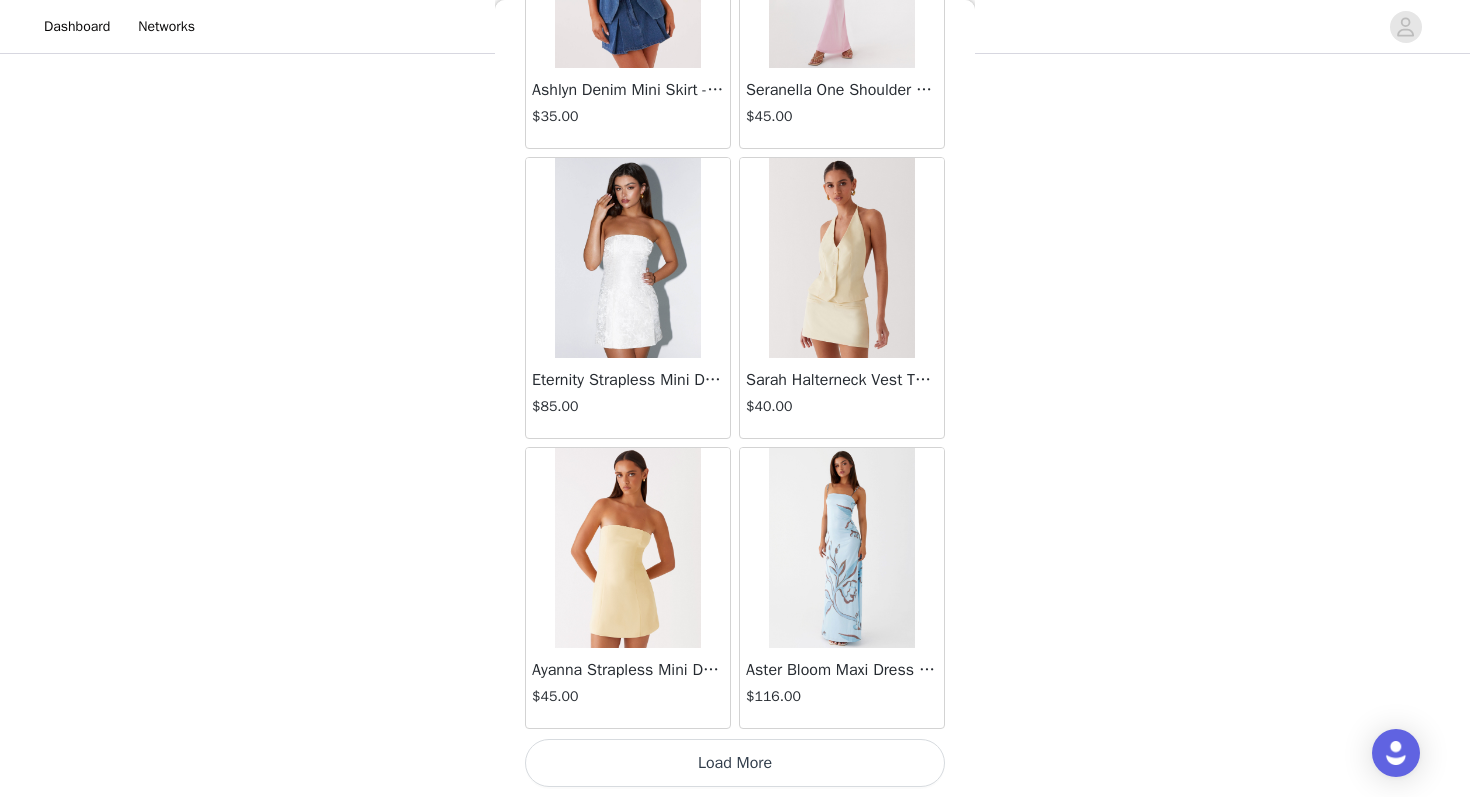 click on "Load More" at bounding box center [735, 763] 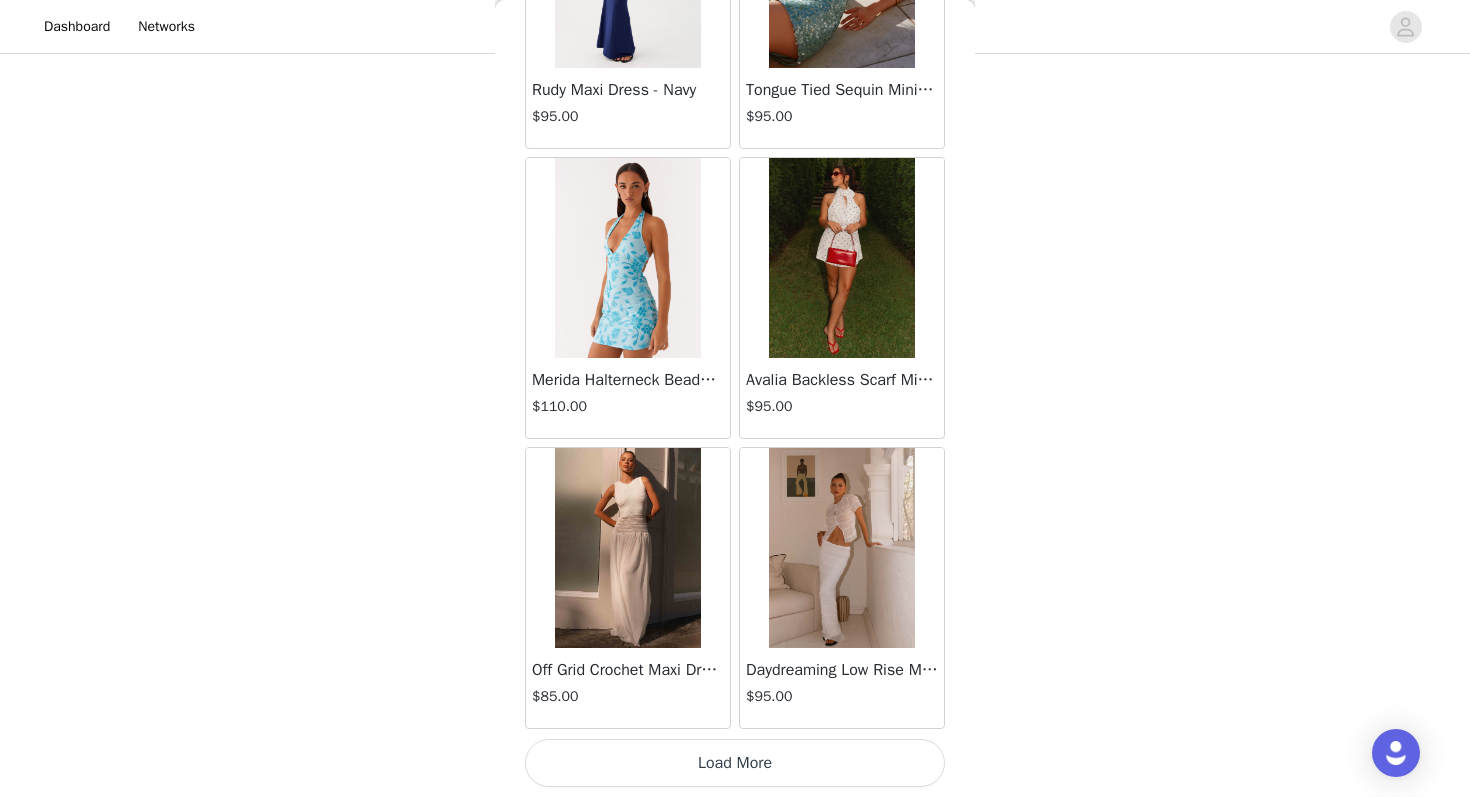click on "Load More" at bounding box center (735, 763) 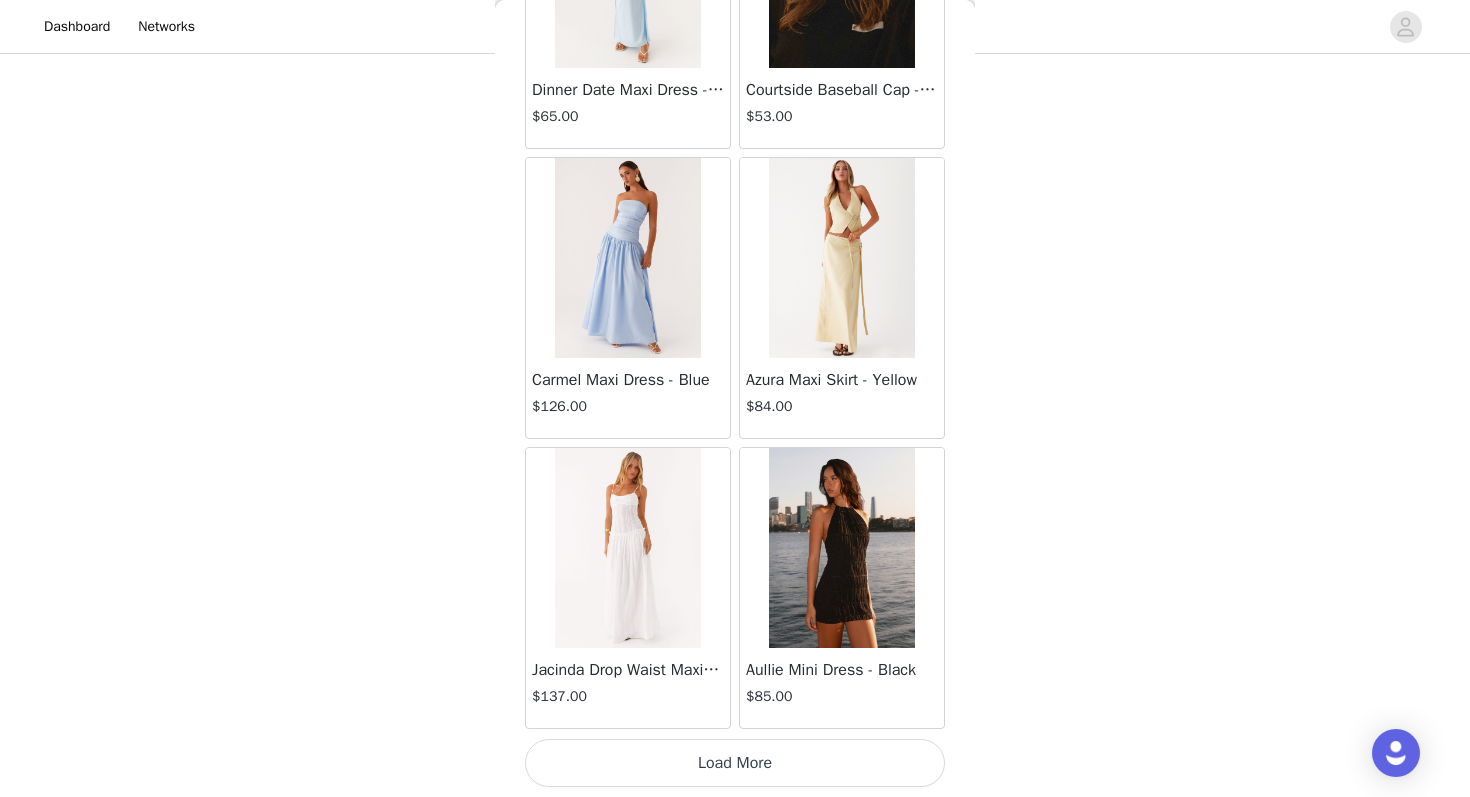 click on "Load More" at bounding box center (735, 763) 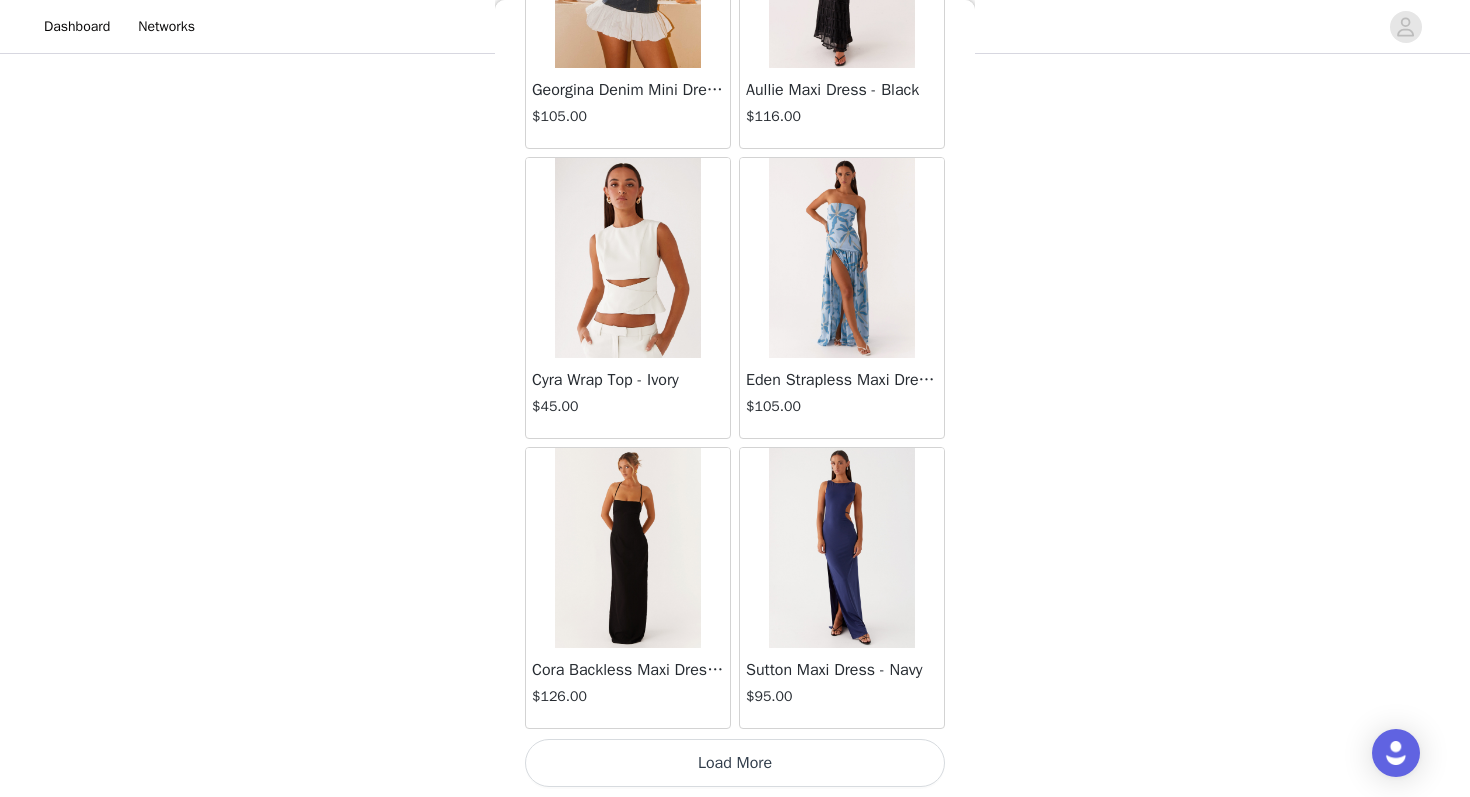 click on "Load More" at bounding box center [735, 763] 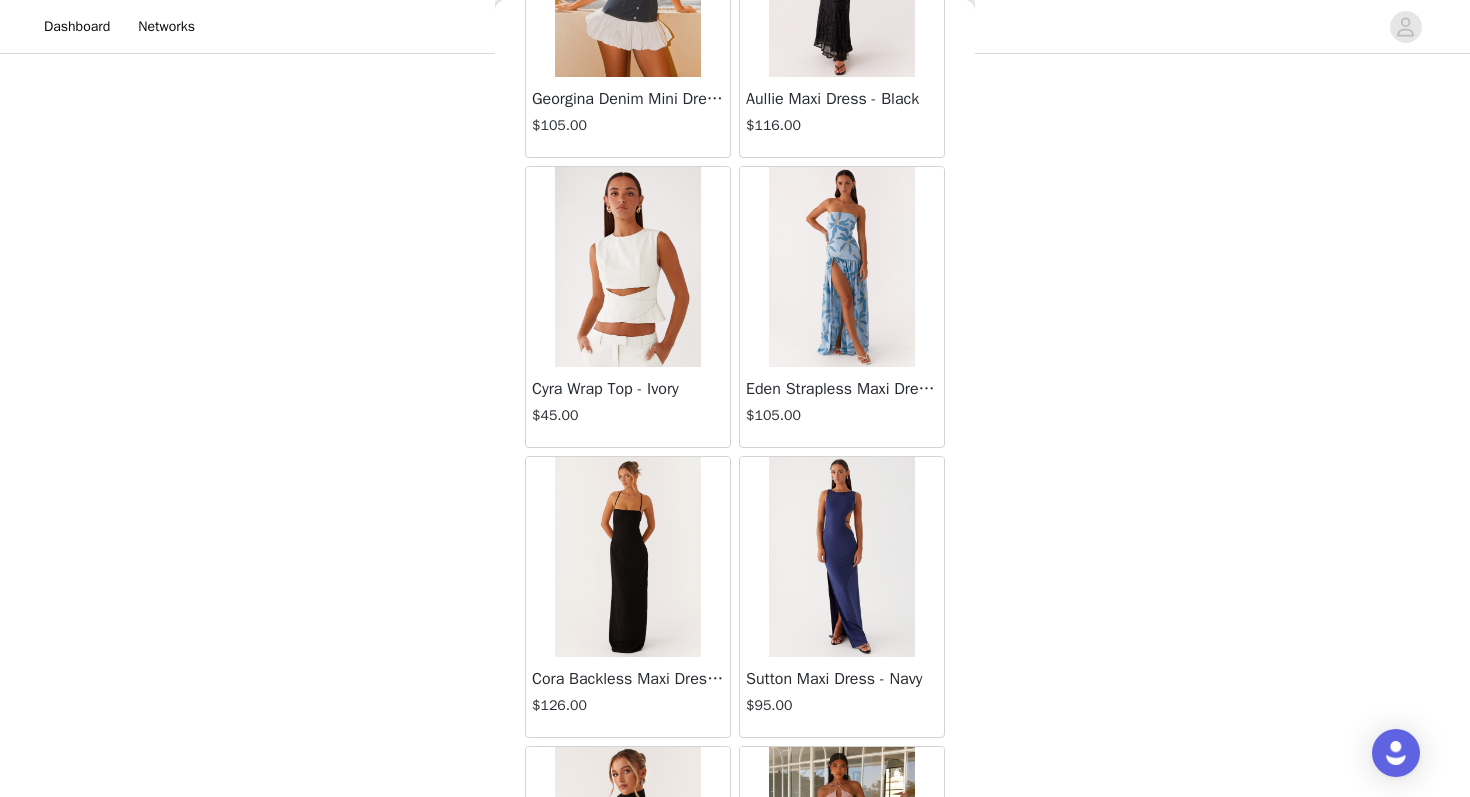scroll, scrollTop: 19663, scrollLeft: 0, axis: vertical 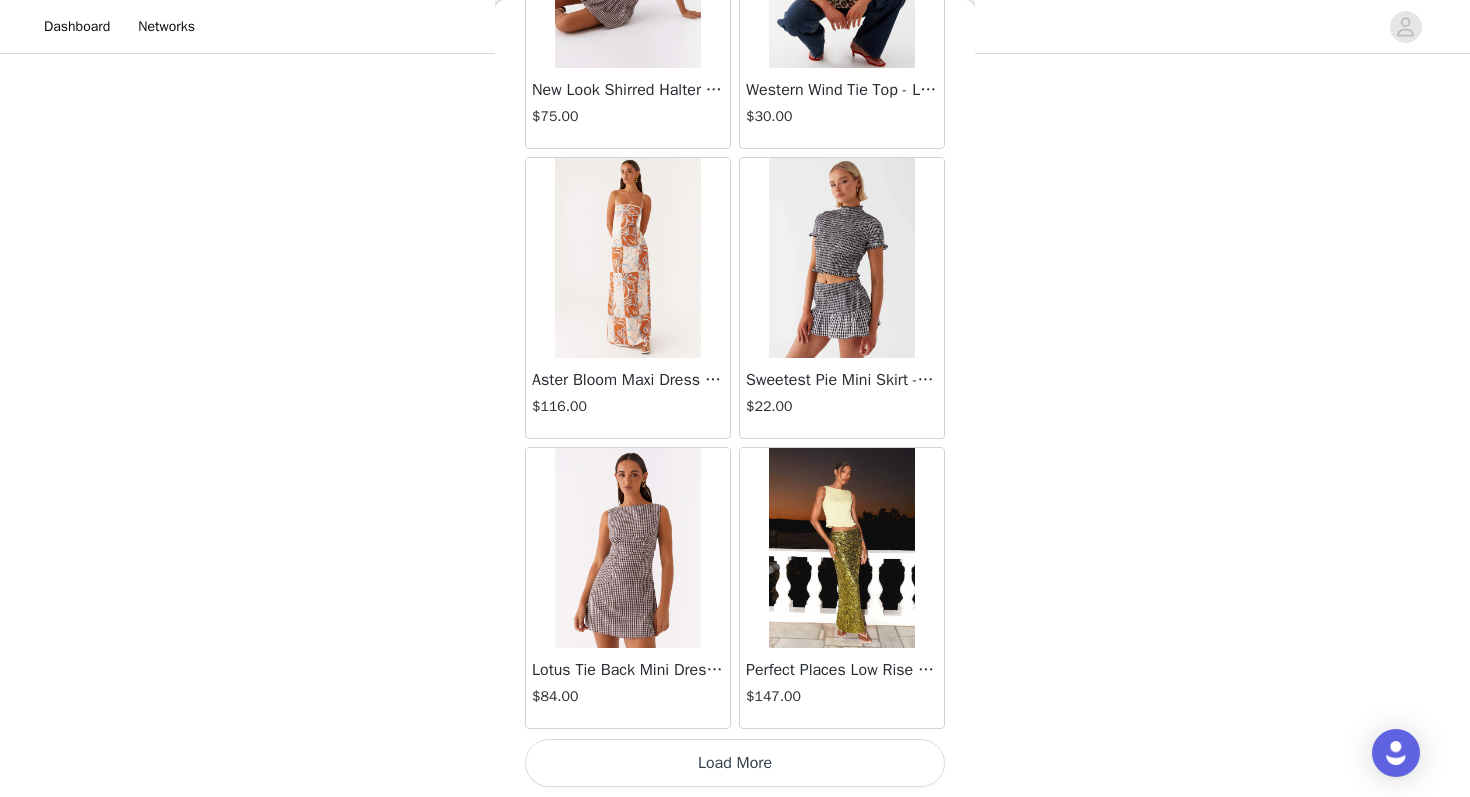 click on "Load More" at bounding box center (735, 763) 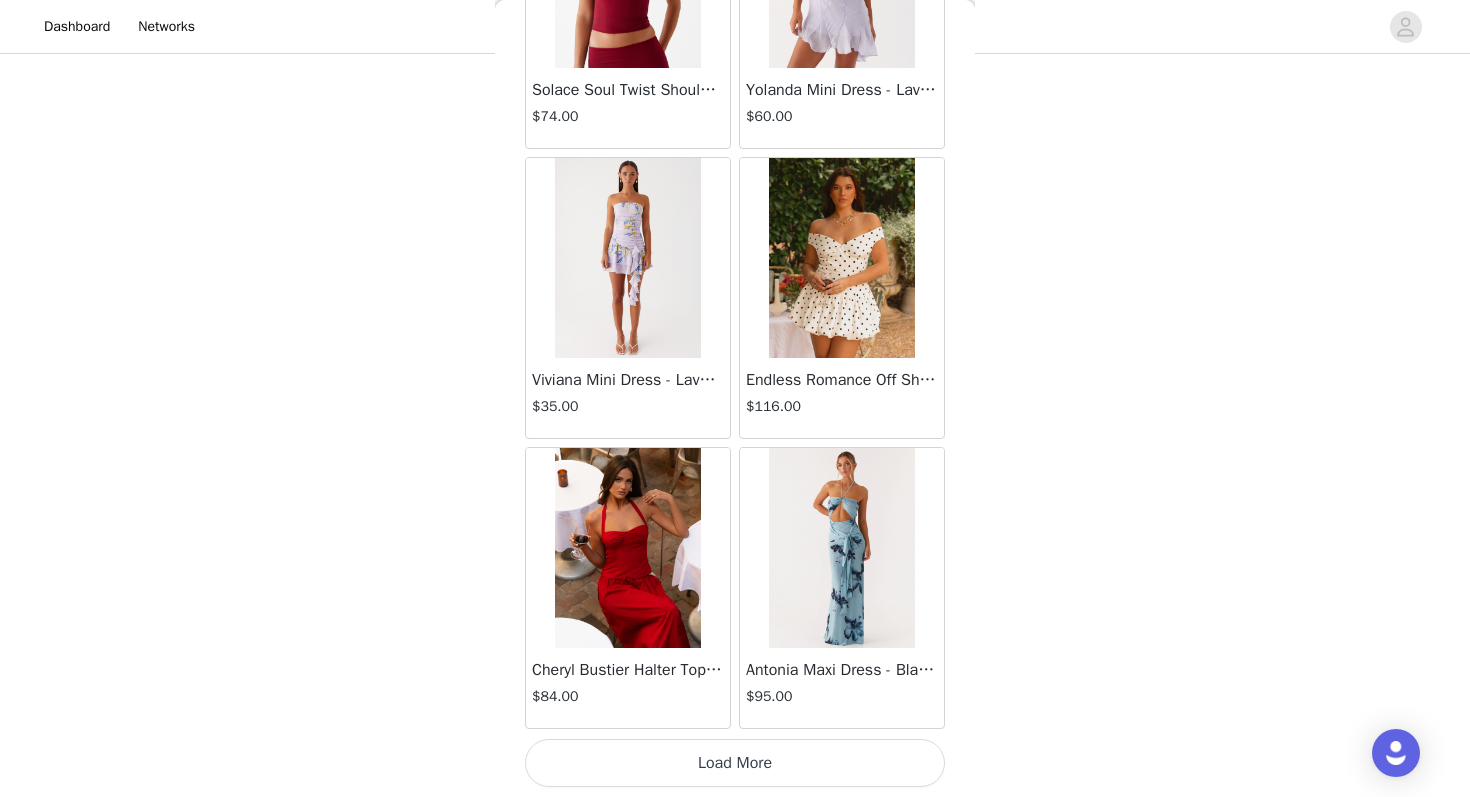 click on "Load More" at bounding box center [735, 763] 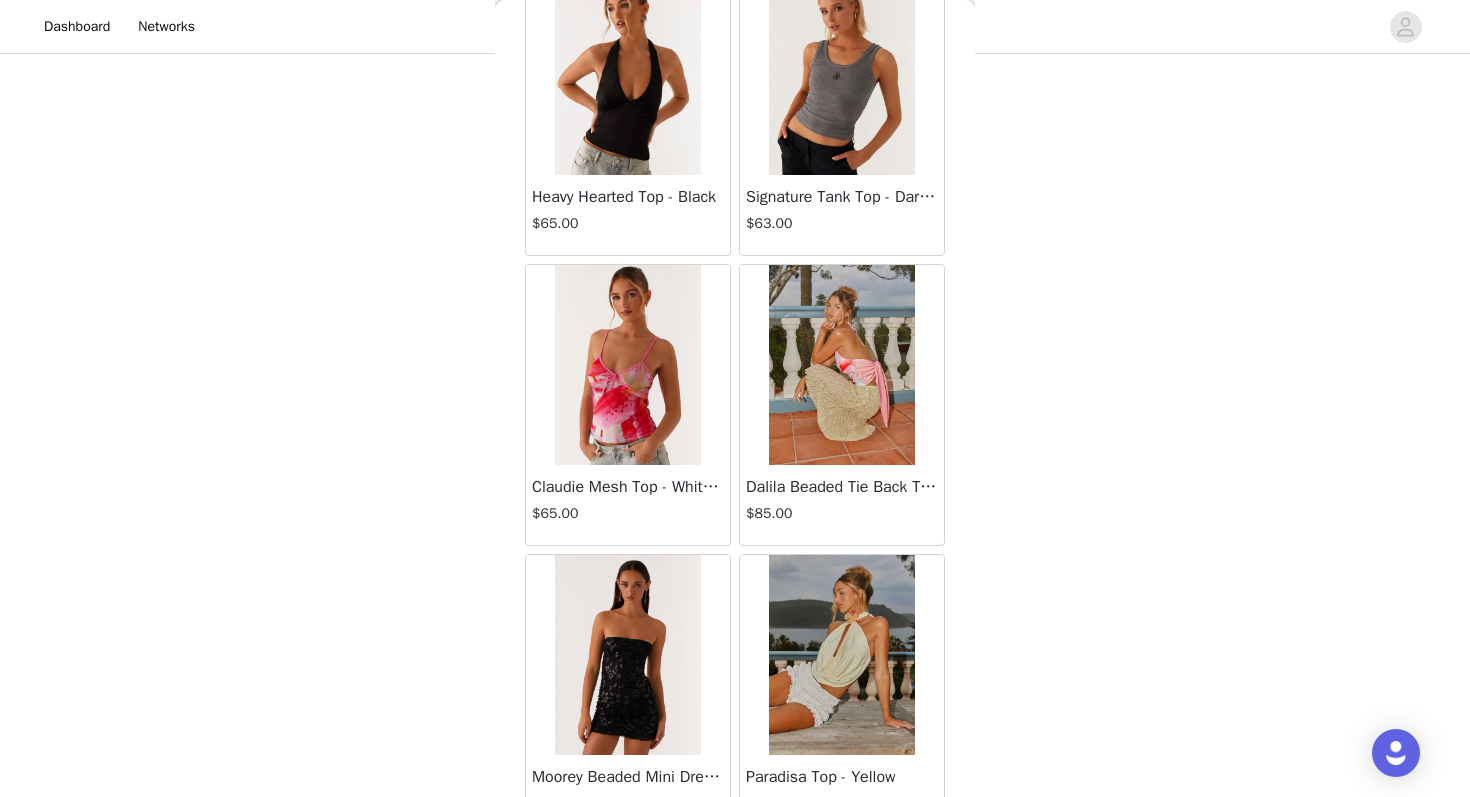 scroll, scrollTop: 28363, scrollLeft: 0, axis: vertical 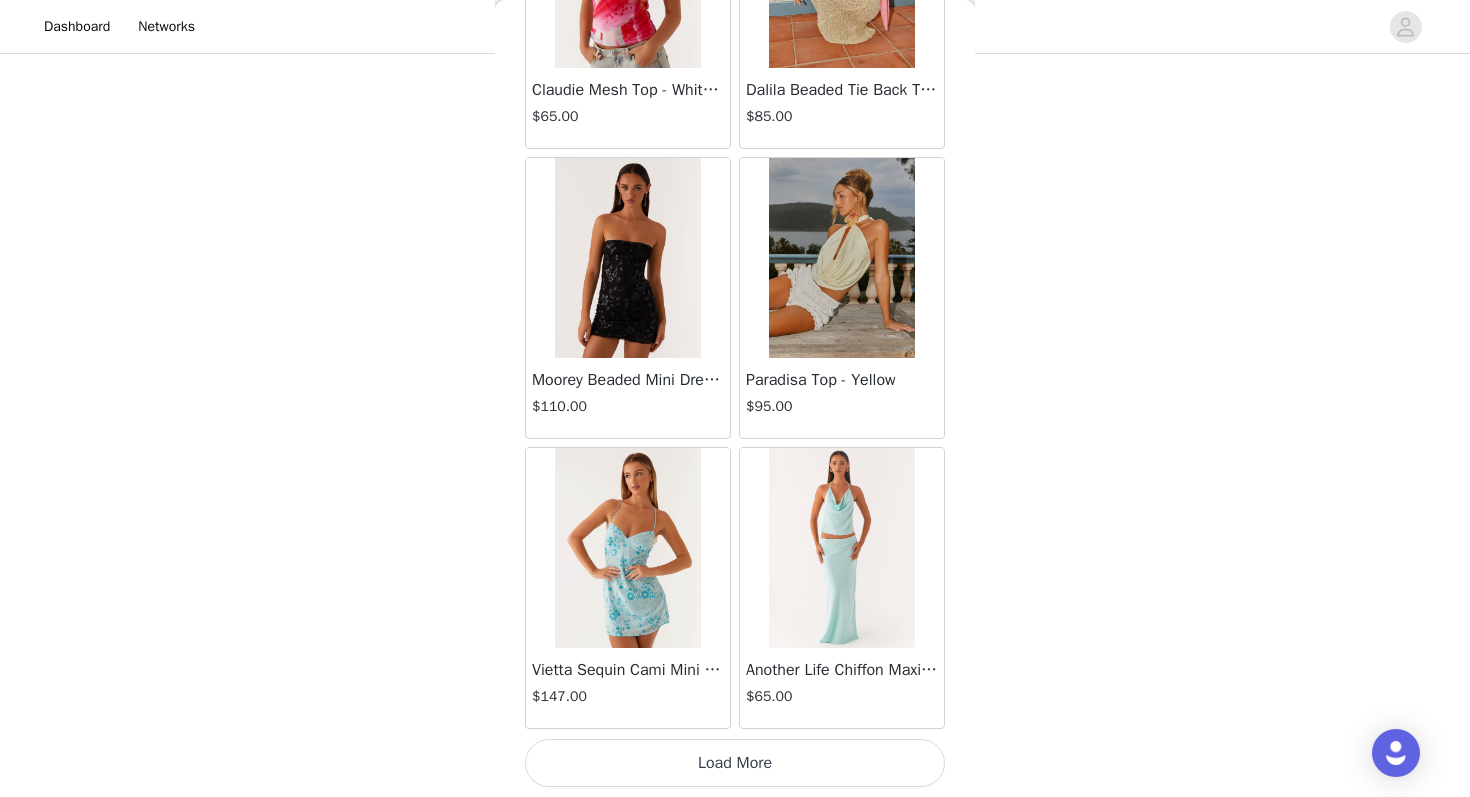 click on "Aullie Mini Dress - White   $60.00       Mira Halter Neck Mini Dress - Black   $85.00       Heavy Hearted Mini Dress - Yellow   $85.00       Hundred Percent Puff Sleeve Top - White   $105.00       Love Seeker Corset Mini Dress - Red   $45.00       Cherish You Buckle Top - Red   $30.00       Ayla Satin Mini Dress - Yellow   $105.00       Rudy Tube Top - Ivory   $30.00       Keira Linen Mini Dress - White   $105.00       Not One Time Knit Mini Dress - Red   $35.00       Carmel Maxi Dress - Brown   $126.00       Moorey Beaded Mini Dress - Blue   $45.00       Solaris Strapless Maxi Dress - Blue Floral   $126.00       Lyrical Maxi Dress - Ivory   $95.00       Garden Kisses Shirred Mini Dress - Red   $60.00       Under The Pagoda Maxi Dress - Amber   $137.00       At Last Halterneck Top - Brown   $74.00       Annalissa Linen Mini Dress - Yellow   $35.00       Girls Like Us Ruched Mini Shorts - White   $74.00       Keanna Low Rise Denim Jeans - Washed Denim   $105.00       Jocelyn Maxi Dress - Sage   $95.00" at bounding box center [735, -13735] 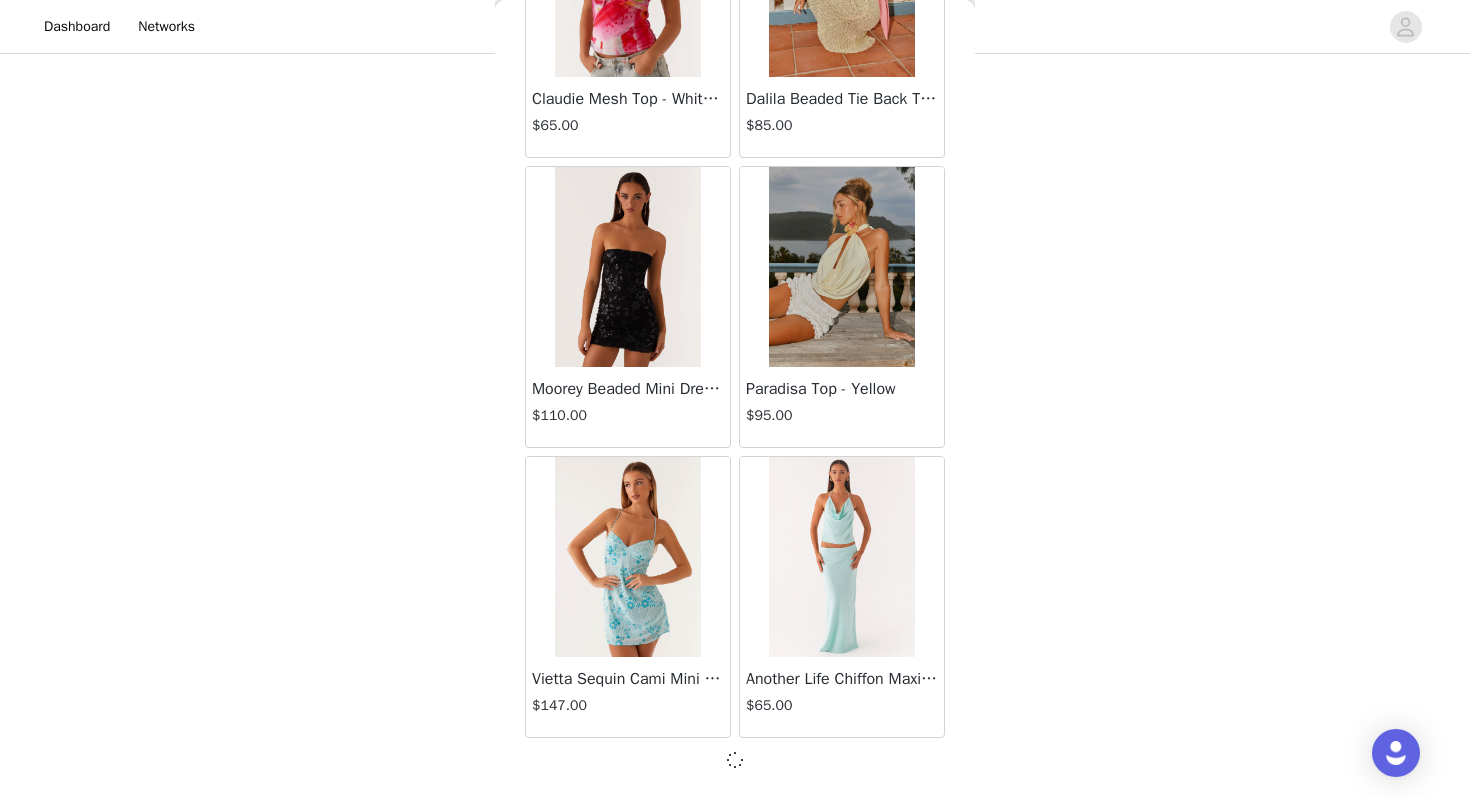 scroll, scrollTop: 28354, scrollLeft: 0, axis: vertical 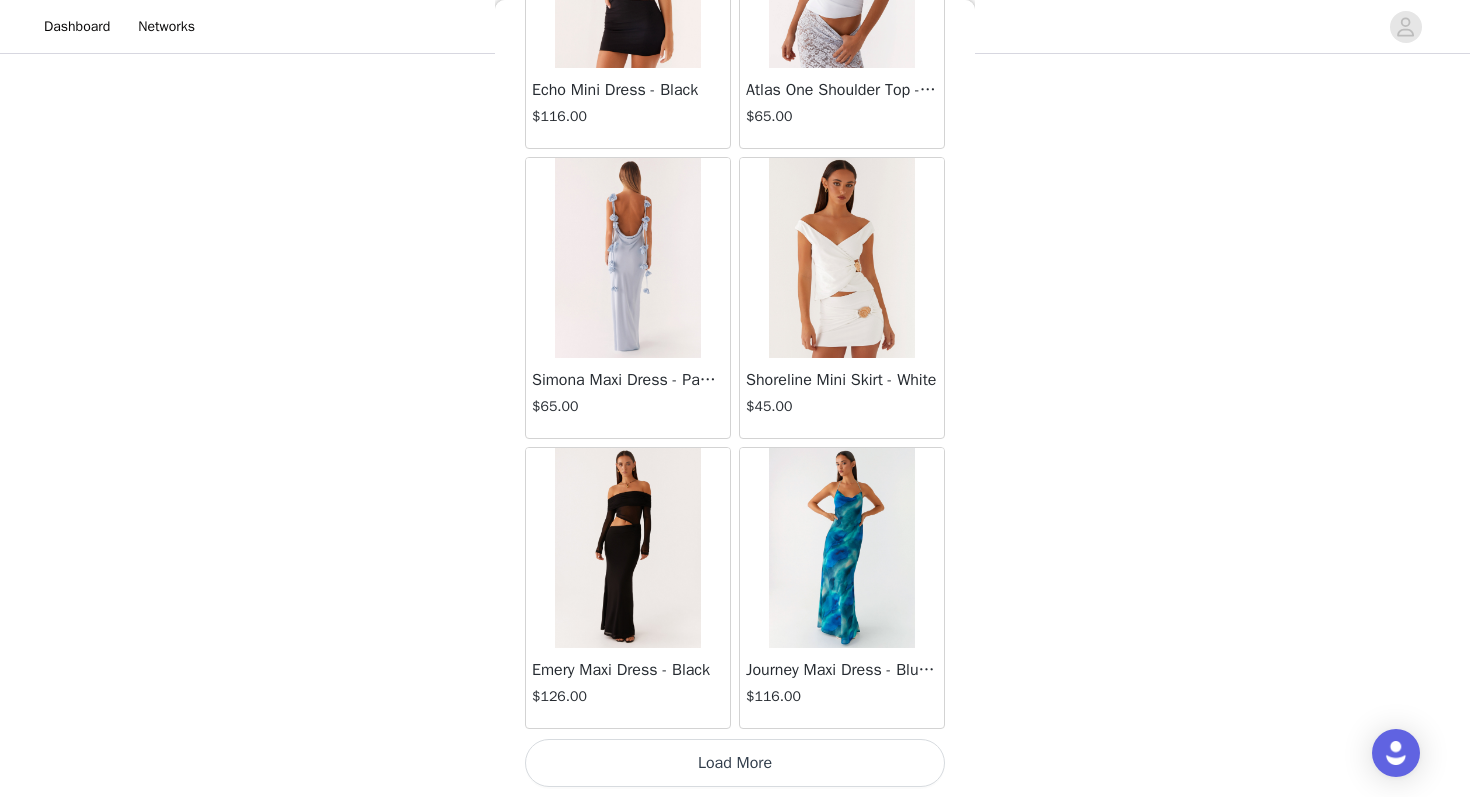 click on "Load More" at bounding box center (735, 763) 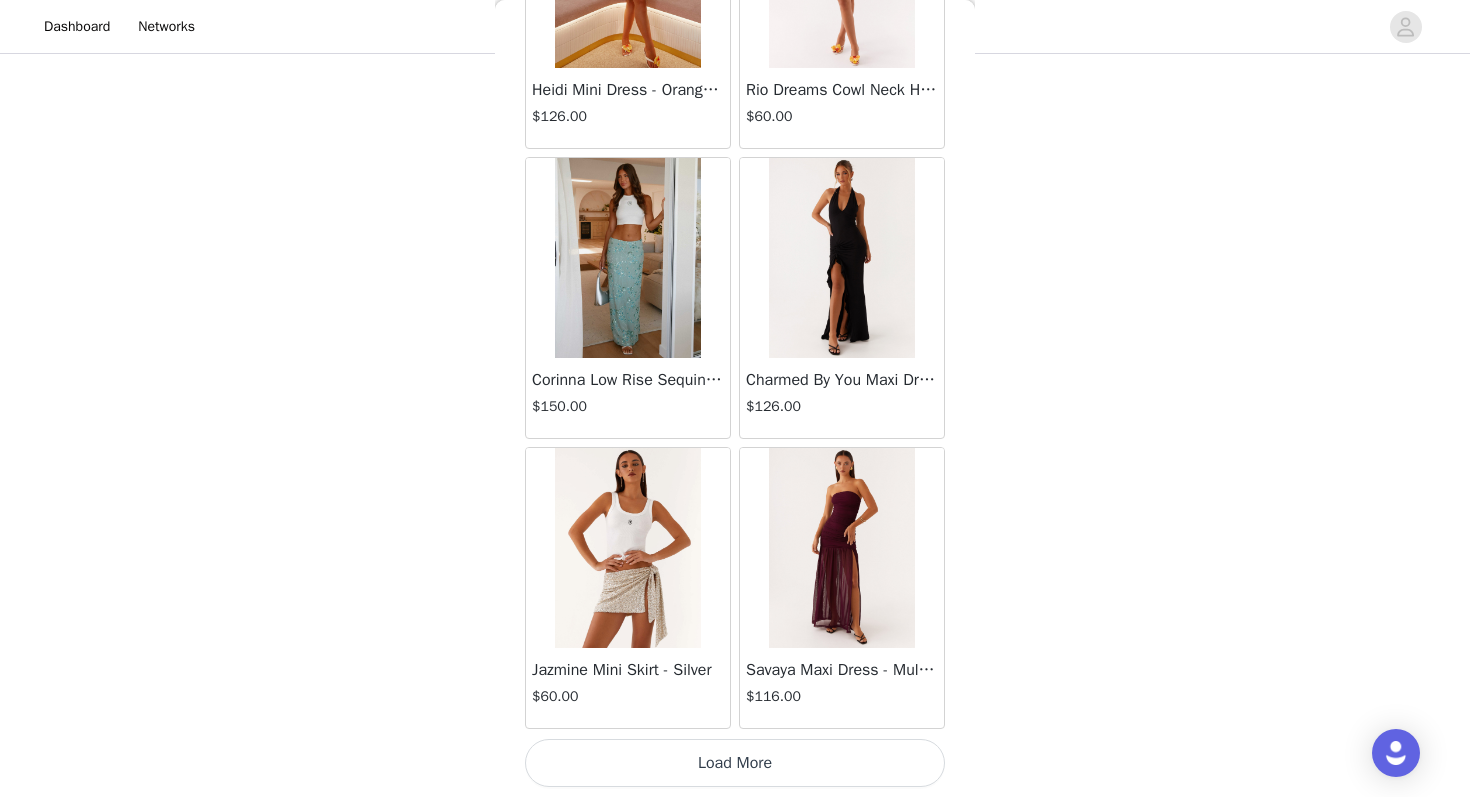 click on "Load More" at bounding box center (735, 763) 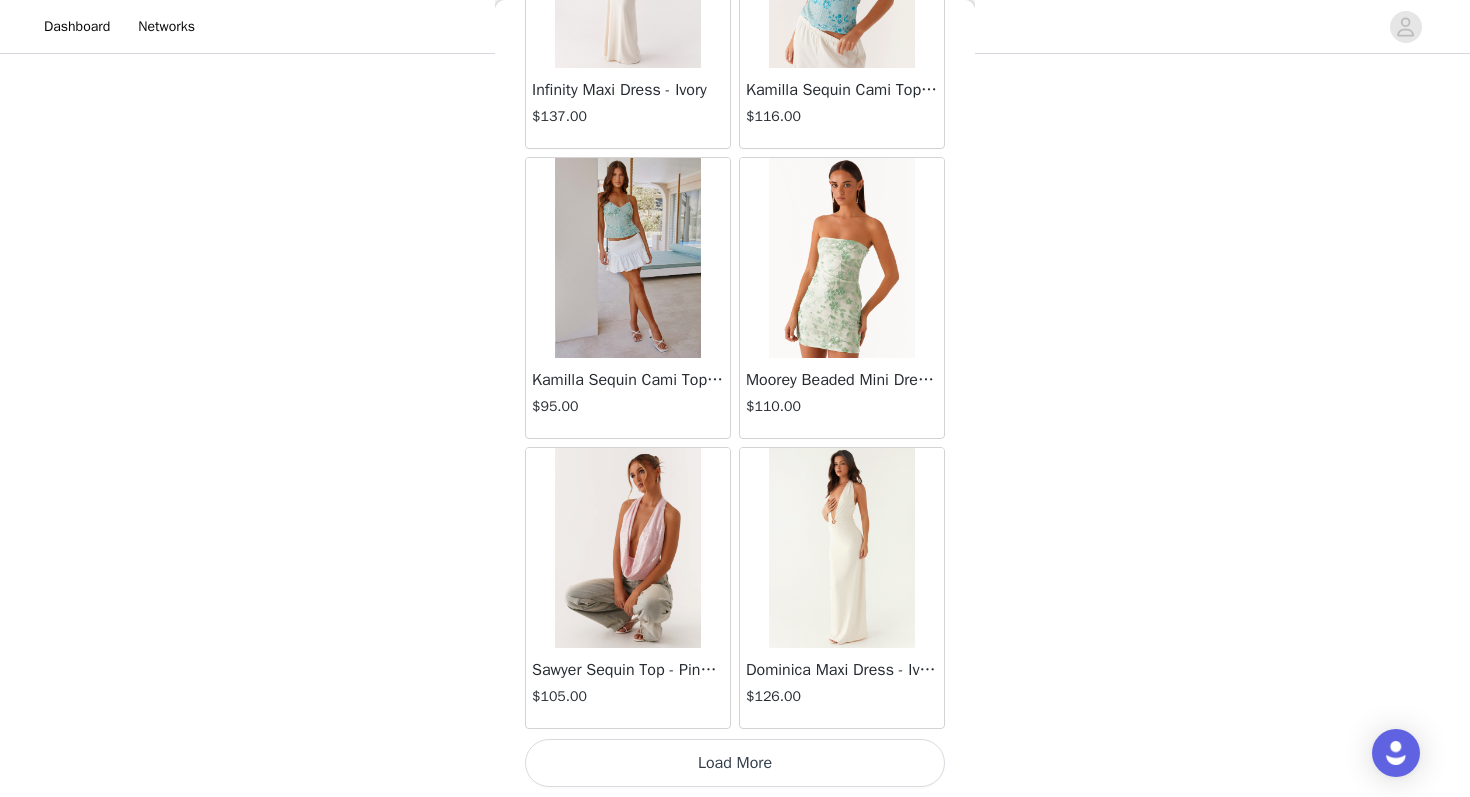 click on "Load More" at bounding box center [735, 763] 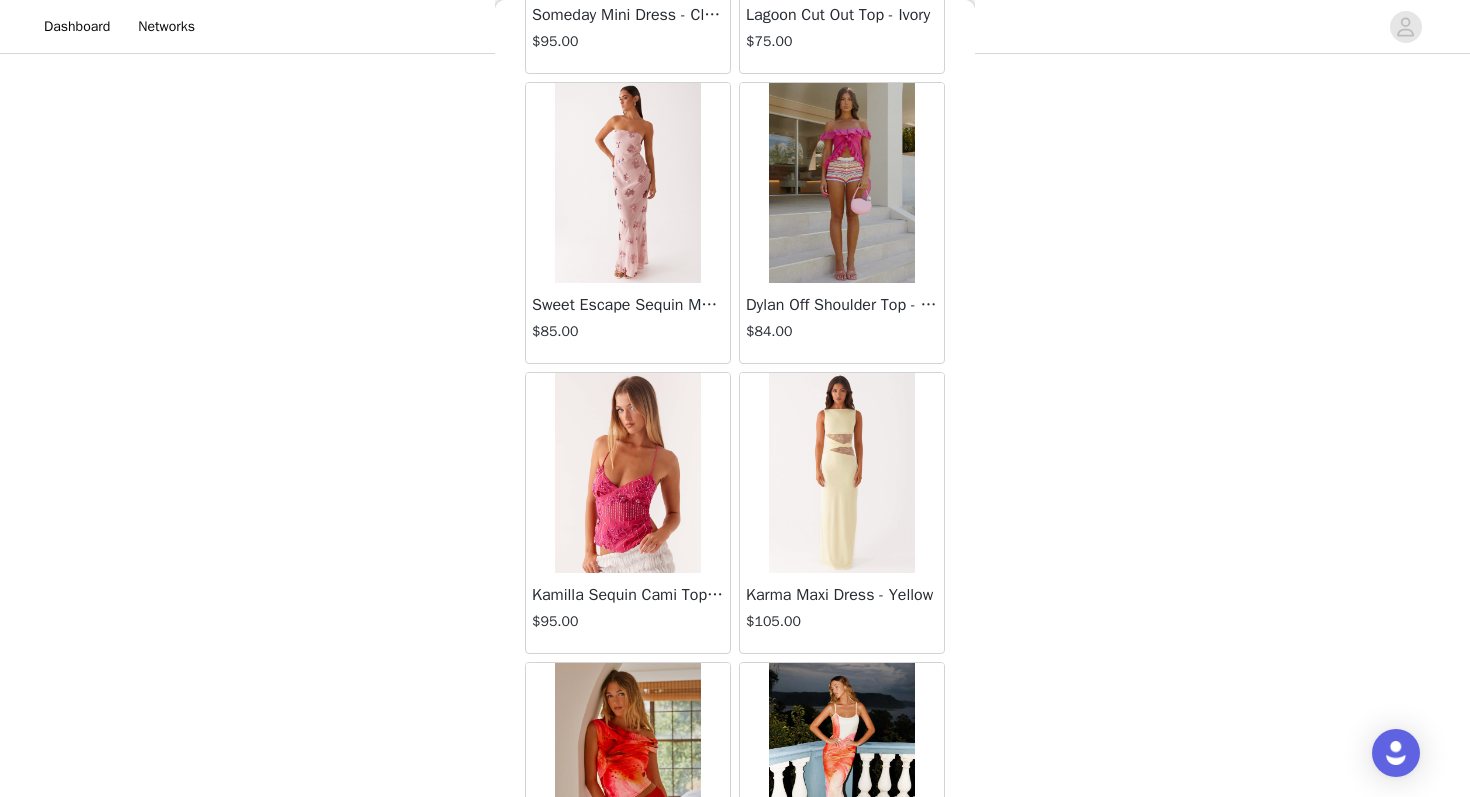 scroll, scrollTop: 39963, scrollLeft: 0, axis: vertical 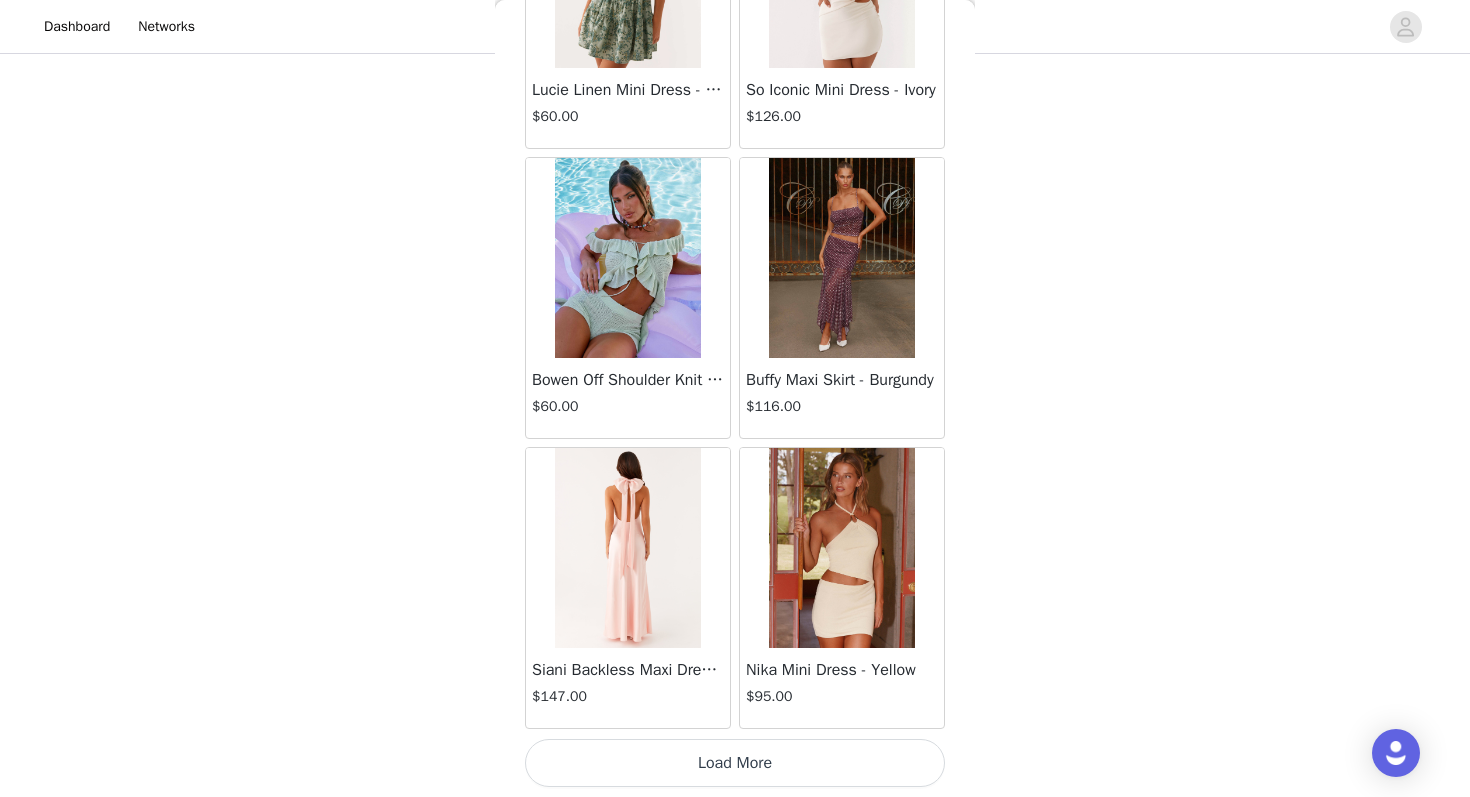 click on "Load More" at bounding box center [735, 763] 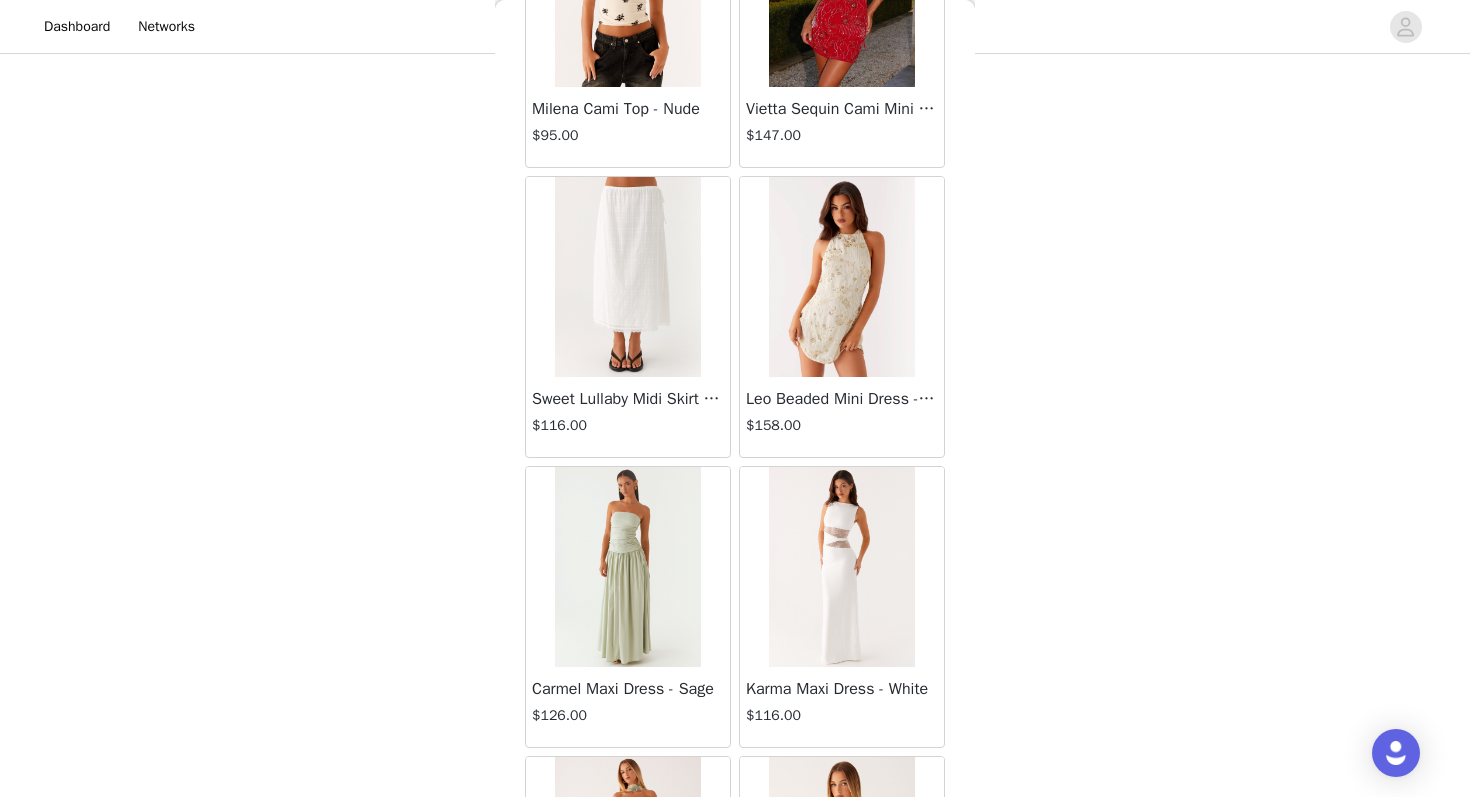 scroll, scrollTop: 42863, scrollLeft: 0, axis: vertical 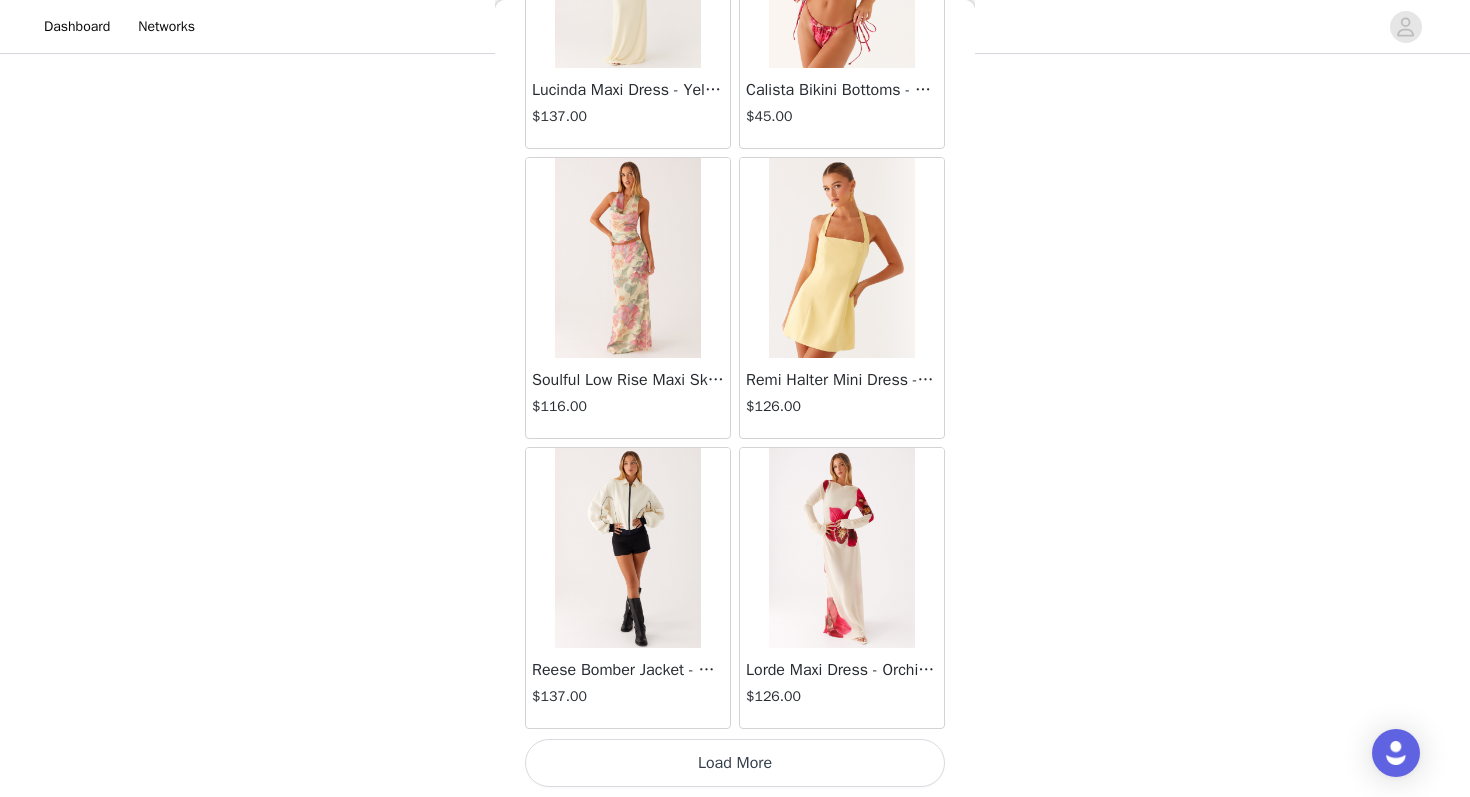 click on "Load More" at bounding box center [735, 763] 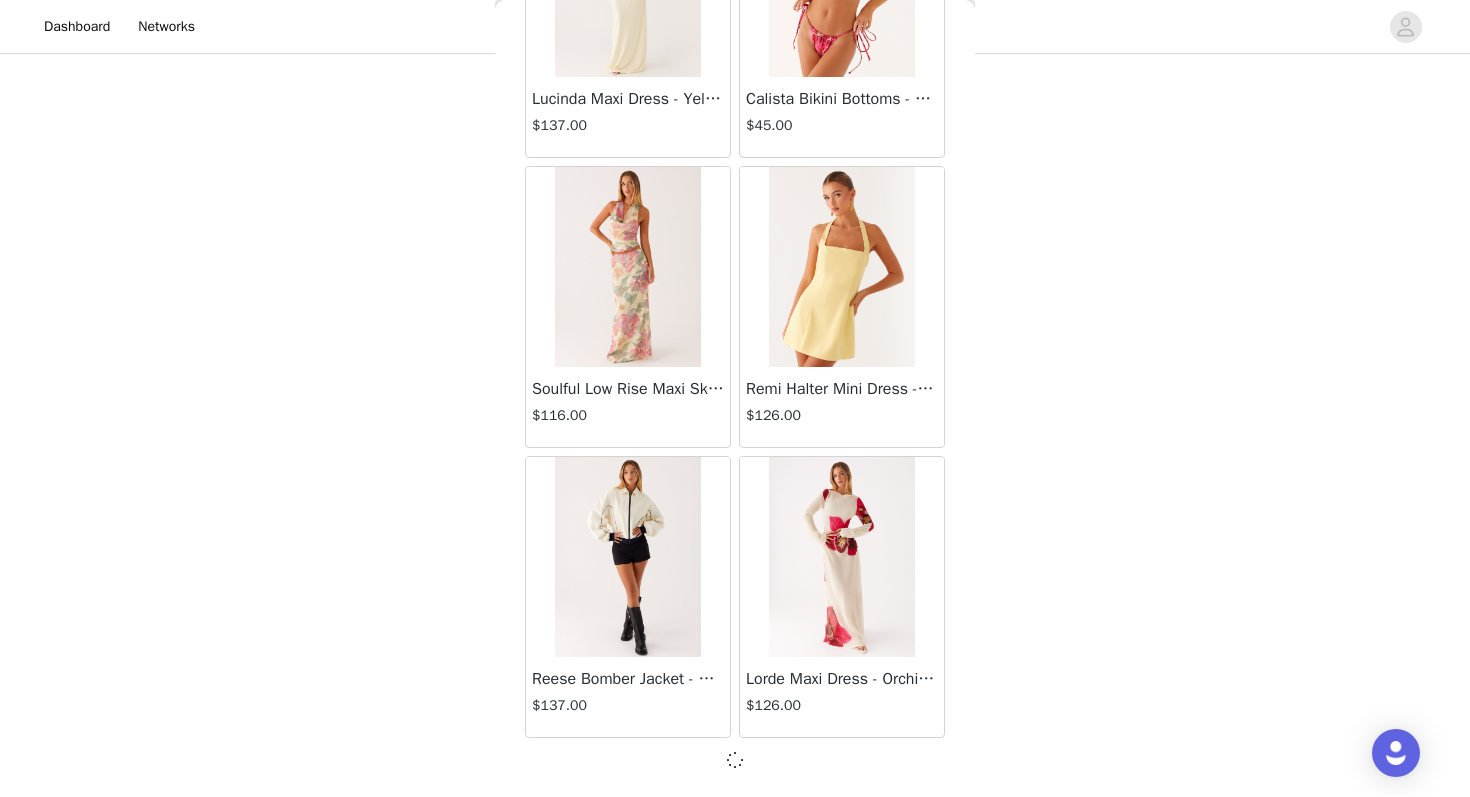scroll, scrollTop: 42854, scrollLeft: 0, axis: vertical 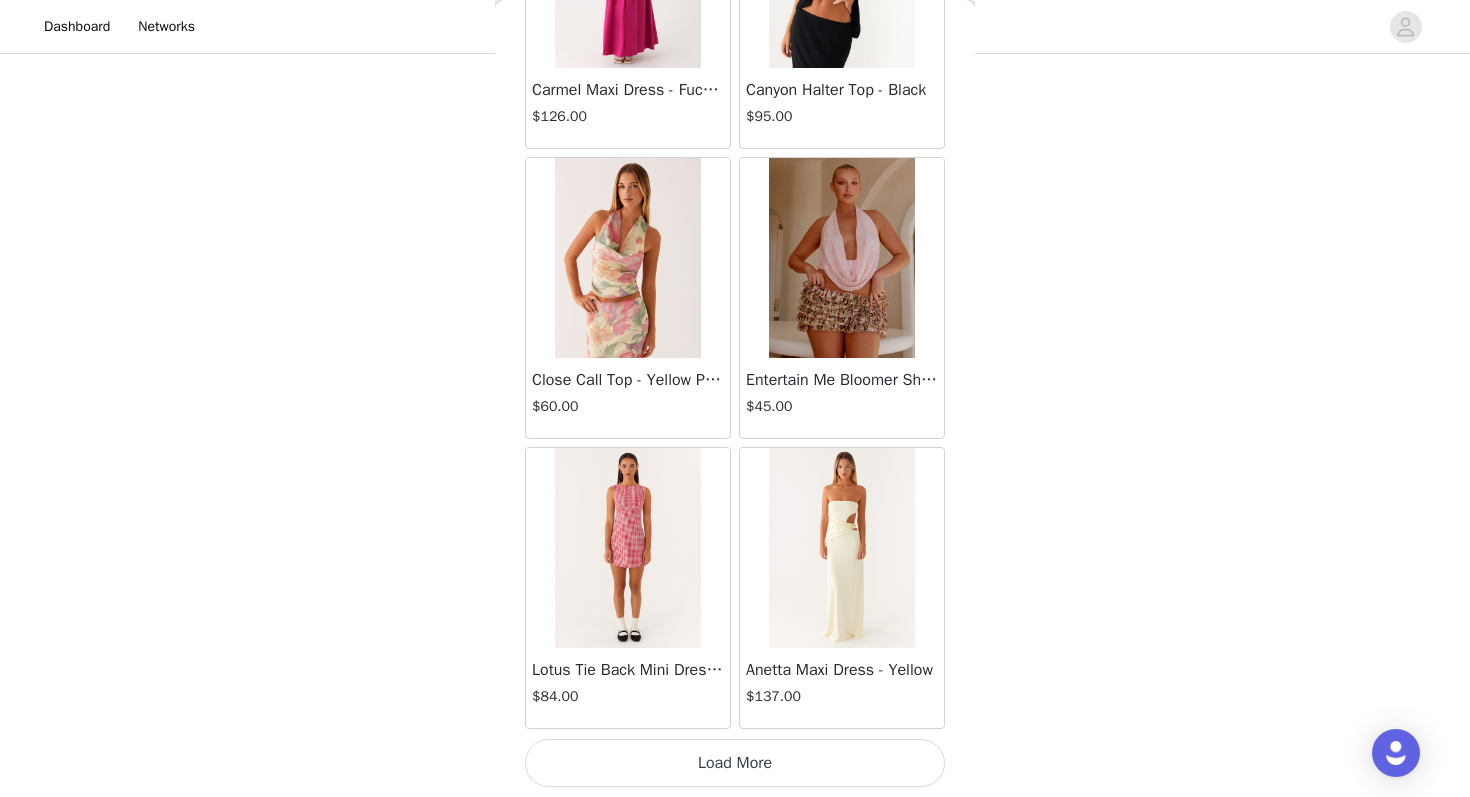 click on "Load More" at bounding box center [735, 763] 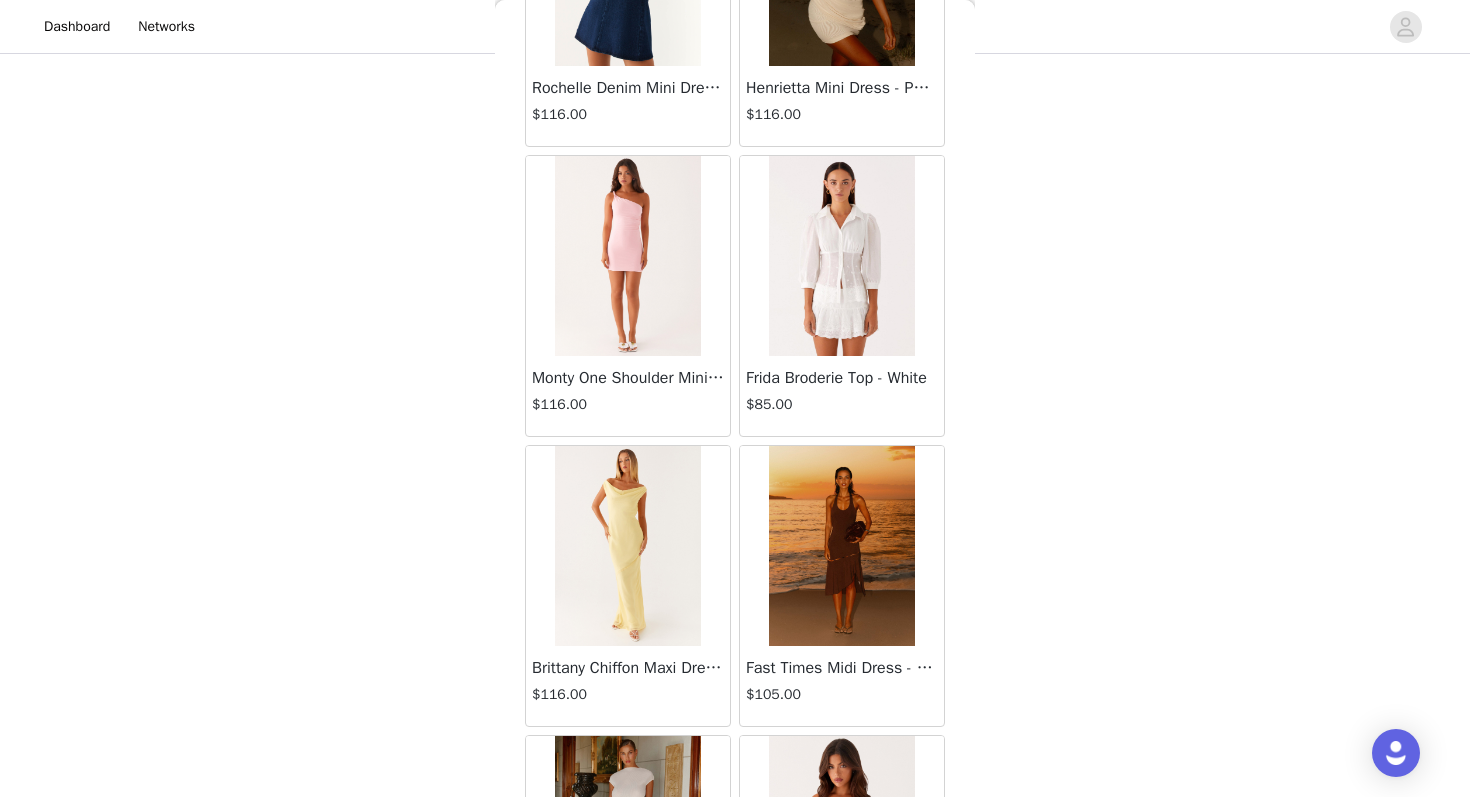 scroll, scrollTop: 48663, scrollLeft: 0, axis: vertical 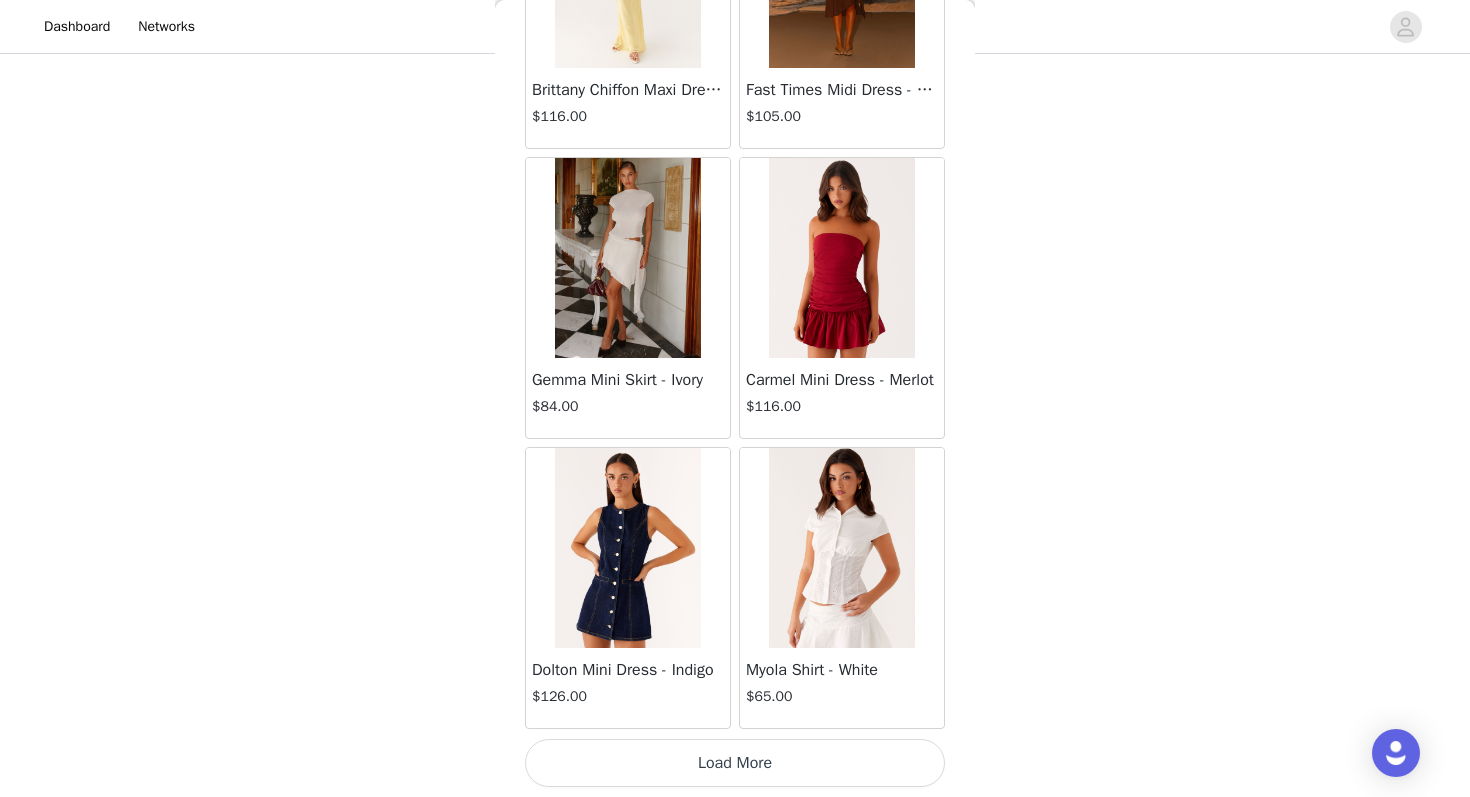 click on "Load More" at bounding box center [735, 763] 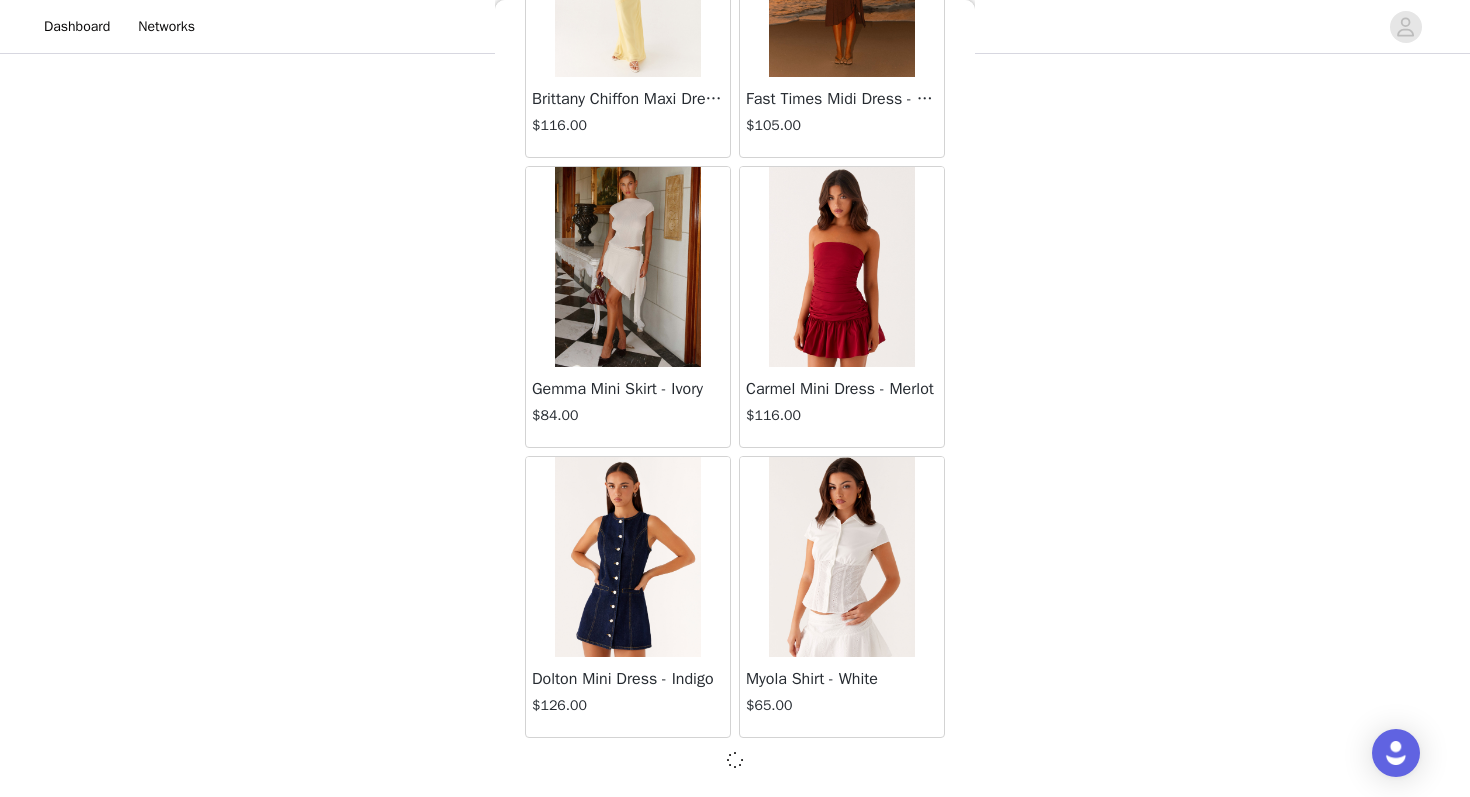 scroll, scrollTop: 48654, scrollLeft: 0, axis: vertical 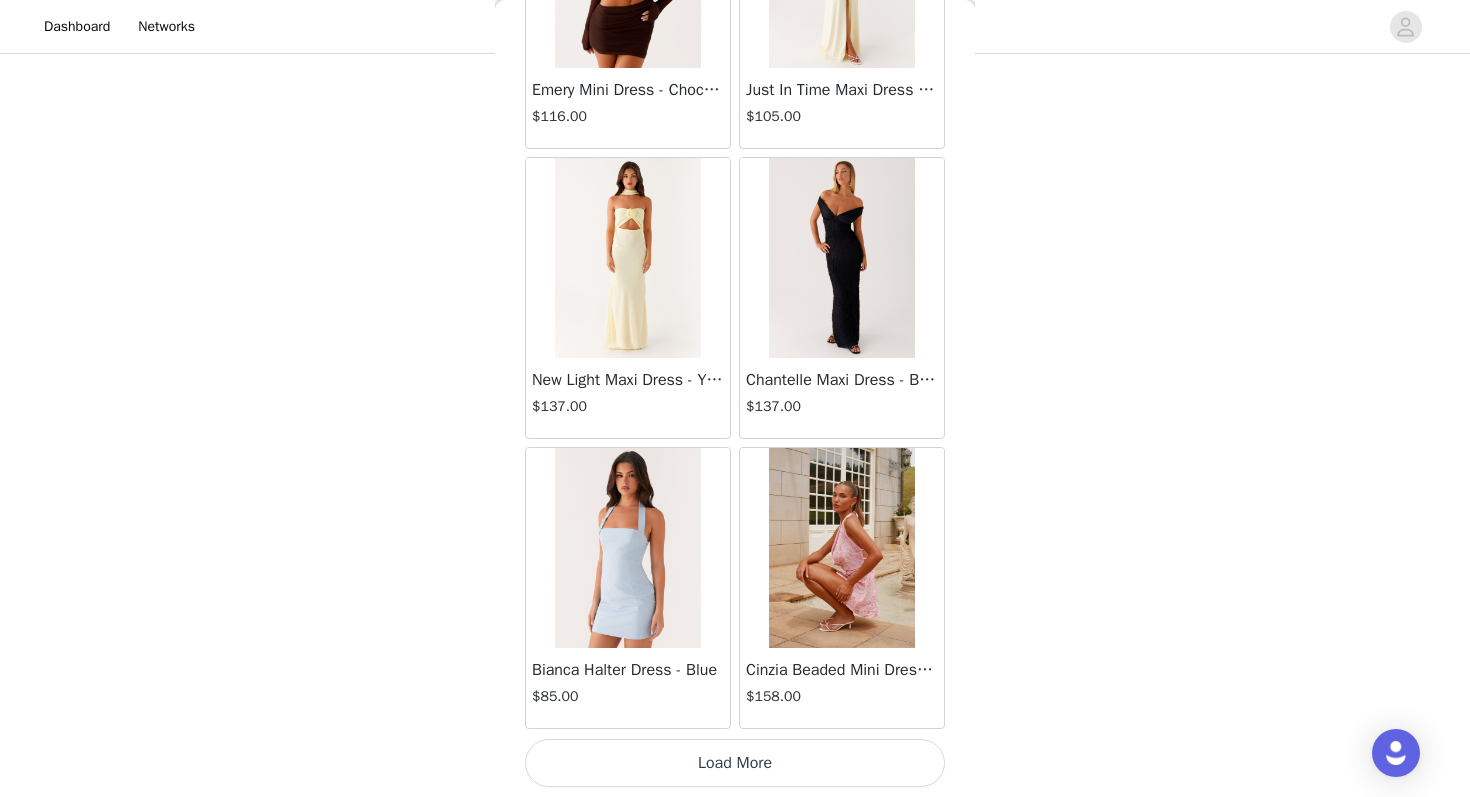 click on "Load More" at bounding box center [735, 763] 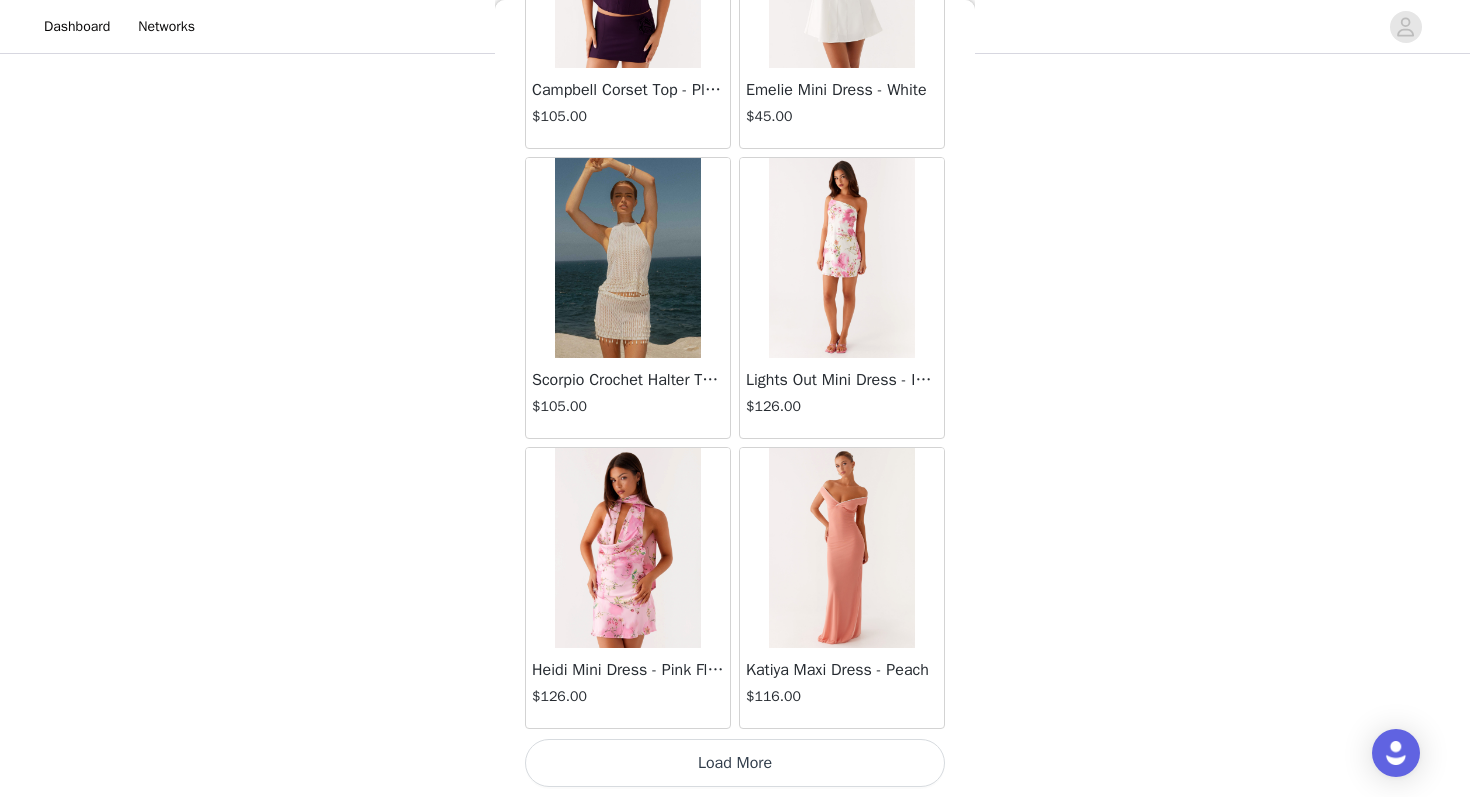 click on "Load More" at bounding box center [735, 763] 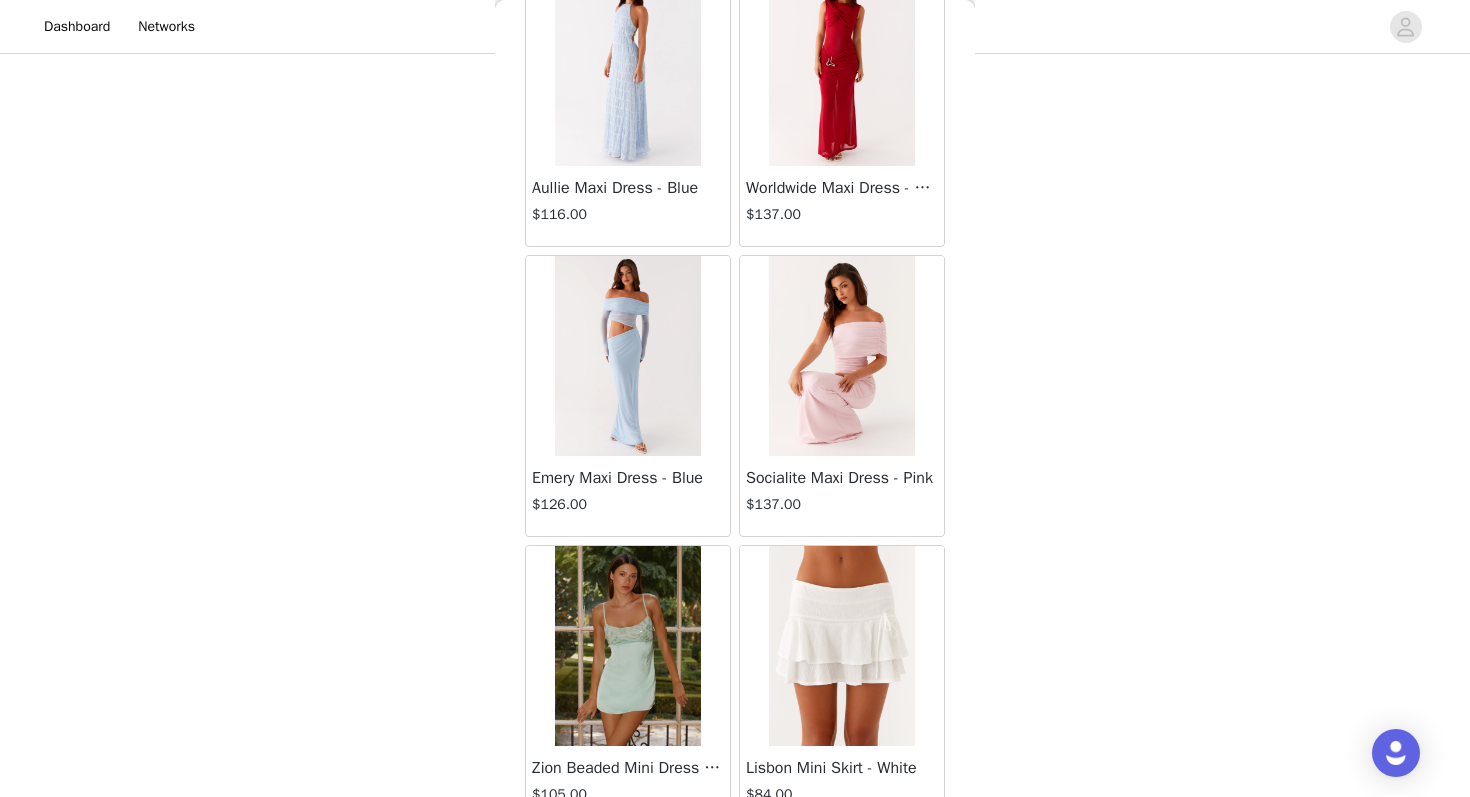 scroll, scrollTop: 57363, scrollLeft: 0, axis: vertical 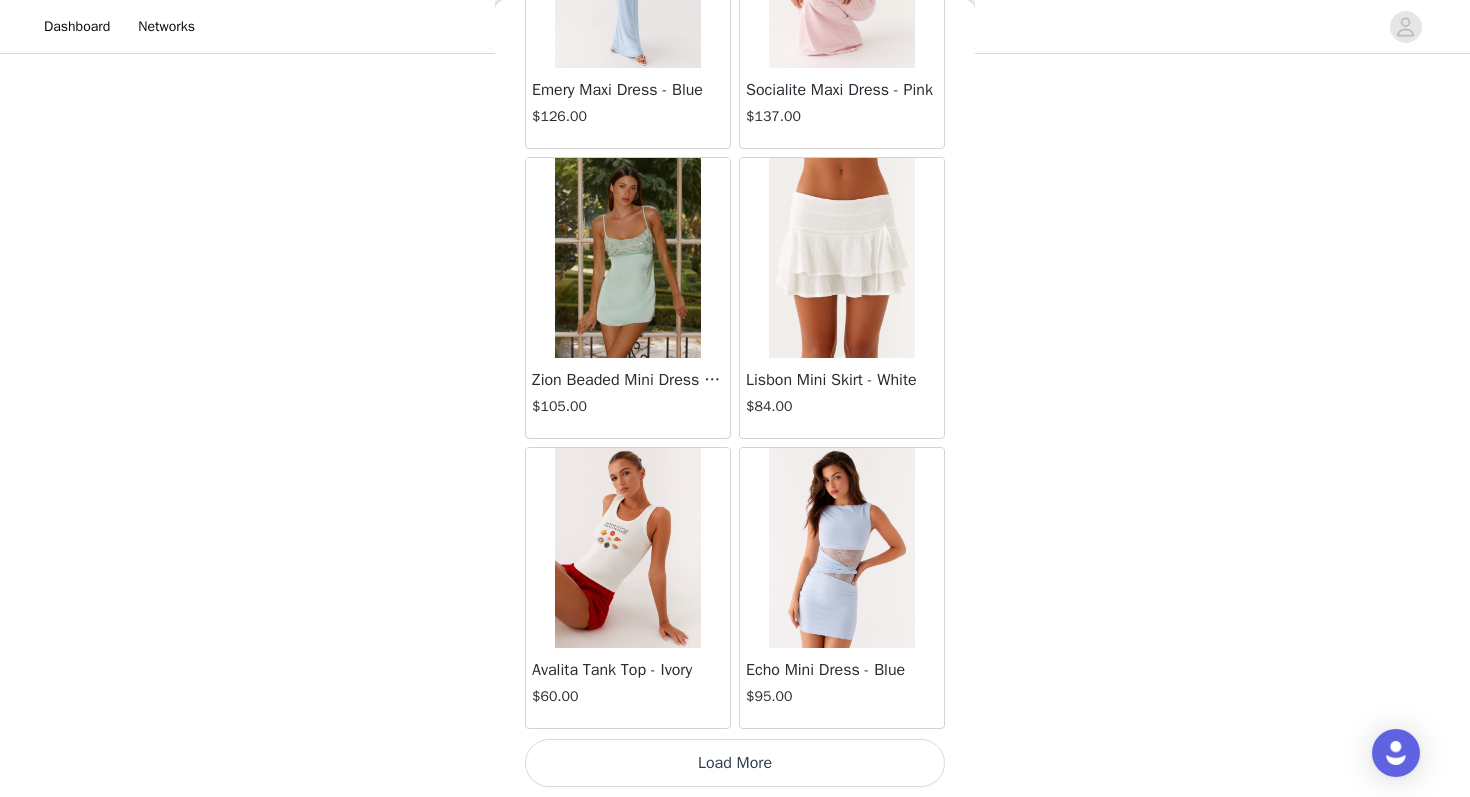 click on "Load More" at bounding box center [735, 763] 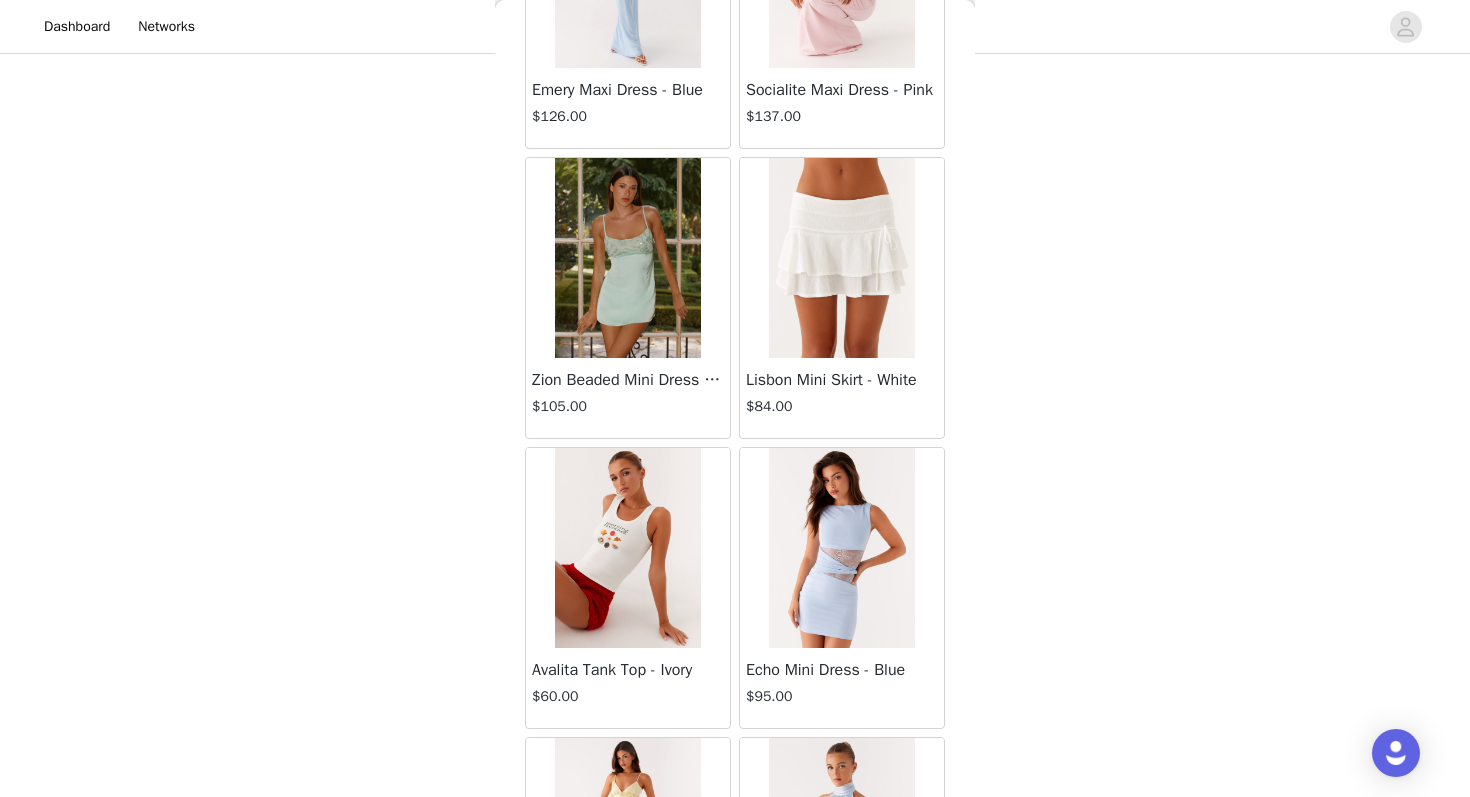 scroll, scrollTop: 60263, scrollLeft: 0, axis: vertical 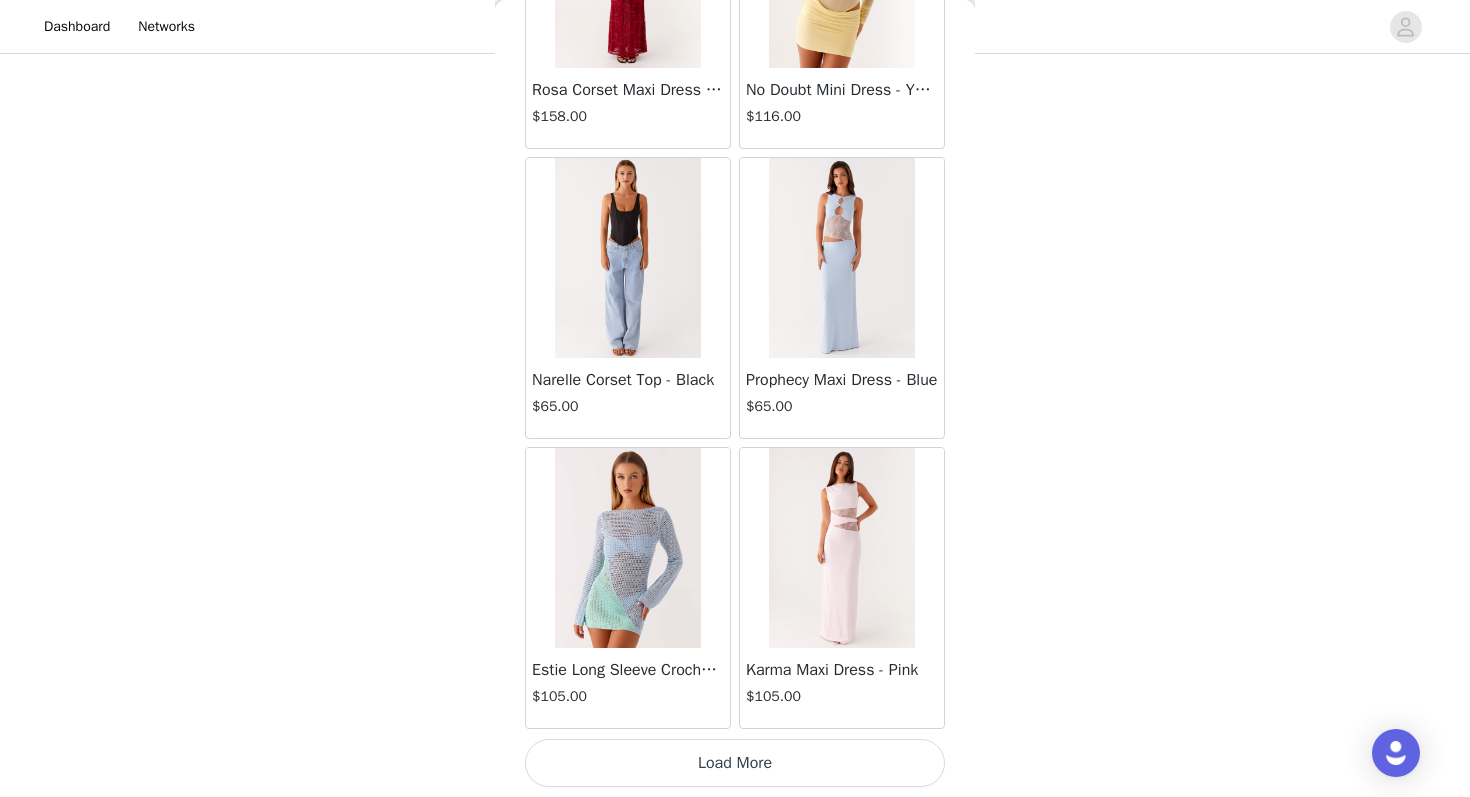 click on "Load More" at bounding box center (735, 763) 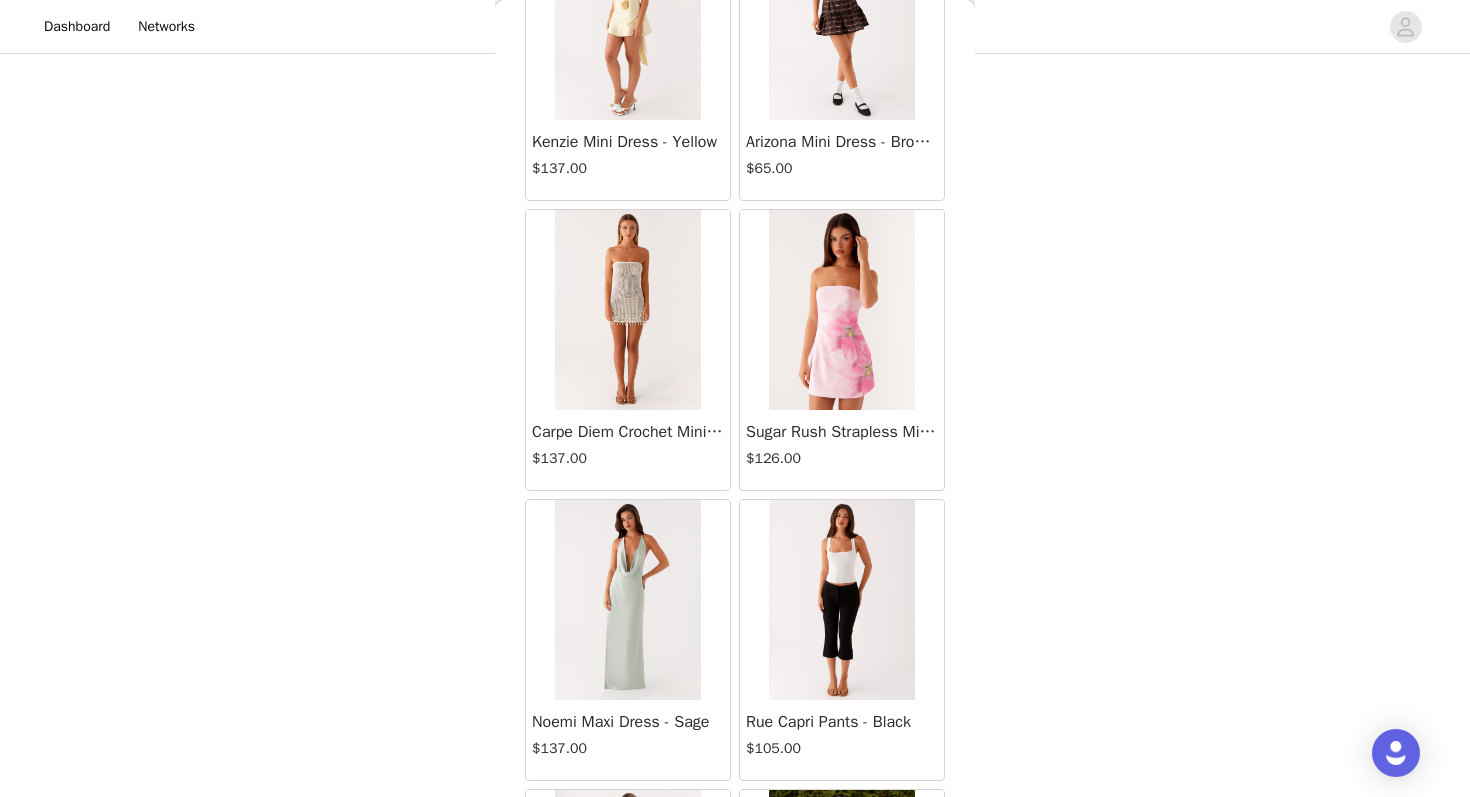 scroll, scrollTop: 63163, scrollLeft: 0, axis: vertical 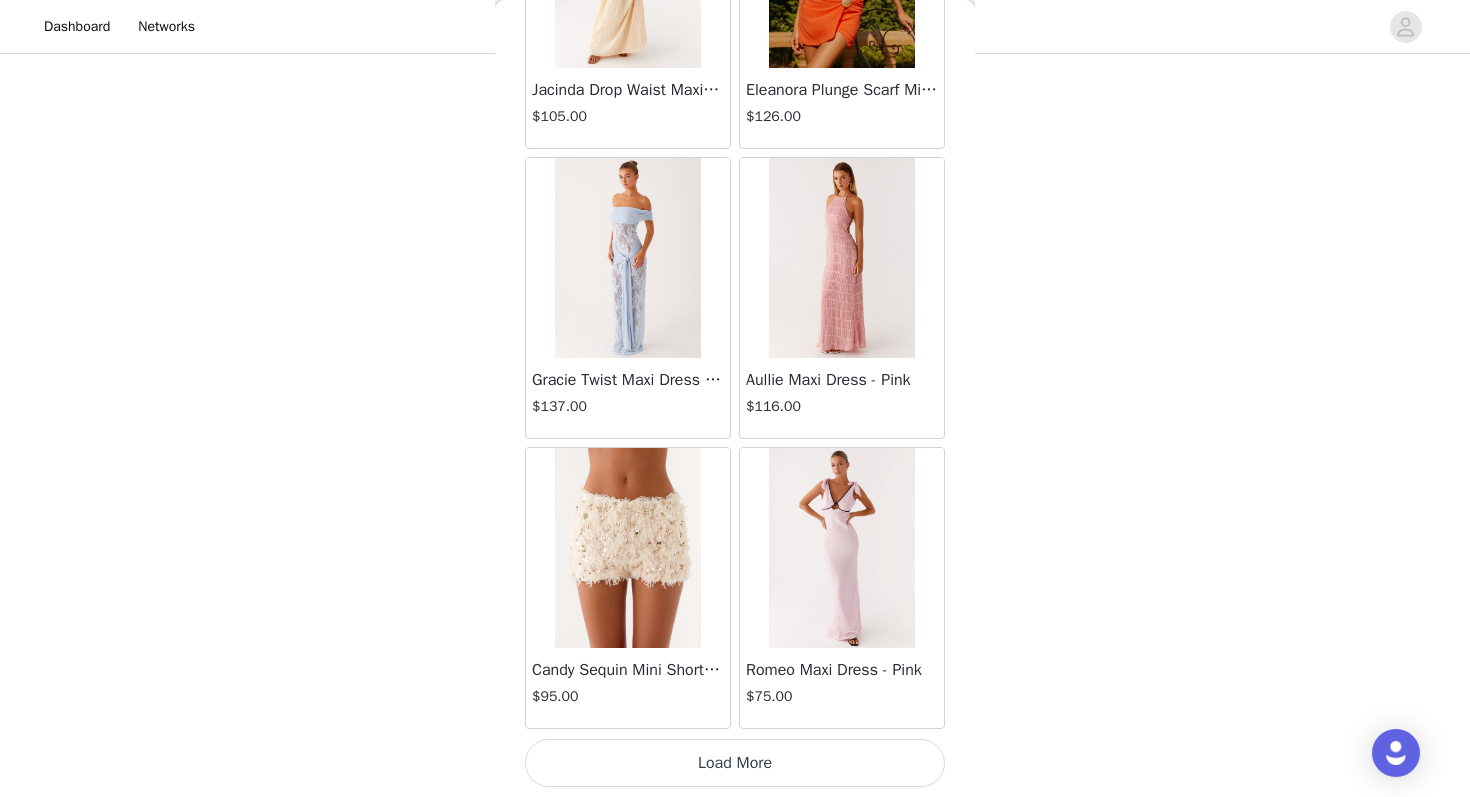 click on "Load More" at bounding box center [735, 763] 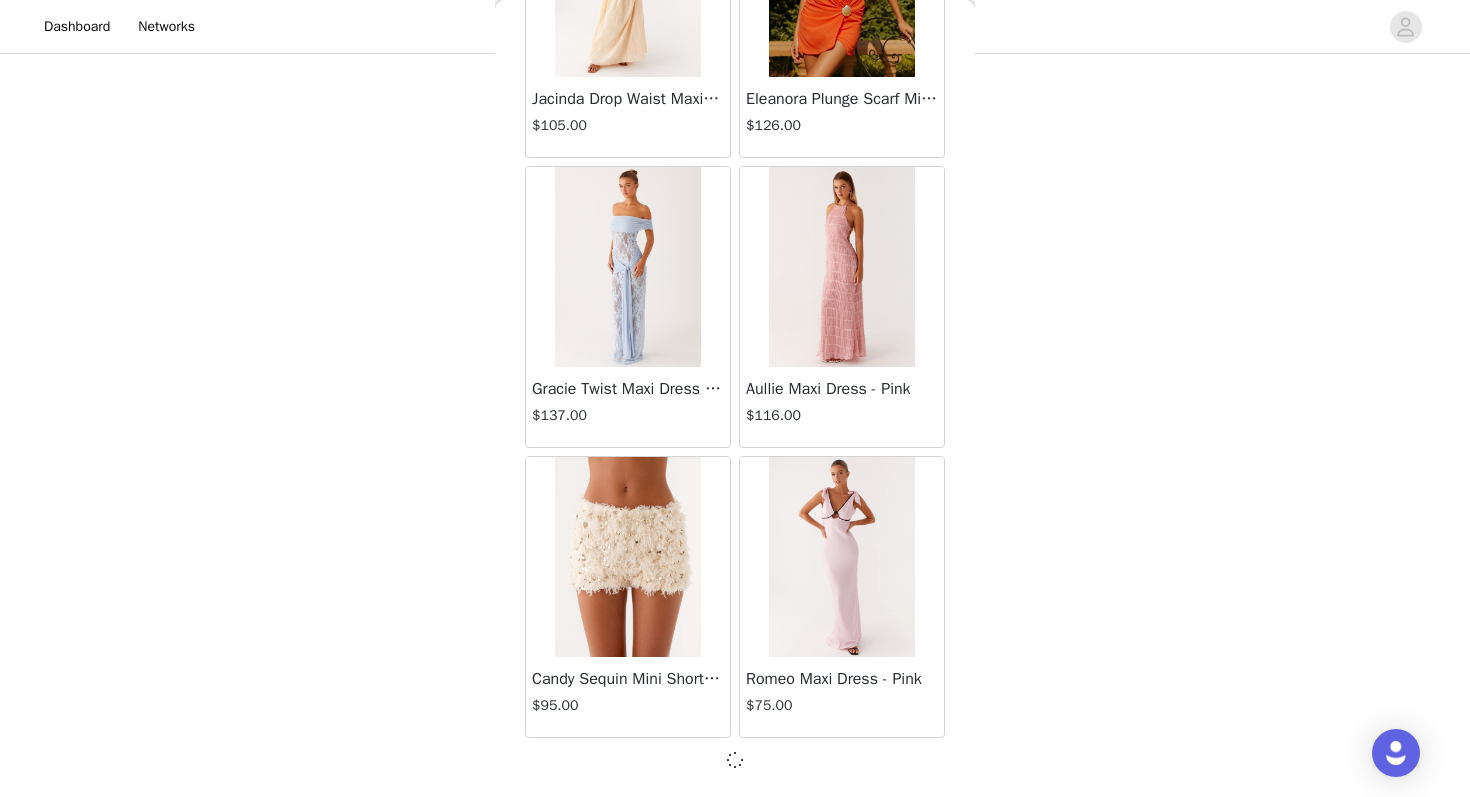 scroll, scrollTop: 63154, scrollLeft: 0, axis: vertical 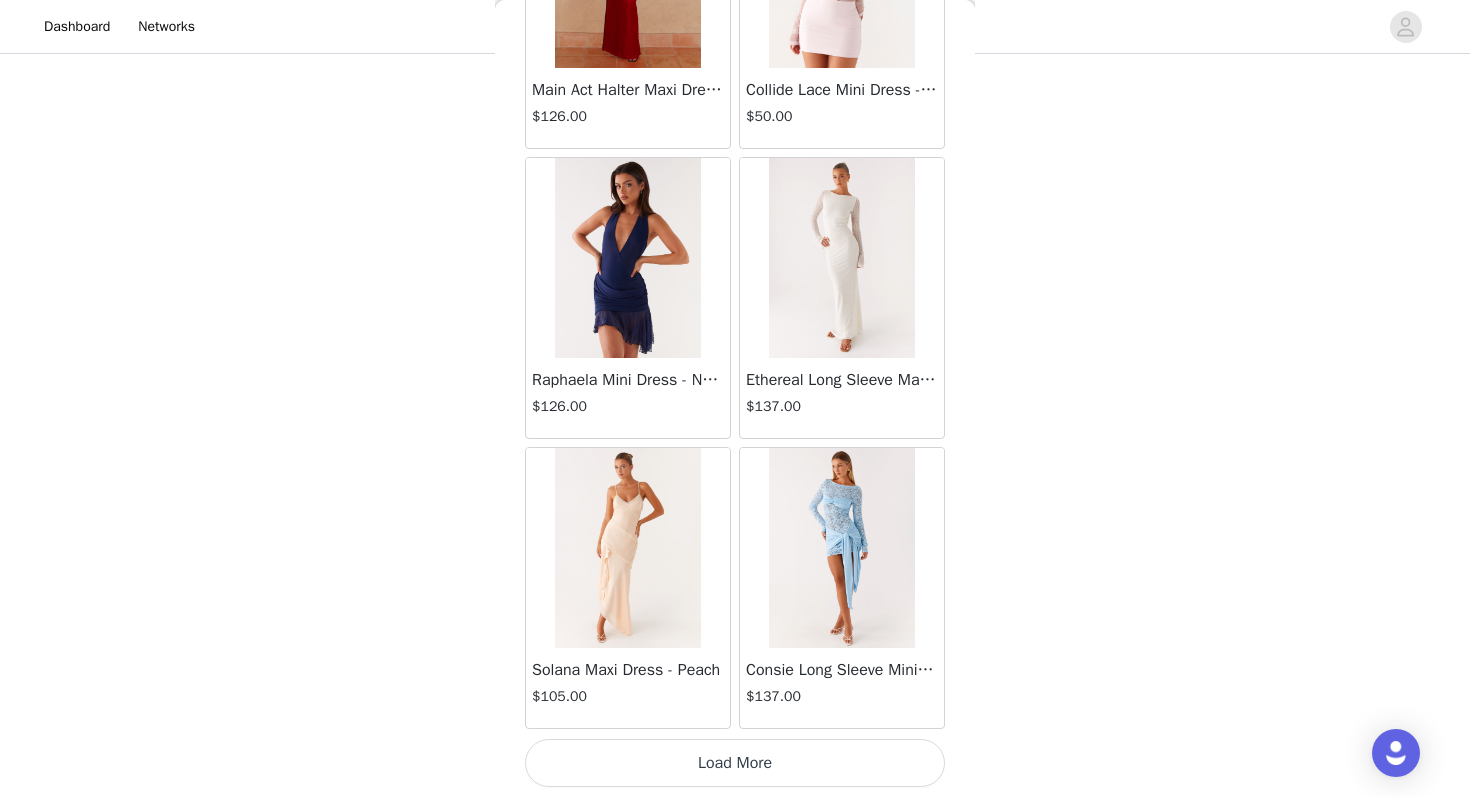 click on "Load More" at bounding box center (735, 763) 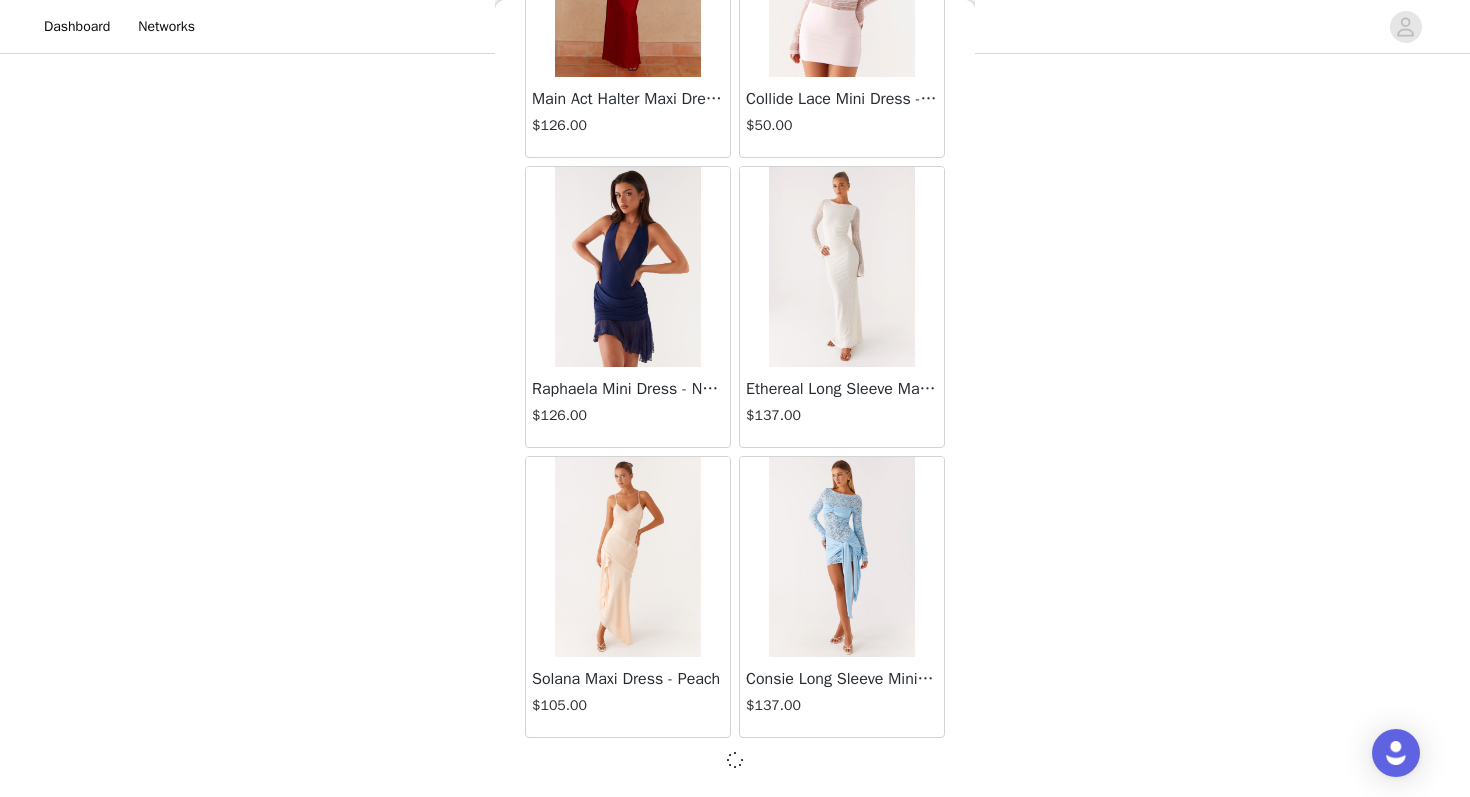 scroll, scrollTop: 66054, scrollLeft: 0, axis: vertical 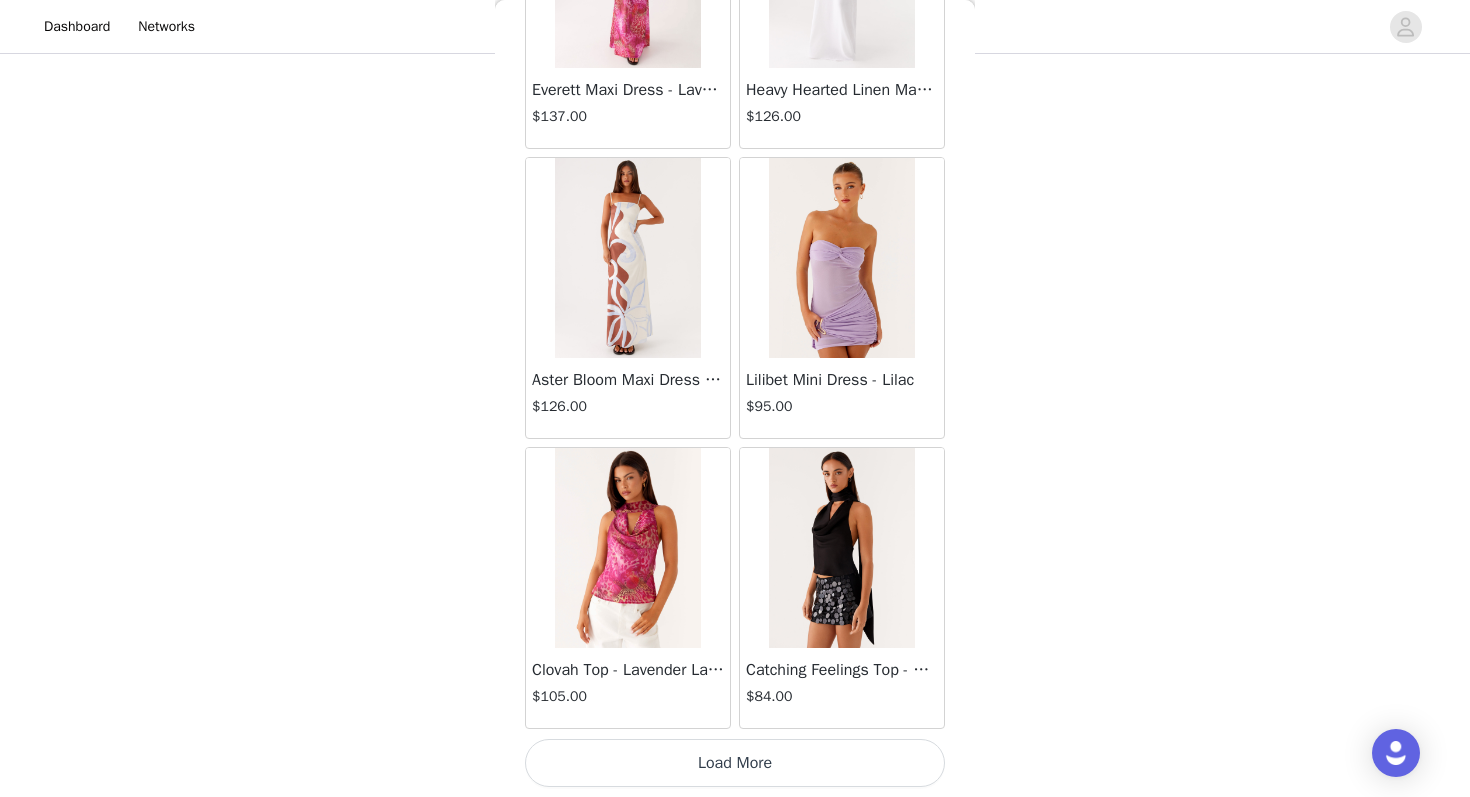 click on "Load More" at bounding box center [735, 763] 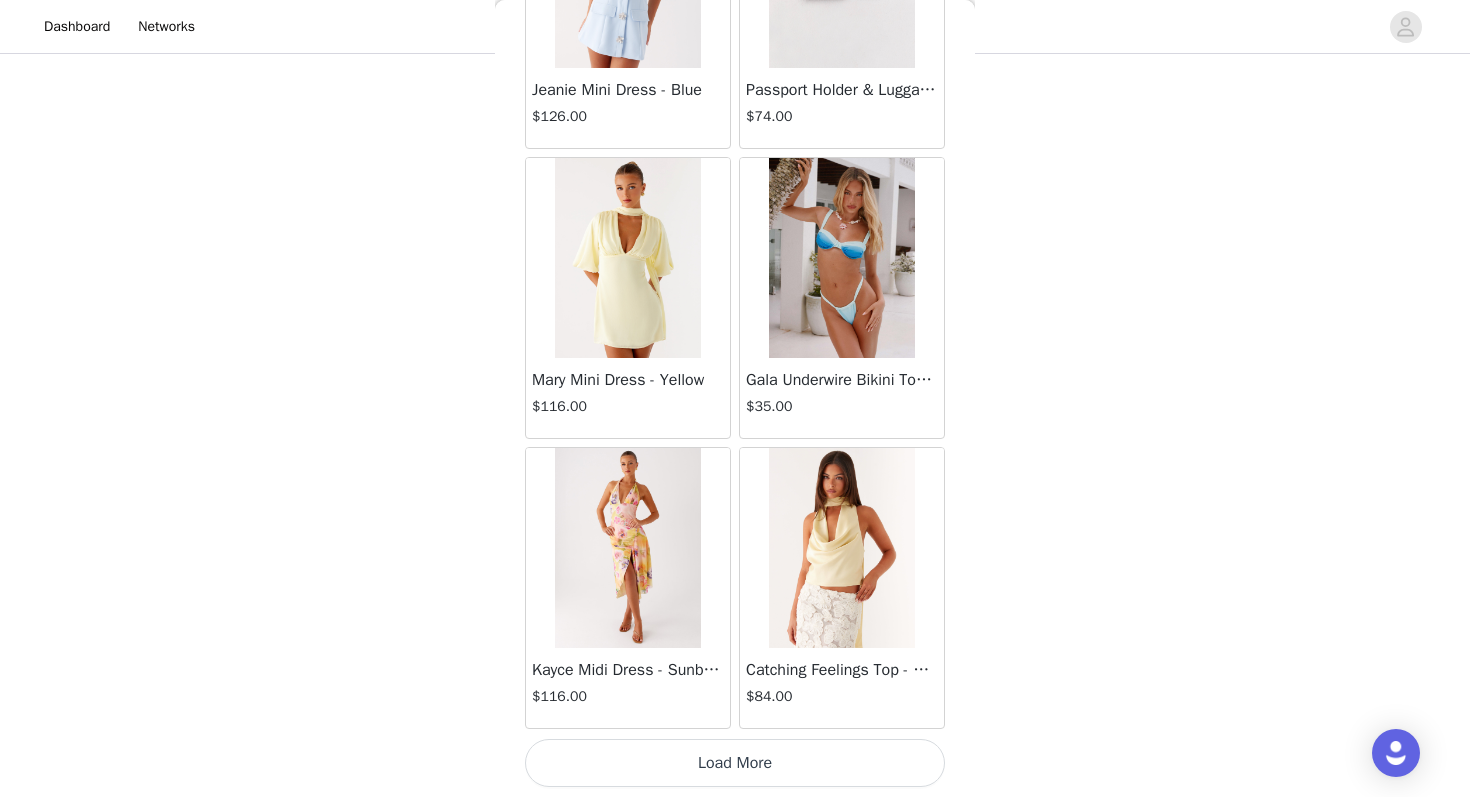 click on "Load More" at bounding box center (735, 763) 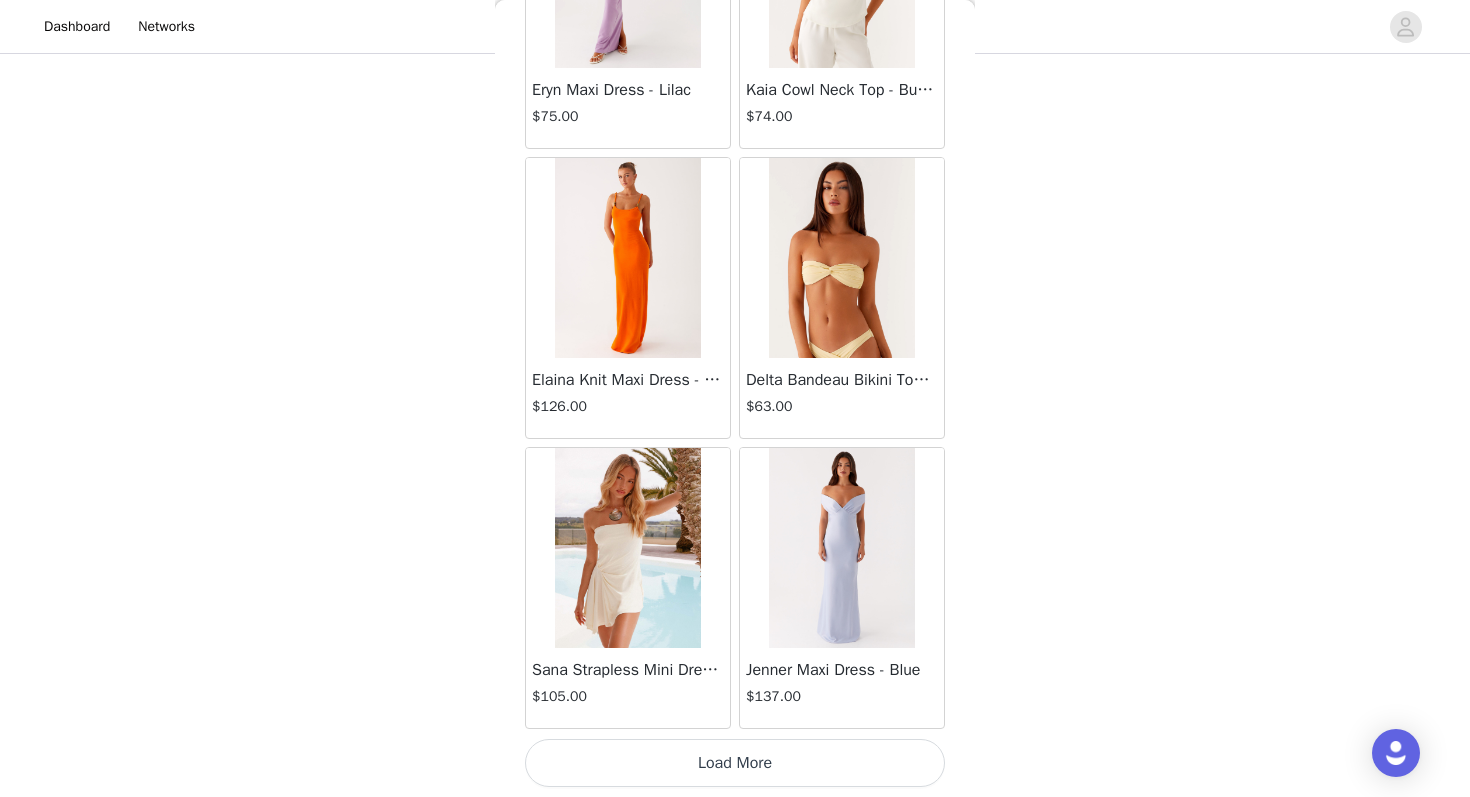 click on "Load More" at bounding box center (735, 763) 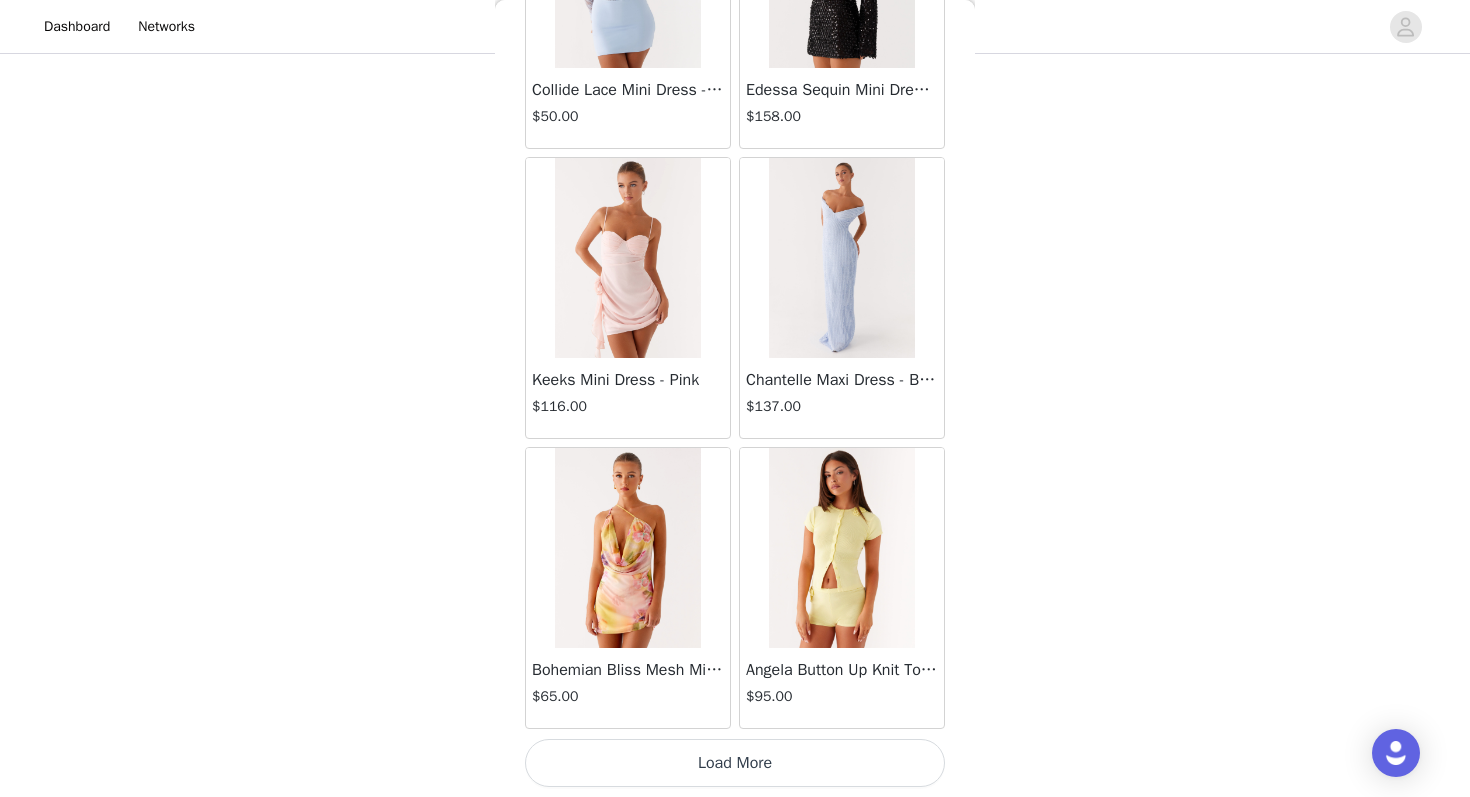 click on "Load More" at bounding box center (735, 763) 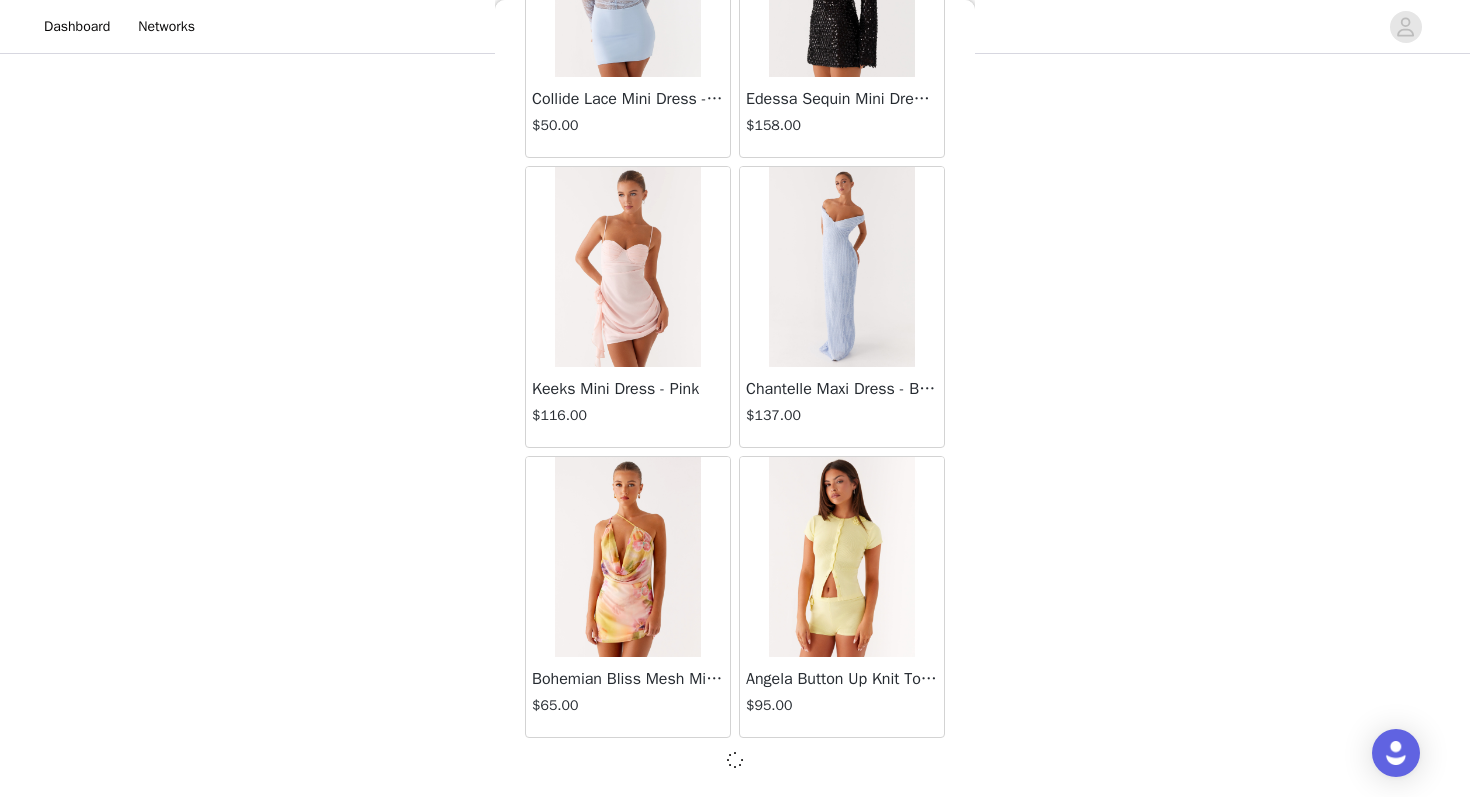 scroll, scrollTop: 77654, scrollLeft: 0, axis: vertical 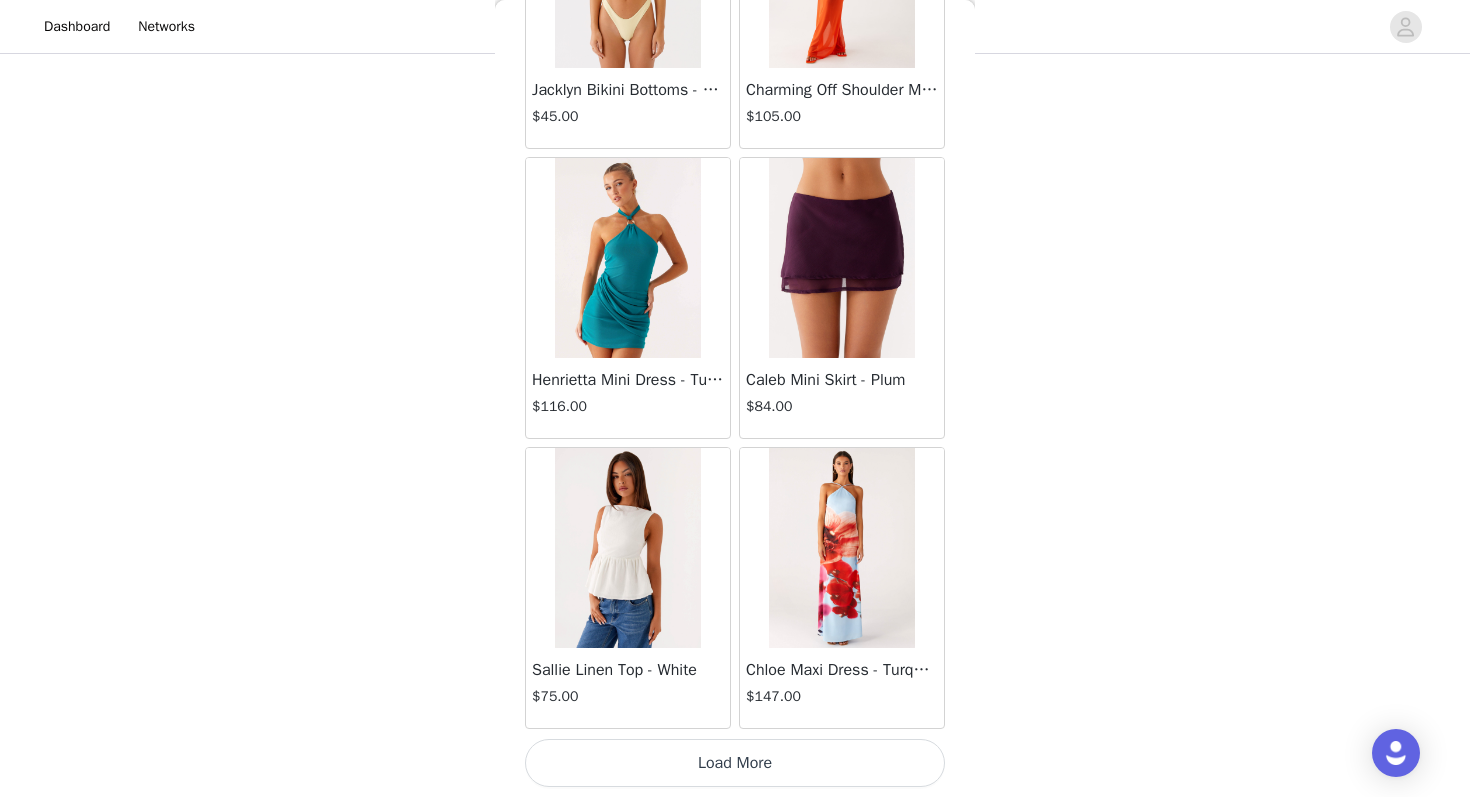 click on "Load More" at bounding box center (735, 763) 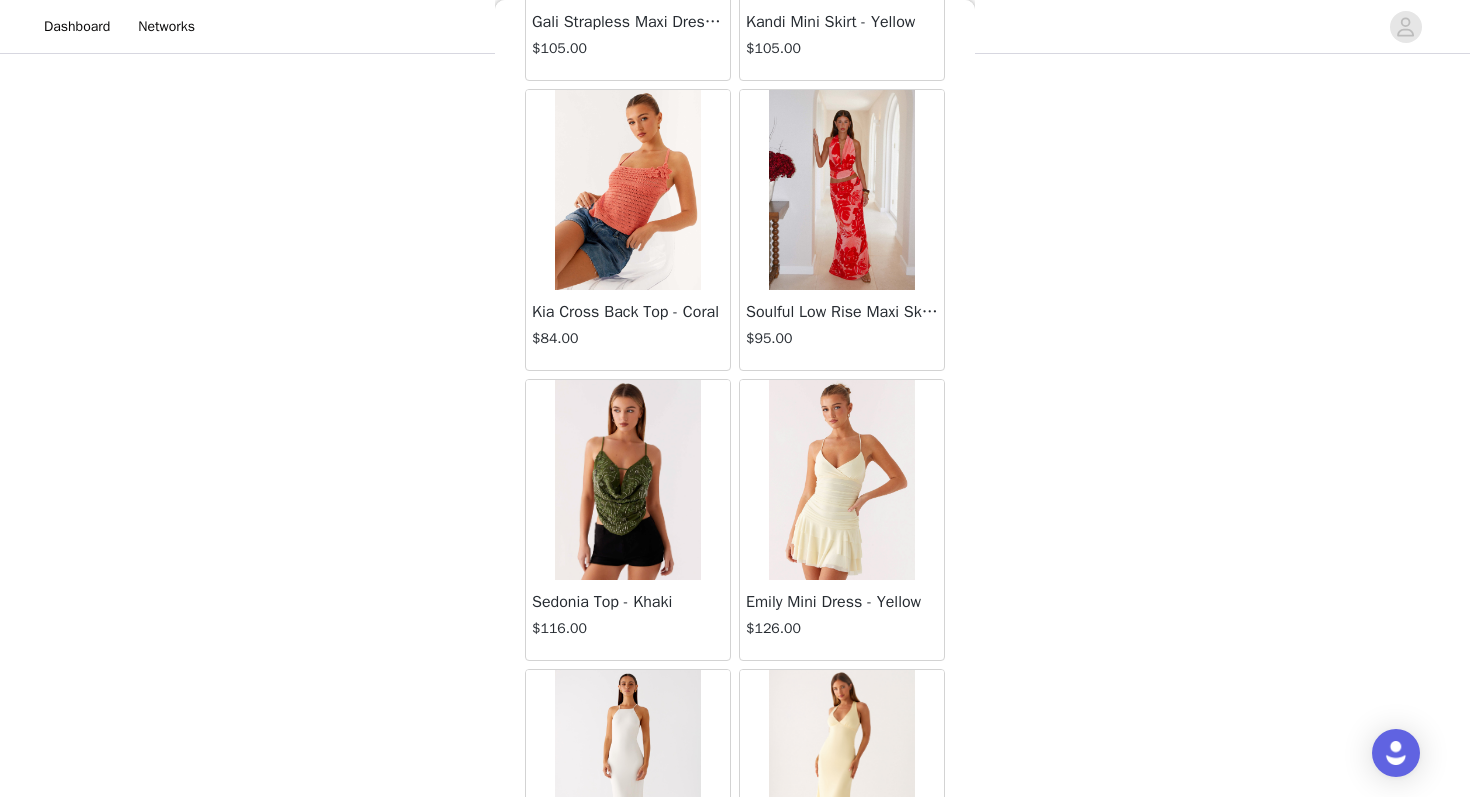 scroll, scrollTop: 83463, scrollLeft: 0, axis: vertical 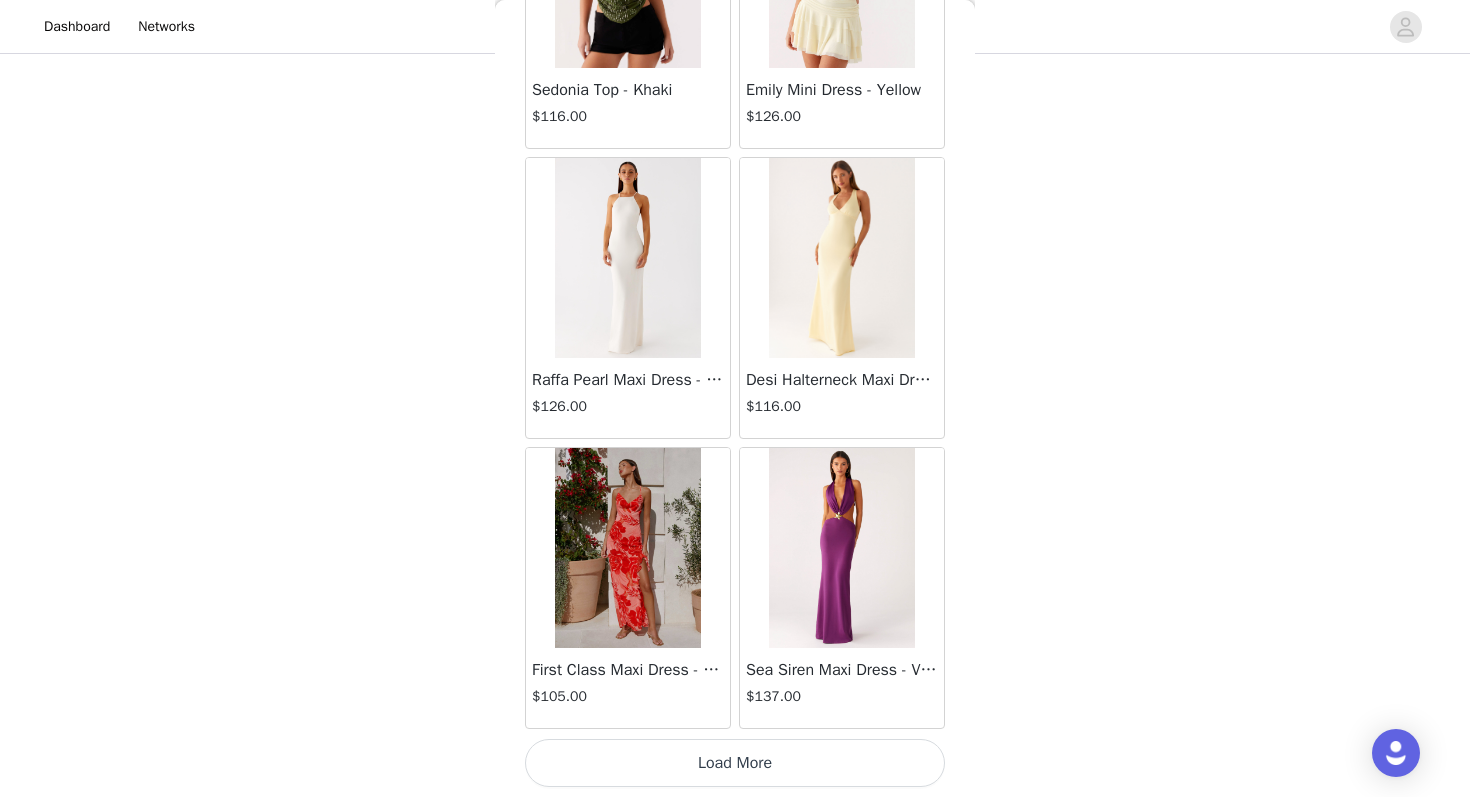 click on "Load More" at bounding box center [735, 763] 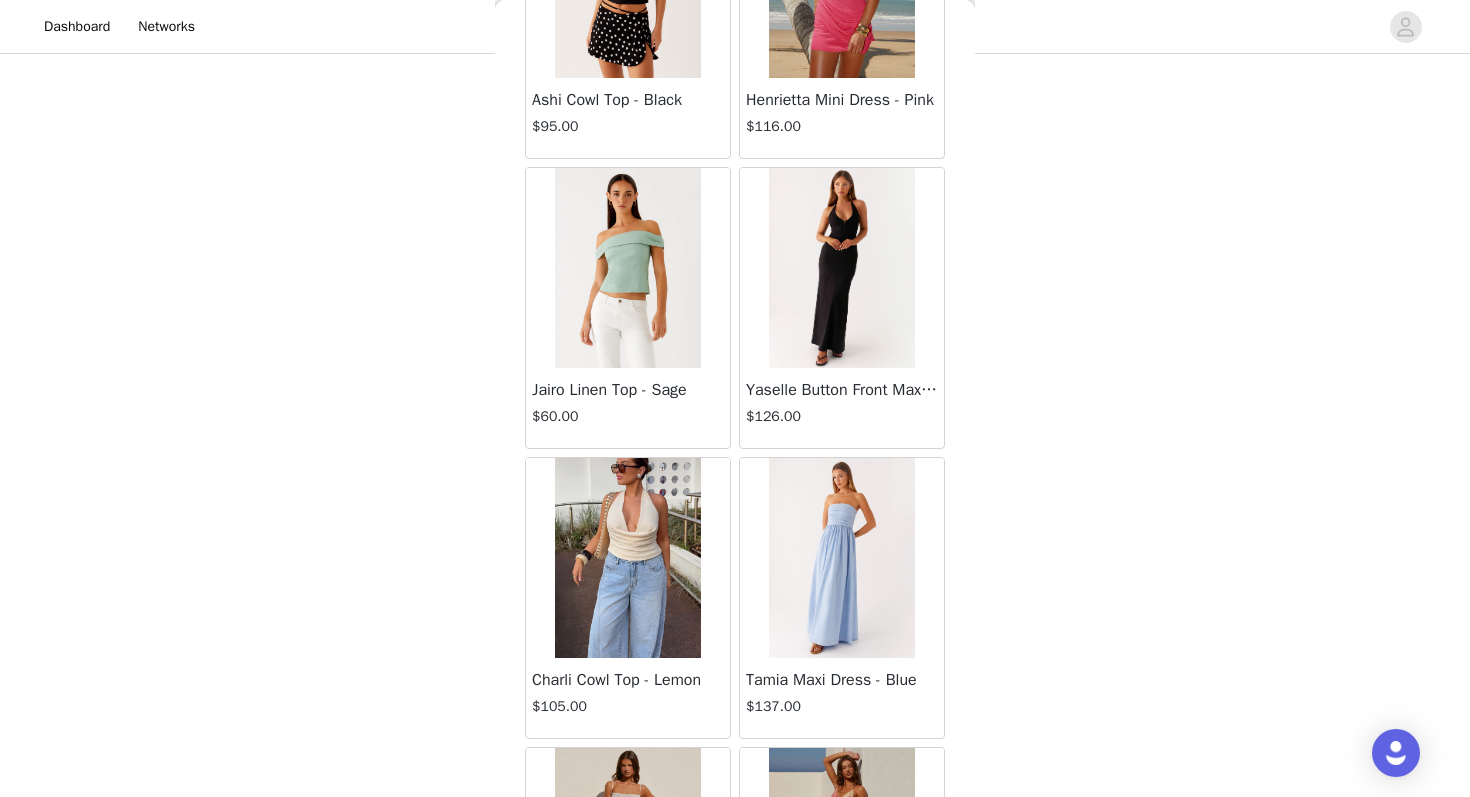 scroll, scrollTop: 86363, scrollLeft: 0, axis: vertical 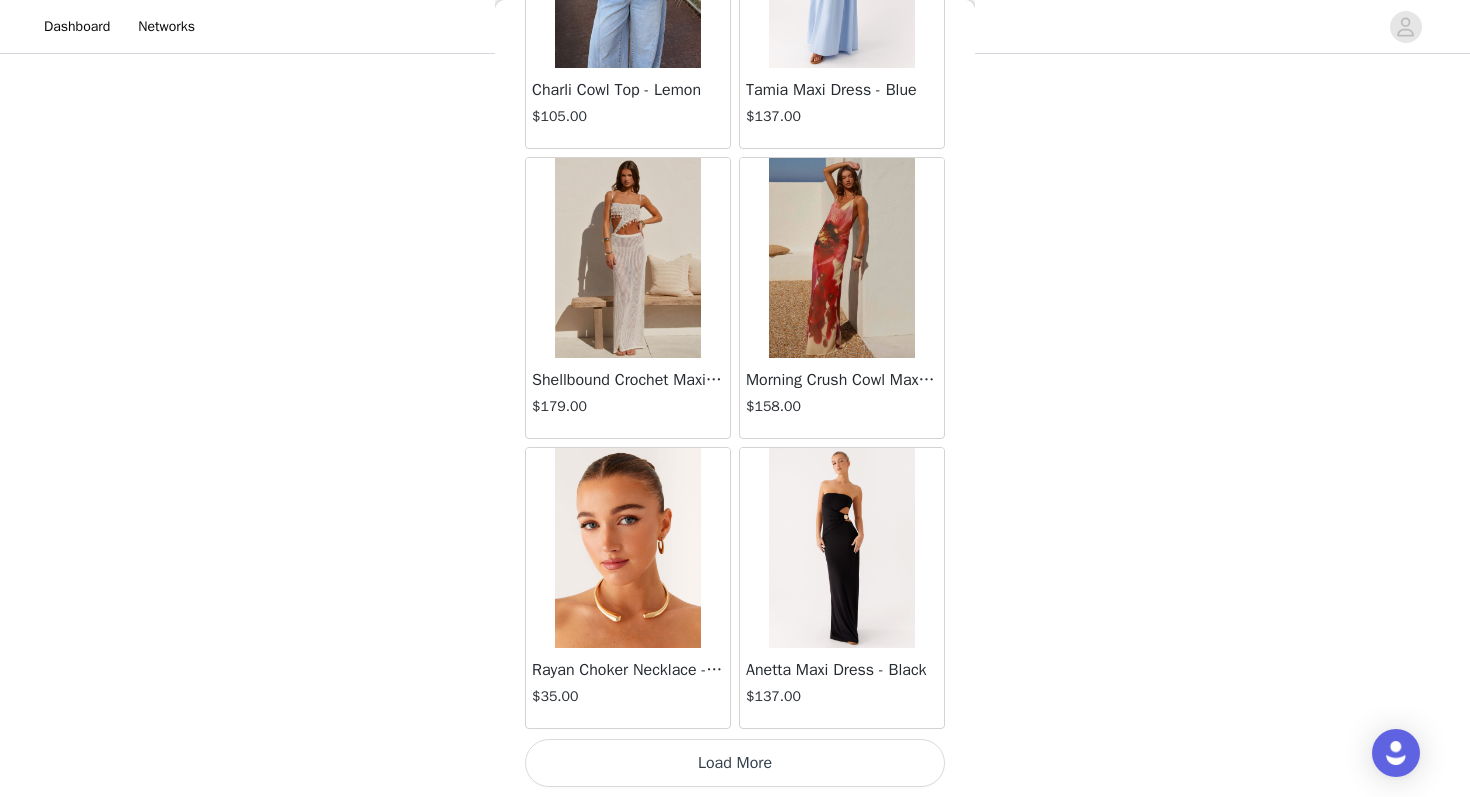 click on "Load More" at bounding box center [735, 763] 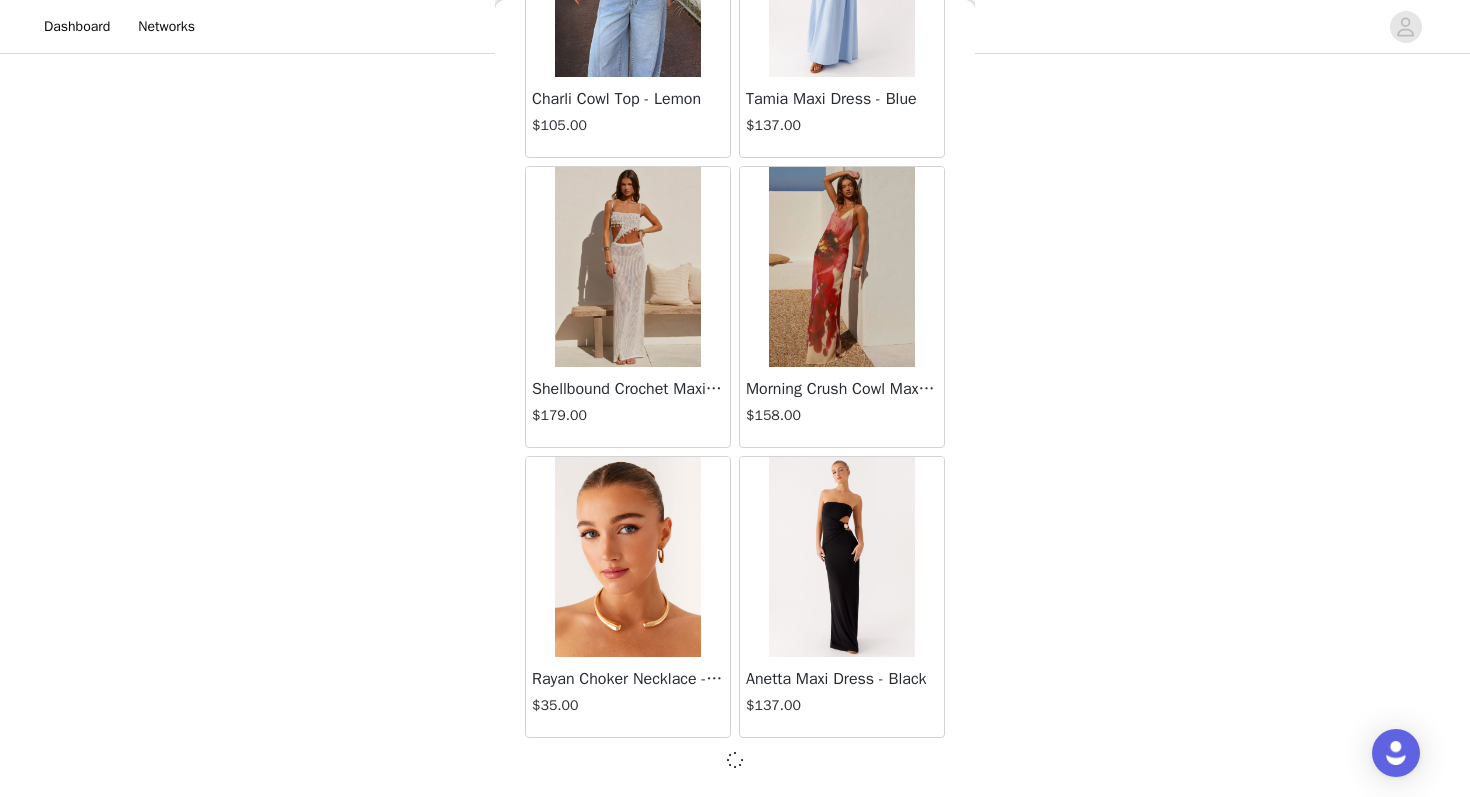 scroll, scrollTop: 86354, scrollLeft: 0, axis: vertical 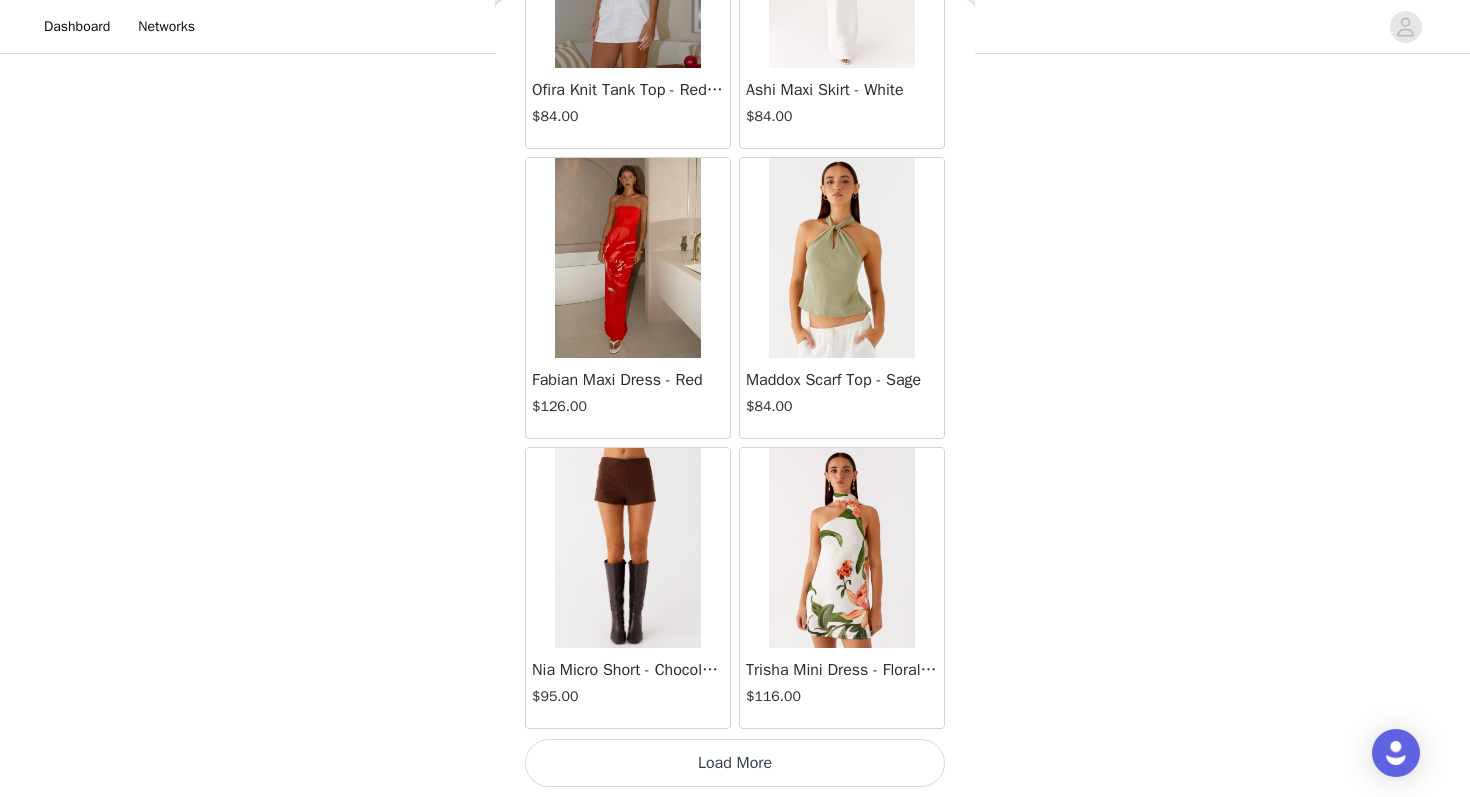 click on "Load More" at bounding box center [735, 763] 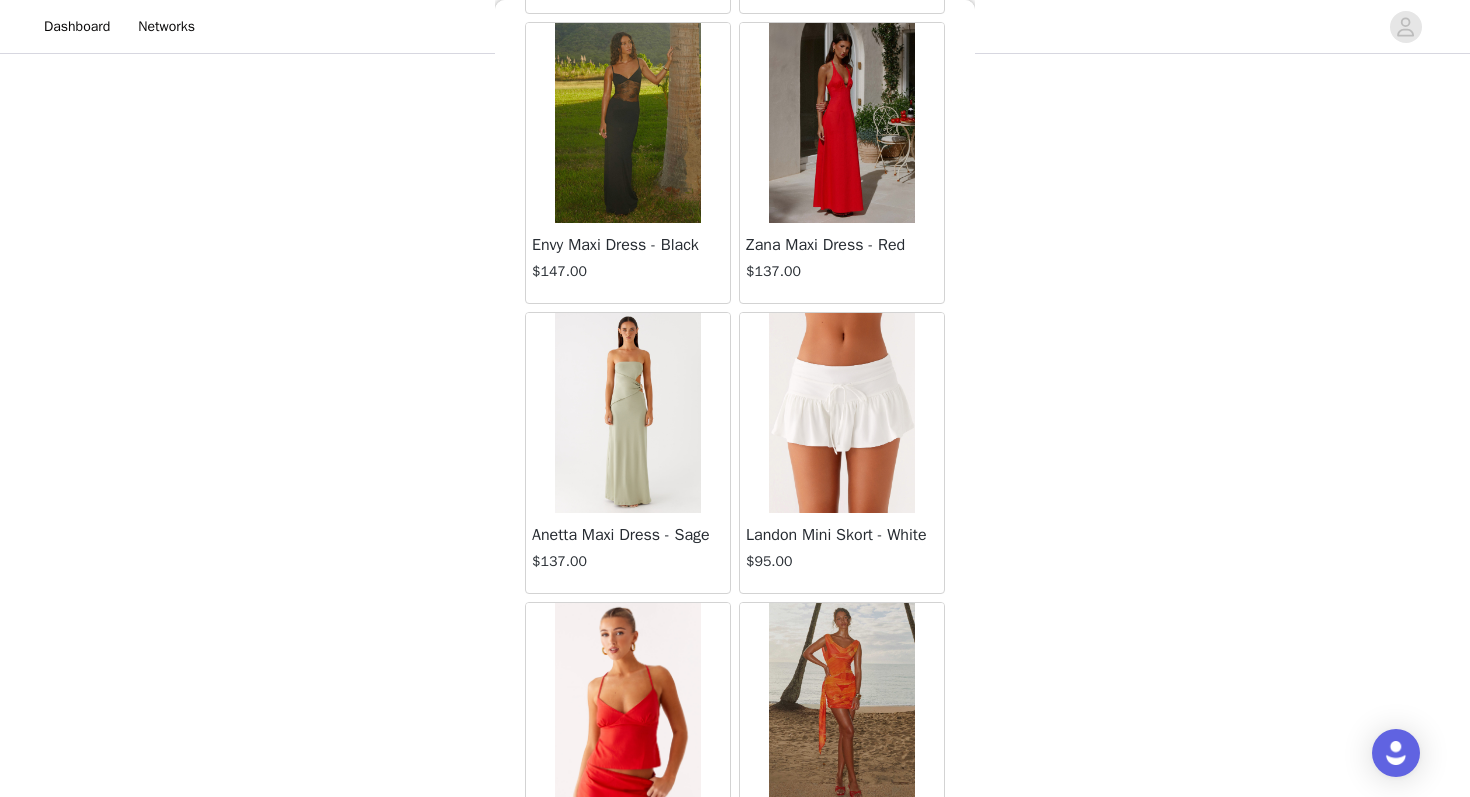scroll, scrollTop: 92163, scrollLeft: 0, axis: vertical 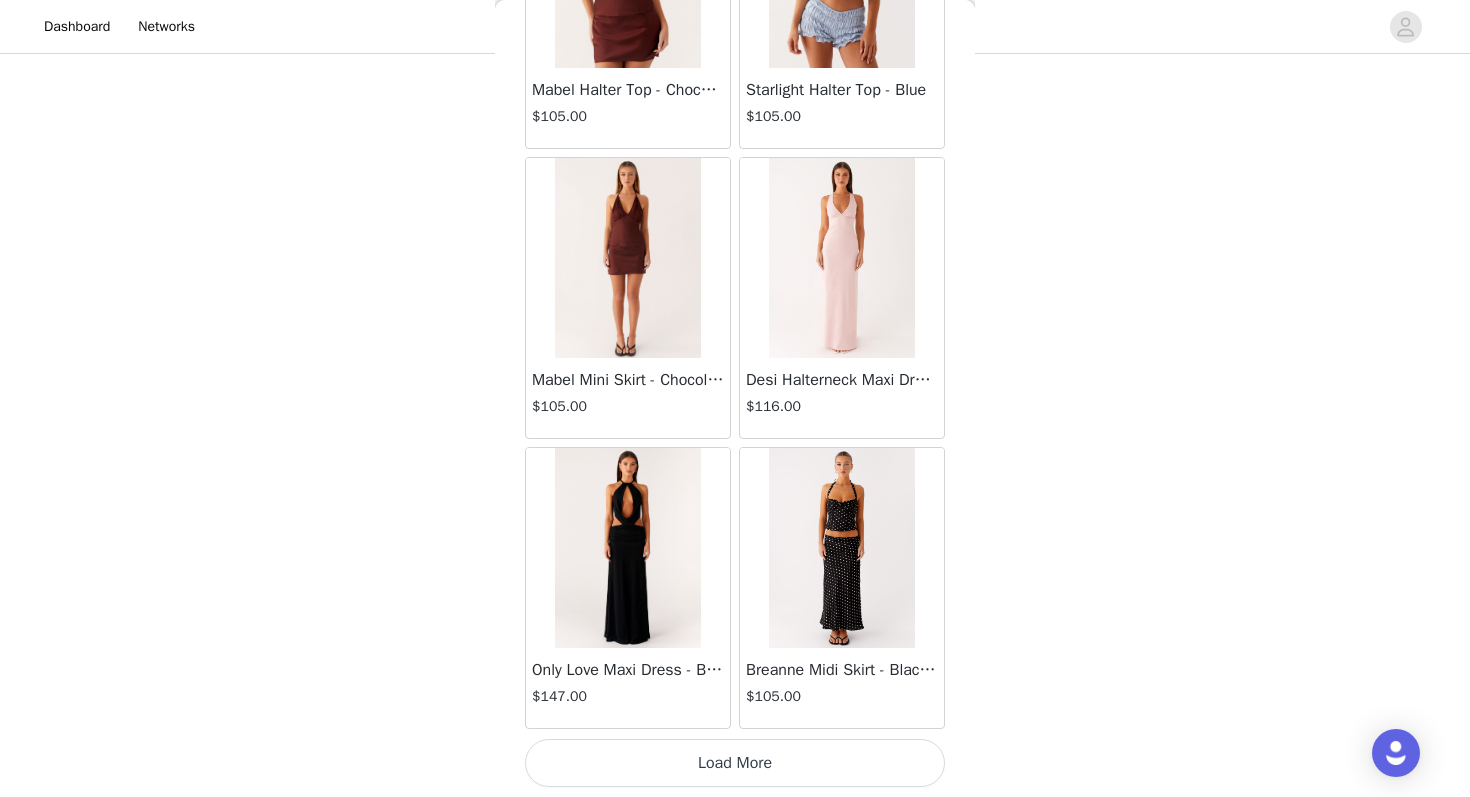 click on "Load More" at bounding box center (735, 763) 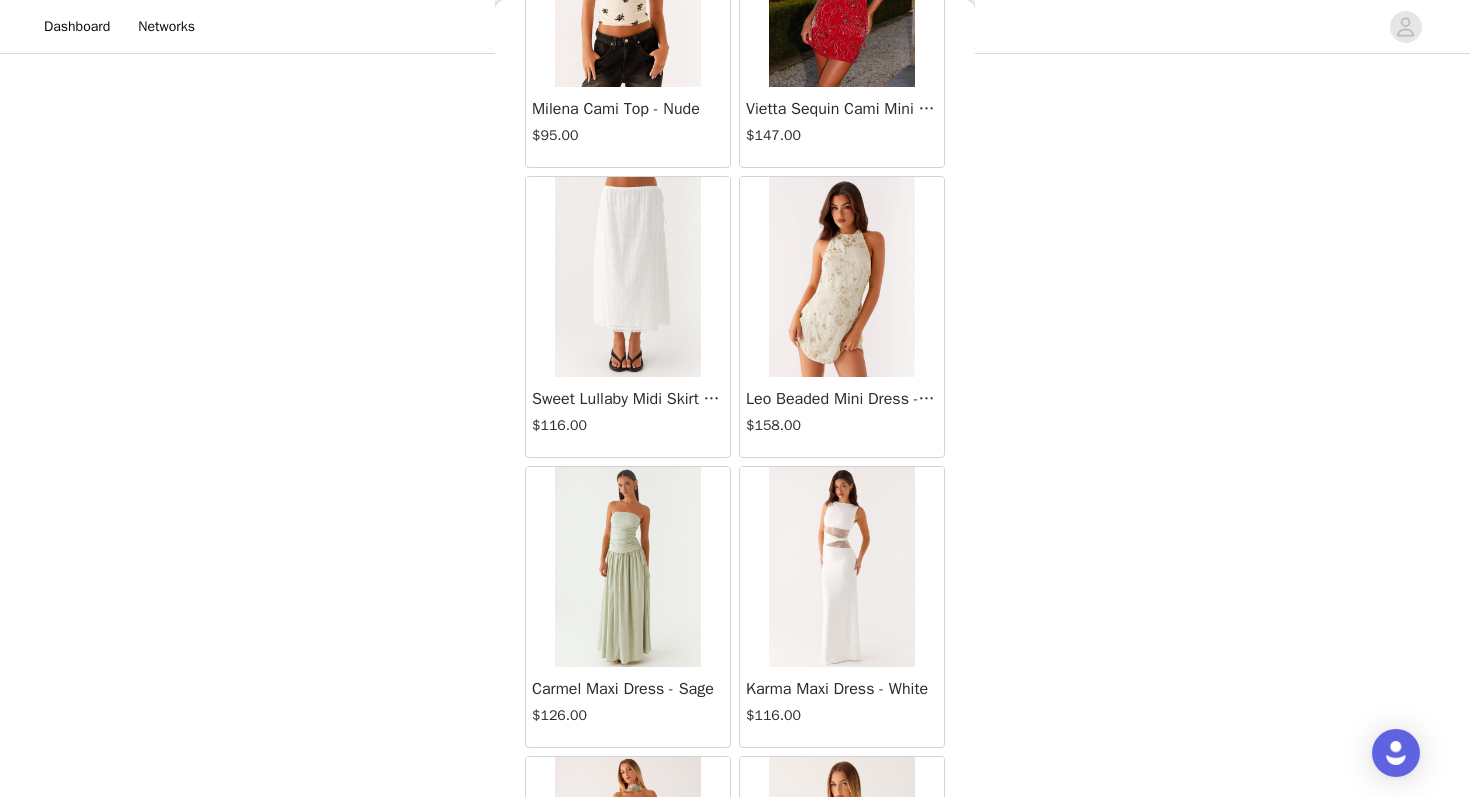scroll, scrollTop: 49804, scrollLeft: 0, axis: vertical 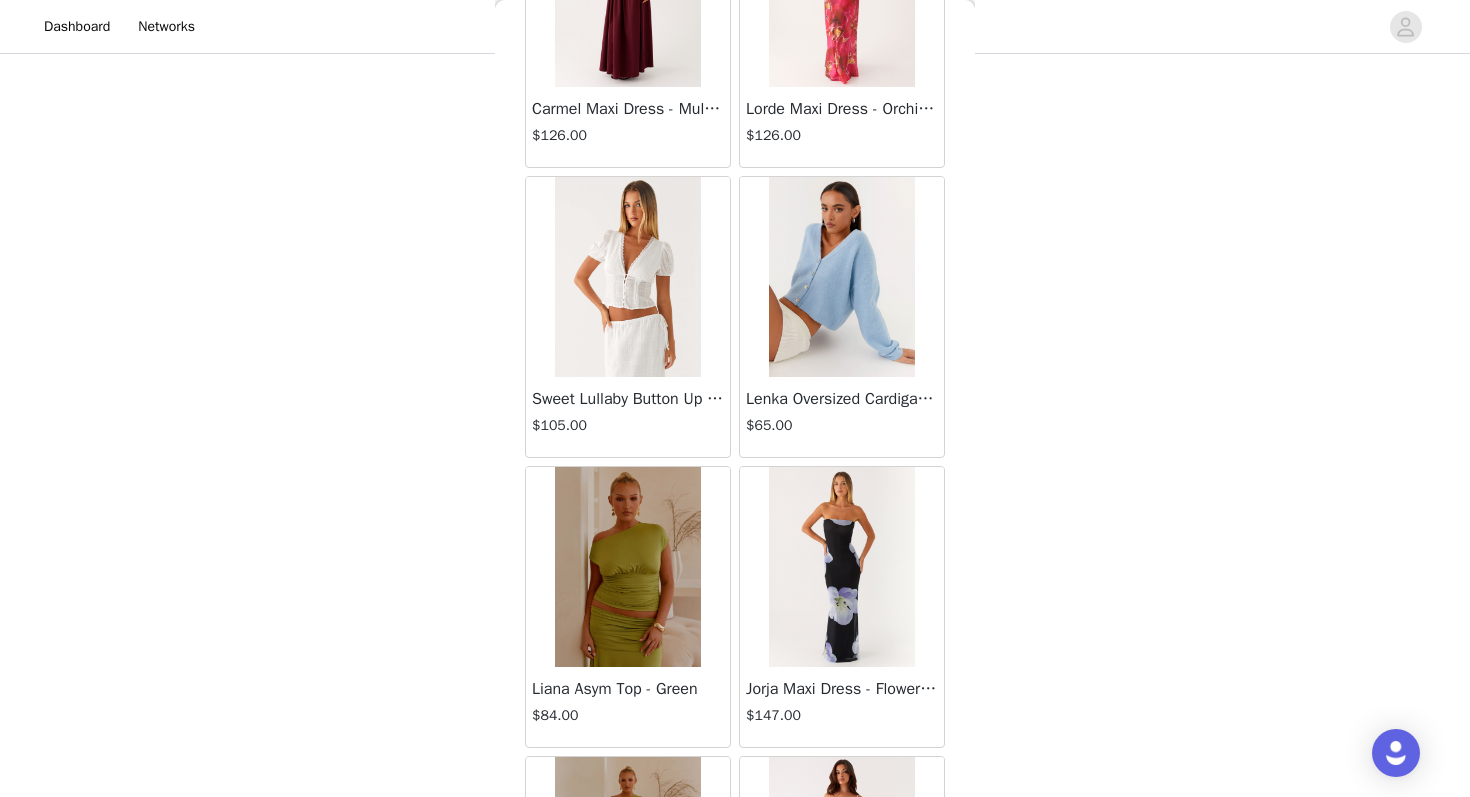 click on "Sweet Lullaby Button Up Shirt - White" at bounding box center [628, 399] 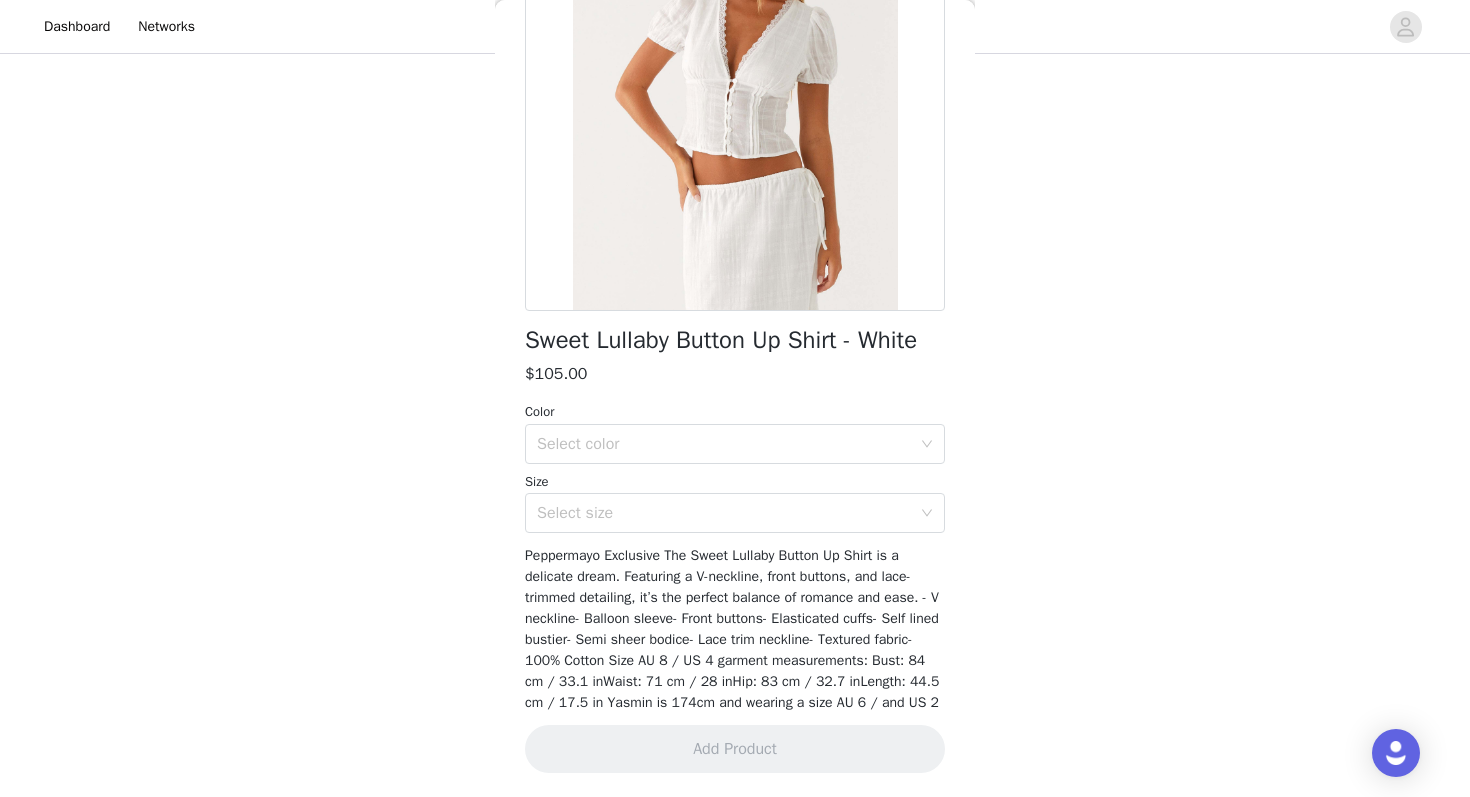 scroll, scrollTop: 260, scrollLeft: 0, axis: vertical 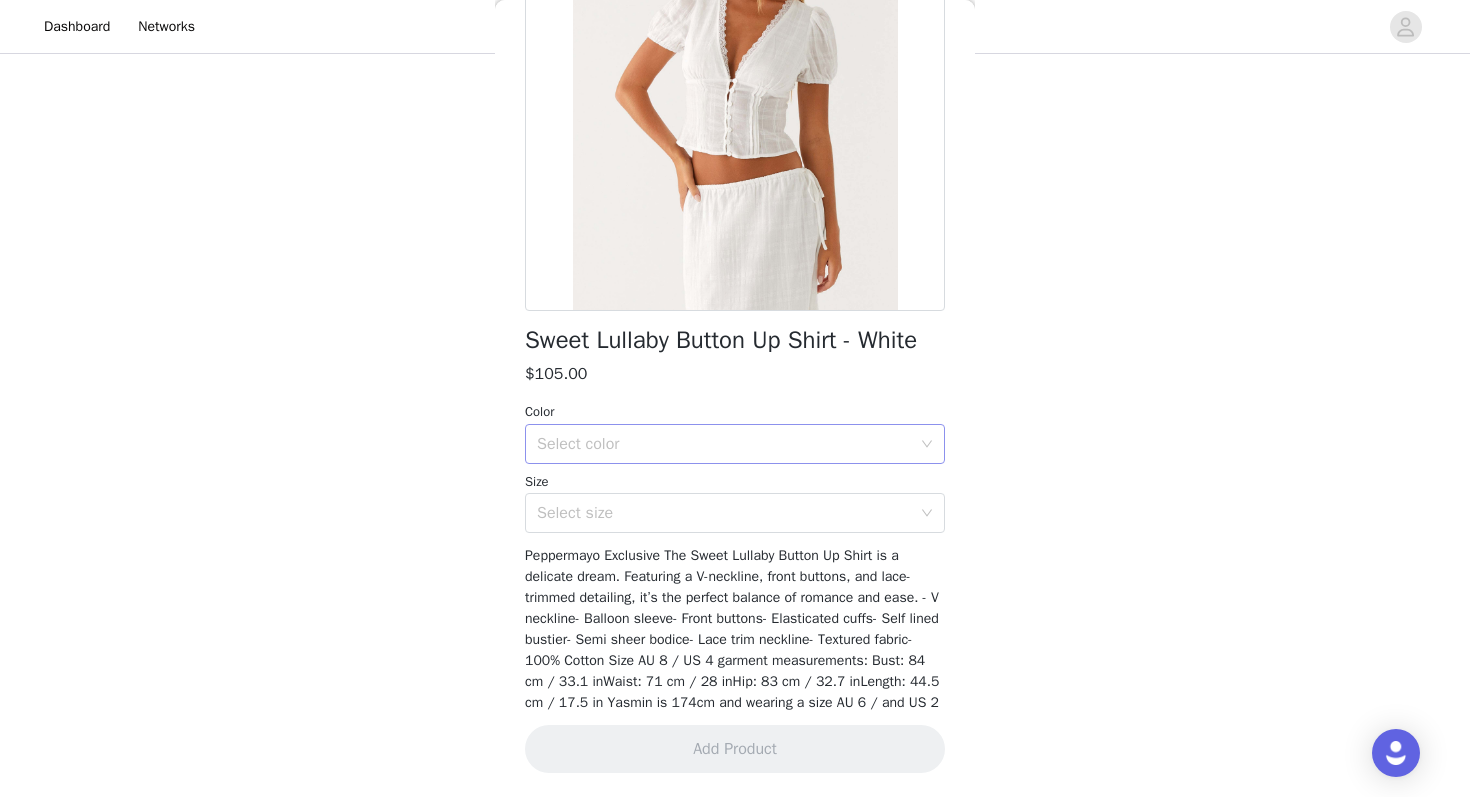 click on "Select color" at bounding box center [728, 444] 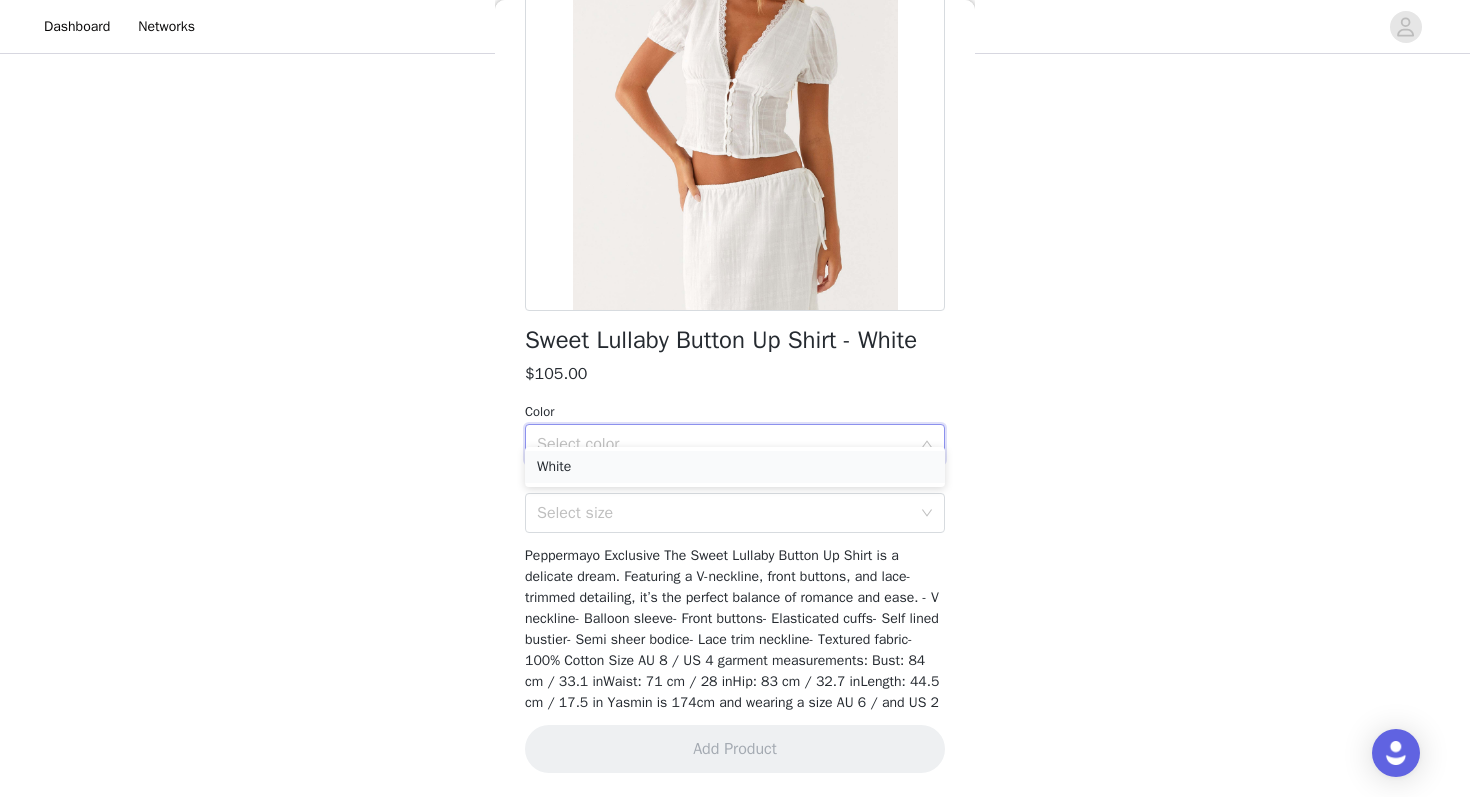 click on "White" at bounding box center (735, 467) 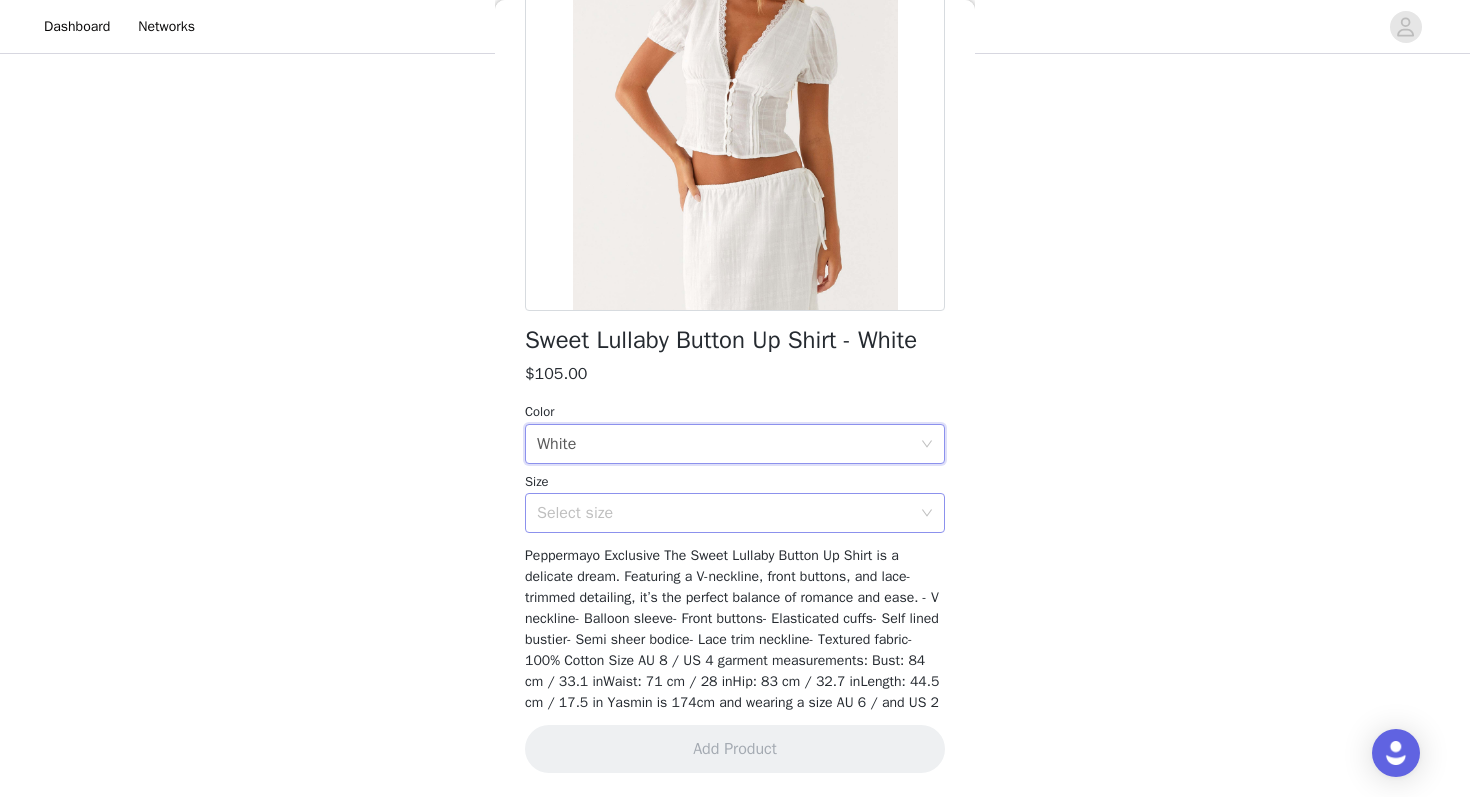 click on "Select size" at bounding box center [724, 513] 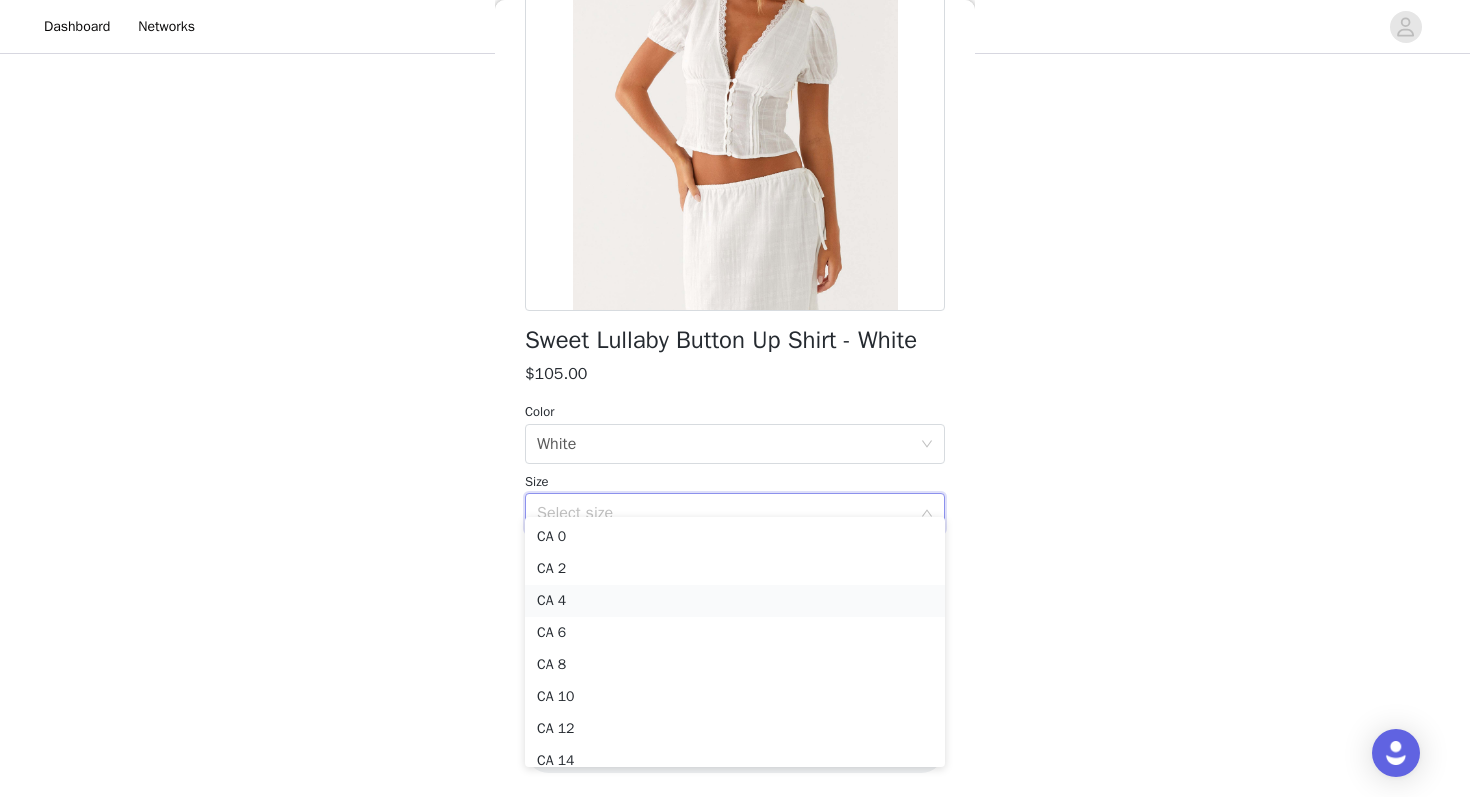 click on "CA 4" at bounding box center [735, 601] 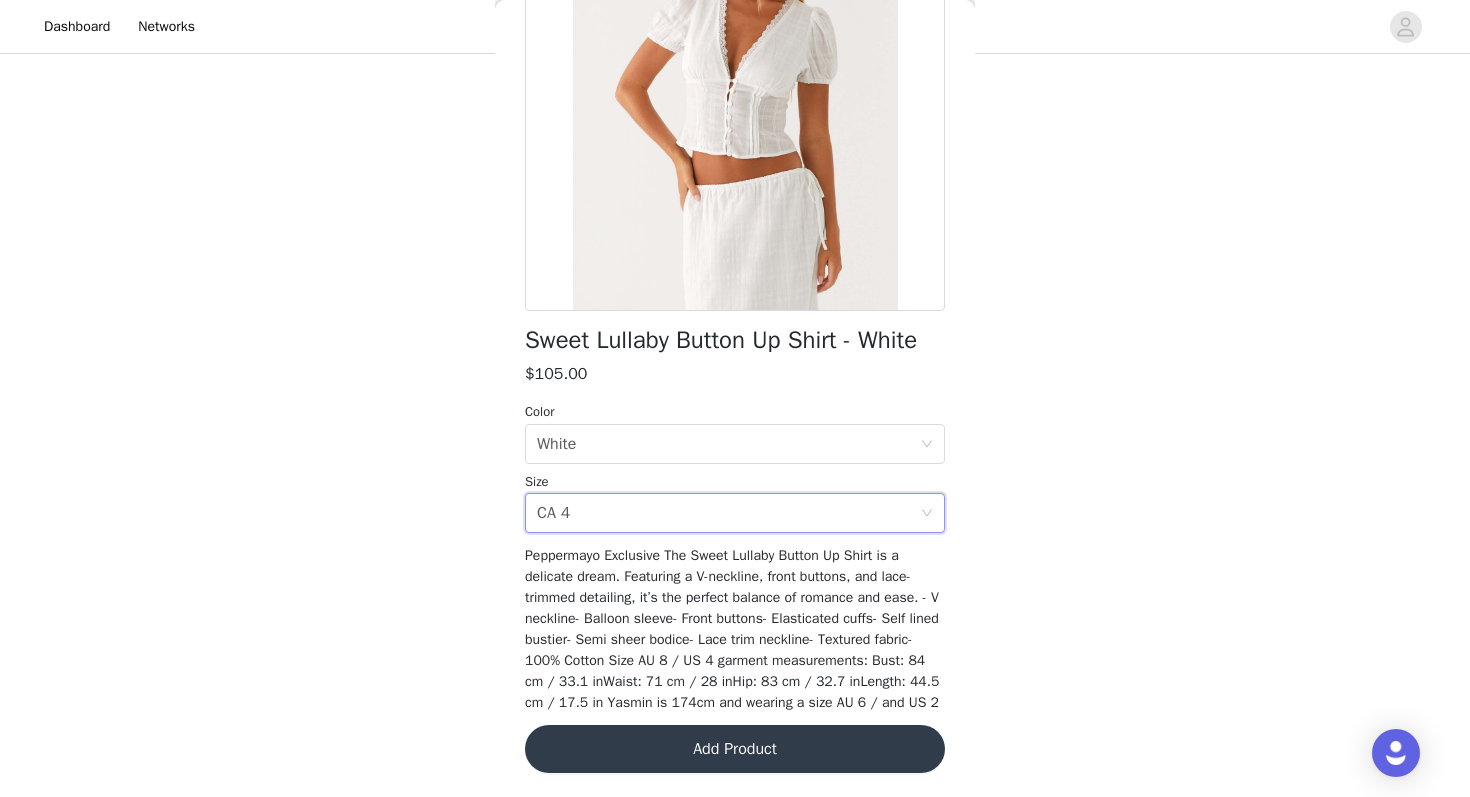 click on "Add Product" at bounding box center (735, 749) 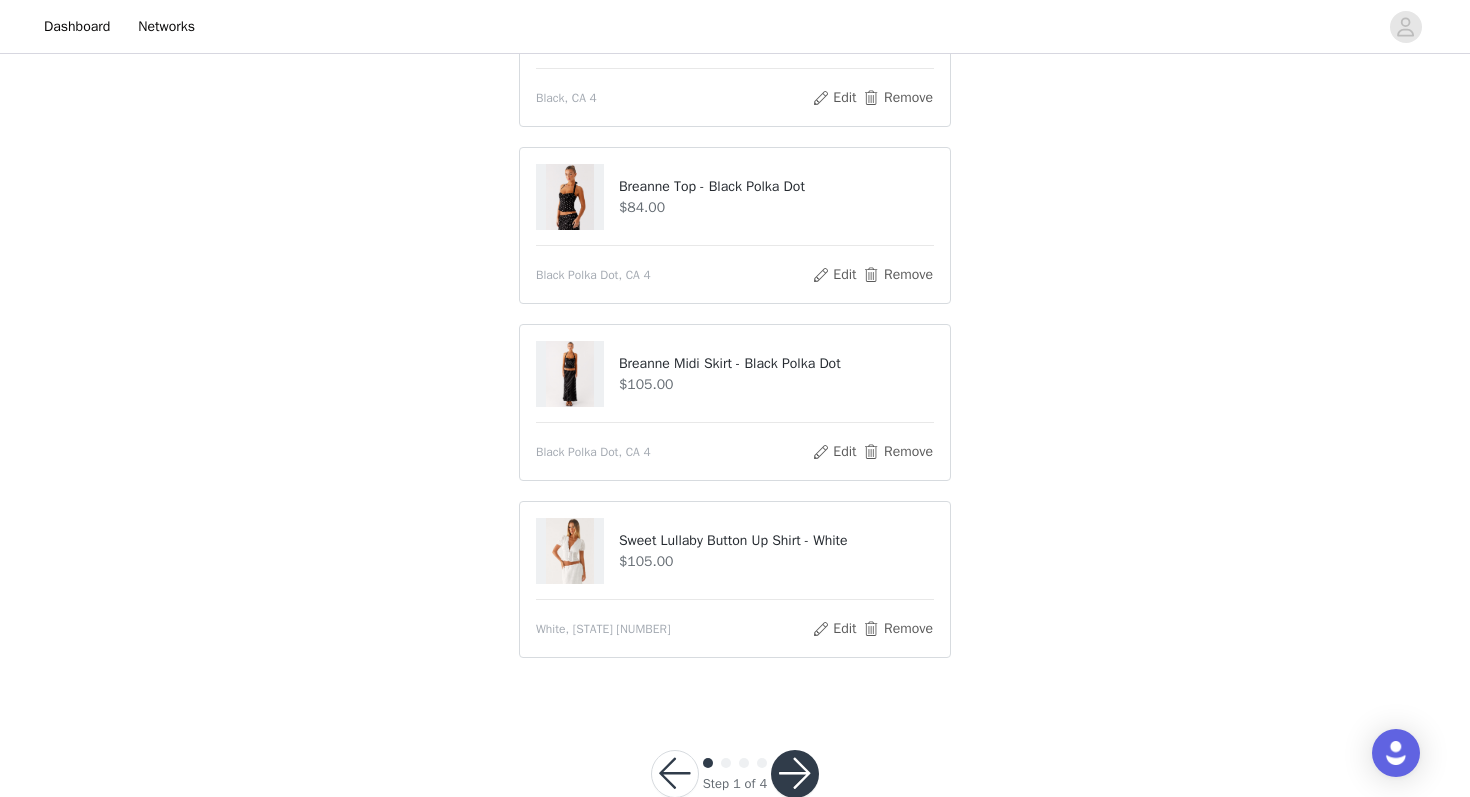 click at bounding box center [795, 774] 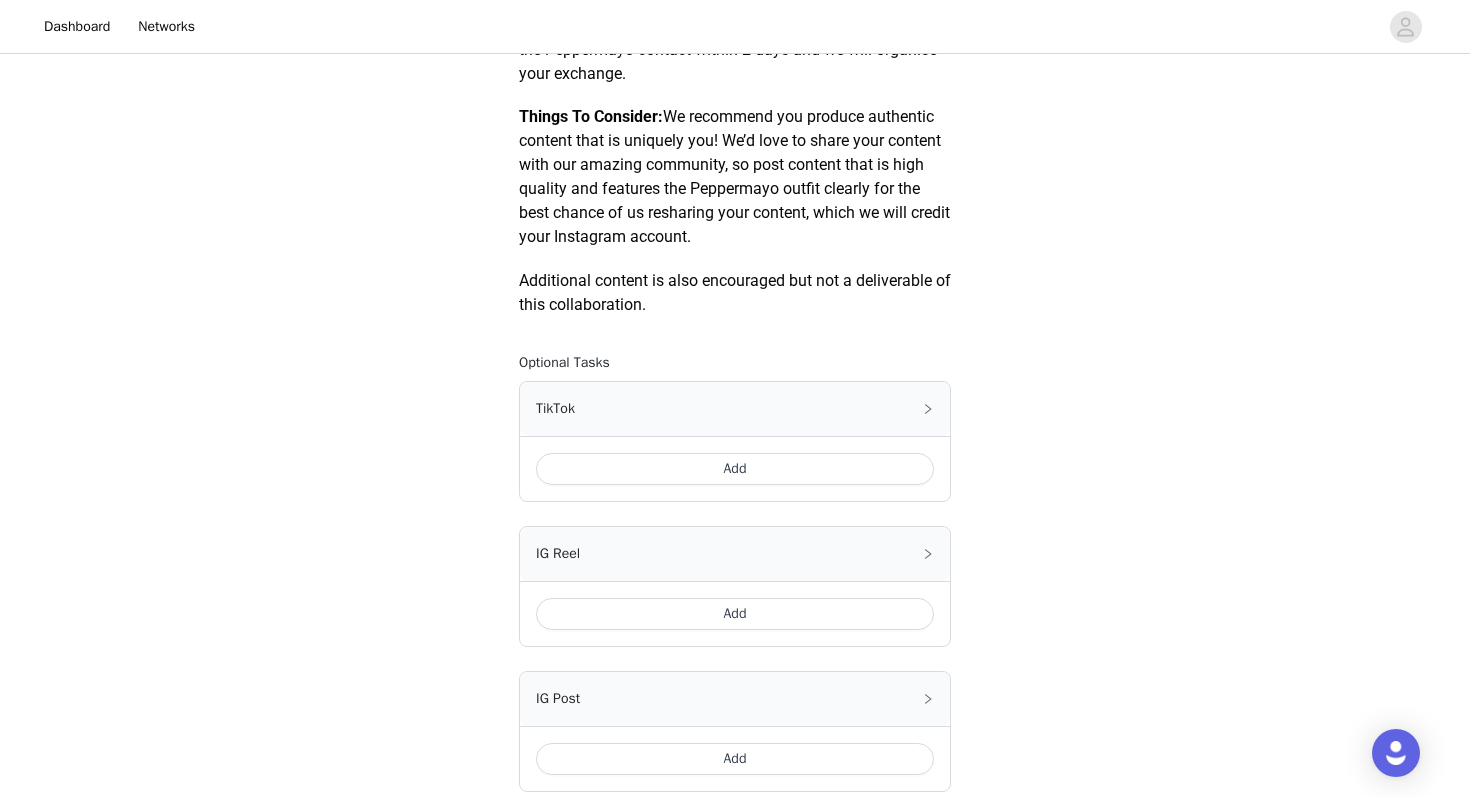 scroll, scrollTop: 1151, scrollLeft: 0, axis: vertical 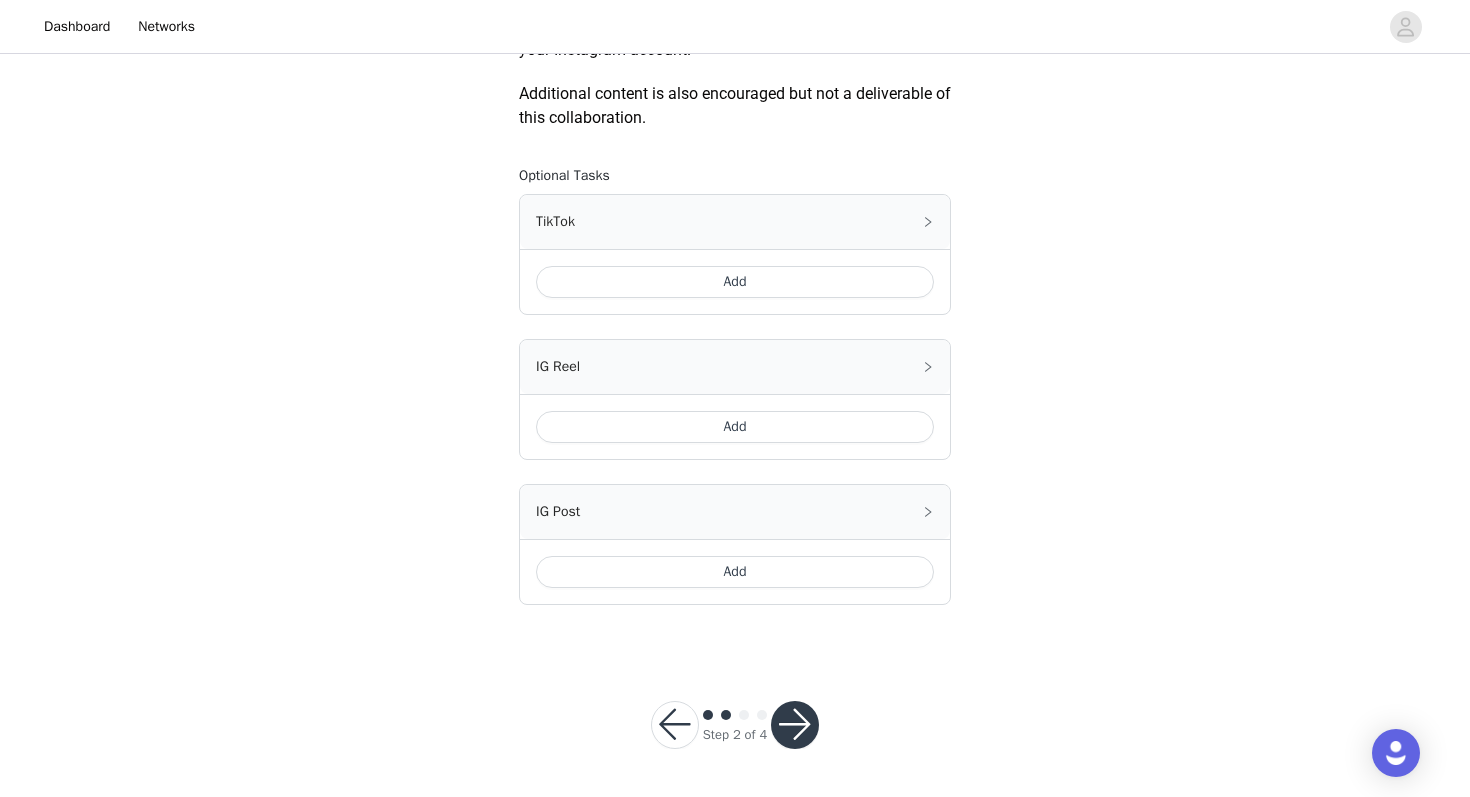 click on "Add" at bounding box center [735, 282] 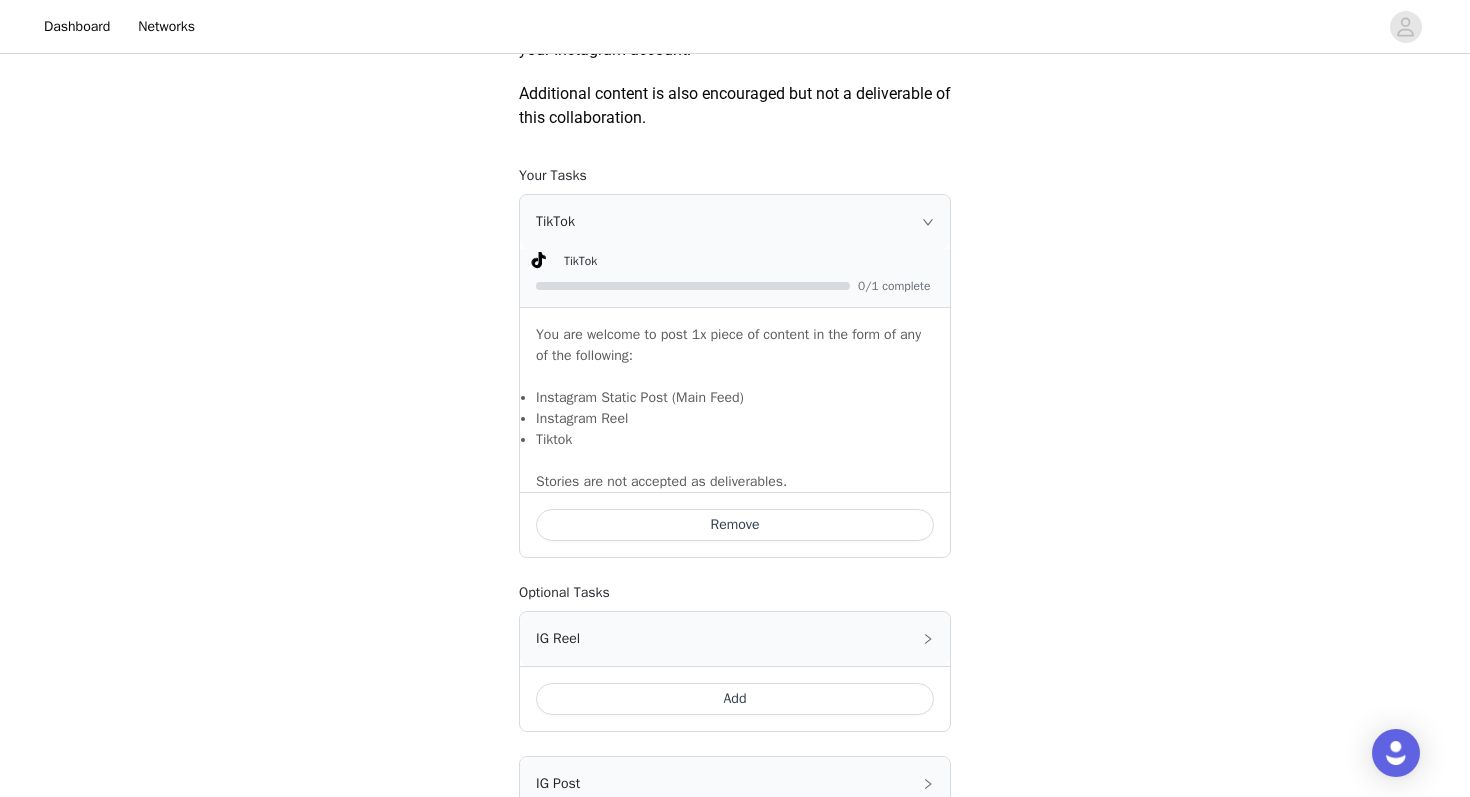 click on "Add" at bounding box center (735, 699) 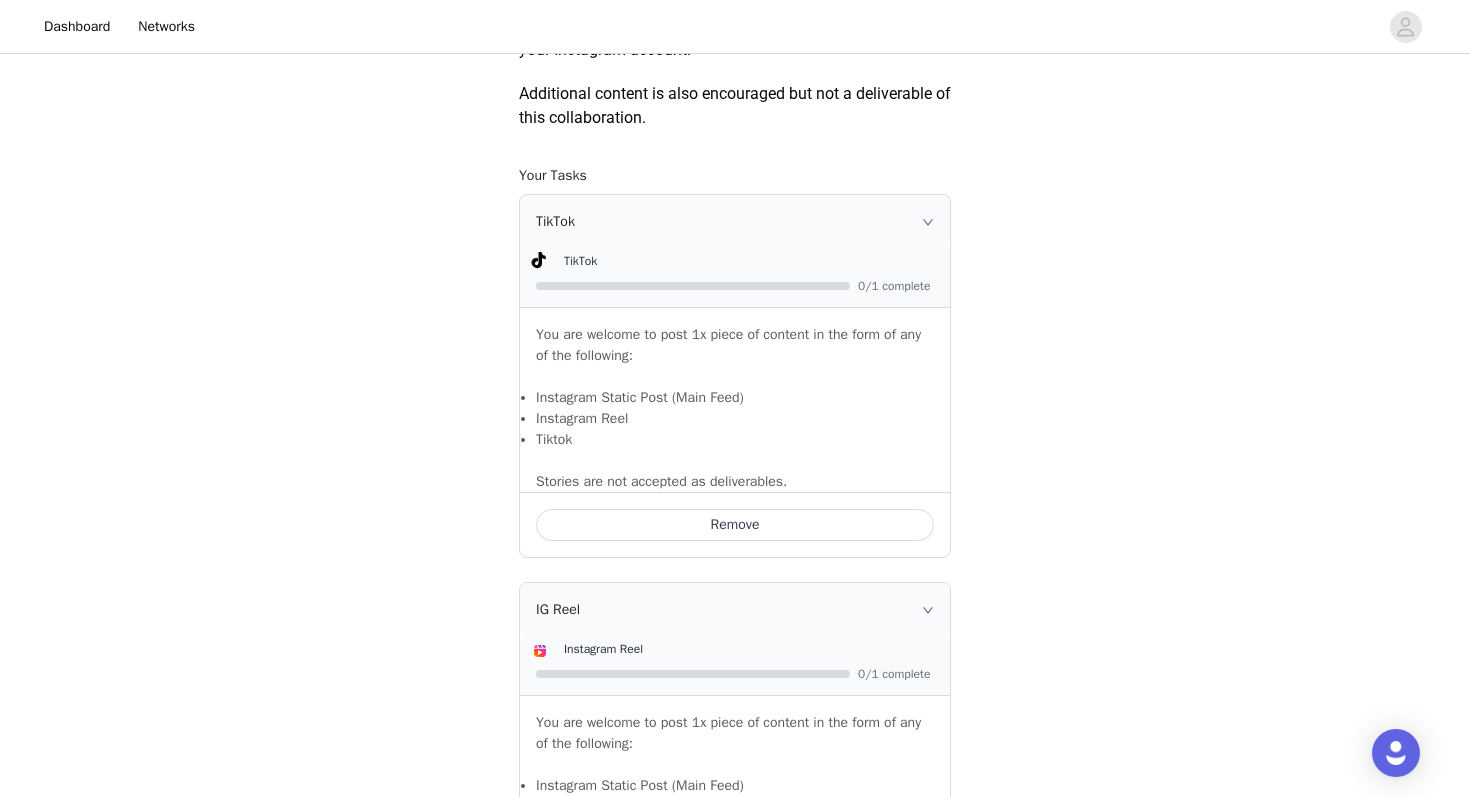 scroll, scrollTop: 1666, scrollLeft: 0, axis: vertical 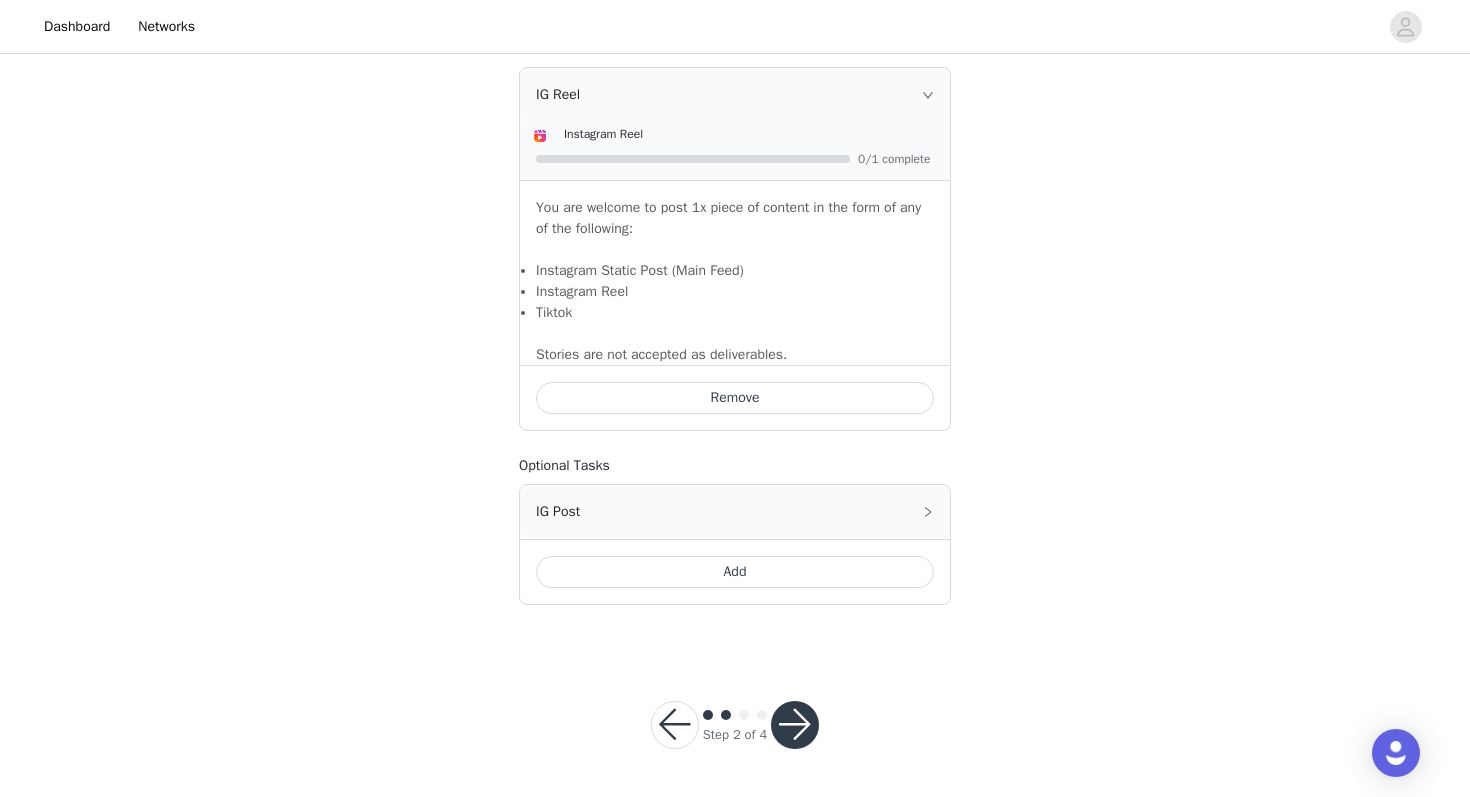 click at bounding box center [795, 725] 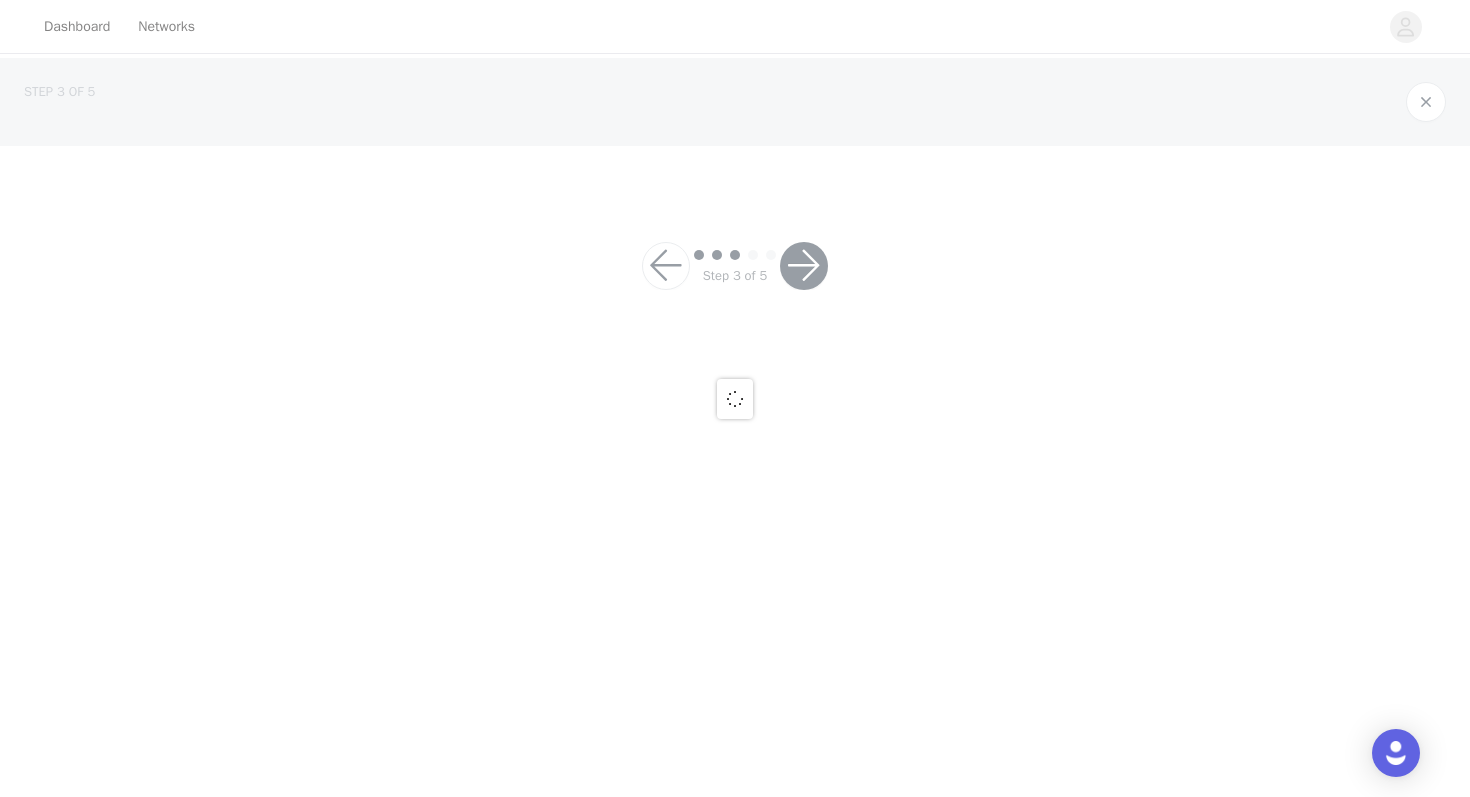 scroll, scrollTop: 0, scrollLeft: 0, axis: both 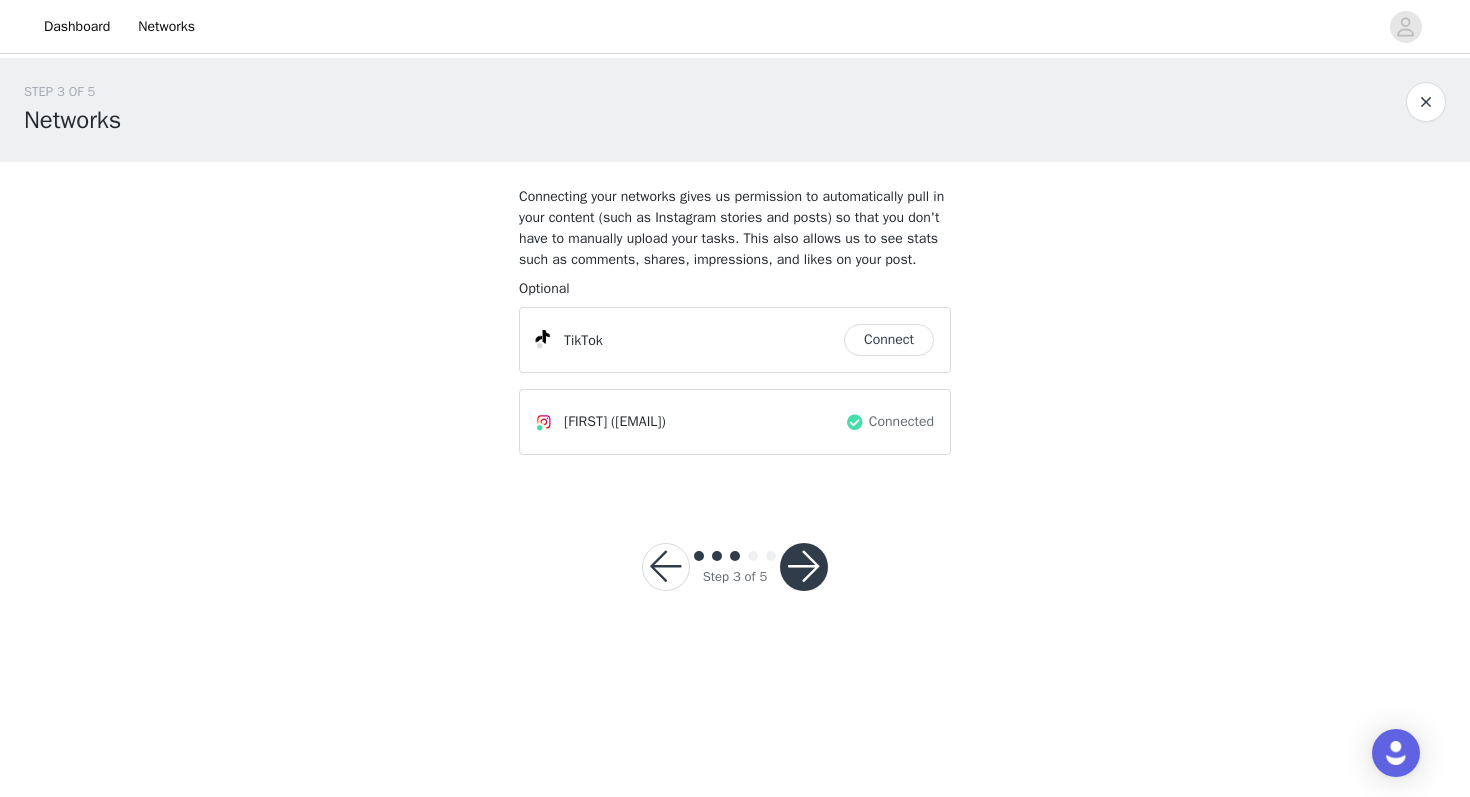 click on "Connect" at bounding box center (889, 340) 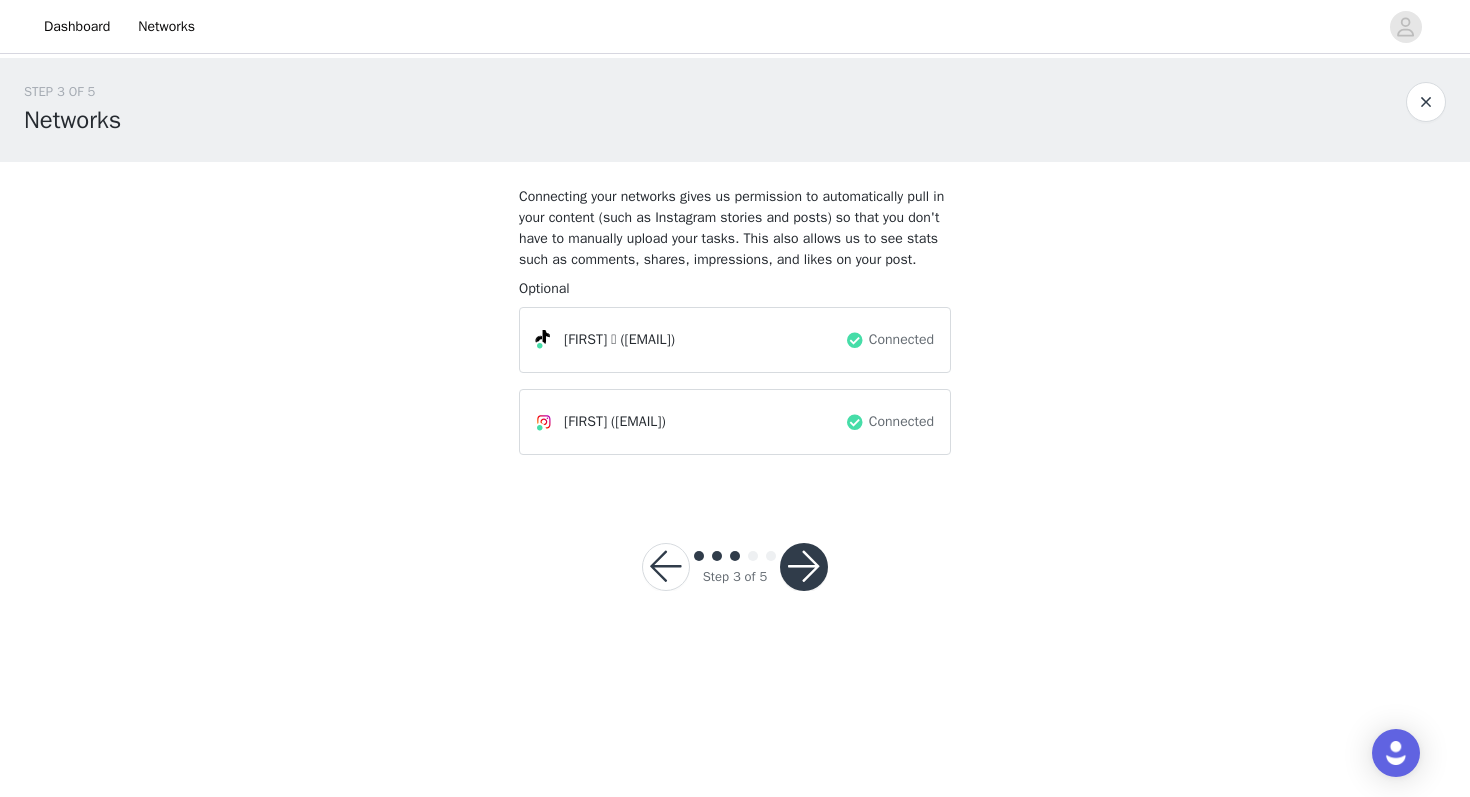 click at bounding box center [804, 567] 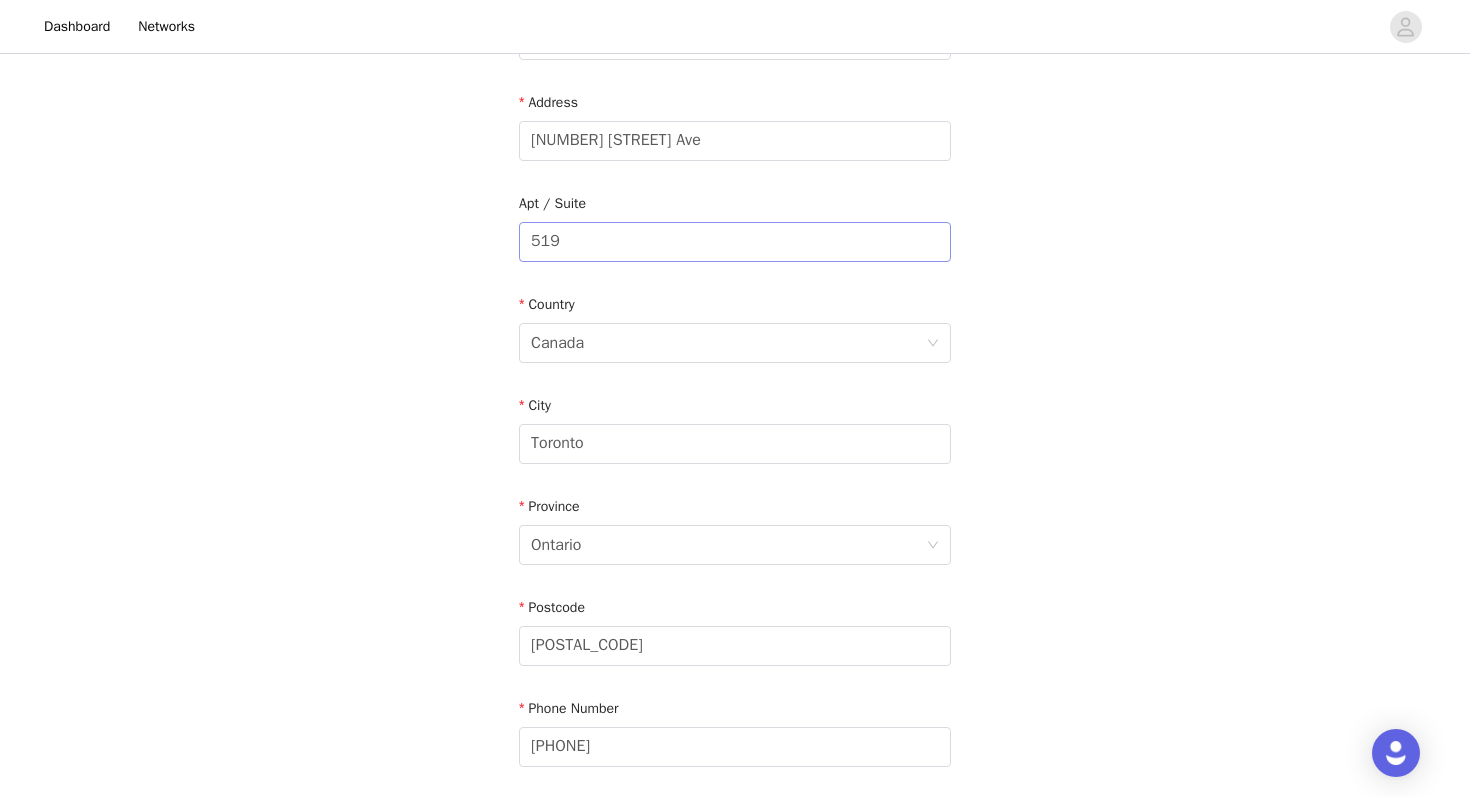 scroll, scrollTop: 396, scrollLeft: 0, axis: vertical 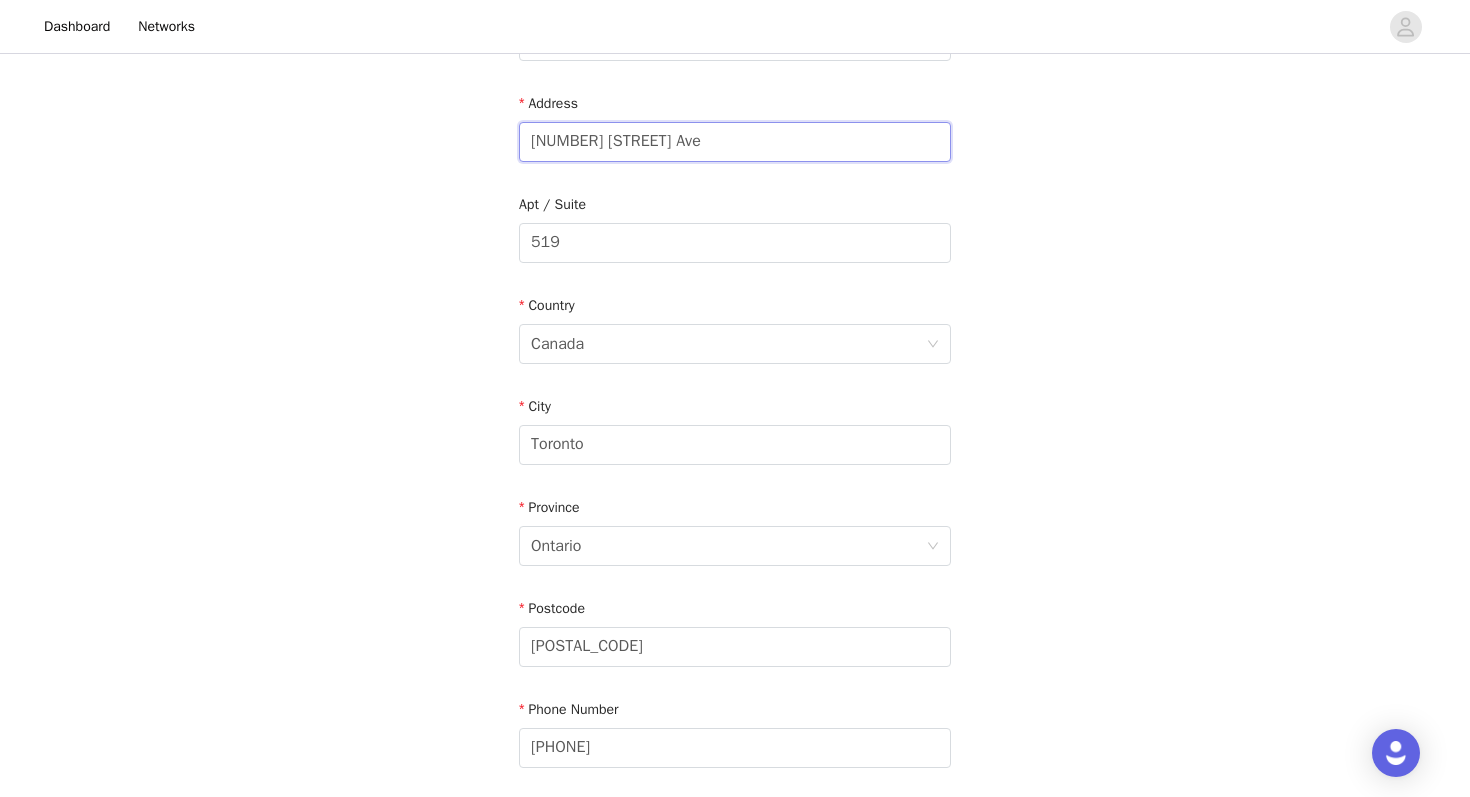 click on "95 Prince Arthur Ave" at bounding box center (735, 142) 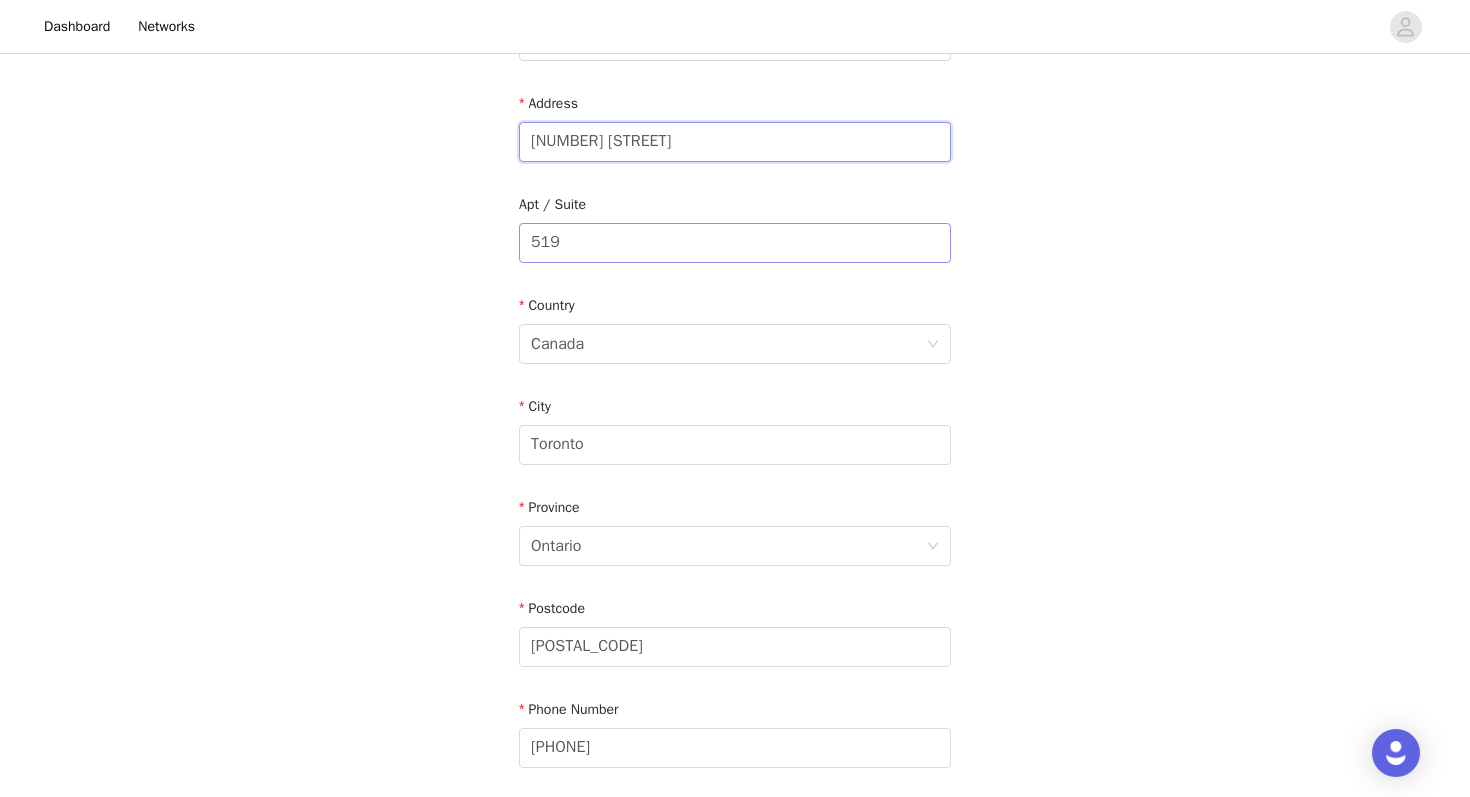 type on "8 Telegram Mews" 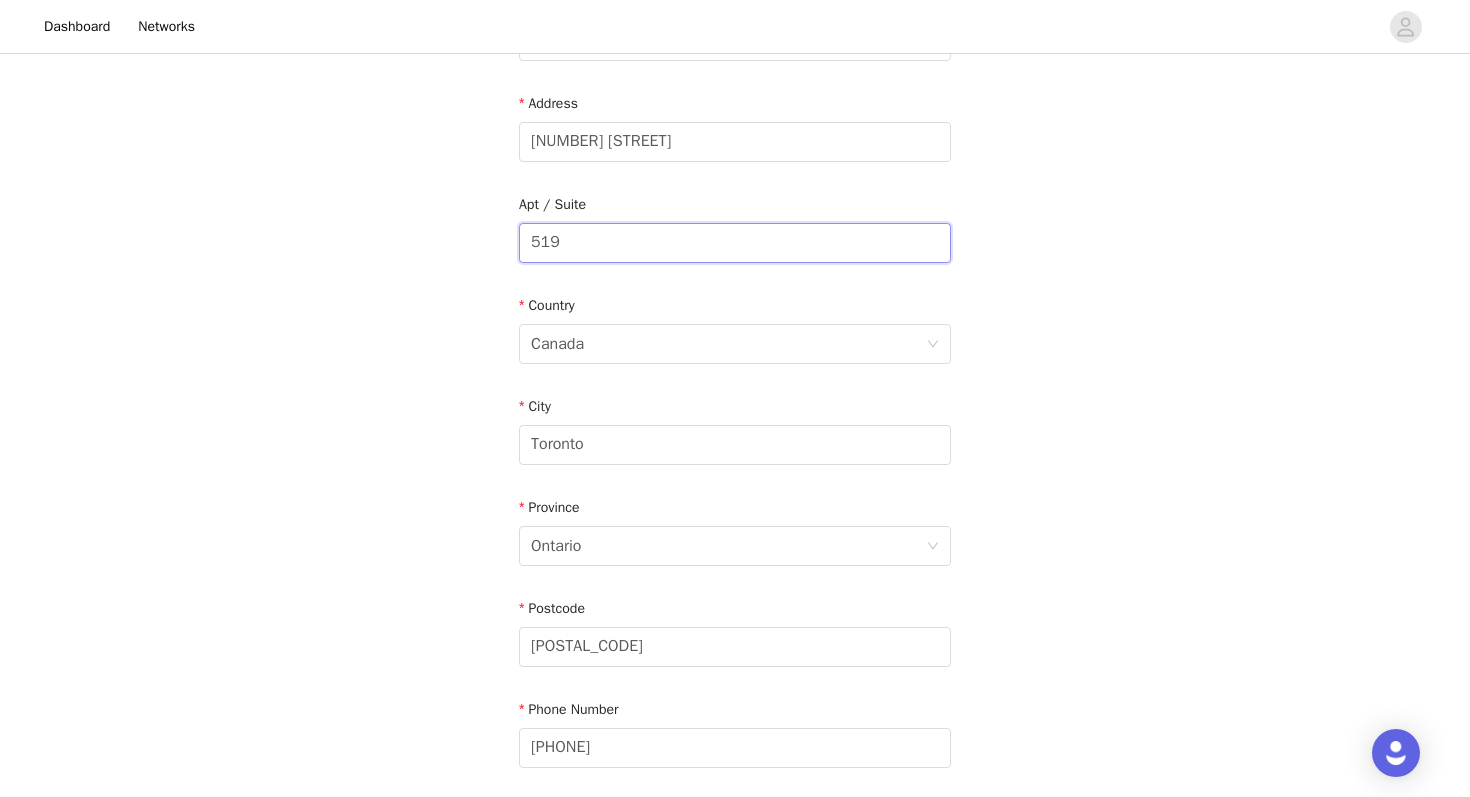 click on "519" at bounding box center (735, 243) 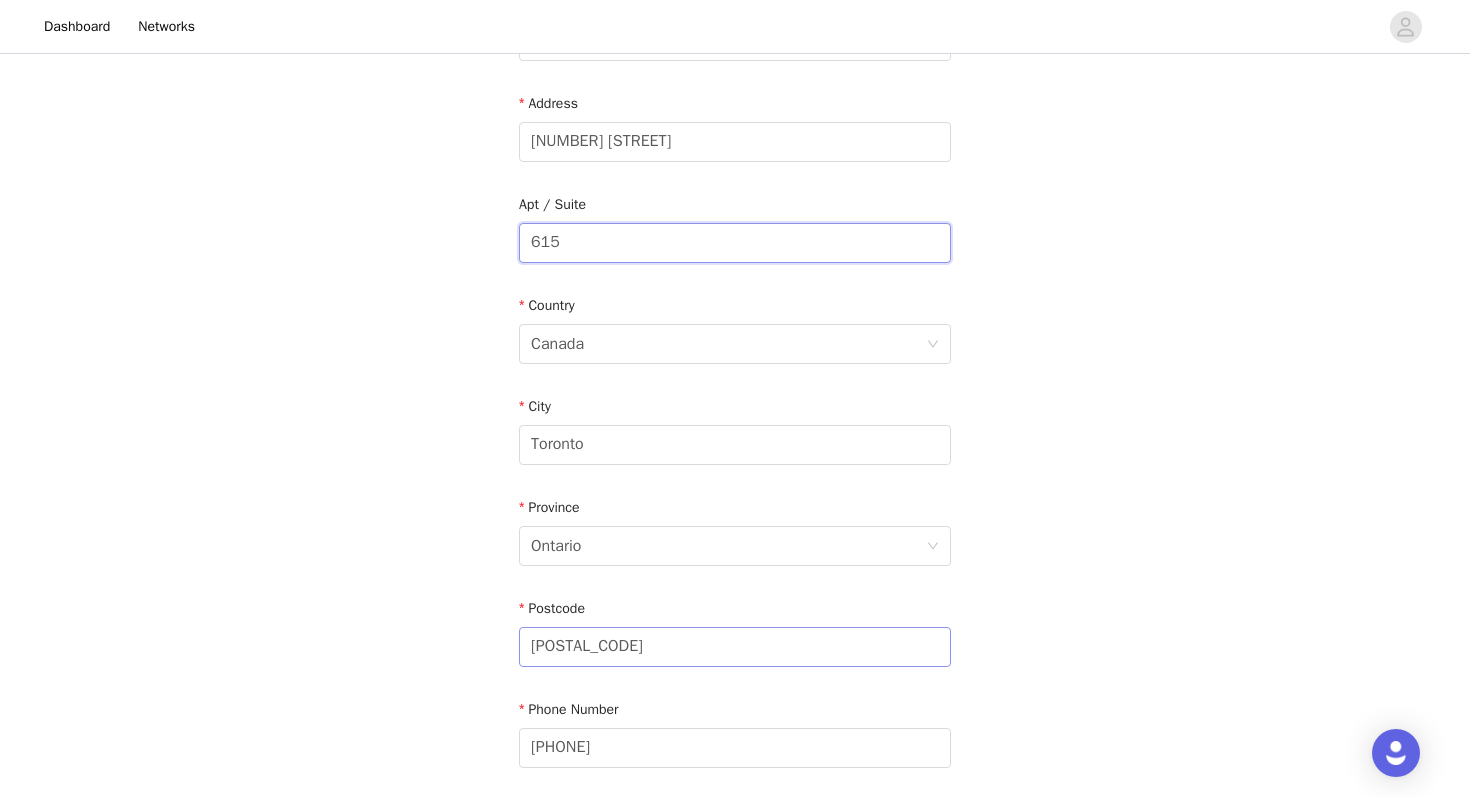 type on "615" 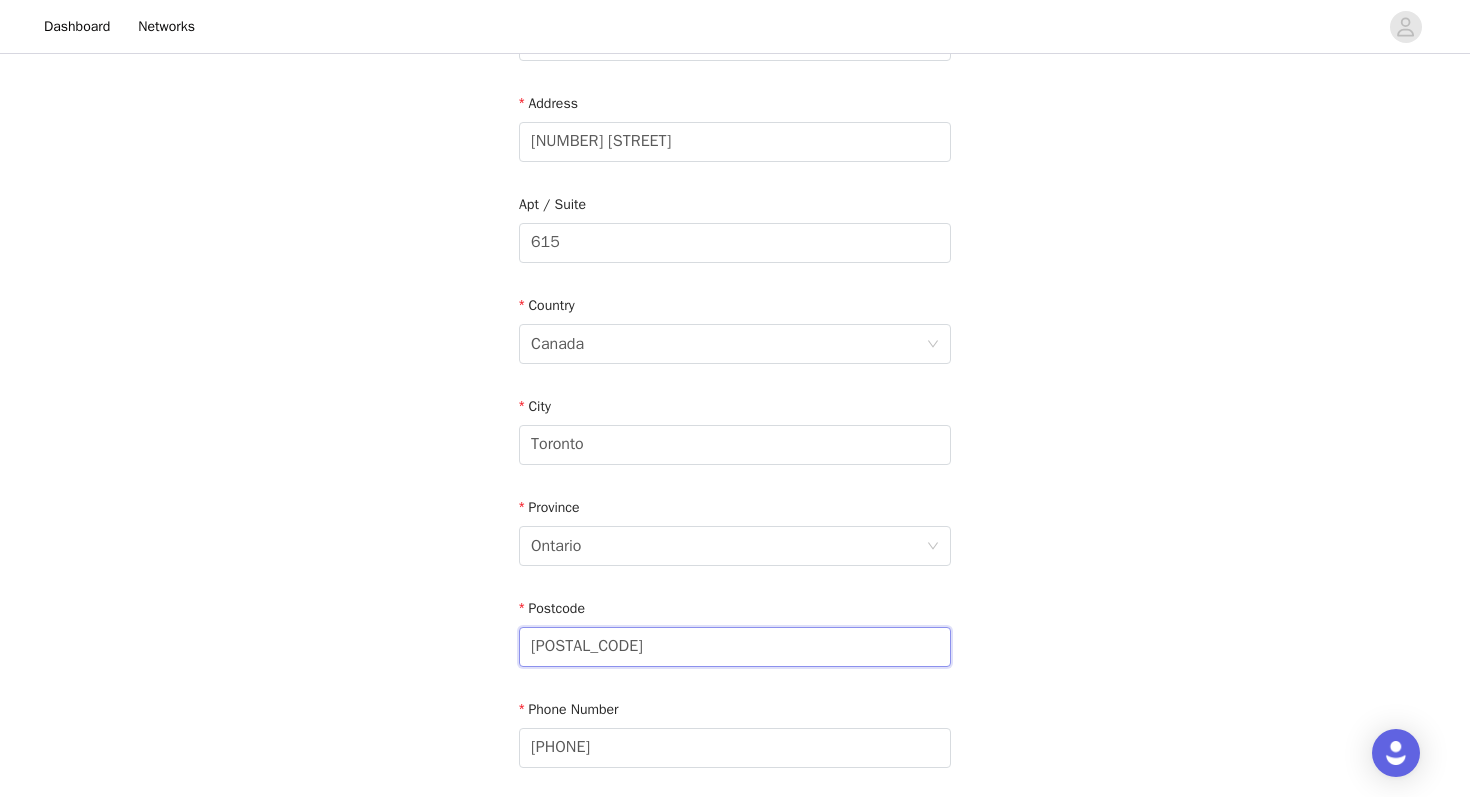 click on "M5R3P6" at bounding box center (735, 647) 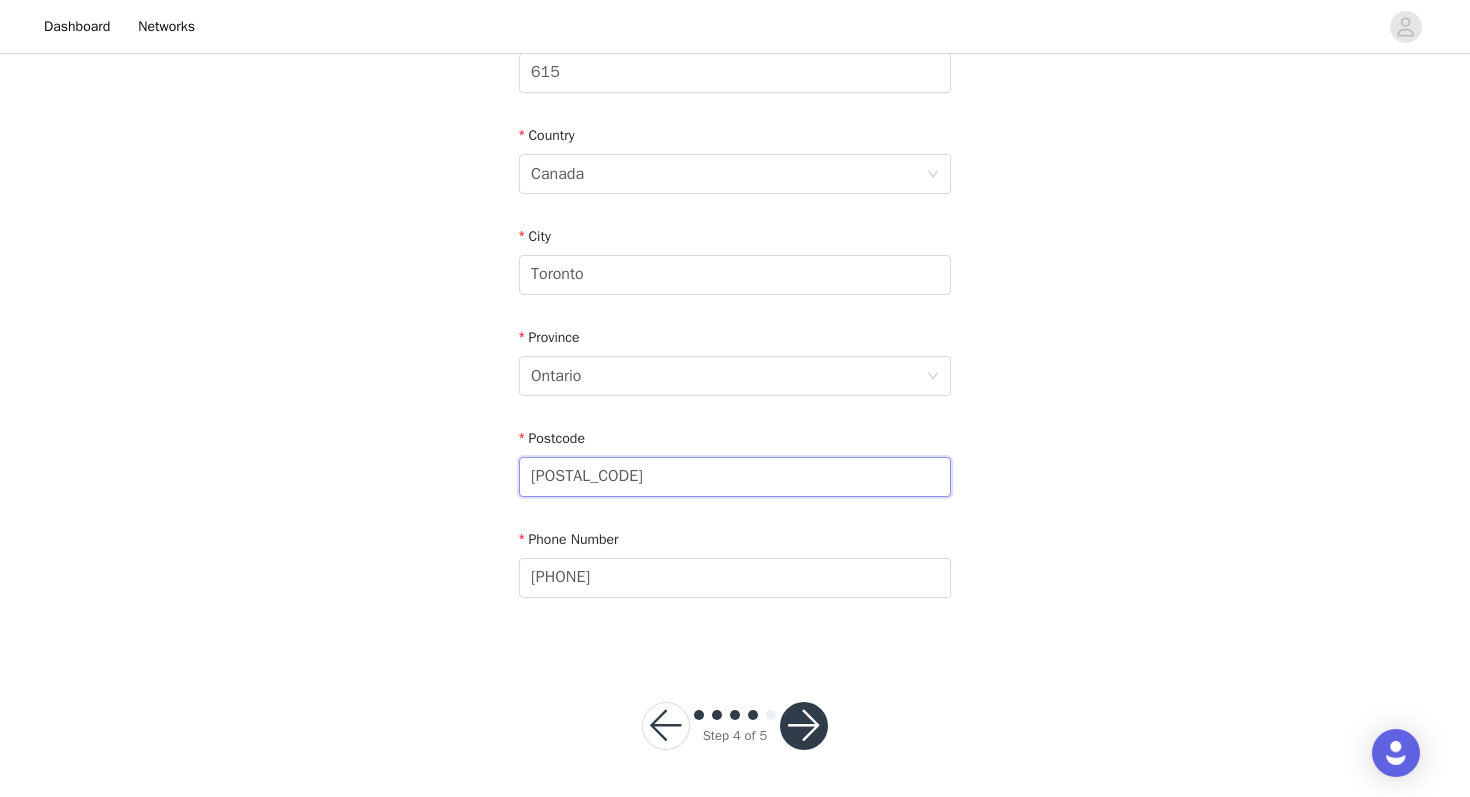 type on "M5V 3Z5" 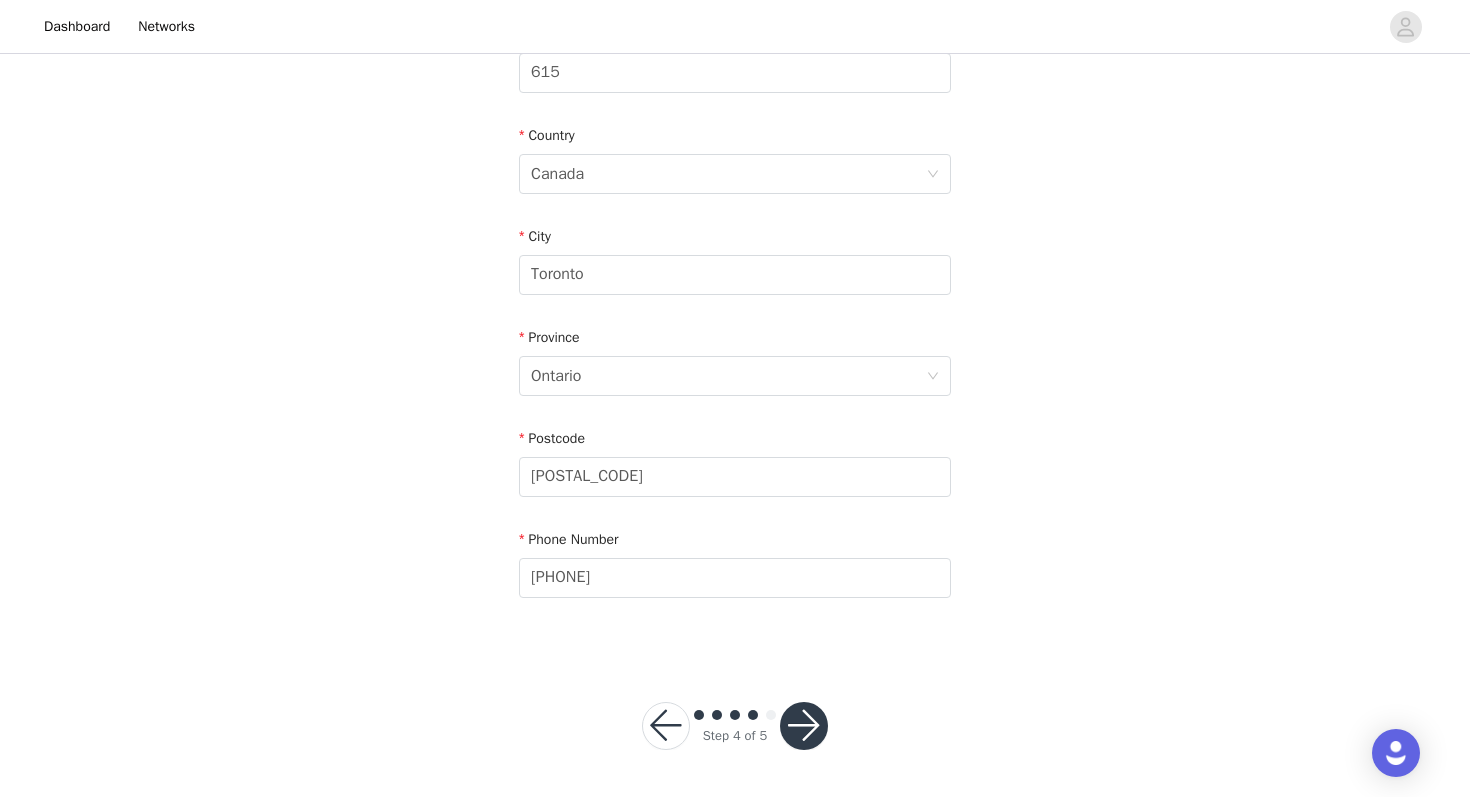 click at bounding box center (804, 726) 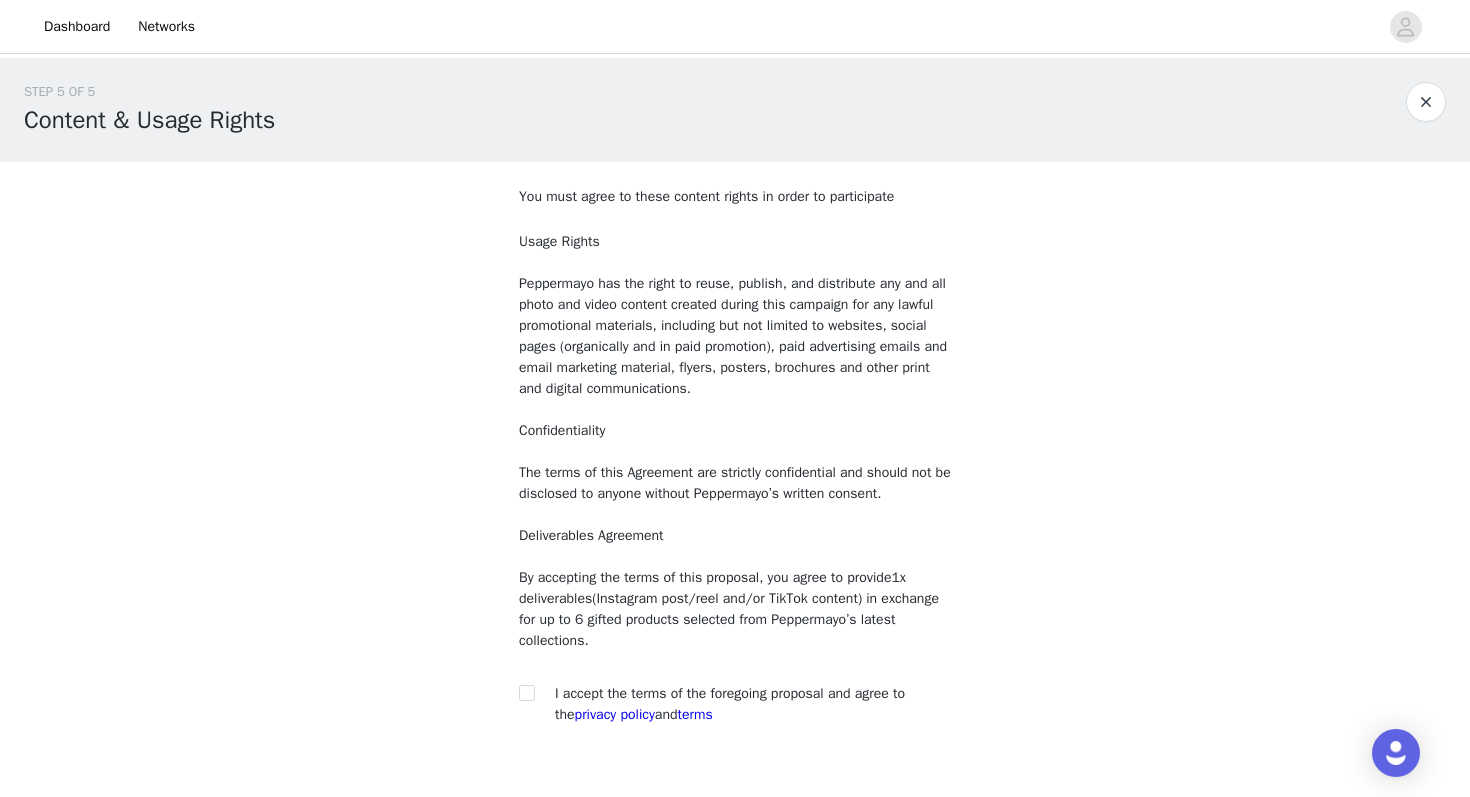 scroll, scrollTop: 127, scrollLeft: 0, axis: vertical 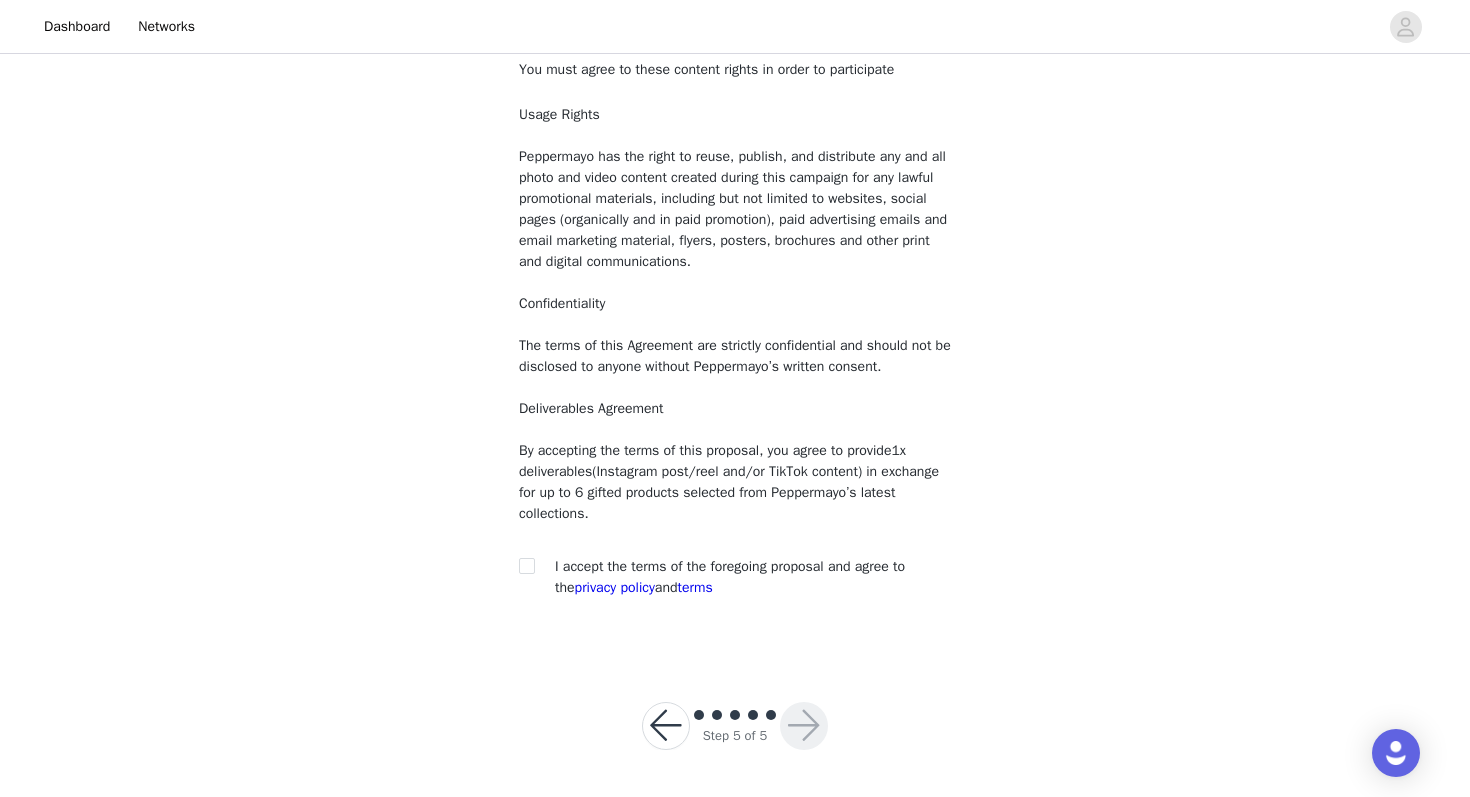 click on "You must agree to these content rights in order to participate       Usage Rights   Peppermayo has the right to reuse, publish, and distribute any and all photo and video content created during this campaign for any lawful promotional materials, including but not limited to websites, social pages (organically and in paid promotion), paid advertising emails and email marketing material, flyers, posters, brochures and other print and digital communications.   Confidentiality   The terms of this Agreement are strictly confidential and should not be disclosed to anyone without Peppermayo’s written consent.
Deliverables Agreement
By accepting the terms of this proposal, you agree to provide  1 x deliverables  (Instagram post/reel and/or TikTok content) in exchange for up to 6 gifted products selected from Peppermayo’s latest collections.
I accept the terms of the foregoing proposal and agree to the
terms" at bounding box center (735, 332) 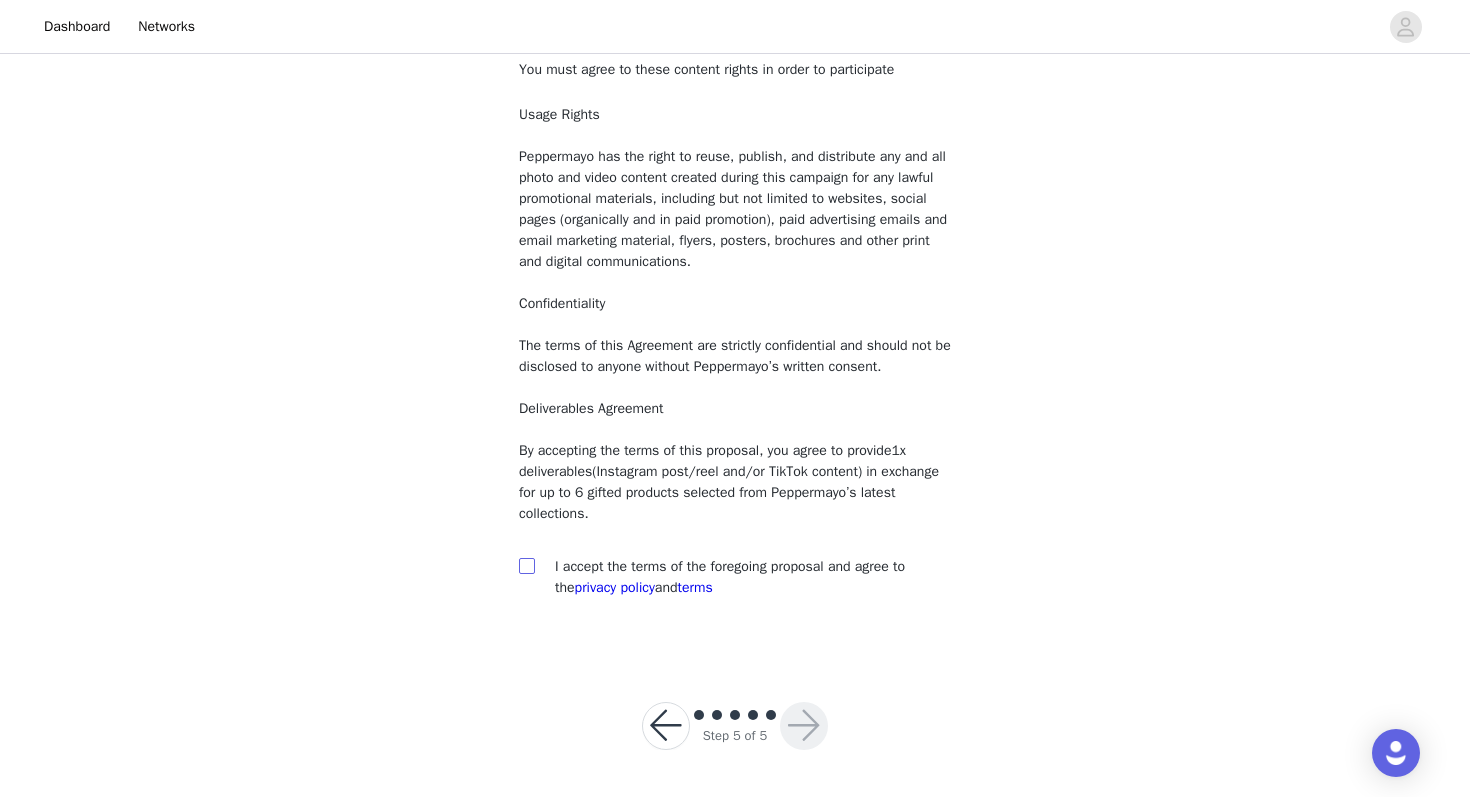click at bounding box center [527, 566] 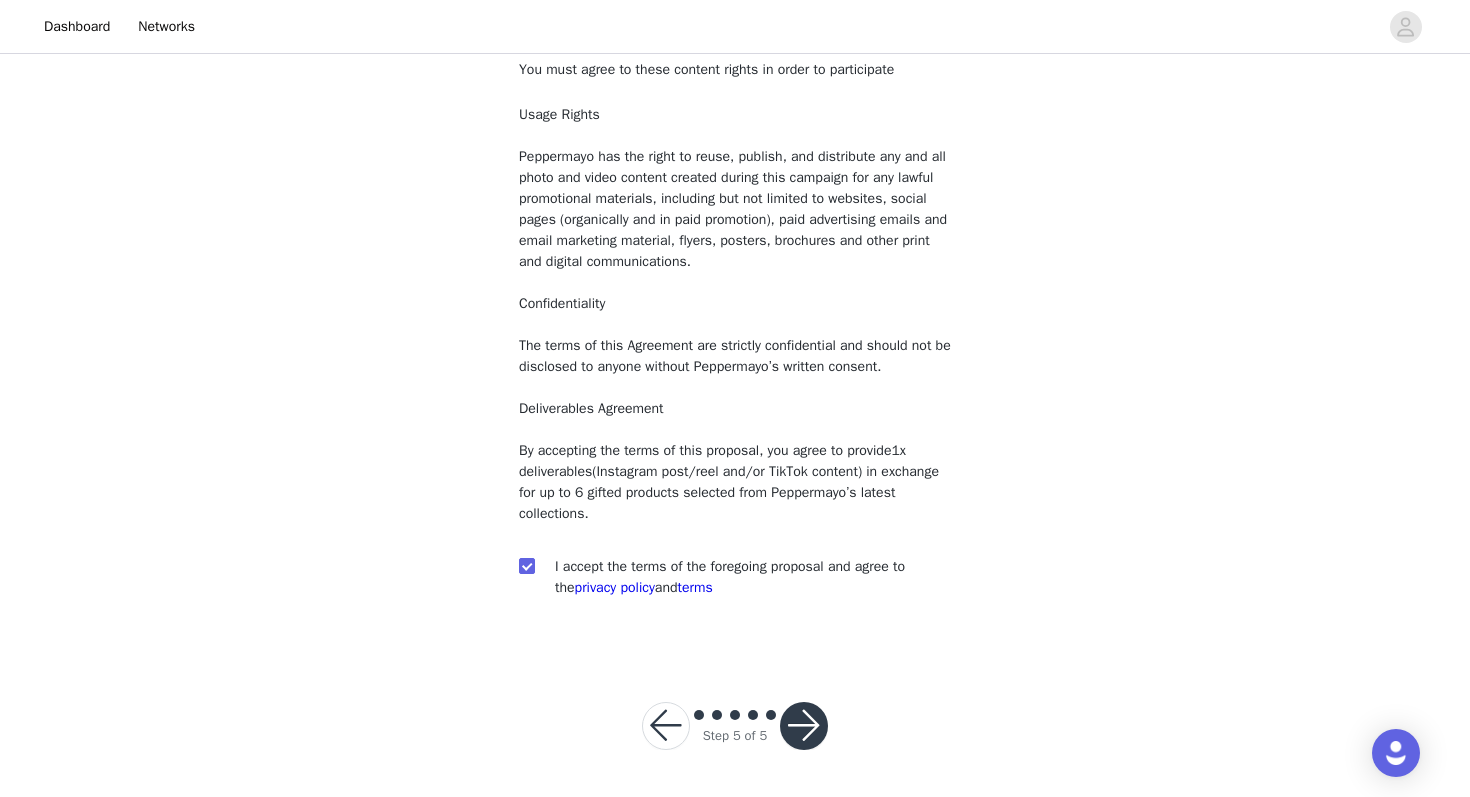 click at bounding box center (804, 726) 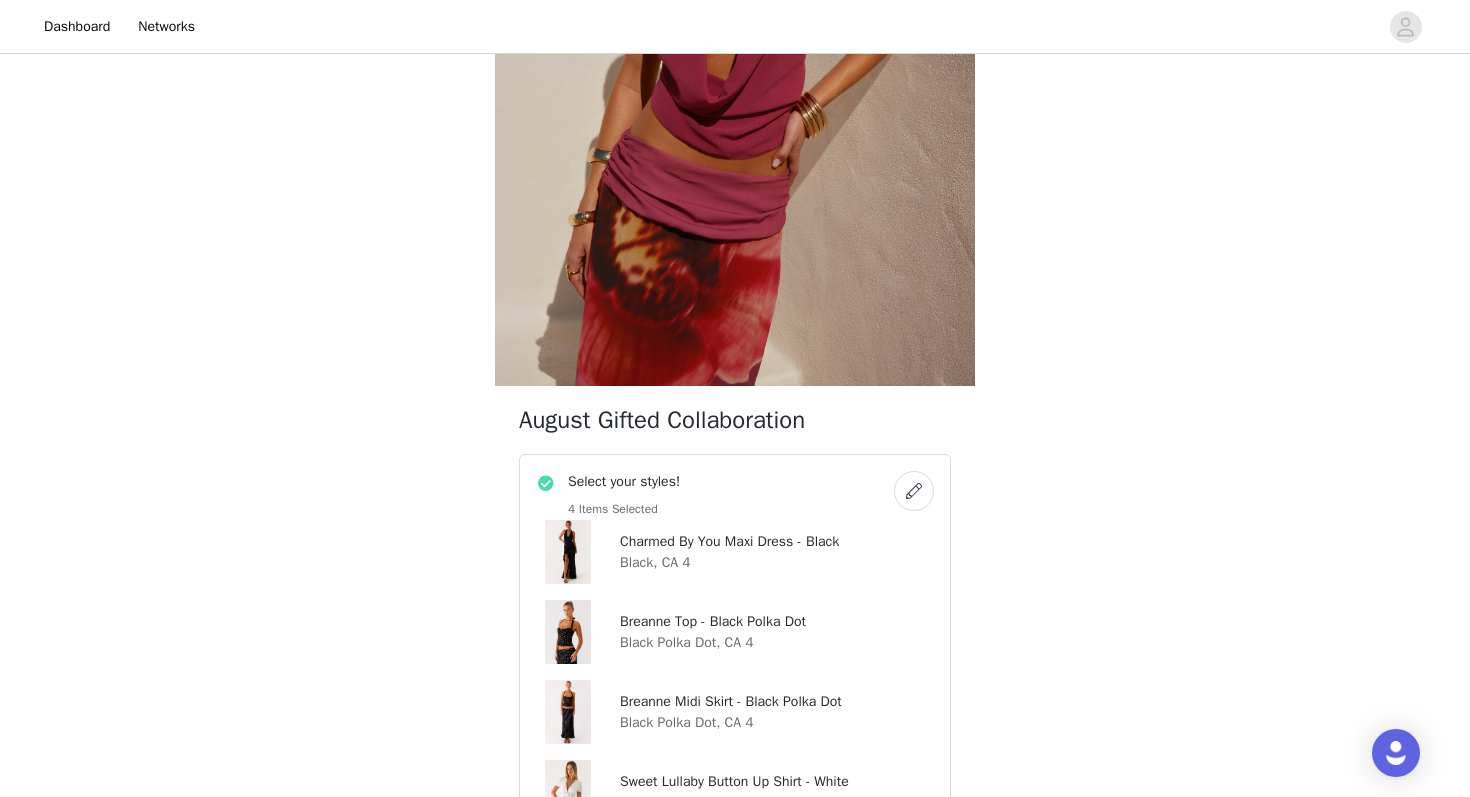 scroll, scrollTop: 1707, scrollLeft: 0, axis: vertical 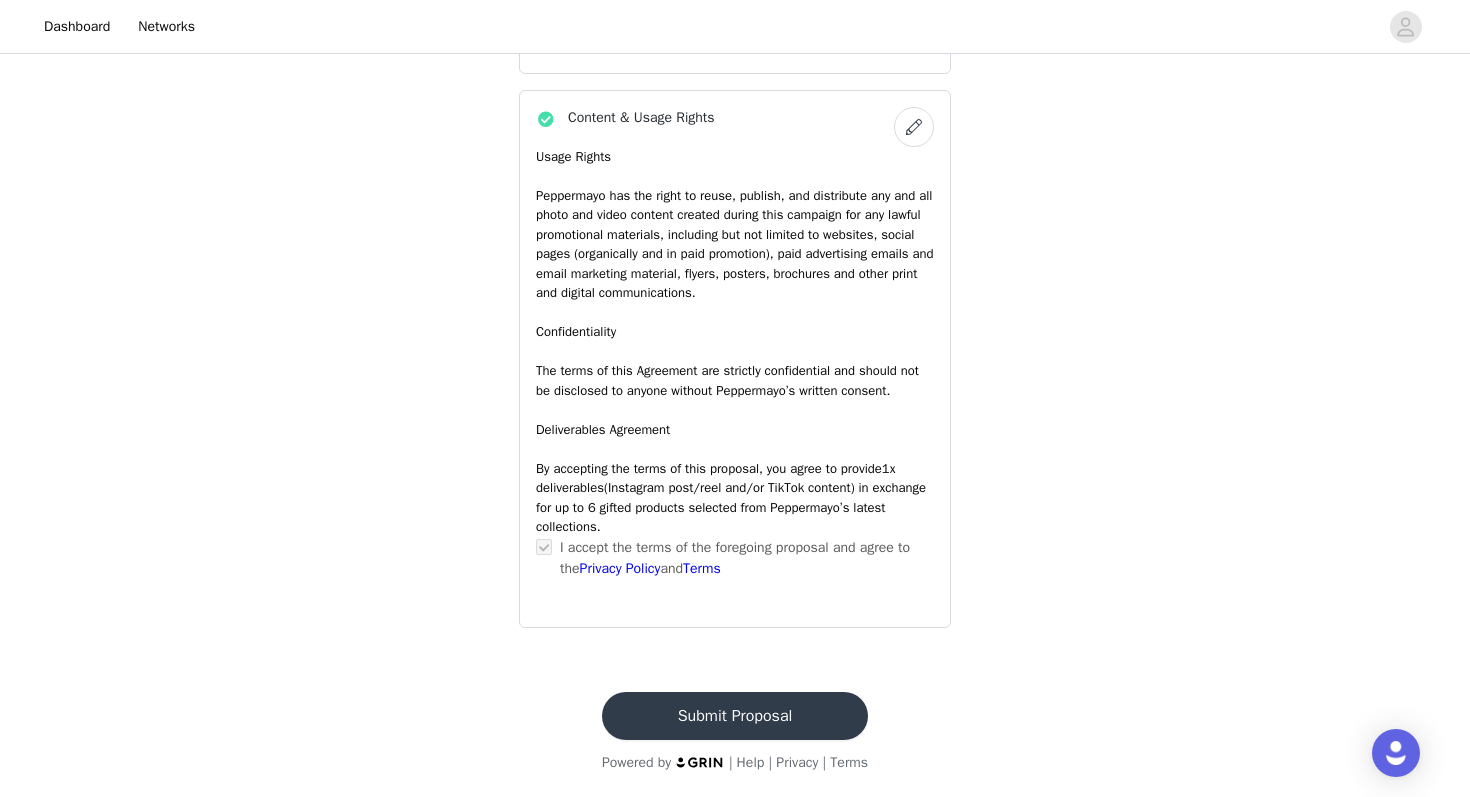 click on "Submit Proposal" at bounding box center [735, 716] 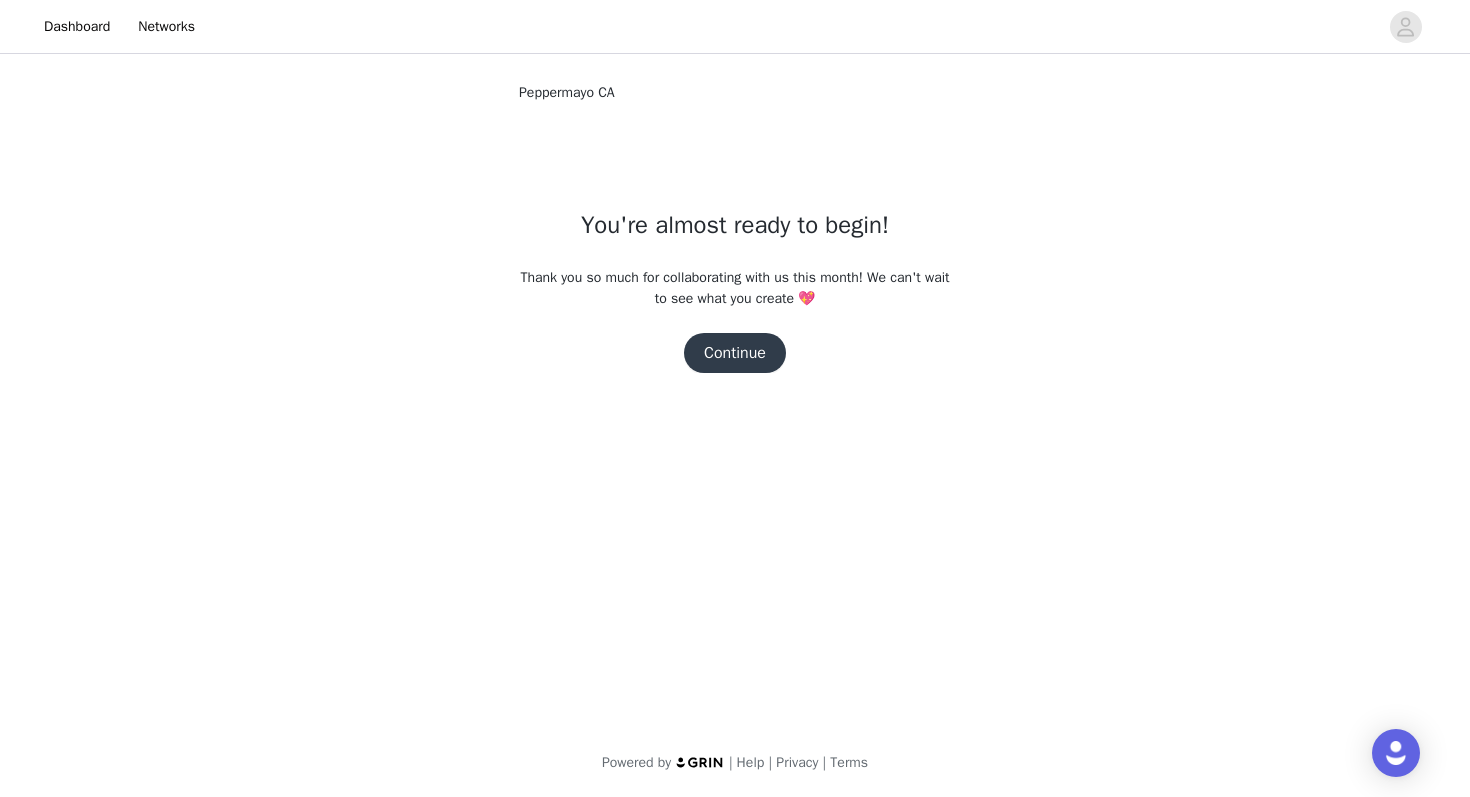 scroll, scrollTop: 0, scrollLeft: 0, axis: both 